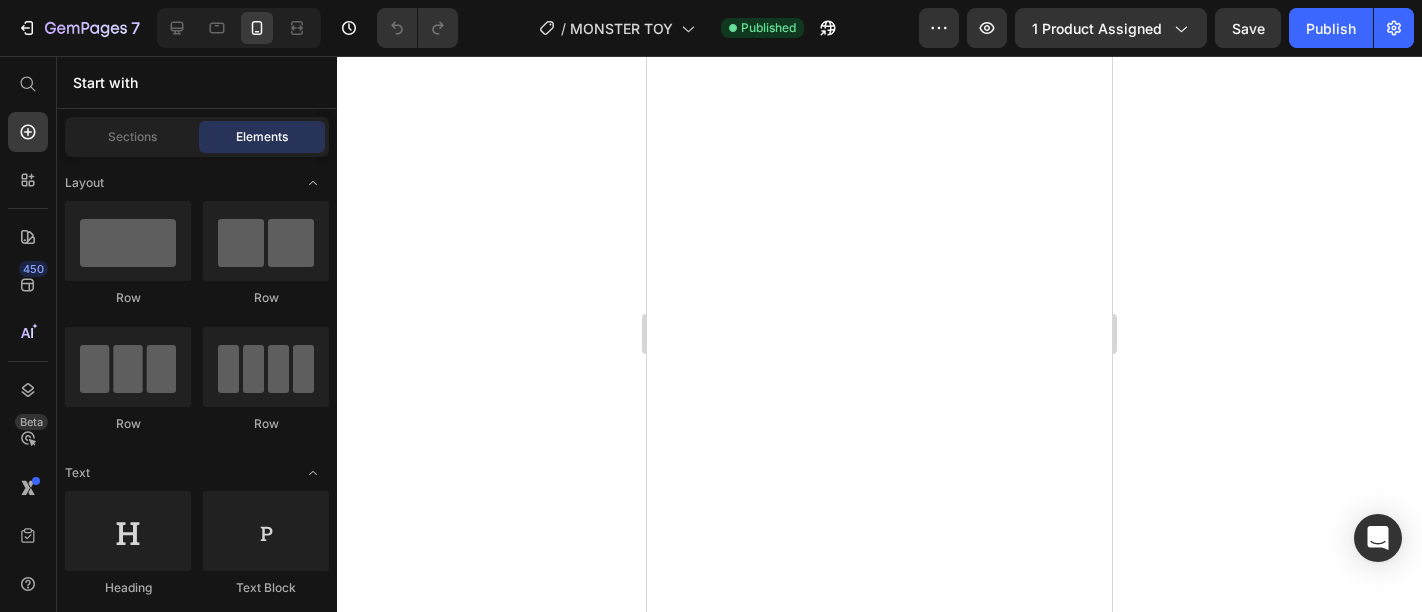 scroll, scrollTop: 0, scrollLeft: 0, axis: both 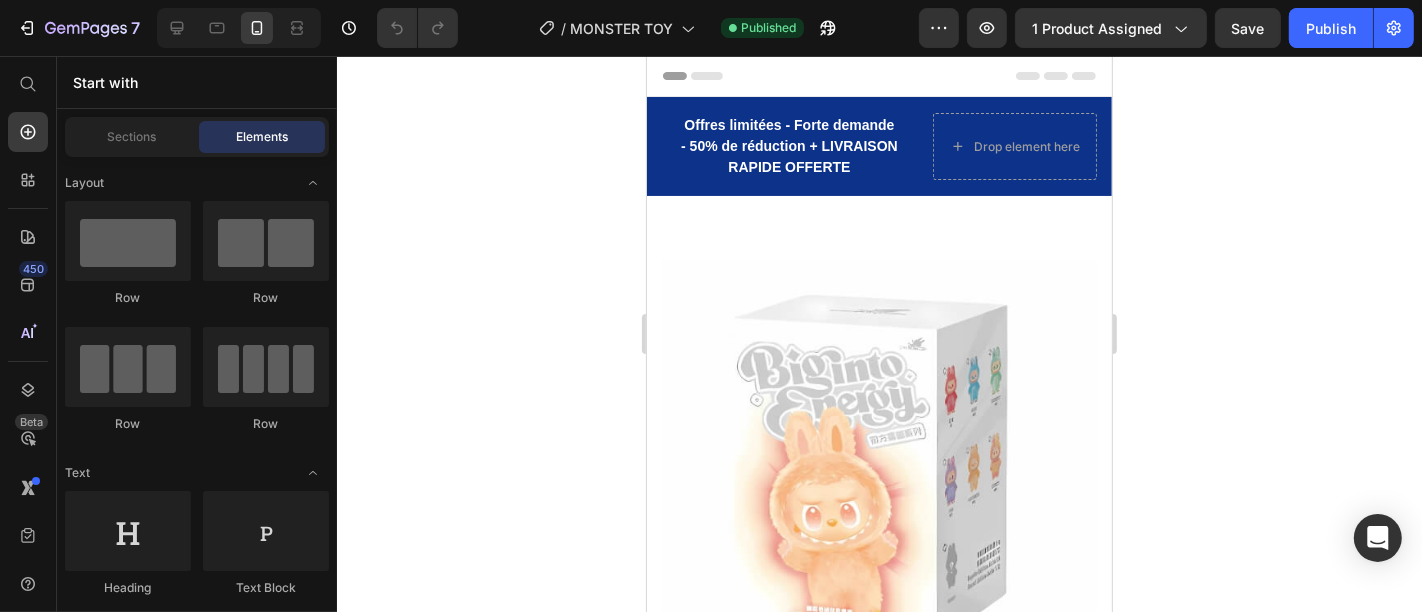 click 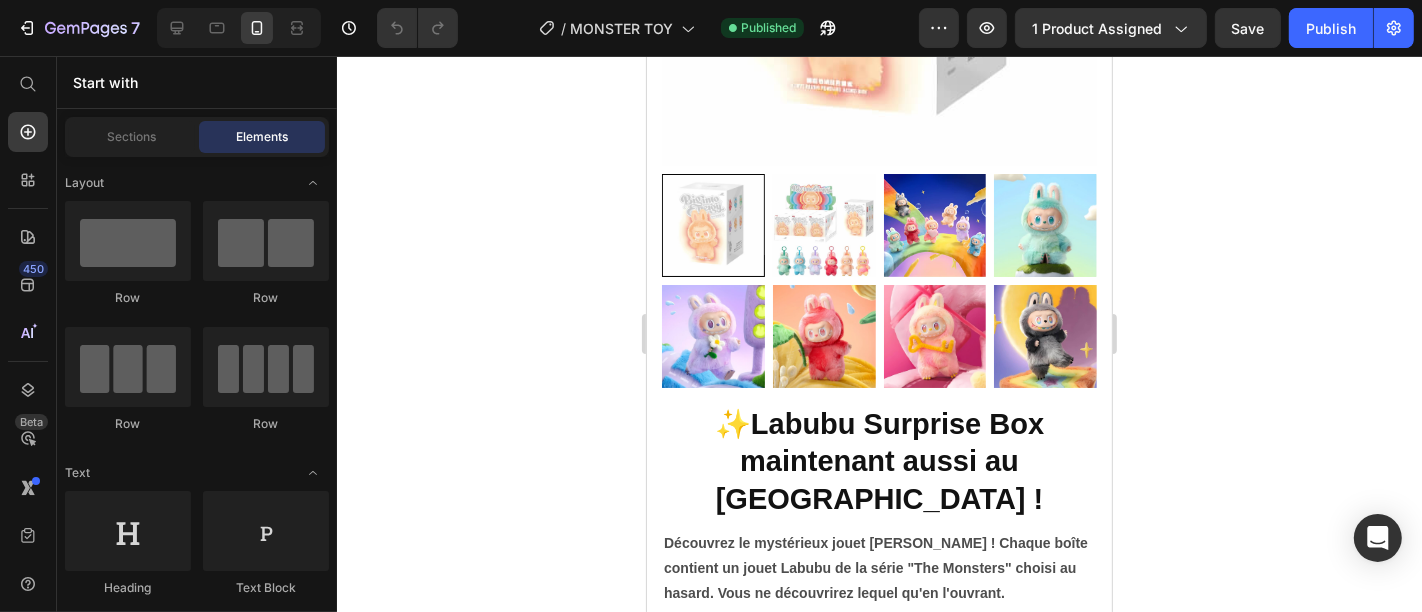 scroll, scrollTop: 480, scrollLeft: 0, axis: vertical 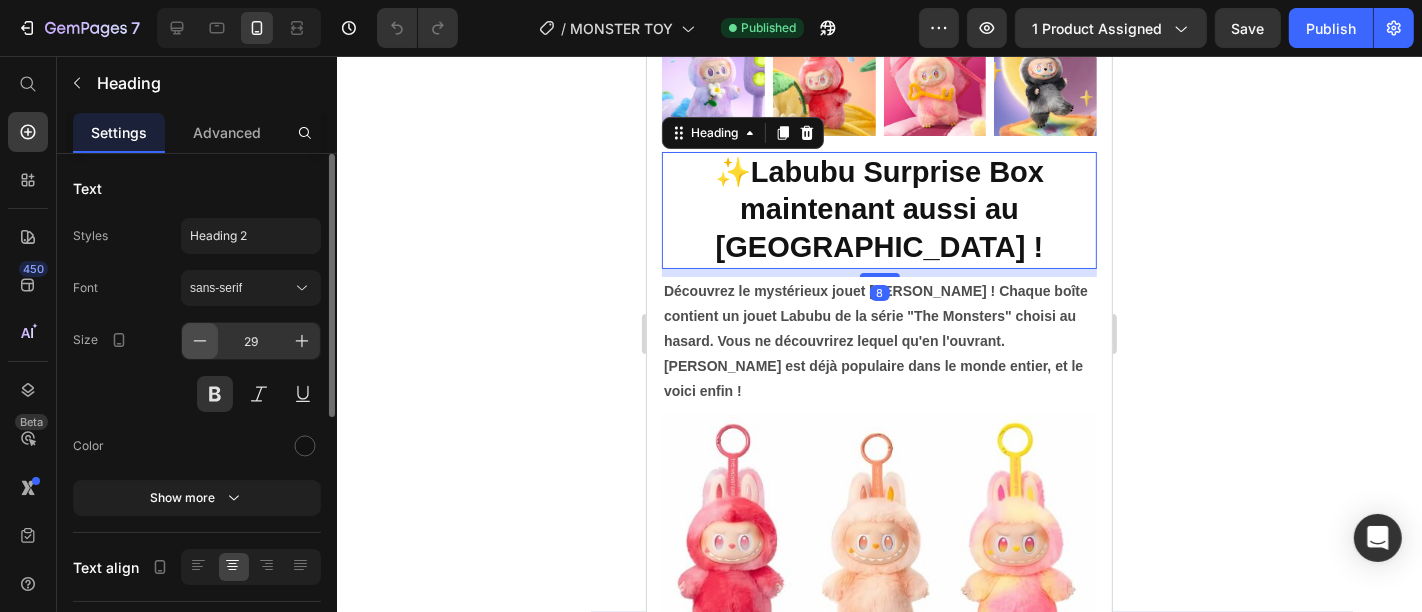 click 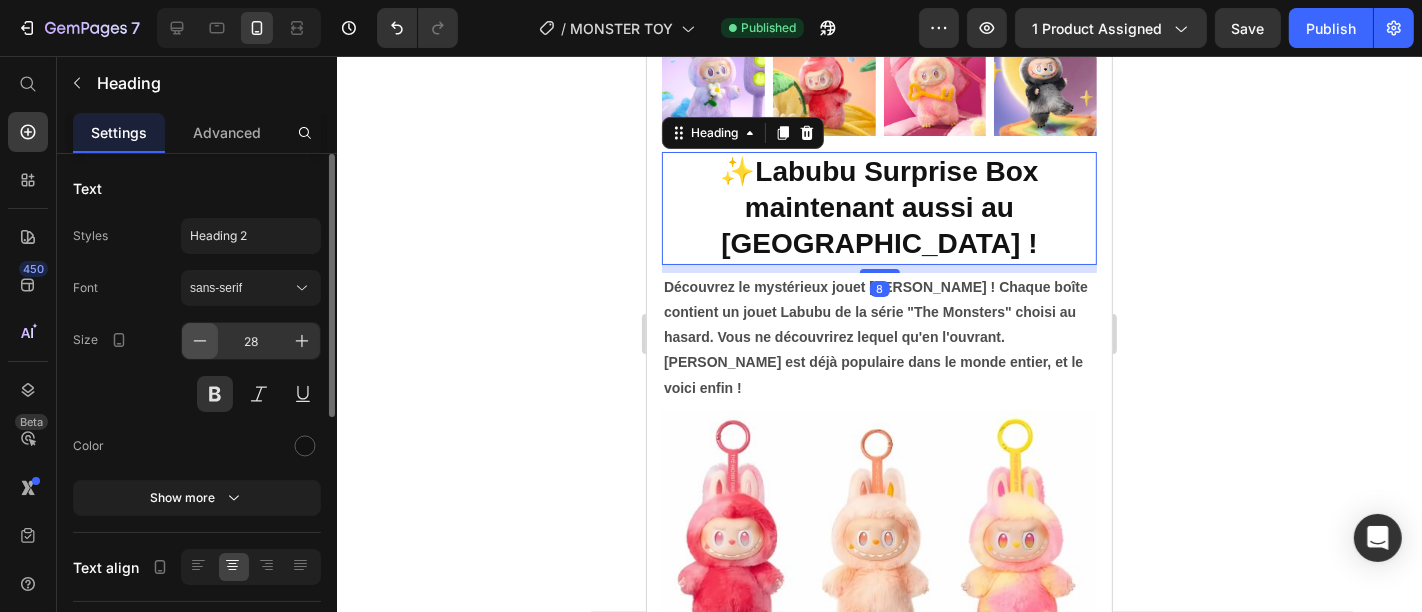 click 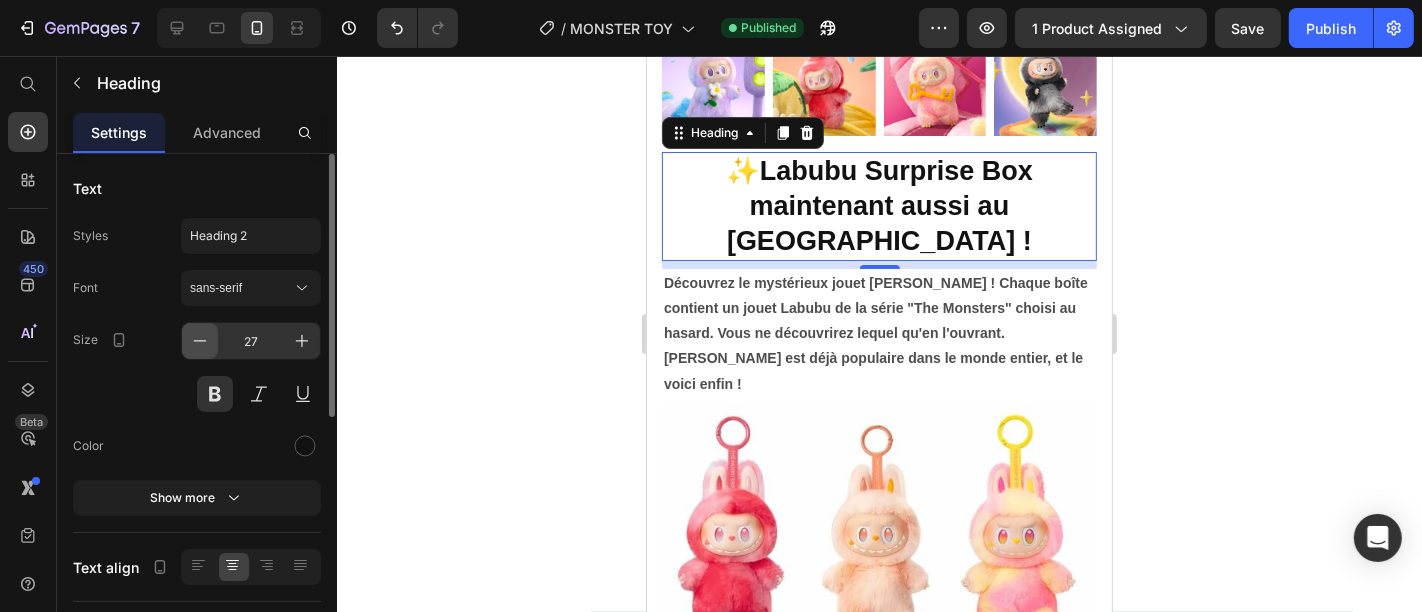 click 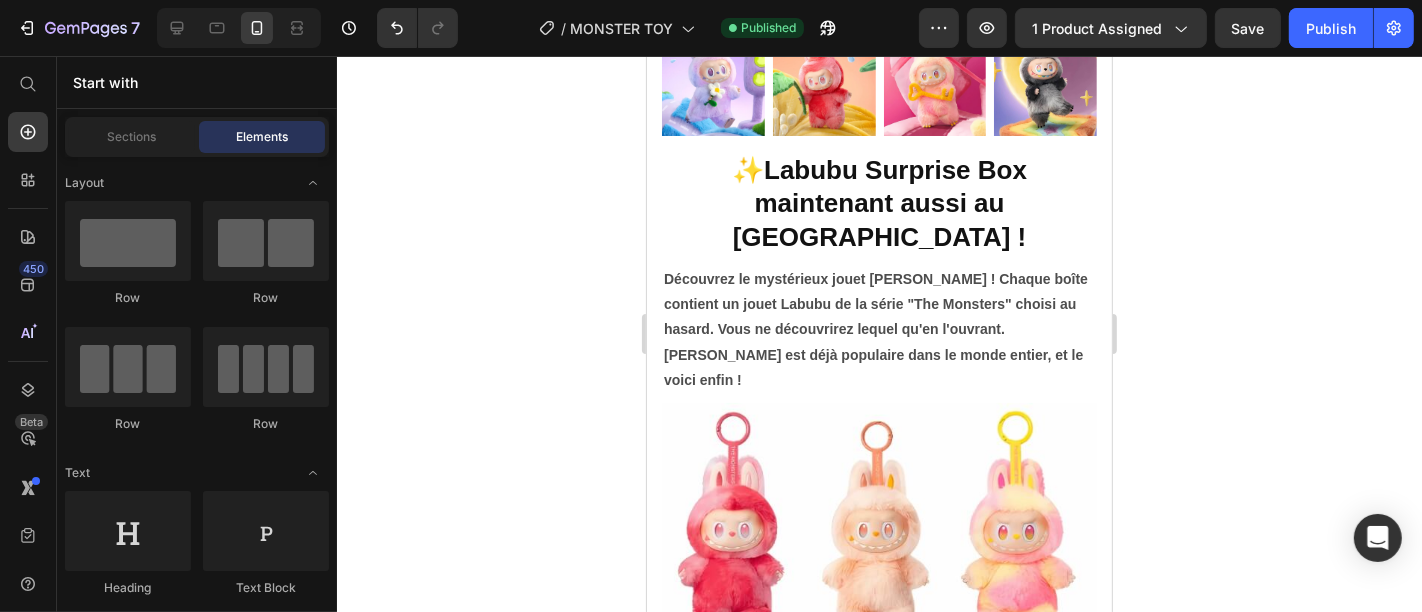 scroll, scrollTop: 293, scrollLeft: 0, axis: vertical 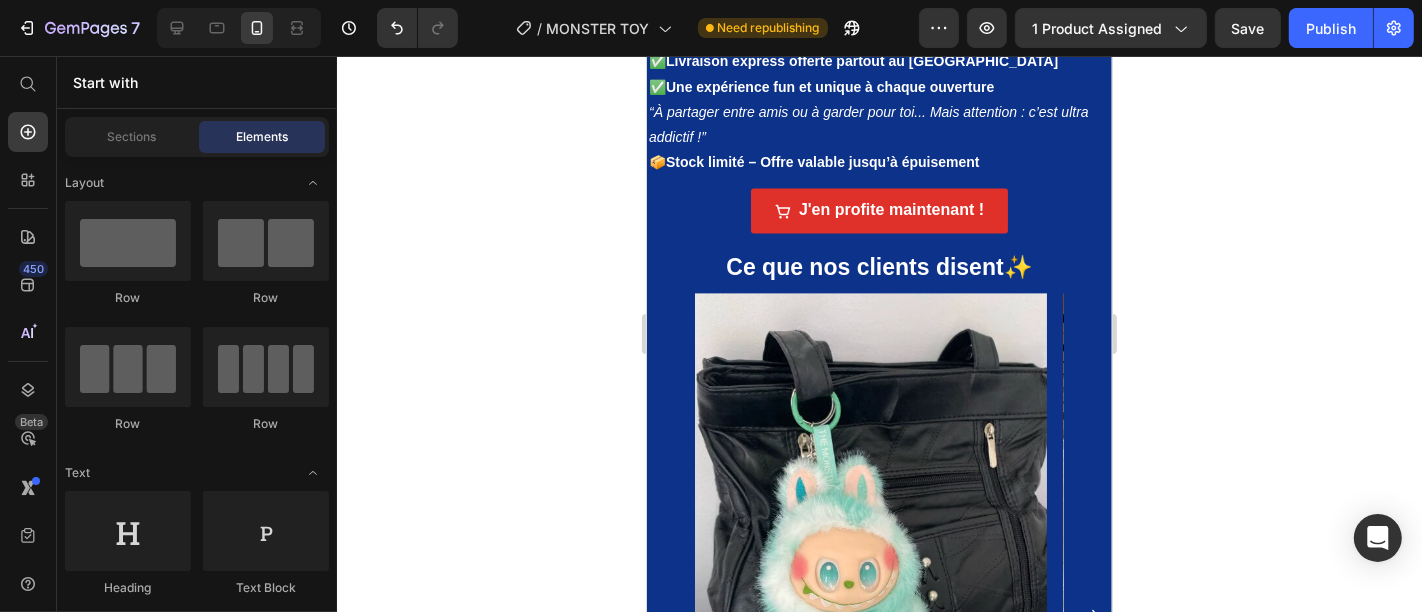 drag, startPoint x: 1106, startPoint y: 247, endPoint x: 1760, endPoint y: 444, distance: 683.02637 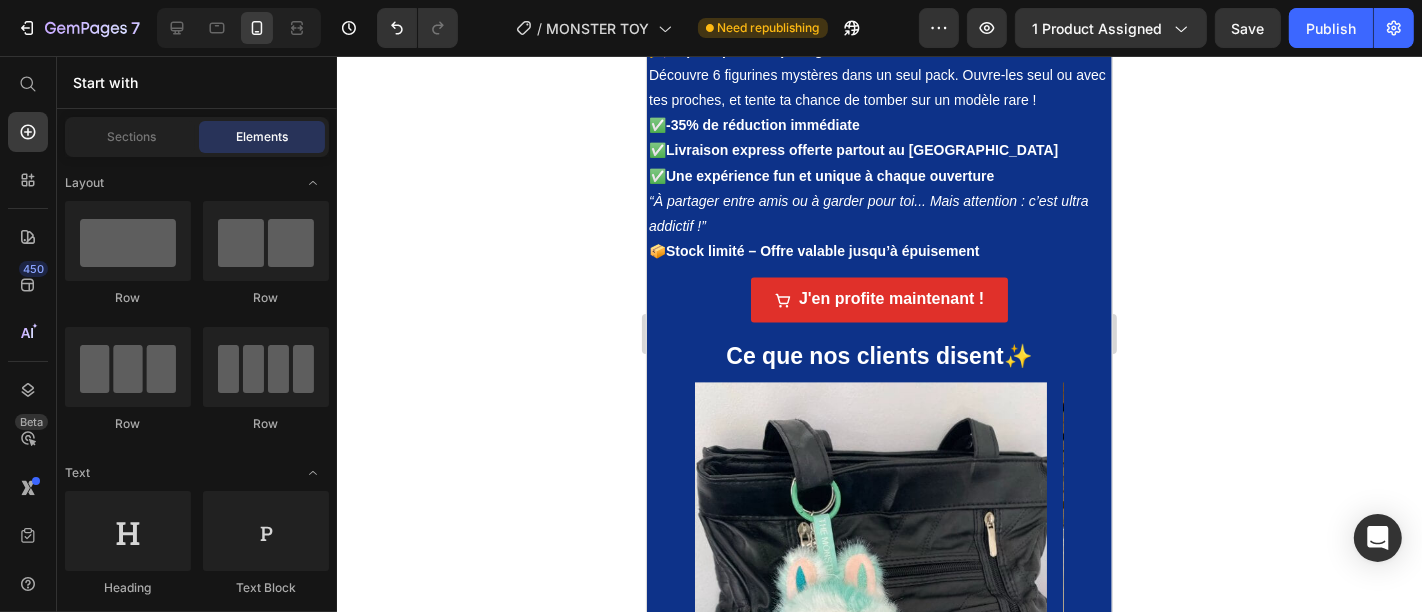 scroll, scrollTop: 3612, scrollLeft: 0, axis: vertical 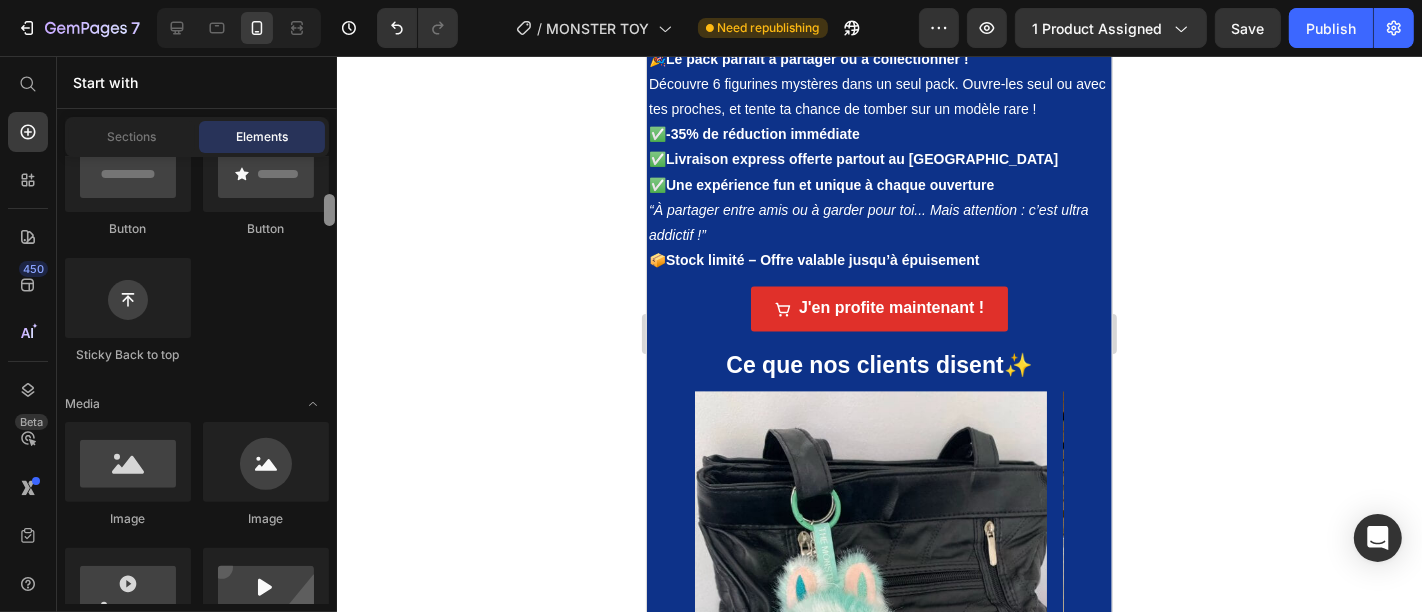 drag, startPoint x: 328, startPoint y: 168, endPoint x: 319, endPoint y: 212, distance: 44.911022 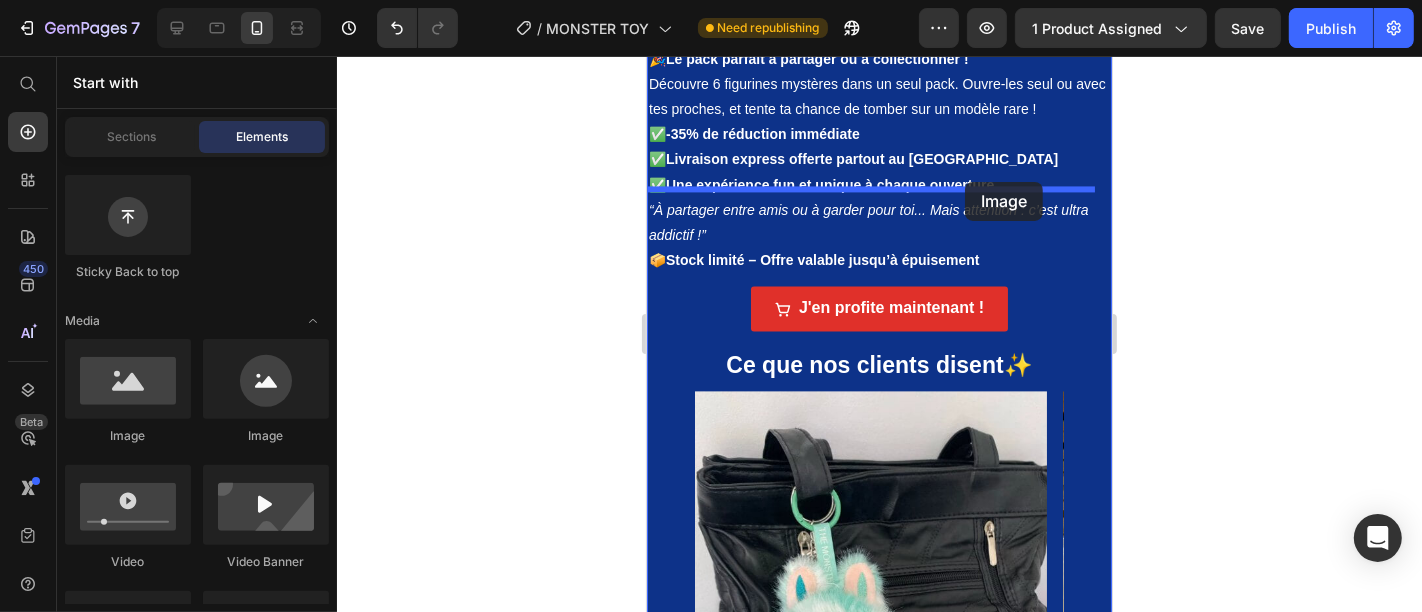 drag, startPoint x: 772, startPoint y: 457, endPoint x: 964, endPoint y: 183, distance: 334.57437 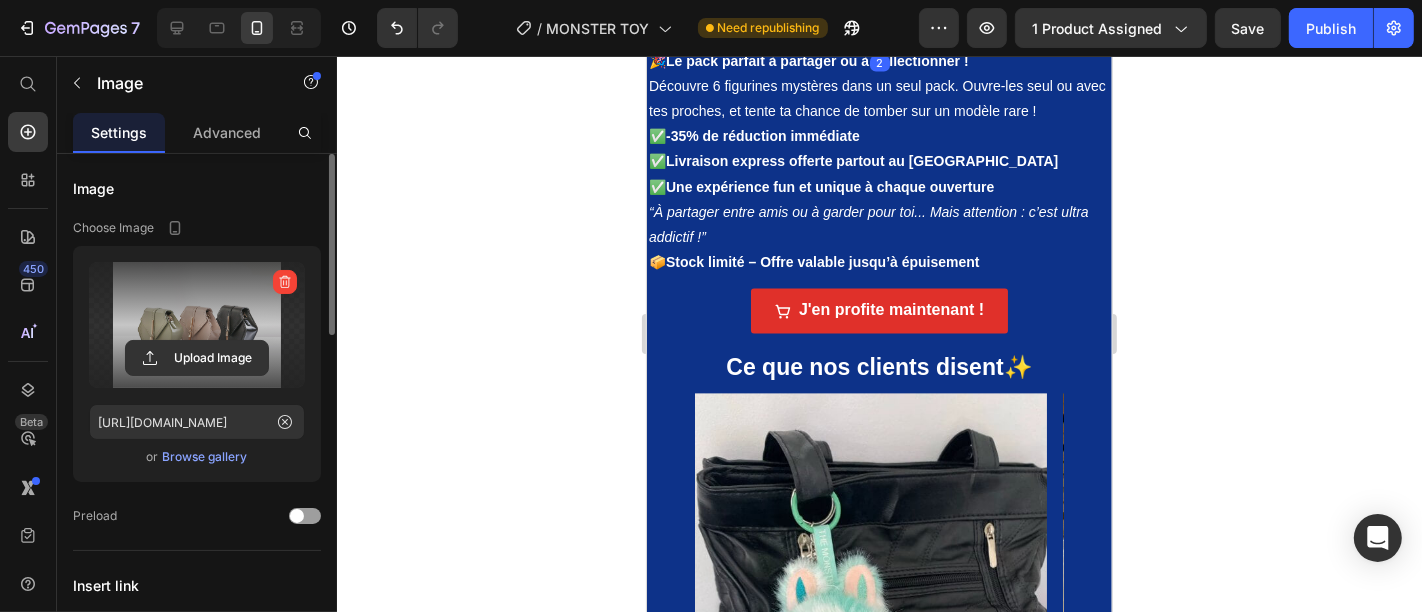click at bounding box center [197, 325] 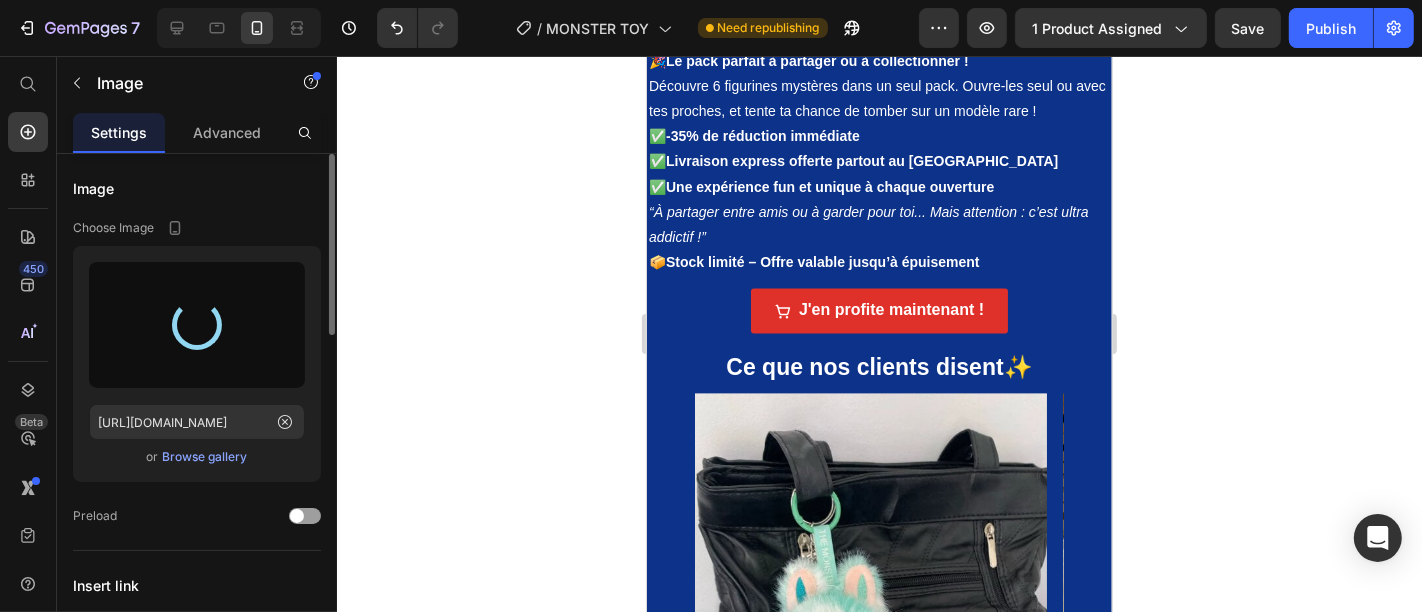 type on "[URL][DOMAIN_NAME]" 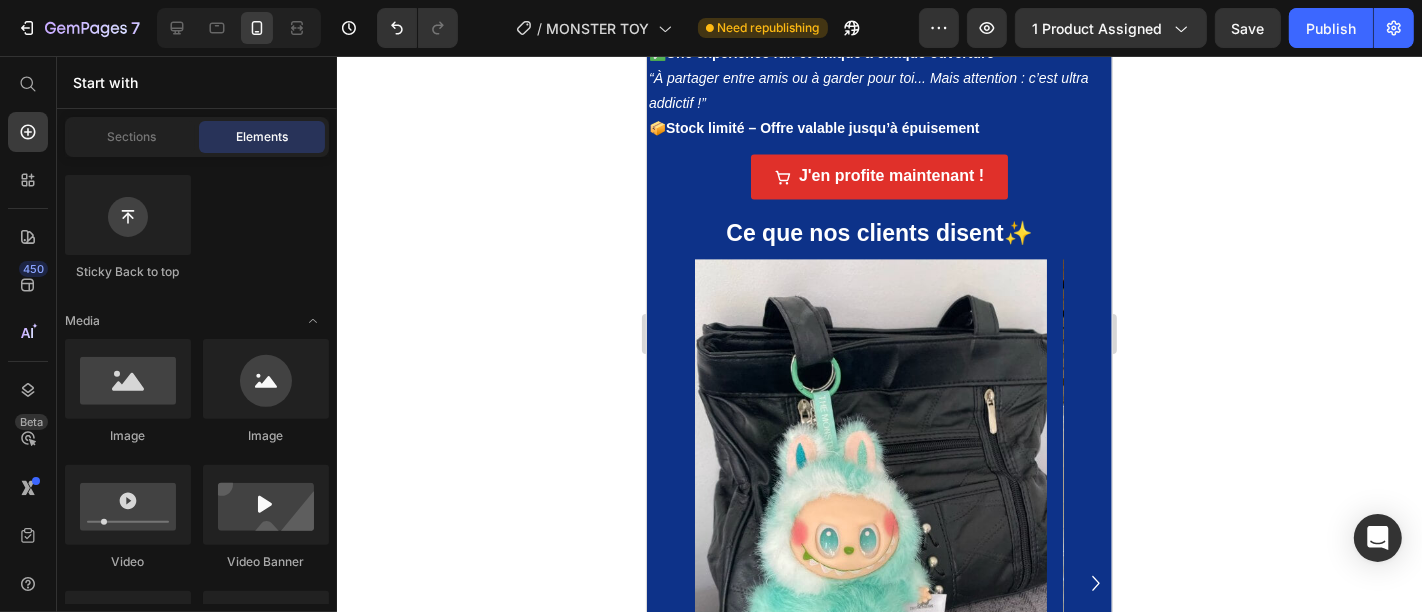 scroll, scrollTop: 3617, scrollLeft: 0, axis: vertical 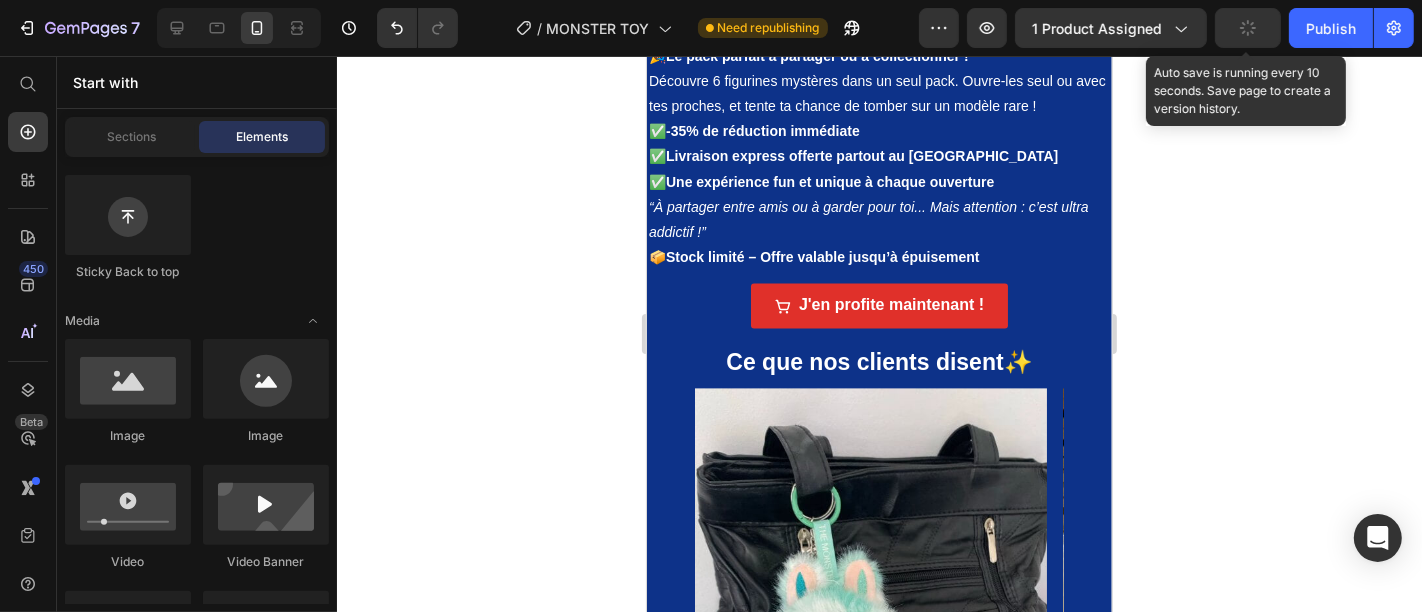 click 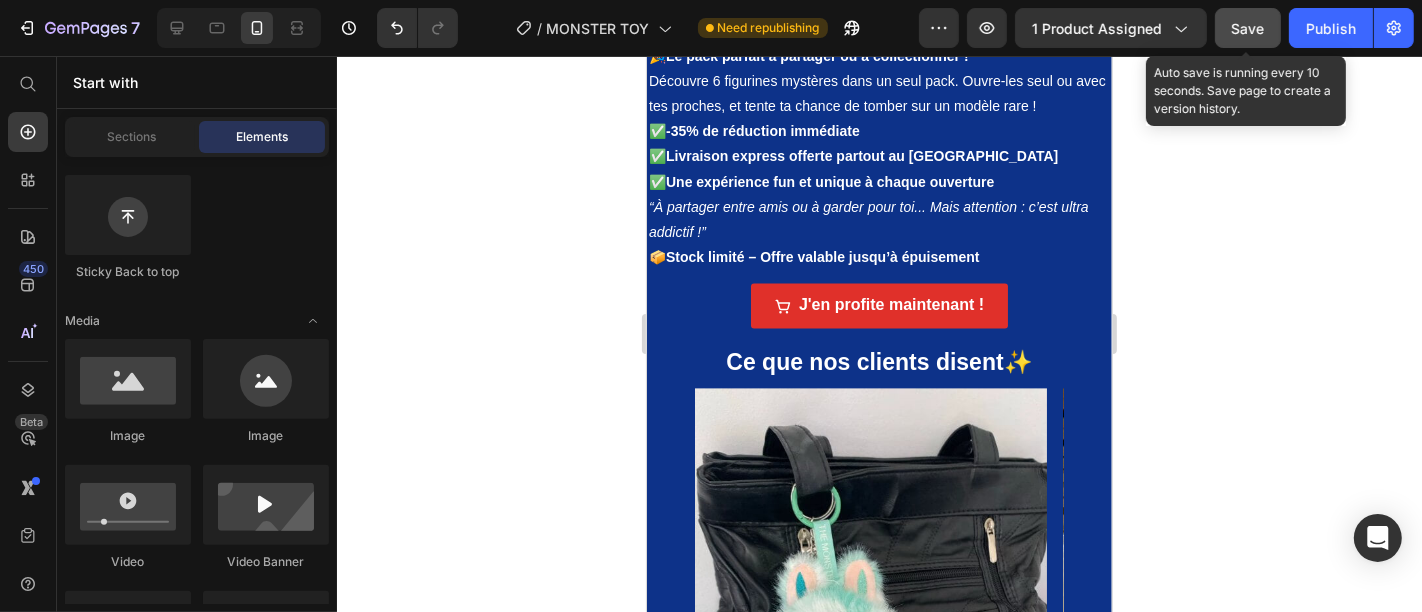 click on "Save" at bounding box center [1248, 28] 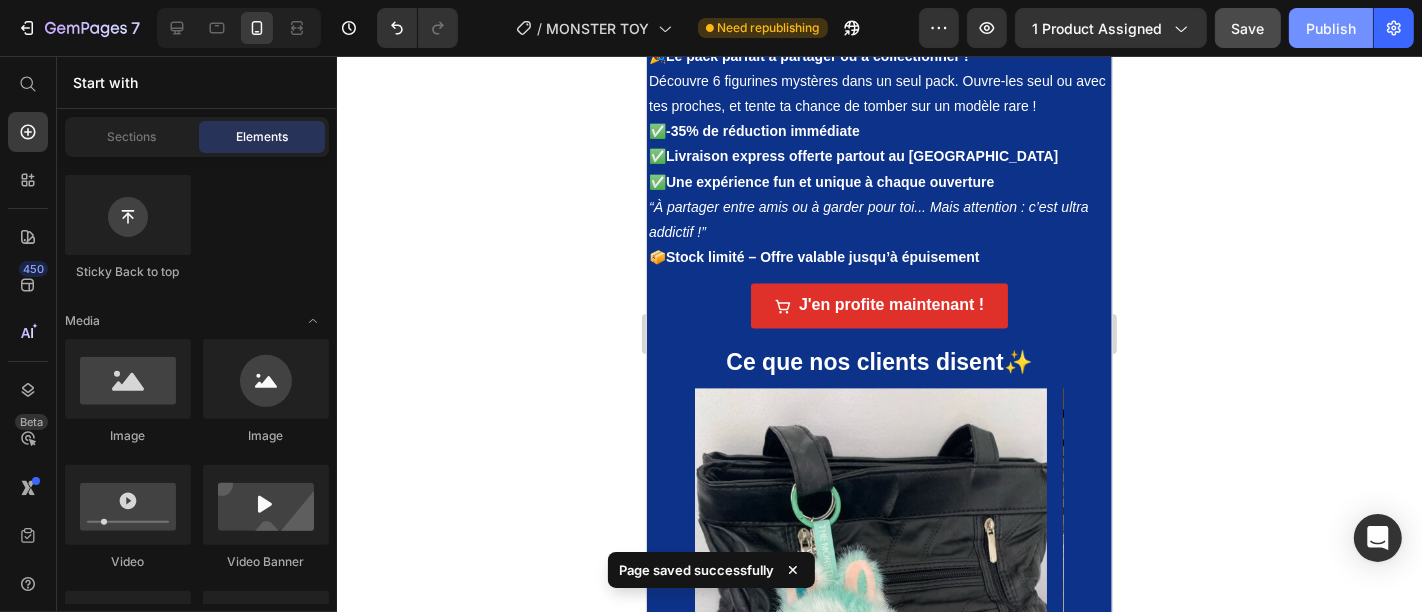 click on "Publish" at bounding box center [1331, 28] 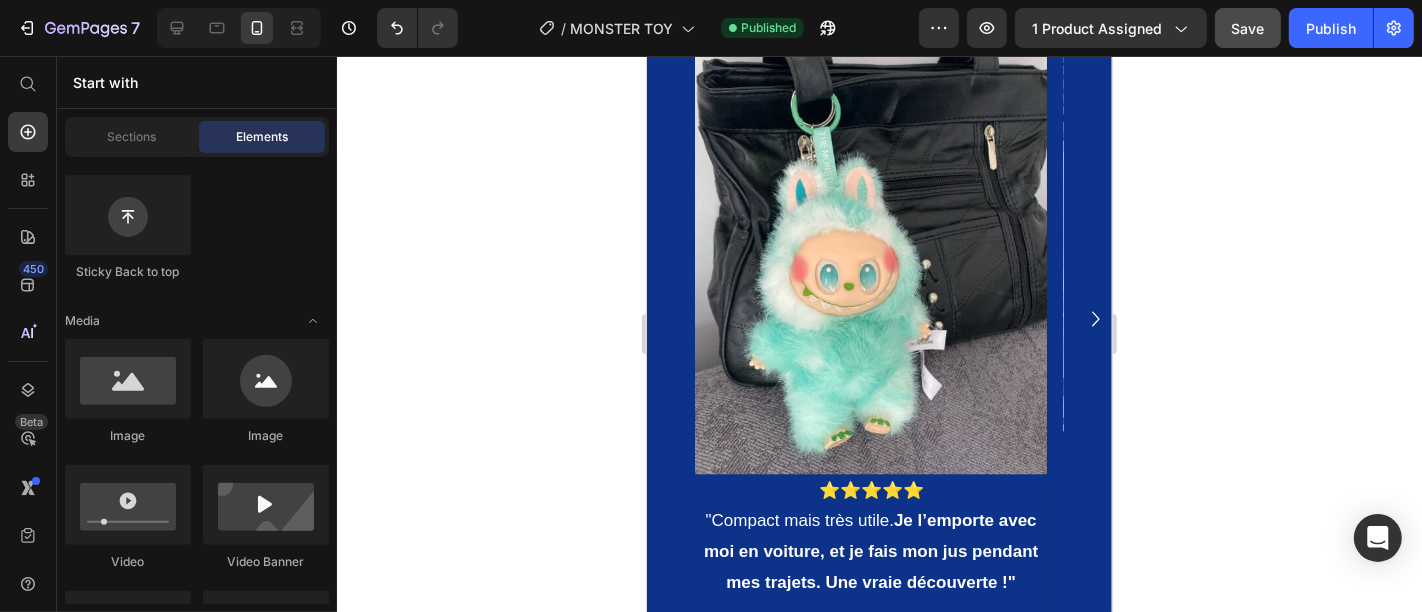 scroll, scrollTop: 3990, scrollLeft: 0, axis: vertical 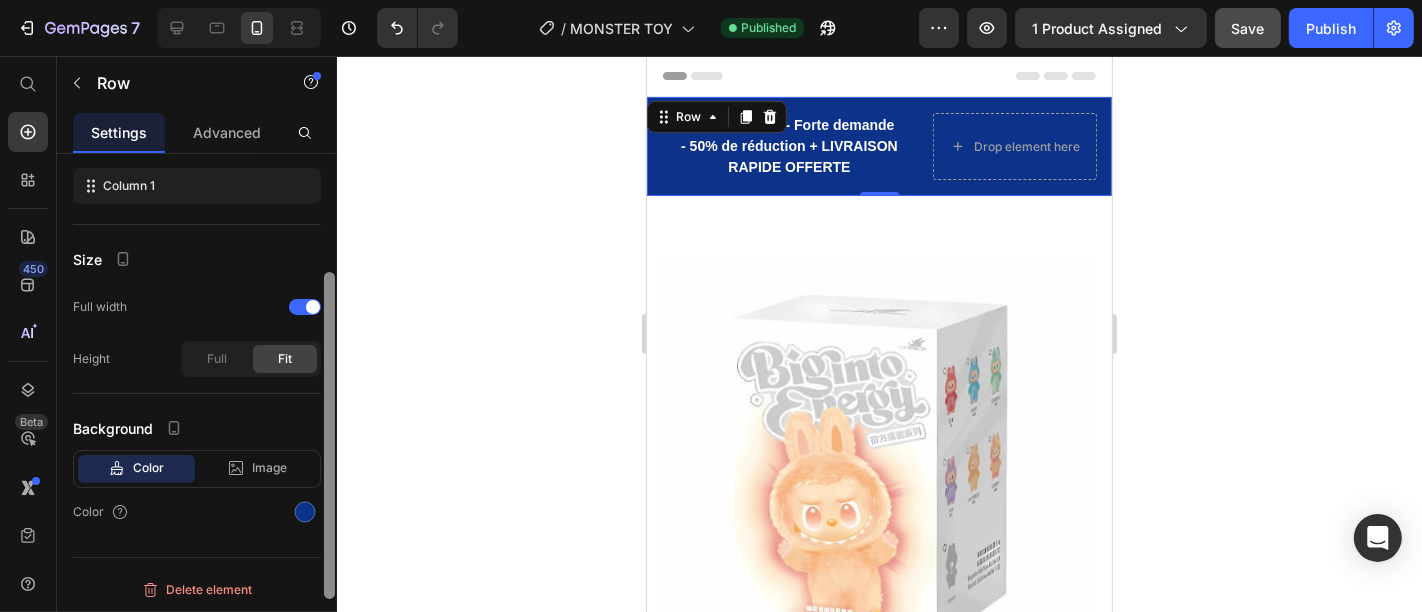 drag, startPoint x: 332, startPoint y: 247, endPoint x: 334, endPoint y: 450, distance: 203.00986 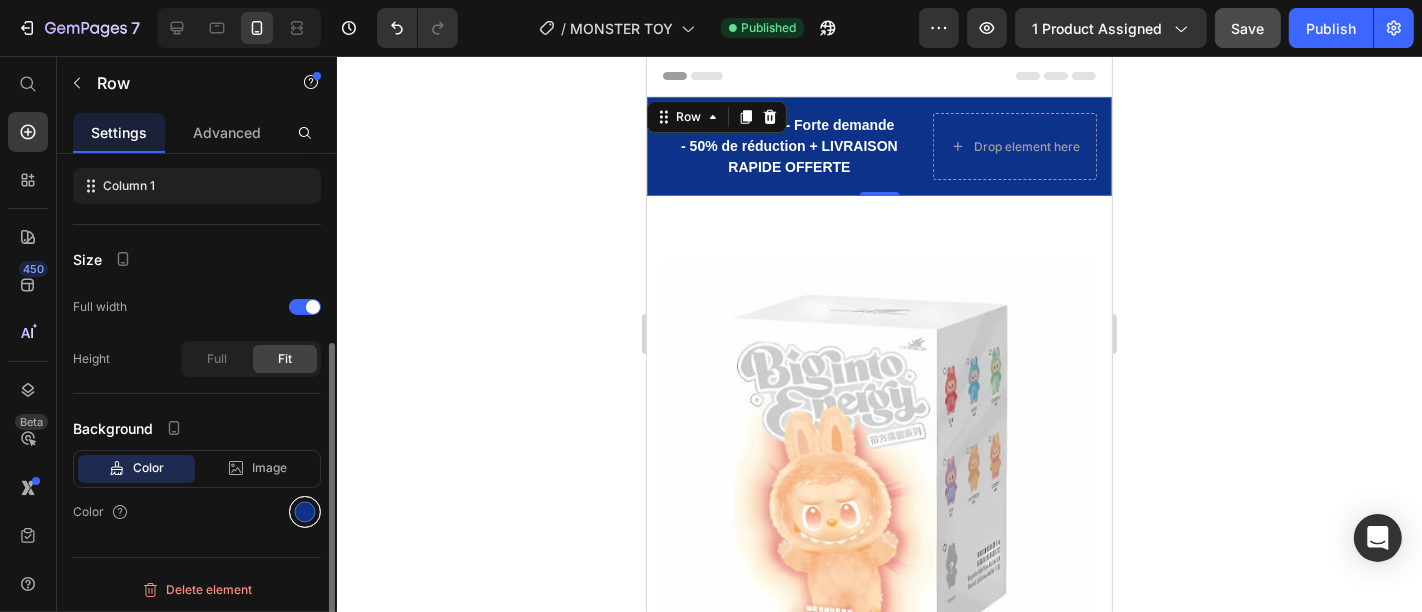 click at bounding box center [305, 512] 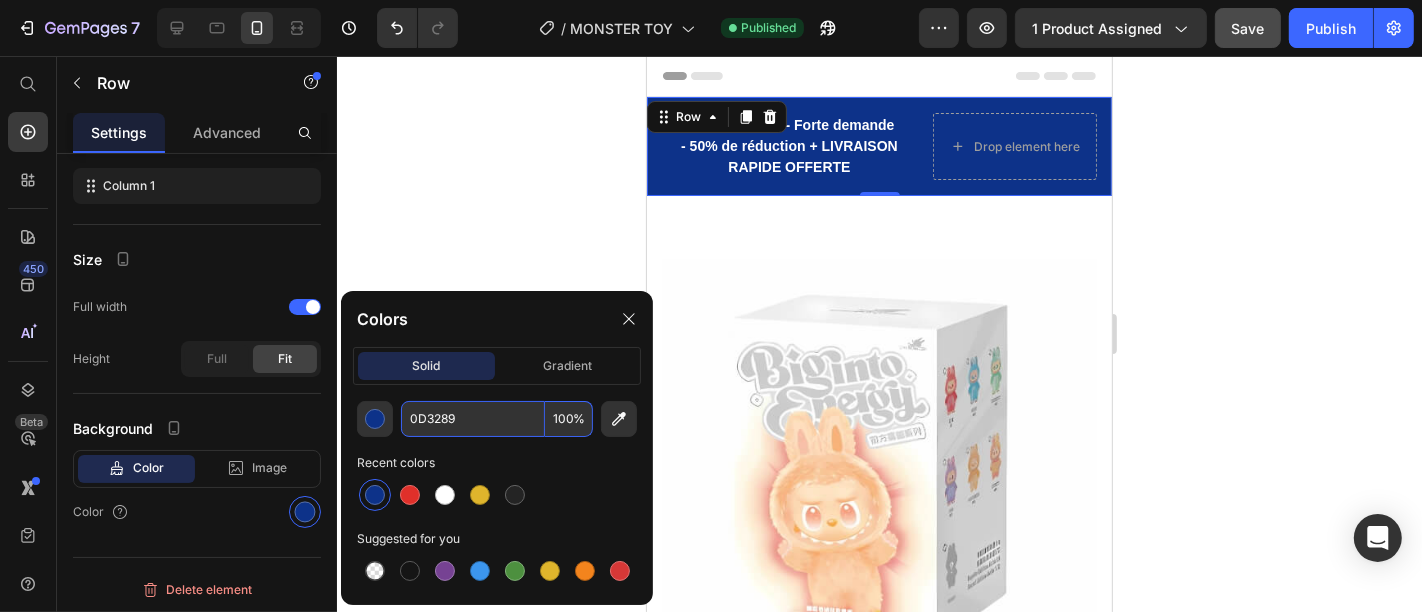 click on "0D3289" at bounding box center [473, 419] 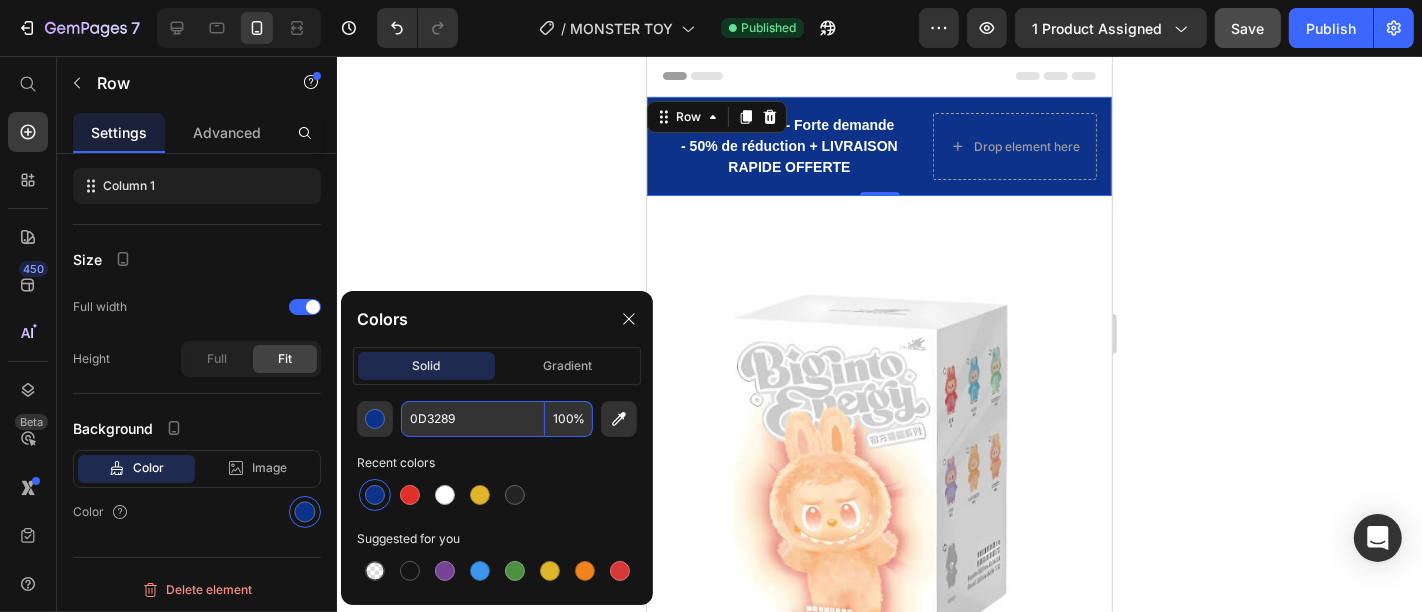 click on "0D3289" at bounding box center [473, 419] 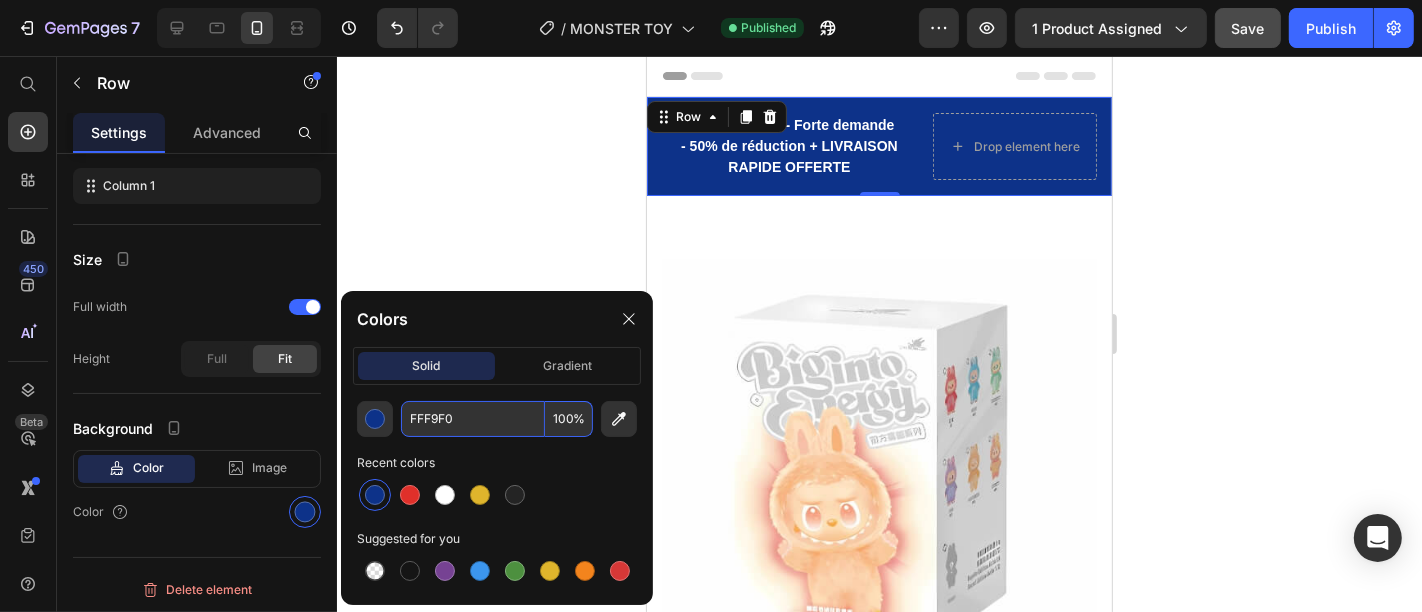 type on "0D3289" 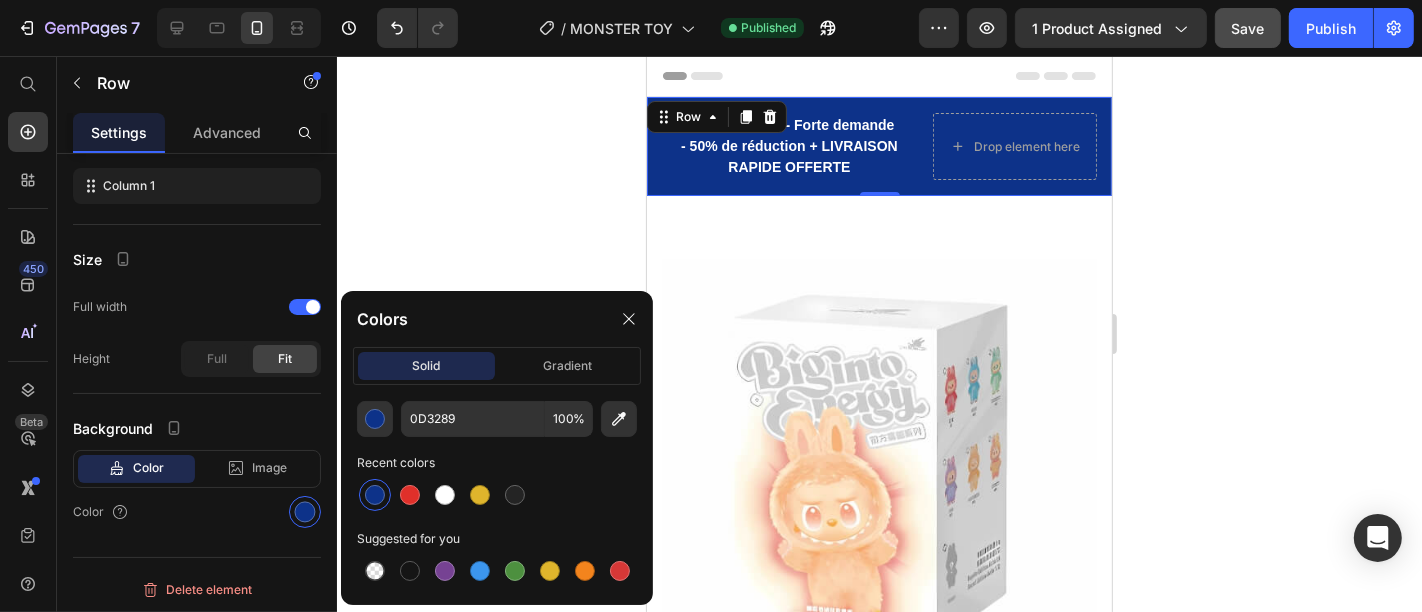 click 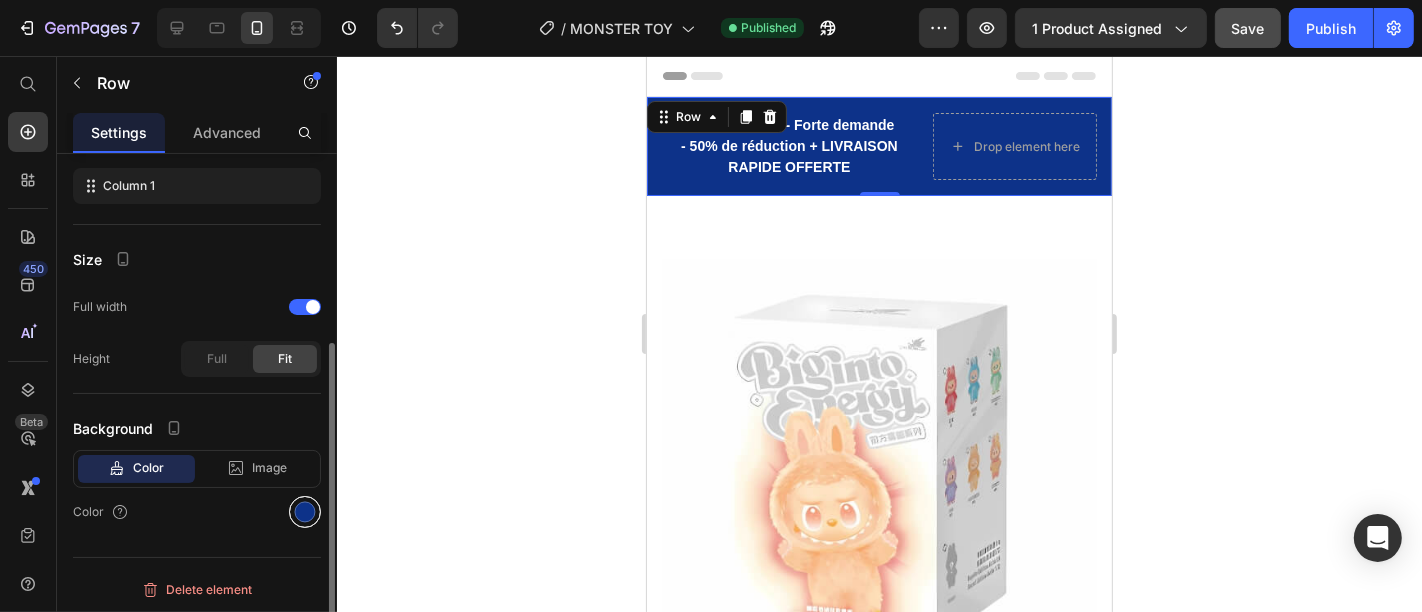 click at bounding box center (305, 512) 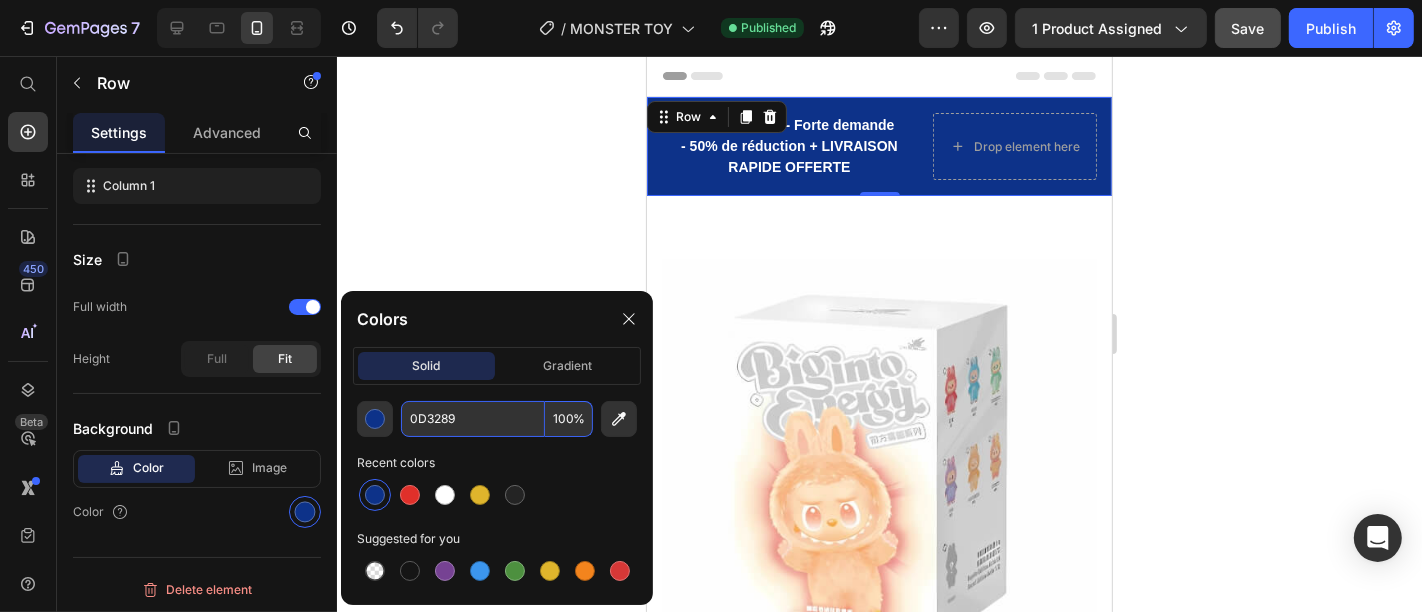 click on "0D3289" at bounding box center [473, 419] 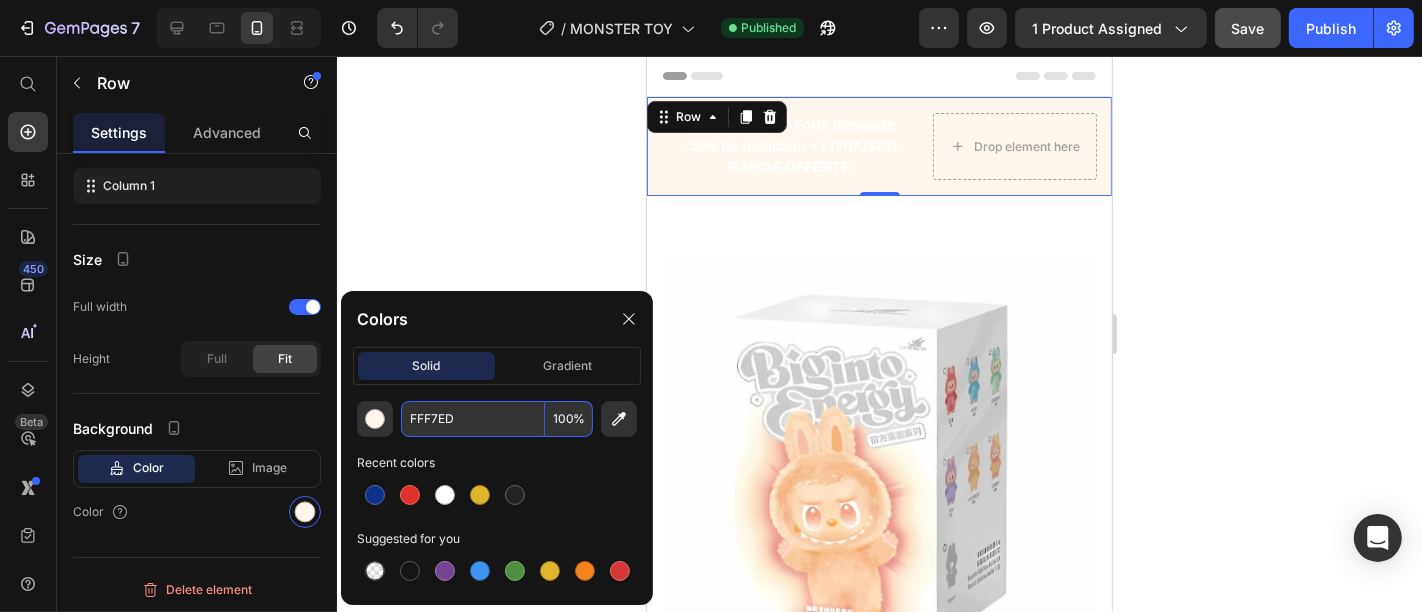 paste on "DF6F0" 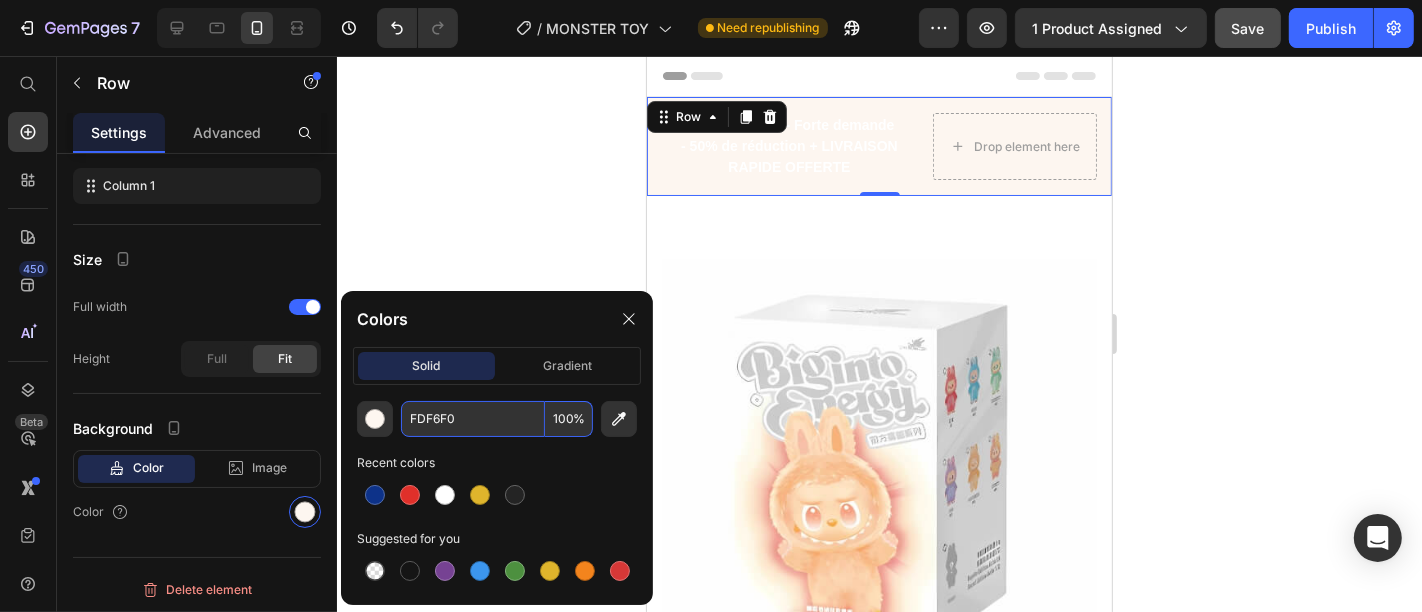 type on "FDF6F0" 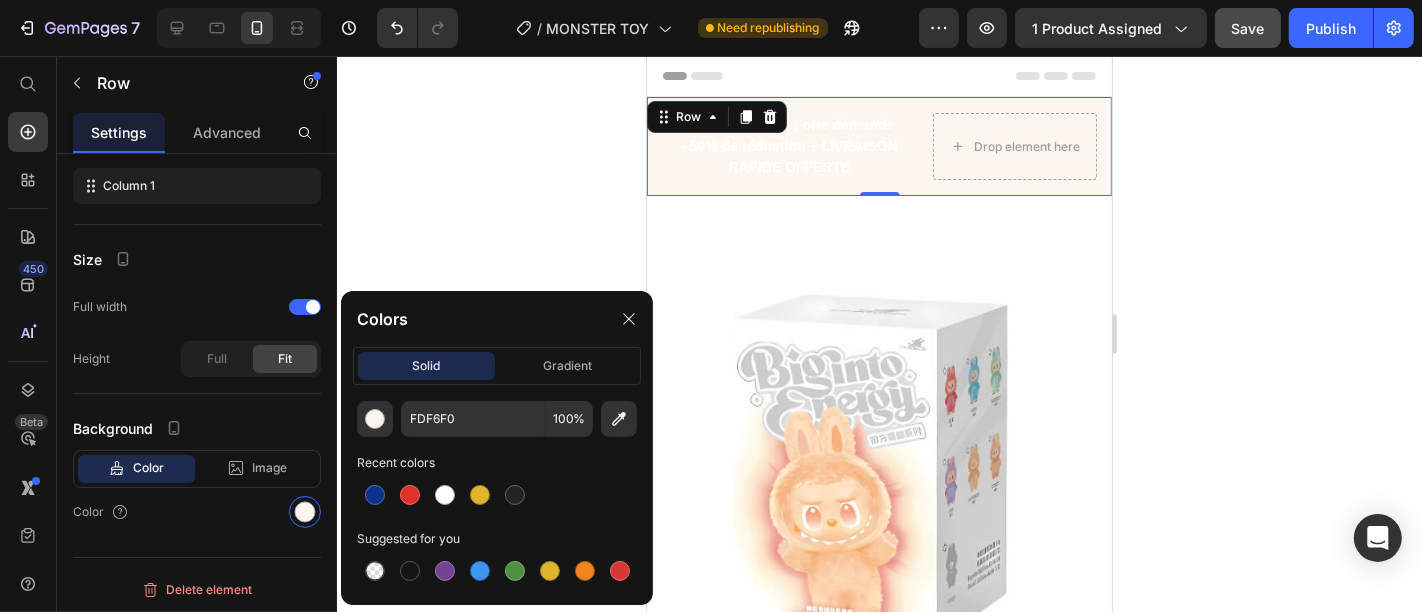 click 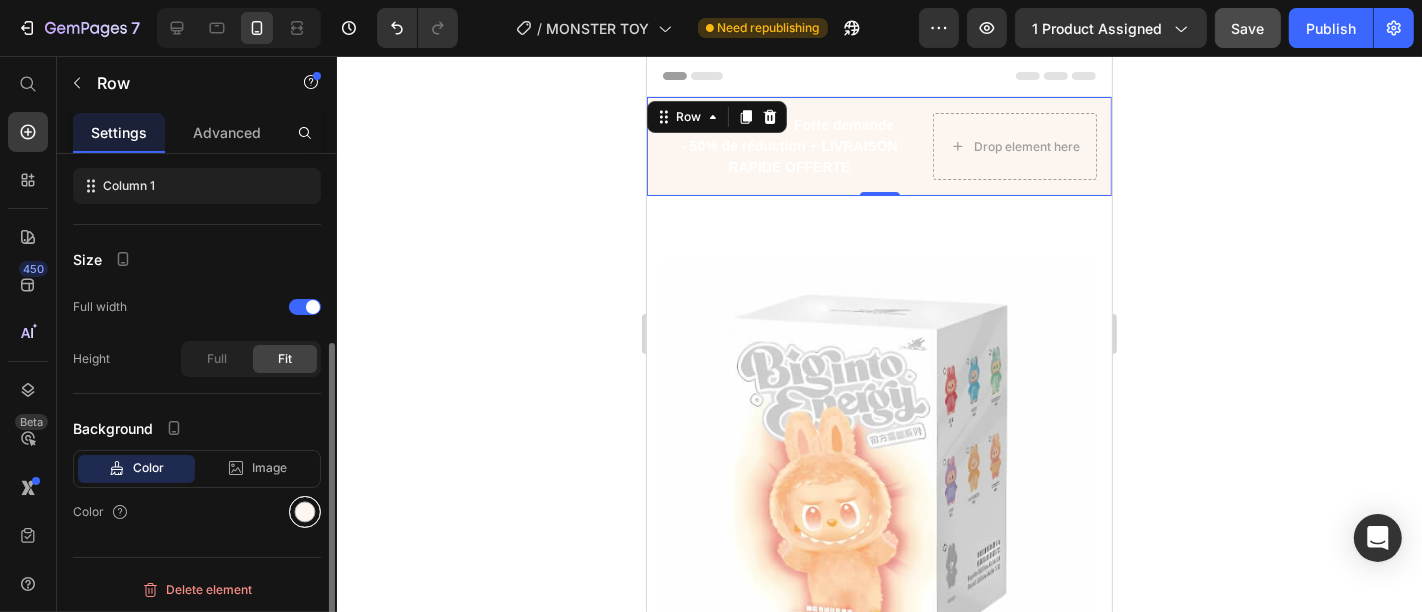 click at bounding box center [305, 512] 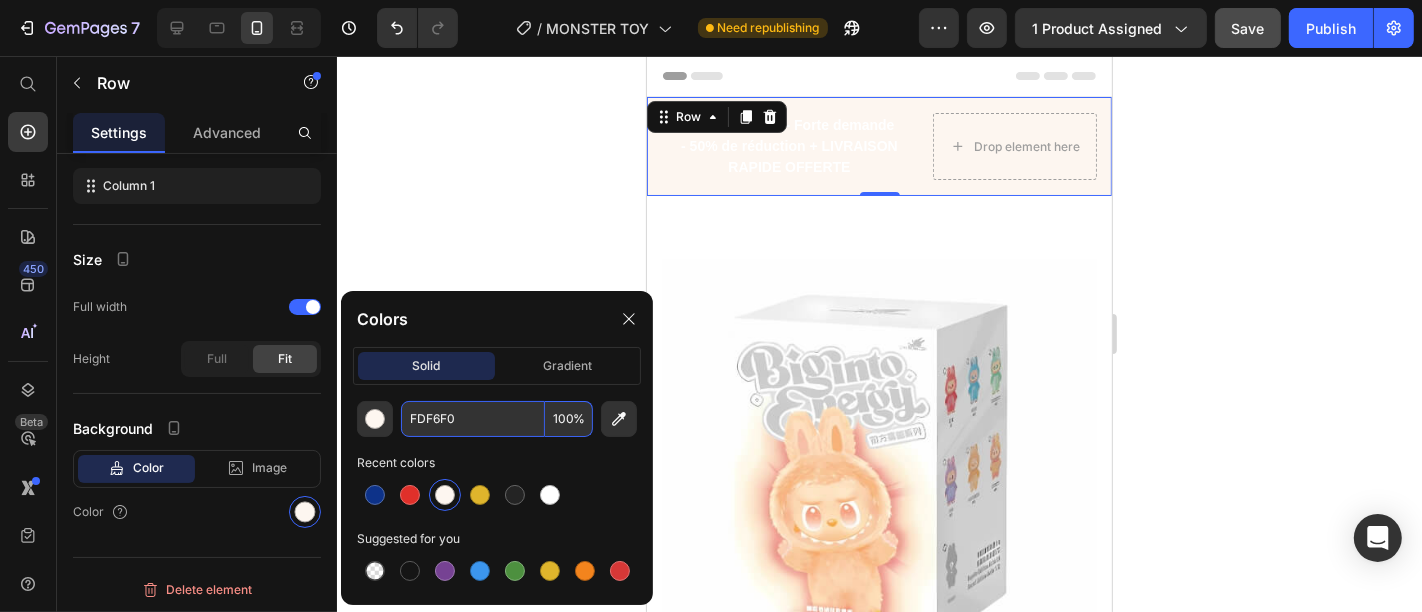 click on "FDF6F0" at bounding box center (473, 419) 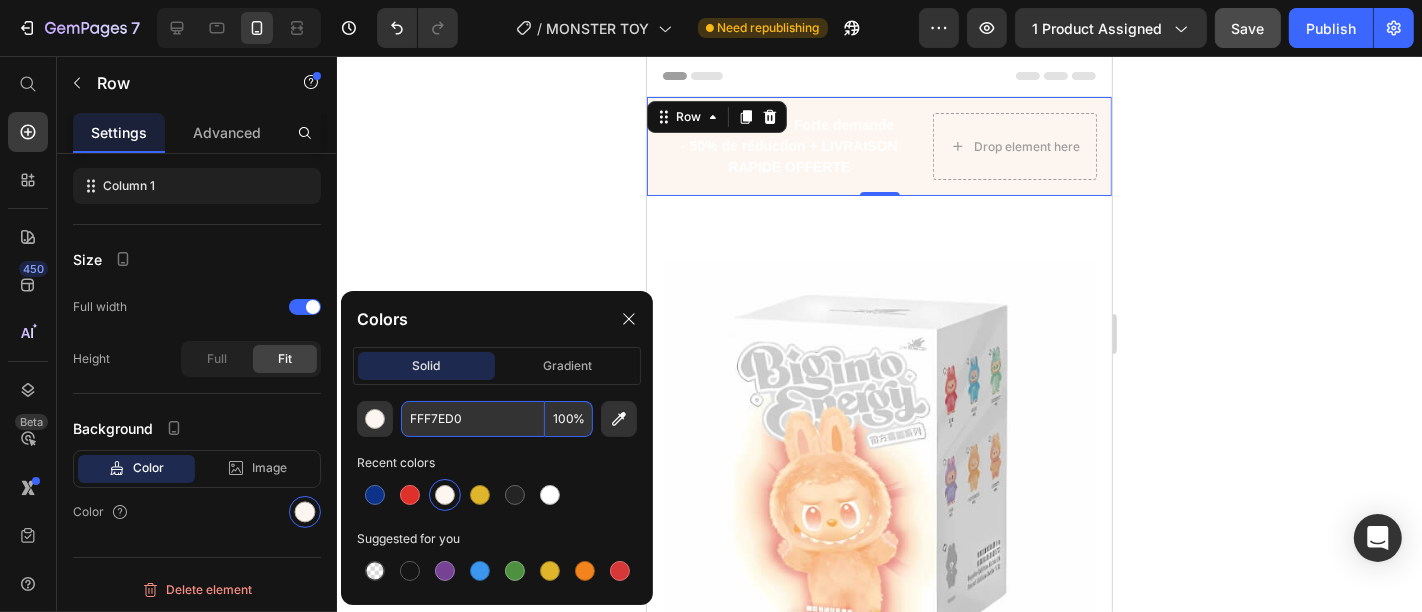 click on "FFF7ED0" at bounding box center [473, 419] 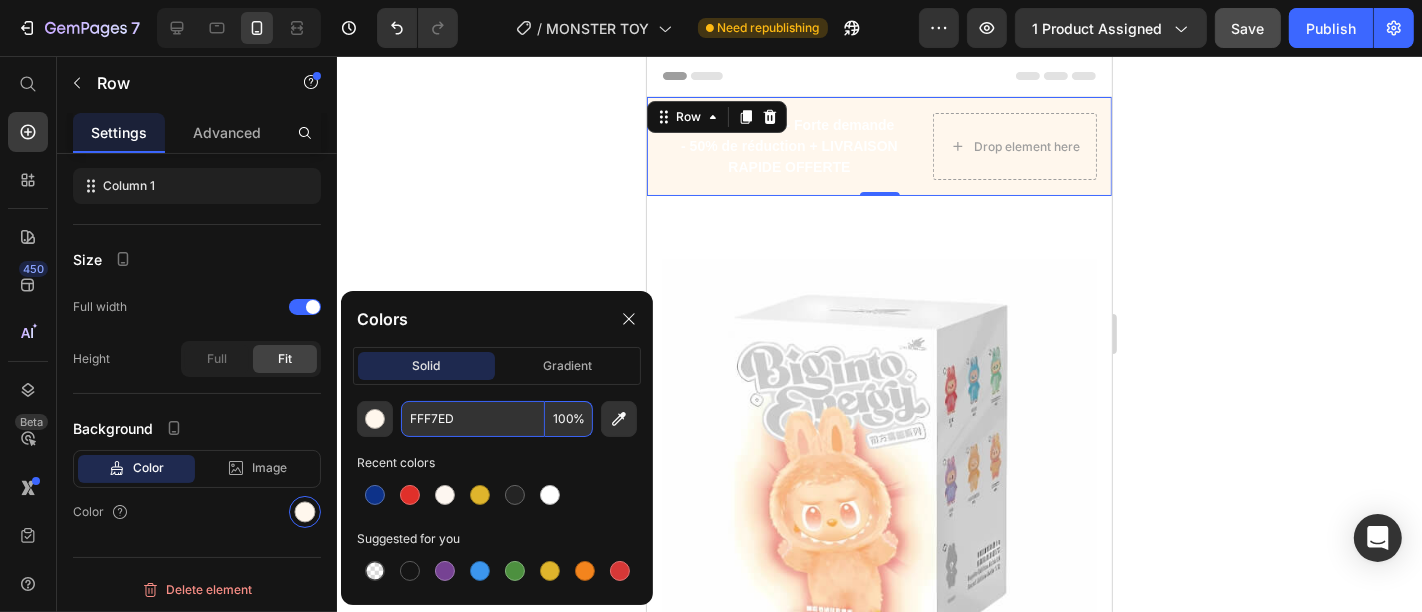 type on "FFF7ED" 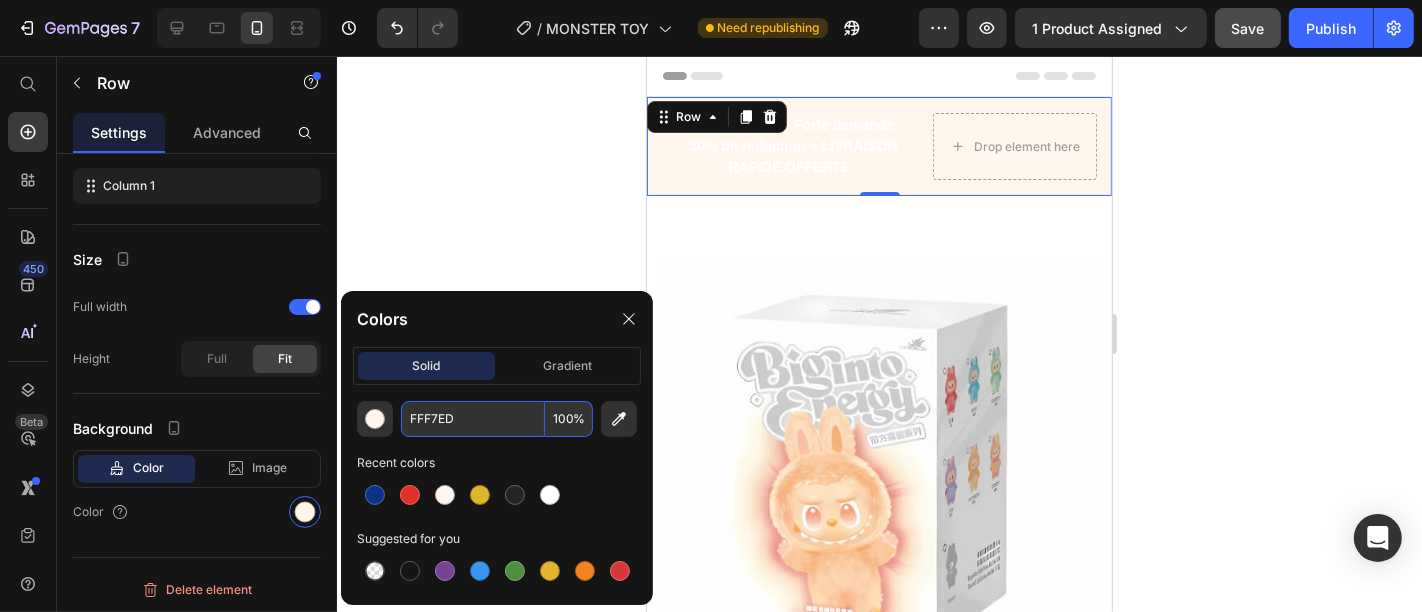 click 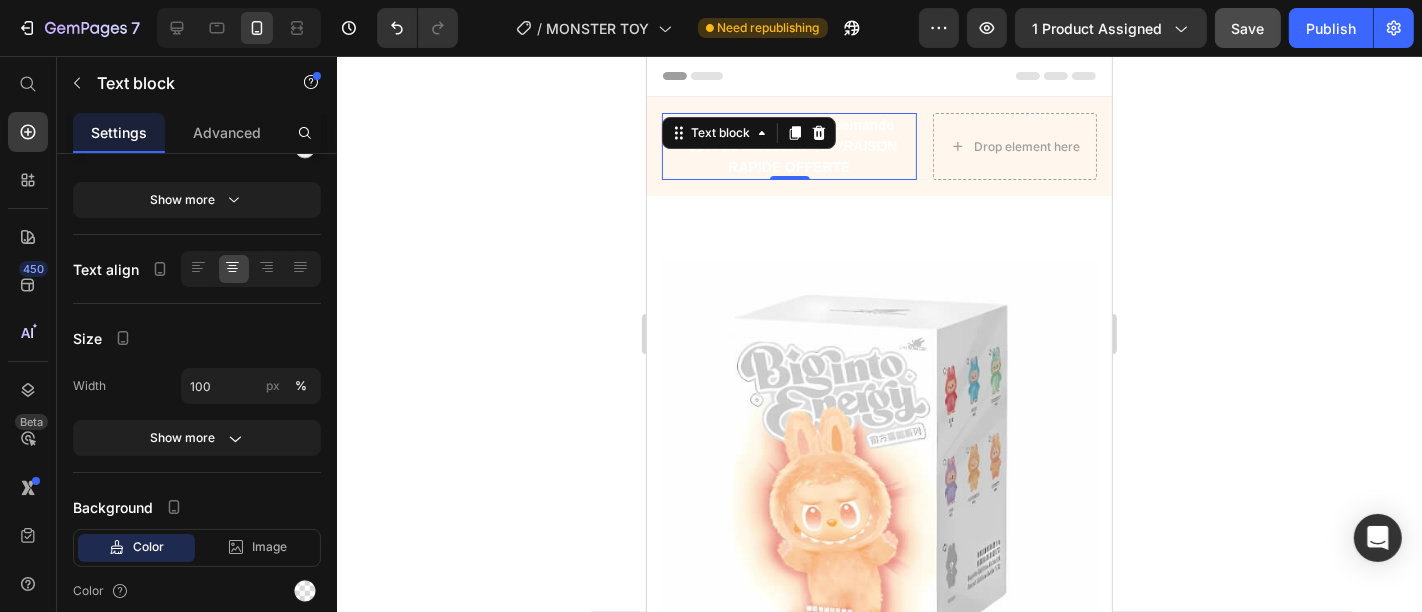 scroll, scrollTop: 0, scrollLeft: 0, axis: both 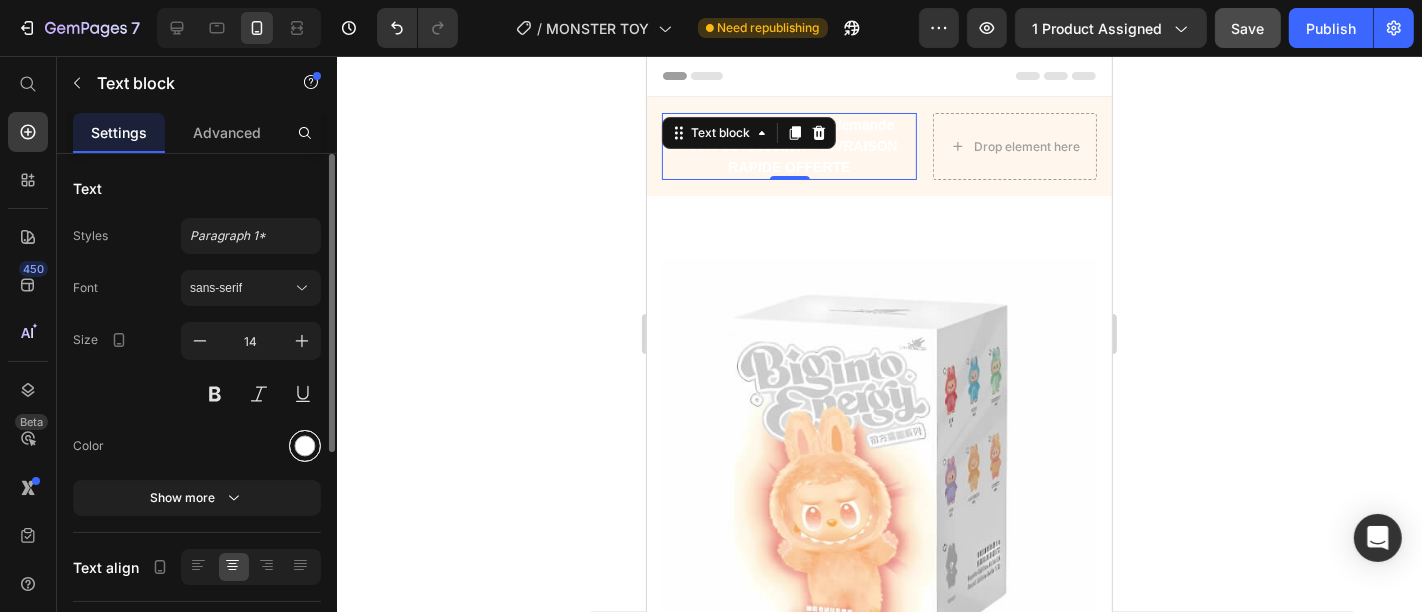 click at bounding box center (305, 446) 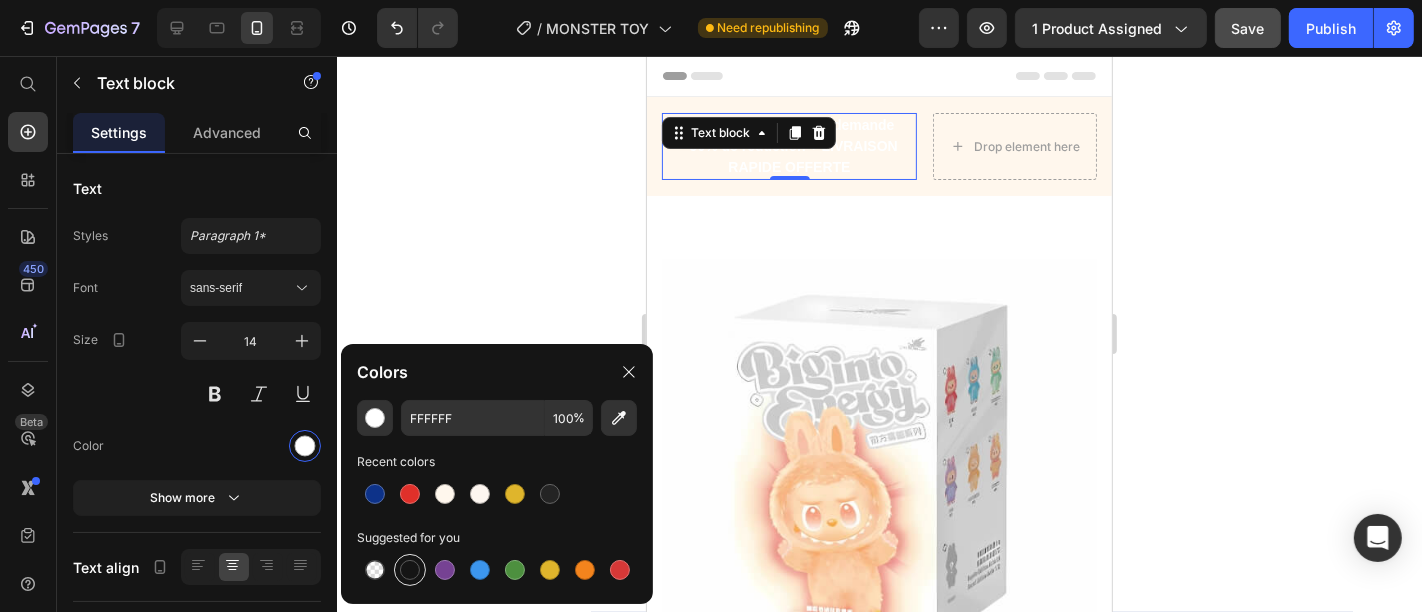click at bounding box center (410, 570) 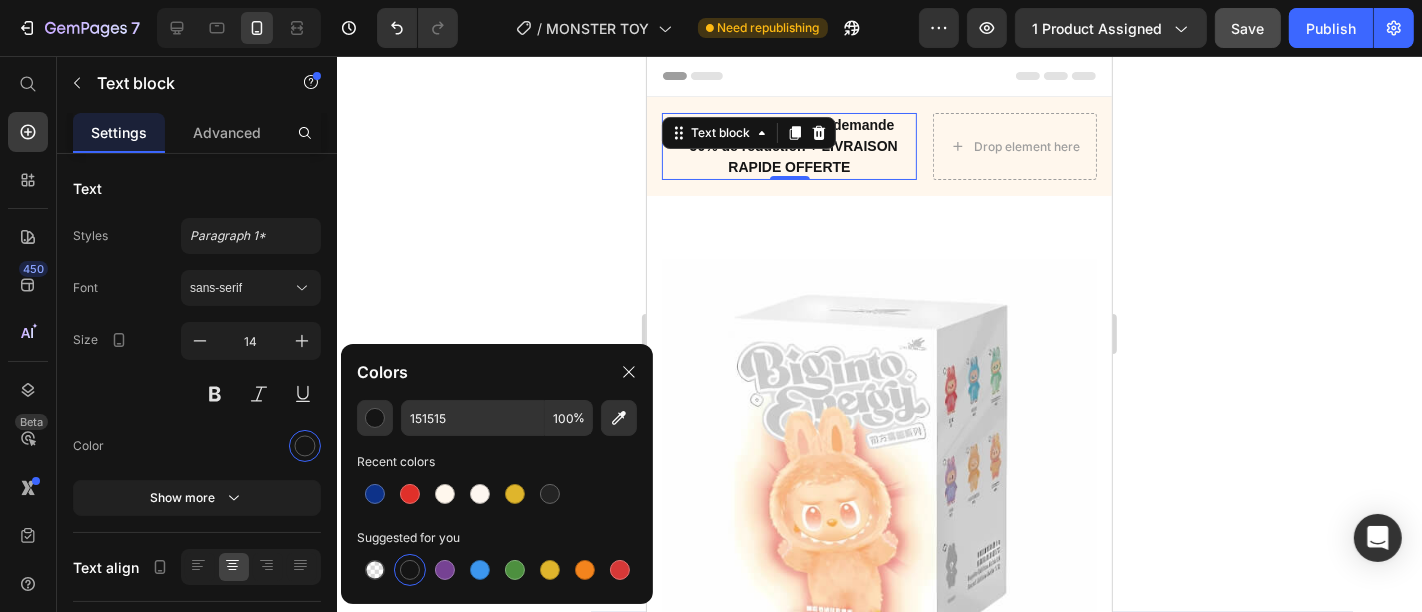 click 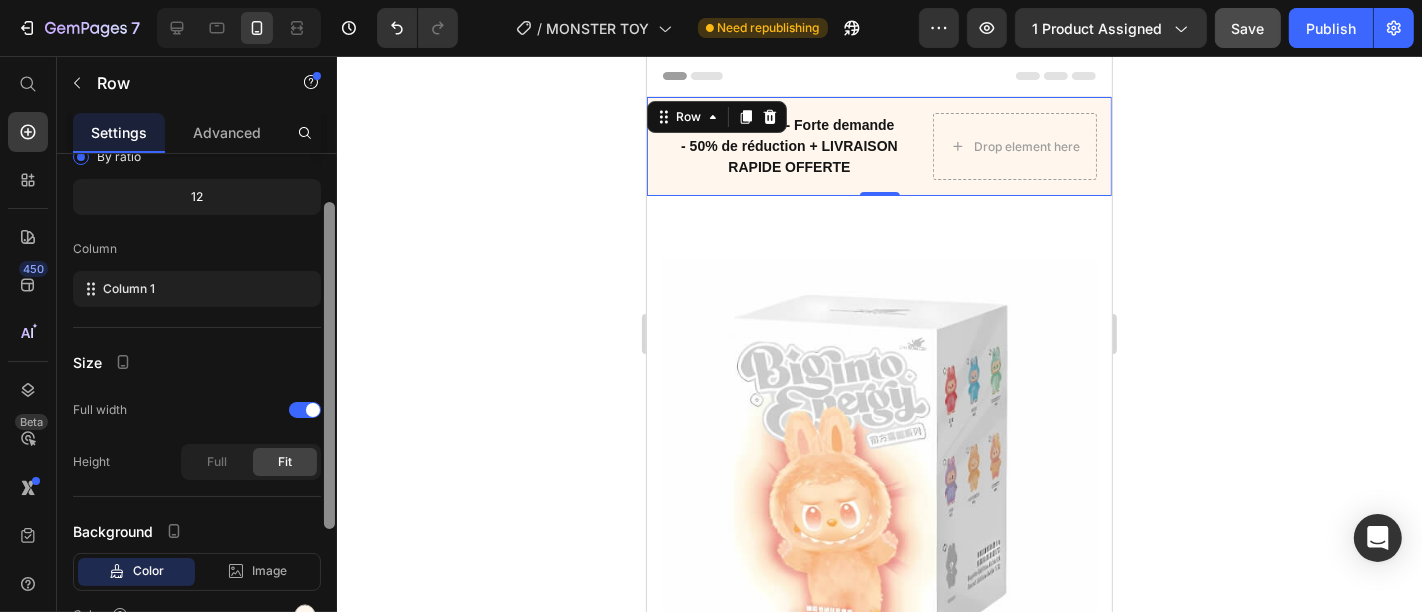scroll, scrollTop: 203, scrollLeft: 0, axis: vertical 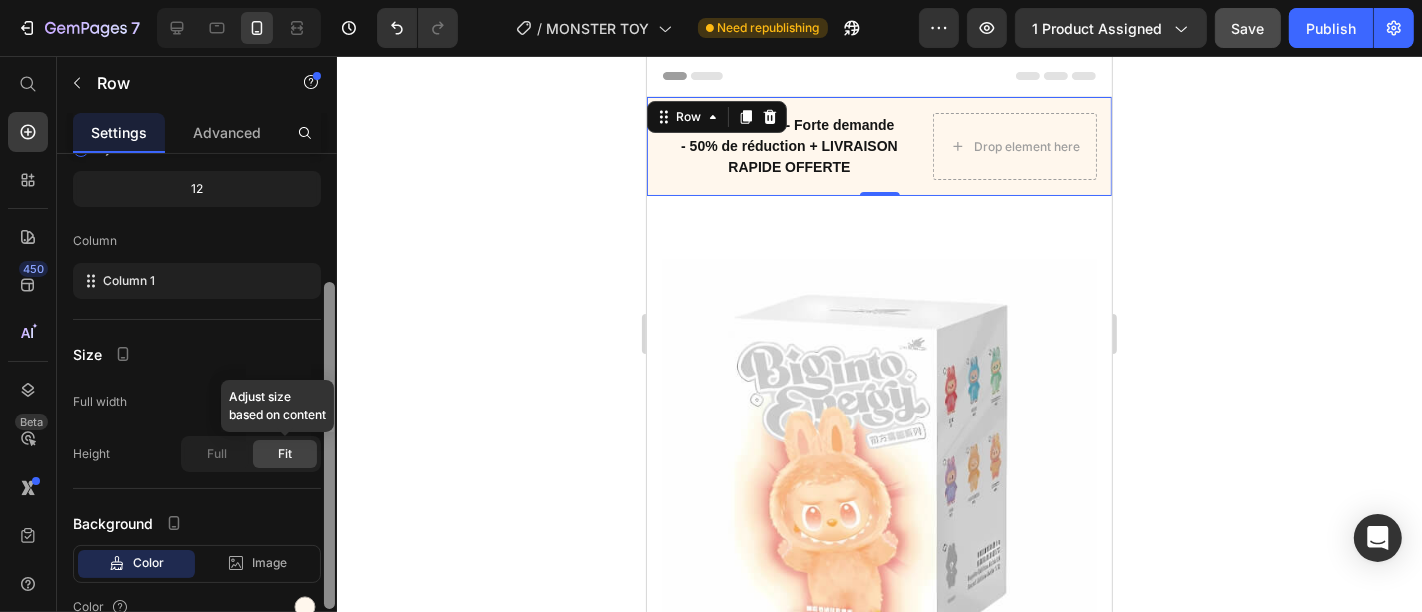 drag, startPoint x: 329, startPoint y: 323, endPoint x: 316, endPoint y: 452, distance: 129.65338 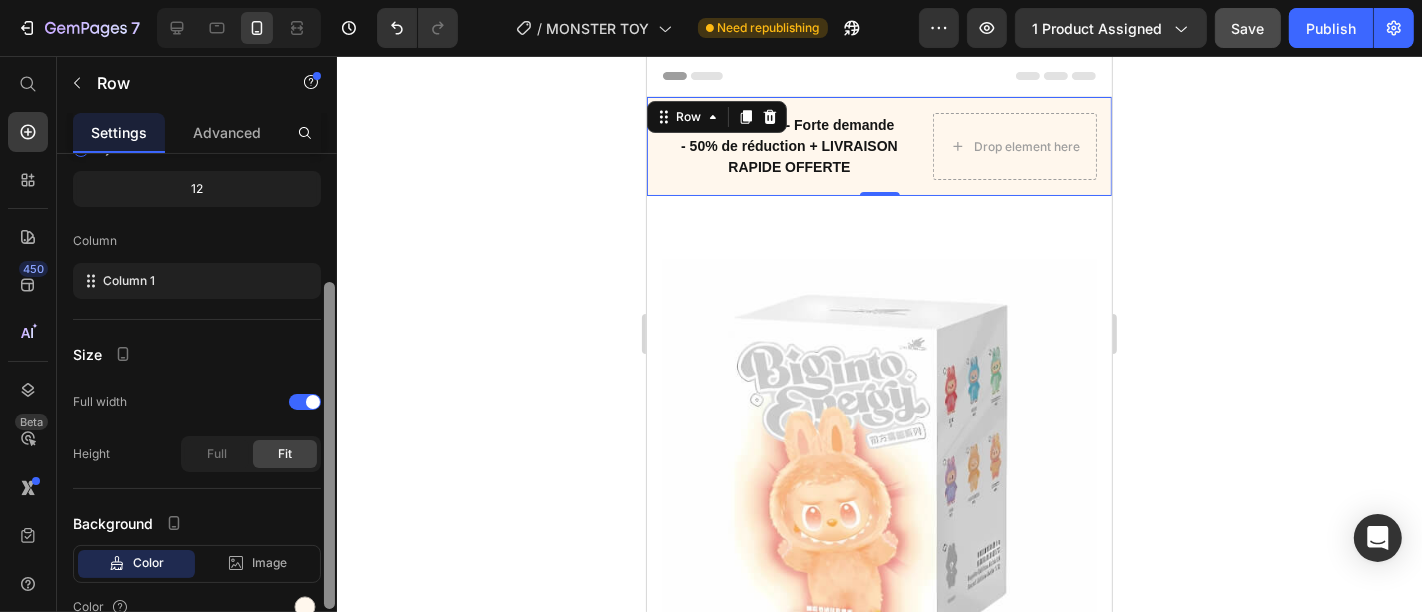 scroll, scrollTop: 298, scrollLeft: 0, axis: vertical 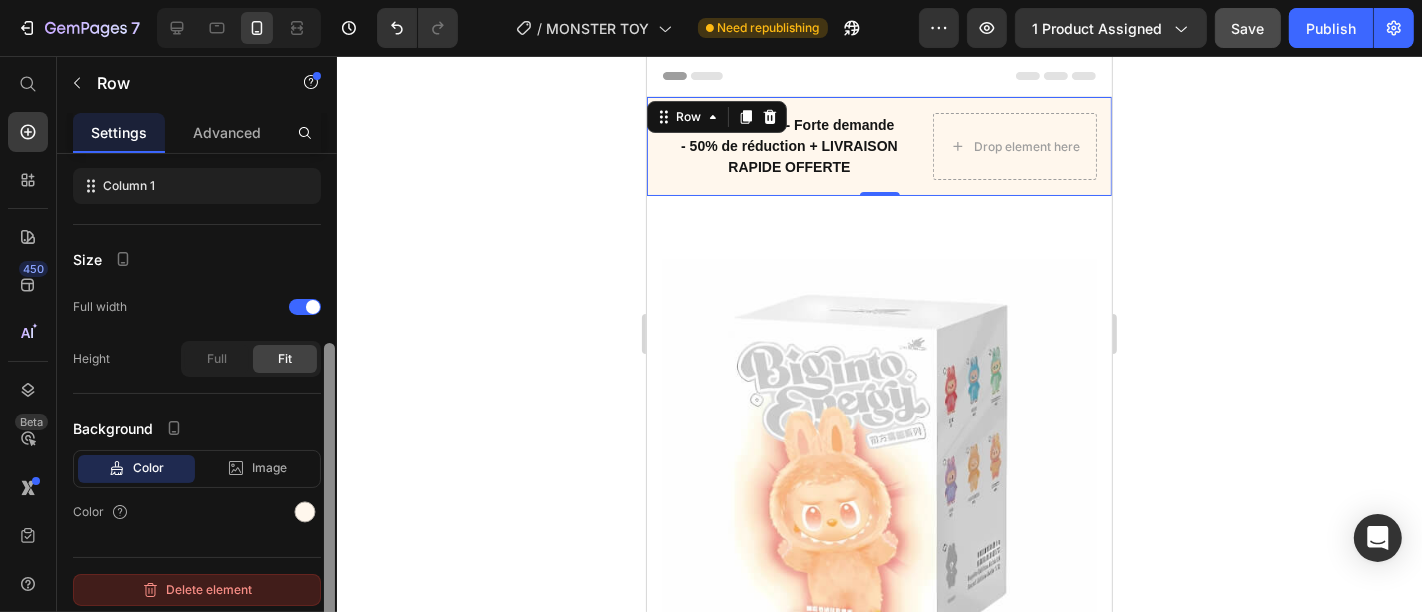 drag, startPoint x: 333, startPoint y: 471, endPoint x: 314, endPoint y: 575, distance: 105.72133 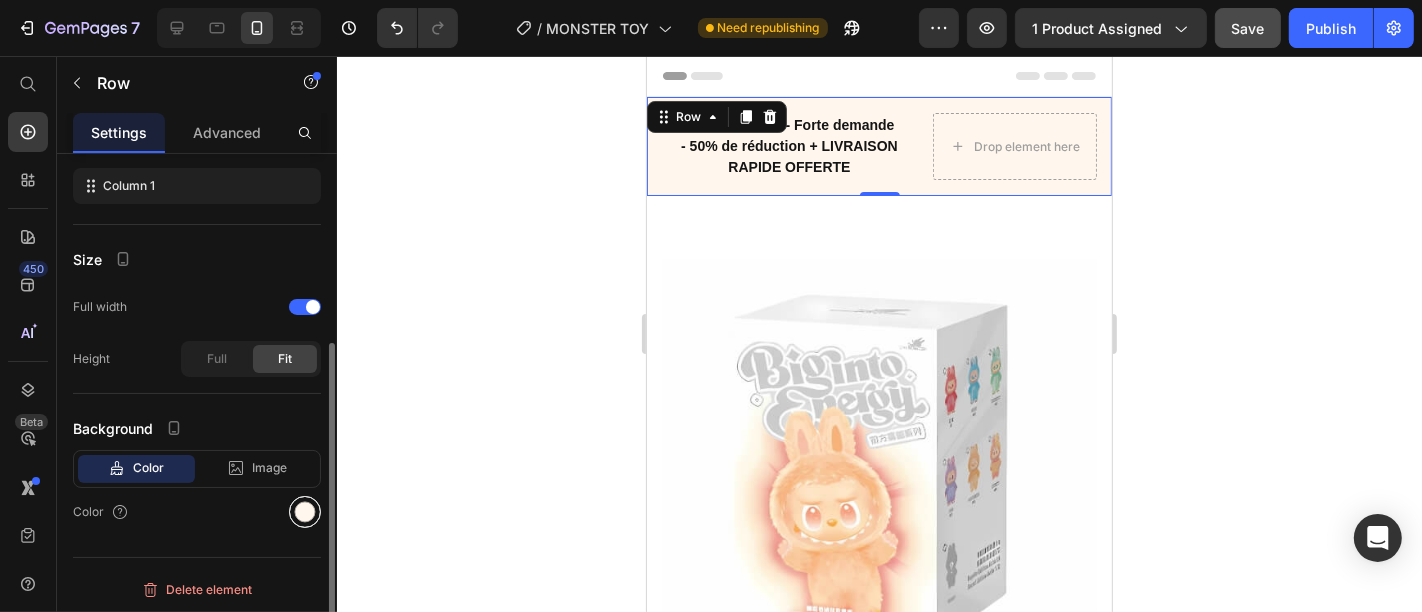click at bounding box center (305, 512) 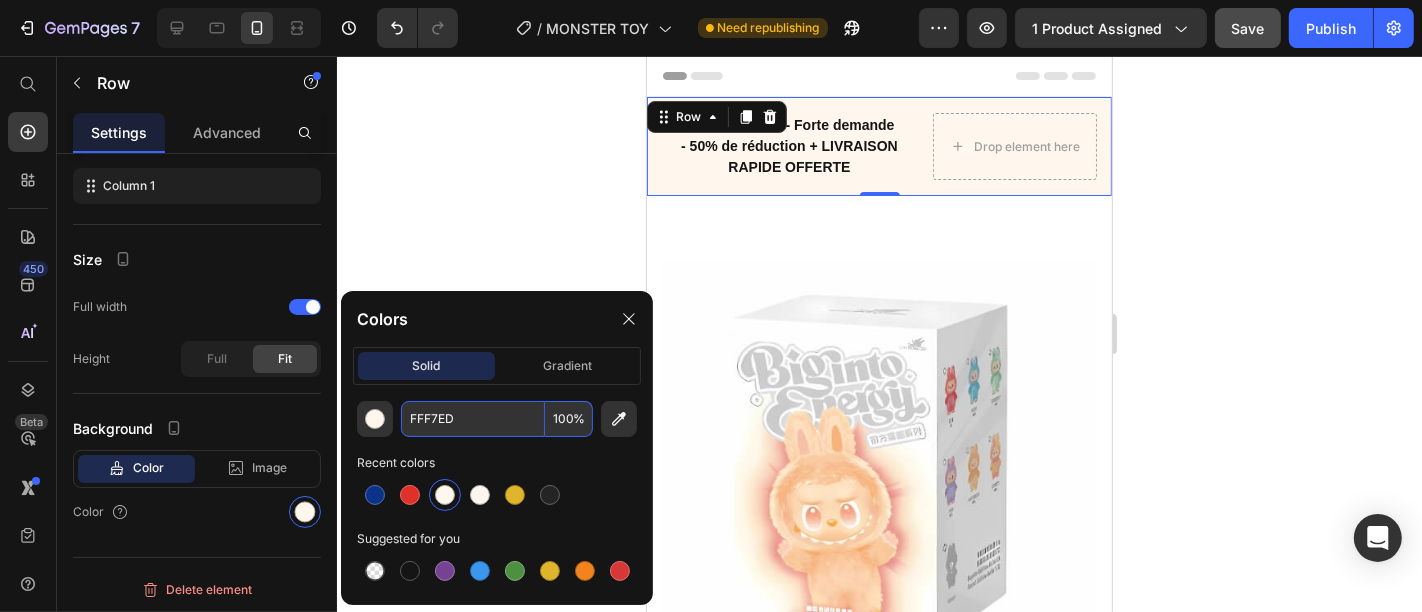 click on "FFF7ED" at bounding box center (473, 419) 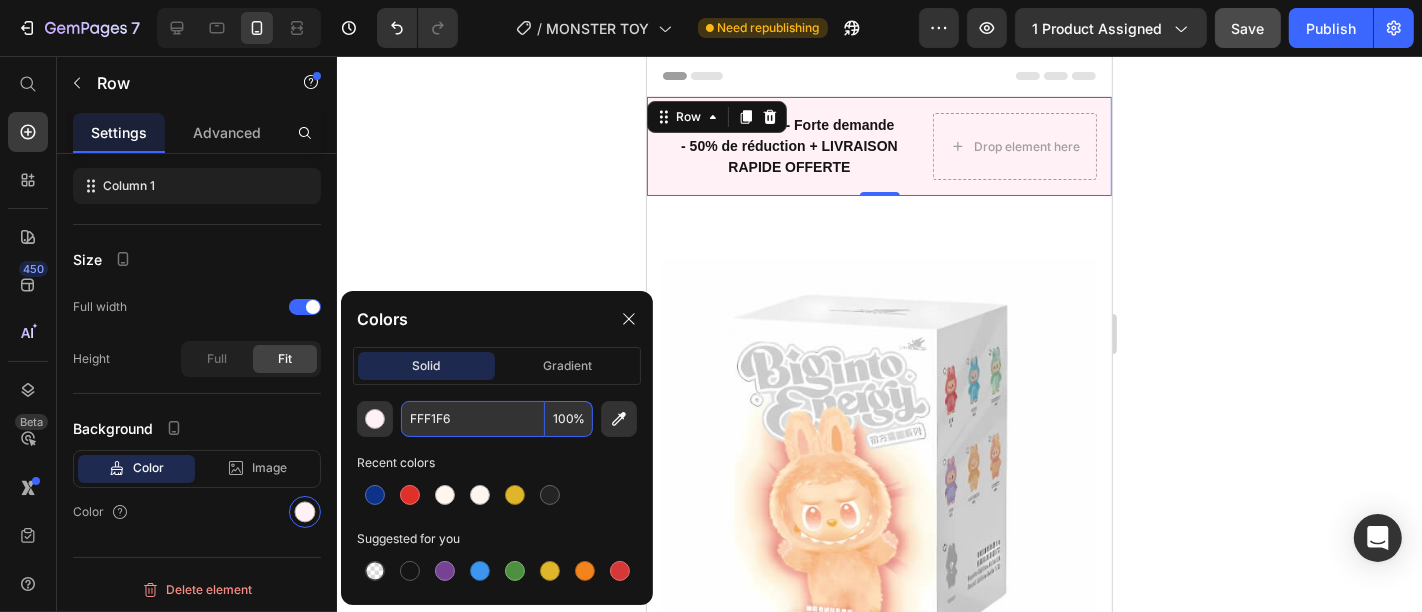 paste on "CE9EF" 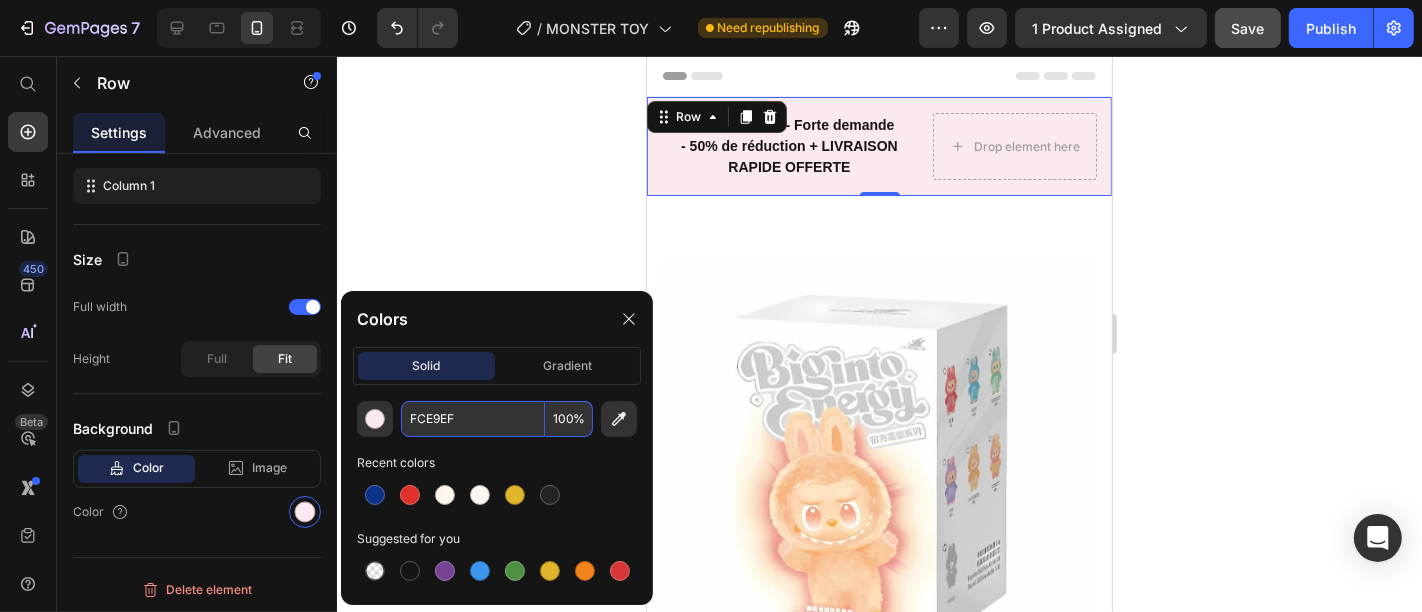 paste on "6F5FA" 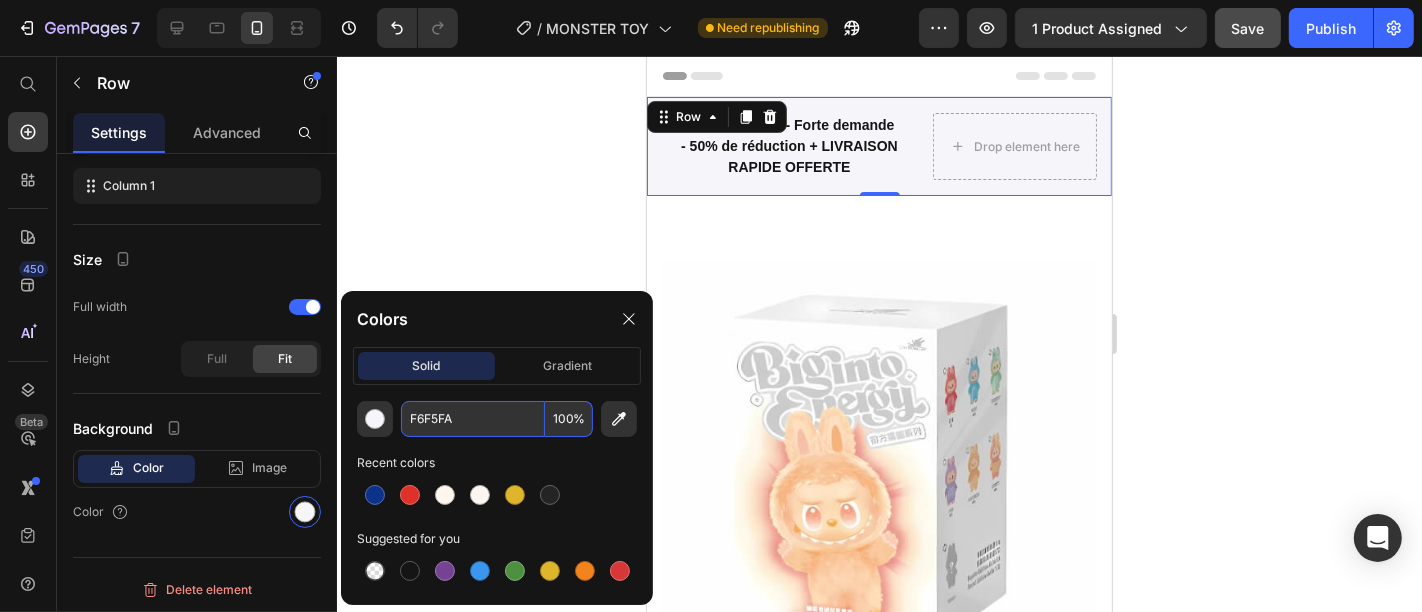 paste on "0EEFF" 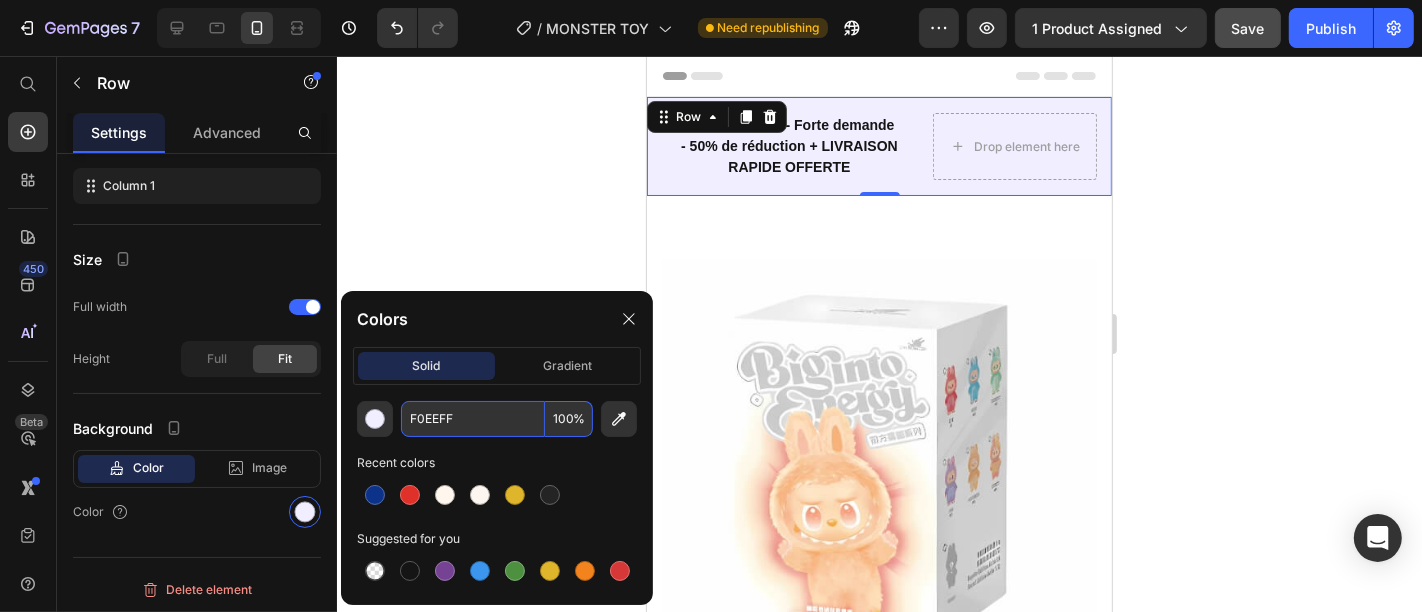 type on "F0EEFF" 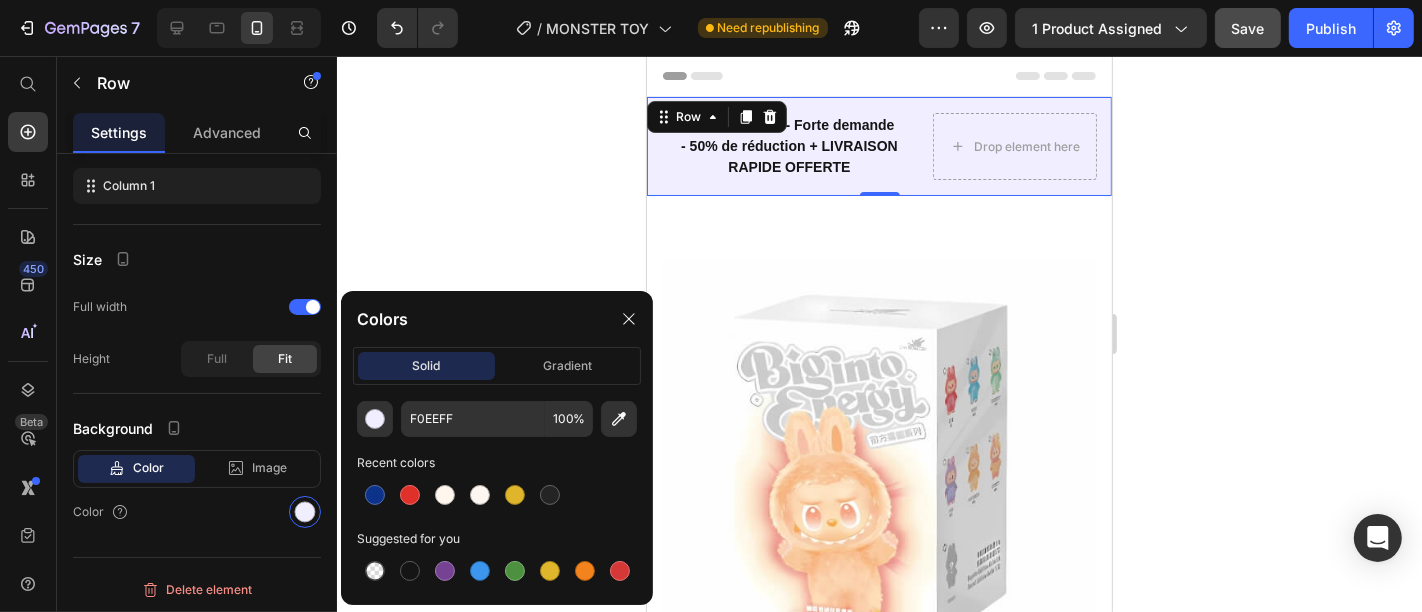 click 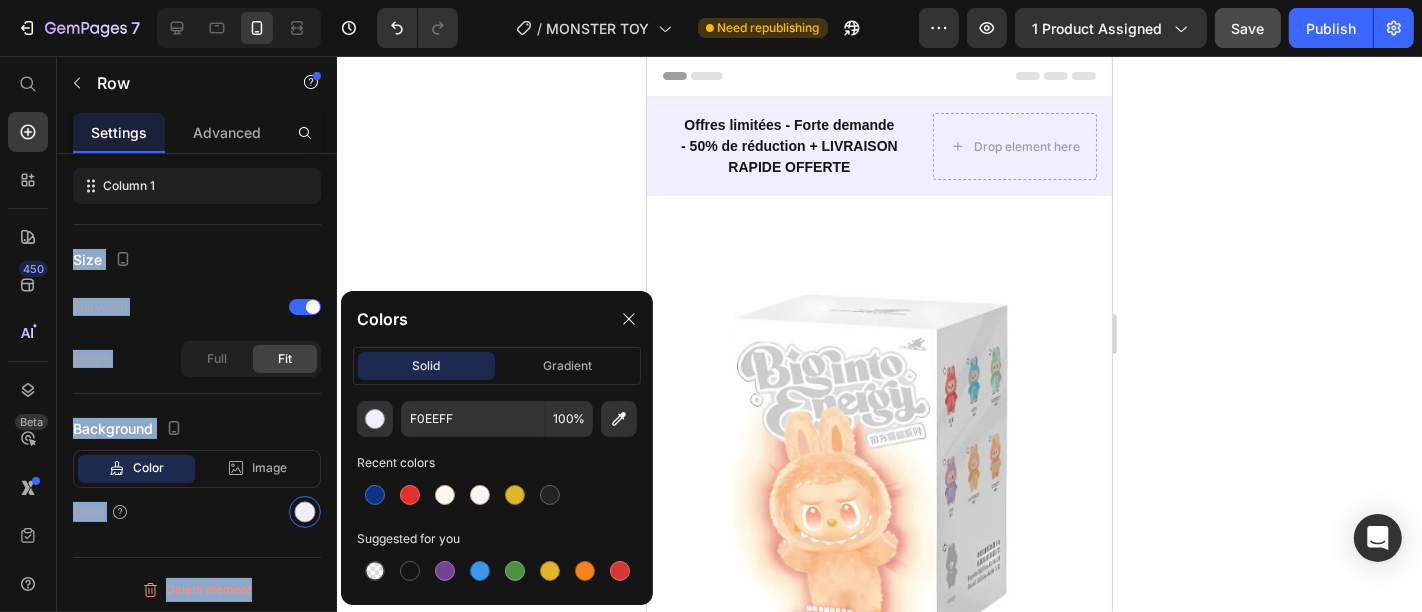 click 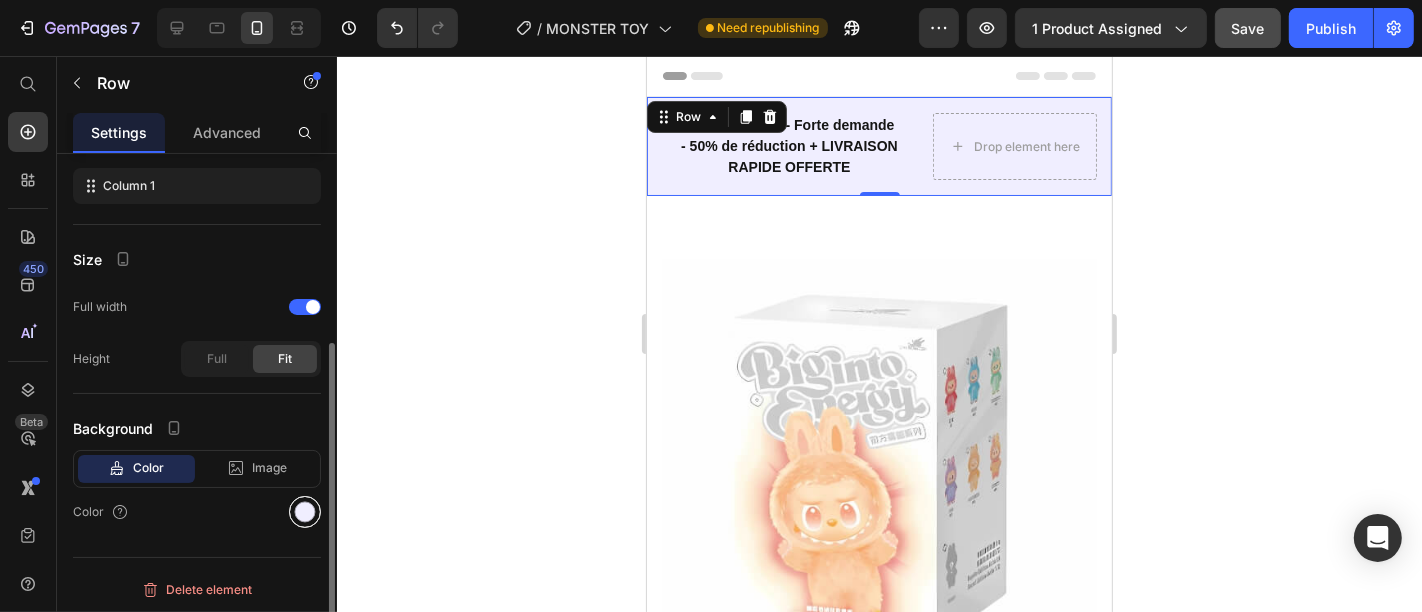 click at bounding box center (305, 512) 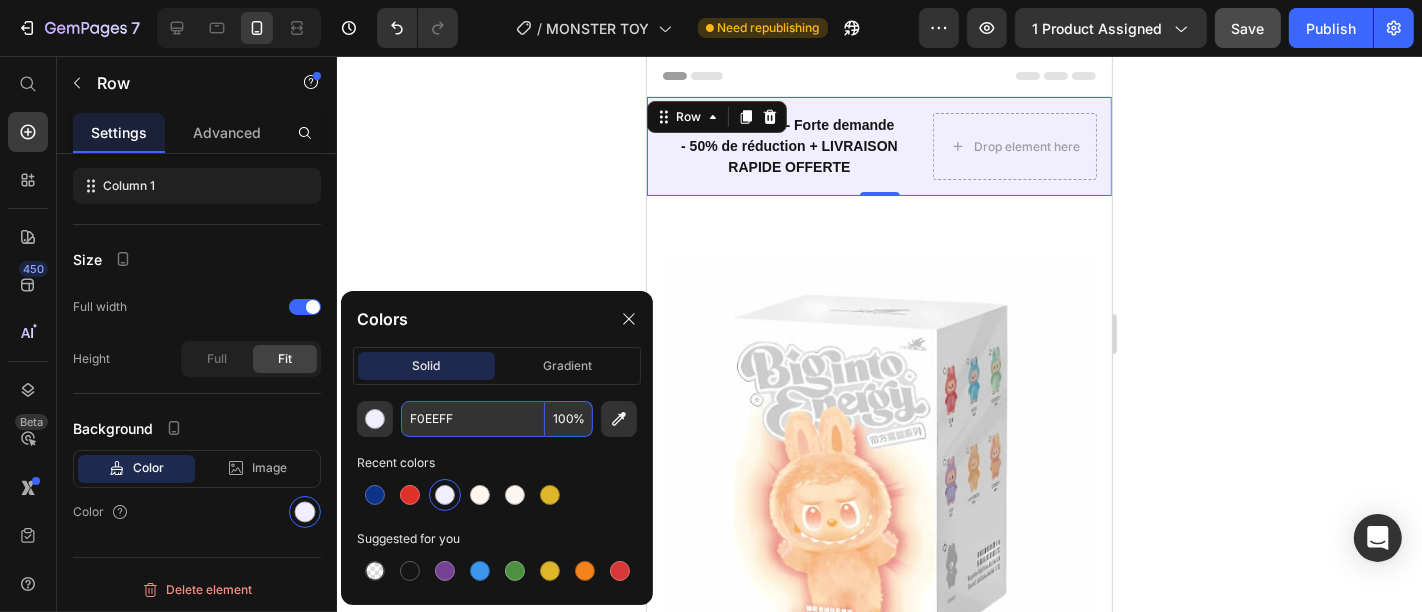 click on "F0EEFF" at bounding box center (473, 419) 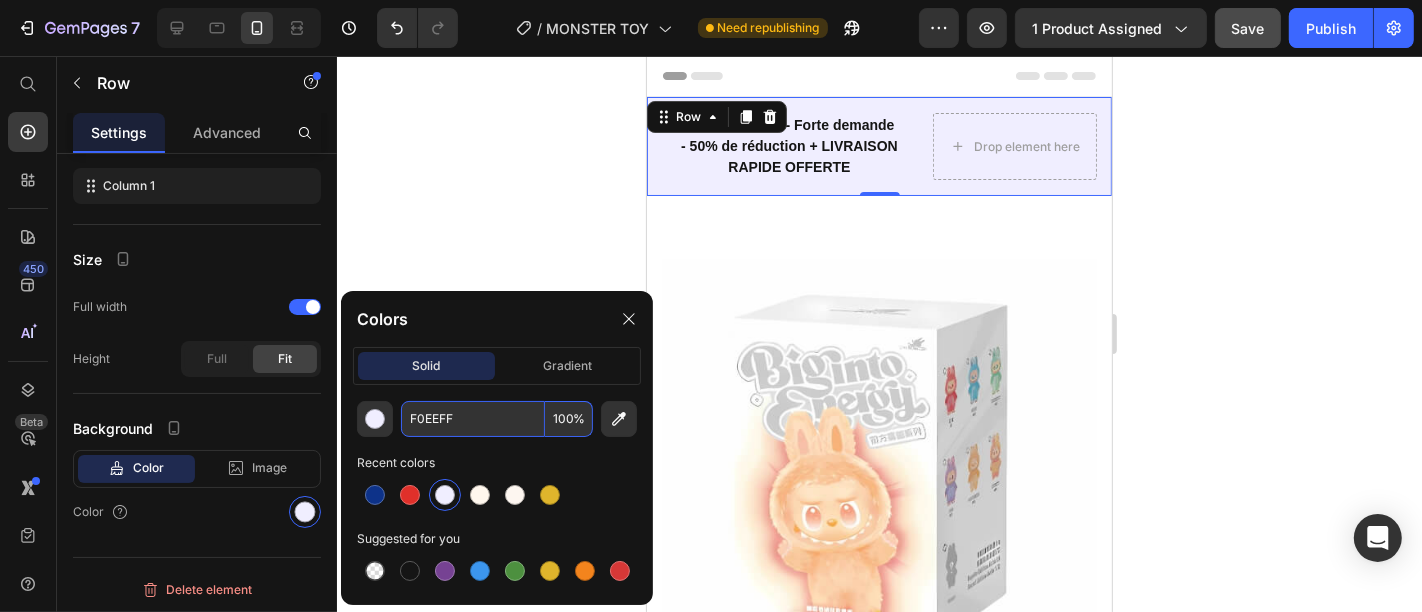paste on "DF6F0" 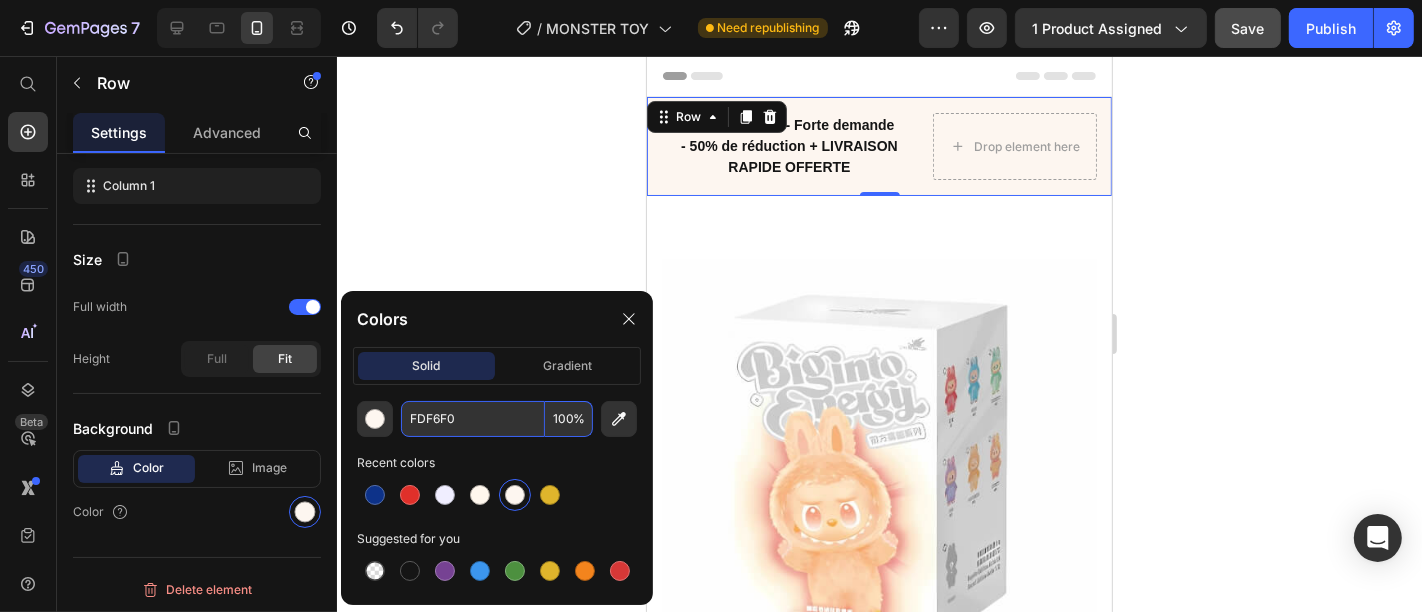type on "FDF6F0" 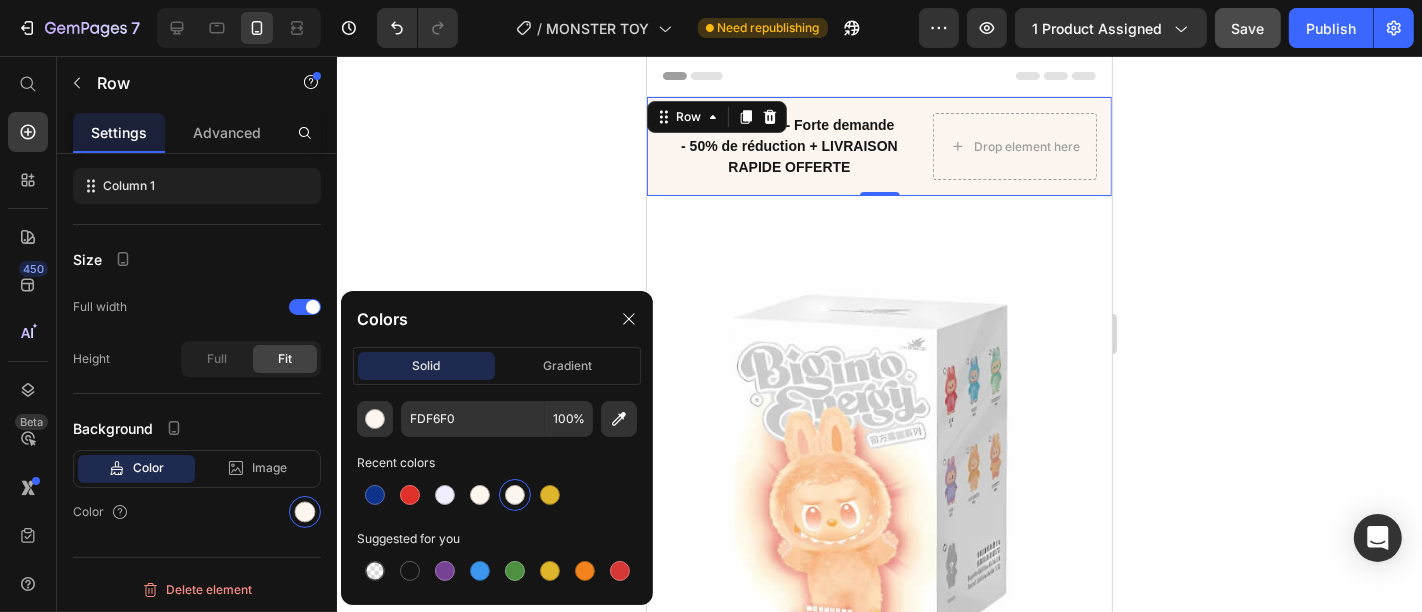 click 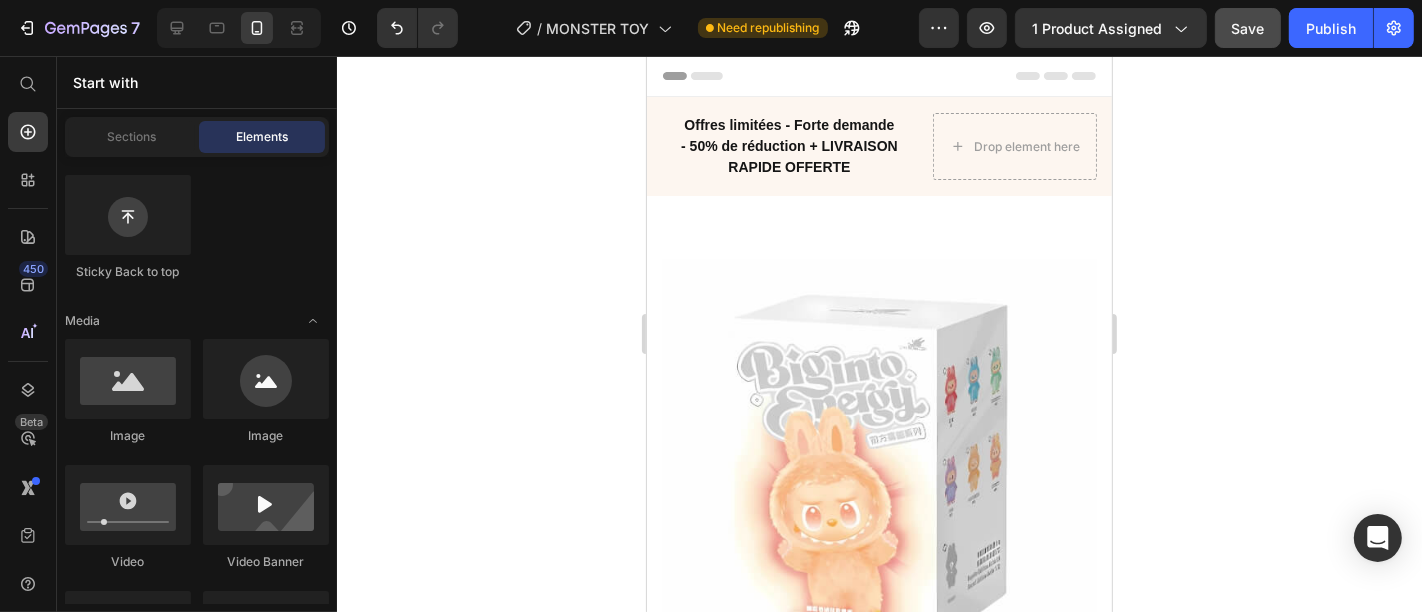 click 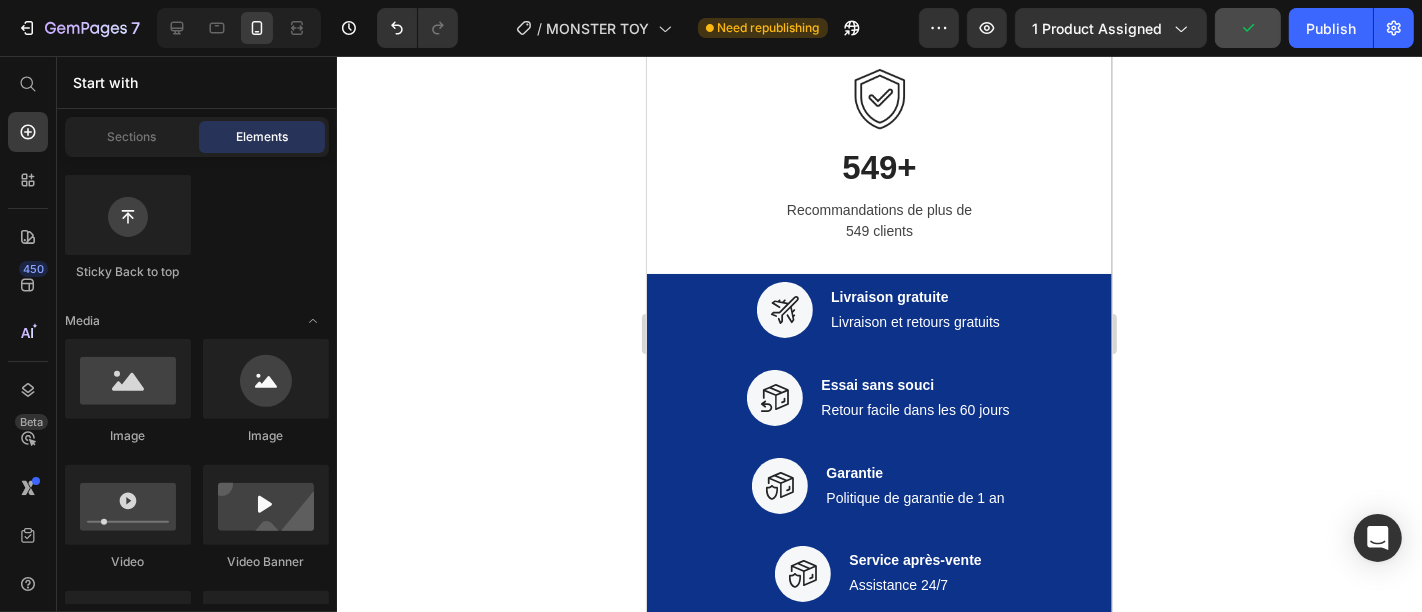 scroll, scrollTop: 2779, scrollLeft: 0, axis: vertical 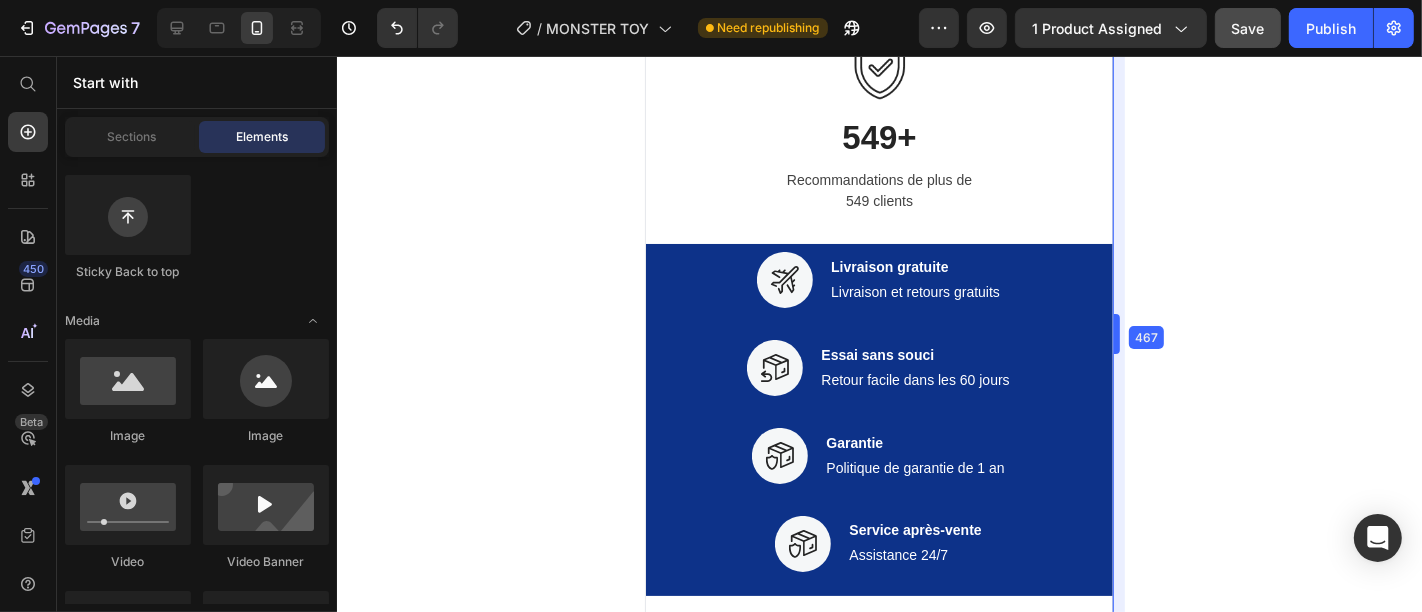 drag, startPoint x: 1121, startPoint y: 295, endPoint x: 1124, endPoint y: 242, distance: 53.08484 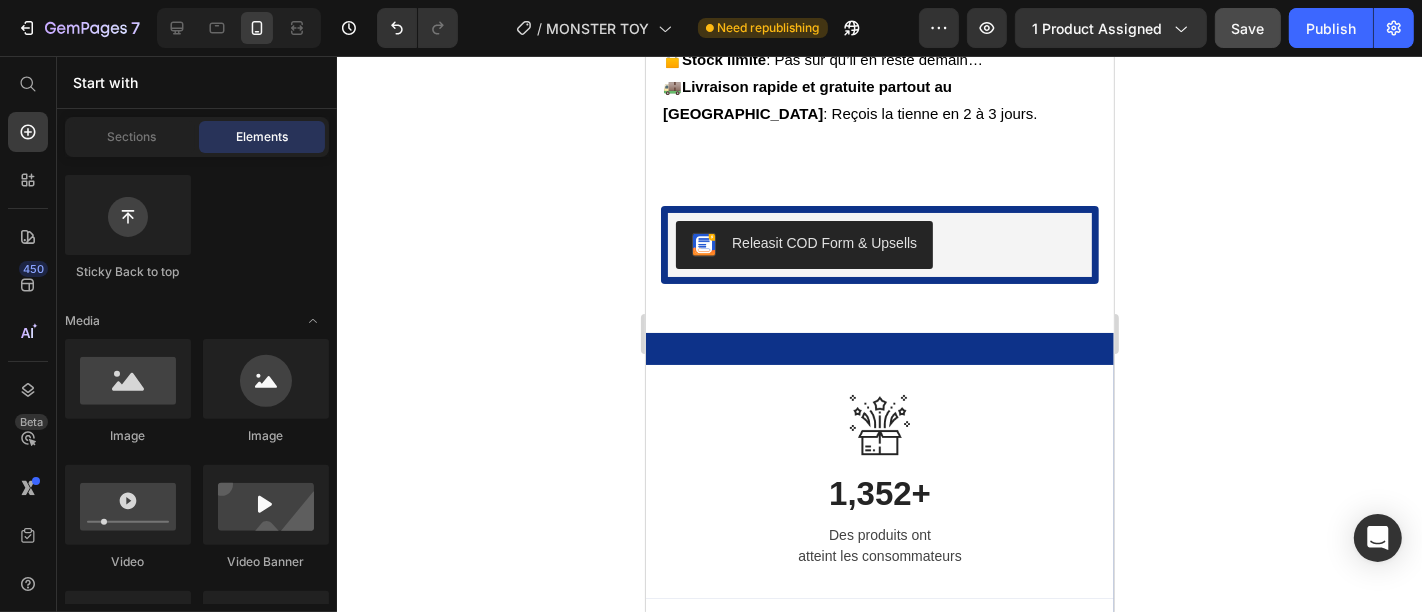 scroll, scrollTop: 2065, scrollLeft: 0, axis: vertical 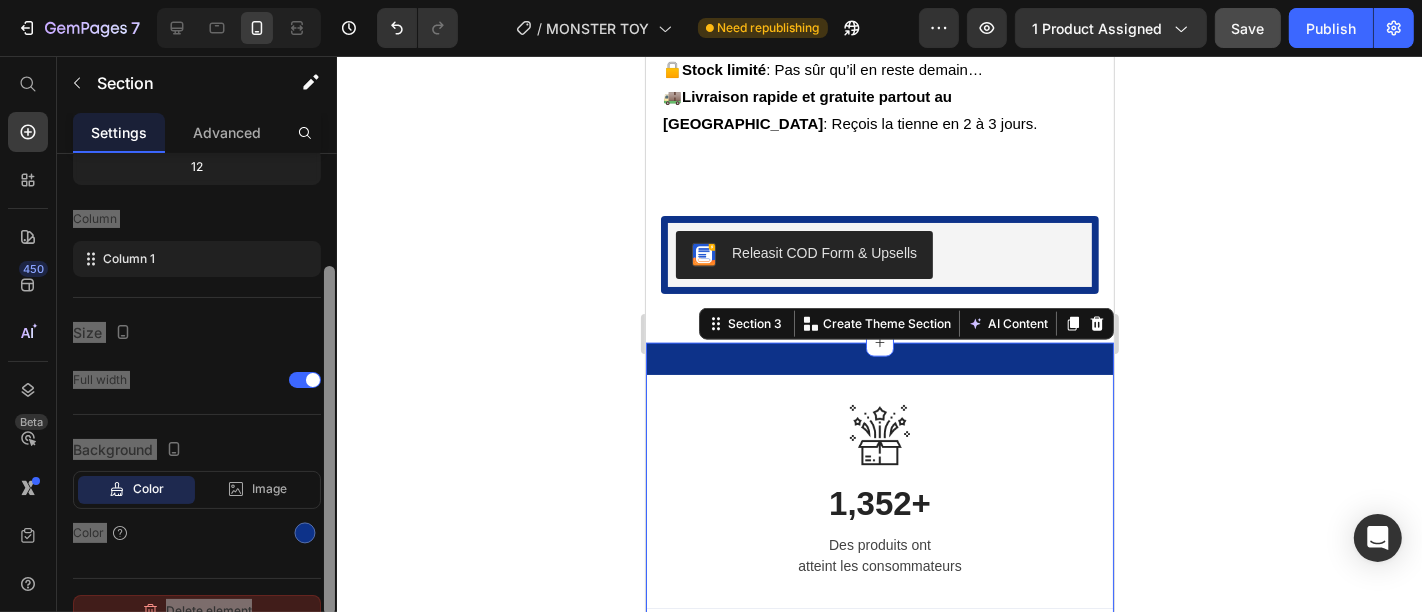 drag, startPoint x: 329, startPoint y: 400, endPoint x: 263, endPoint y: 593, distance: 203.97304 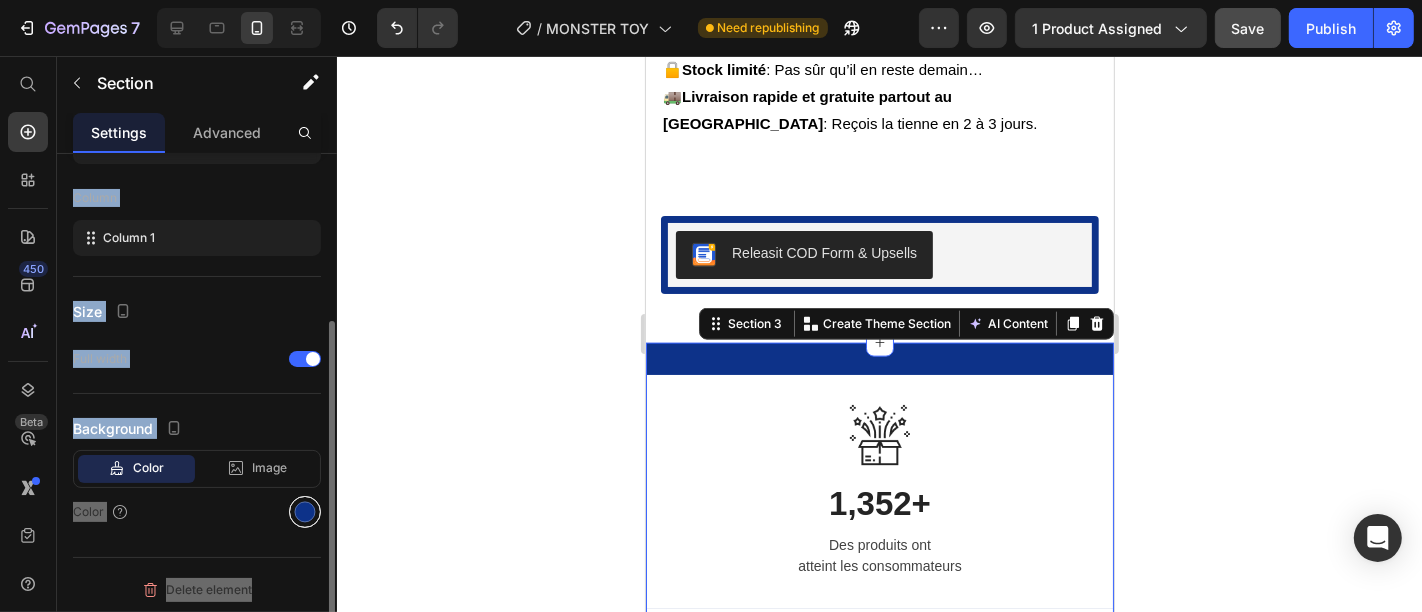 click at bounding box center (305, 512) 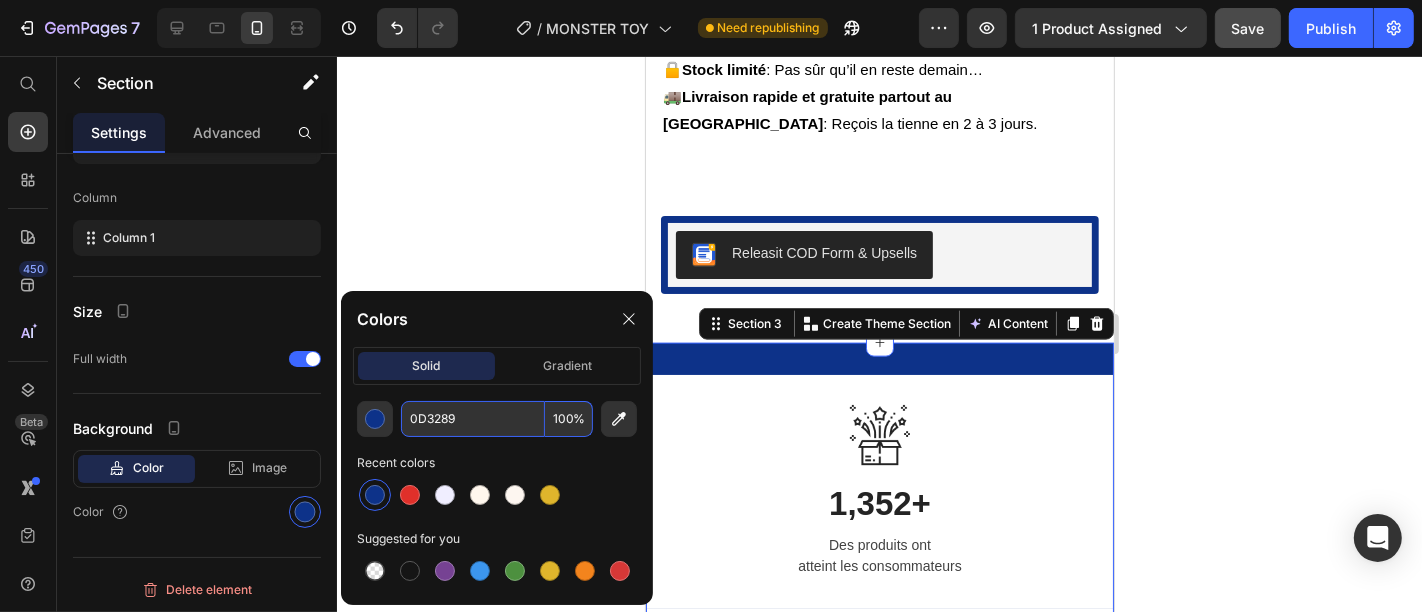 click on "0D3289" at bounding box center (473, 419) 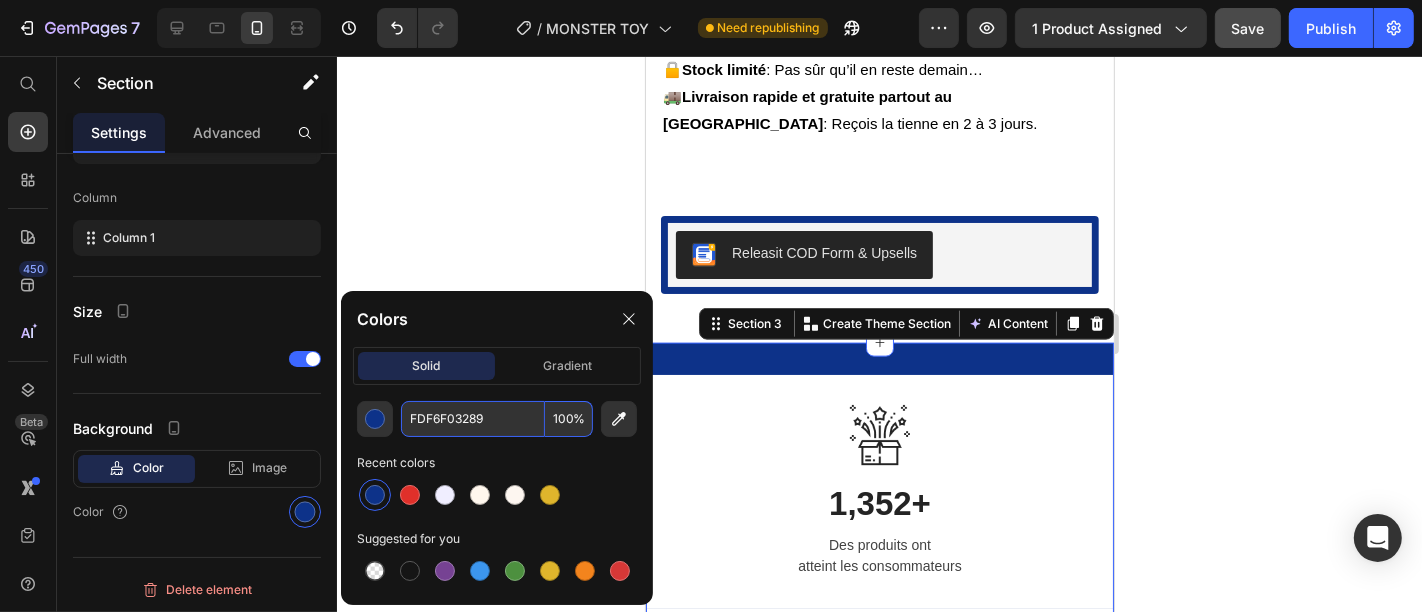 click on "FDF6F03289" at bounding box center (473, 419) 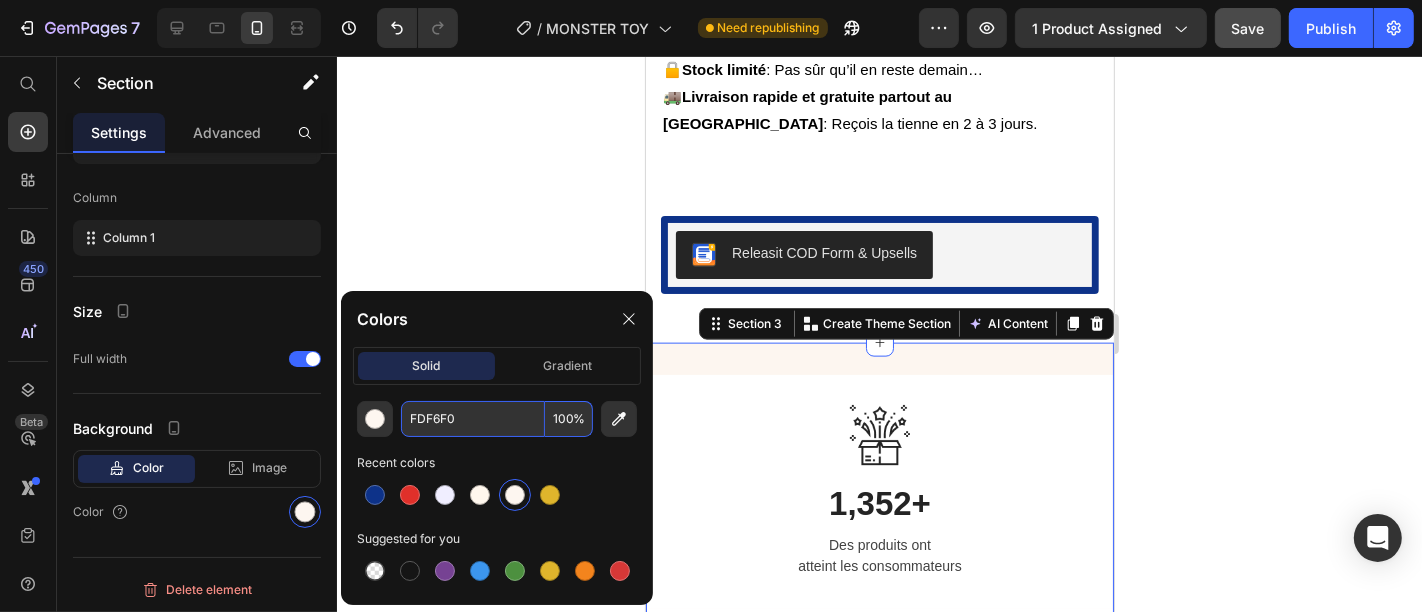 type on "FDF6F0" 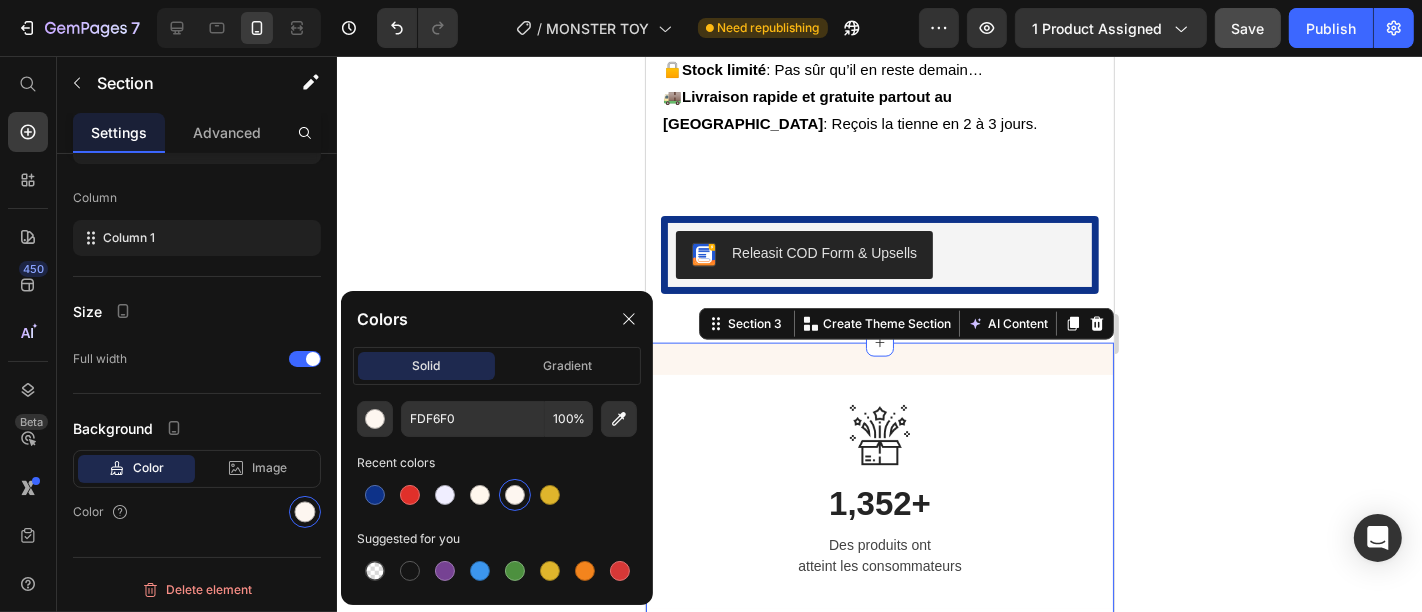 click 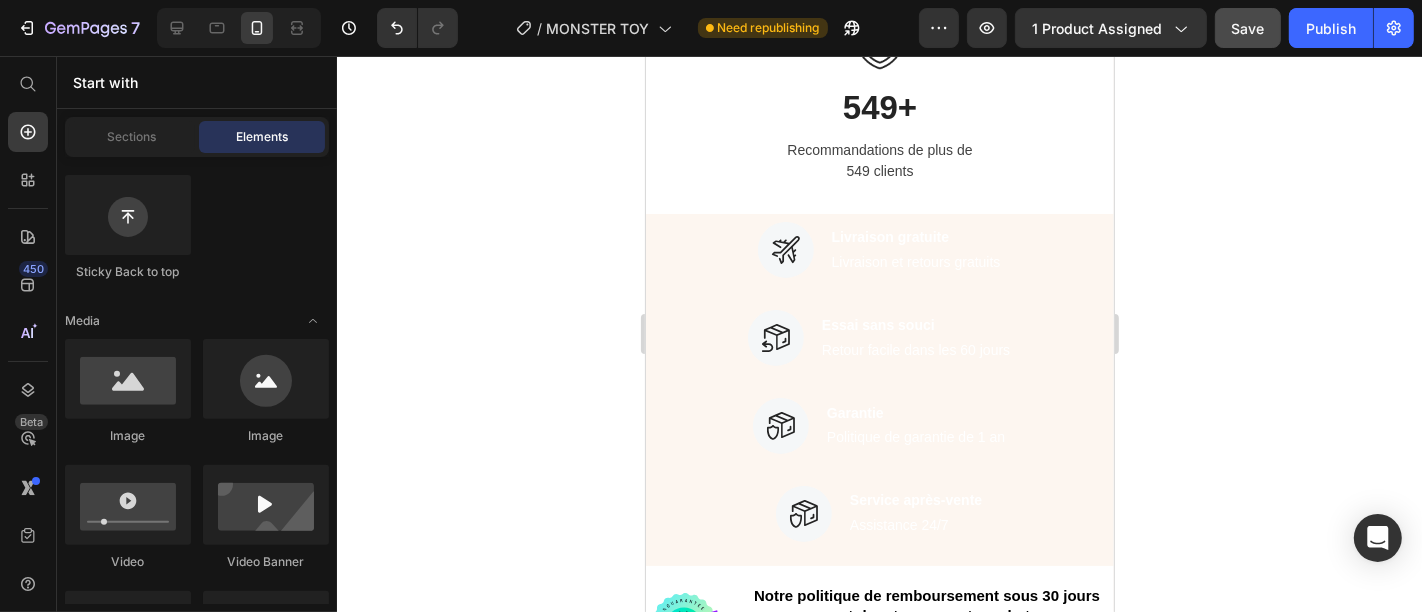scroll, scrollTop: 2857, scrollLeft: 0, axis: vertical 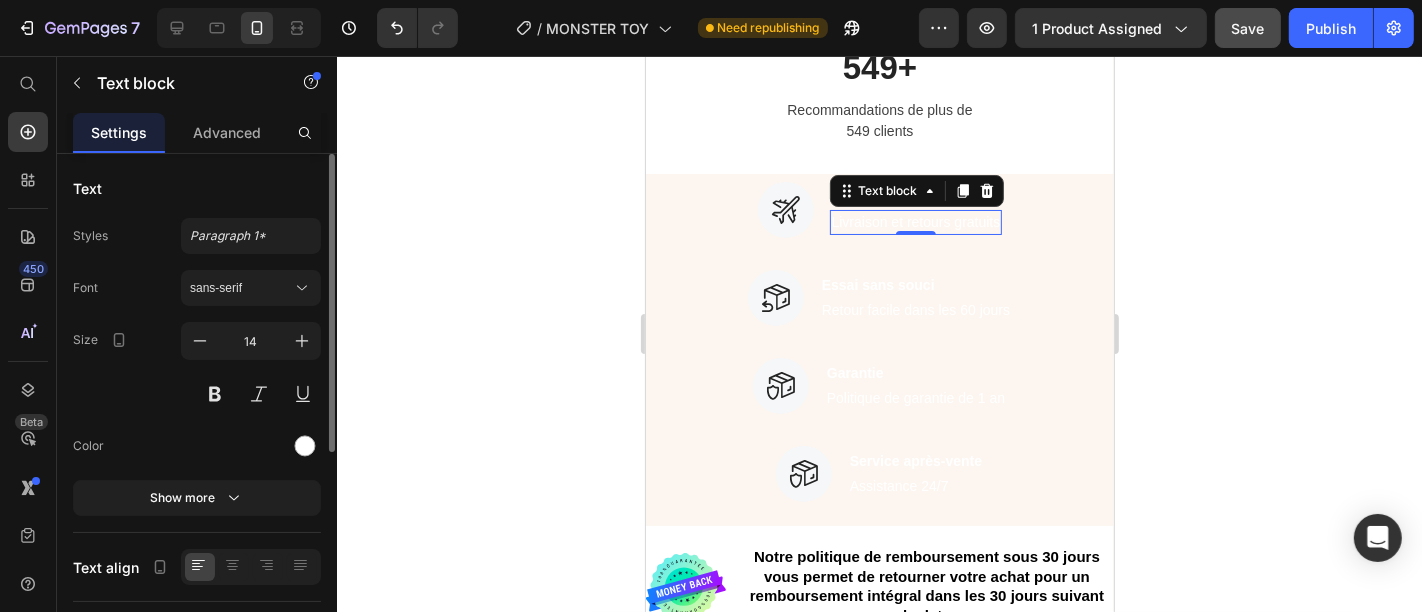 click on "Livraison et retours gratuits" at bounding box center (915, 221) 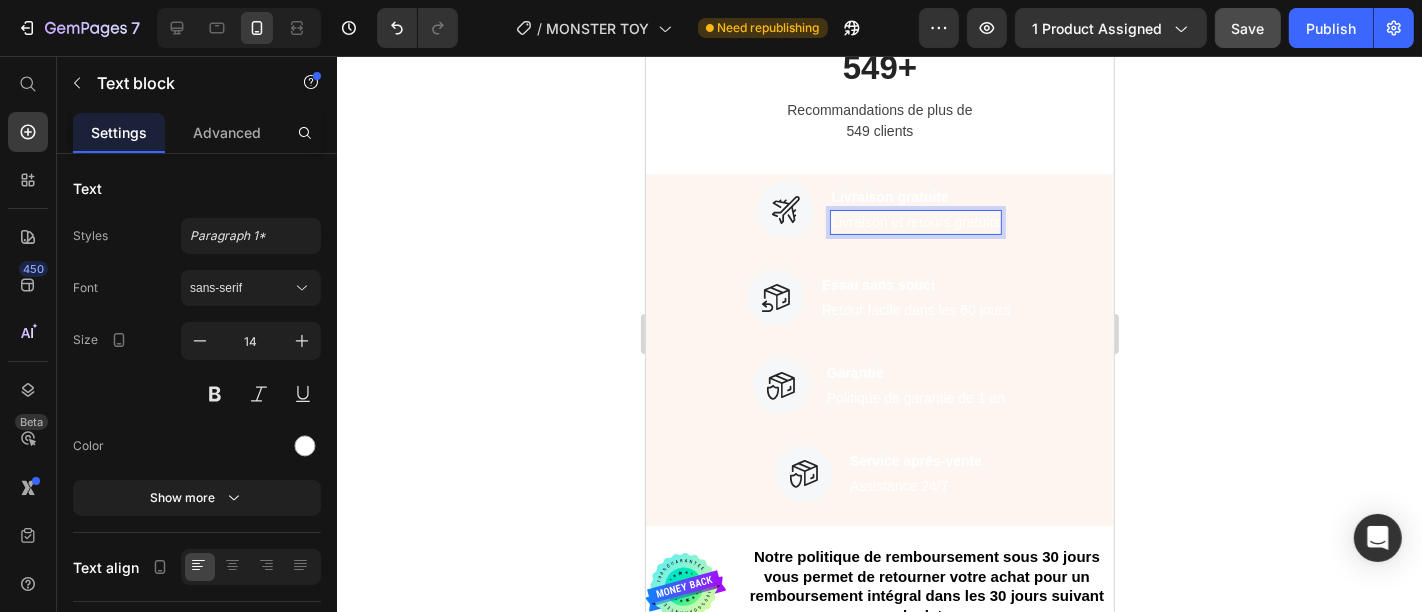 click on "Livraison et retours gratuits" at bounding box center (915, 221) 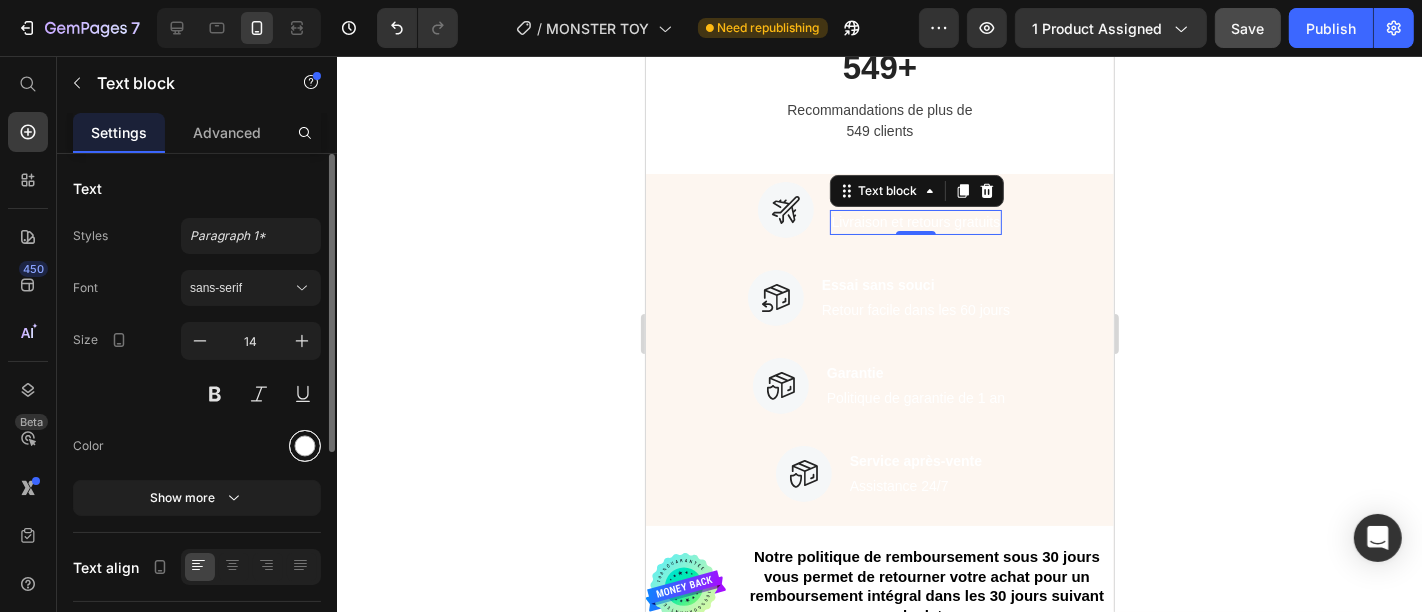 click at bounding box center (305, 446) 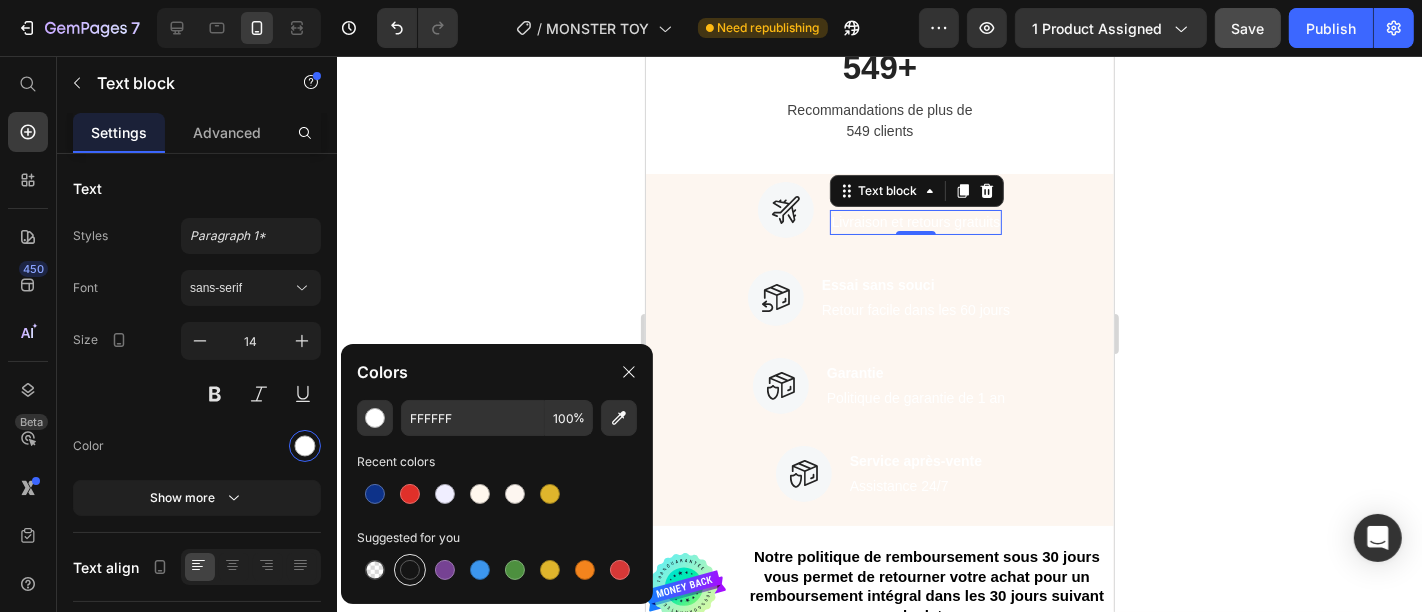 click at bounding box center (410, 570) 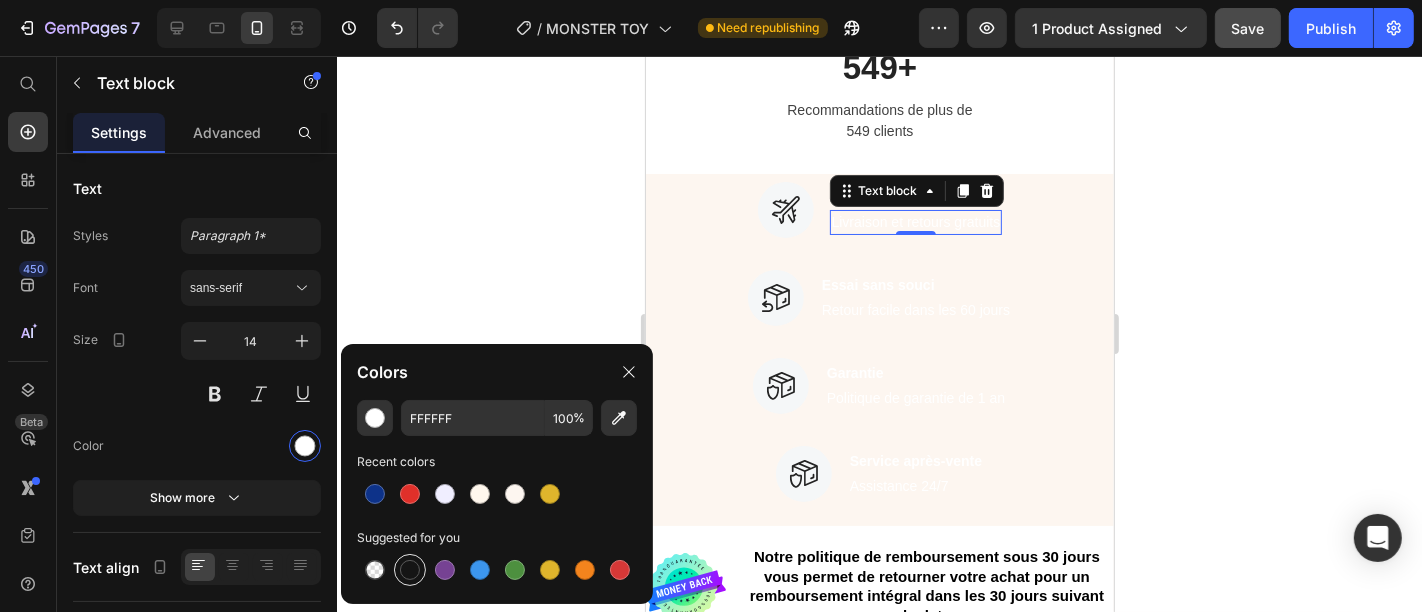 type on "151515" 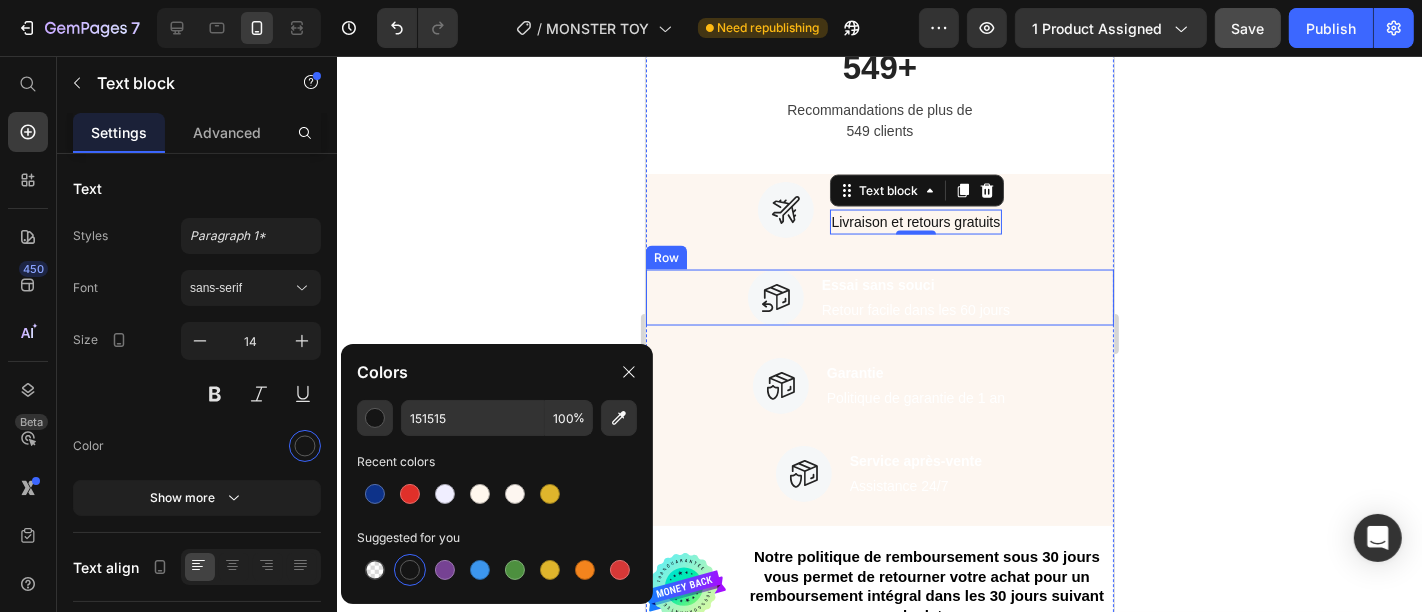 click 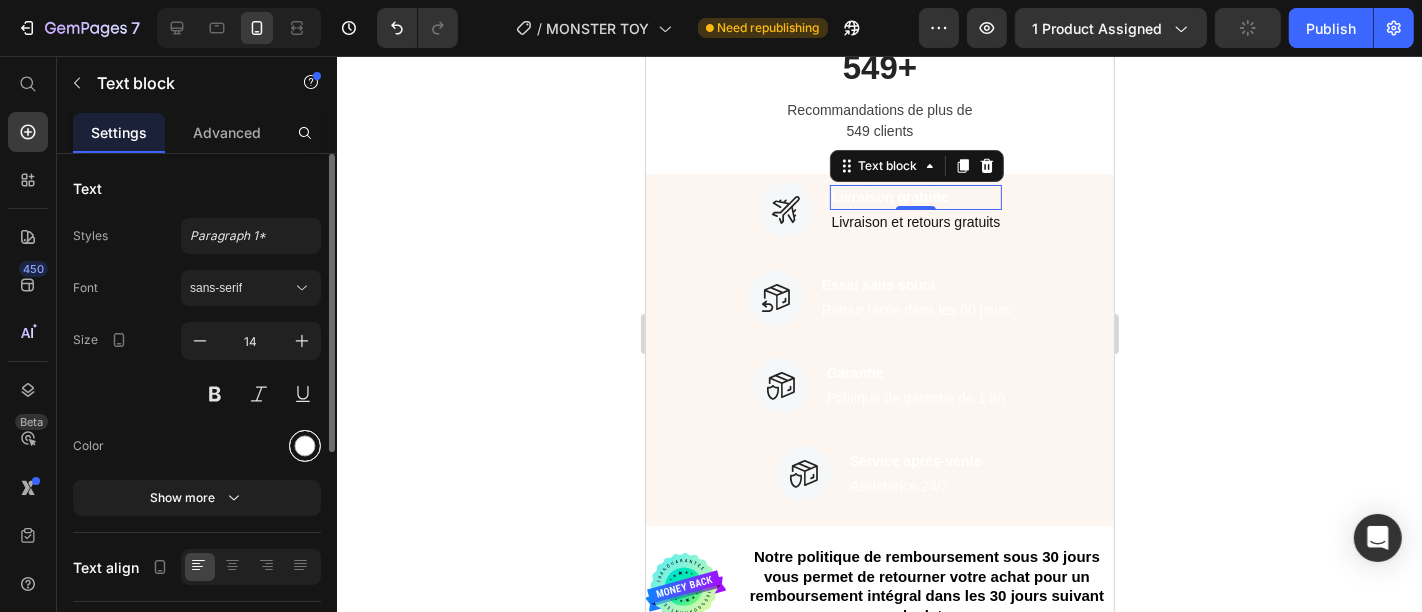 click at bounding box center (305, 446) 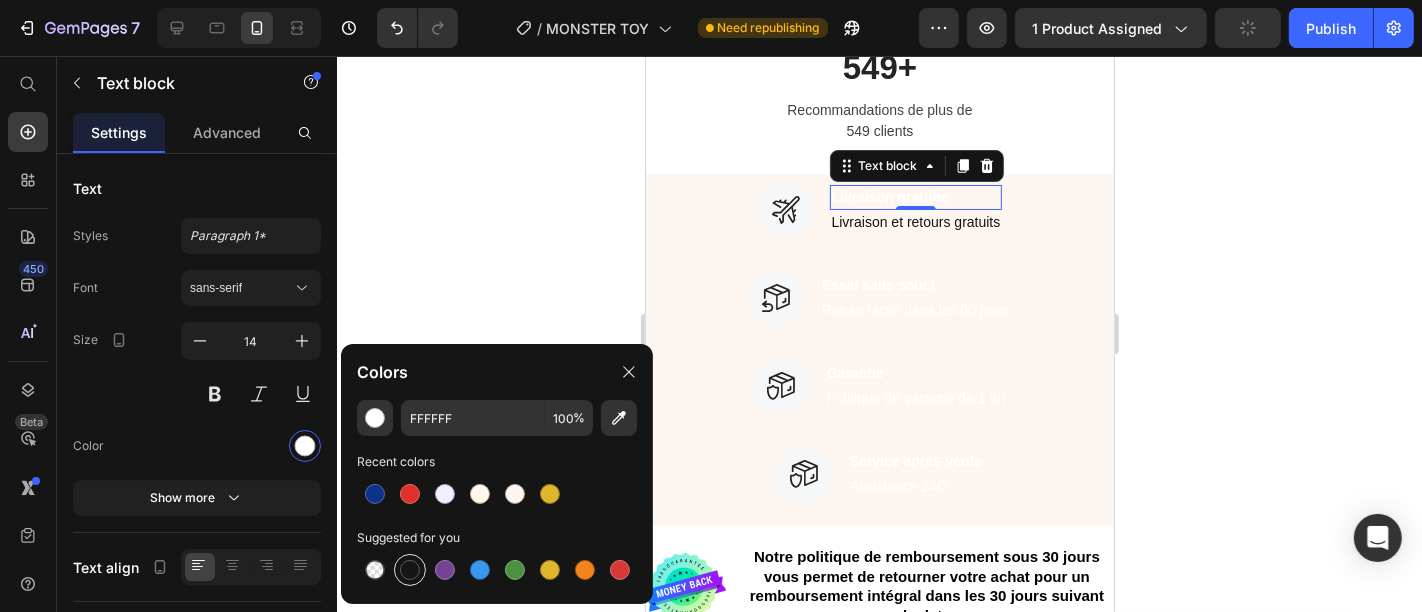 click at bounding box center (410, 570) 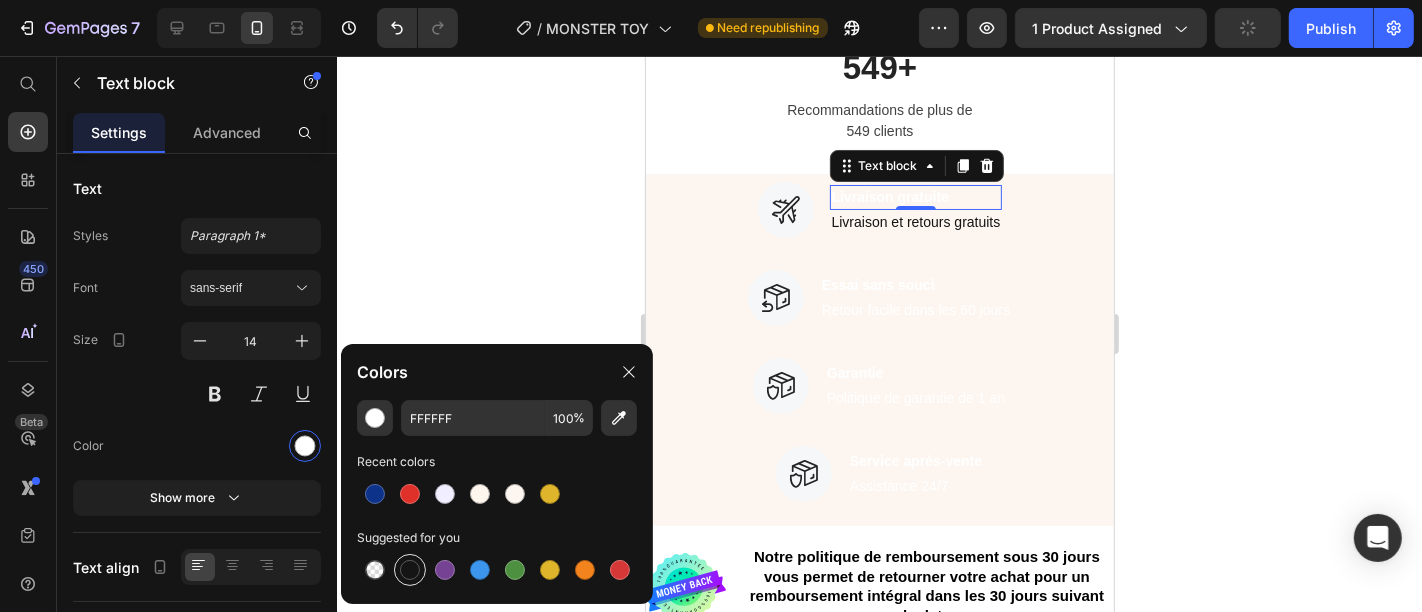 type on "151515" 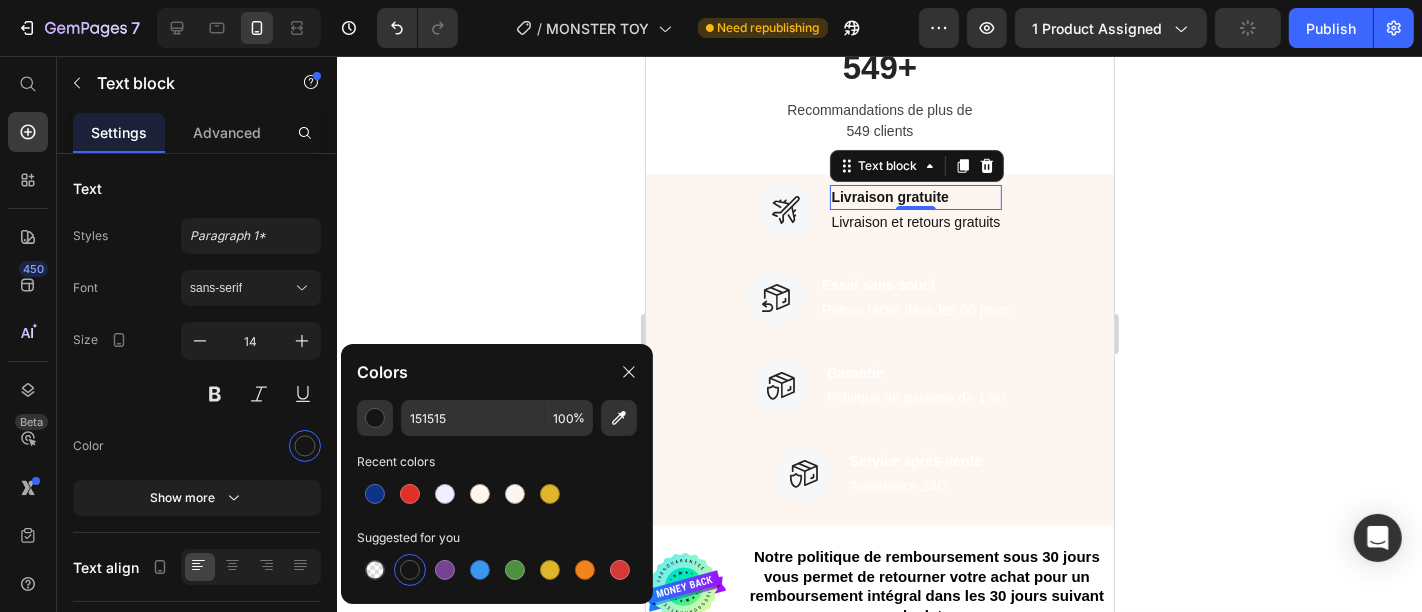 click 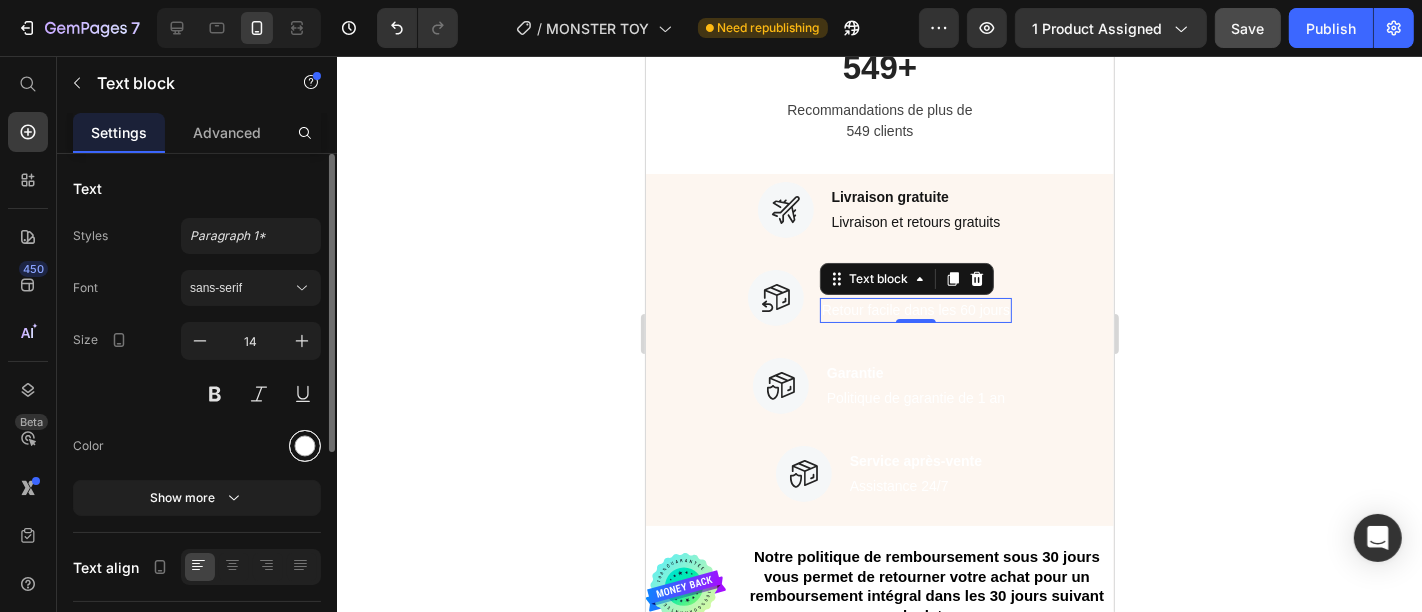 click at bounding box center (305, 446) 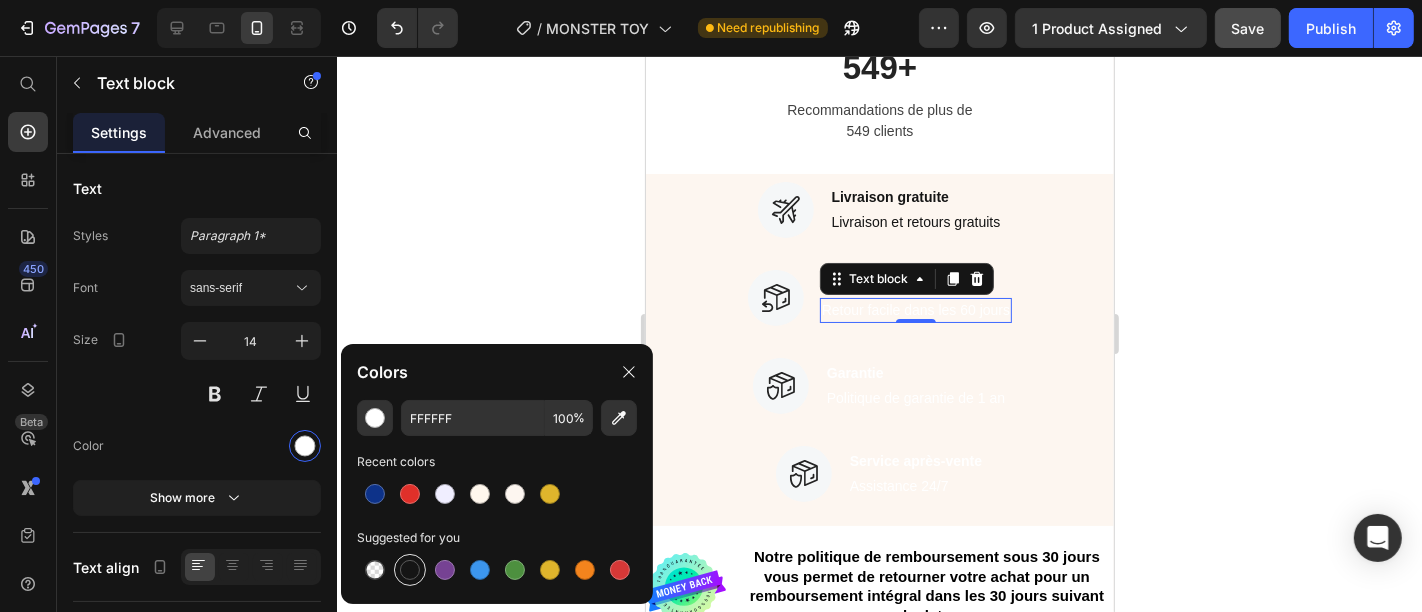 click at bounding box center (410, 570) 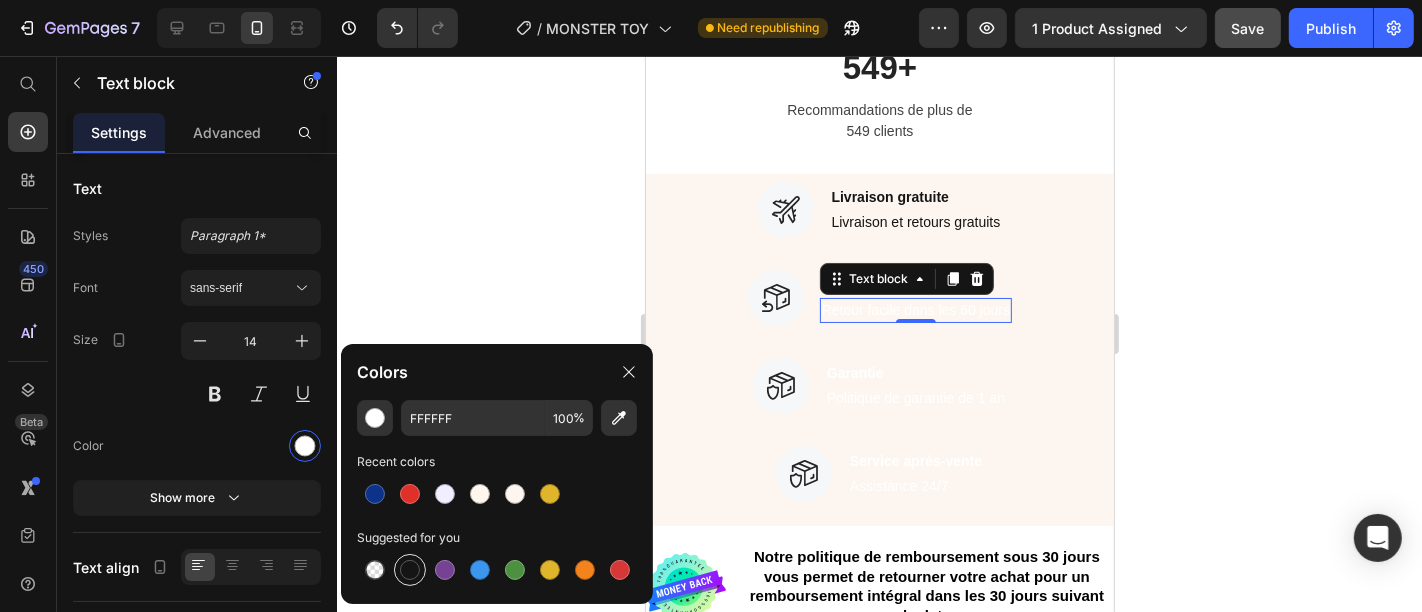 type on "151515" 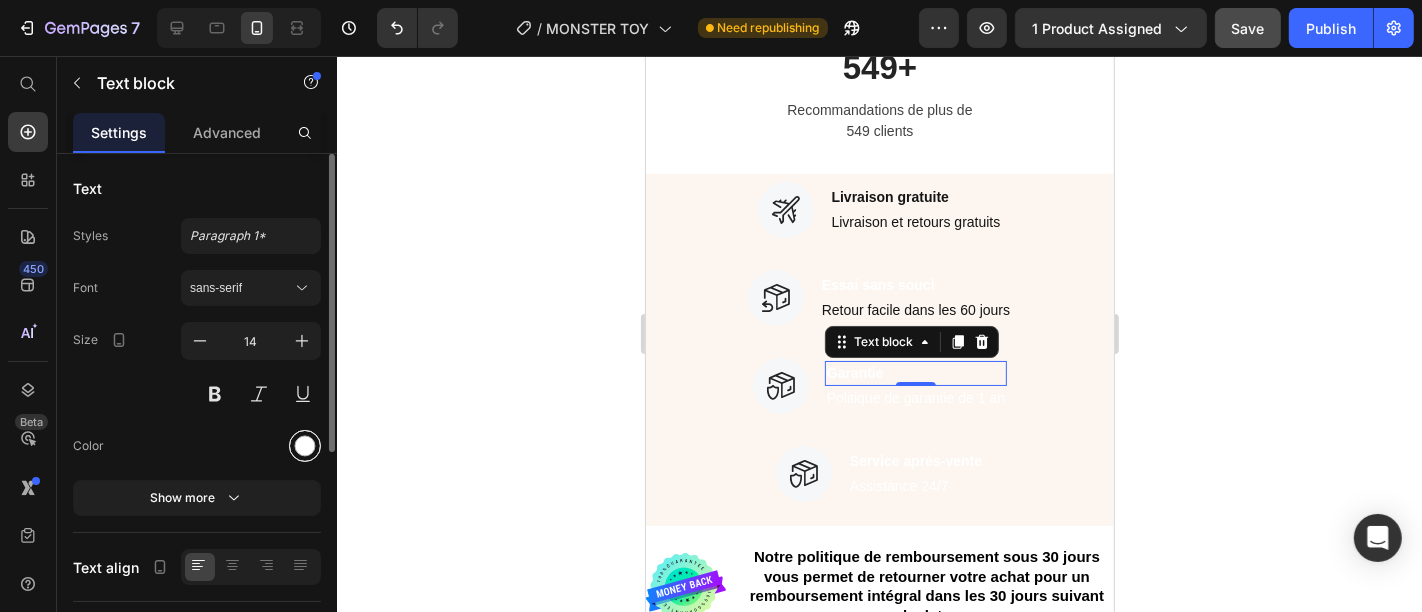 click at bounding box center (305, 446) 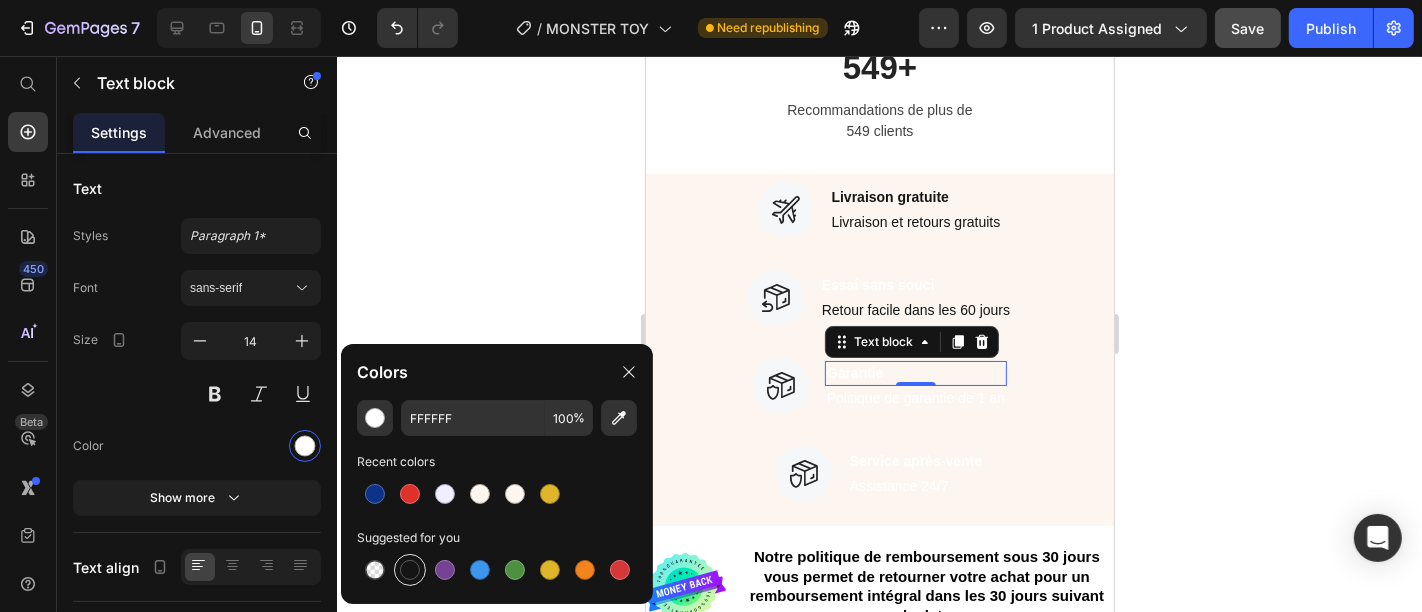 click at bounding box center [410, 570] 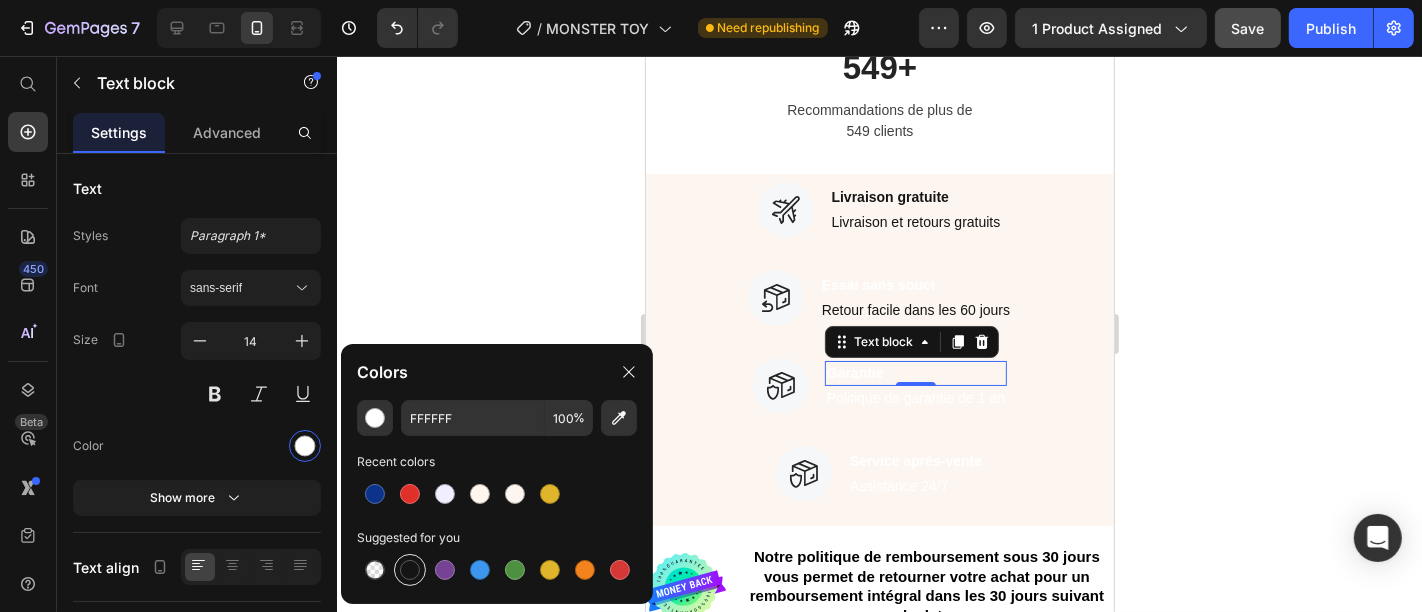 type on "151515" 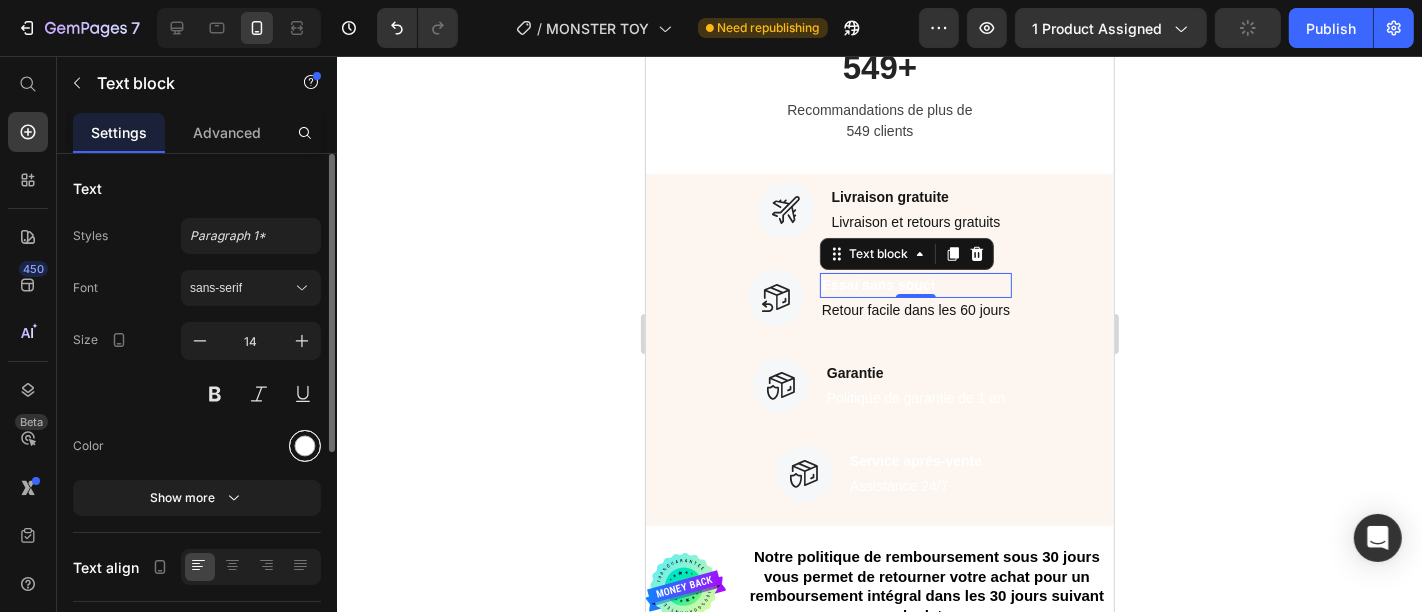 click at bounding box center [305, 446] 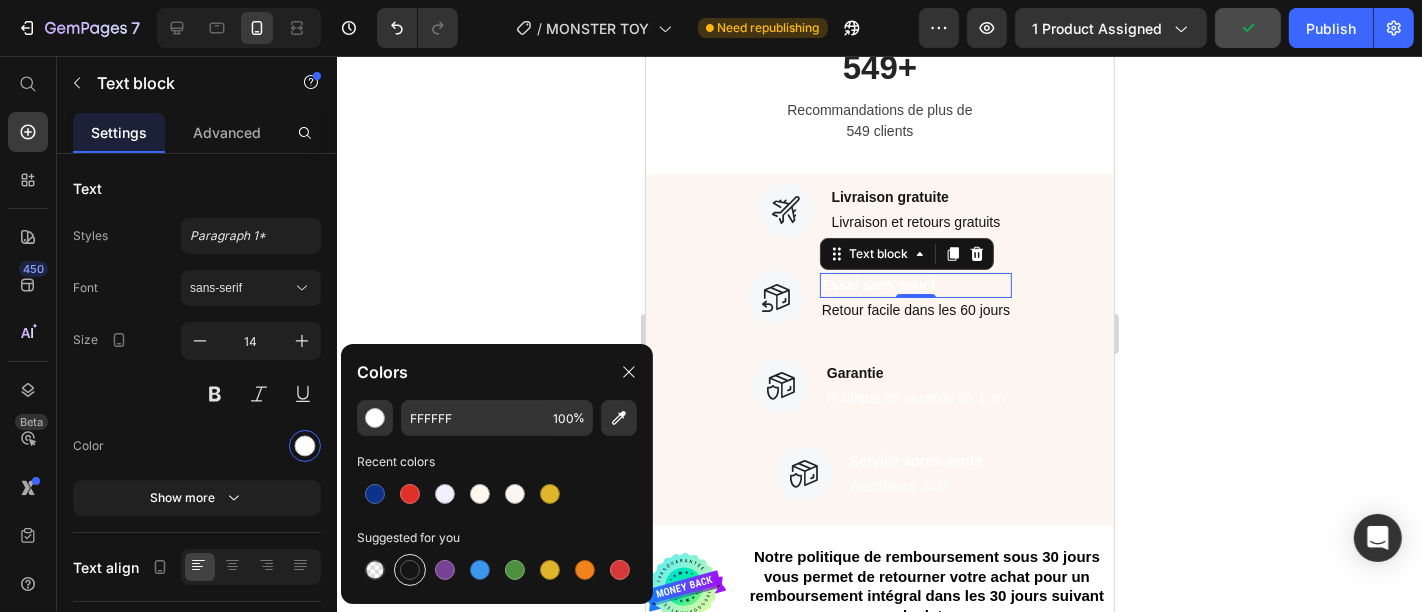 click at bounding box center [410, 570] 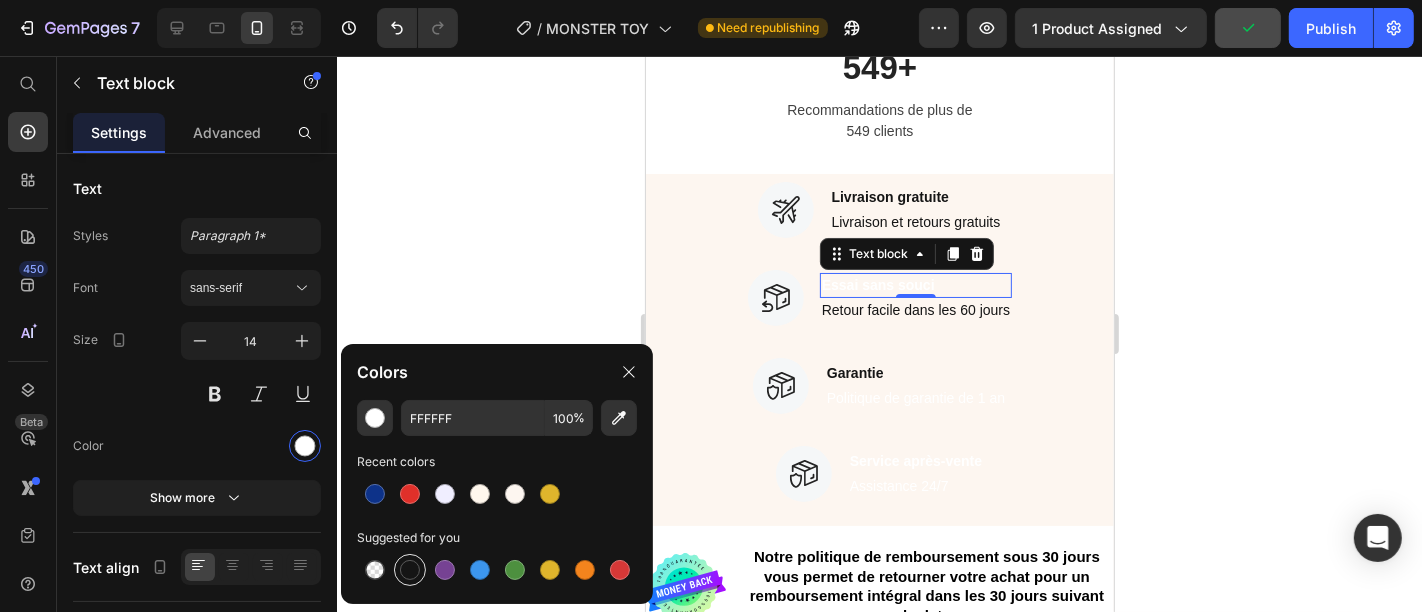 type on "151515" 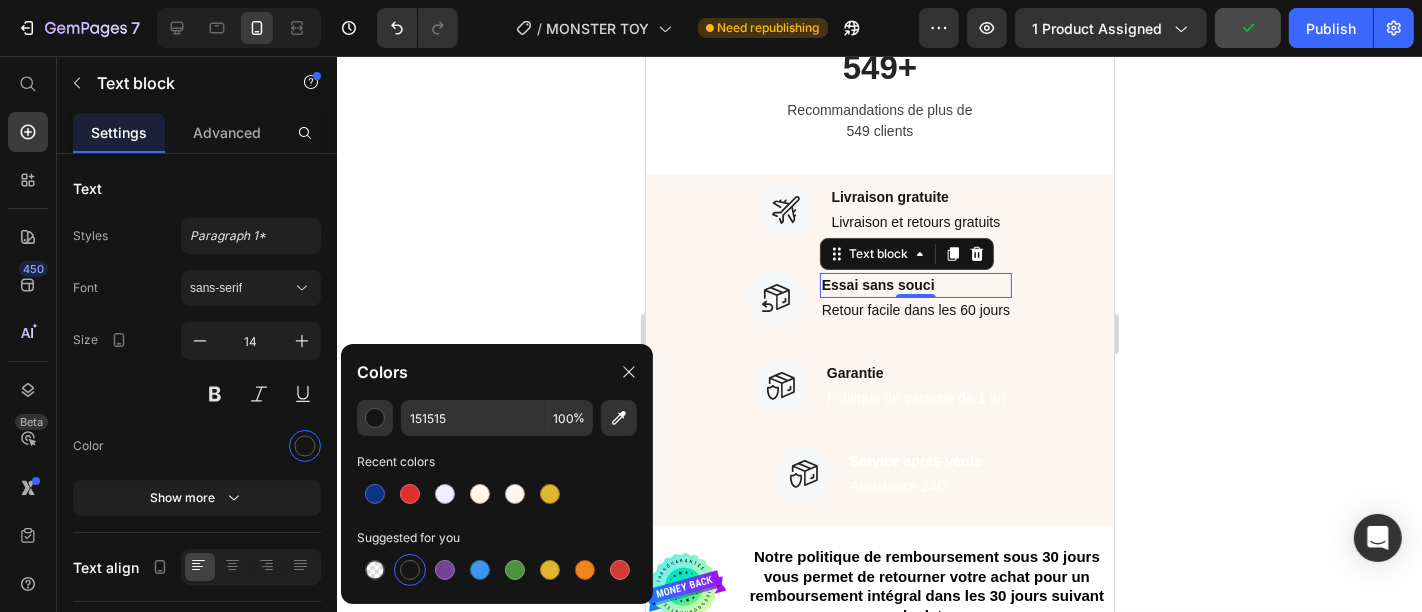 click 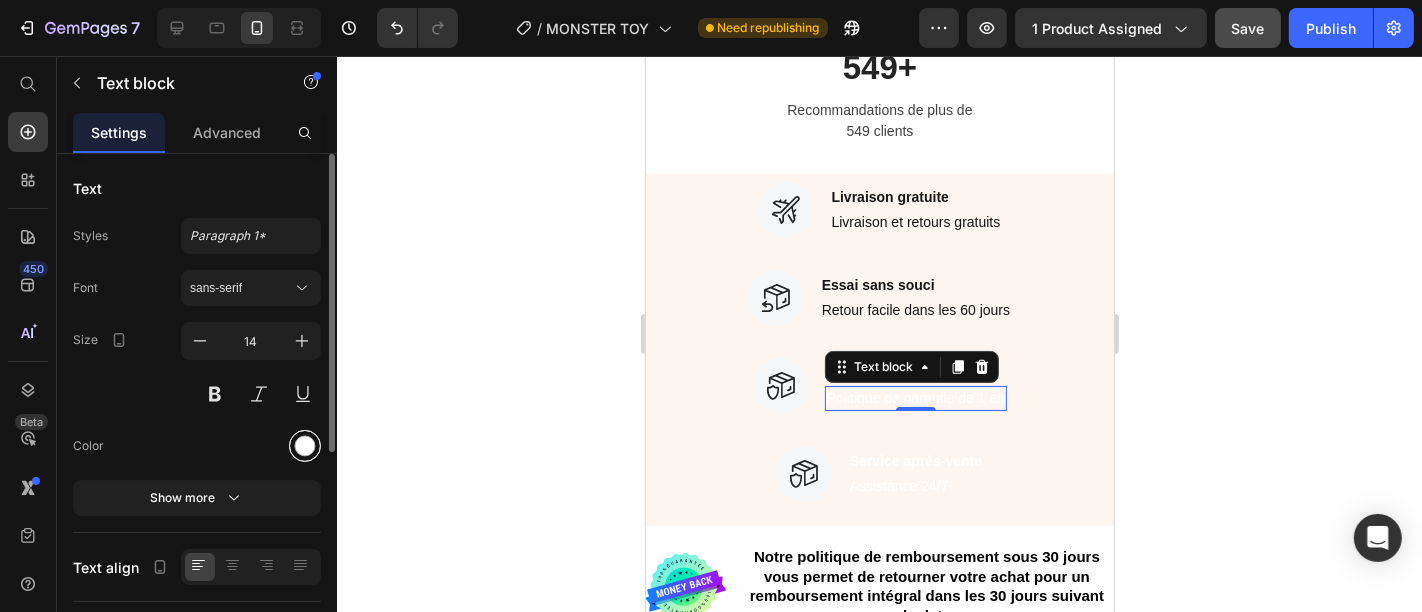 click at bounding box center (305, 446) 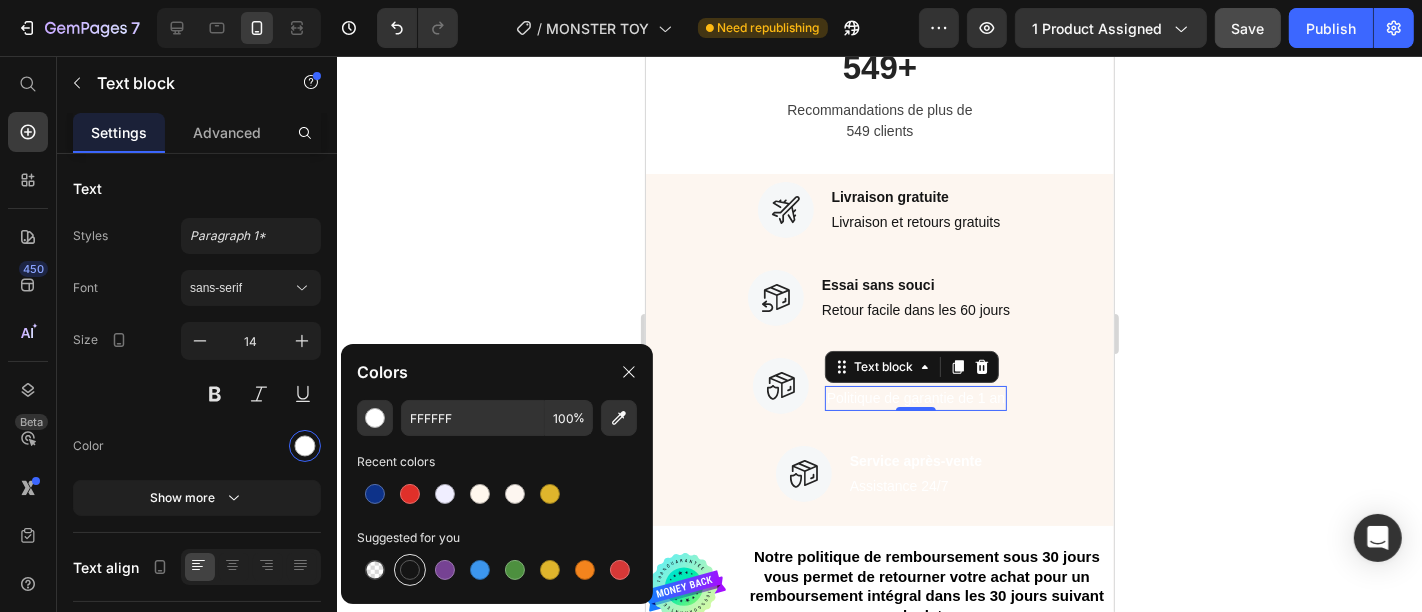 click at bounding box center (410, 570) 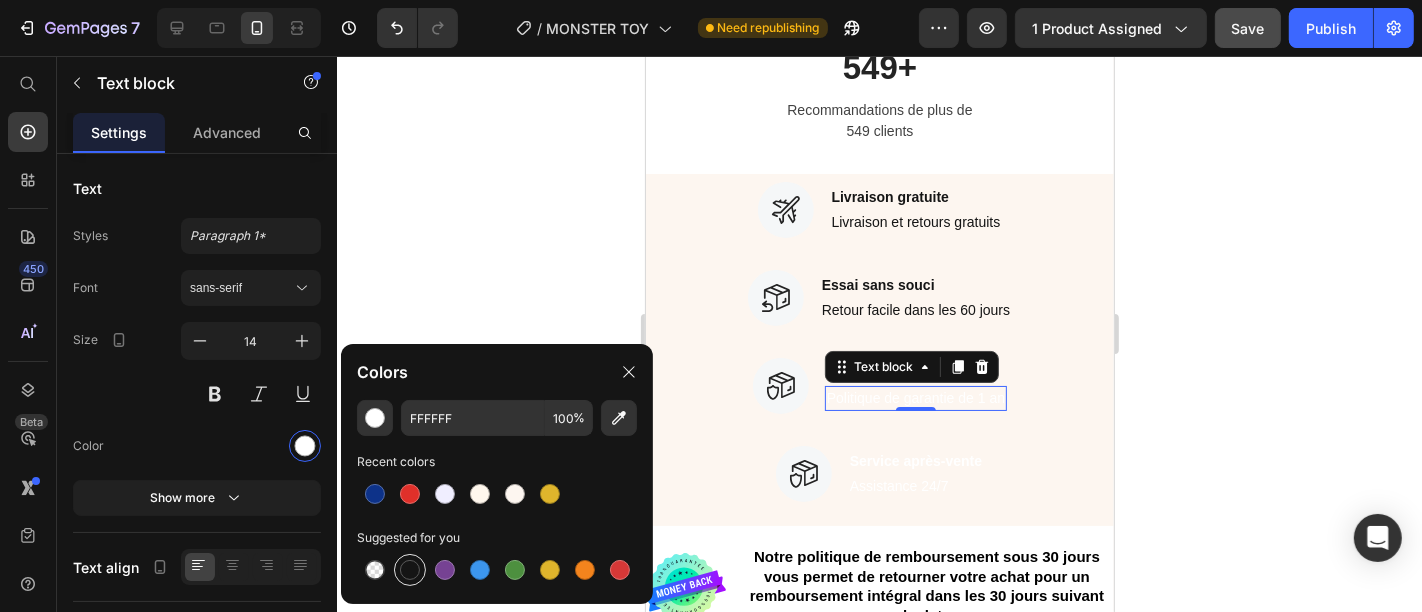 type on "151515" 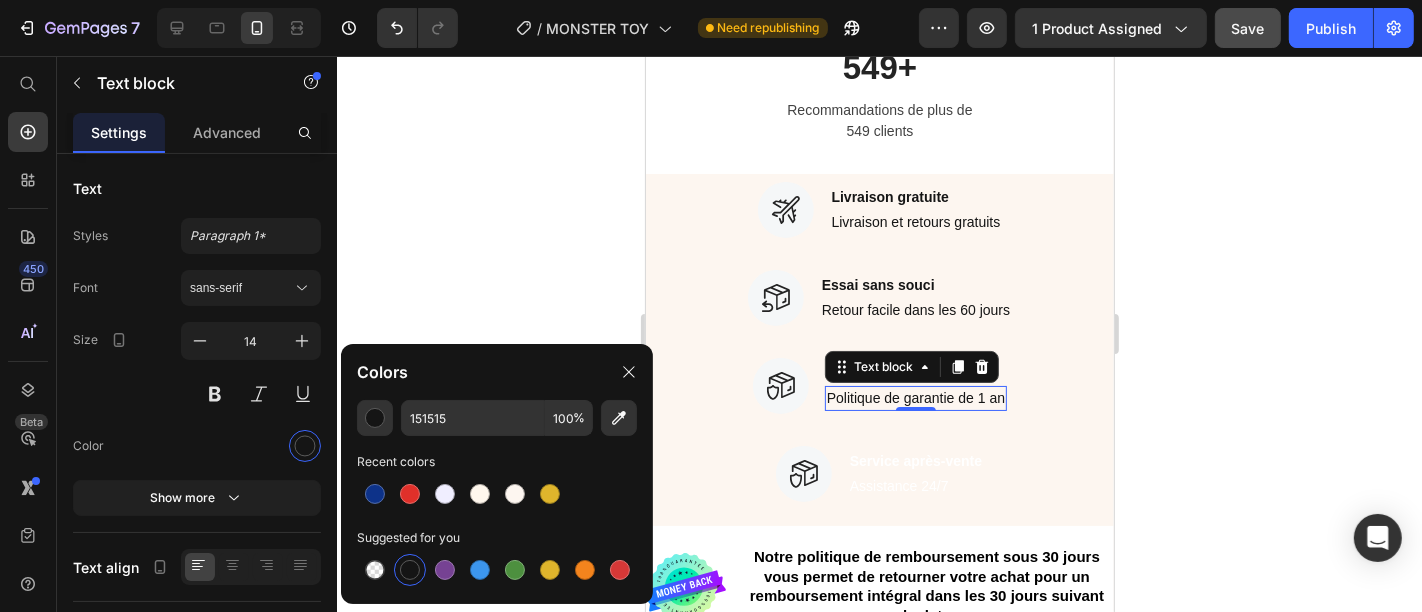 click 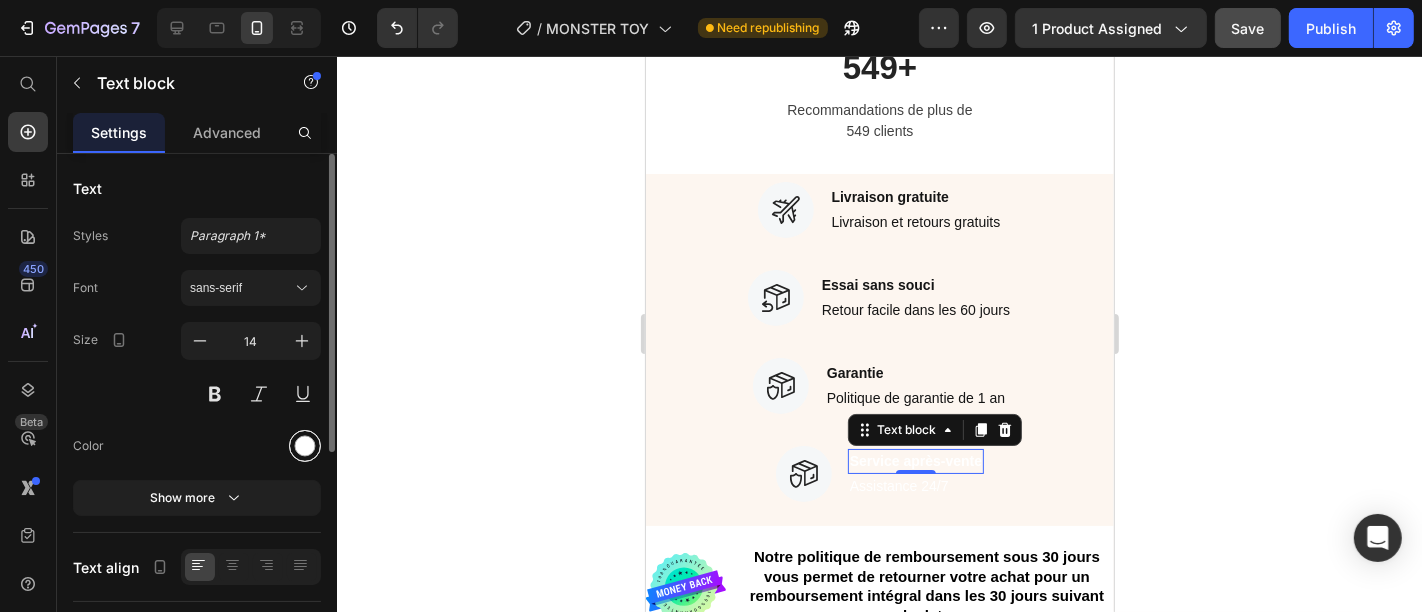 click at bounding box center [305, 446] 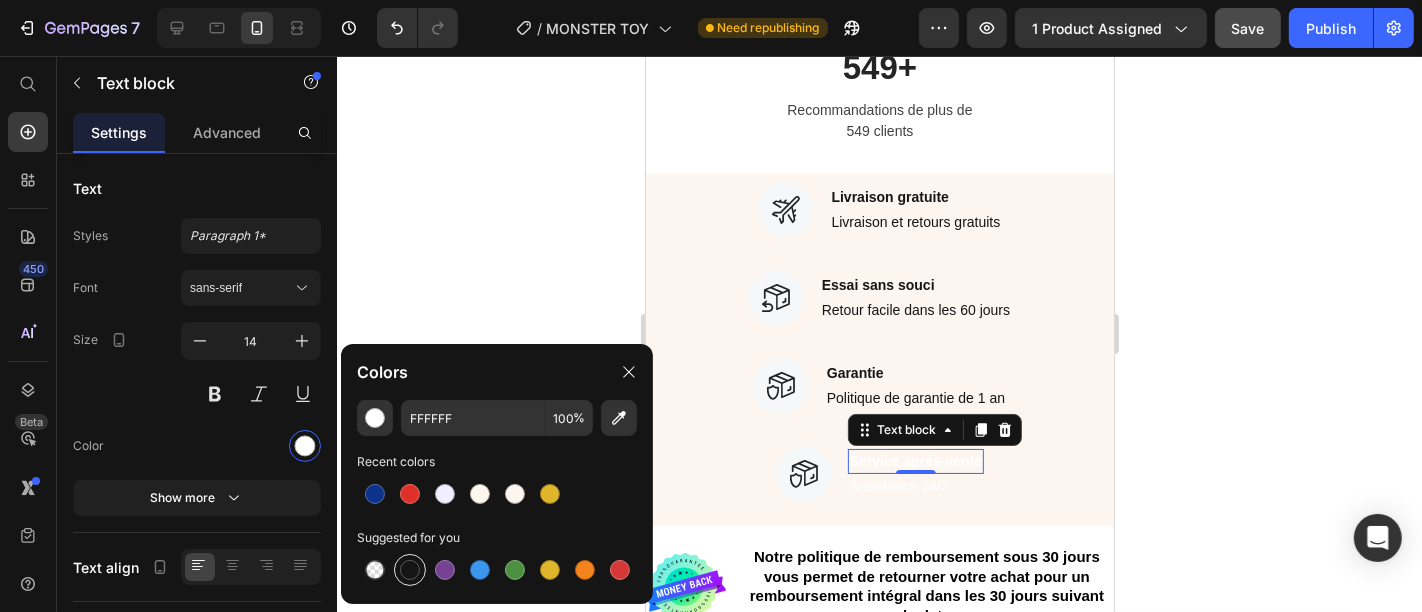click at bounding box center [410, 570] 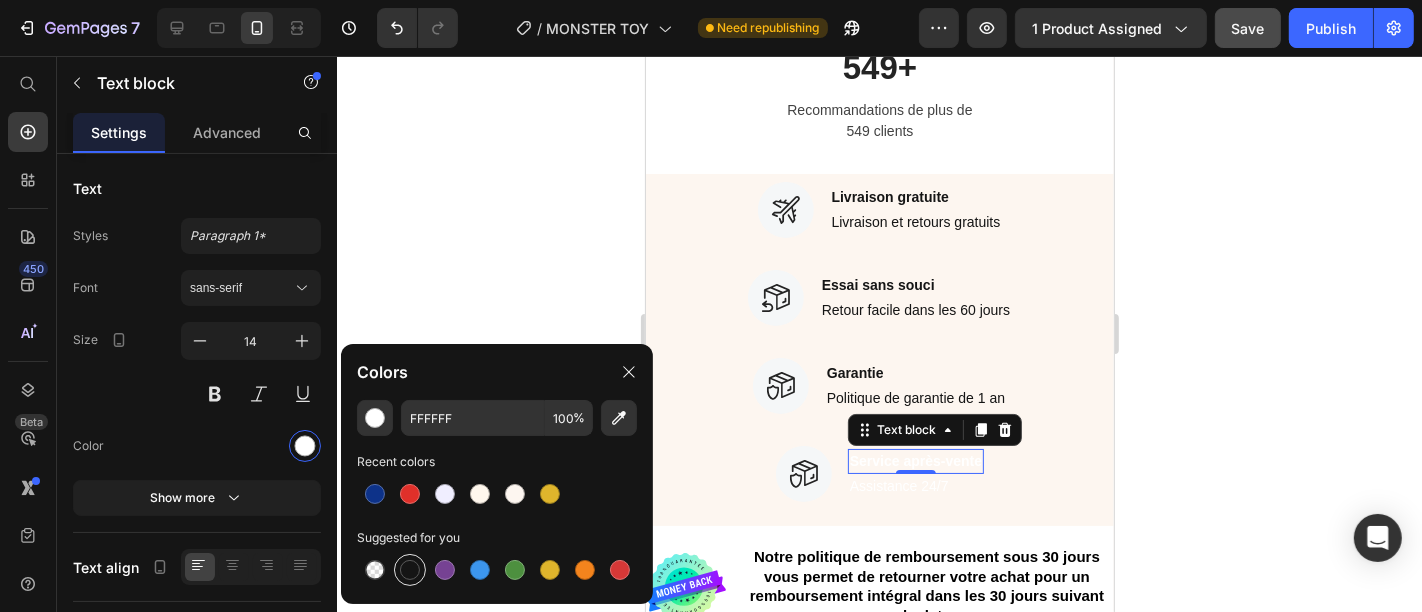 type on "151515" 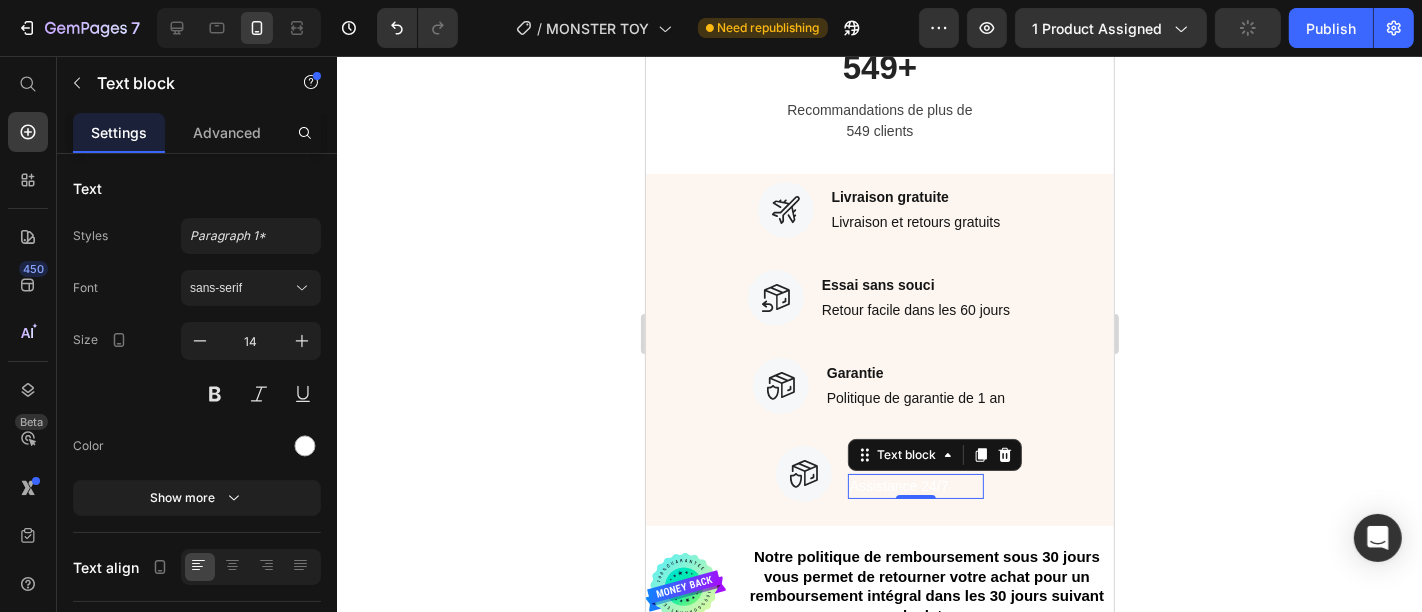 click on "Assistance 24/7 Text block   0" at bounding box center (915, 485) 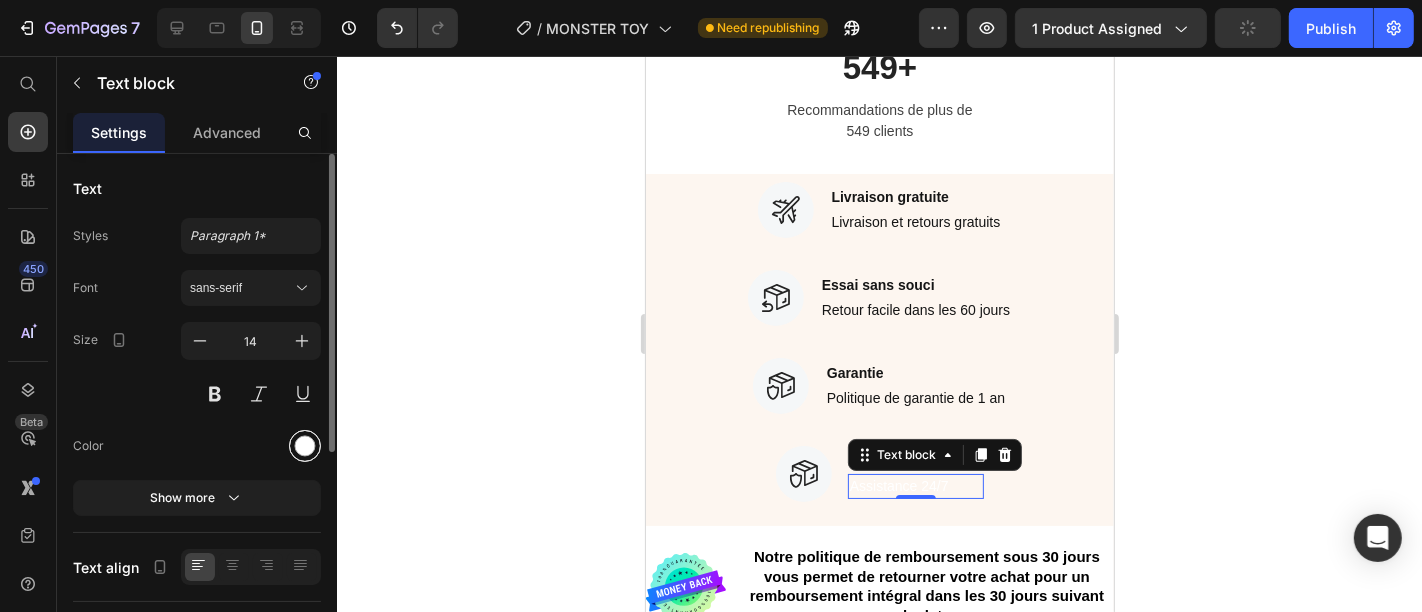 click at bounding box center (305, 446) 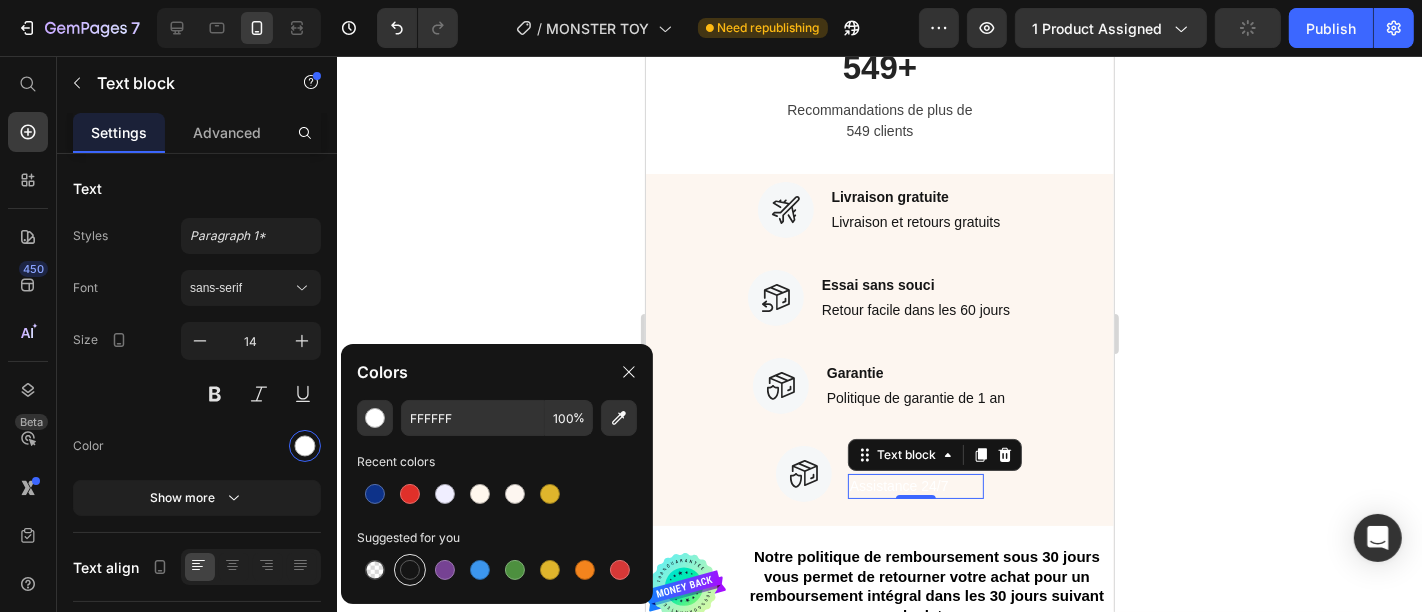 click at bounding box center (410, 570) 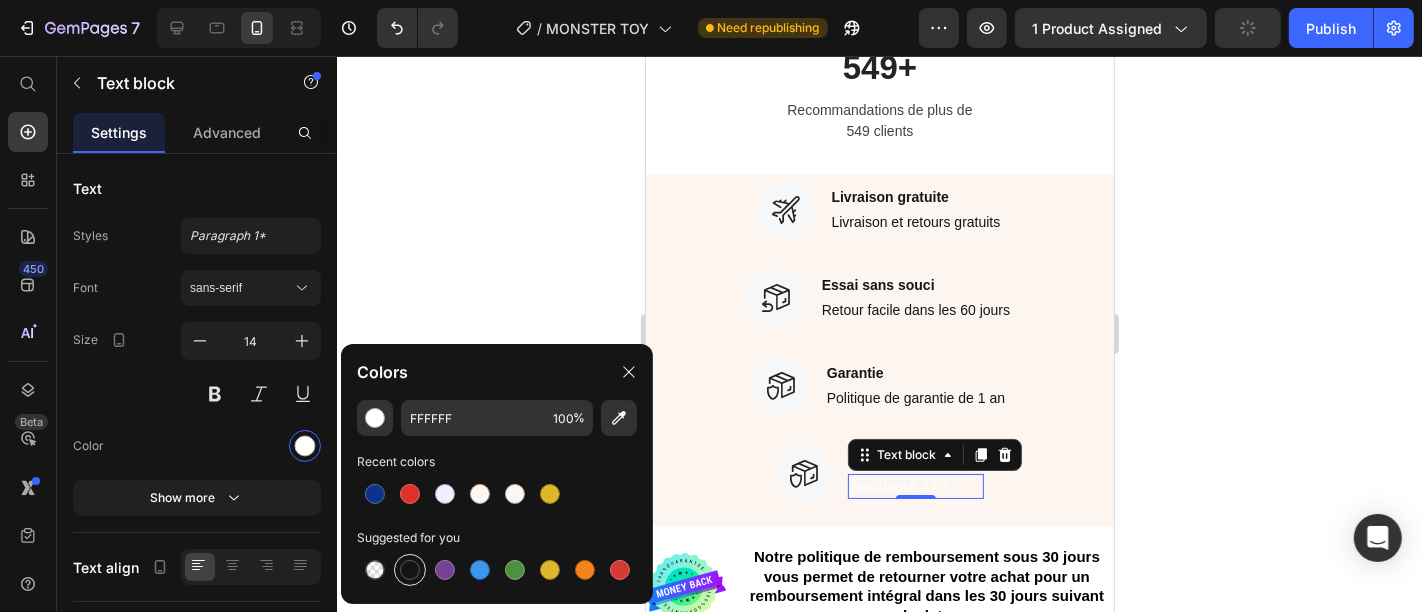 type on "151515" 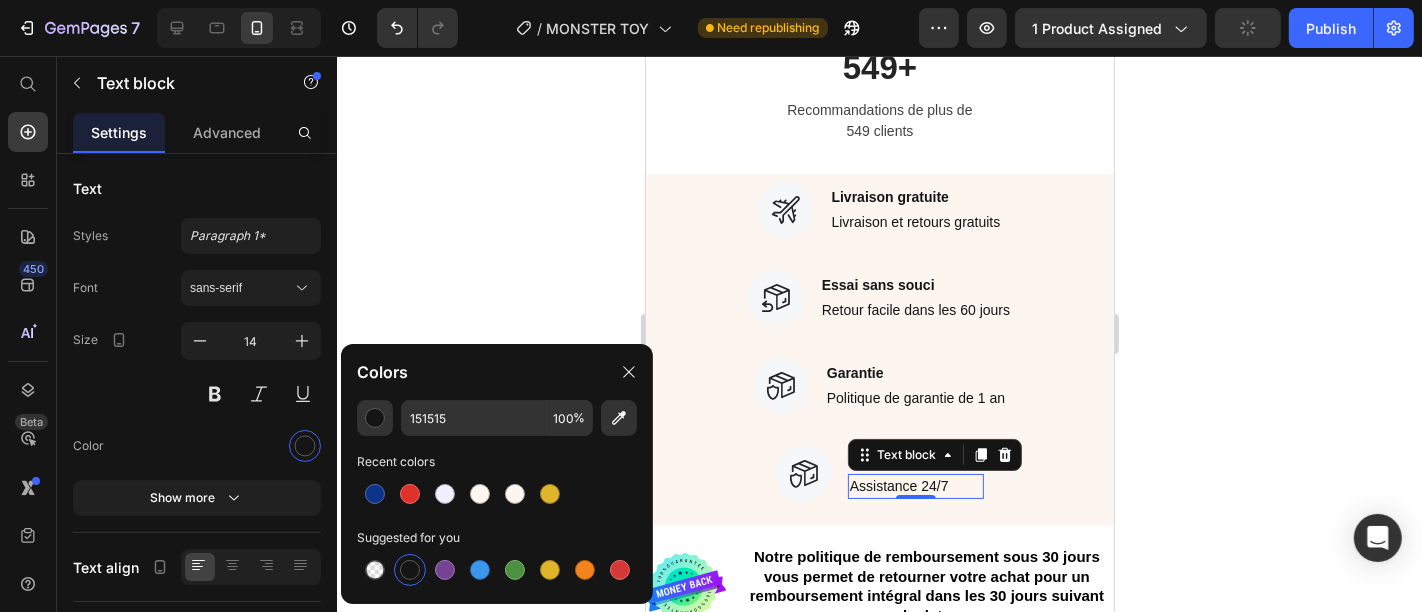 click 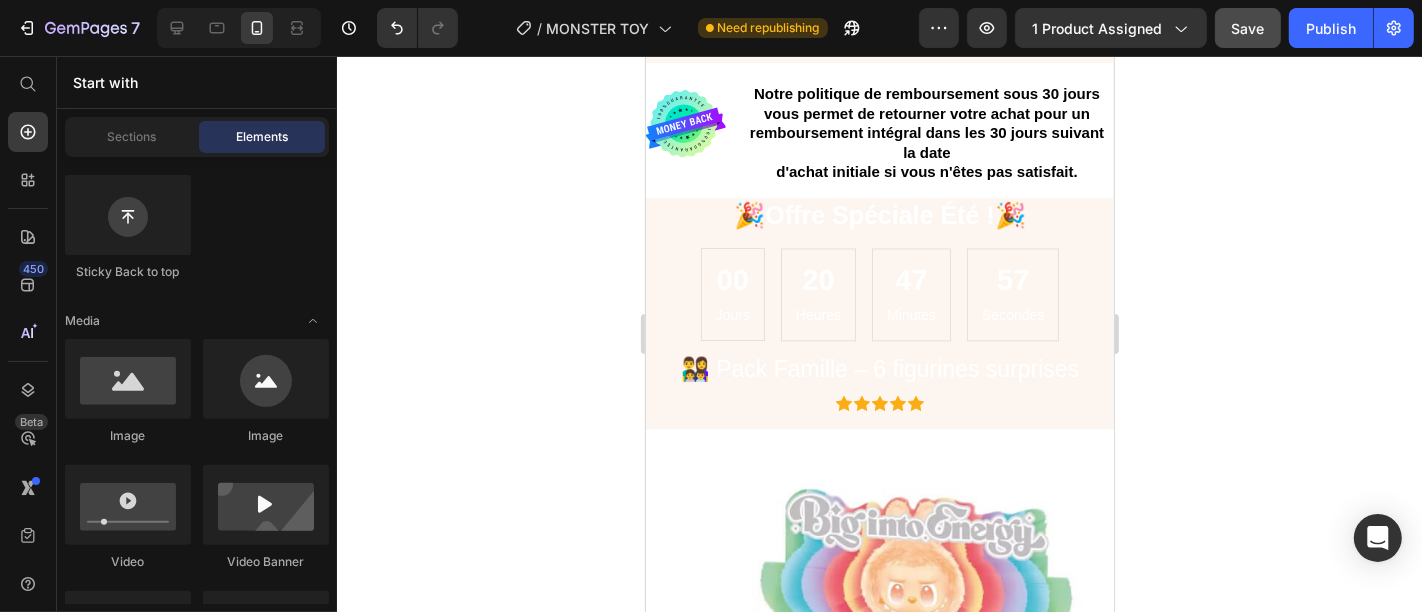 scroll, scrollTop: 3351, scrollLeft: 0, axis: vertical 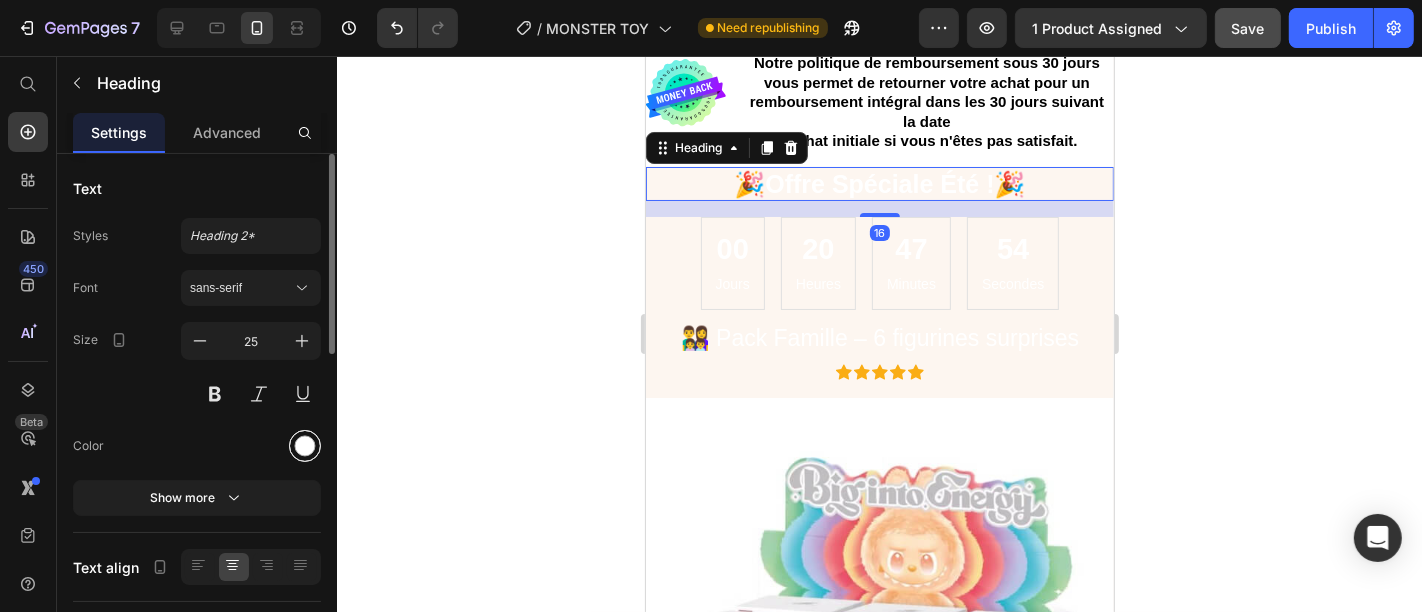 click at bounding box center (305, 446) 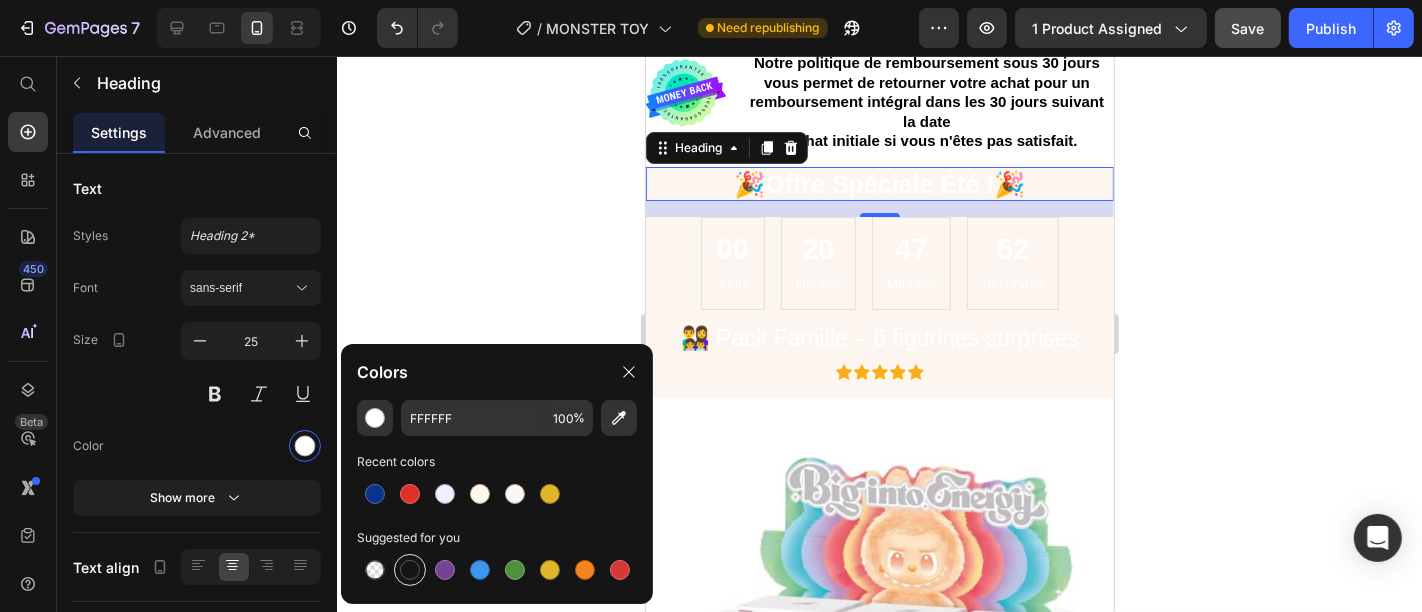 click at bounding box center [410, 570] 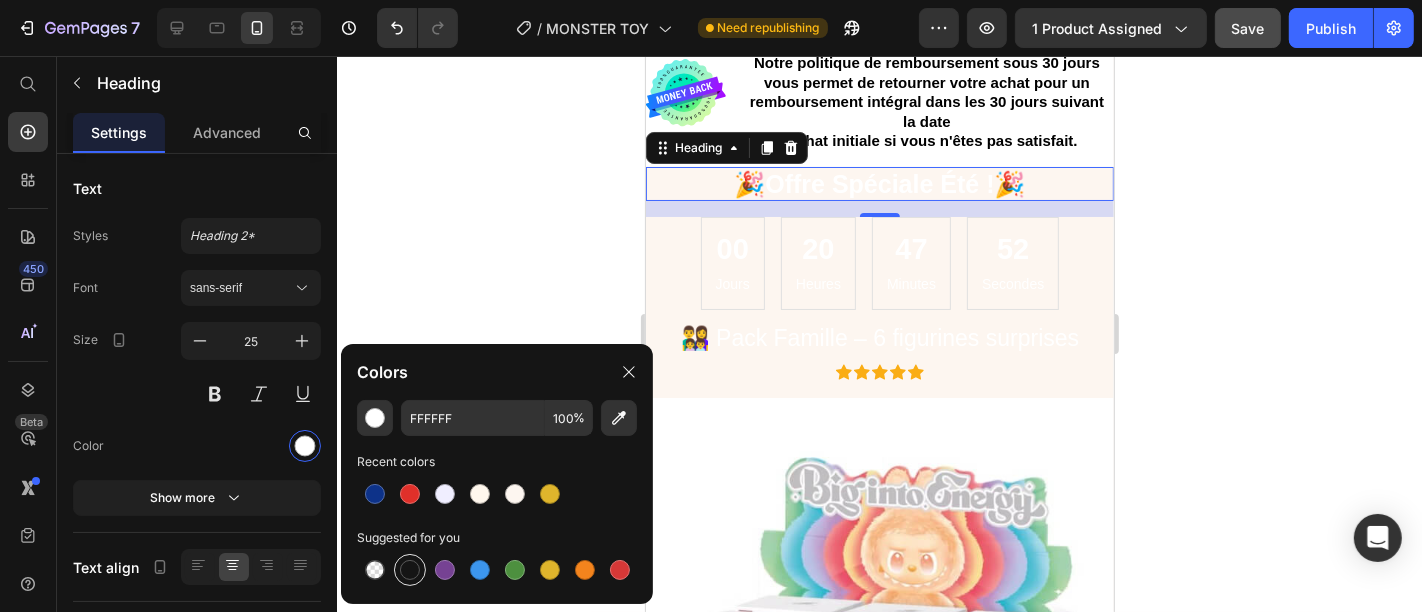 type on "151515" 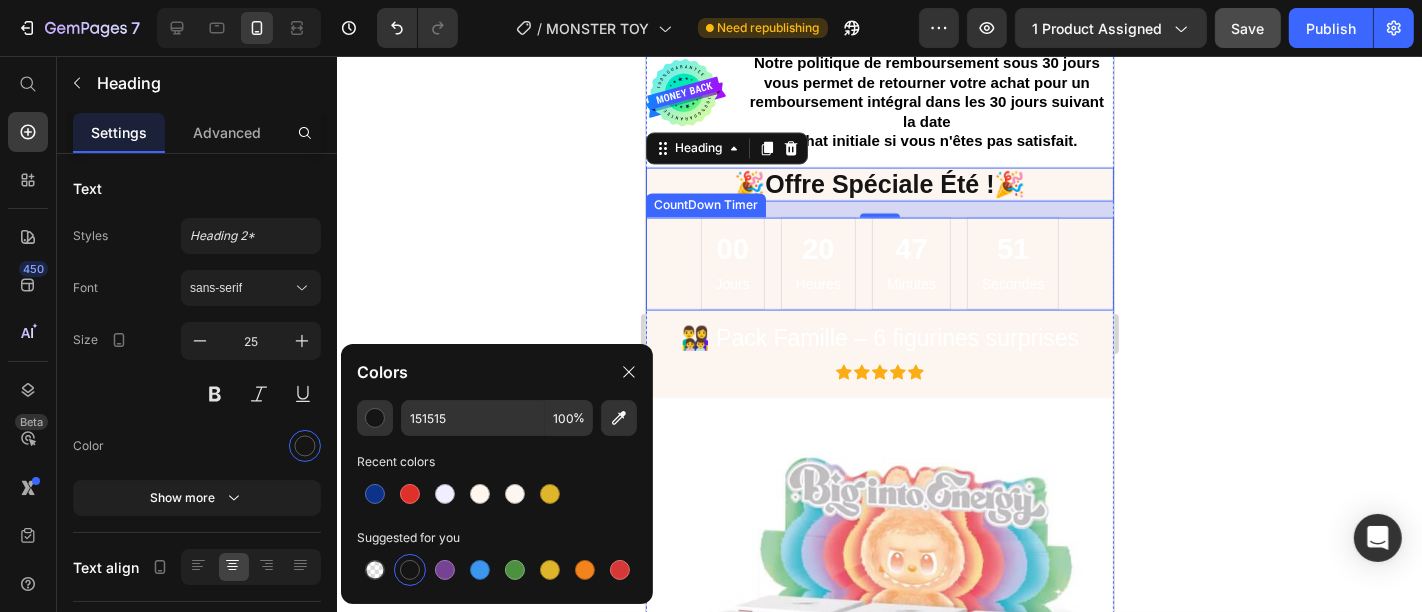 click on "51" at bounding box center [1012, 248] 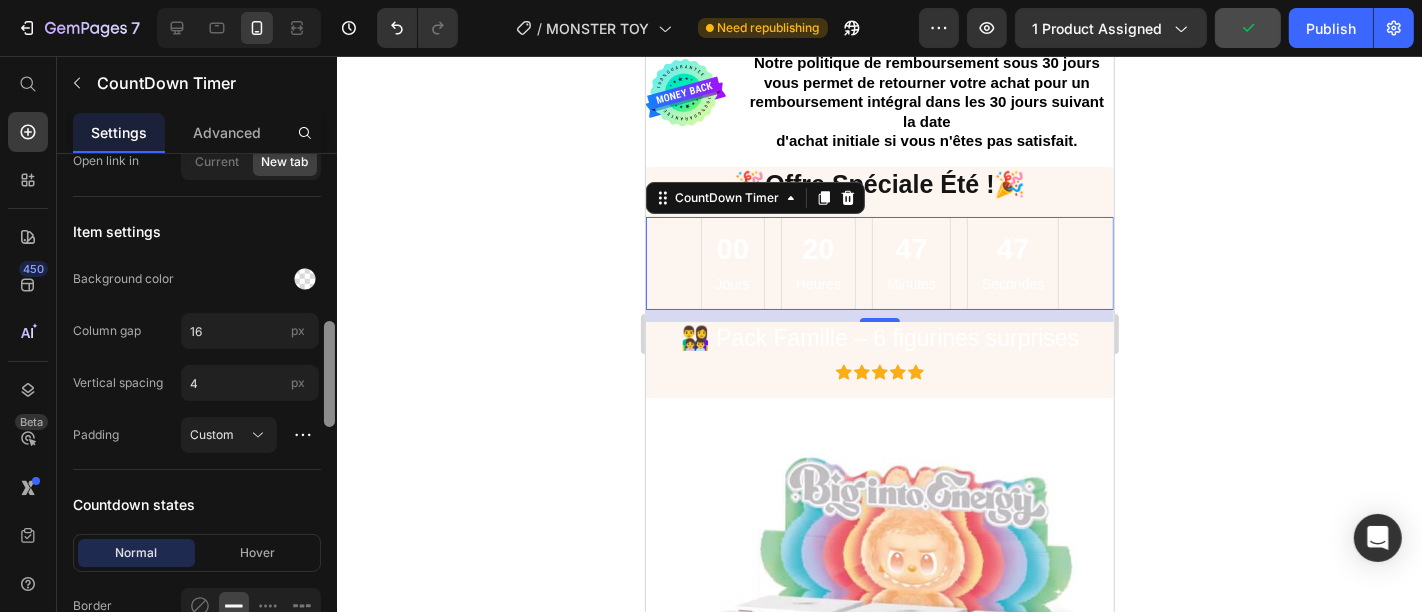 drag, startPoint x: 328, startPoint y: 212, endPoint x: 339, endPoint y: 405, distance: 193.31322 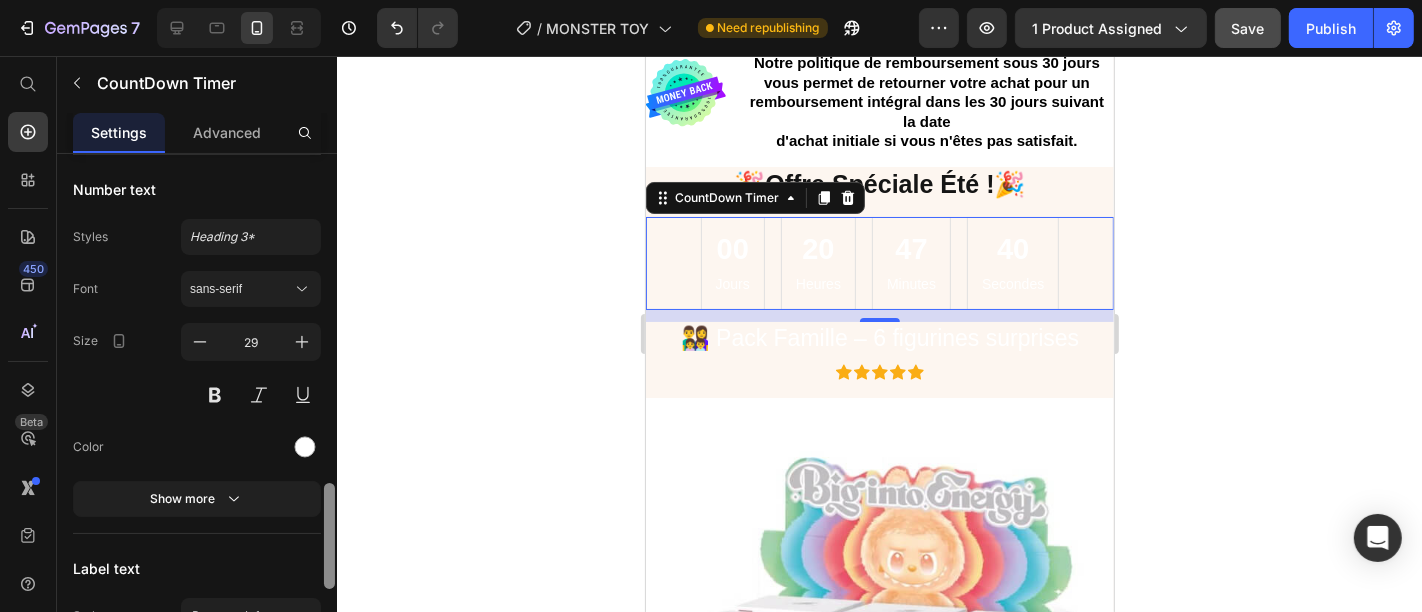 scroll, scrollTop: 1551, scrollLeft: 0, axis: vertical 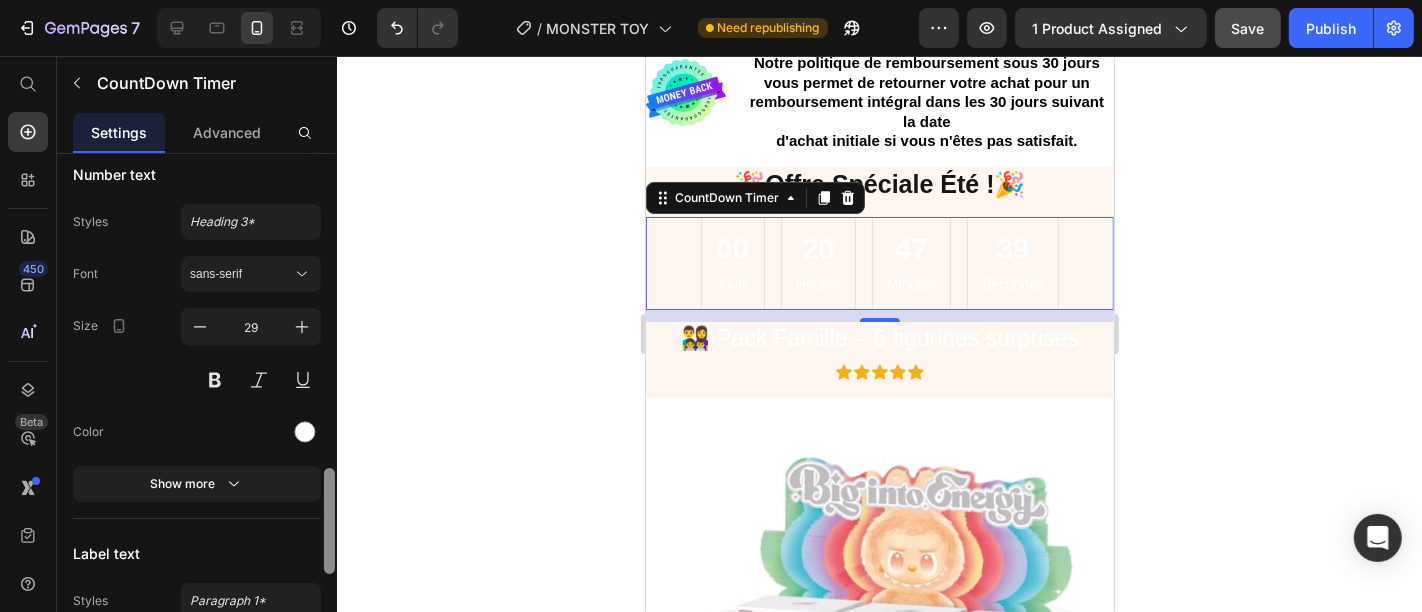 drag, startPoint x: 326, startPoint y: 392, endPoint x: 325, endPoint y: 521, distance: 129.00388 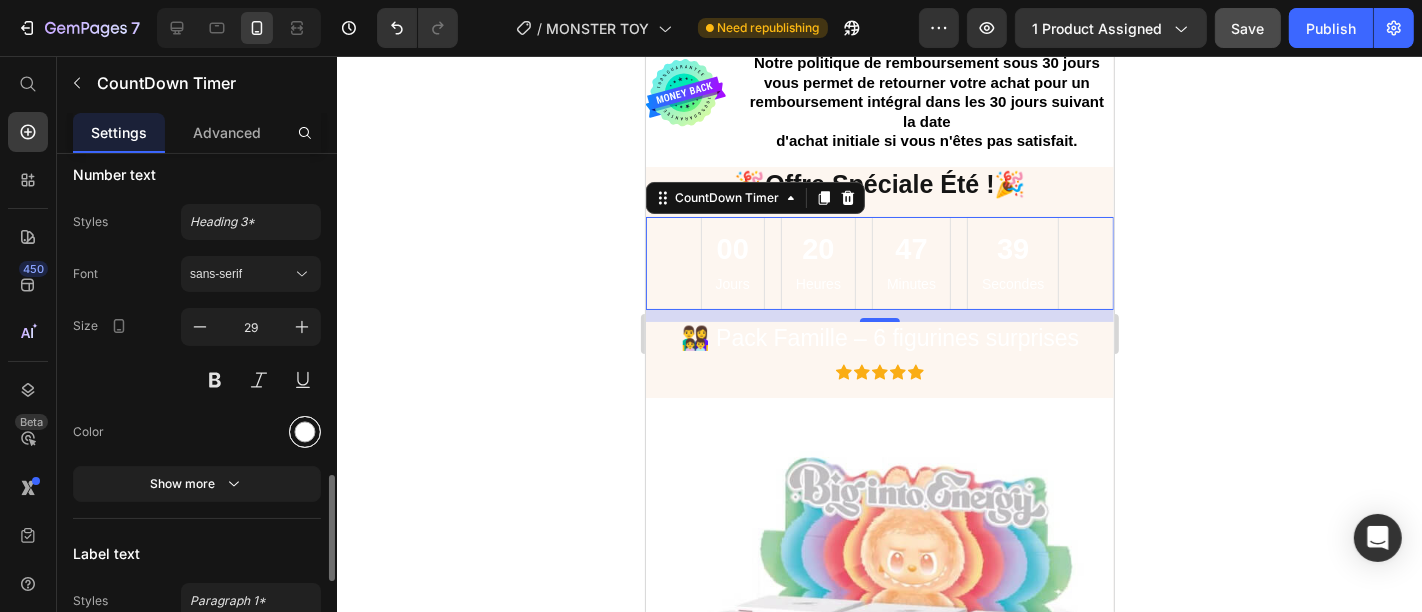 click at bounding box center [305, 432] 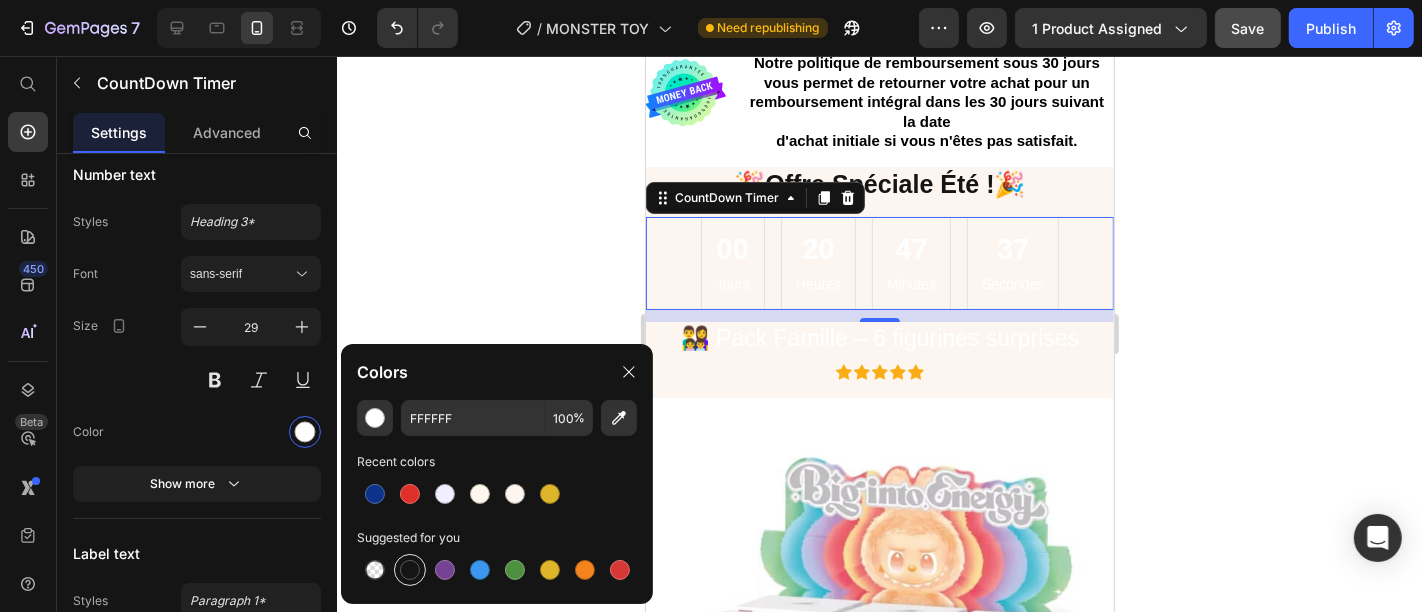 click at bounding box center [410, 570] 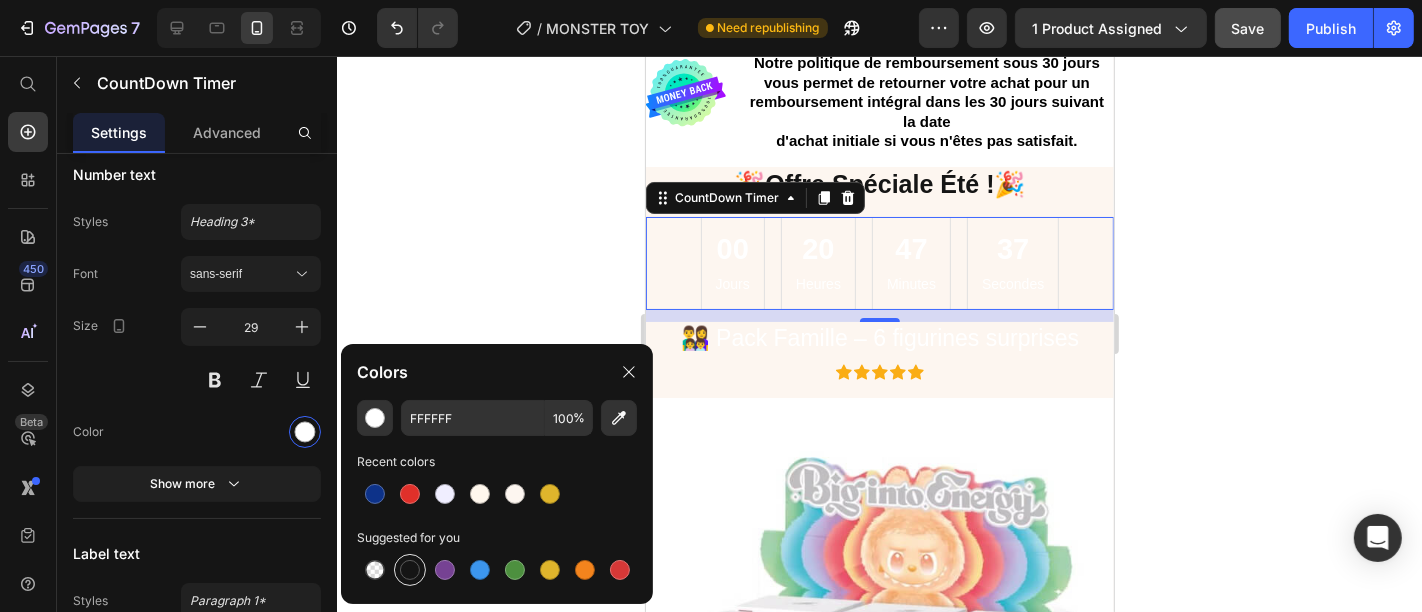 type on "151515" 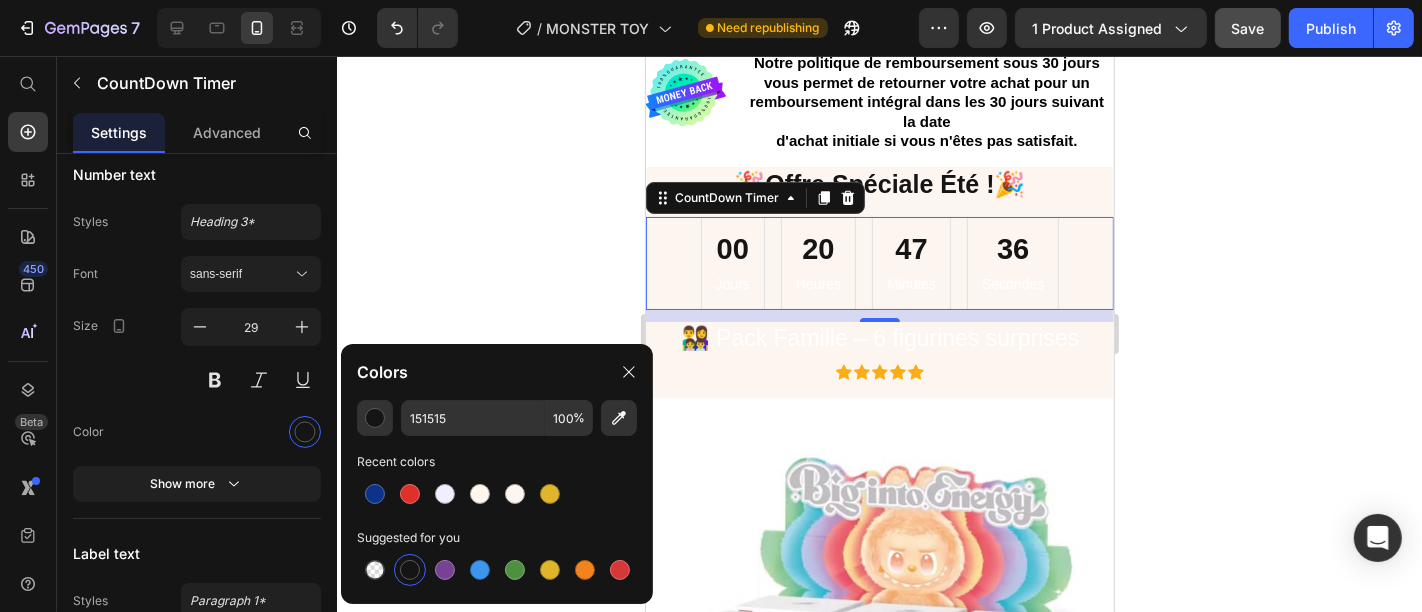 click 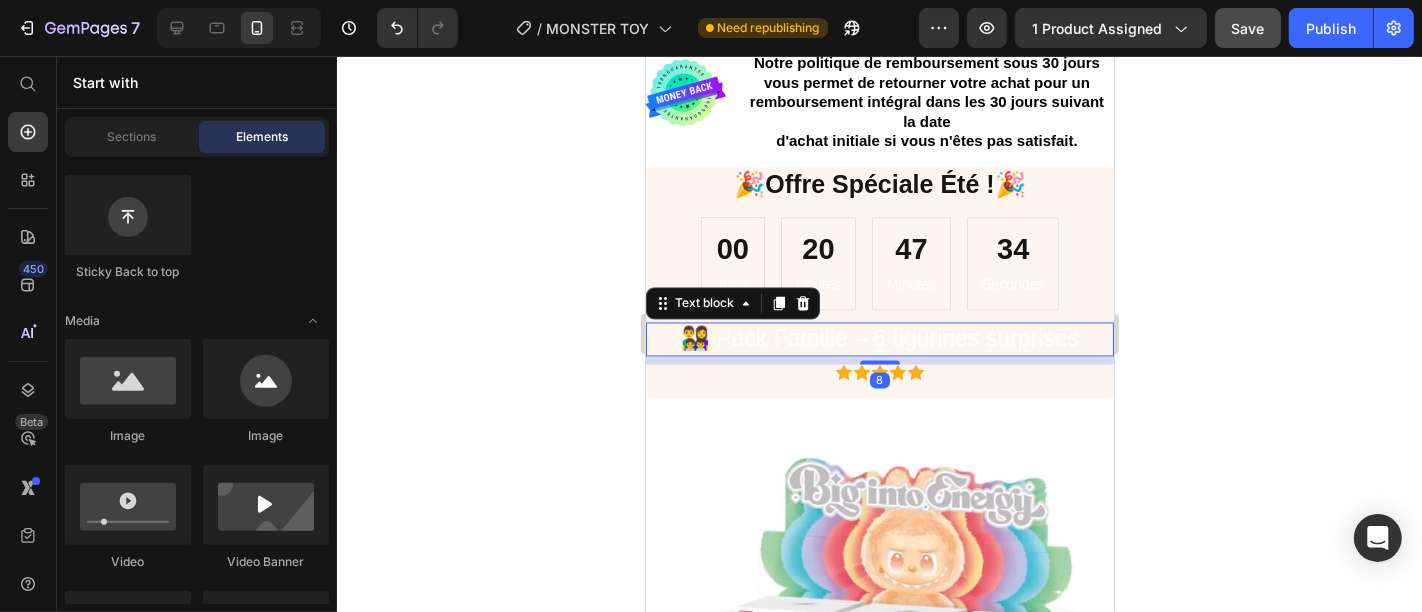 scroll, scrollTop: 0, scrollLeft: 0, axis: both 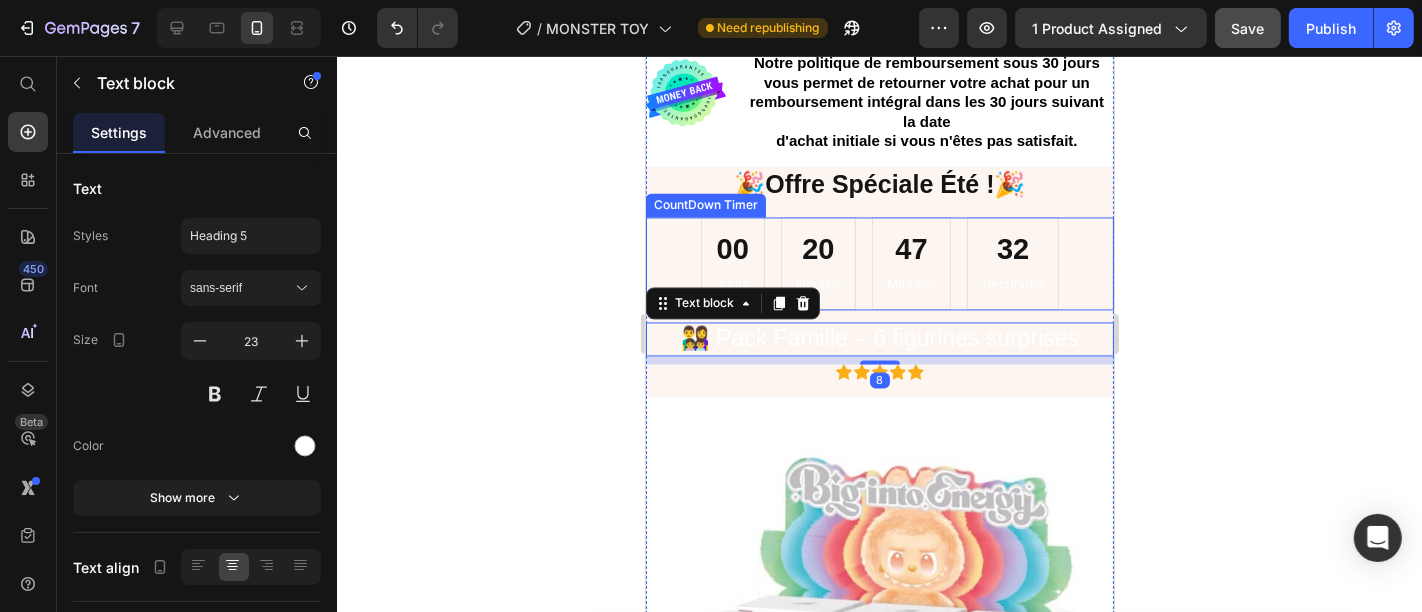 click on "Minutes" at bounding box center (910, 283) 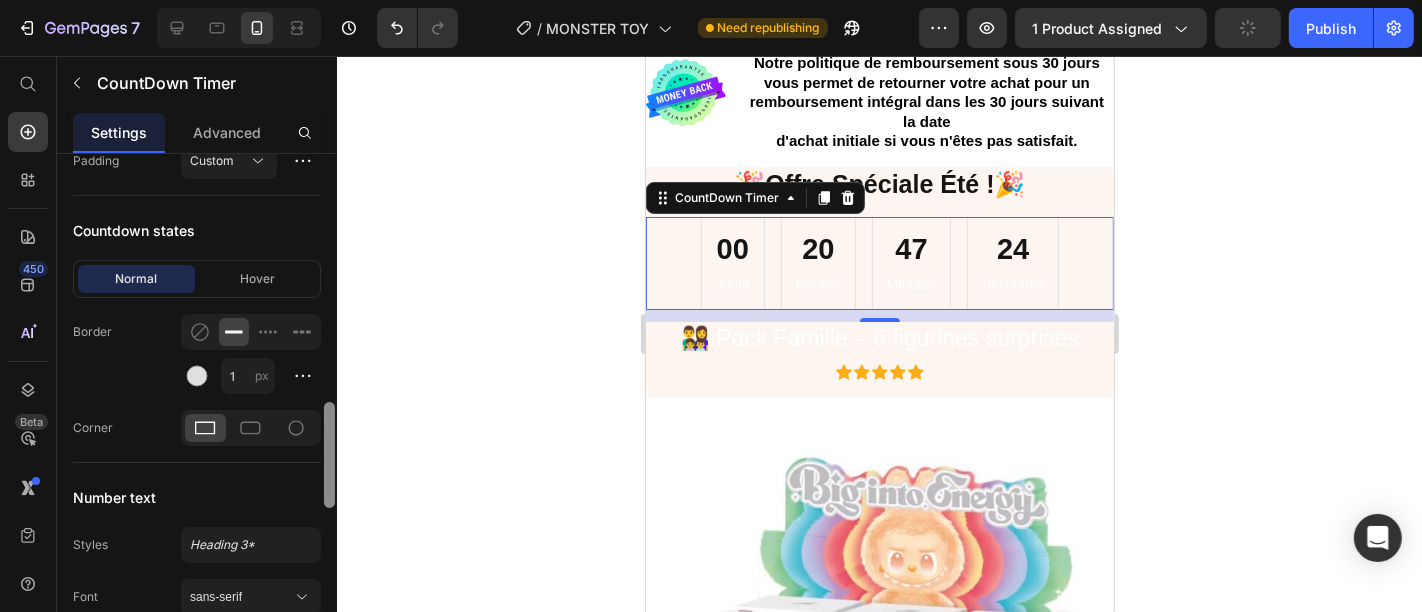 scroll, scrollTop: 1237, scrollLeft: 0, axis: vertical 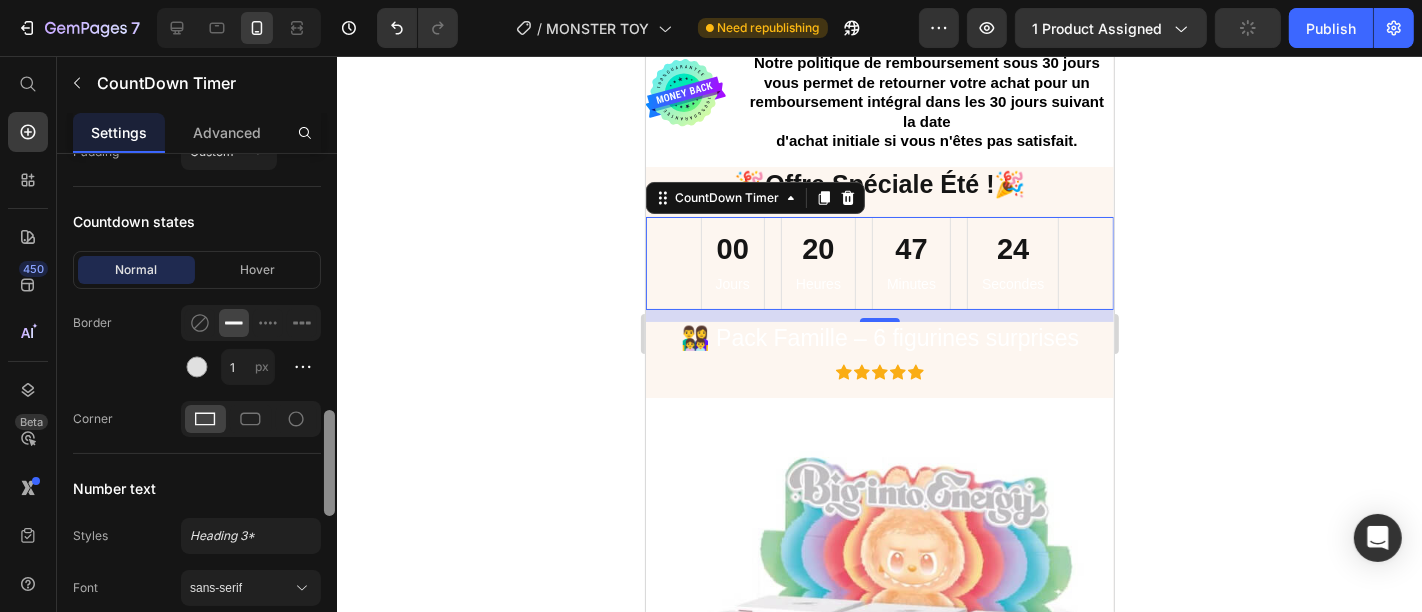 drag, startPoint x: 332, startPoint y: 247, endPoint x: 368, endPoint y: 504, distance: 259.50916 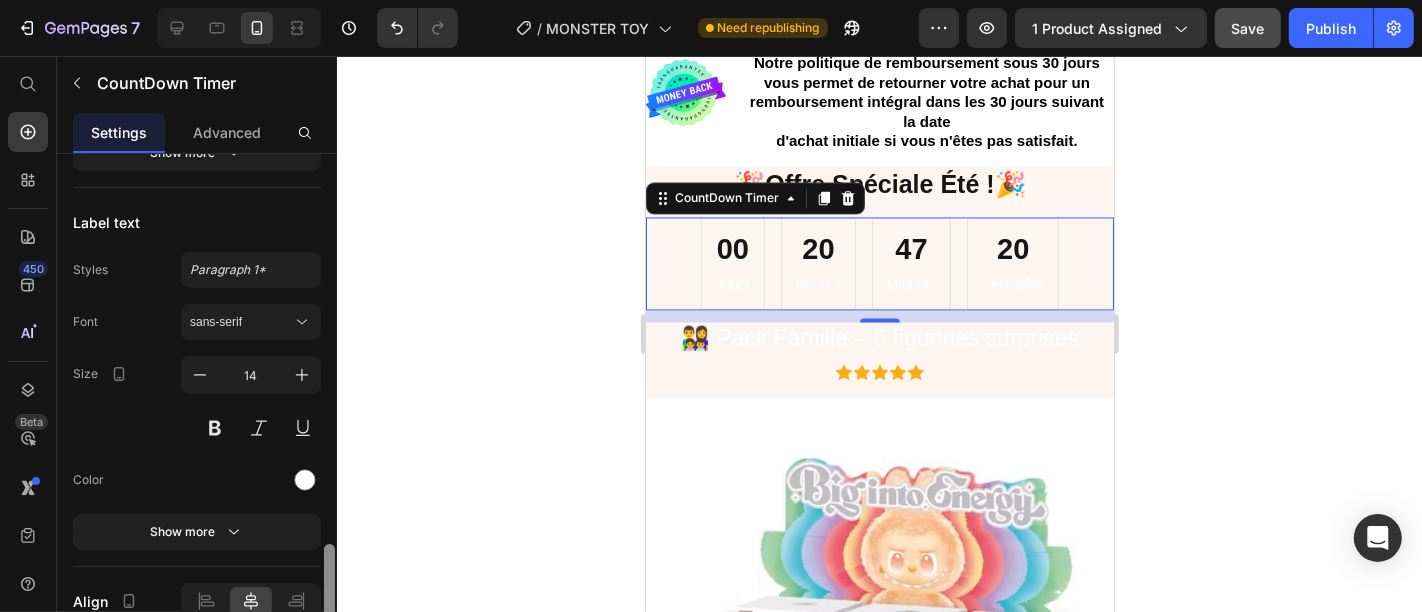 scroll, scrollTop: 1888, scrollLeft: 0, axis: vertical 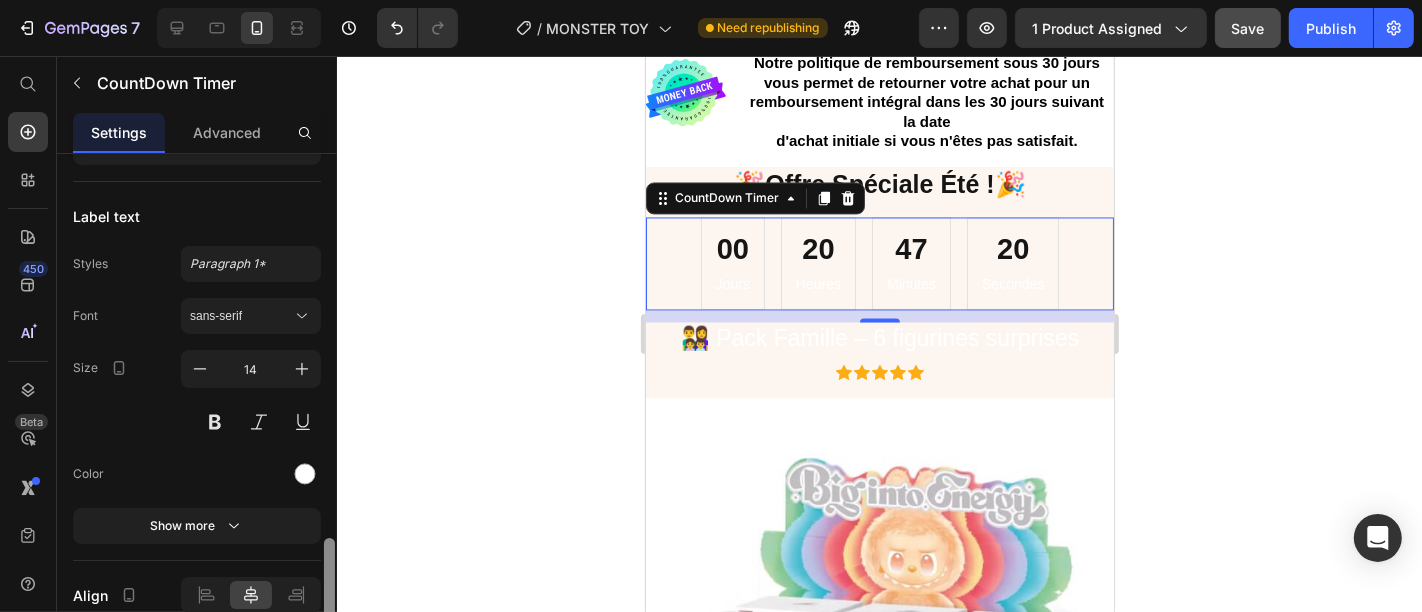 drag, startPoint x: 330, startPoint y: 437, endPoint x: 328, endPoint y: 572, distance: 135.01482 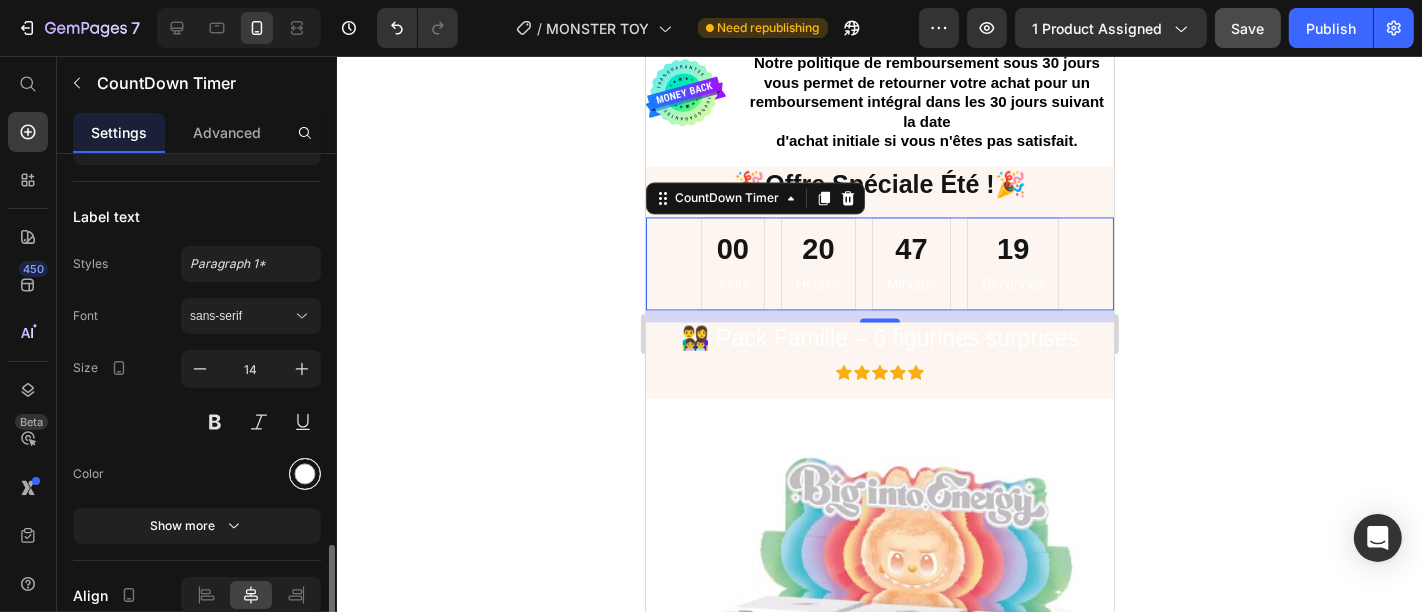 click at bounding box center [305, 474] 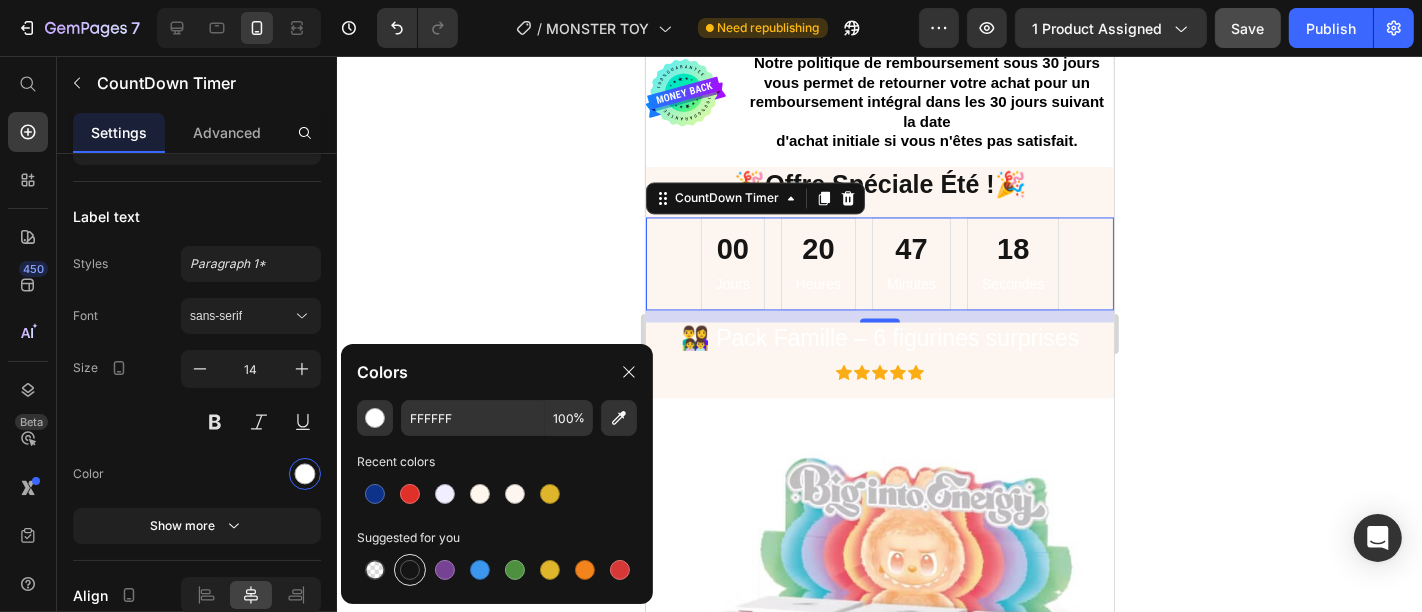 click at bounding box center [410, 570] 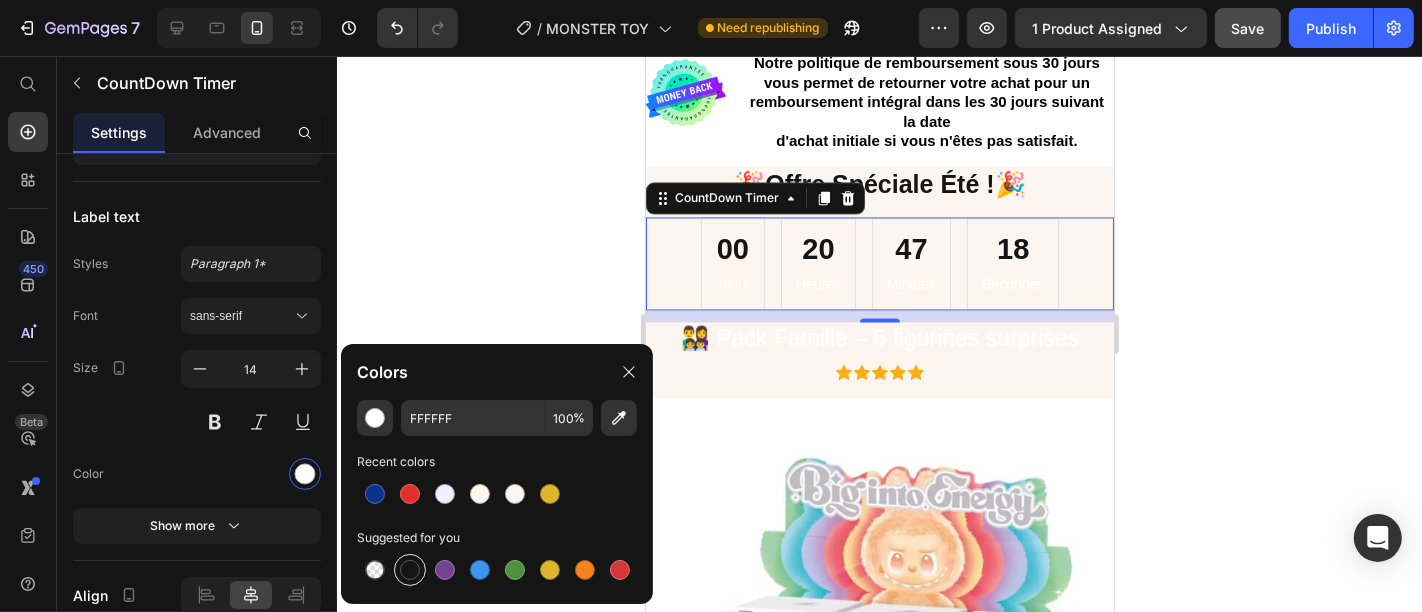 type on "151515" 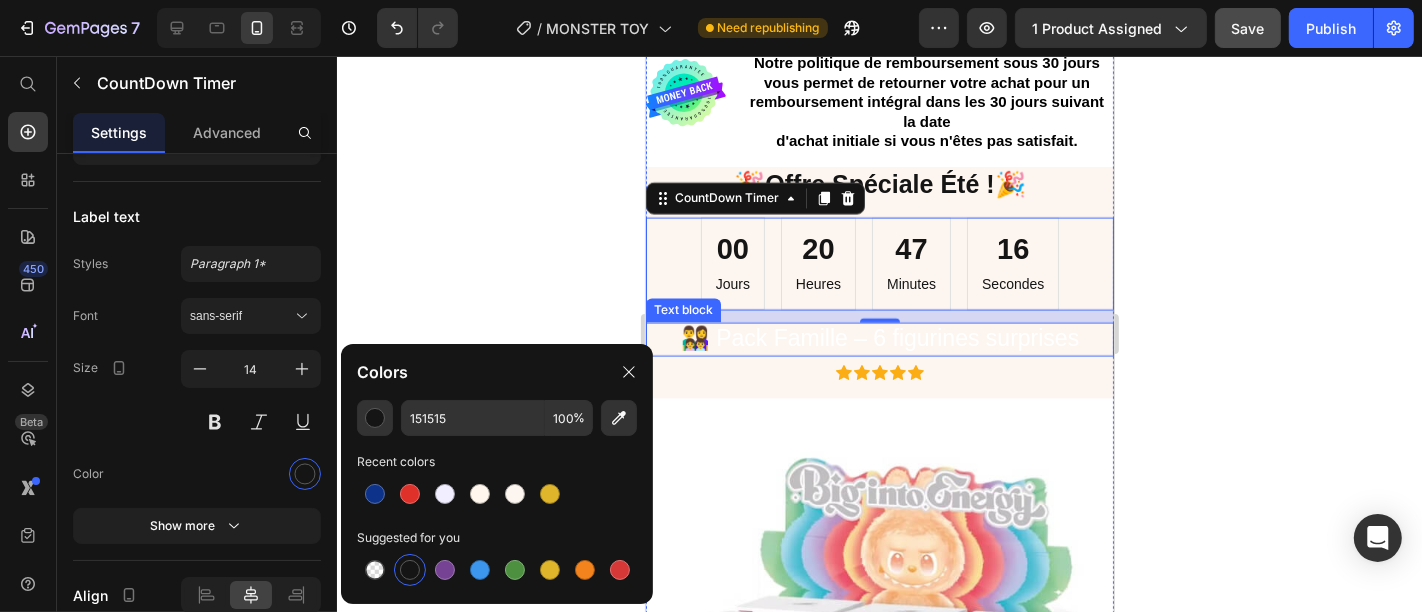 click on "👨‍👩‍👧‍👦 Pack Famille – 6 figurines surprises" at bounding box center [879, 338] 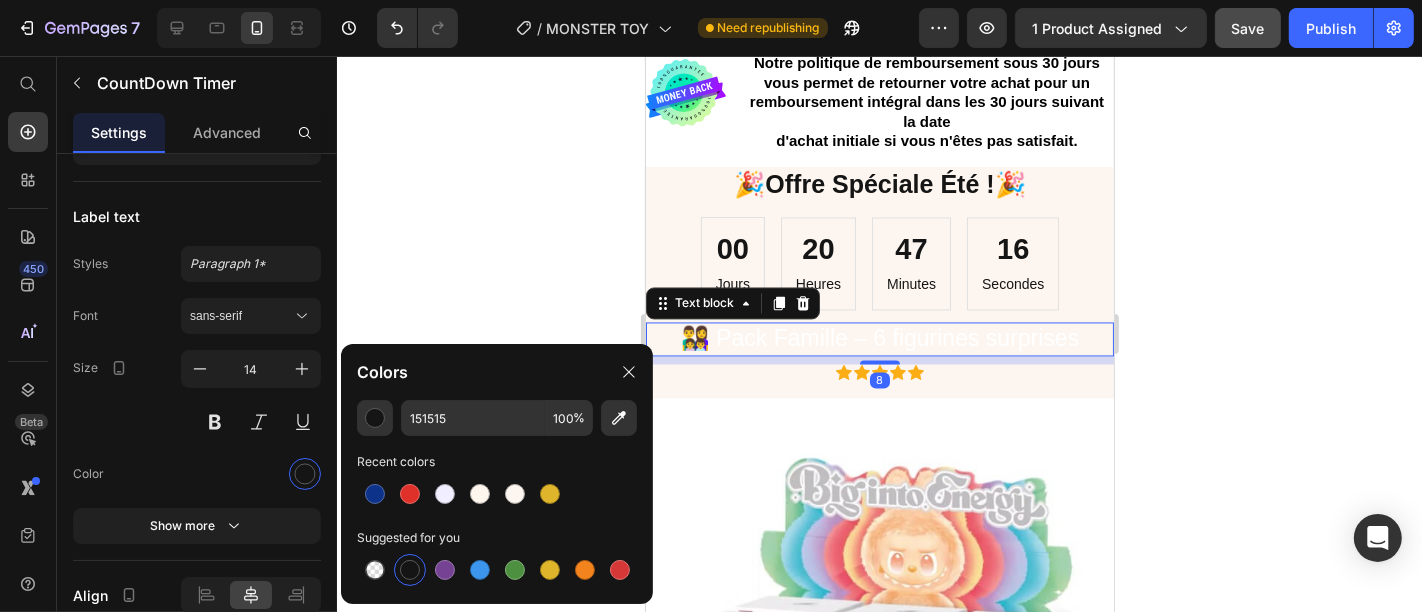 scroll, scrollTop: 0, scrollLeft: 0, axis: both 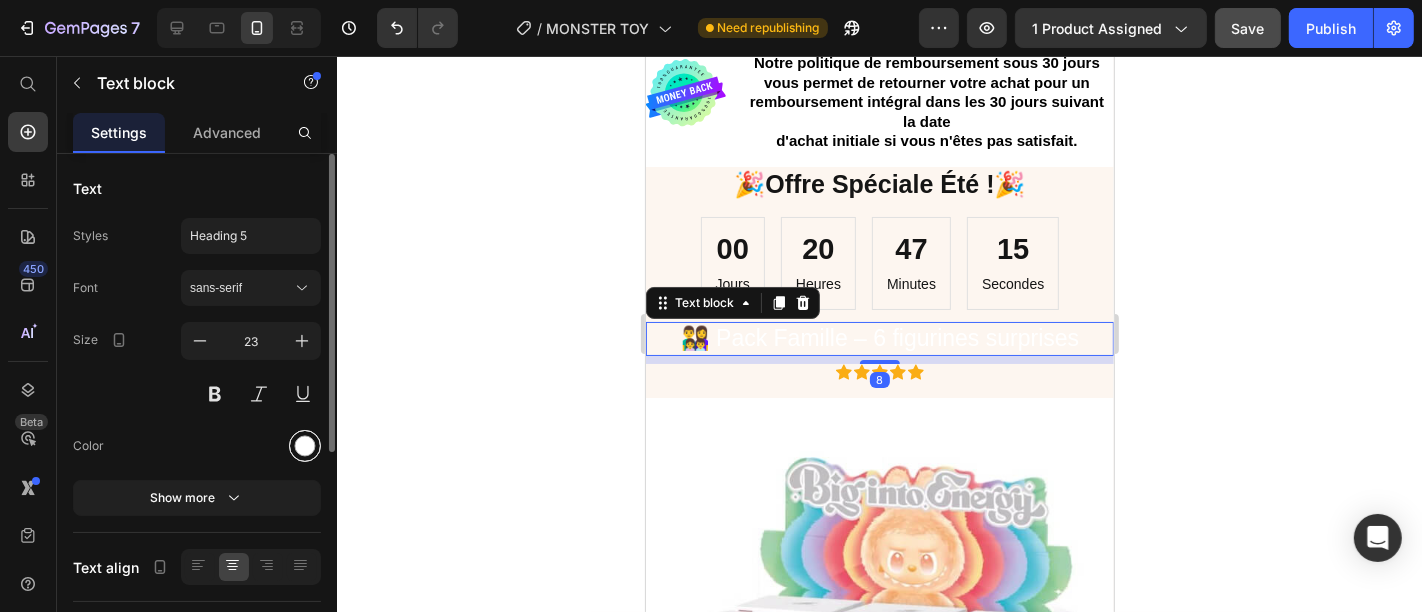 click at bounding box center [305, 446] 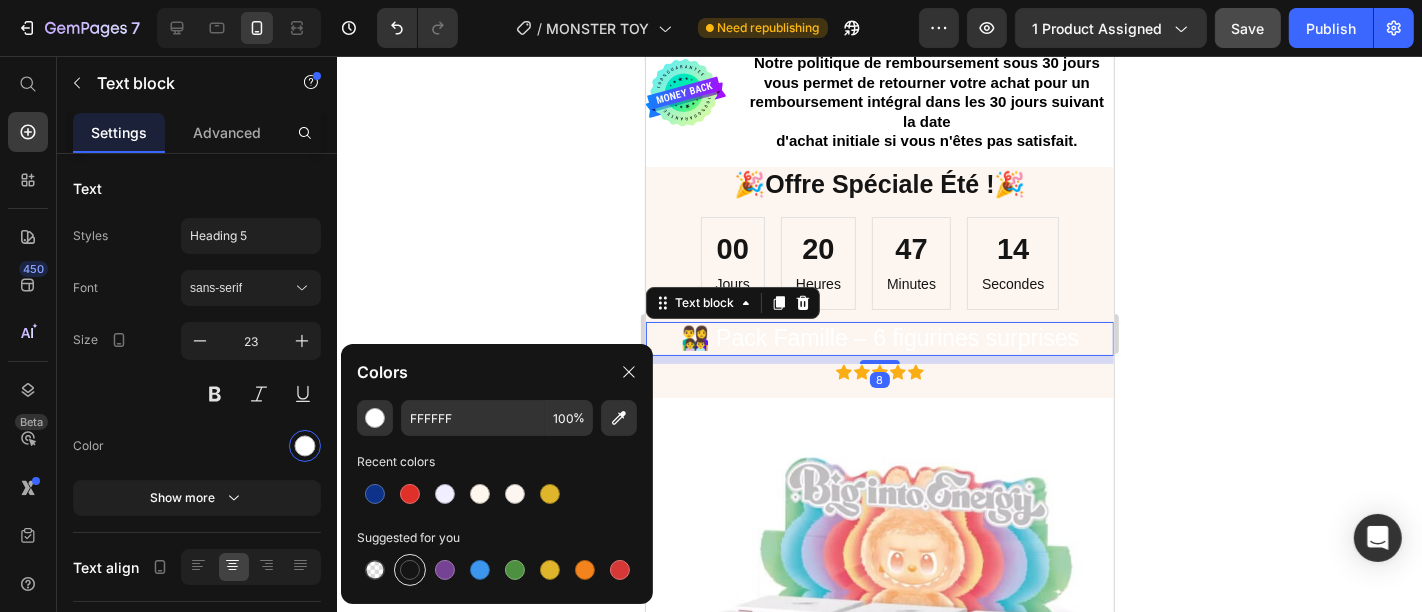 click at bounding box center [410, 570] 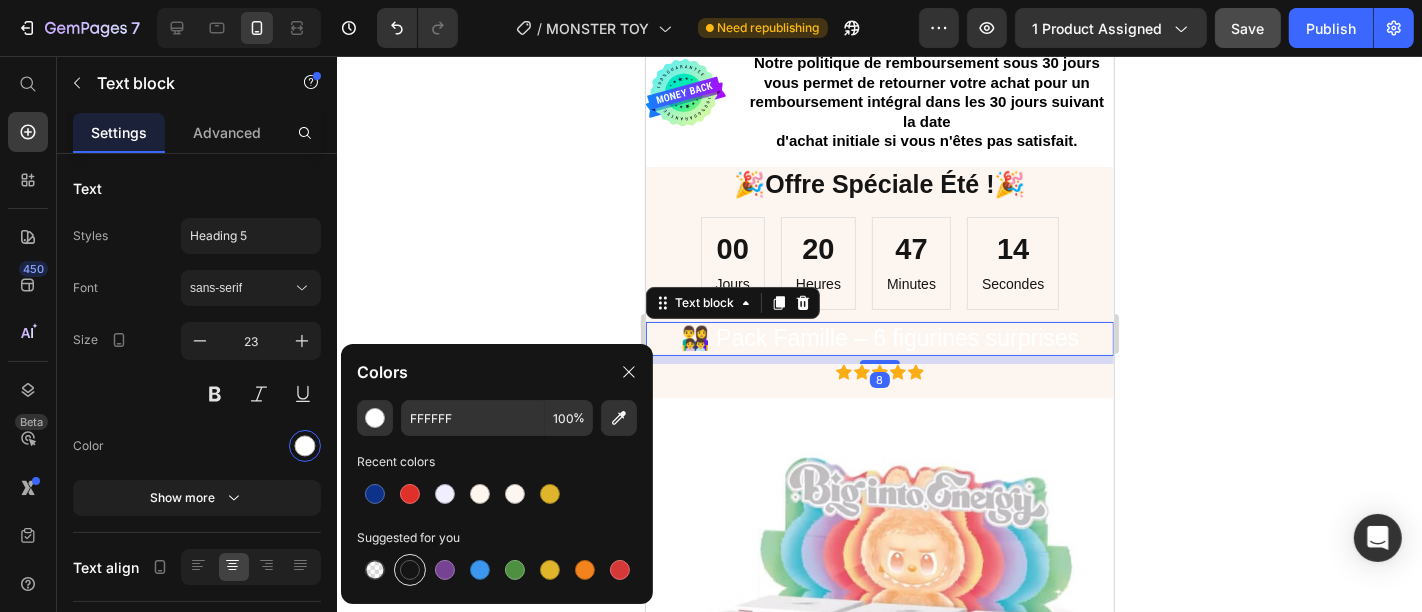 type on "151515" 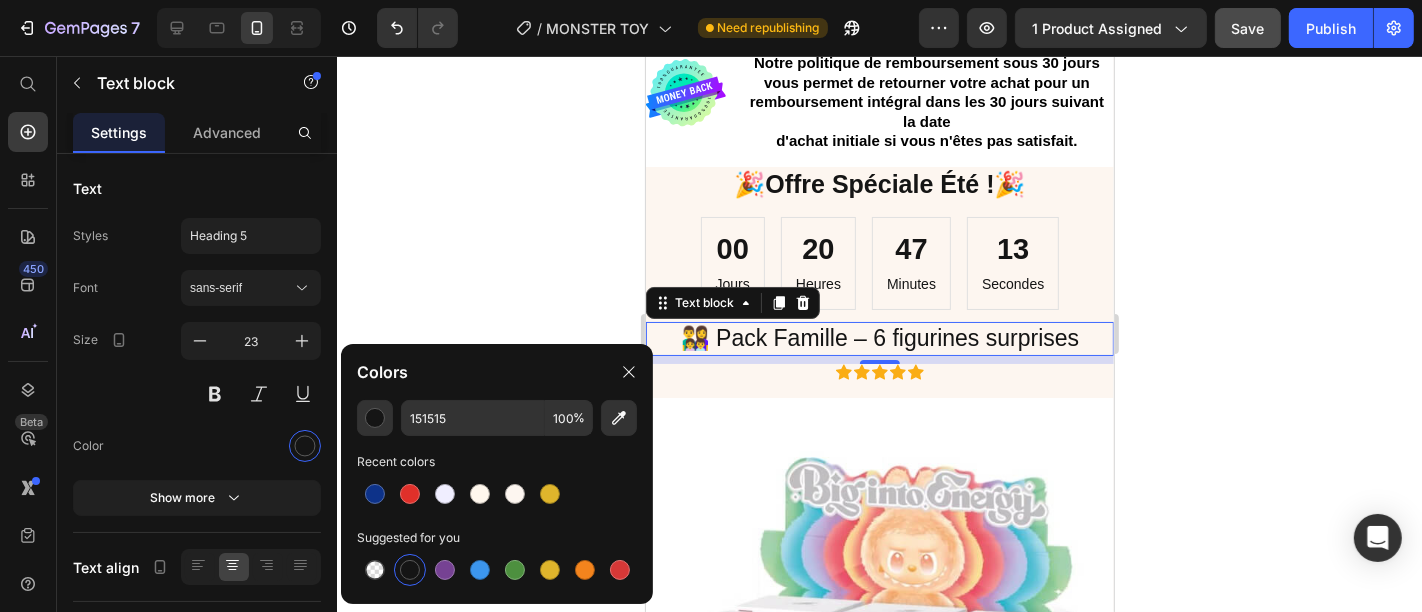 click 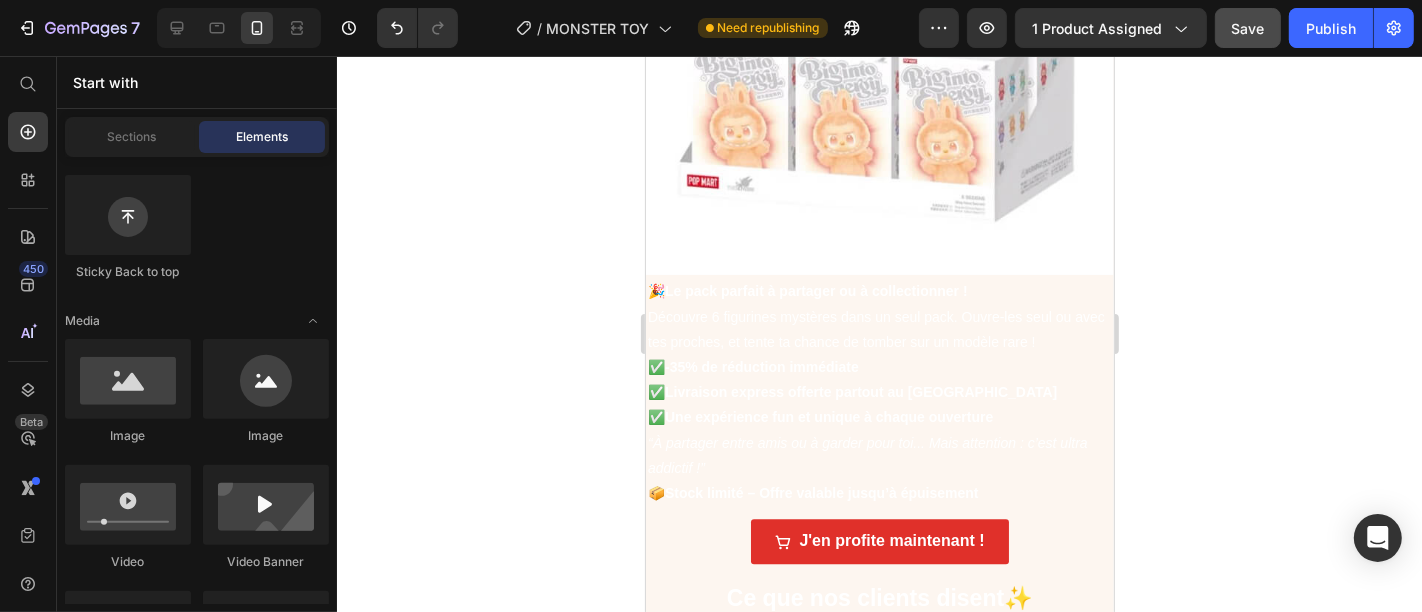 scroll, scrollTop: 4002, scrollLeft: 0, axis: vertical 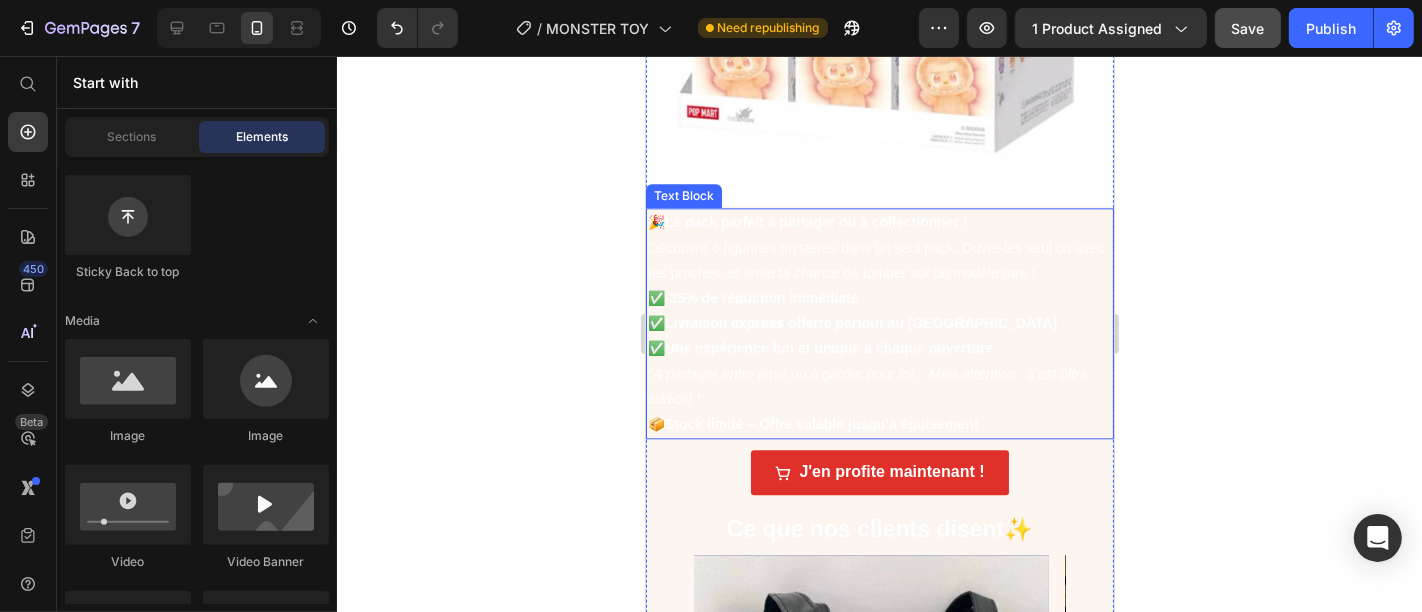 click on "Découvre 6 figurines mystères dans un seul pack. Ouvre-les seul ou avec tes proches, et tente ta chance de tomber sur un modèle rare !" at bounding box center [879, 260] 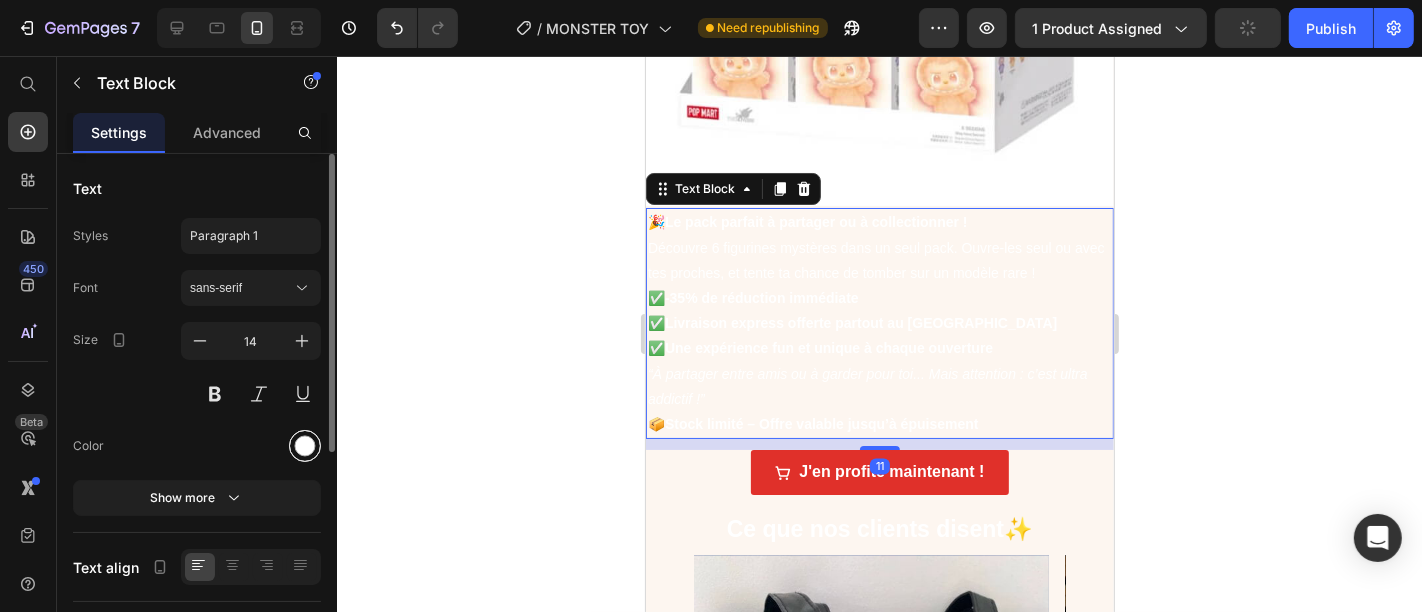click at bounding box center [305, 446] 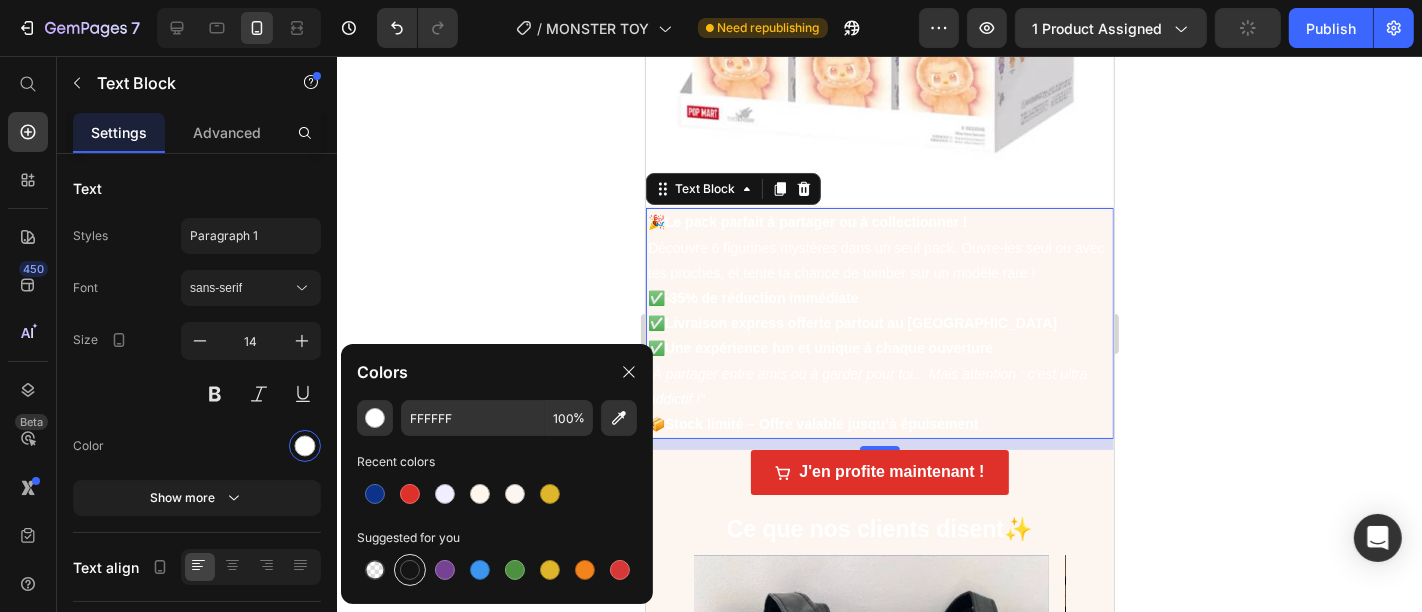 click at bounding box center [410, 570] 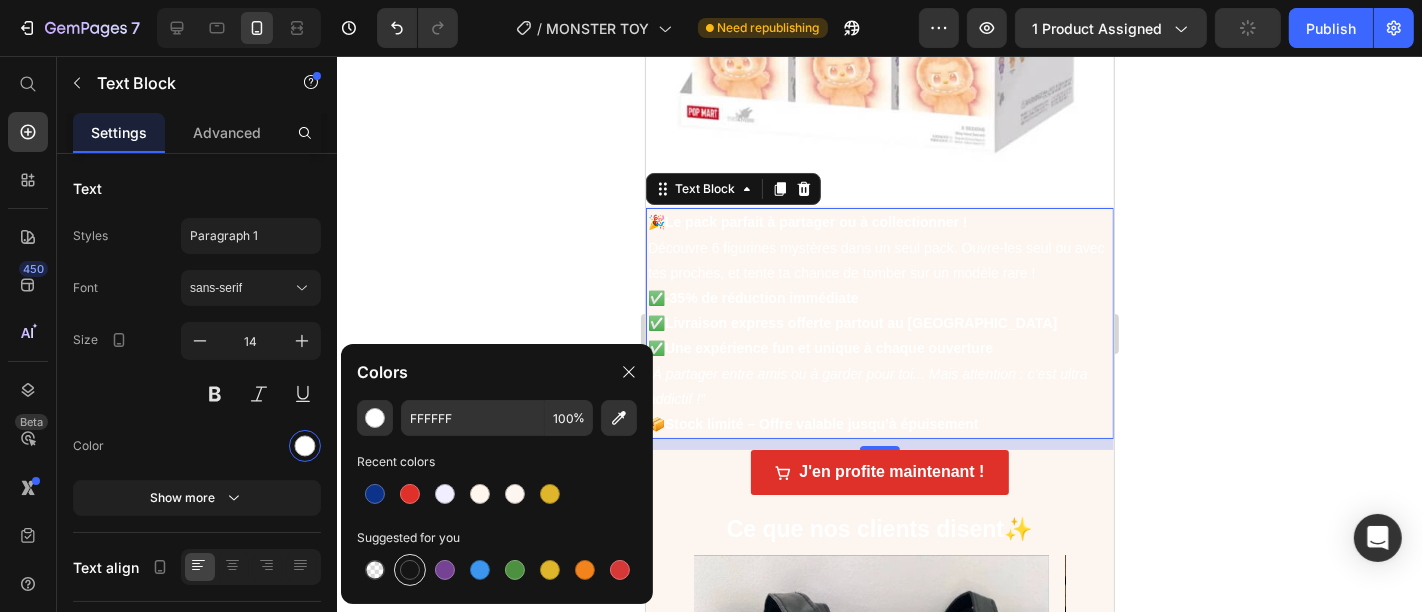 type on "151515" 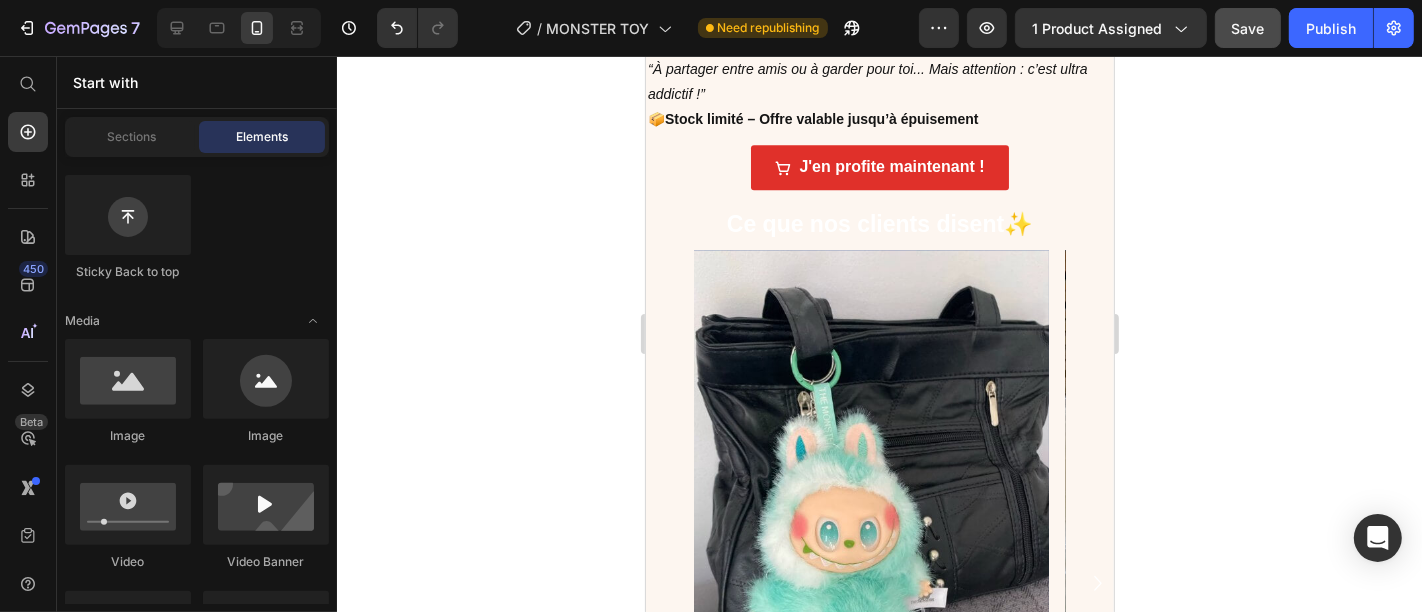 scroll, scrollTop: 4346, scrollLeft: 0, axis: vertical 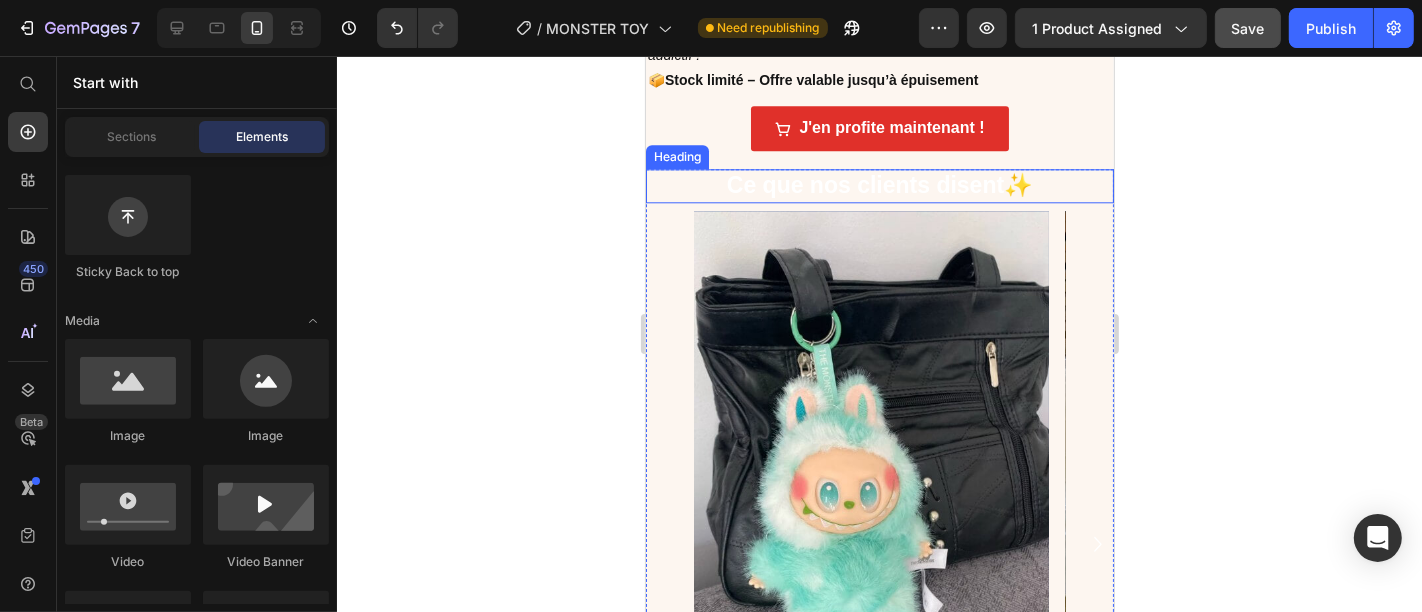 click on "Ce que nos clients disent✨" at bounding box center [879, 185] 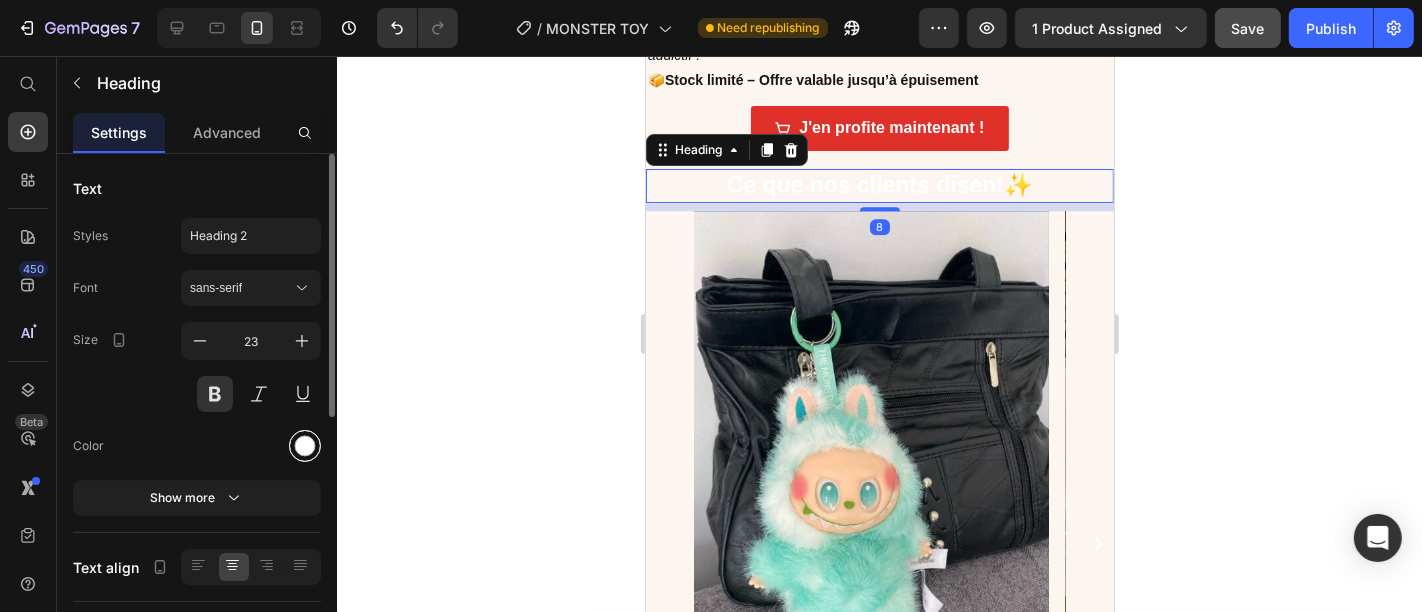 click at bounding box center [305, 446] 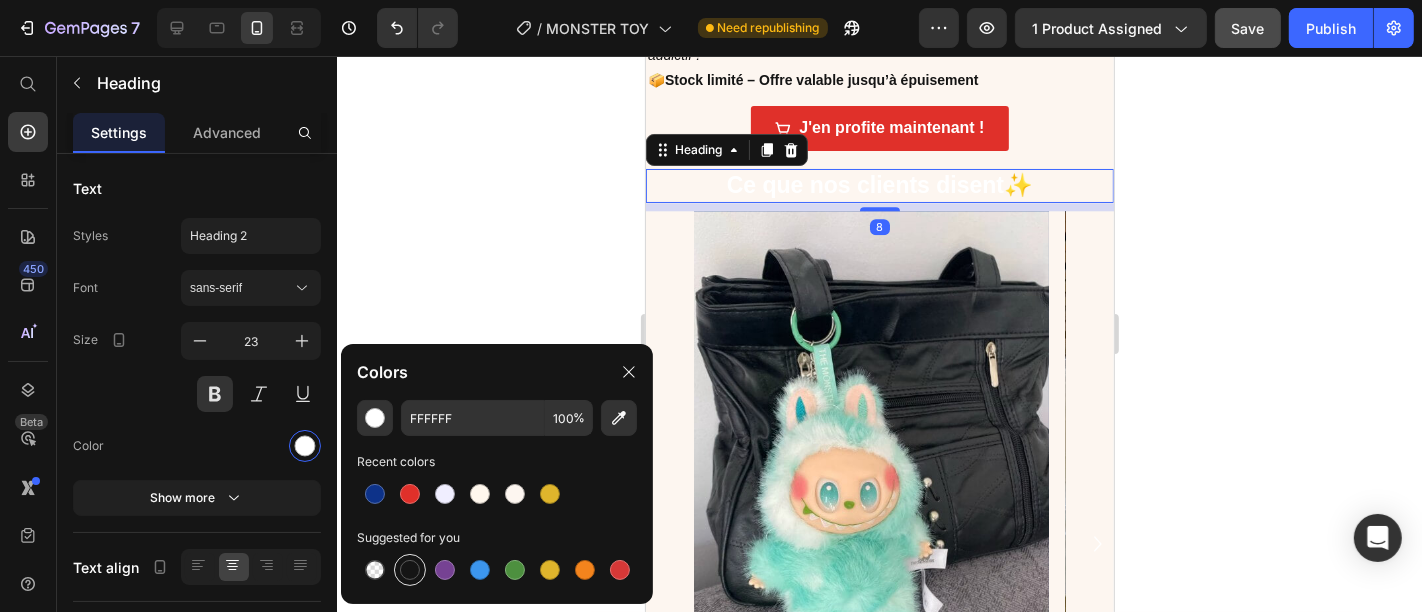 click at bounding box center [410, 570] 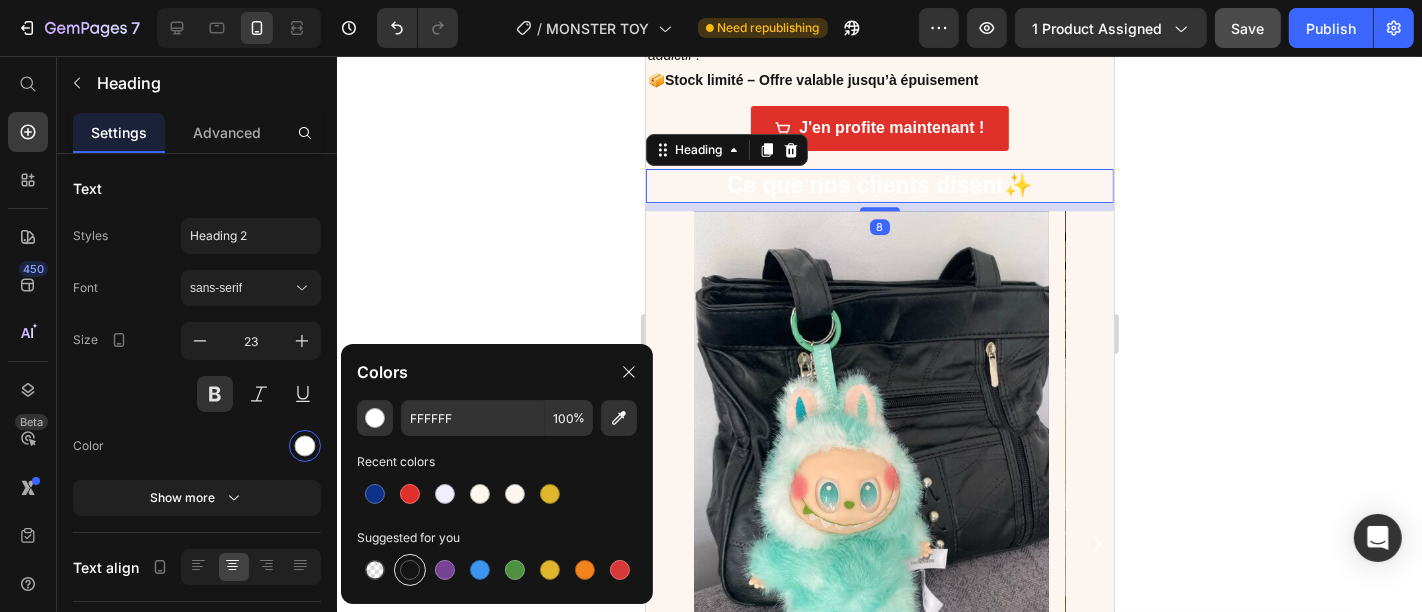 type on "151515" 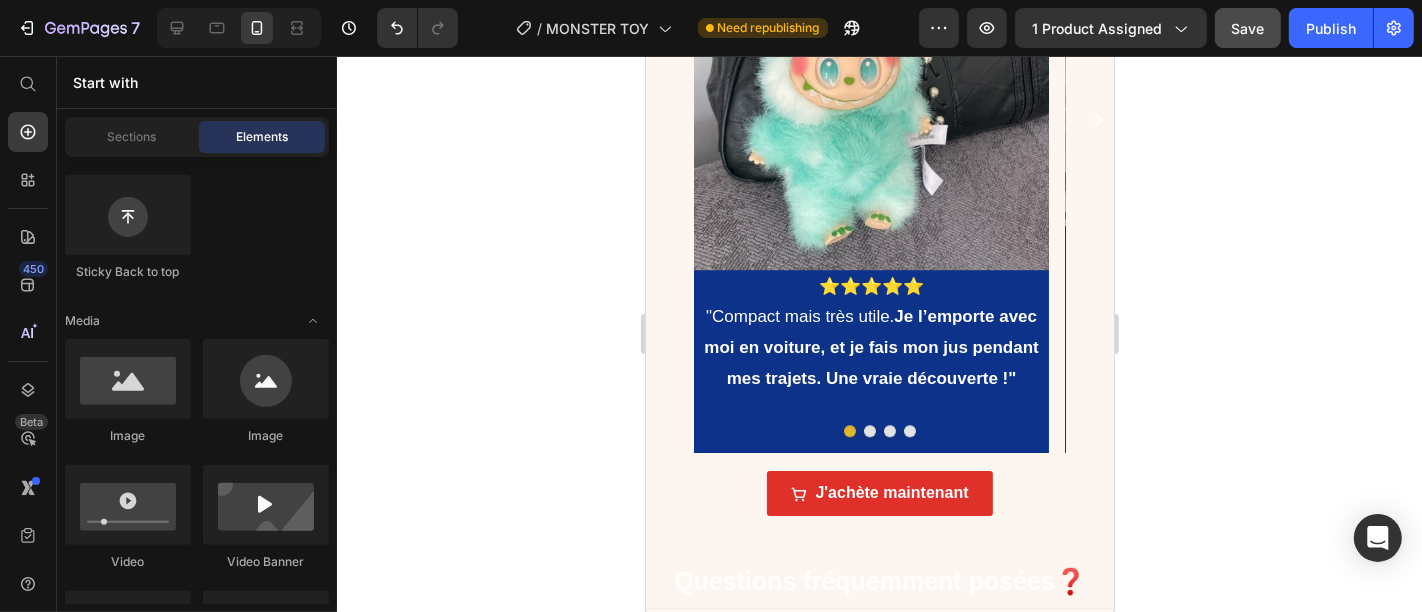 scroll, scrollTop: 4780, scrollLeft: 0, axis: vertical 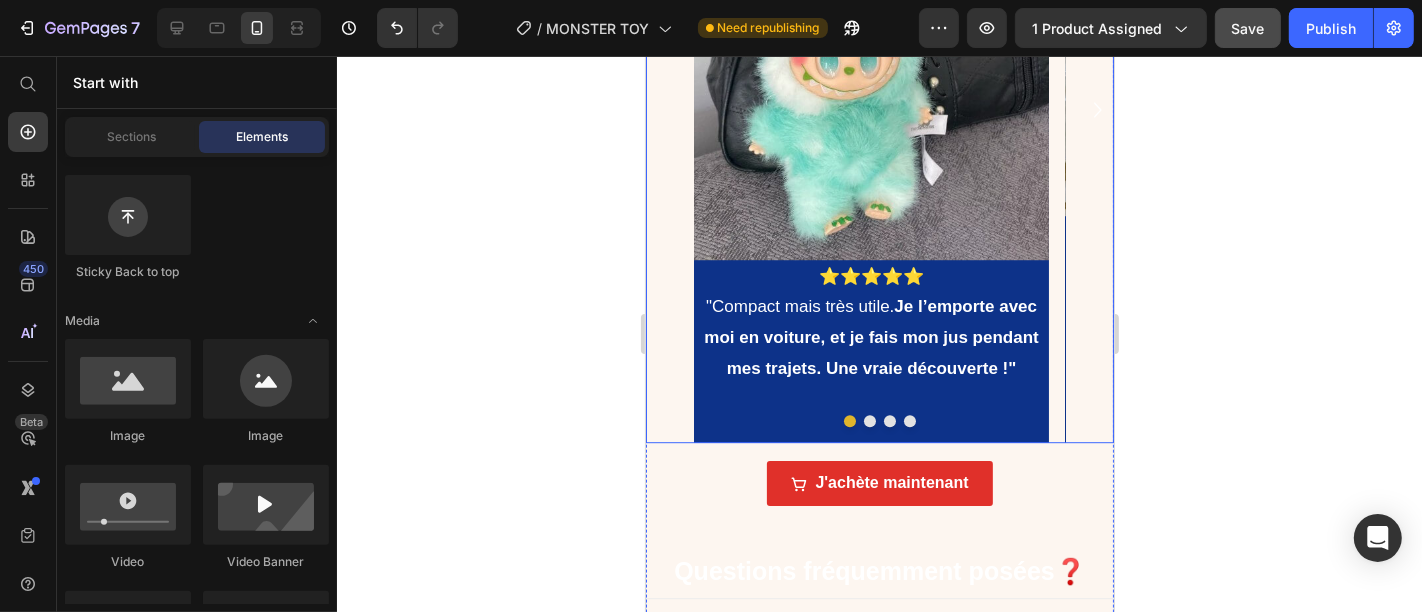 click on "Image ⭐⭐⭐⭐⭐ "Compact mais très utile.  Je l’emporte avec moi en voiture, et je fais mon jus pendant mes trajets. Une vraie découverte !"   Text Block" at bounding box center (870, 109) 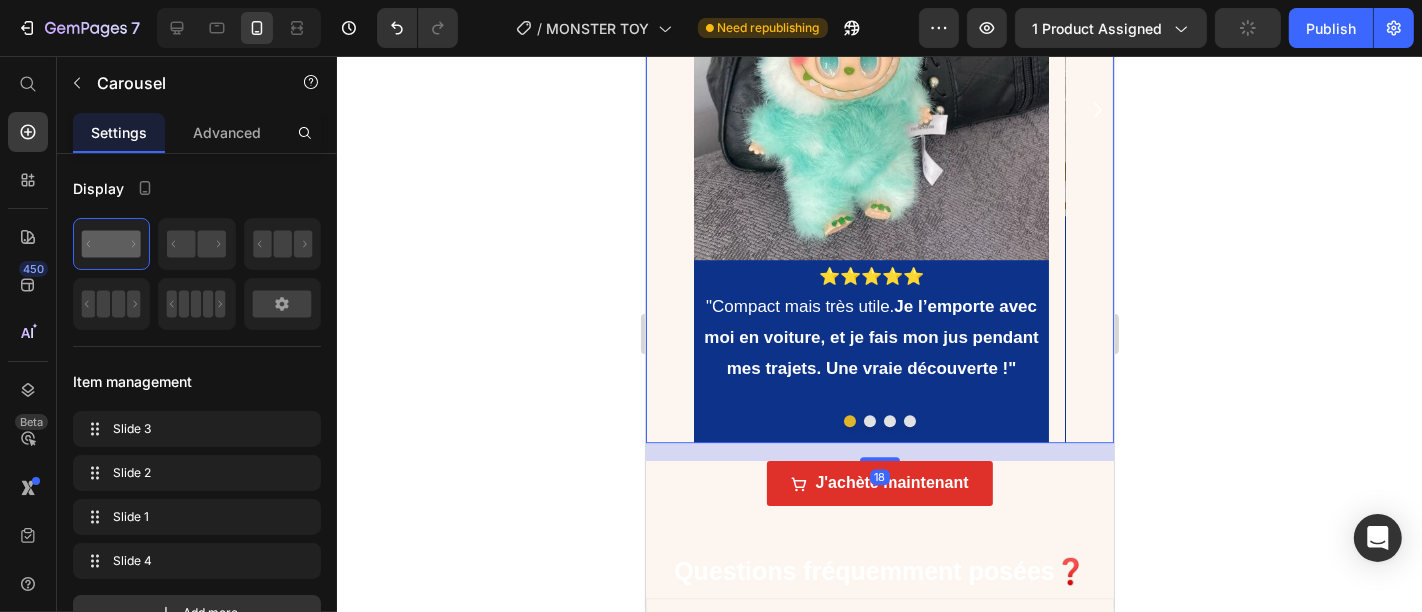 click 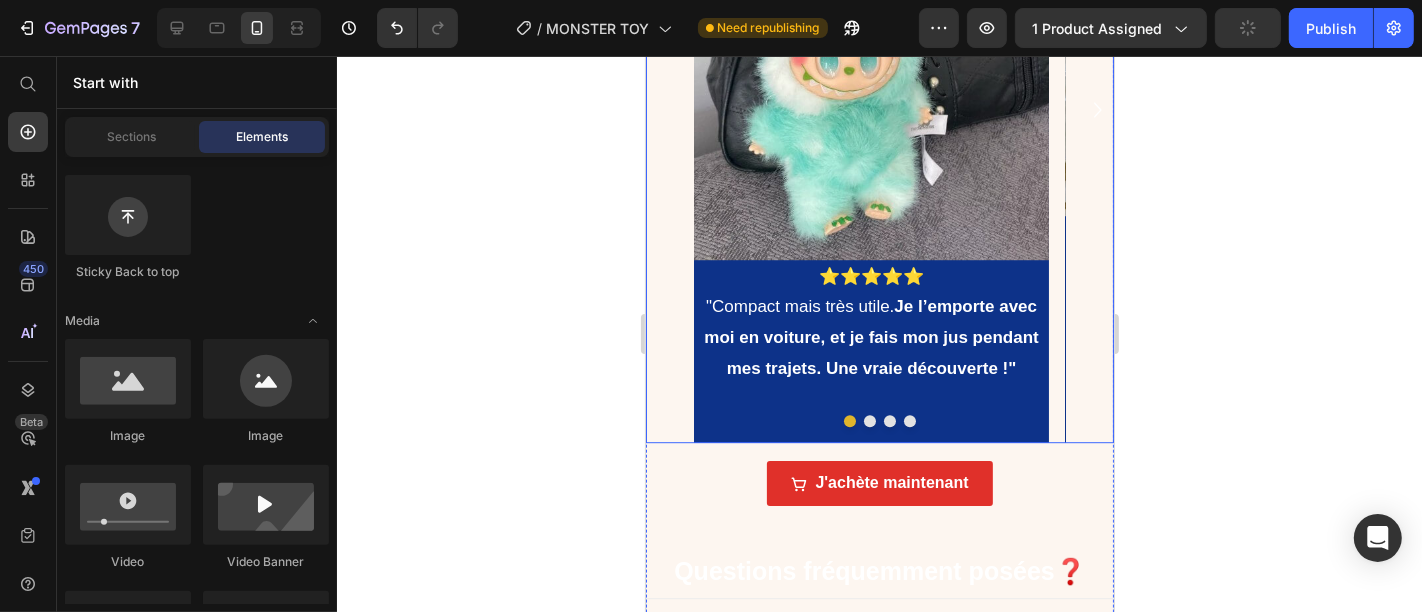 click at bounding box center [879, 420] 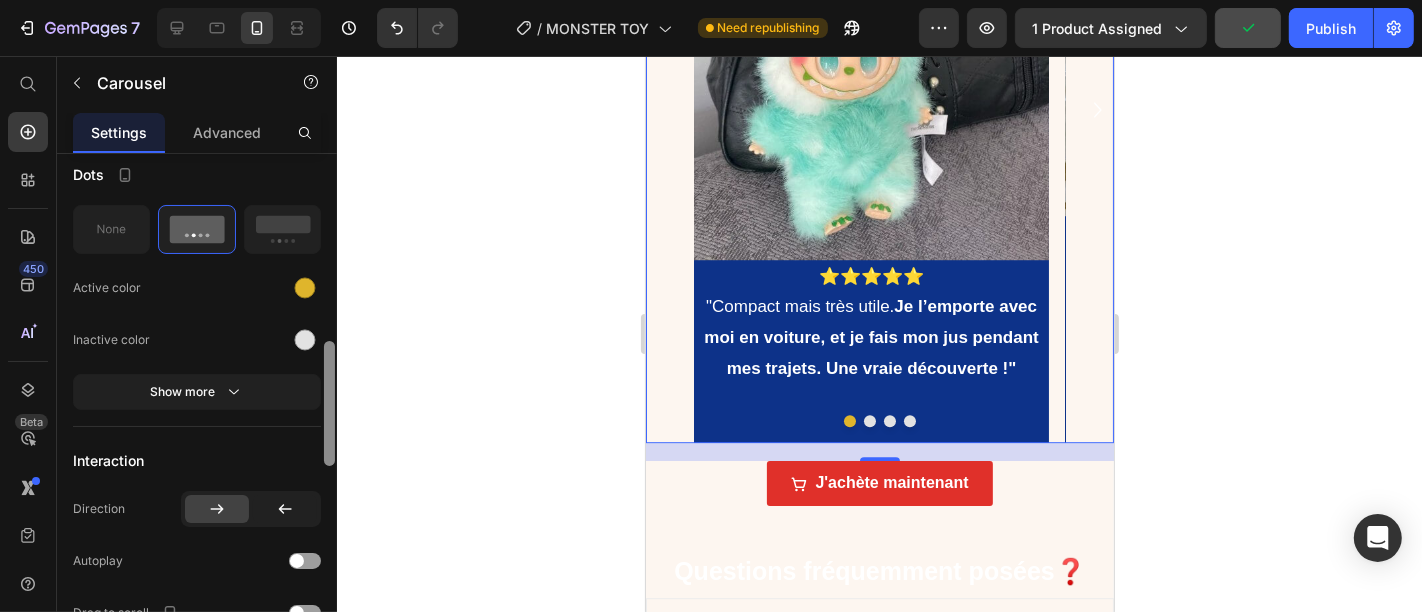scroll, scrollTop: 791, scrollLeft: 0, axis: vertical 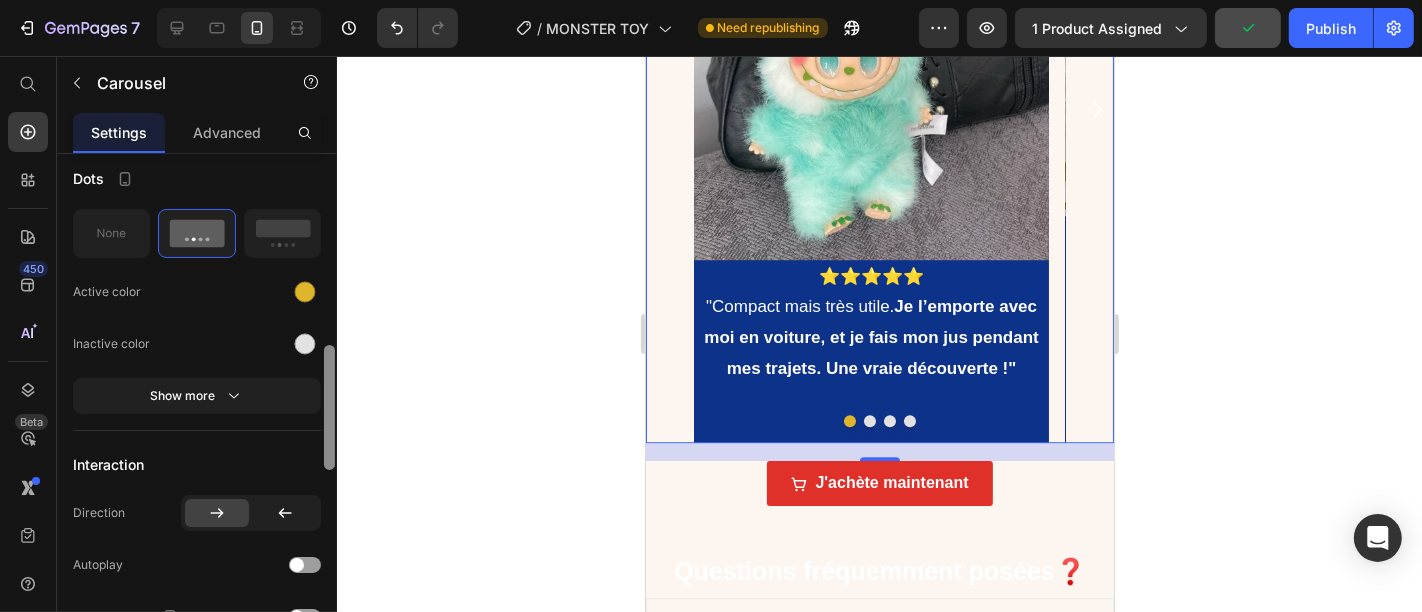 drag, startPoint x: 333, startPoint y: 226, endPoint x: 331, endPoint y: 418, distance: 192.01042 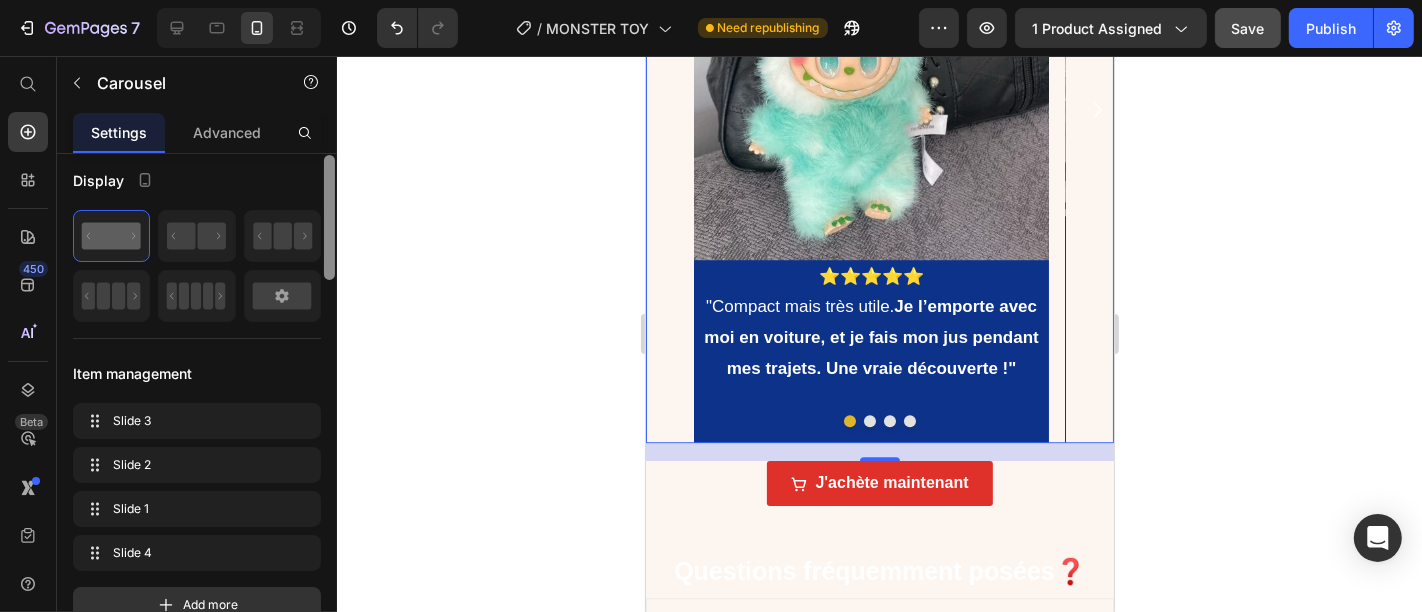 scroll, scrollTop: 0, scrollLeft: 0, axis: both 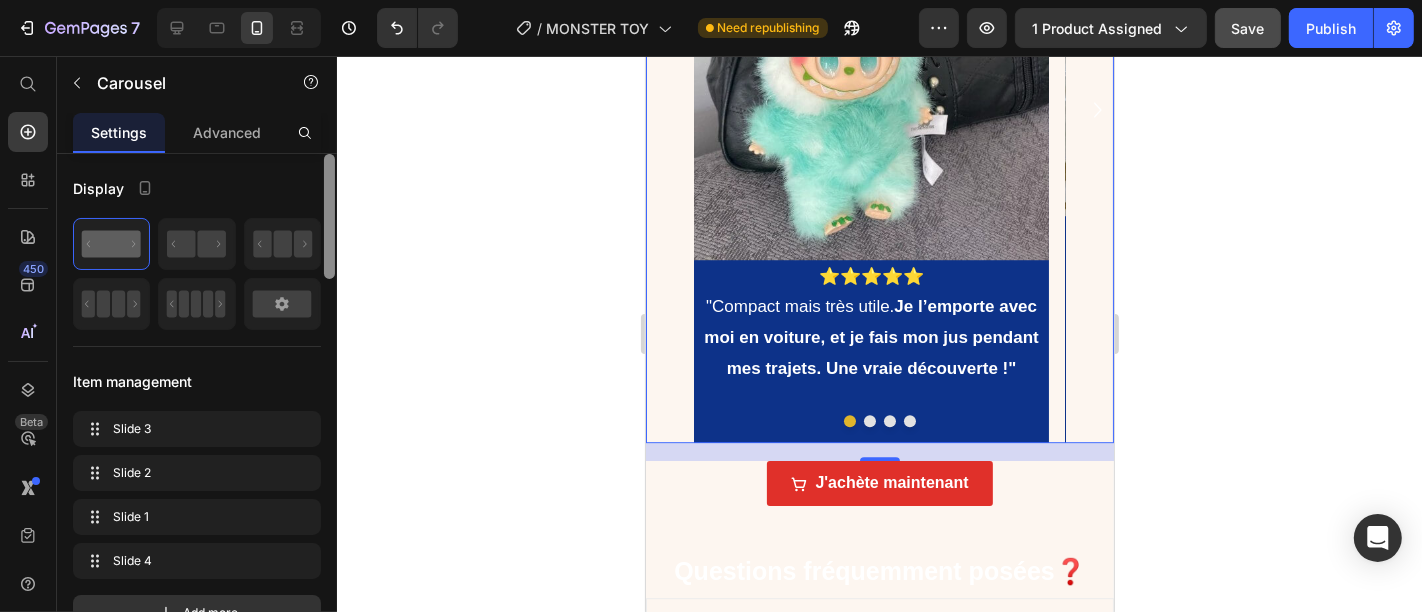 drag, startPoint x: 331, startPoint y: 390, endPoint x: 371, endPoint y: 172, distance: 221.63934 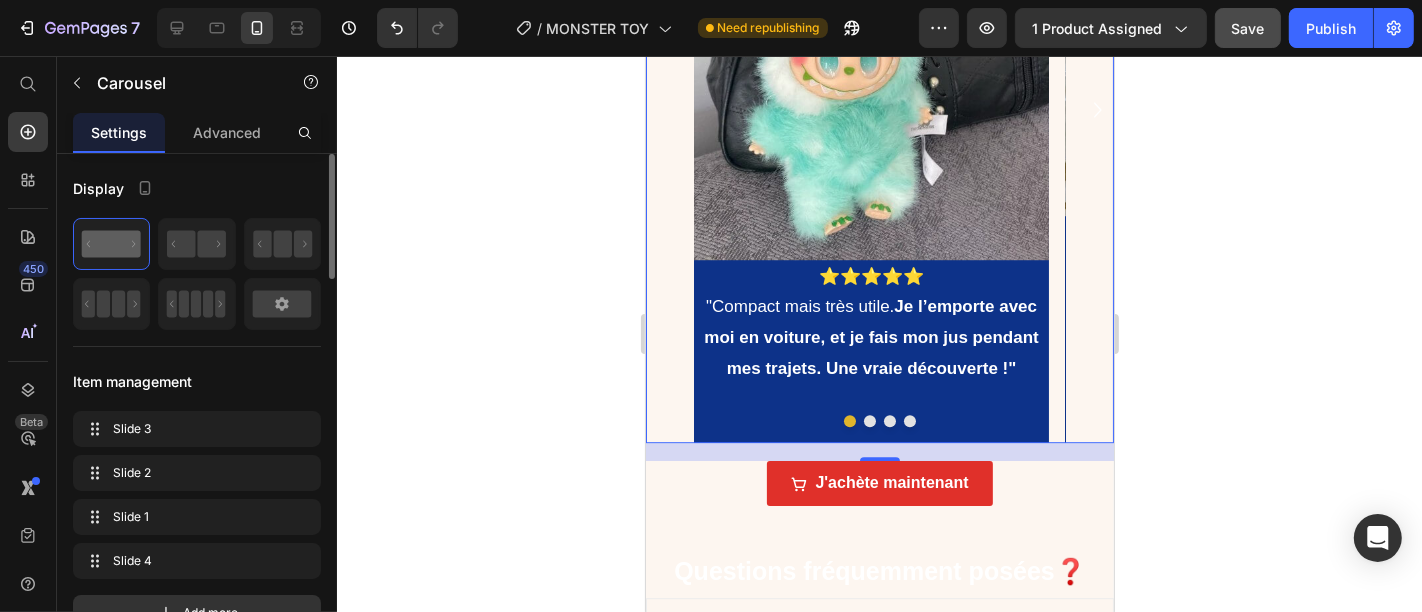 click 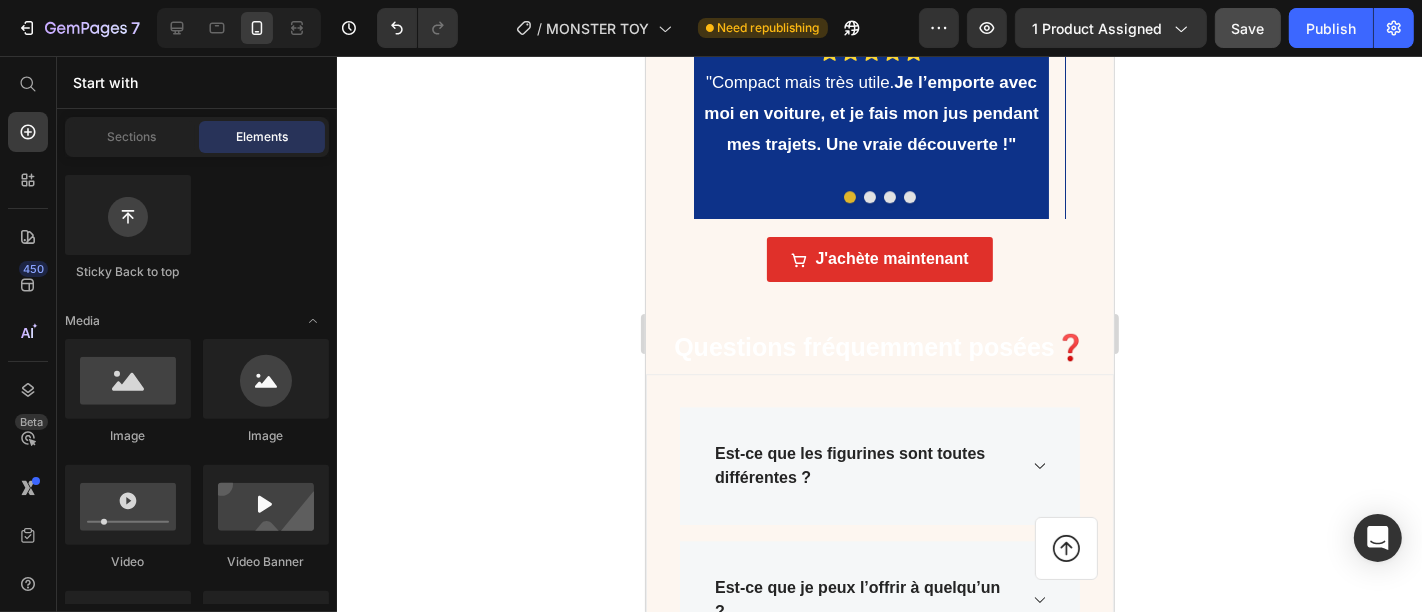 scroll, scrollTop: 5054, scrollLeft: 0, axis: vertical 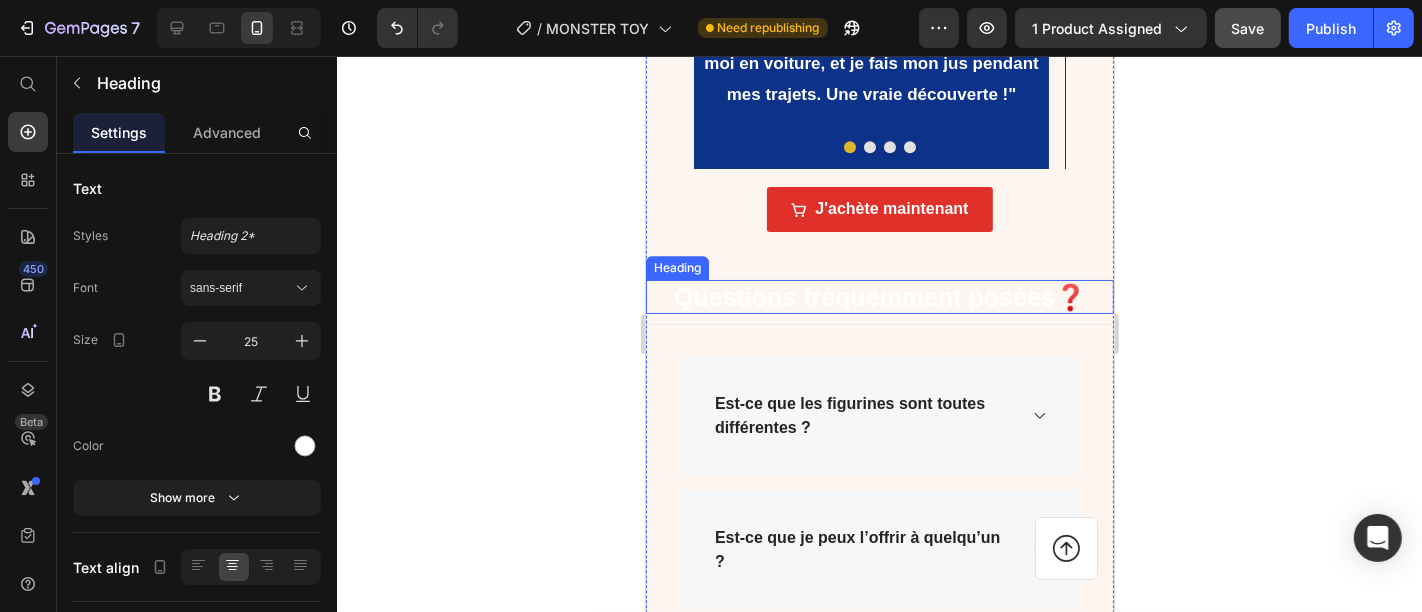 click on "Questions fréquemment posées❓" at bounding box center (879, 296) 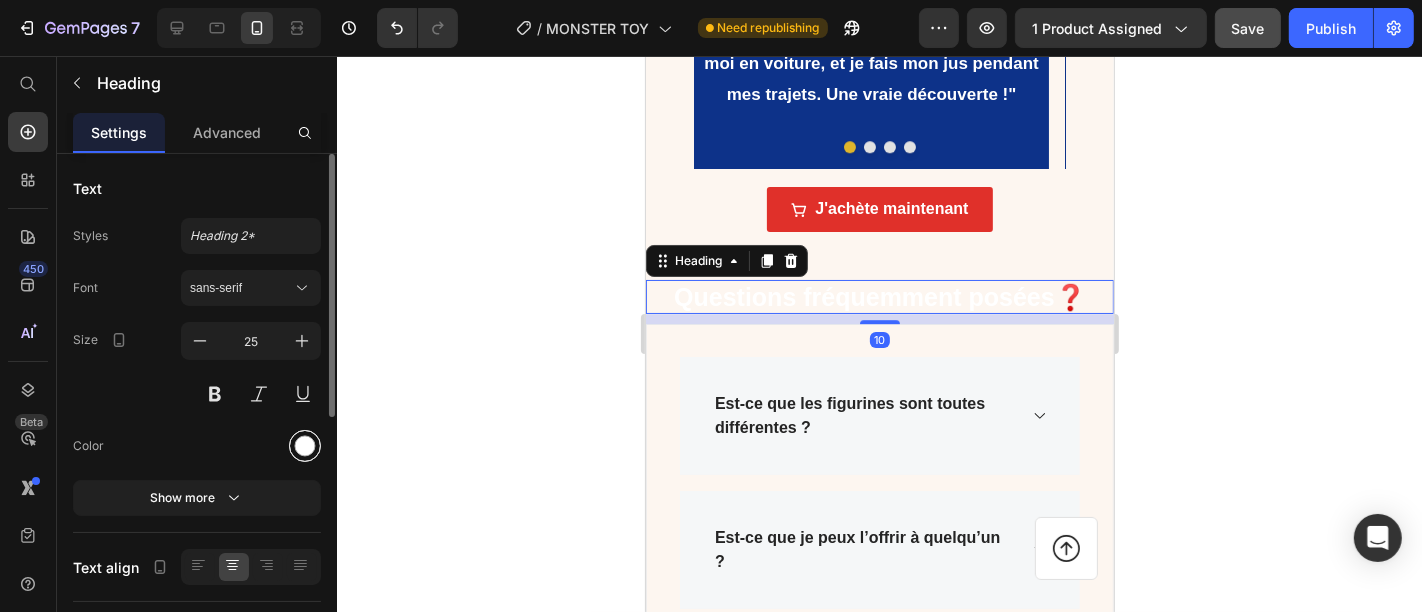 click at bounding box center [305, 446] 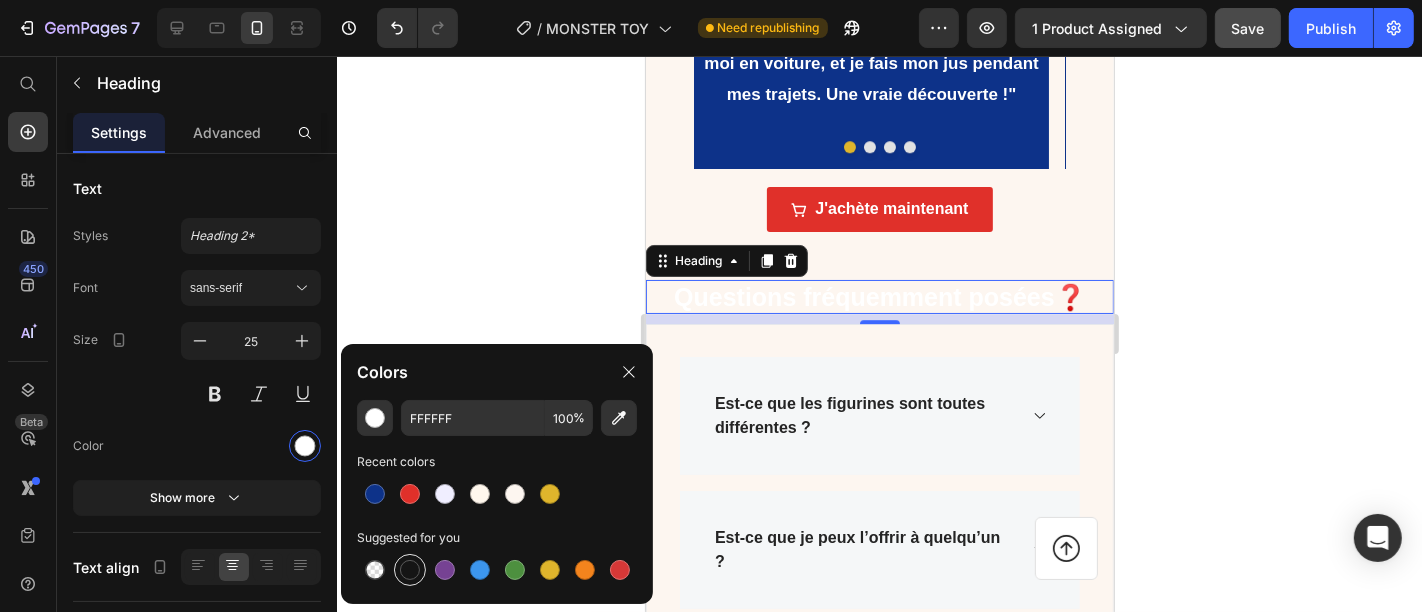 click at bounding box center [410, 570] 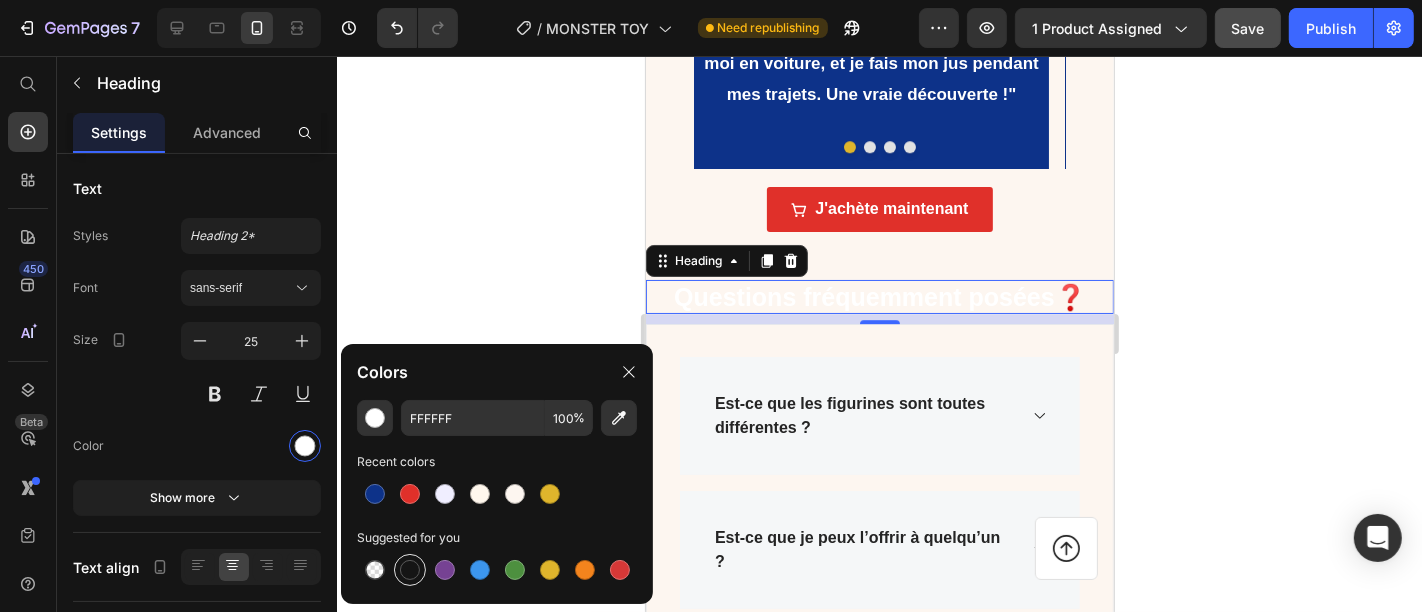 type on "151515" 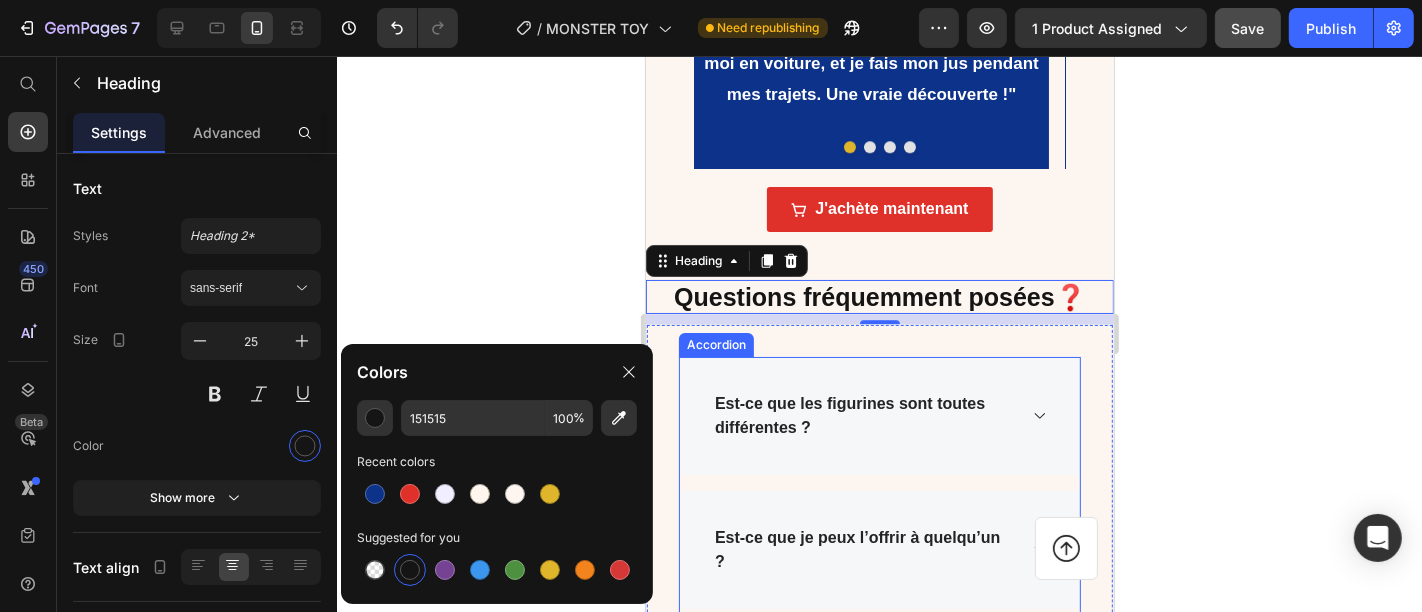 click 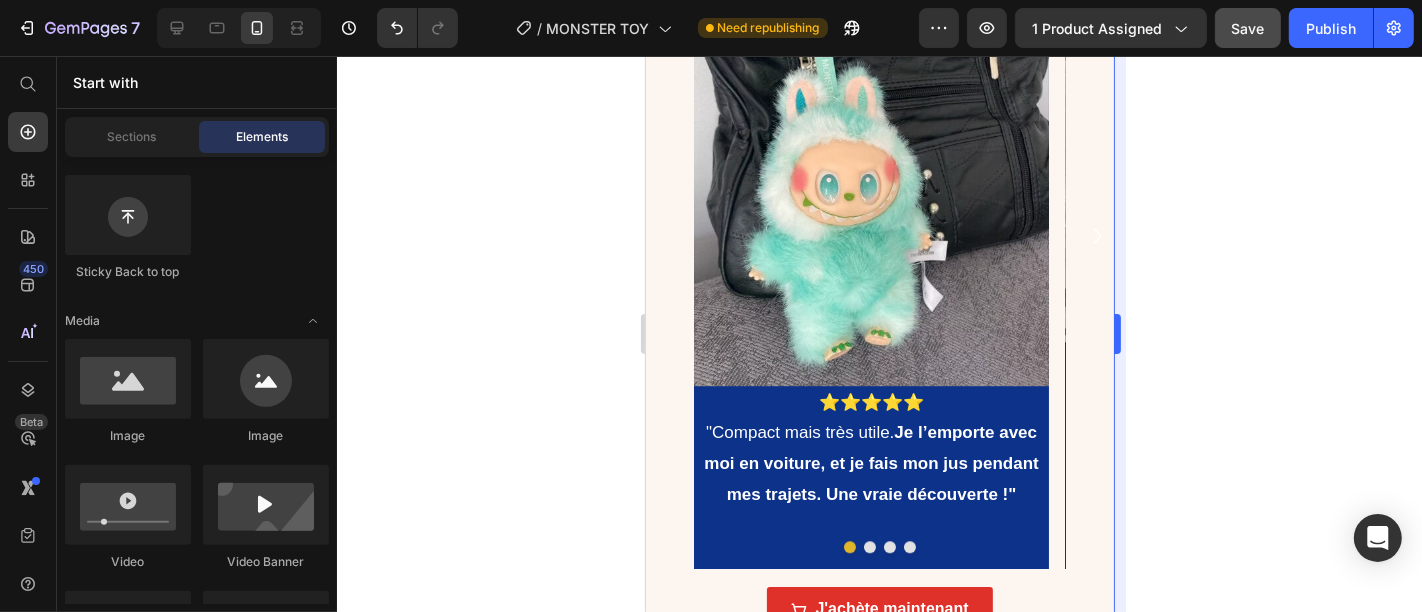 scroll, scrollTop: 4663, scrollLeft: 0, axis: vertical 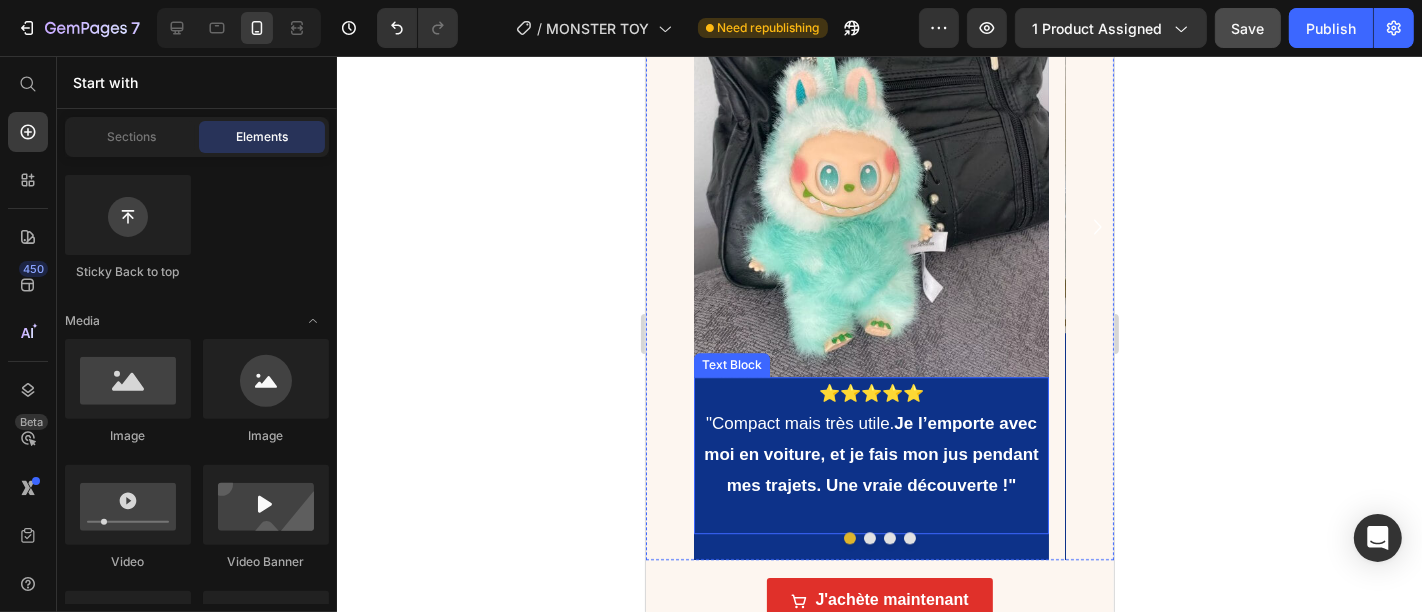 click on "⭐⭐⭐⭐⭐" at bounding box center (870, 393) 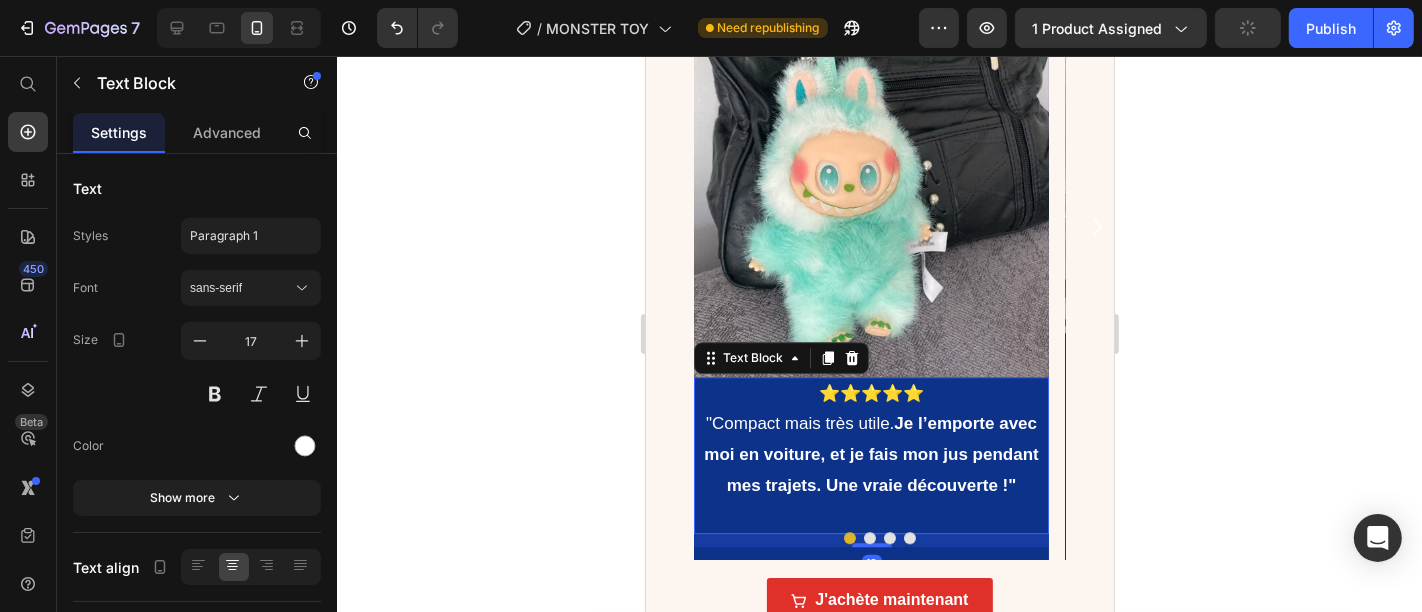 click on "⭐⭐⭐⭐⭐" at bounding box center (870, 393) 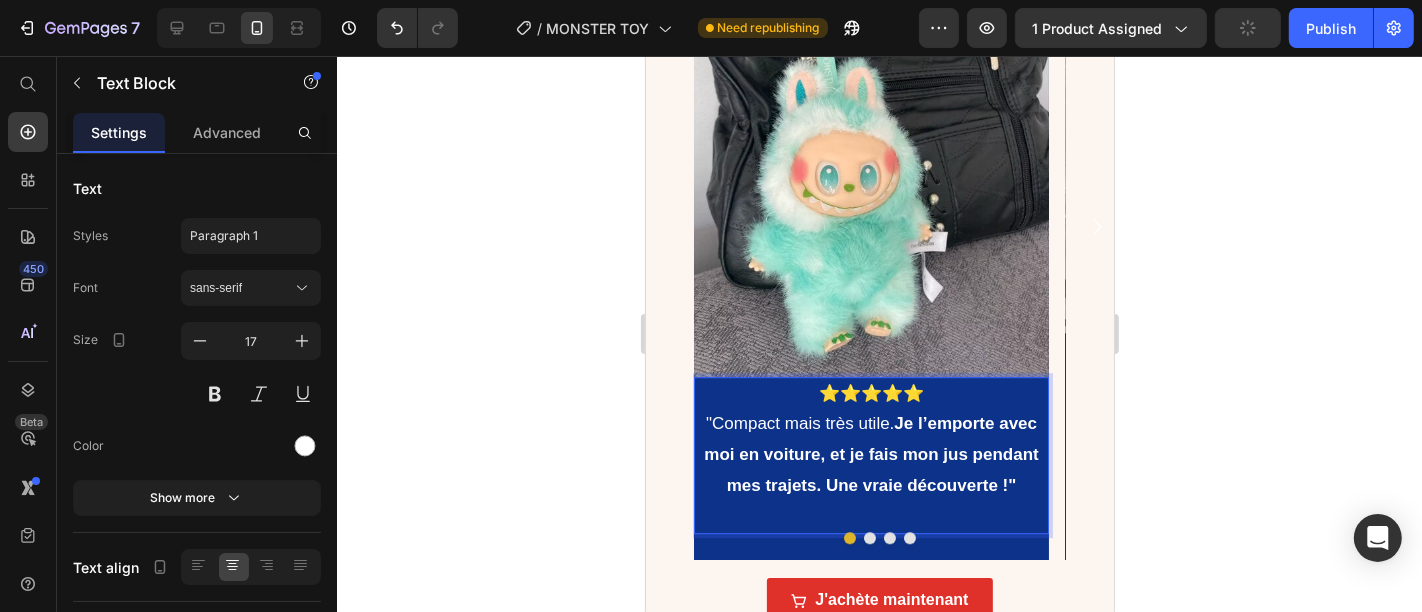 click at bounding box center (870, 134) 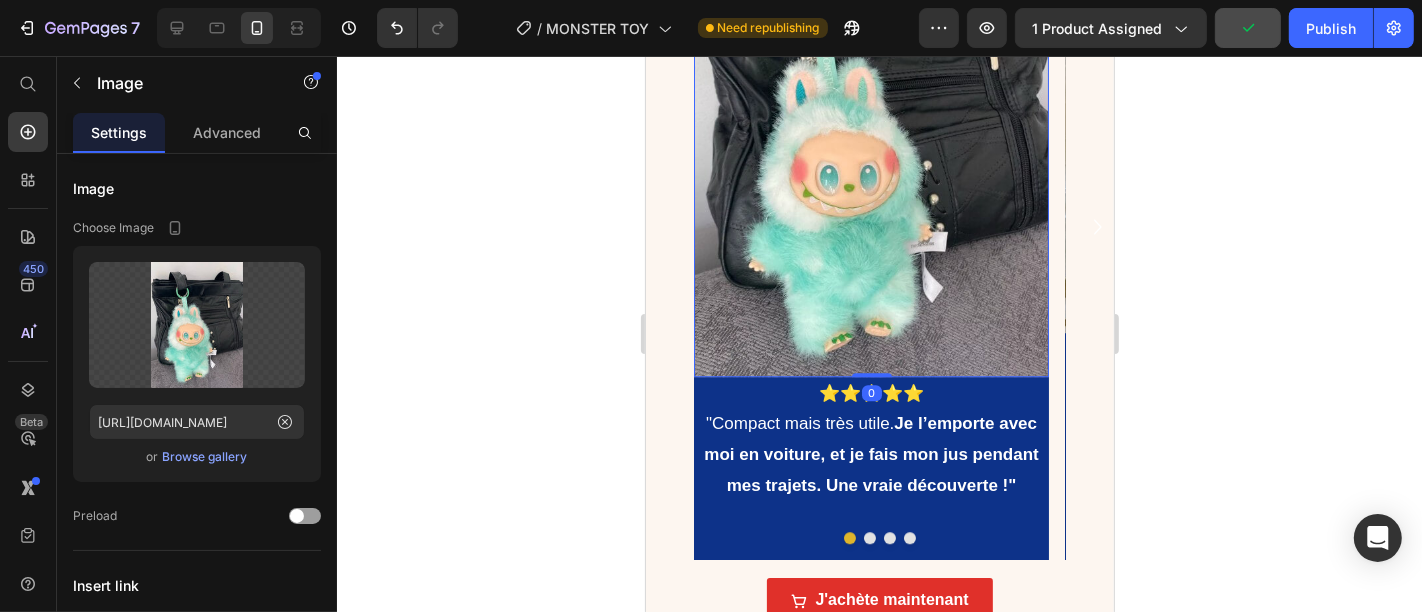 click 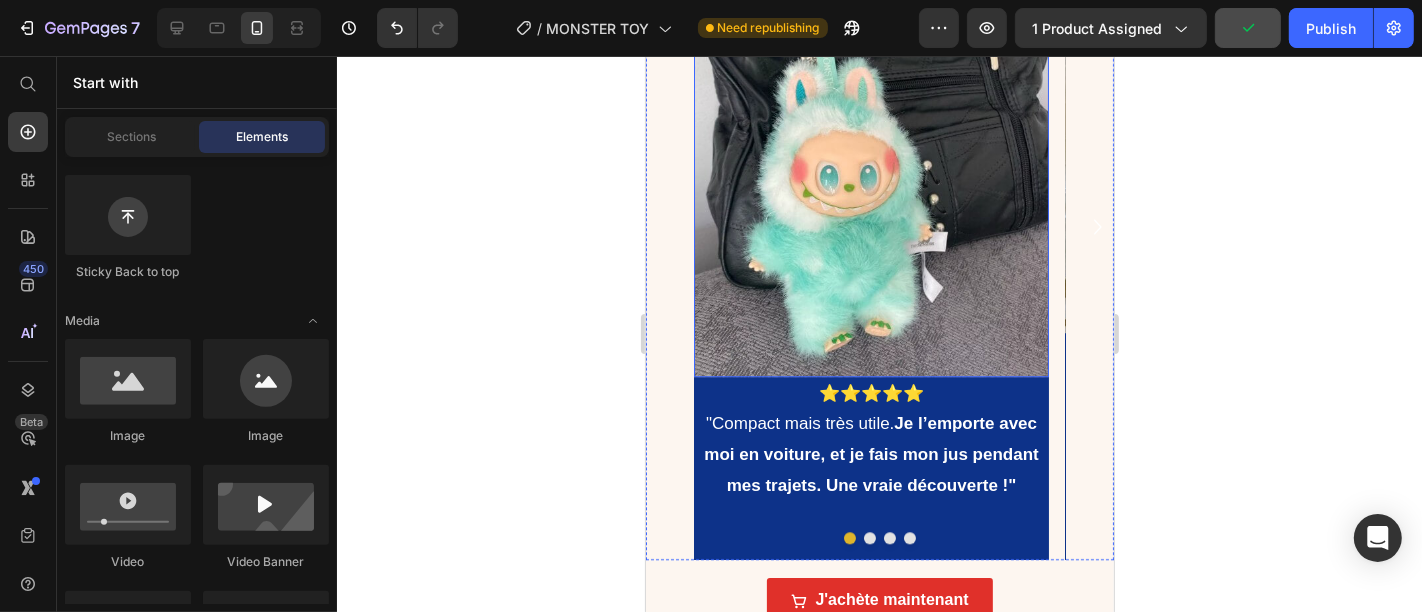 click at bounding box center [870, 134] 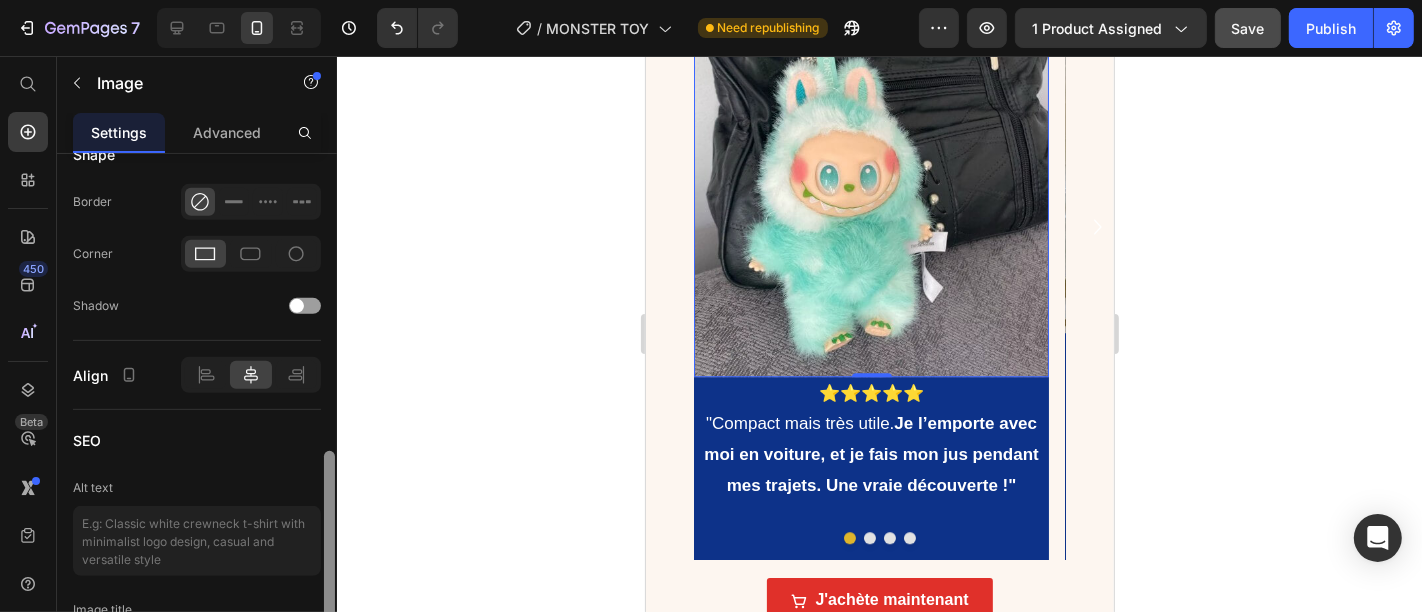 scroll, scrollTop: 825, scrollLeft: 0, axis: vertical 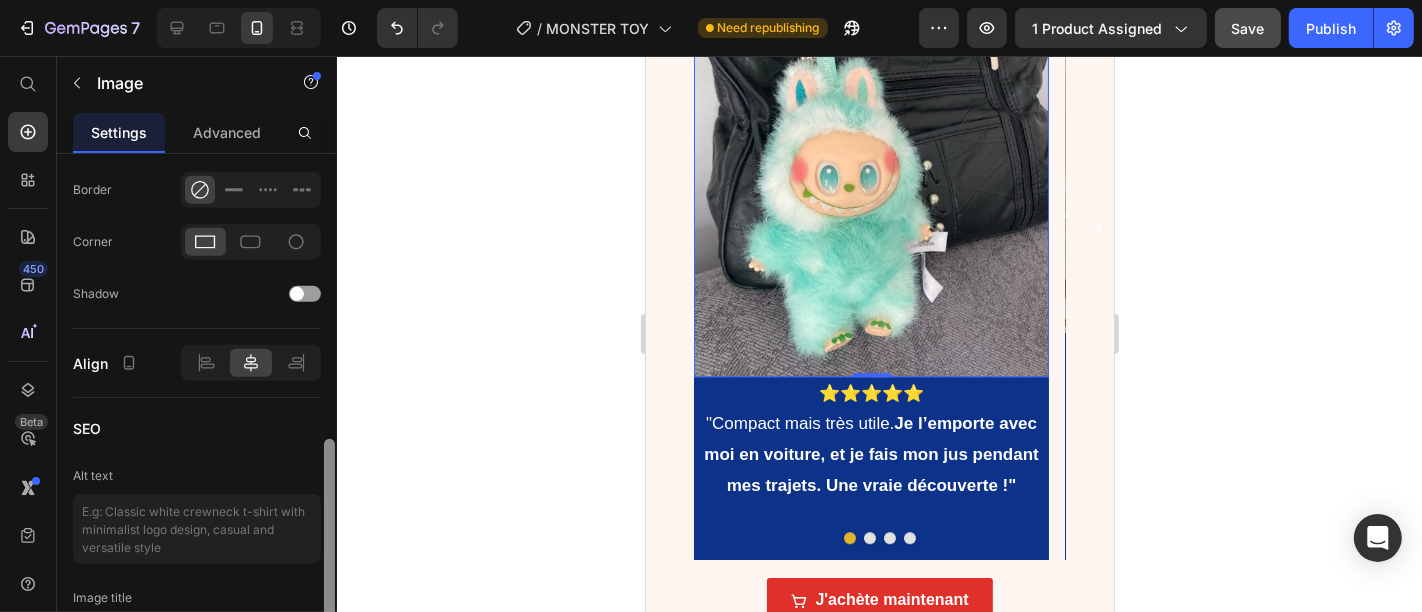 drag, startPoint x: 333, startPoint y: 245, endPoint x: 322, endPoint y: 535, distance: 290.20856 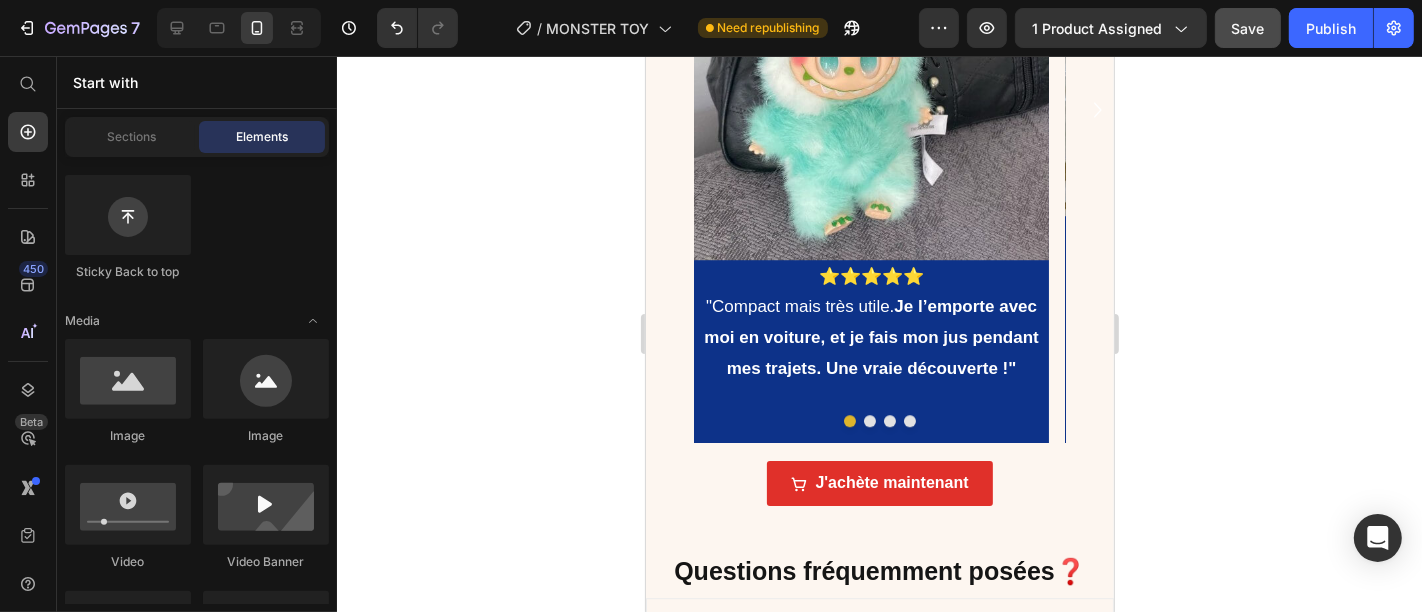 scroll, scrollTop: 4821, scrollLeft: 0, axis: vertical 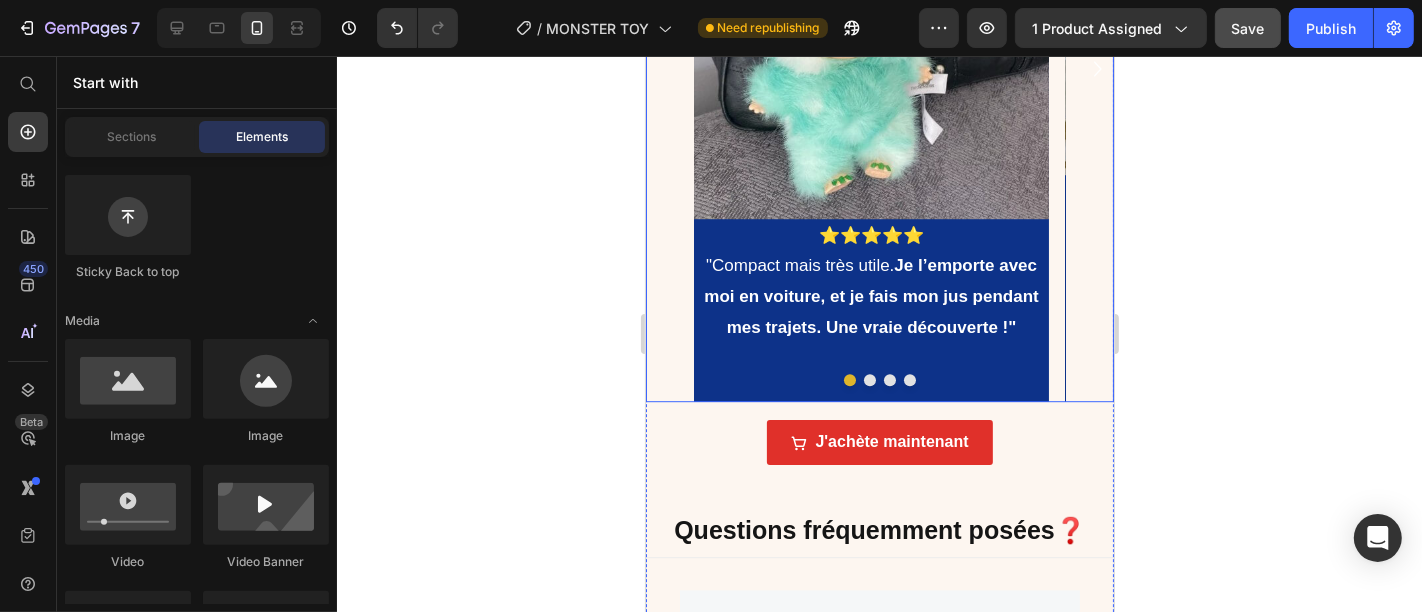 click on "Image ⭐⭐⭐⭐⭐ "Compact mais très utile.  Je l’emporte avec moi en voiture, et je fais mon jus pendant mes trajets. Une vraie découverte !" Text Block" at bounding box center (870, 68) 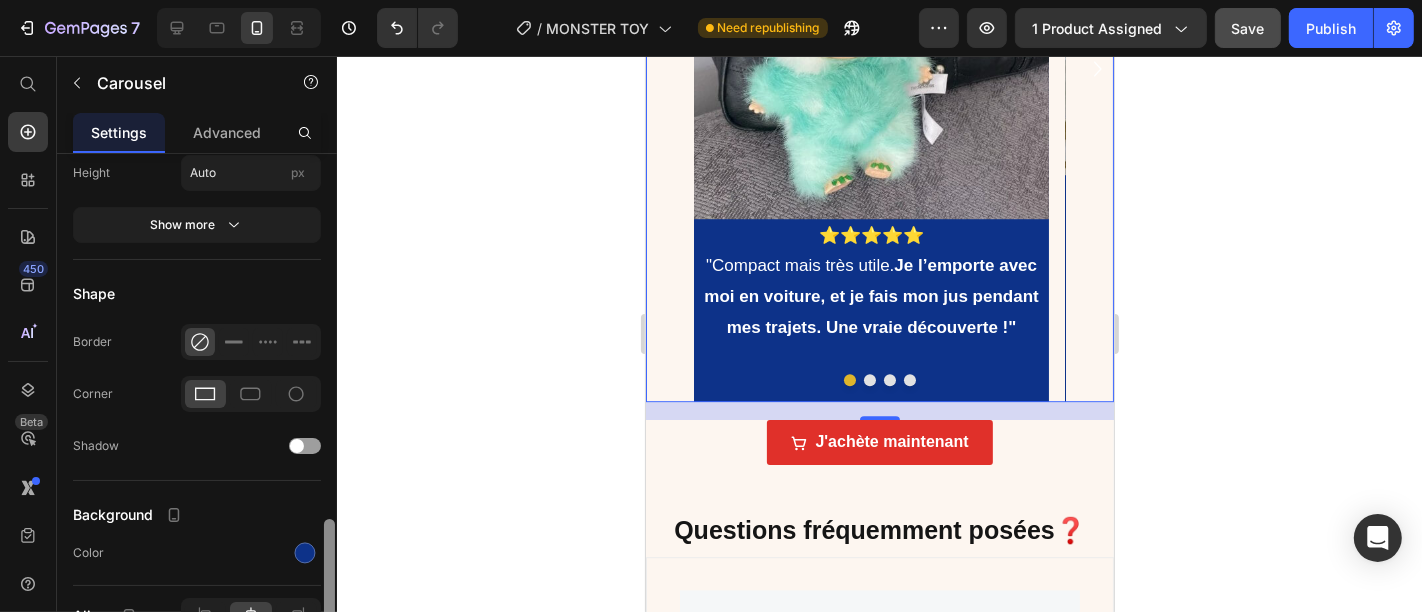 scroll, scrollTop: 1517, scrollLeft: 0, axis: vertical 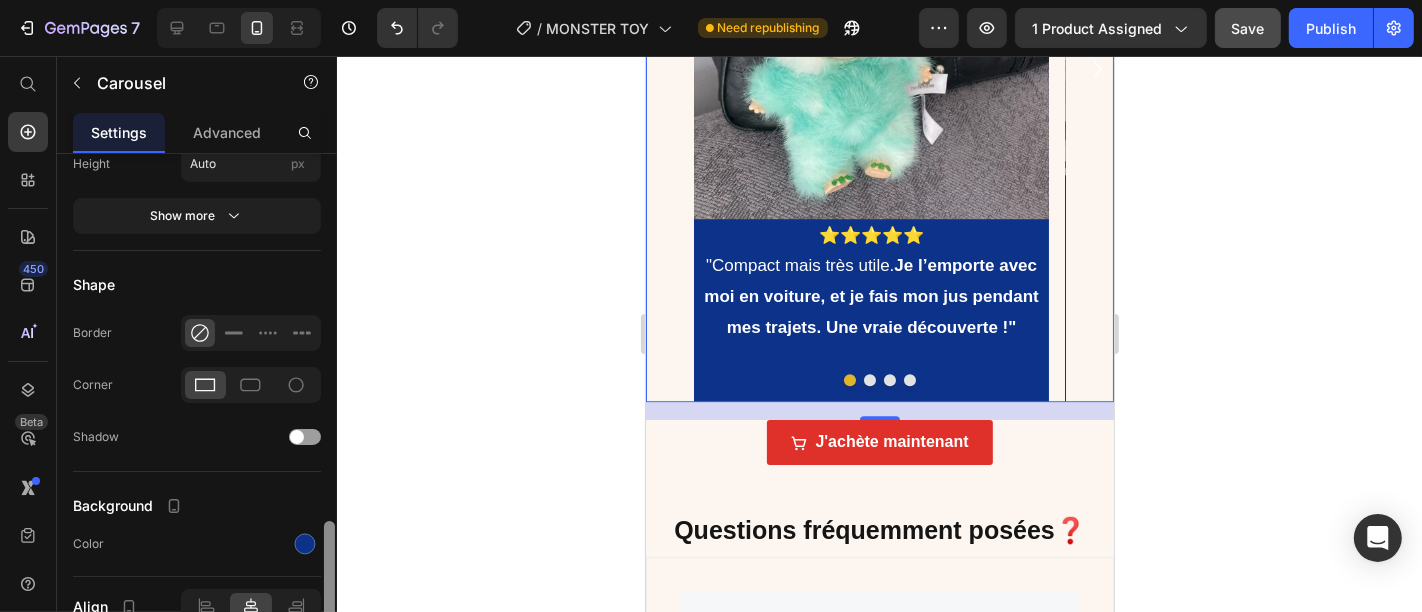 drag, startPoint x: 334, startPoint y: 235, endPoint x: 340, endPoint y: 603, distance: 368.04892 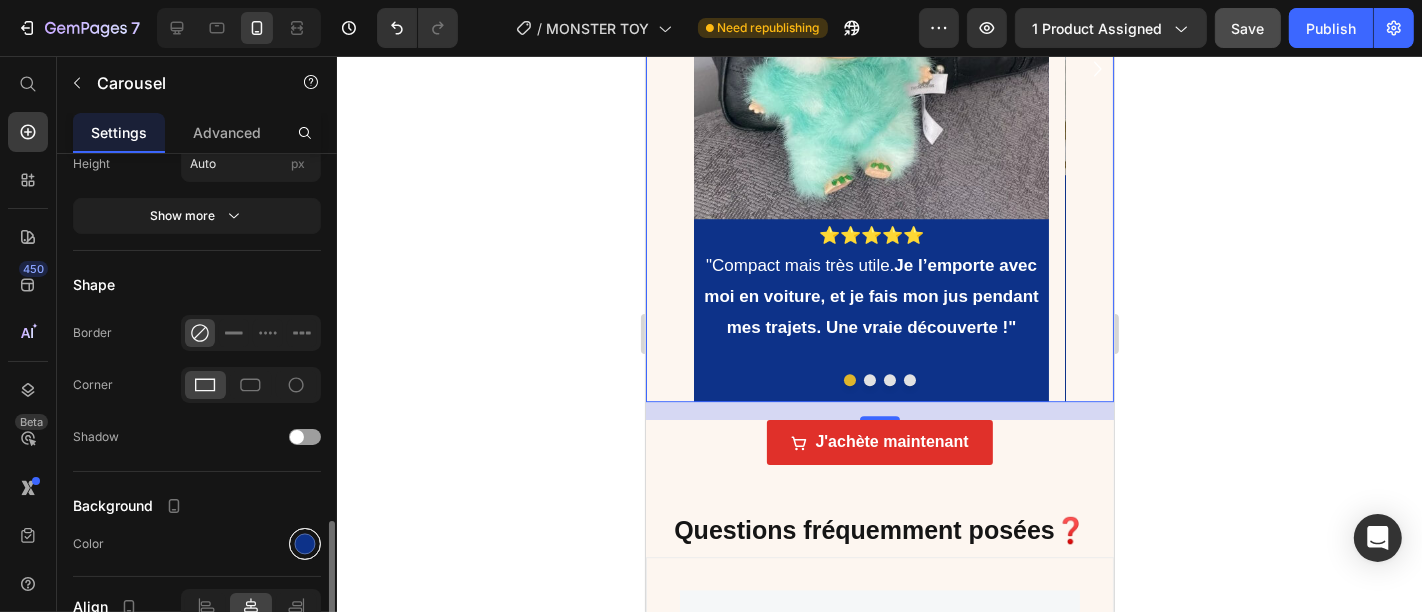click at bounding box center [305, 543] 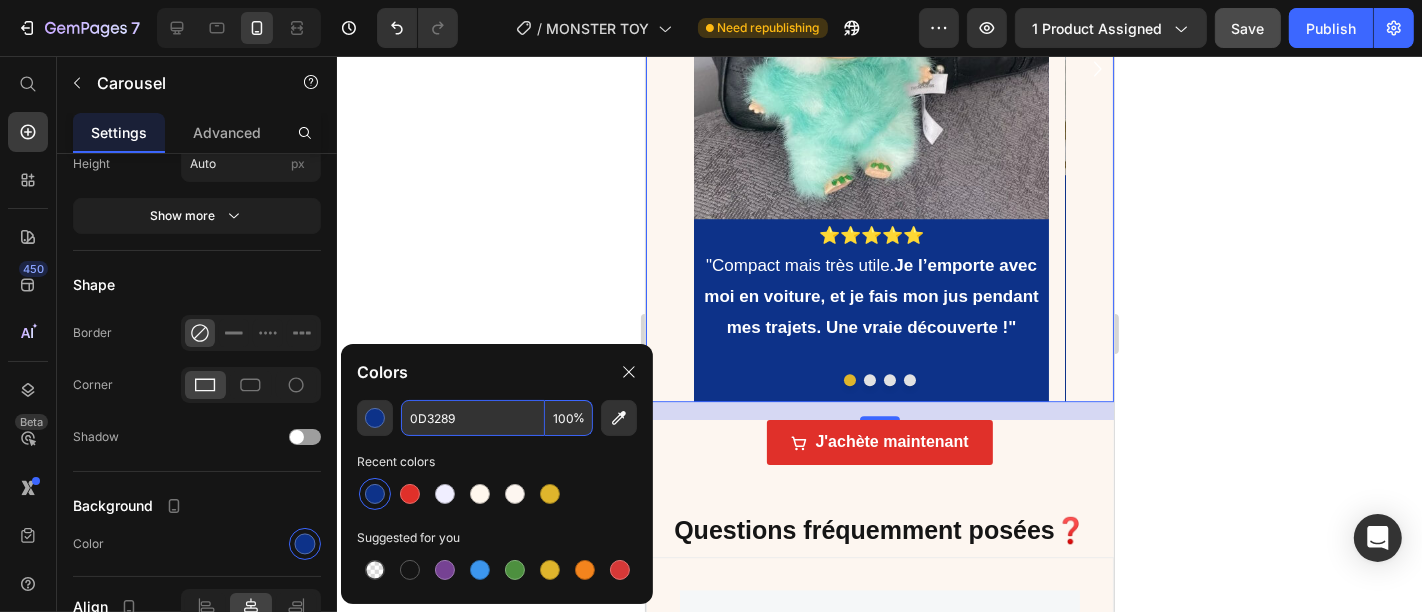 click on "0D3289" at bounding box center [473, 418] 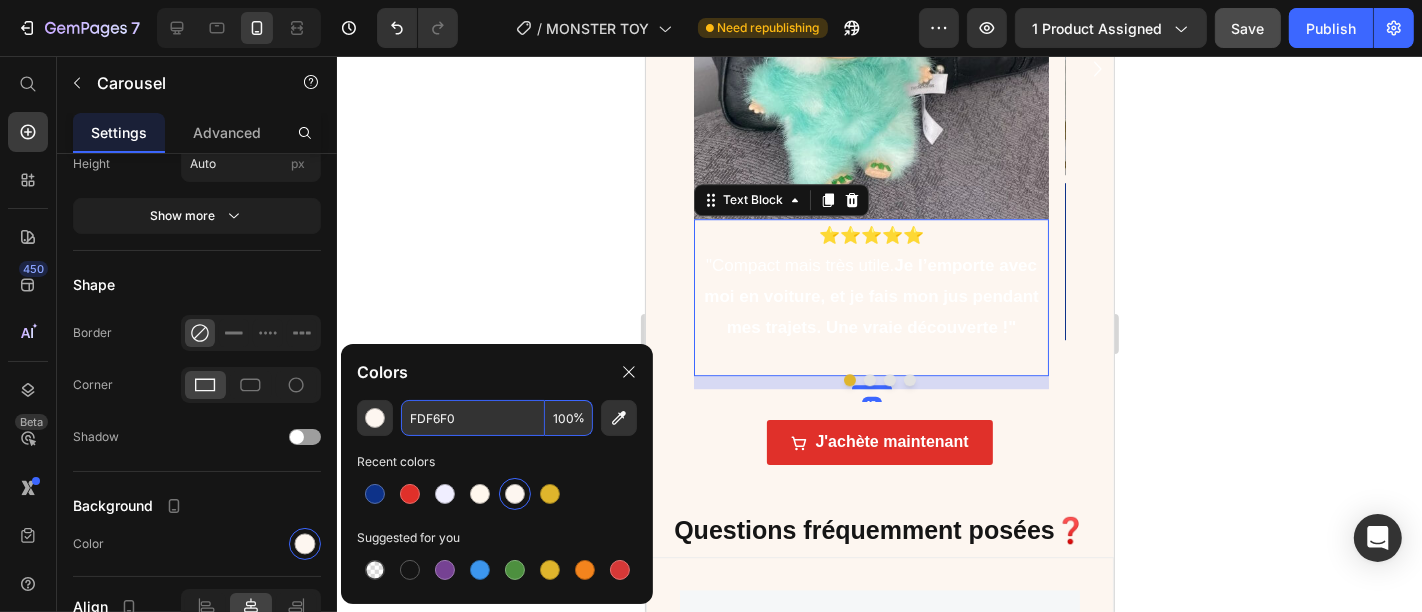 scroll, scrollTop: 0, scrollLeft: 0, axis: both 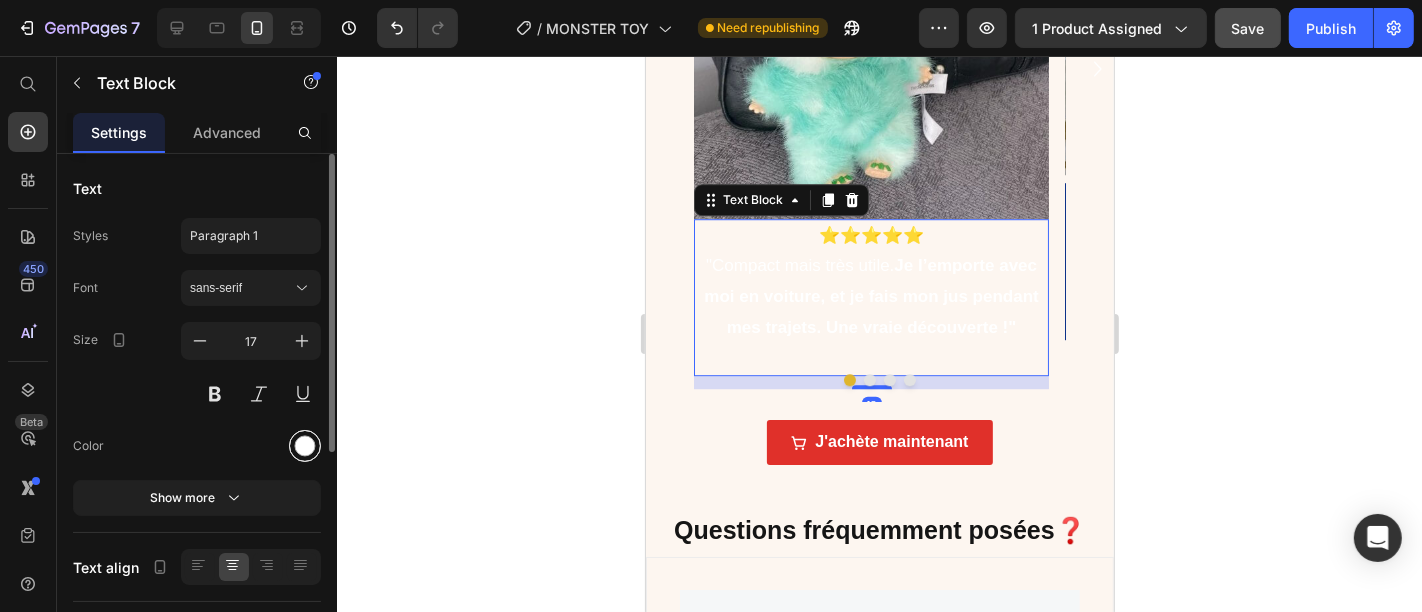click at bounding box center [305, 446] 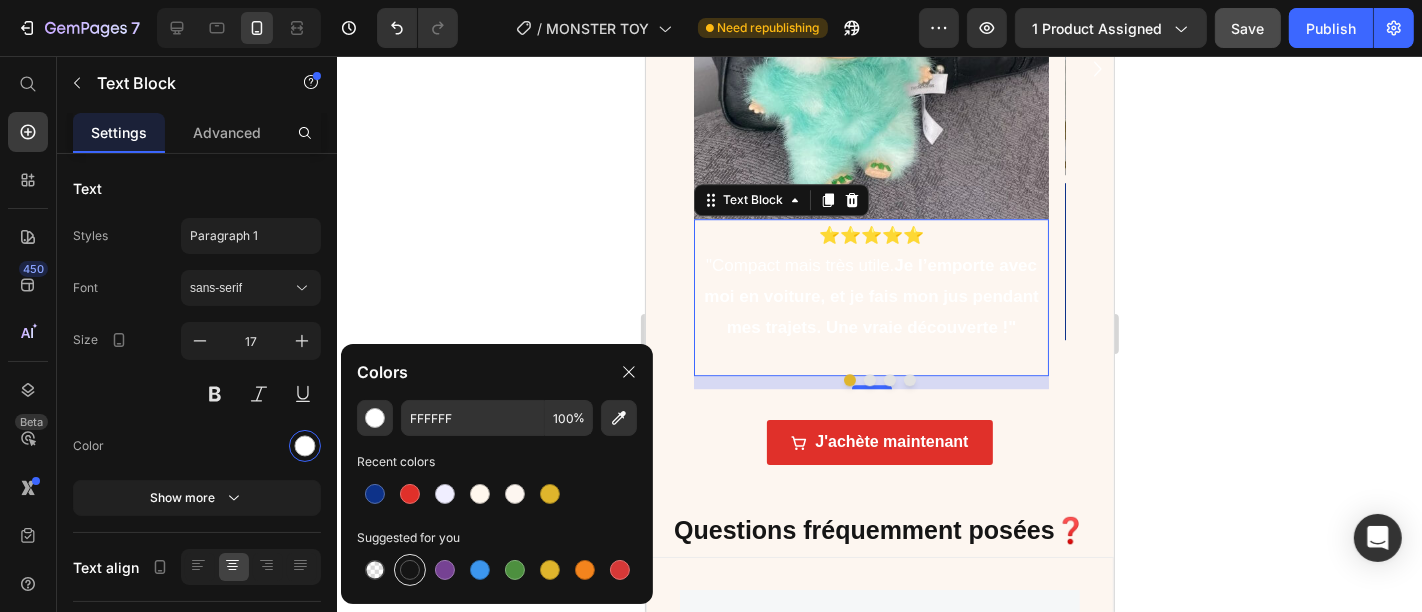 click at bounding box center (410, 570) 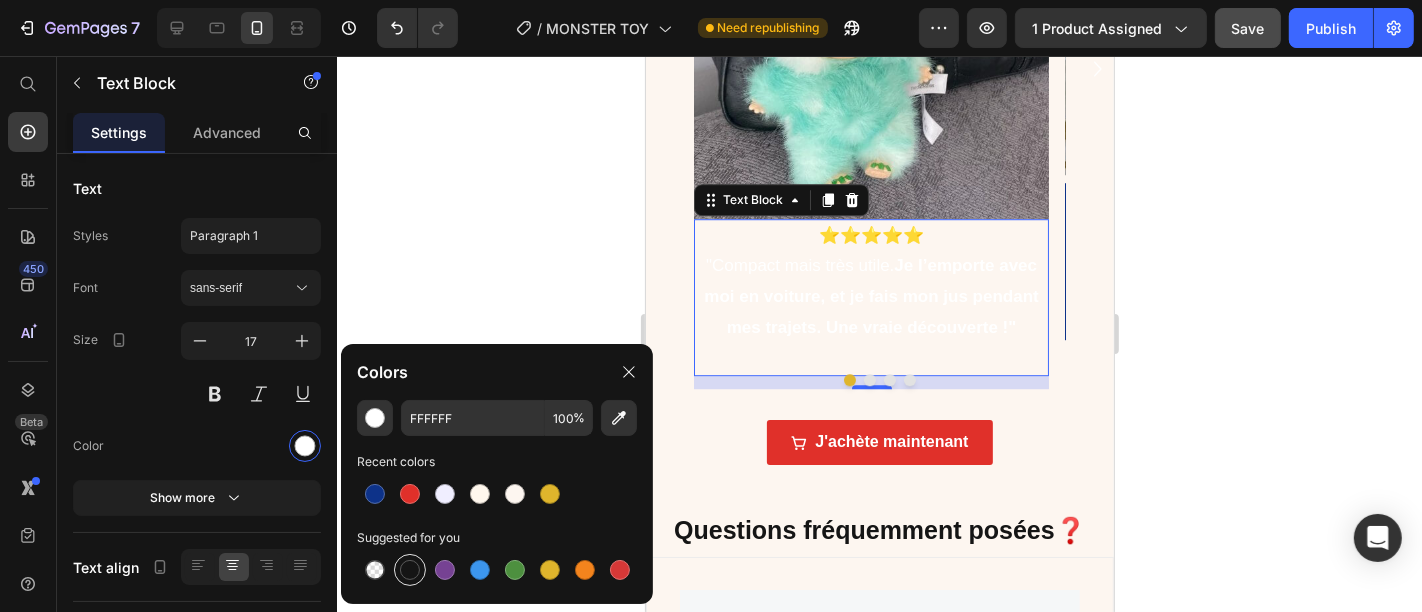 type on "151515" 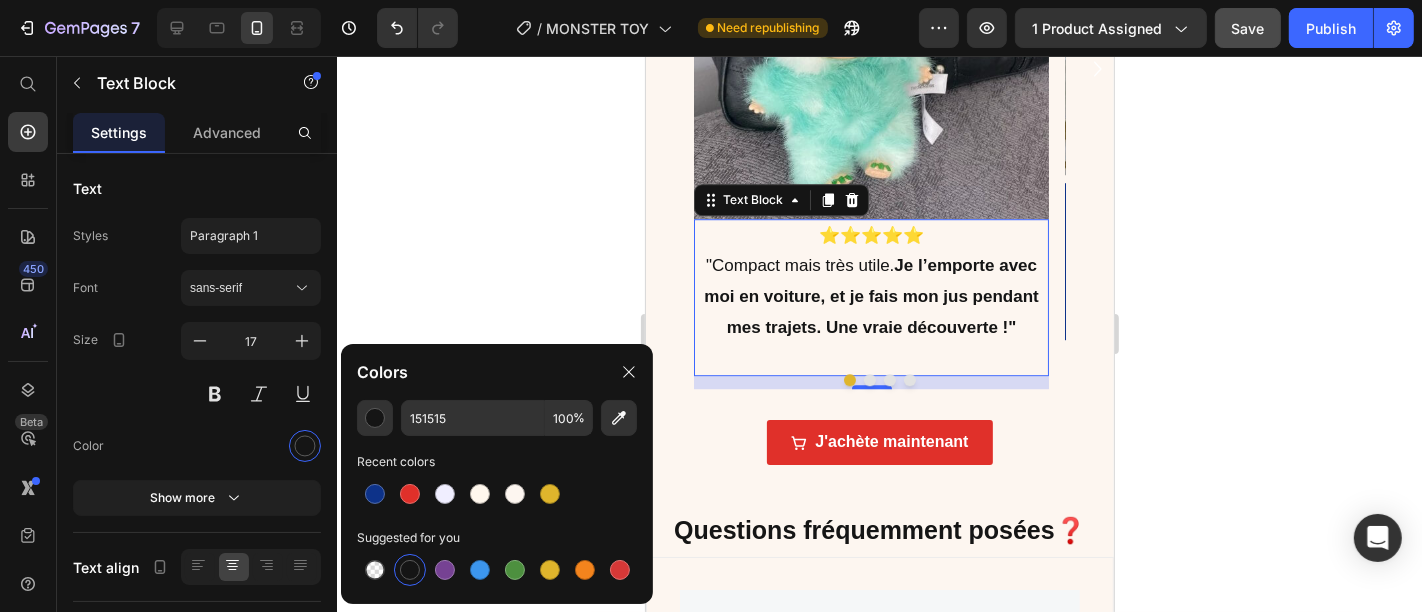 click 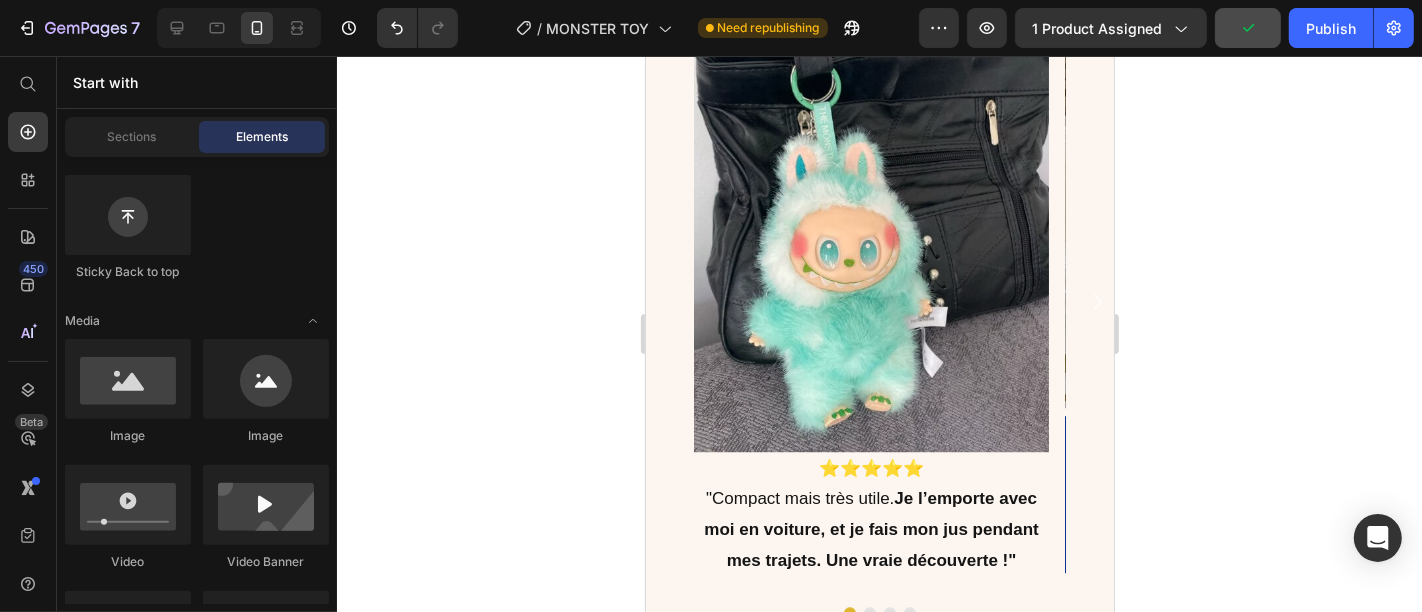 scroll, scrollTop: 4618, scrollLeft: 0, axis: vertical 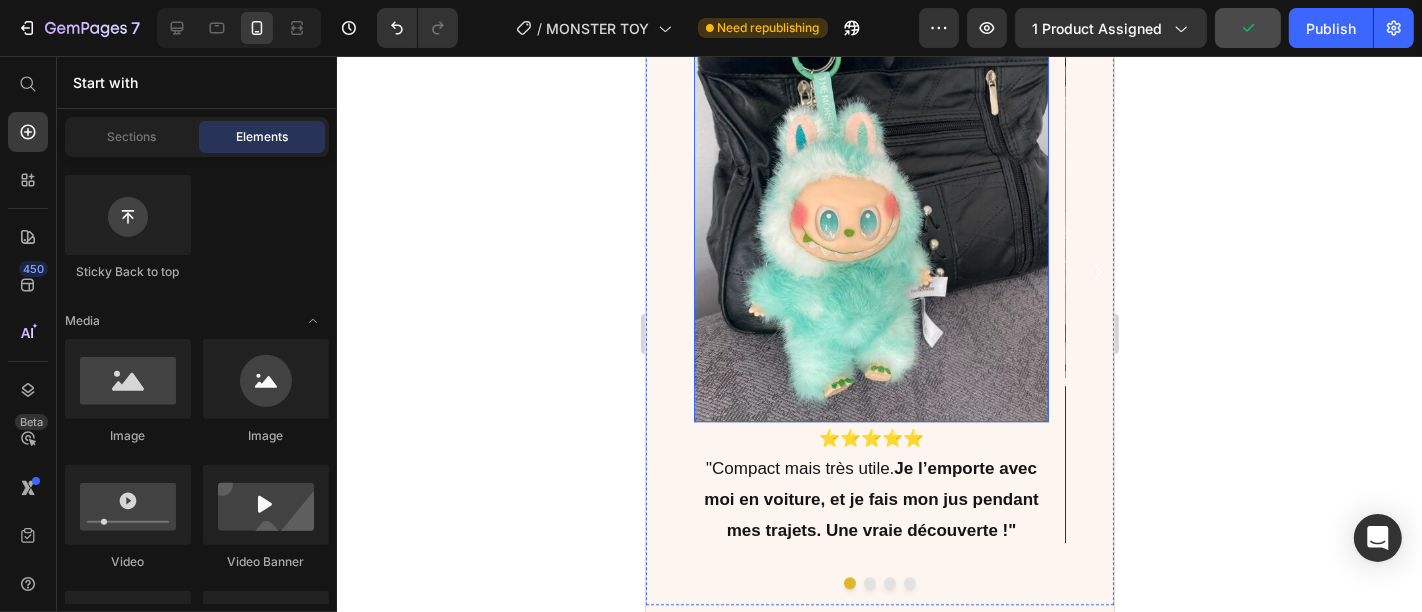 click at bounding box center (870, 179) 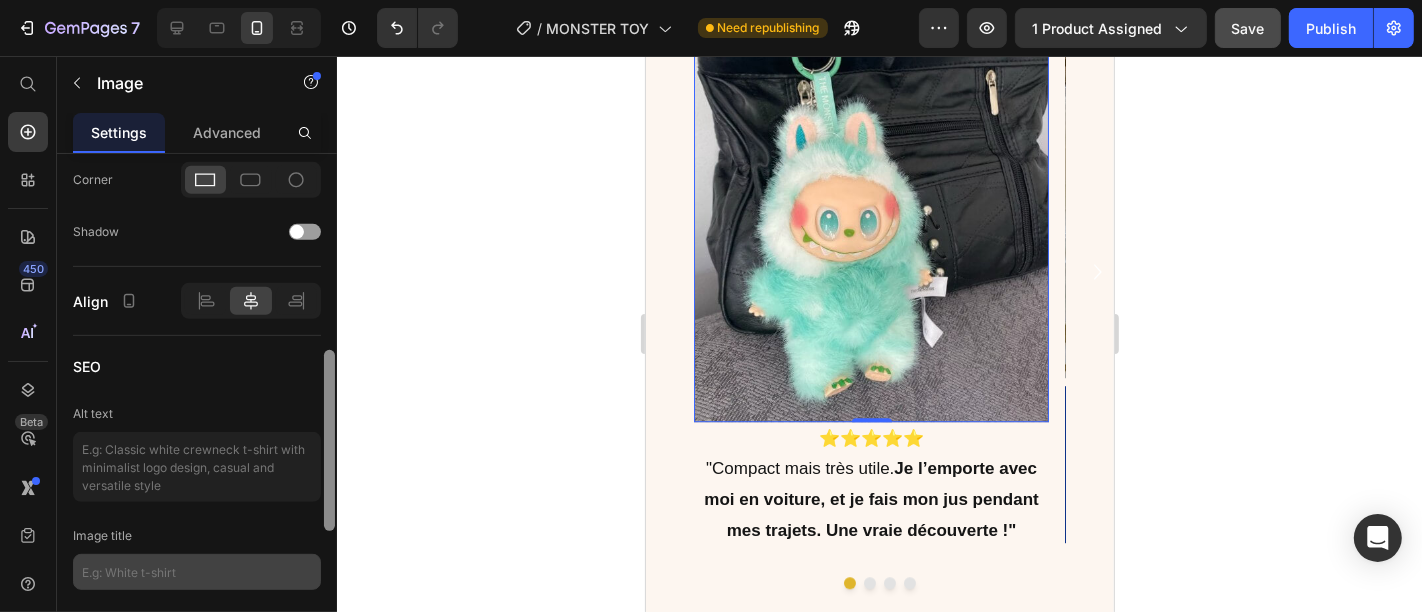 scroll, scrollTop: 890, scrollLeft: 0, axis: vertical 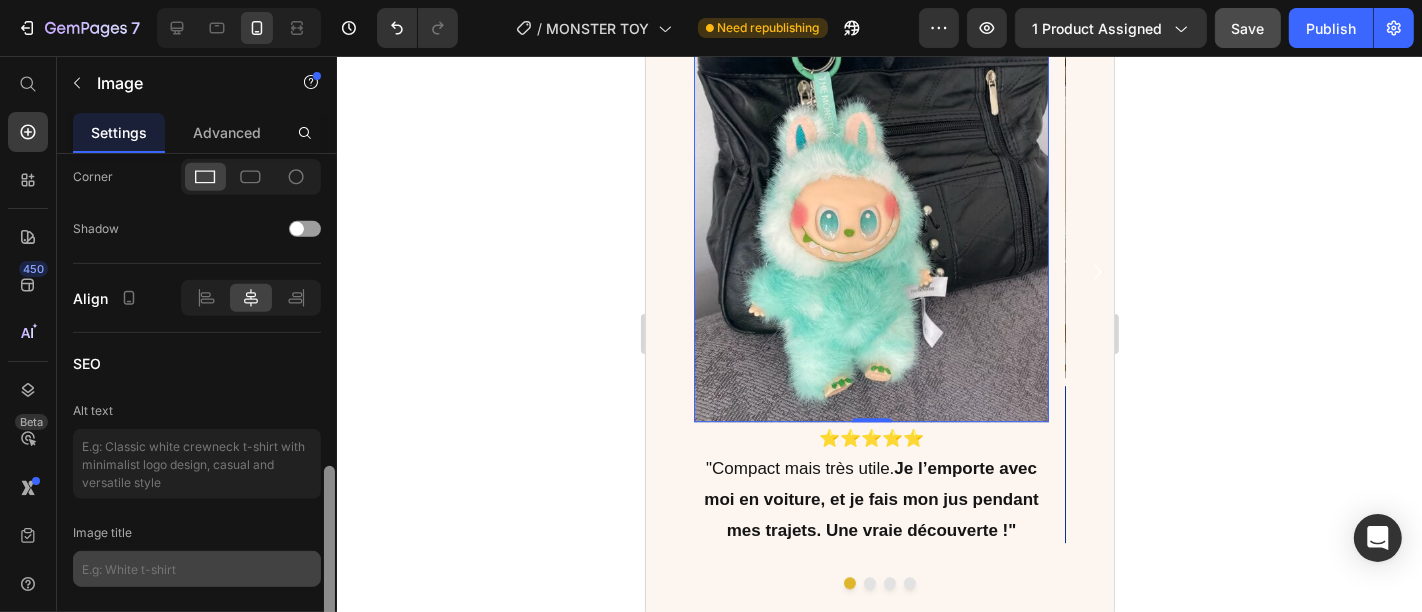 drag, startPoint x: 328, startPoint y: 253, endPoint x: 317, endPoint y: 566, distance: 313.19324 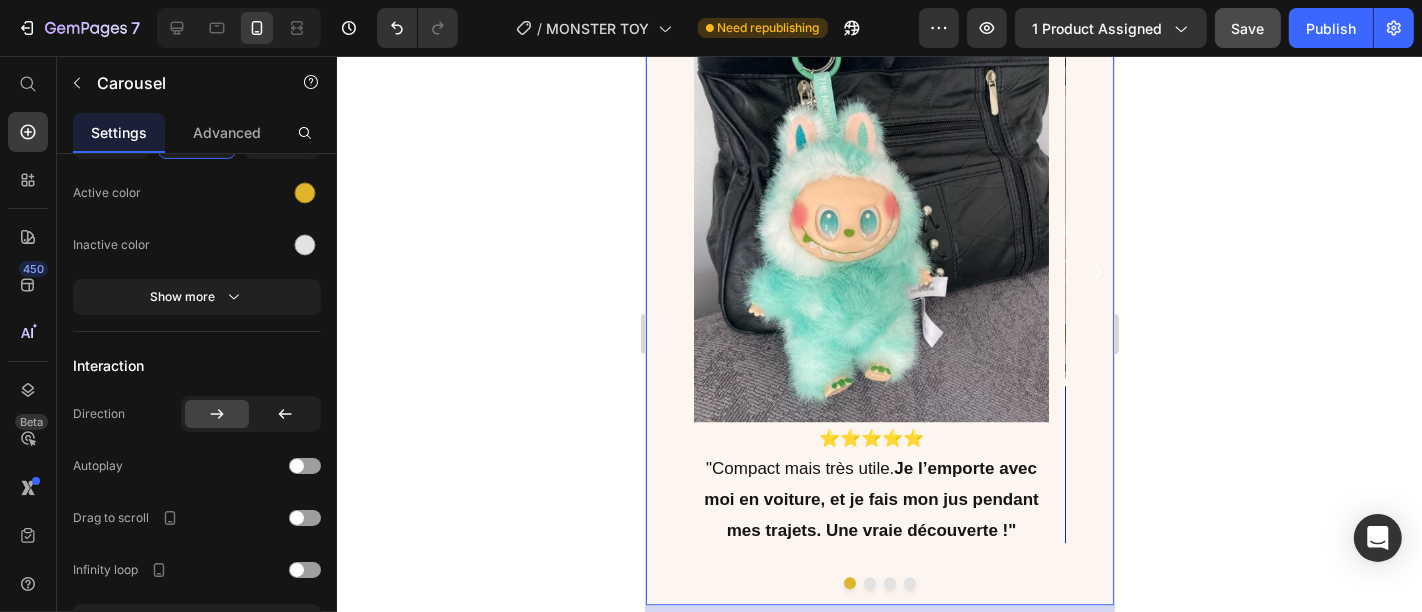 scroll, scrollTop: 0, scrollLeft: 0, axis: both 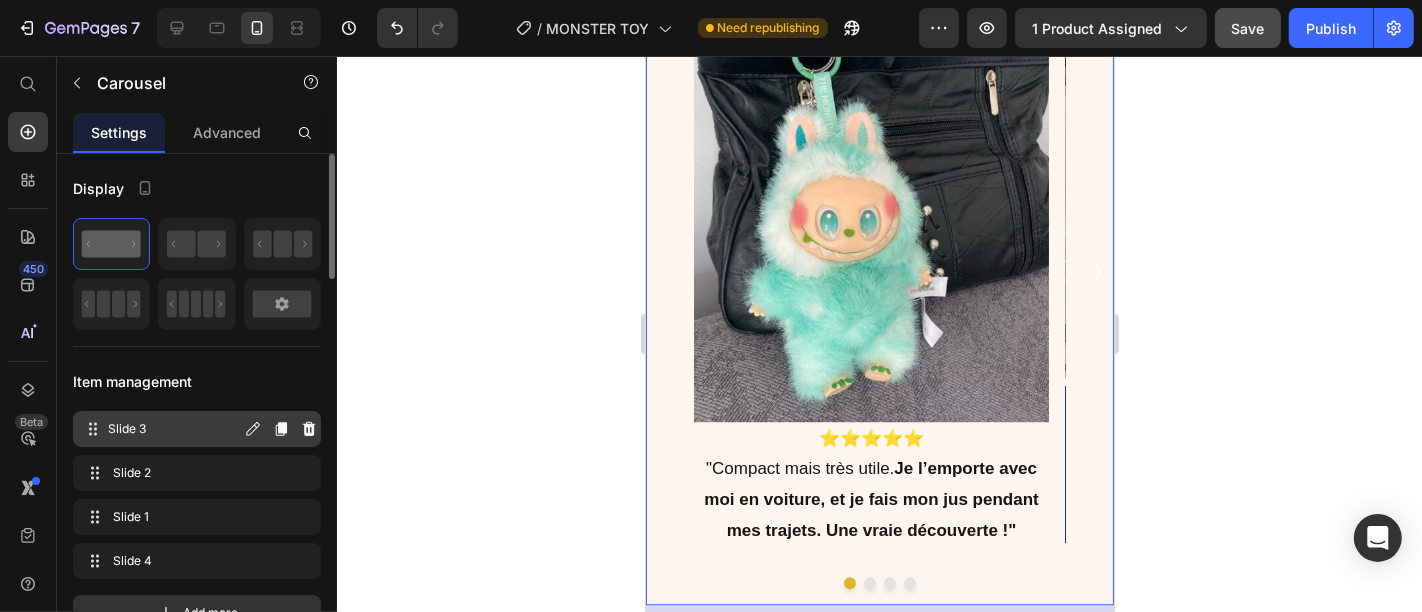 click on "Slide 3" at bounding box center [174, 429] 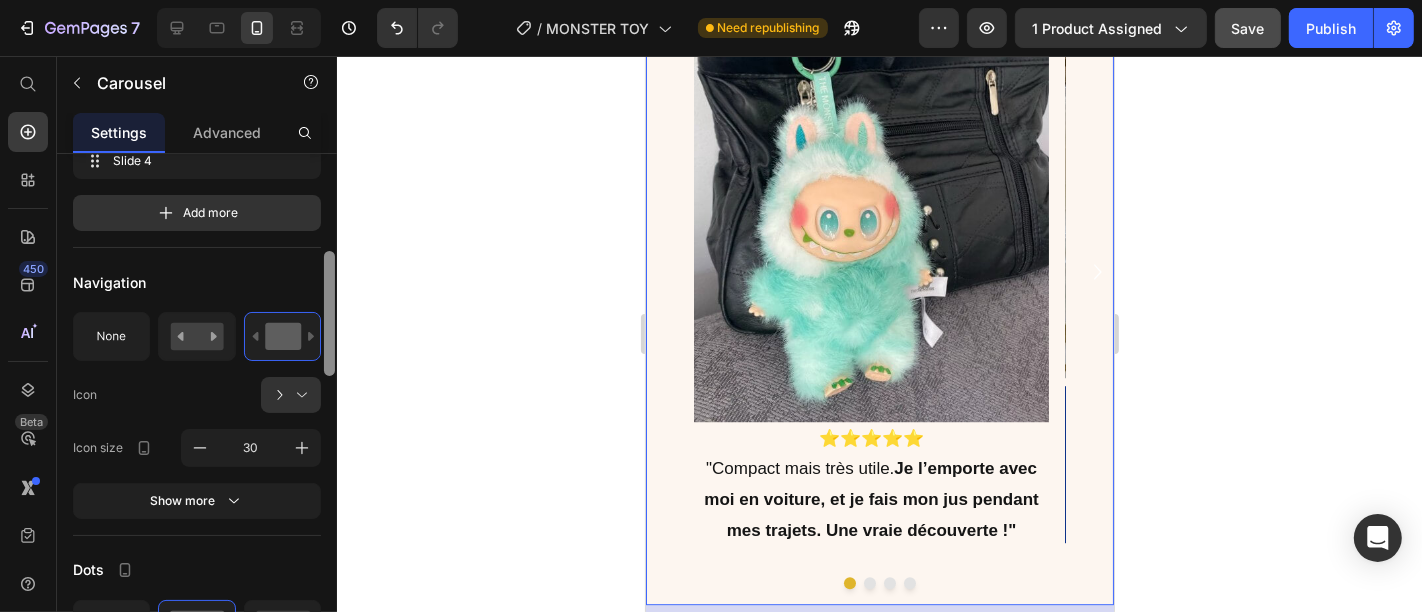 drag, startPoint x: 326, startPoint y: 239, endPoint x: 334, endPoint y: 334, distance: 95.33625 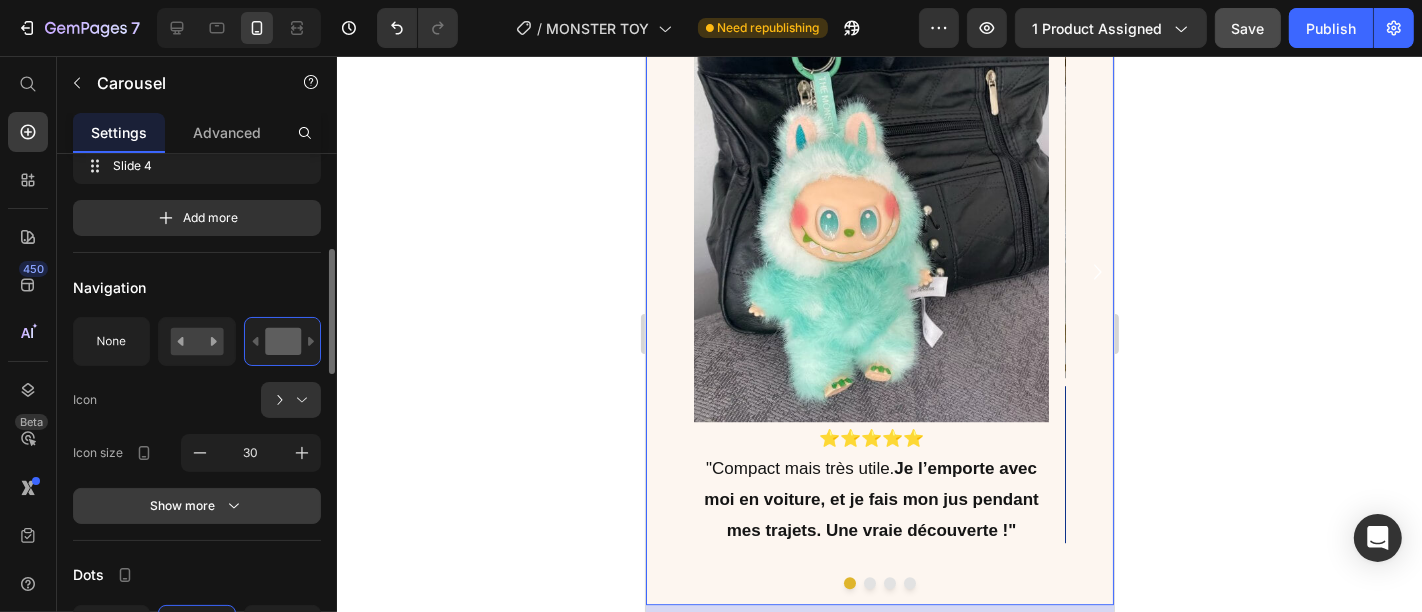 click 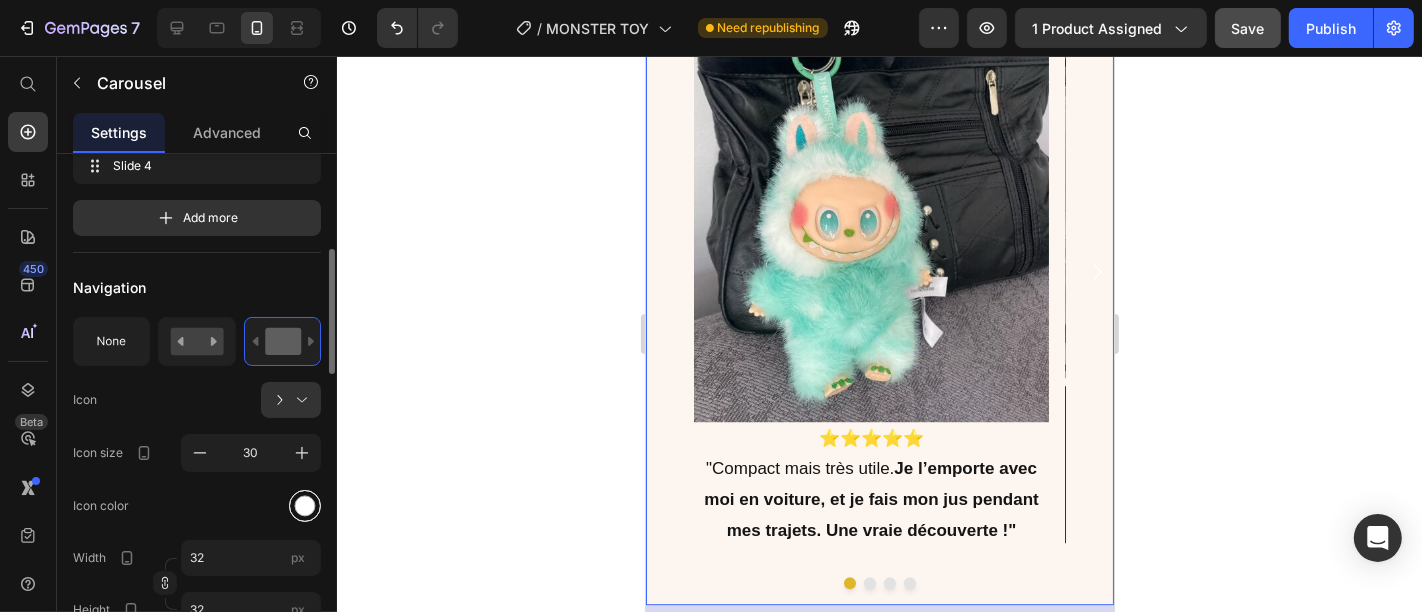 click at bounding box center [305, 505] 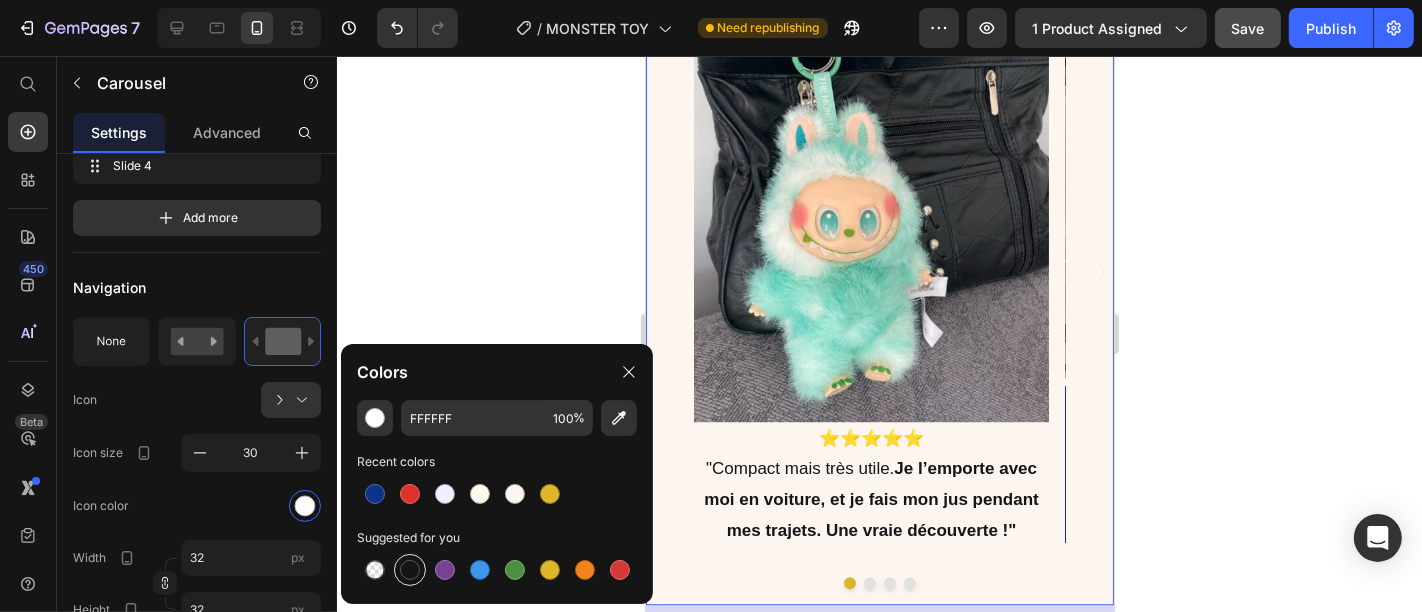 click at bounding box center (410, 570) 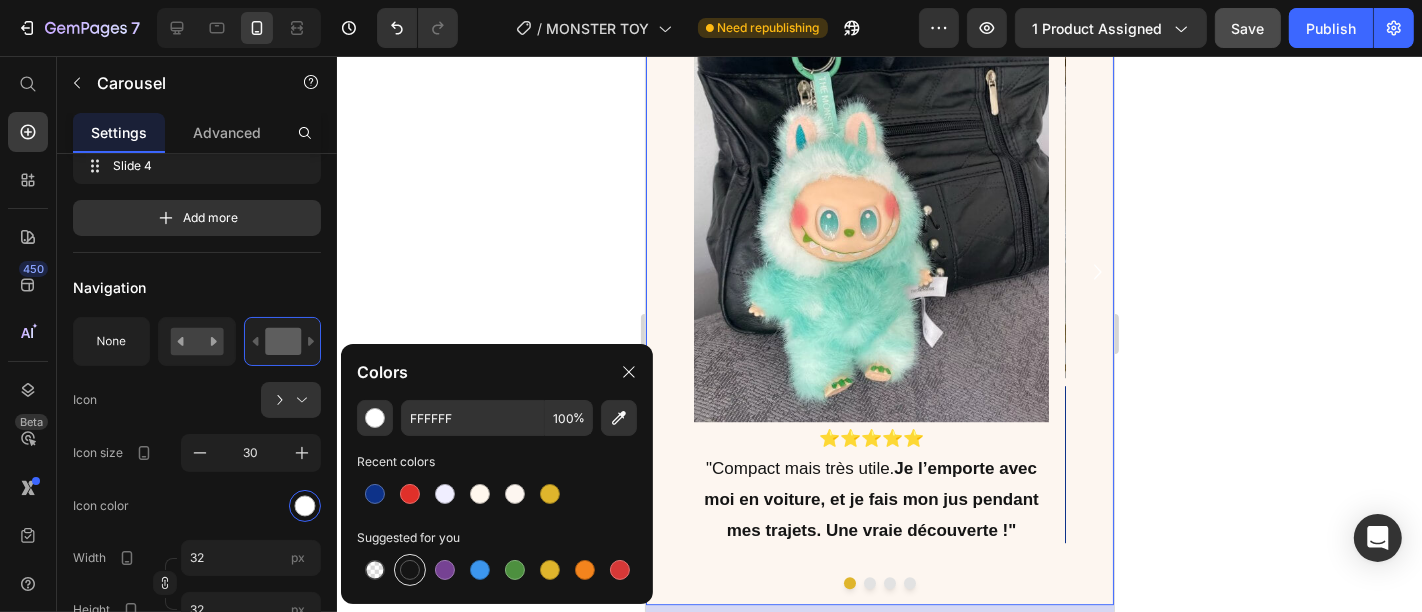 type on "151515" 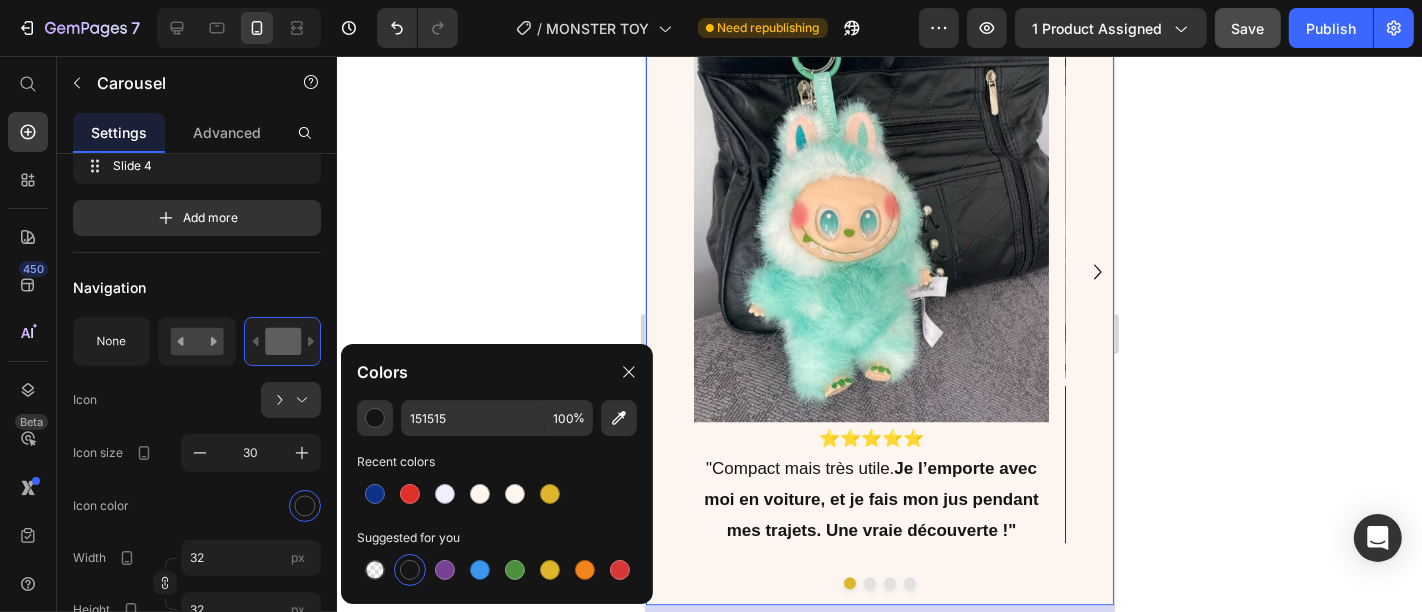 click 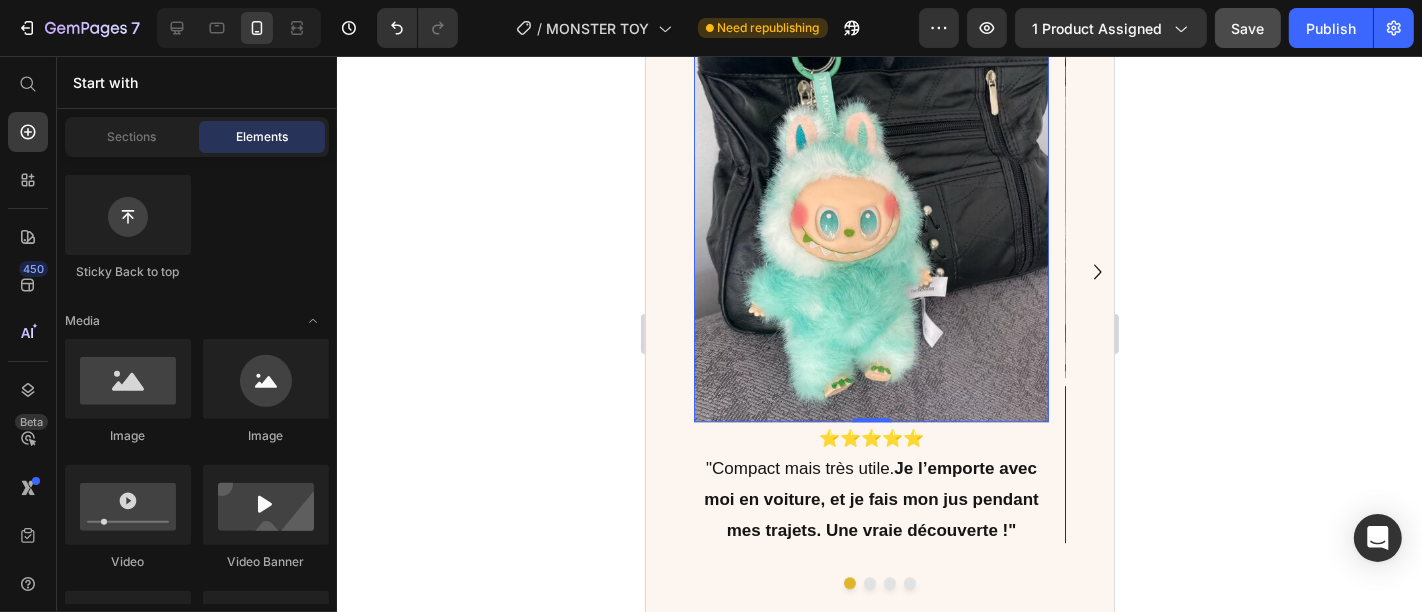 click at bounding box center [870, 179] 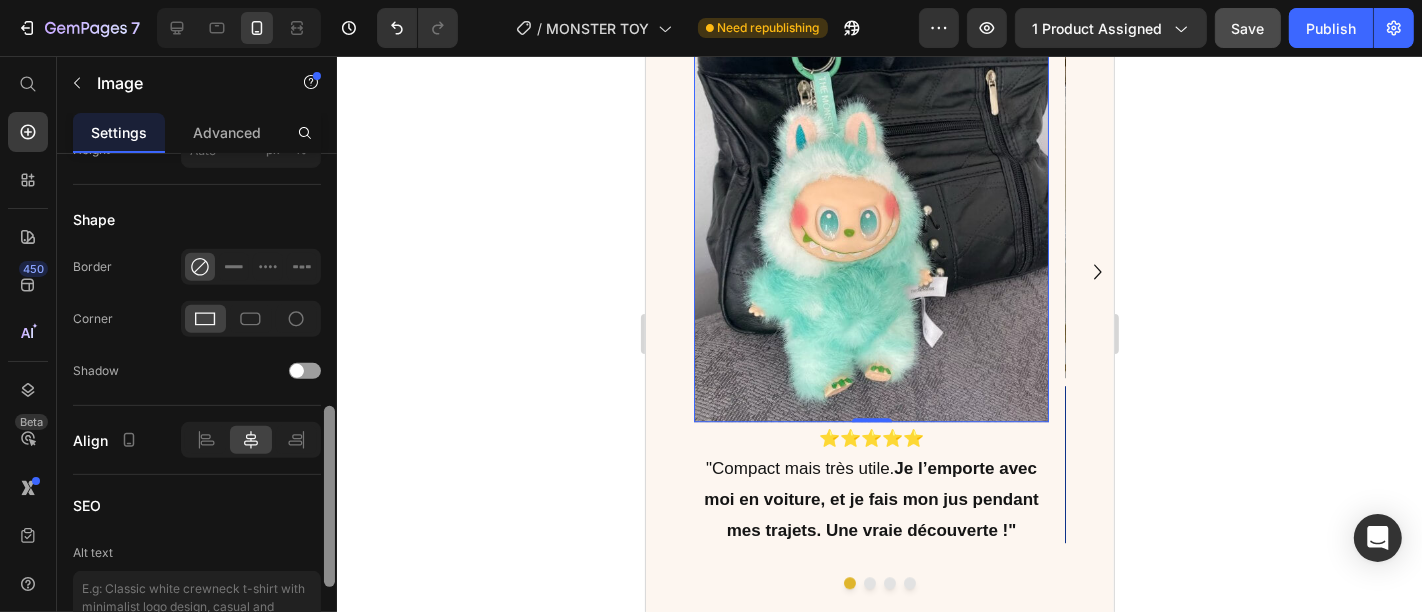 scroll, scrollTop: 799, scrollLeft: 0, axis: vertical 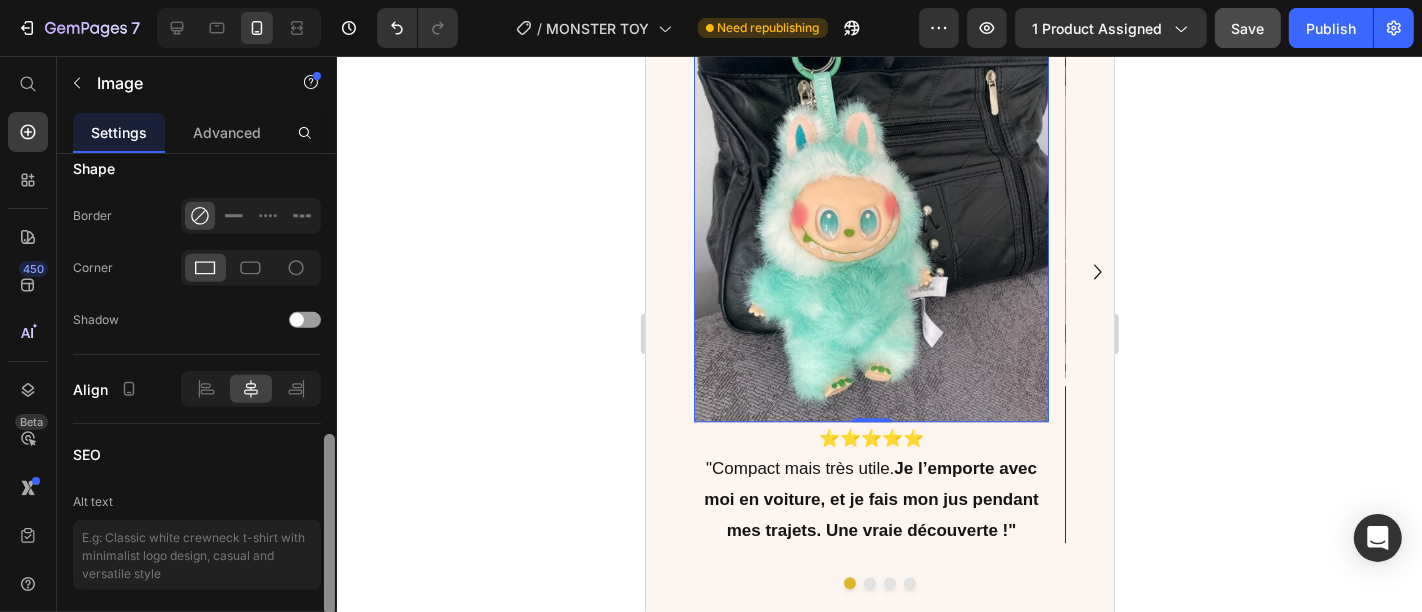 drag, startPoint x: 329, startPoint y: 267, endPoint x: 329, endPoint y: 548, distance: 281 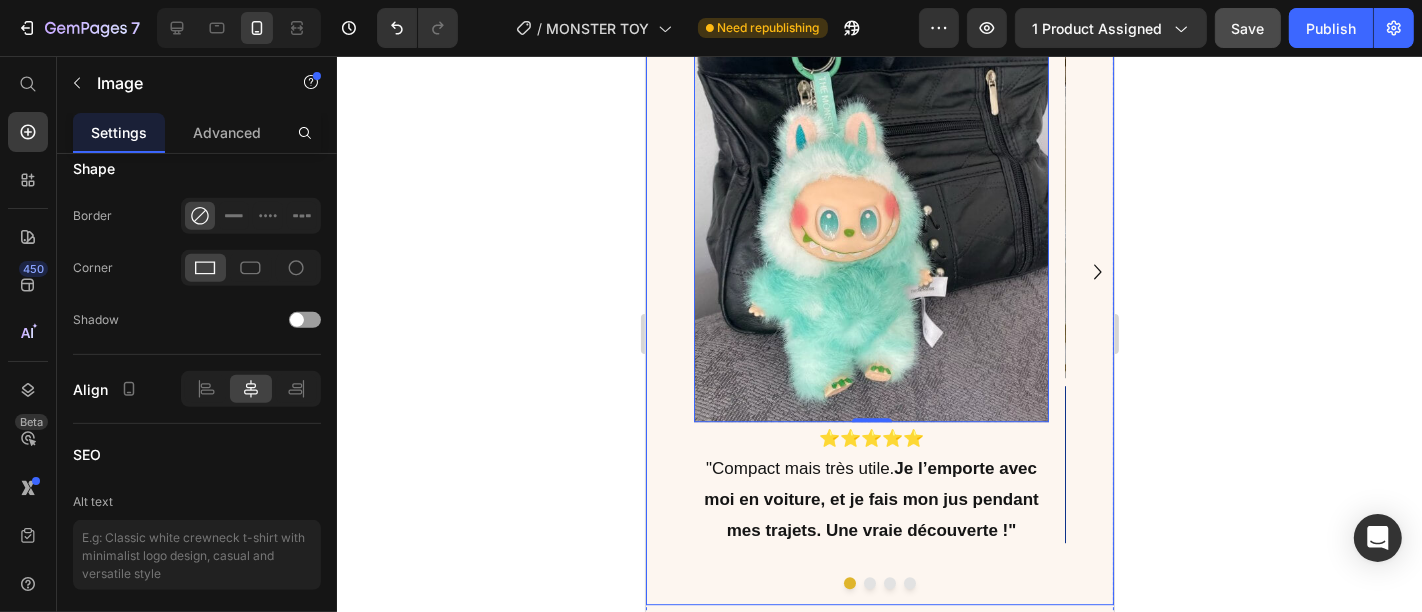 click on "Image   0 ⭐⭐⭐⭐⭐ "Compact mais très utile.  Je l’emporte avec moi en voiture, et je fais mon jus pendant mes trajets. Une vraie découverte !" Text Block Image ⭐⭐⭐⭐⭐ J’ai commandé le pack de 6 pour mes sœurs et moi, on a ouvert toutes les boîtes ensemble… on a crié quand on est tombées sur un rare ! Text Block Image ⭐⭐⭐⭐⭐ Parfait comme petit cadeau. Je l’ai offert à ma soeur, elle a adoré. L’effet surprise marche à tous les coups     Text Block Image ⭐⭐⭐⭐⭐ Livraison rapide, produit bien emballé. Ce sont les figurines qu’on voit partout sur TikTok. J’en ai recommandé 3 autres. Text Block" at bounding box center (879, 271) 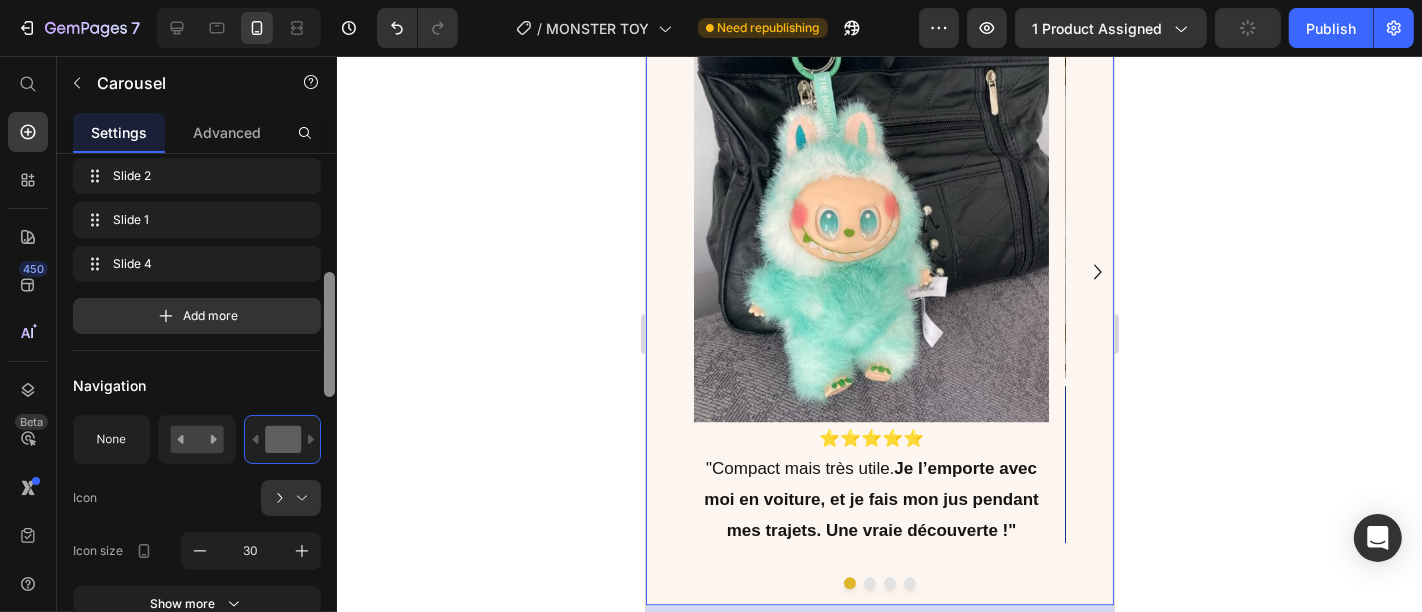scroll, scrollTop: 337, scrollLeft: 0, axis: vertical 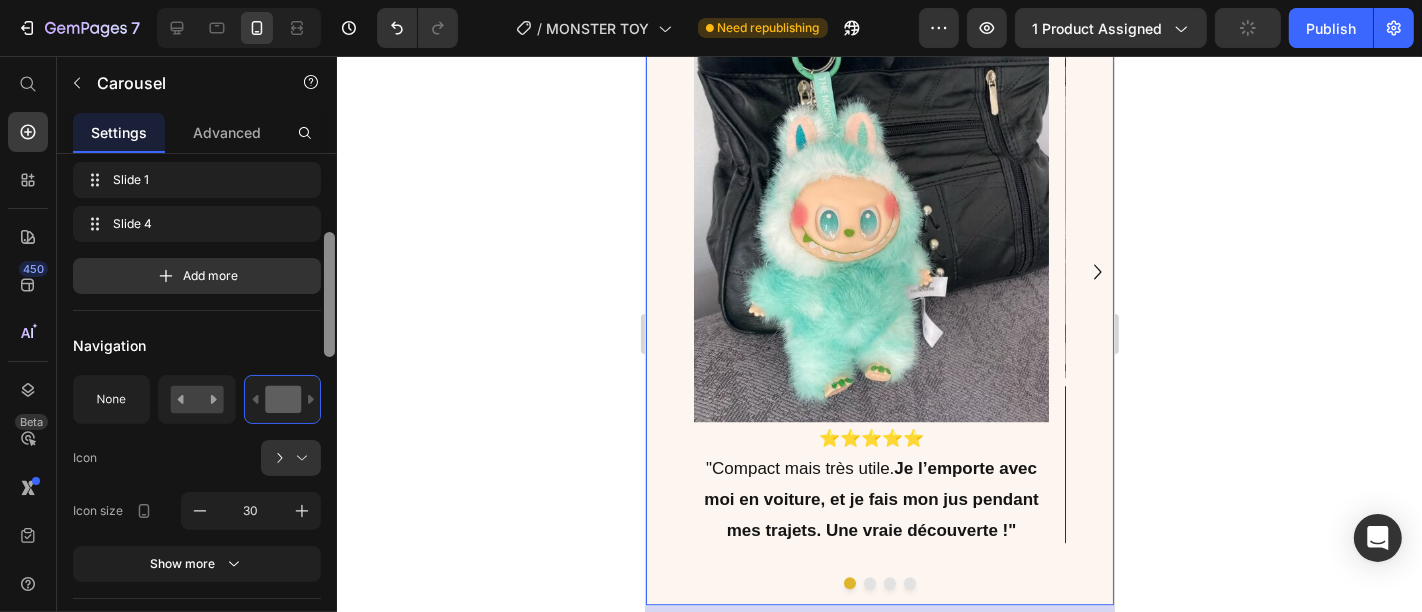 drag, startPoint x: 327, startPoint y: 189, endPoint x: 329, endPoint y: 271, distance: 82.02438 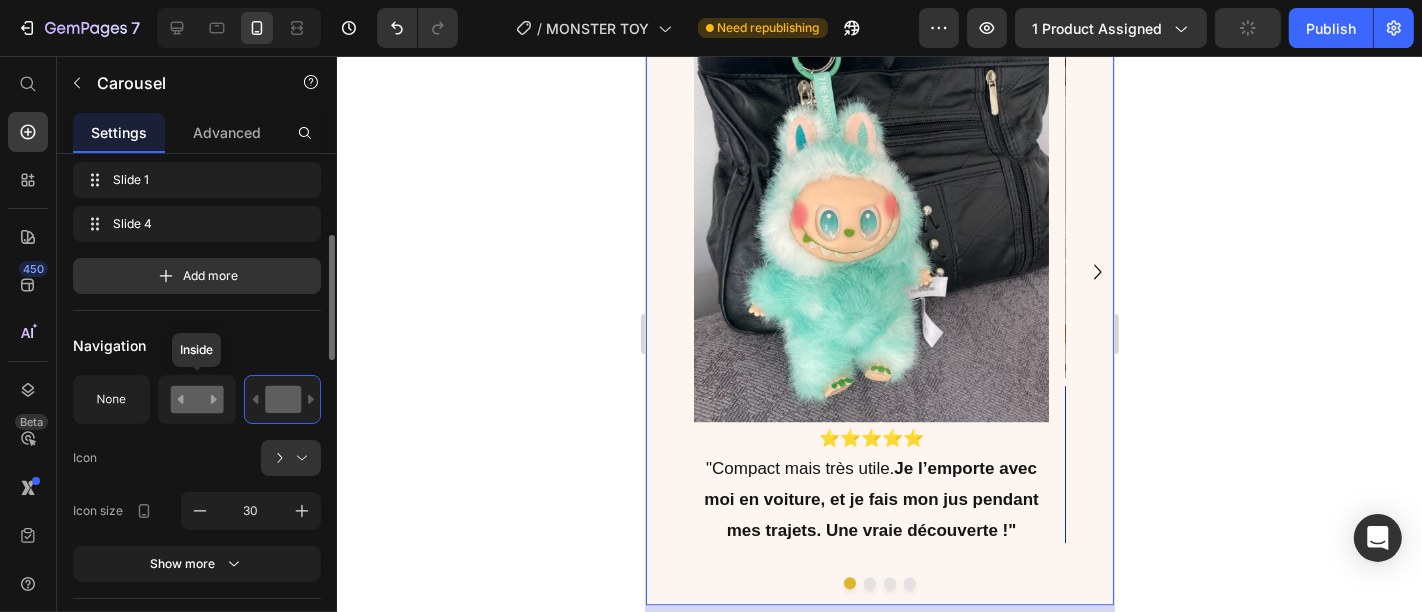 click 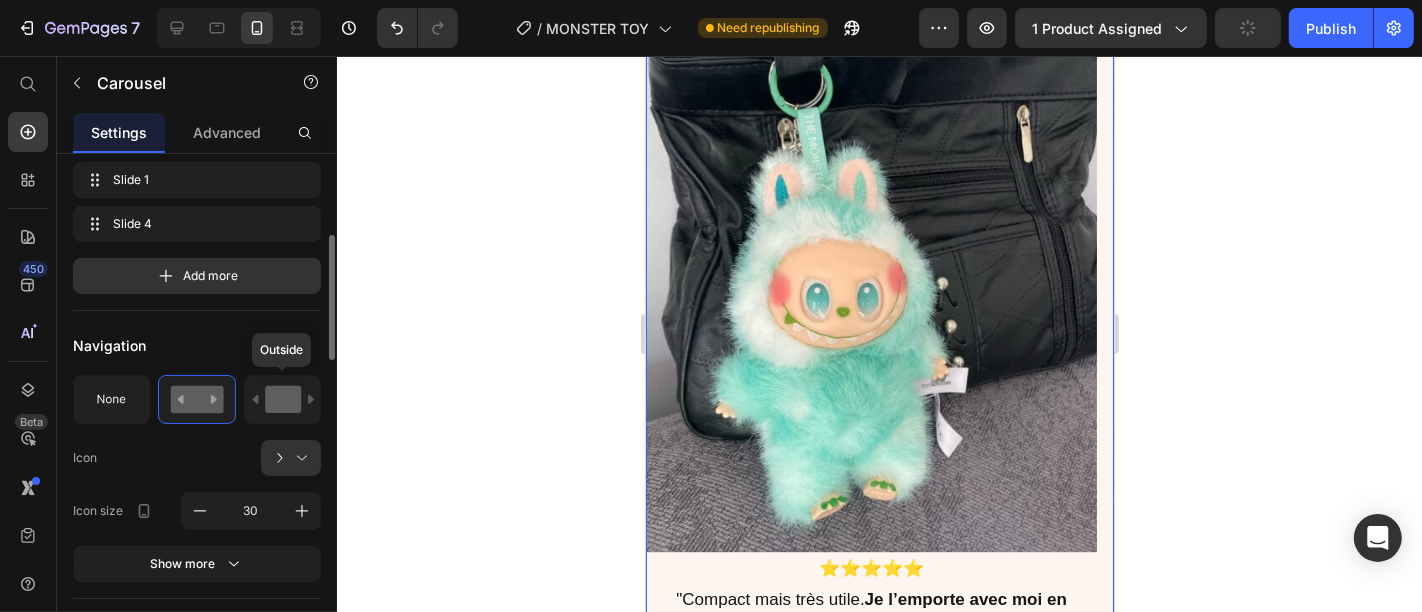 click 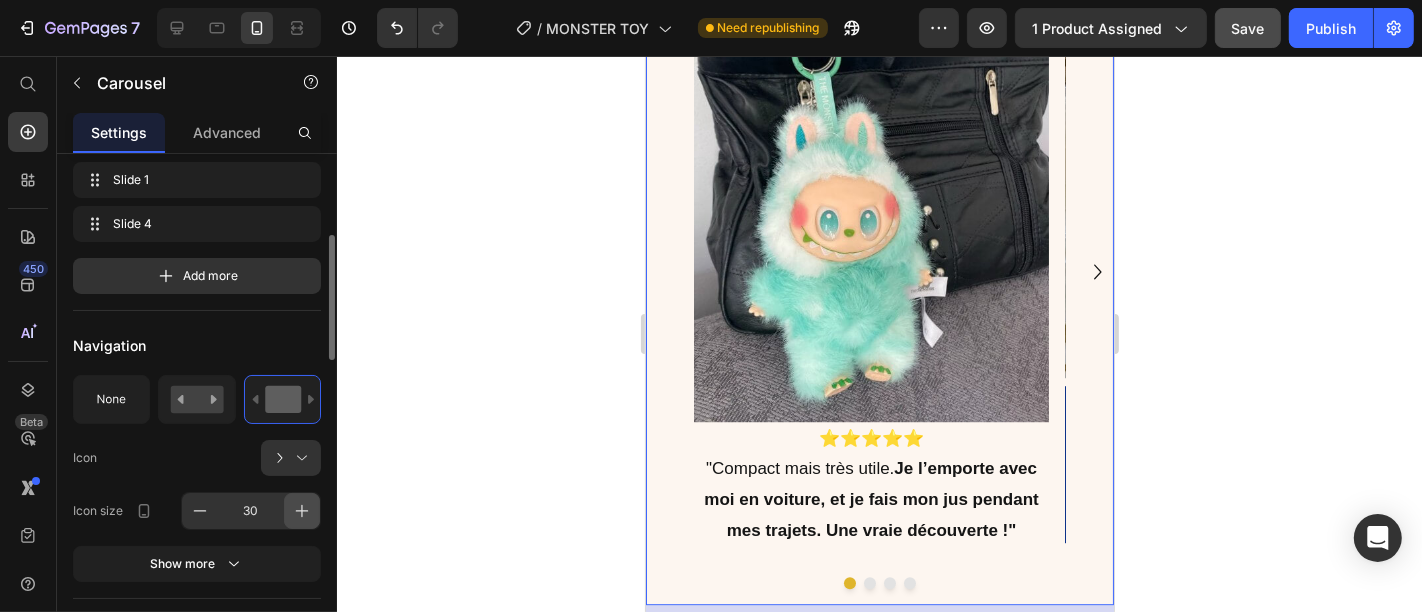 click 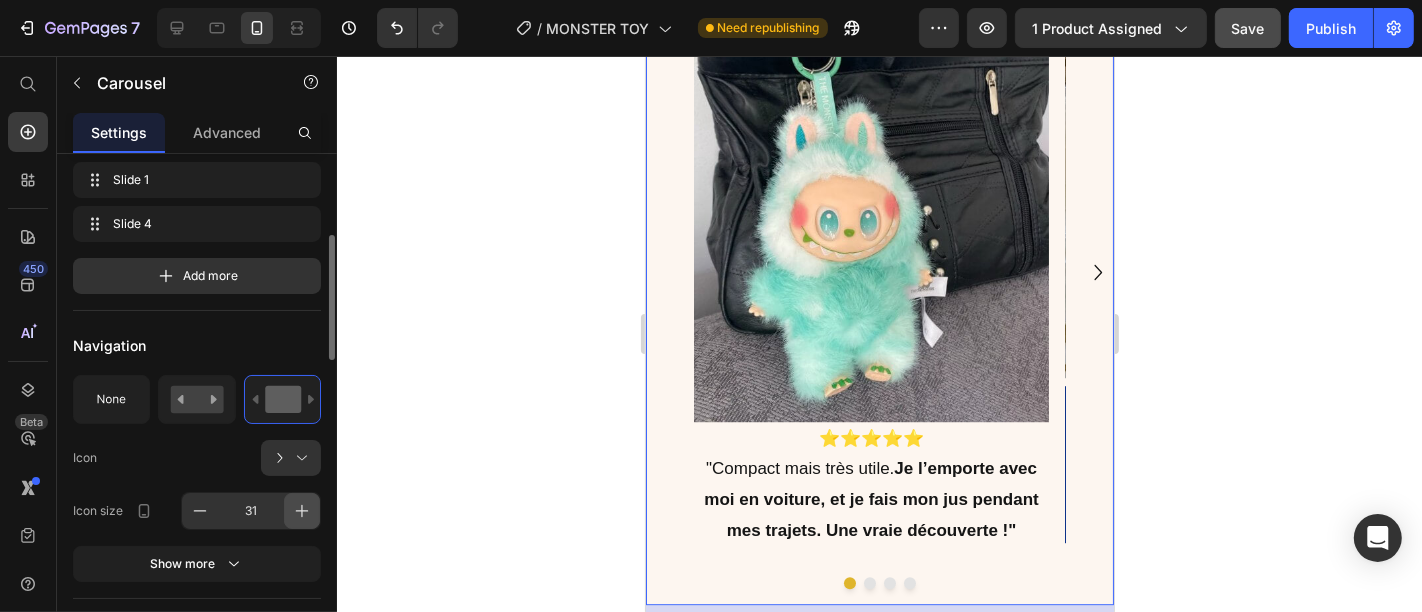 click 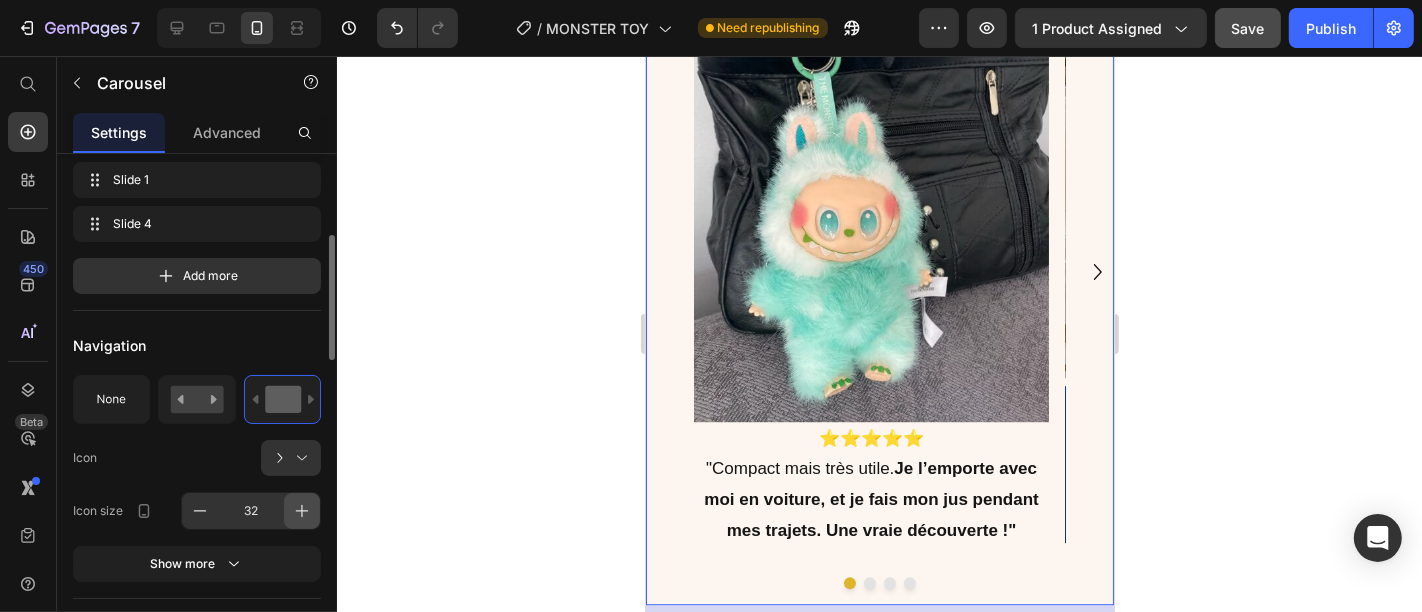 click 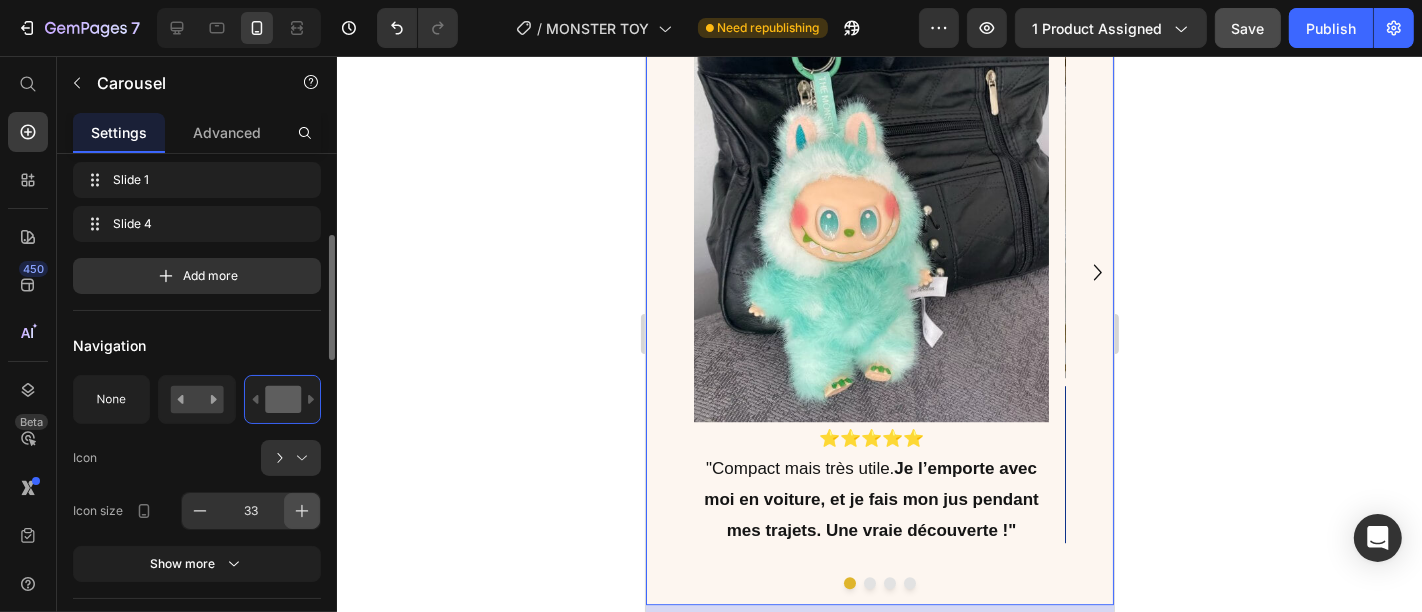 click 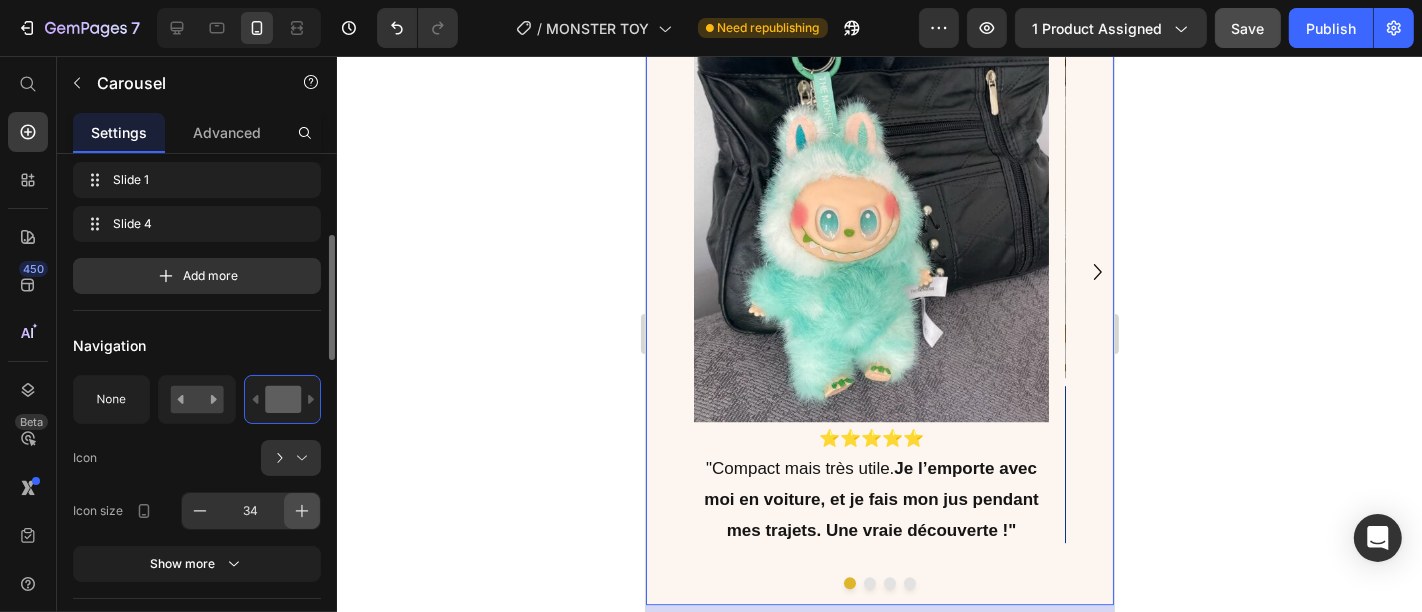 click 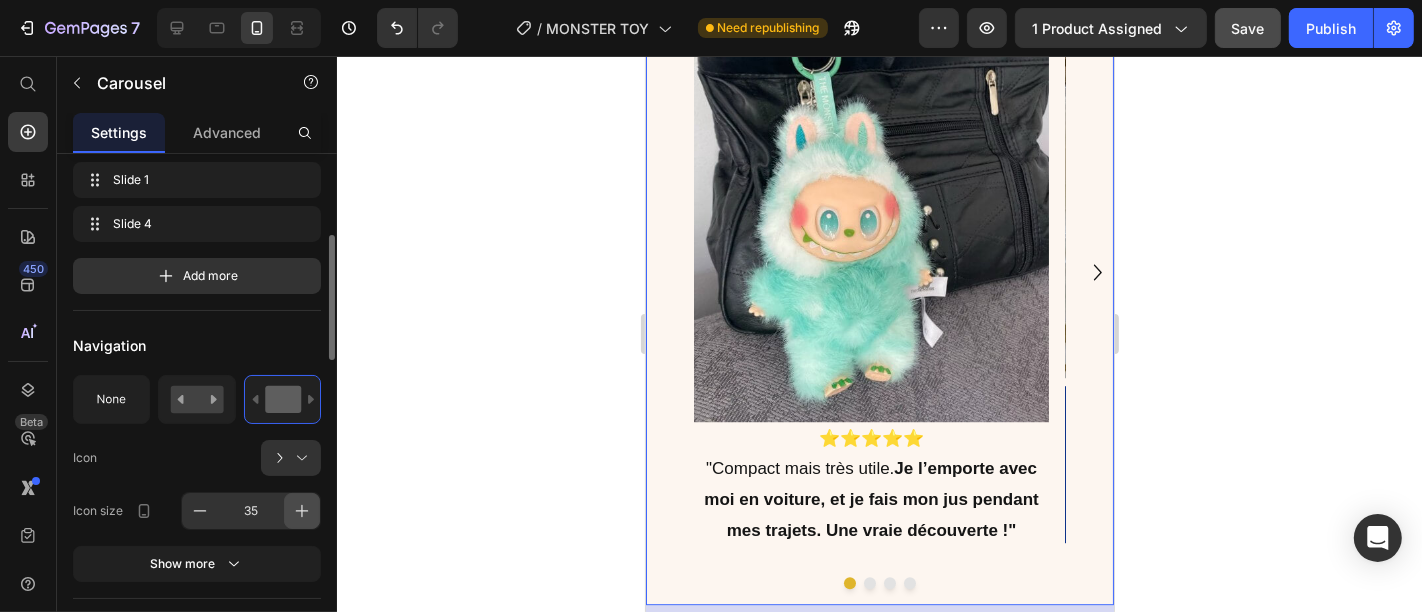 click 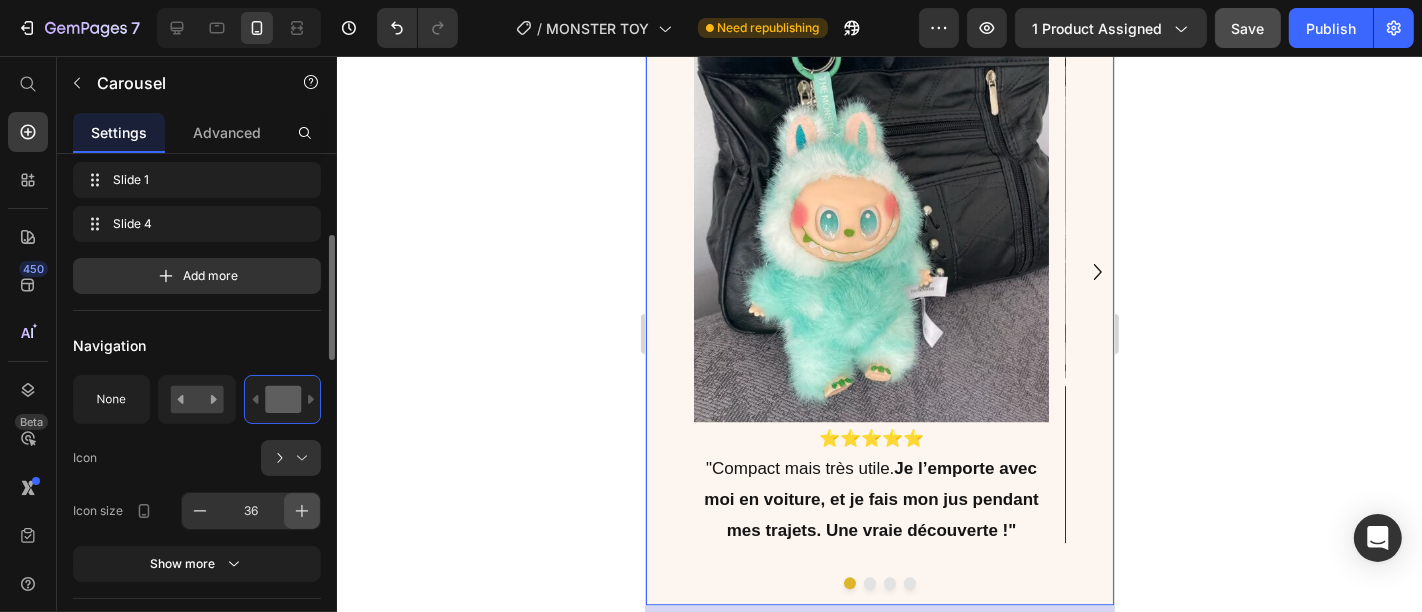 click 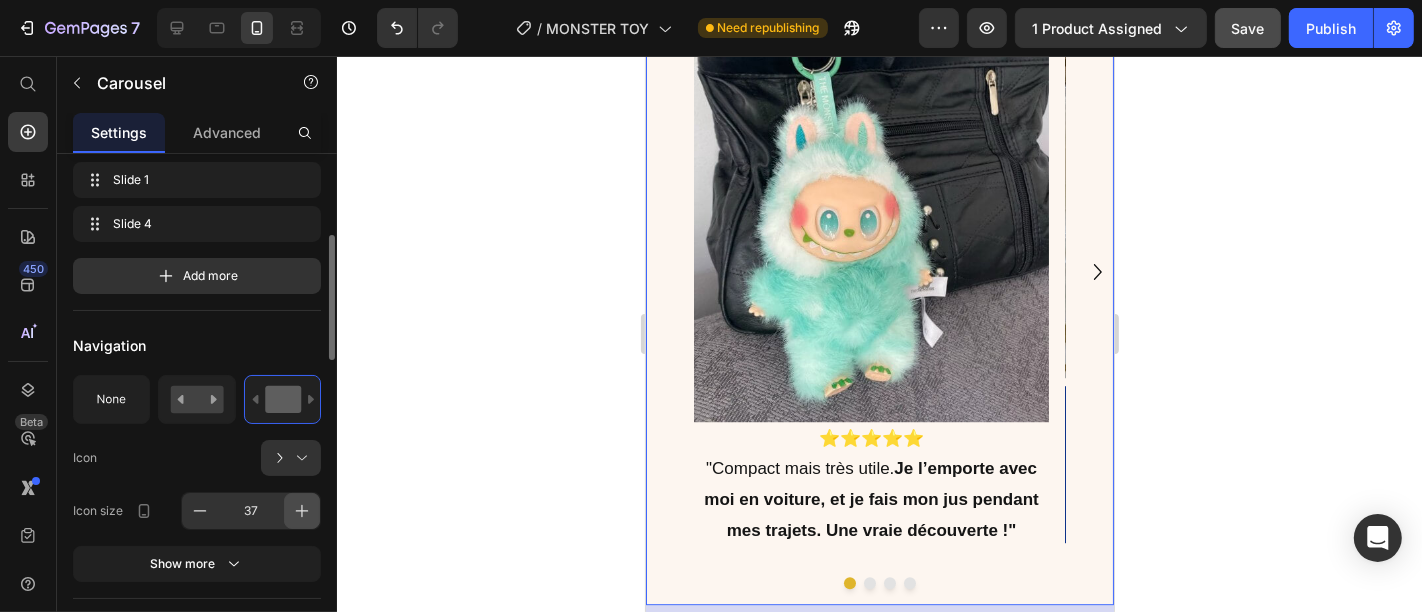 click 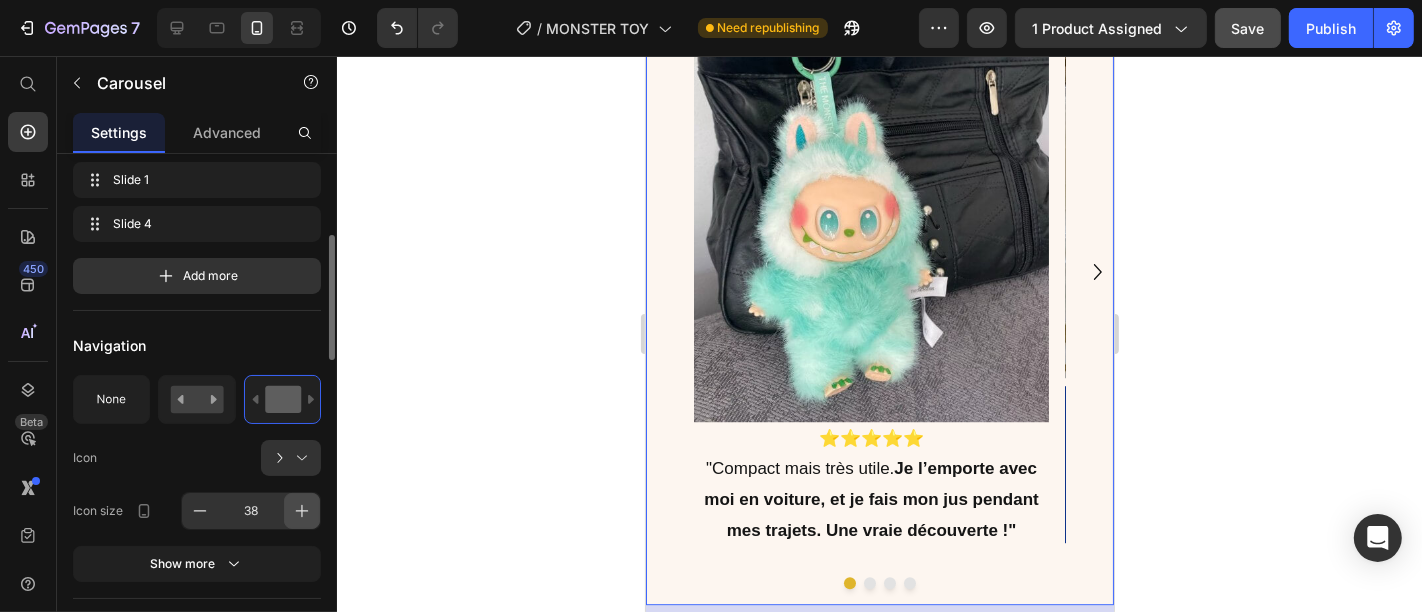 click 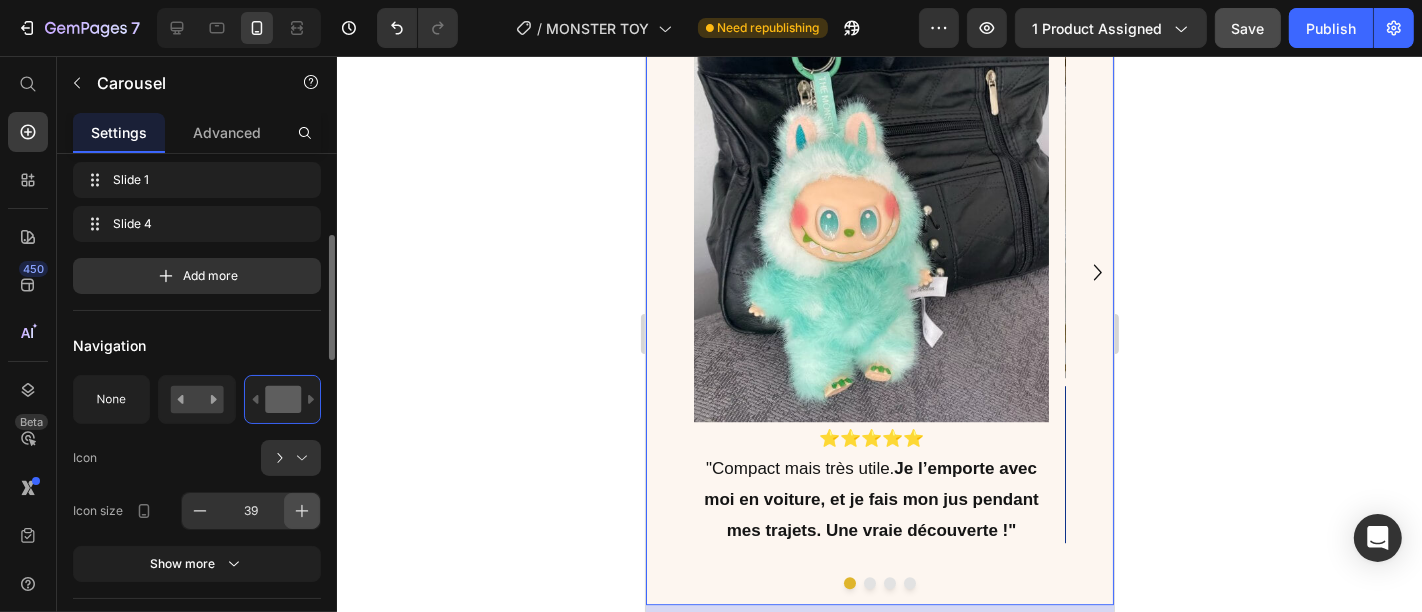 click 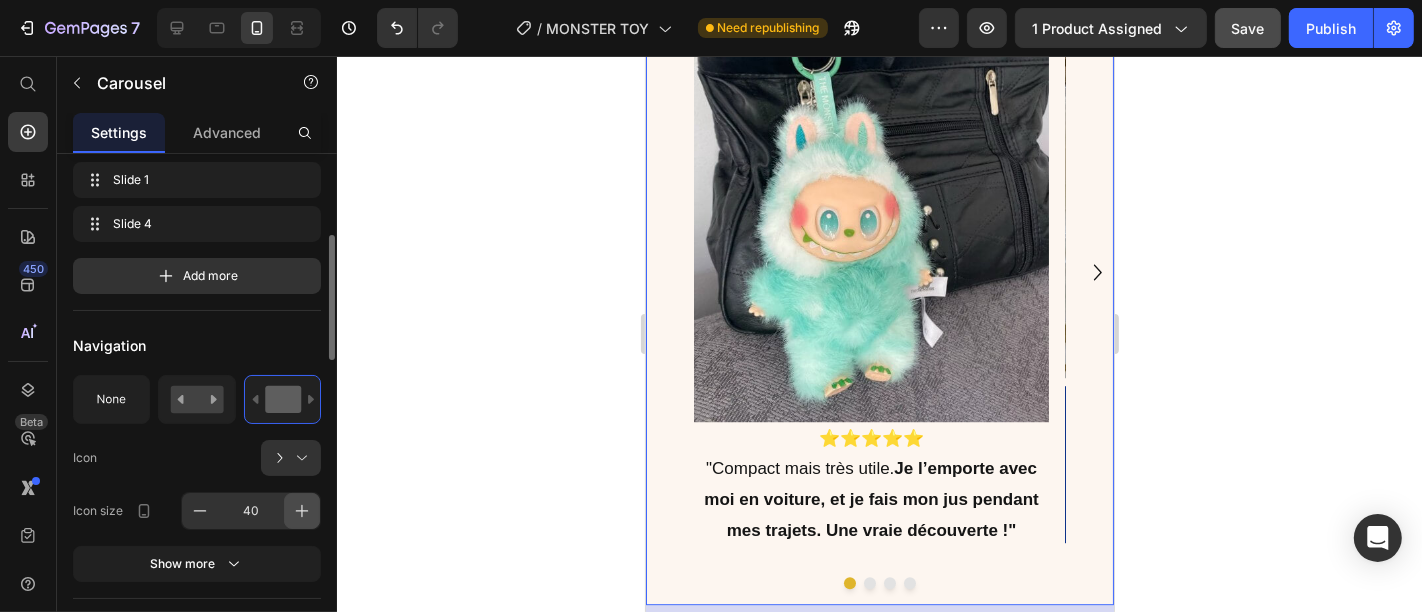 click 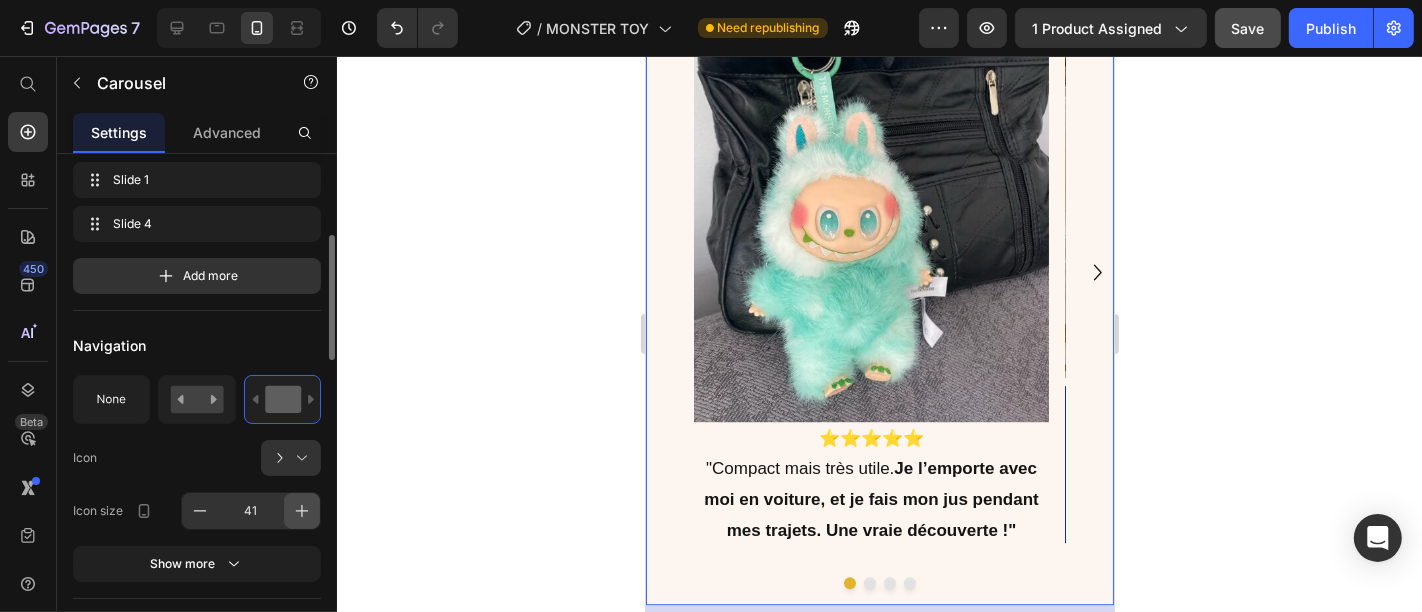 click 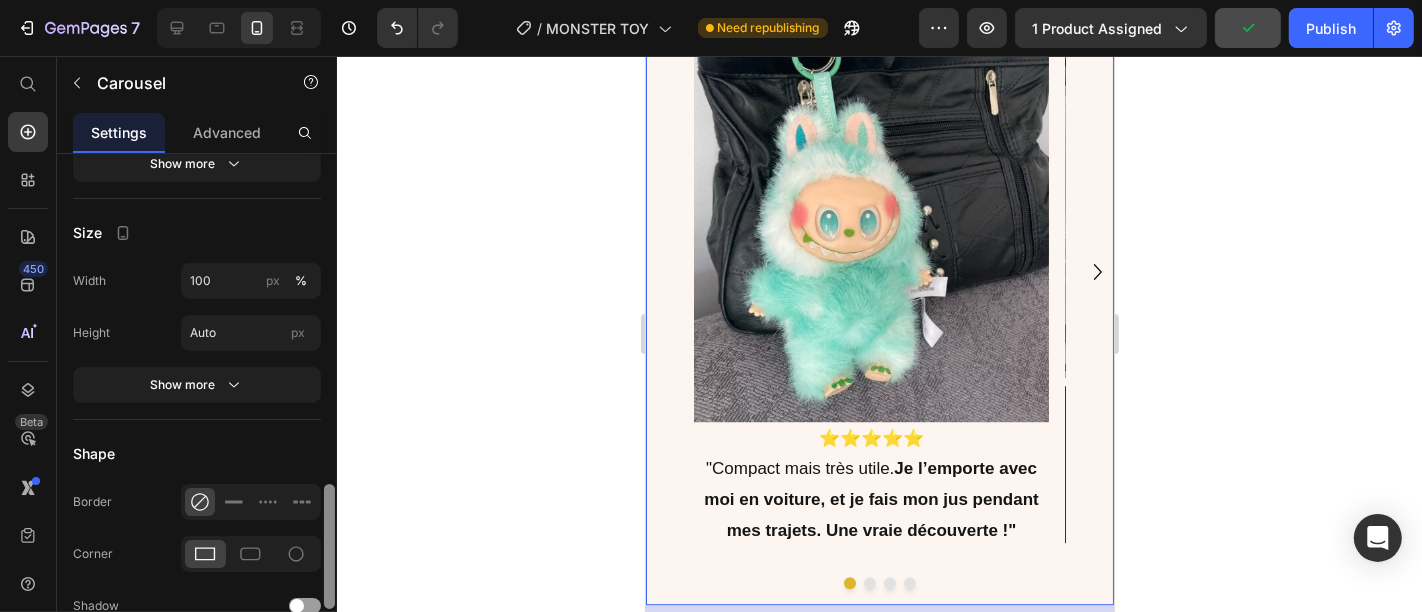 scroll, scrollTop: 1360, scrollLeft: 0, axis: vertical 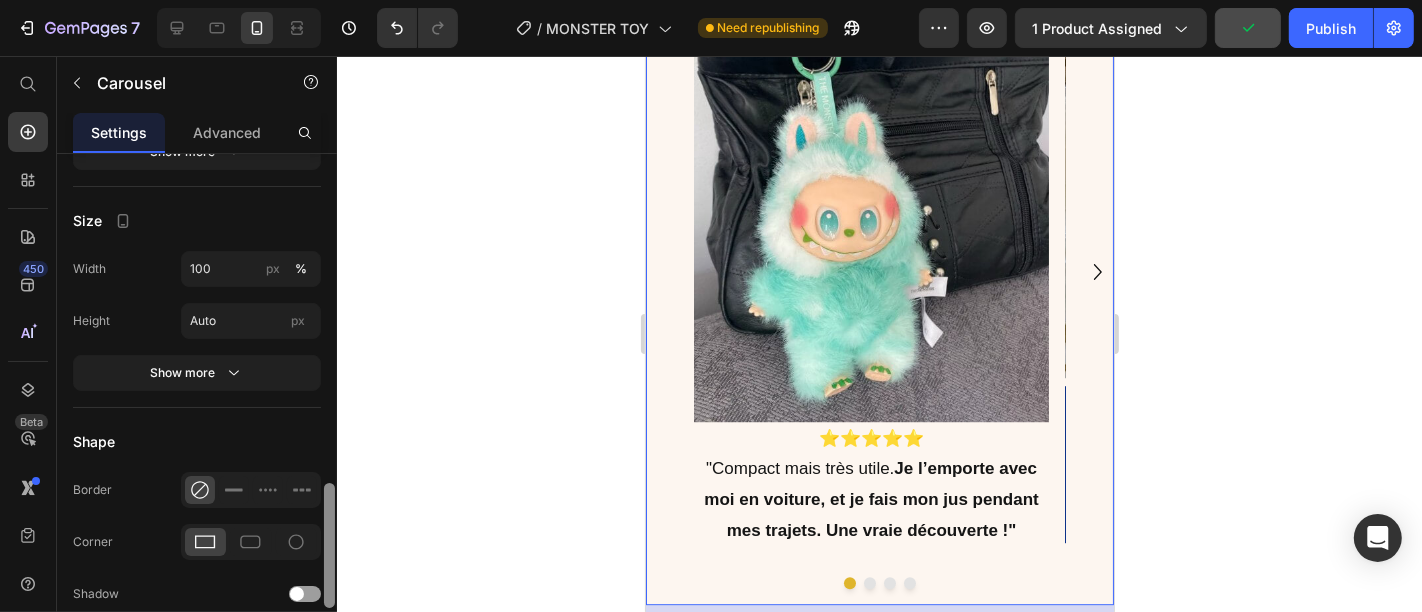 drag, startPoint x: 331, startPoint y: 326, endPoint x: 332, endPoint y: 573, distance: 247.00203 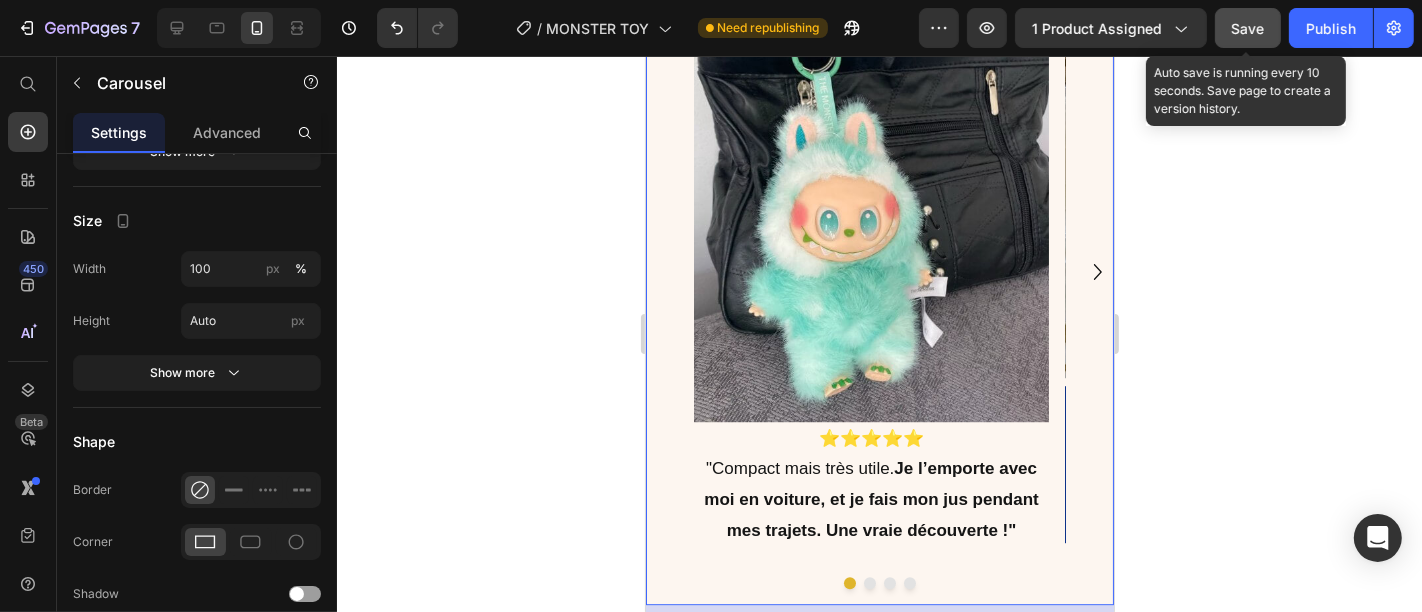 click on "Save" 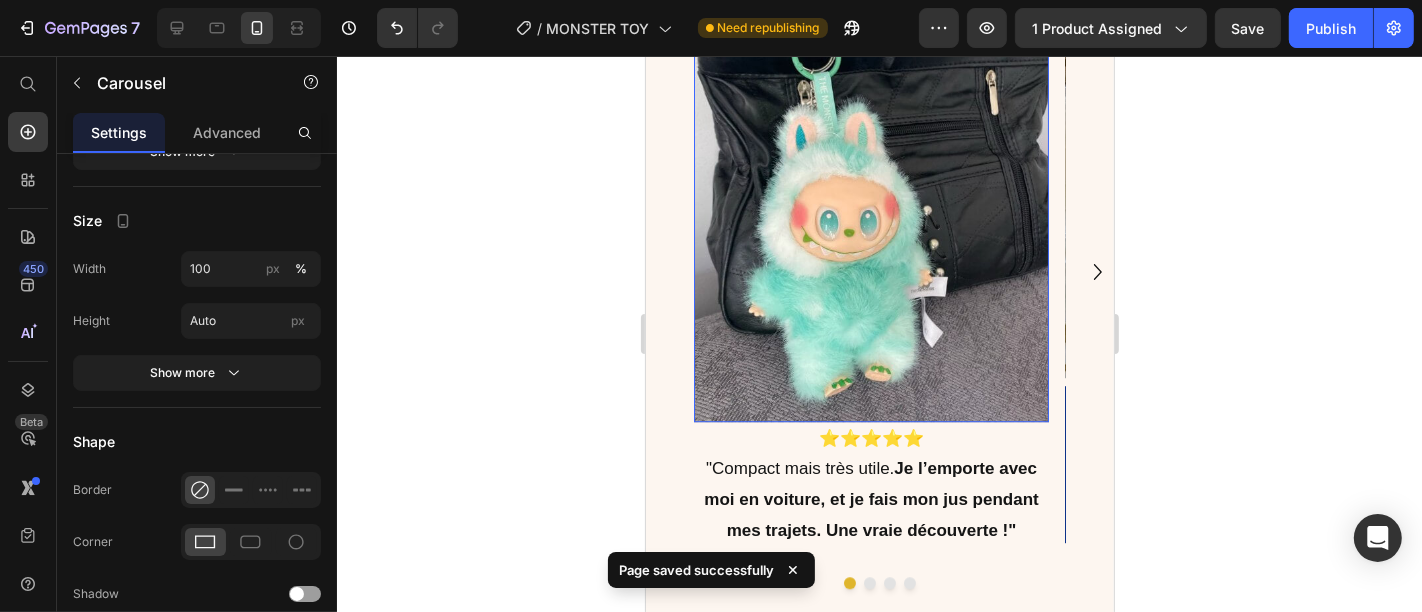 scroll, scrollTop: 0, scrollLeft: 0, axis: both 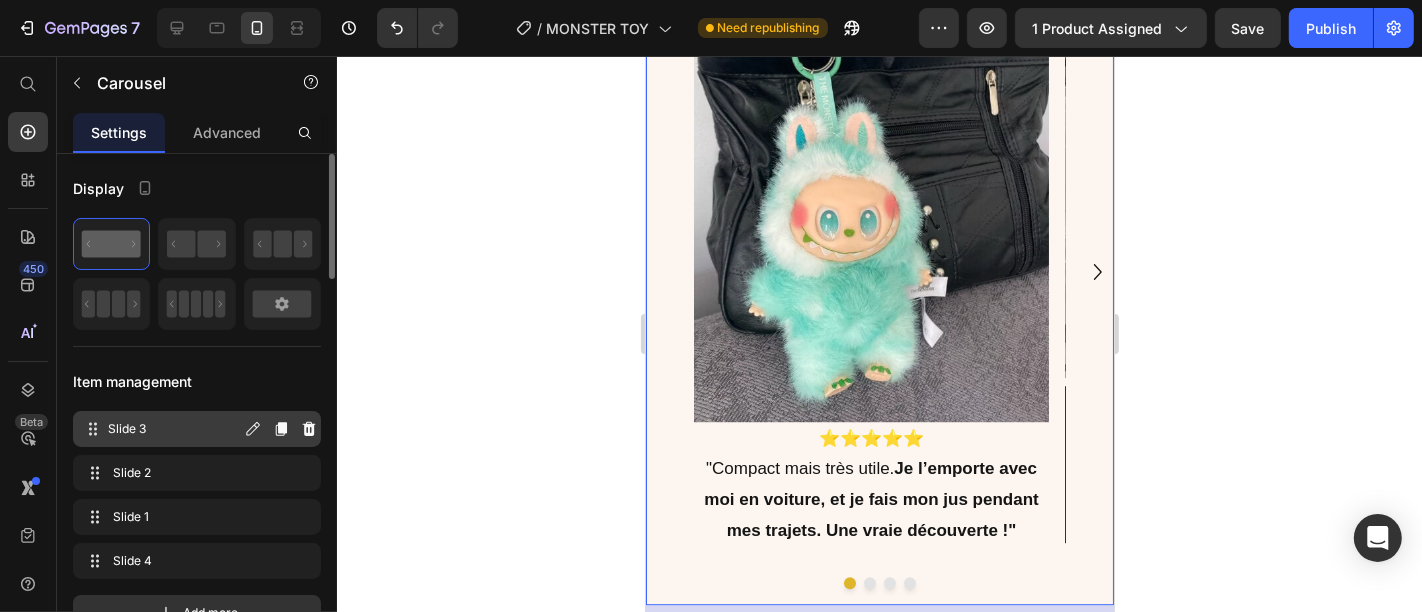 click on "Slide 3" at bounding box center (174, 429) 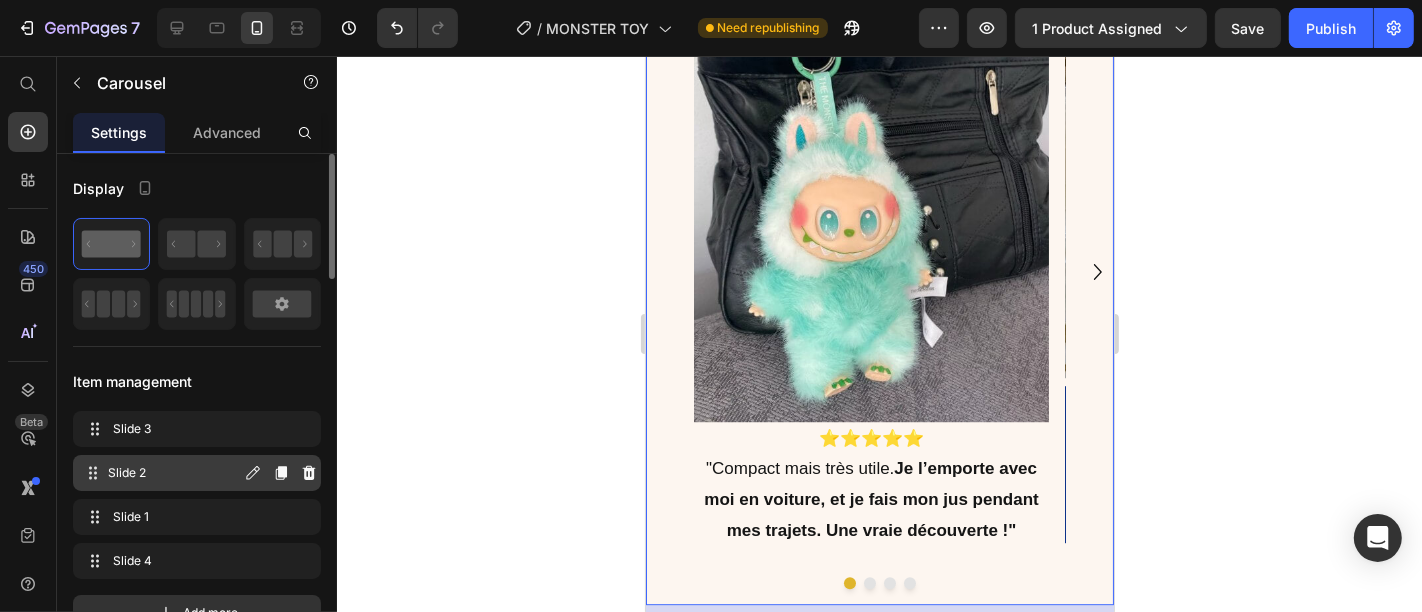 click on "Slide 2 Slide 2" at bounding box center (161, 473) 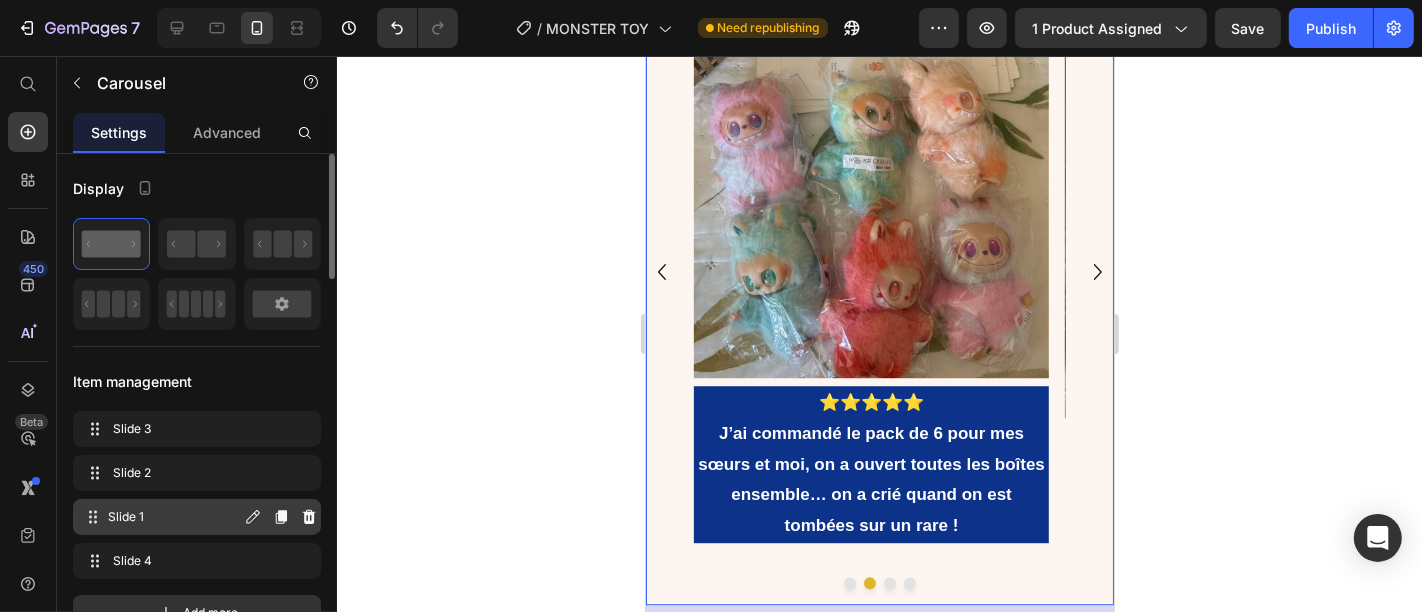 click on "Slide 1" at bounding box center (174, 517) 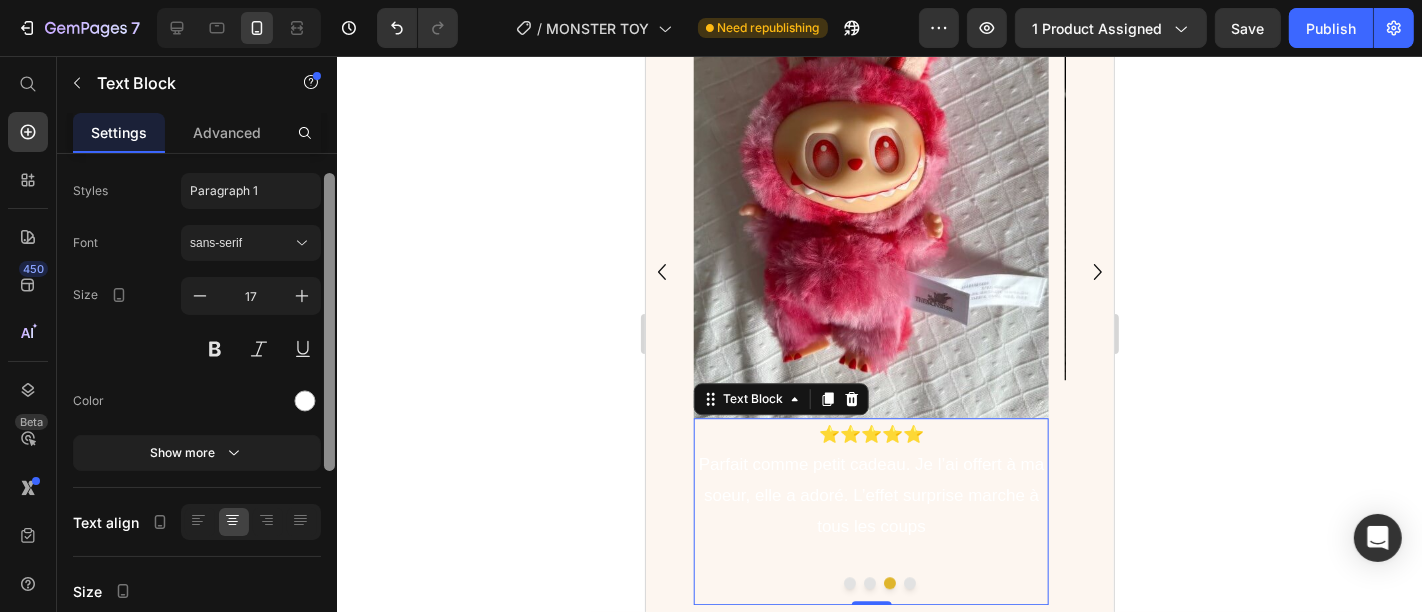 drag, startPoint x: 334, startPoint y: 305, endPoint x: 328, endPoint y: 329, distance: 24.738634 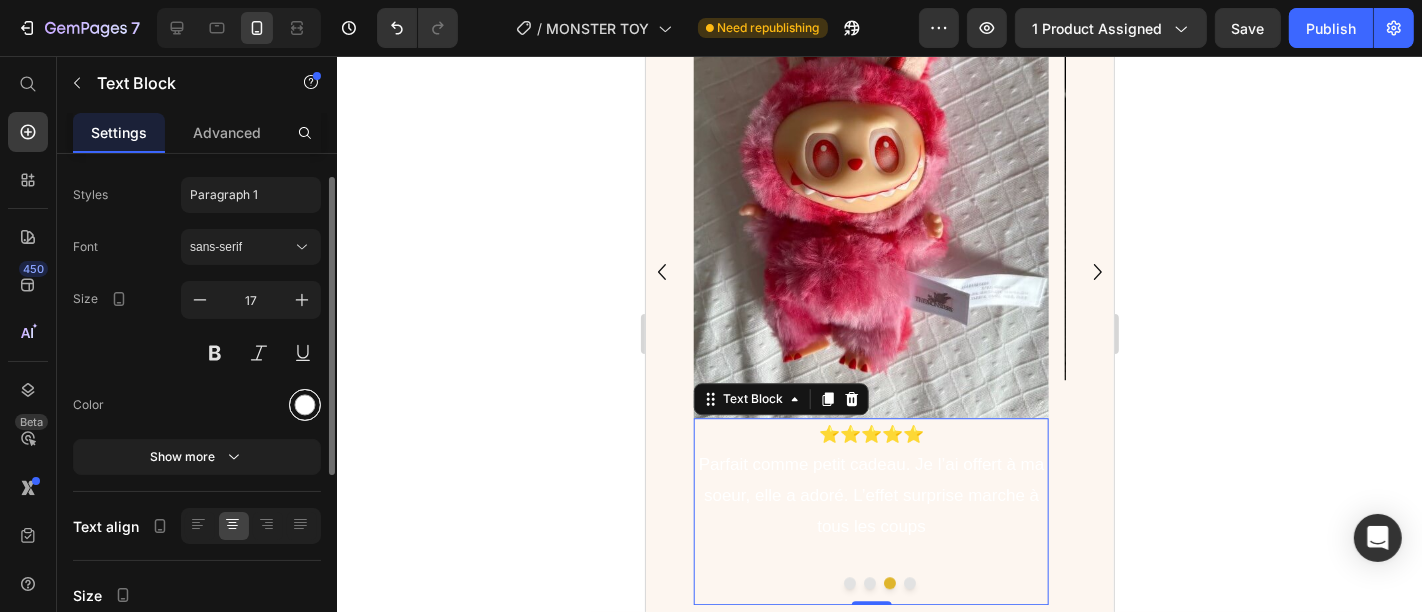 click at bounding box center [305, 405] 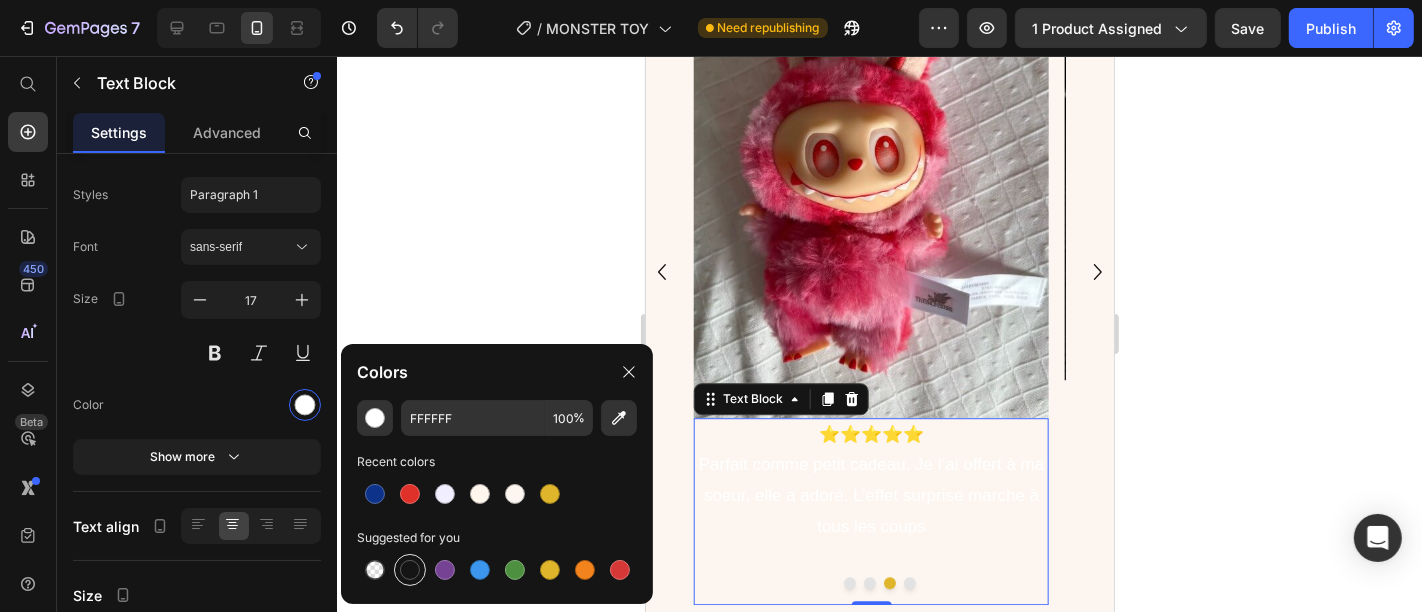 click at bounding box center [410, 570] 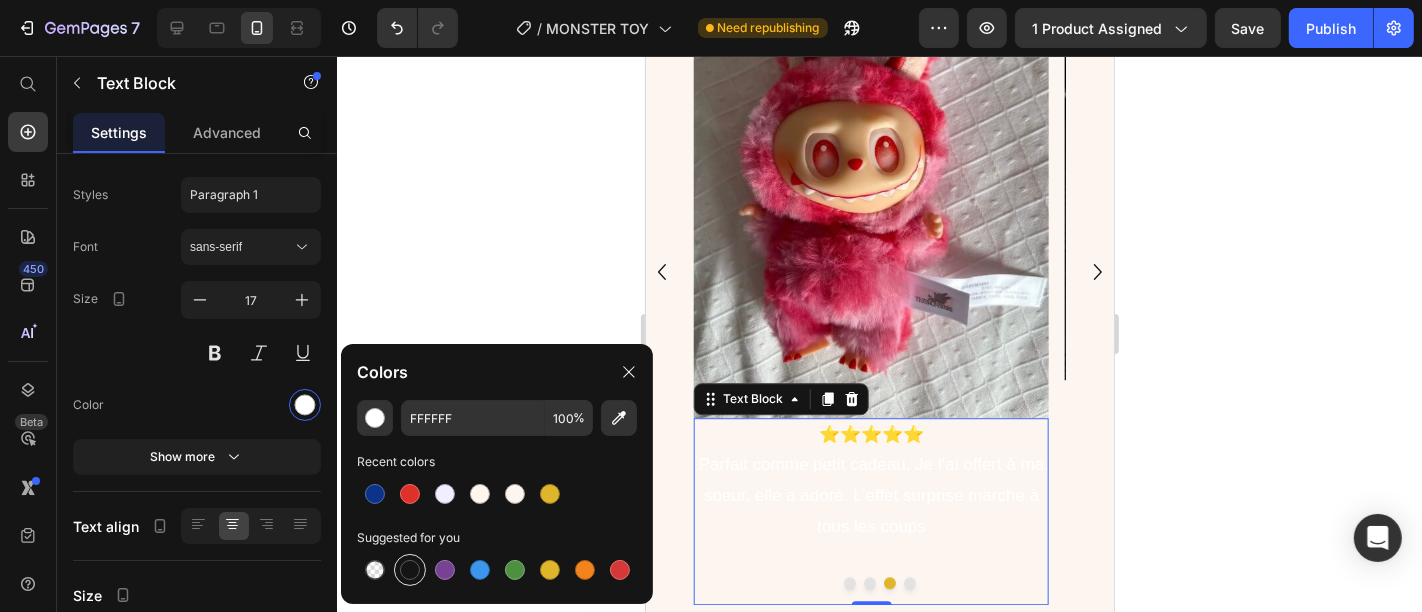 type on "151515" 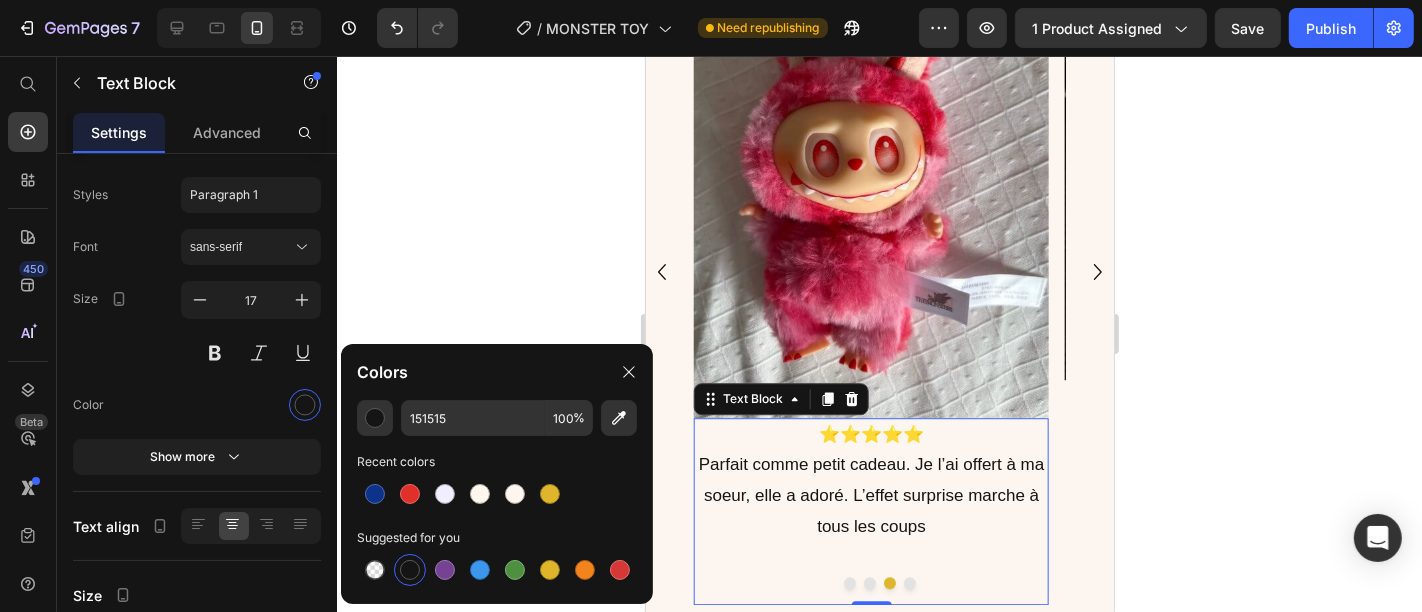 click 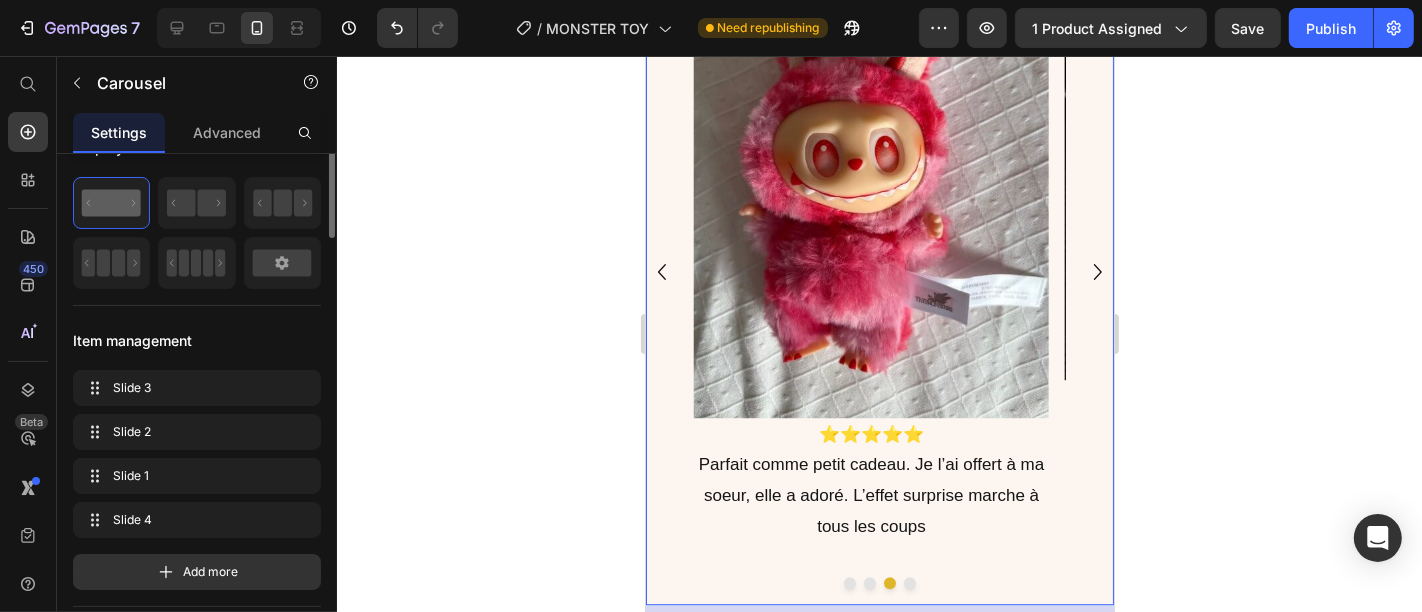 scroll, scrollTop: 0, scrollLeft: 0, axis: both 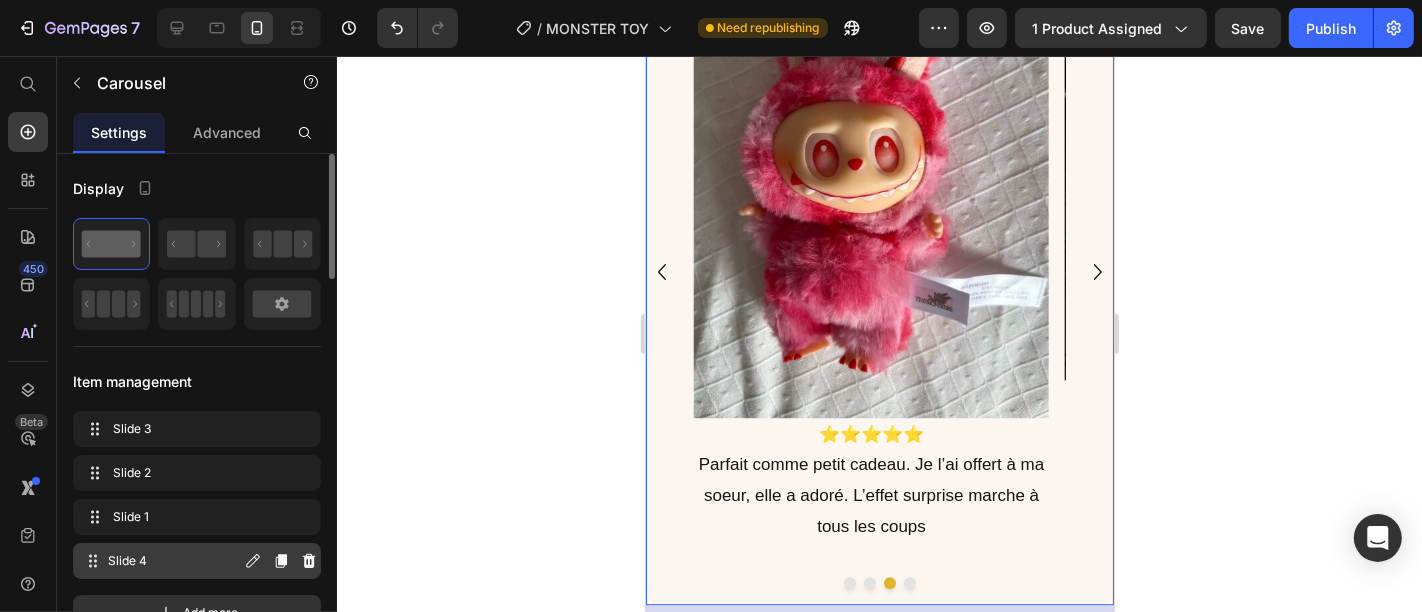 click on "Slide 4 Slide 4" at bounding box center [161, 561] 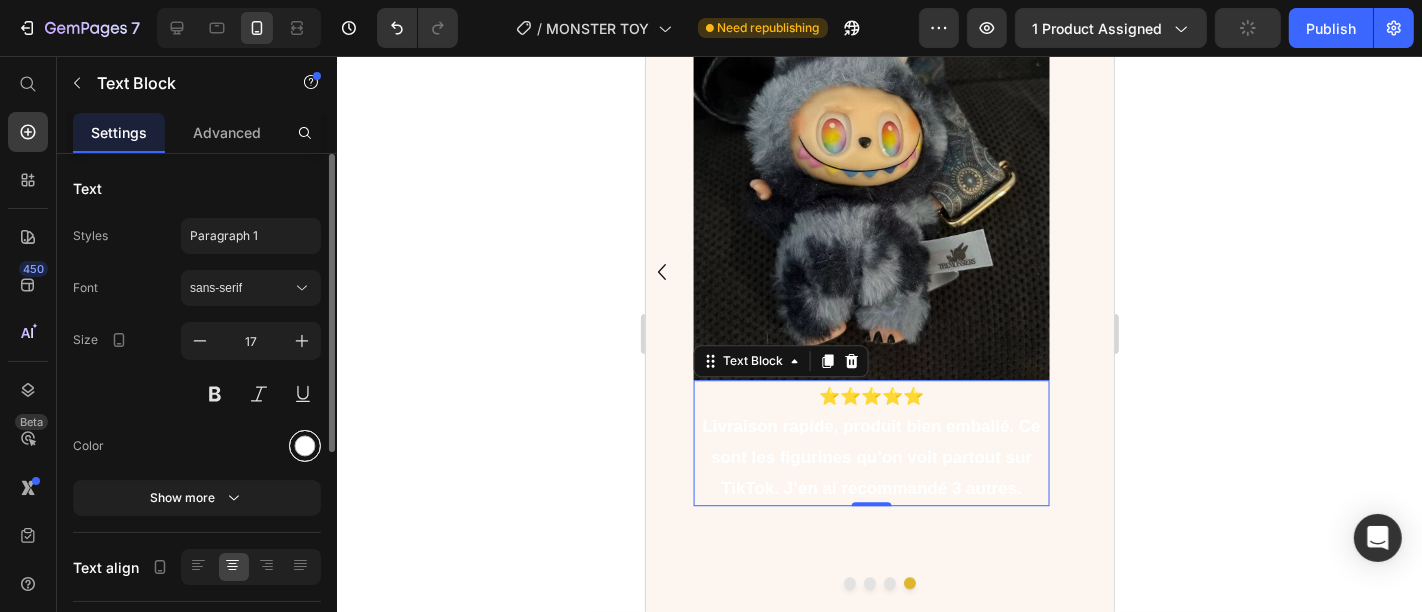 click at bounding box center (305, 446) 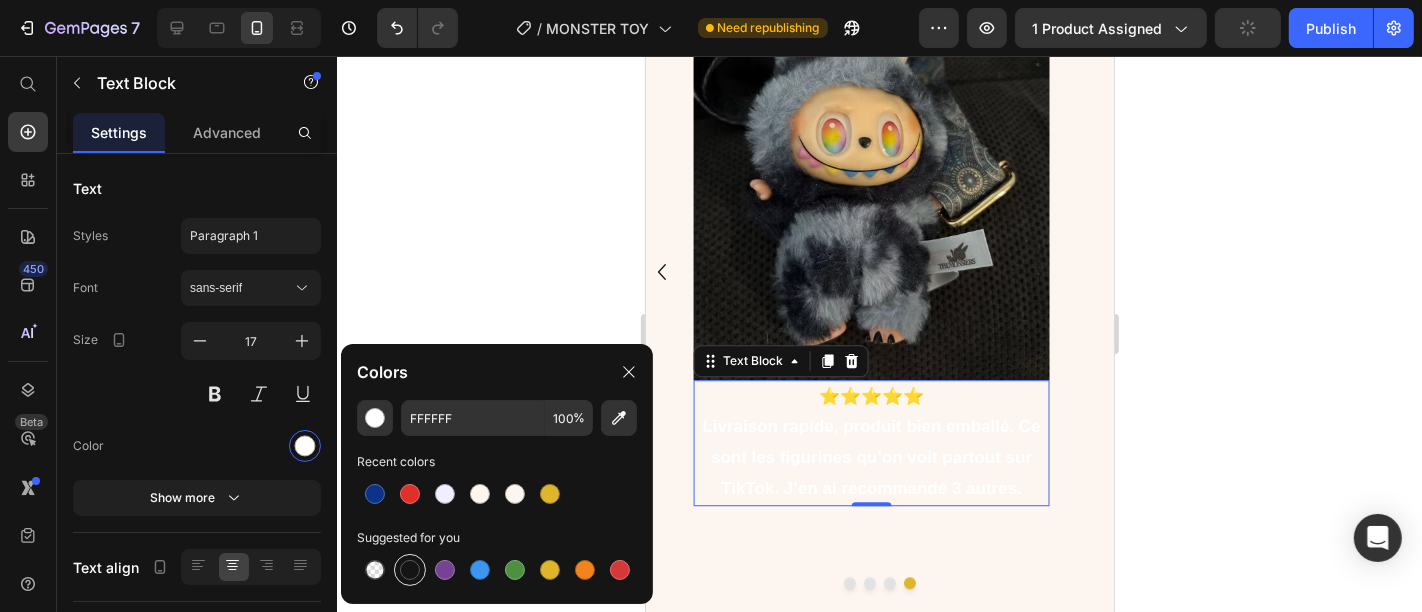 click at bounding box center (410, 570) 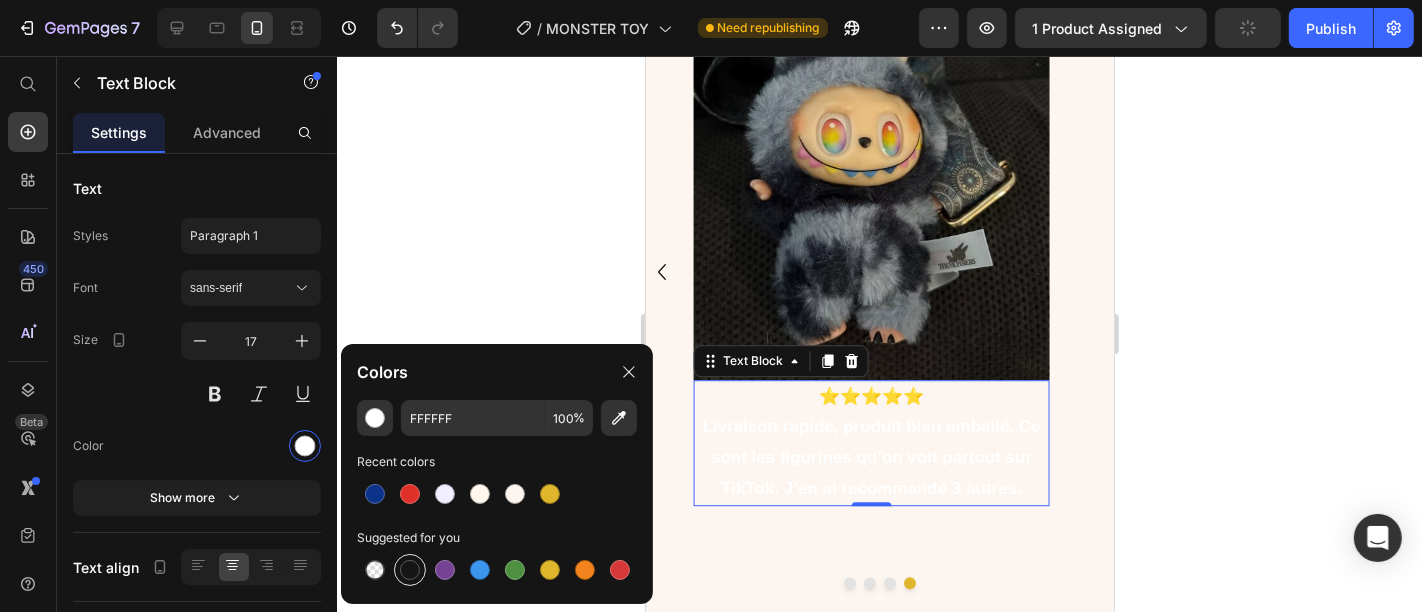 type on "151515" 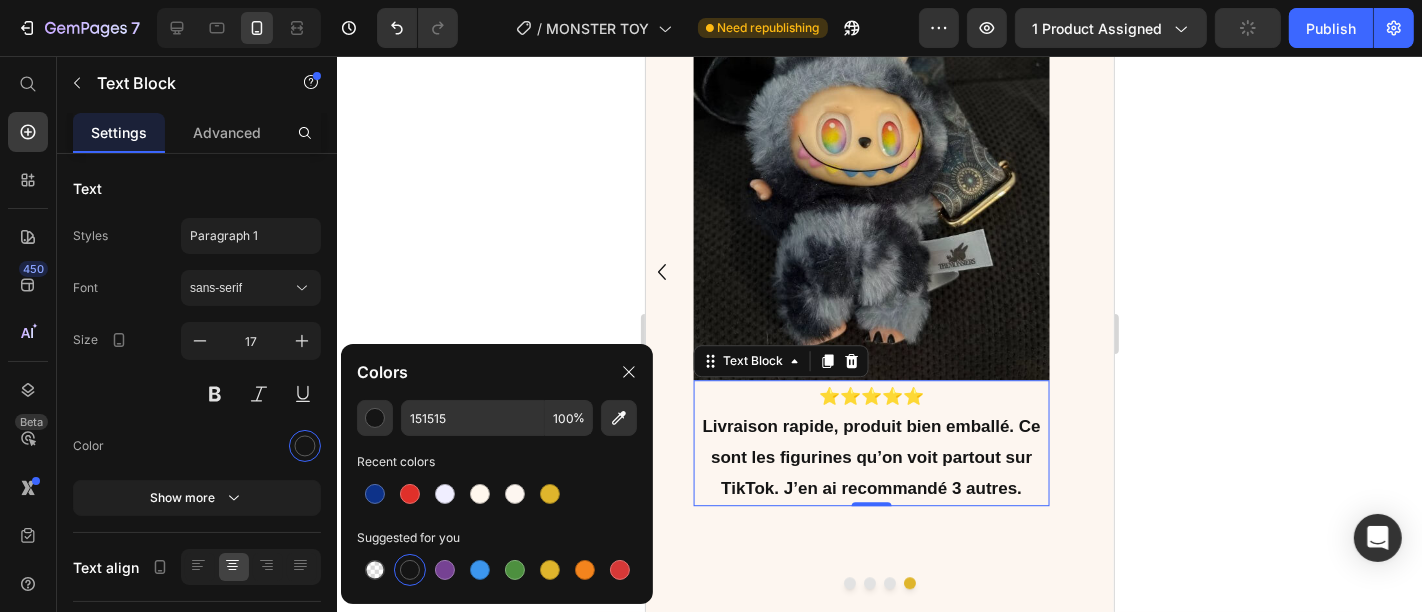 click 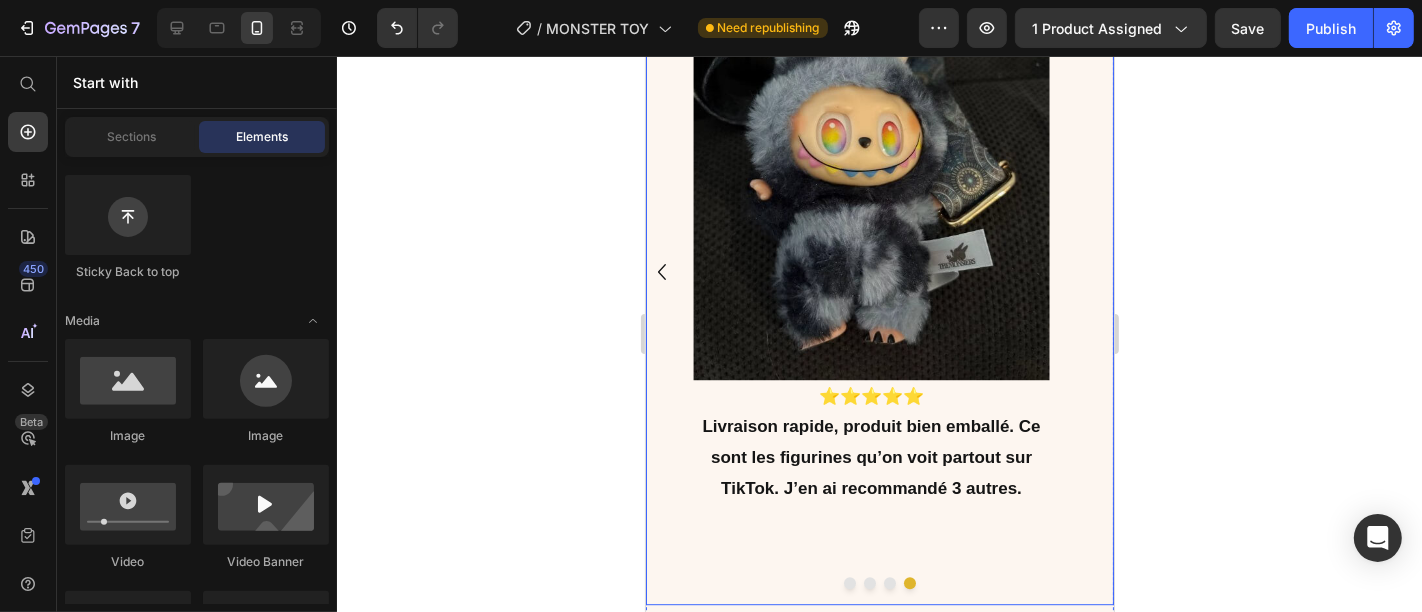 click 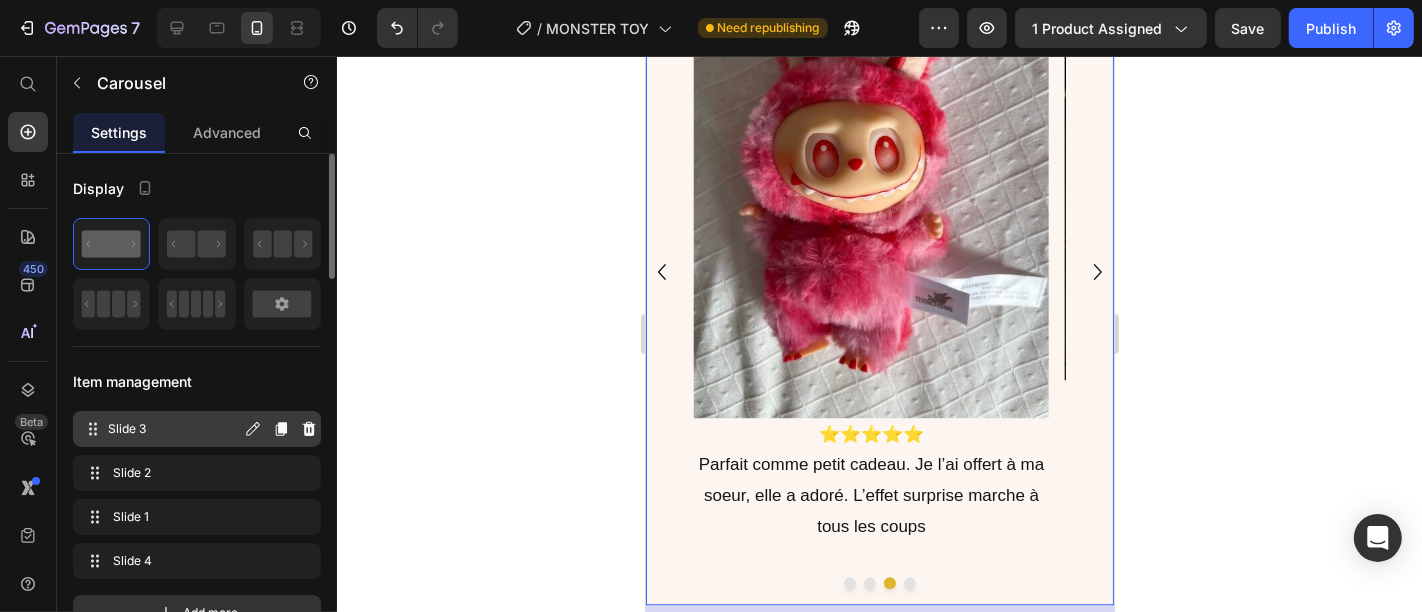 click on "Slide 3 Slide 3" at bounding box center (161, 429) 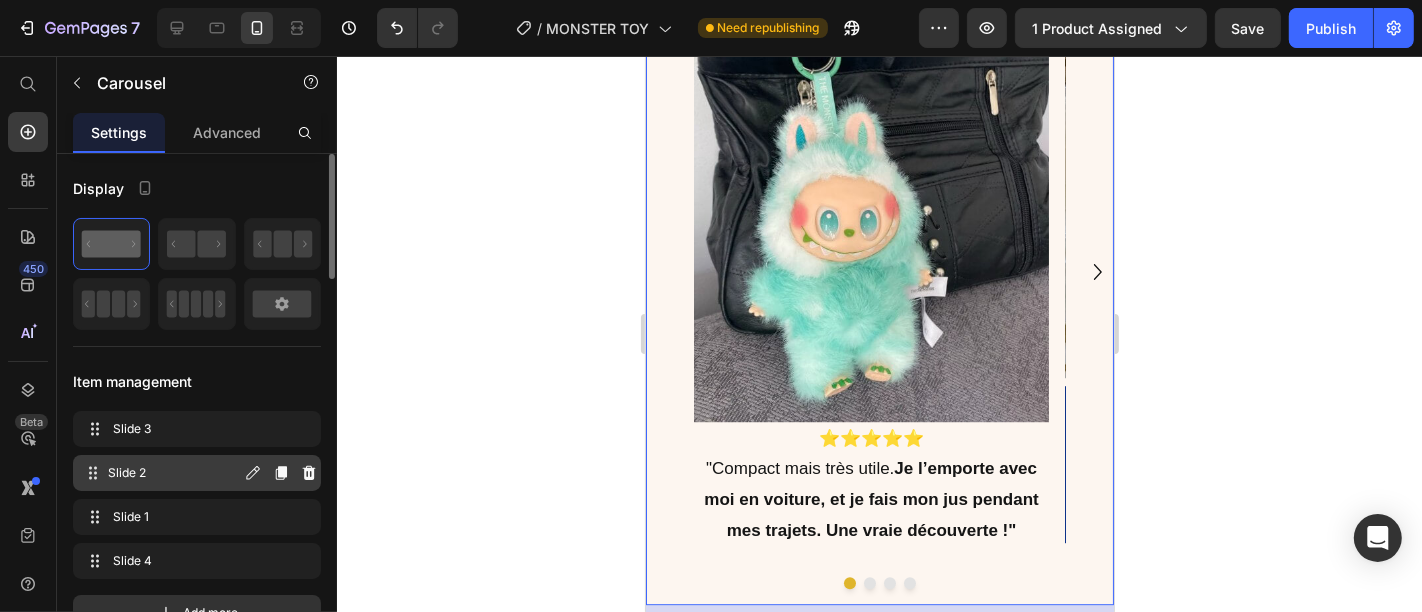 click on "Slide 2" at bounding box center (174, 473) 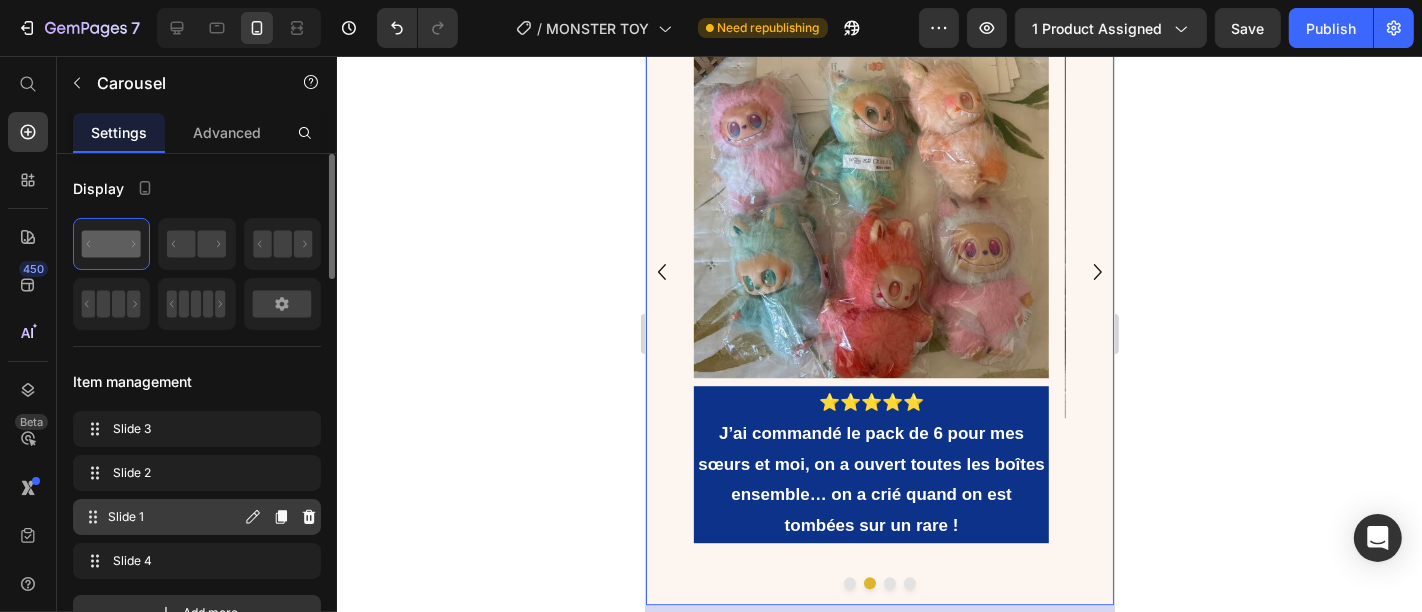 click on "Slide 1 Slide 1" at bounding box center [161, 517] 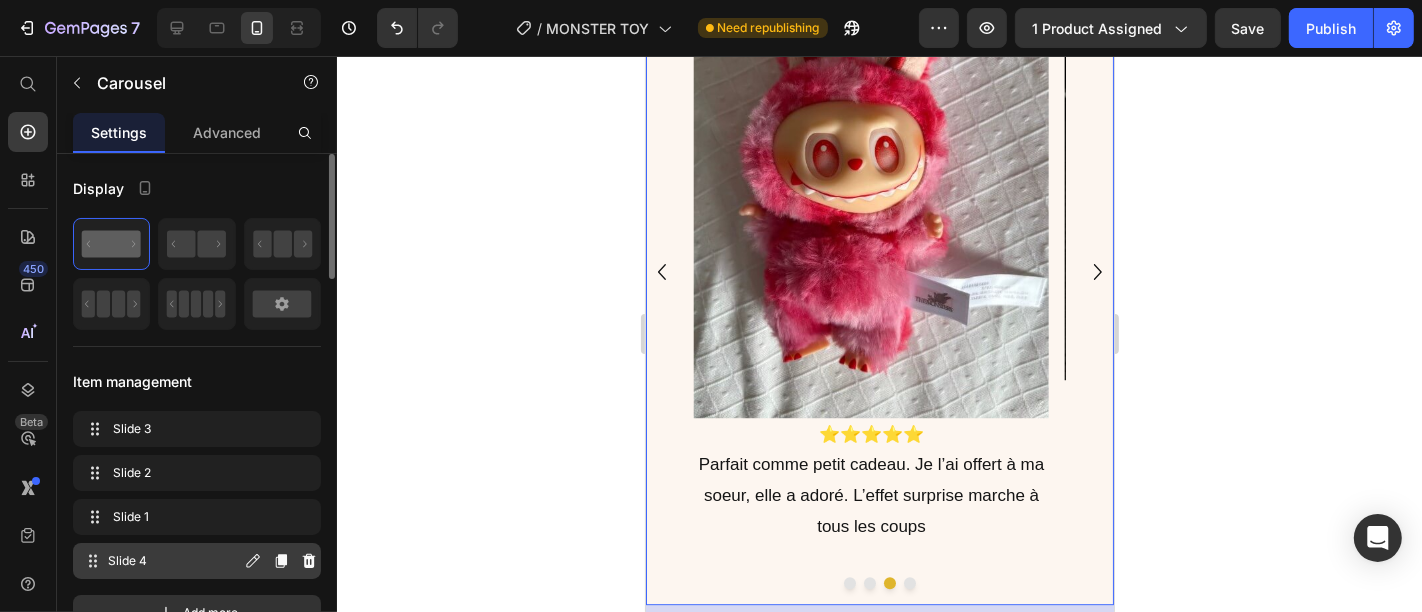 click on "Slide 4" at bounding box center (174, 561) 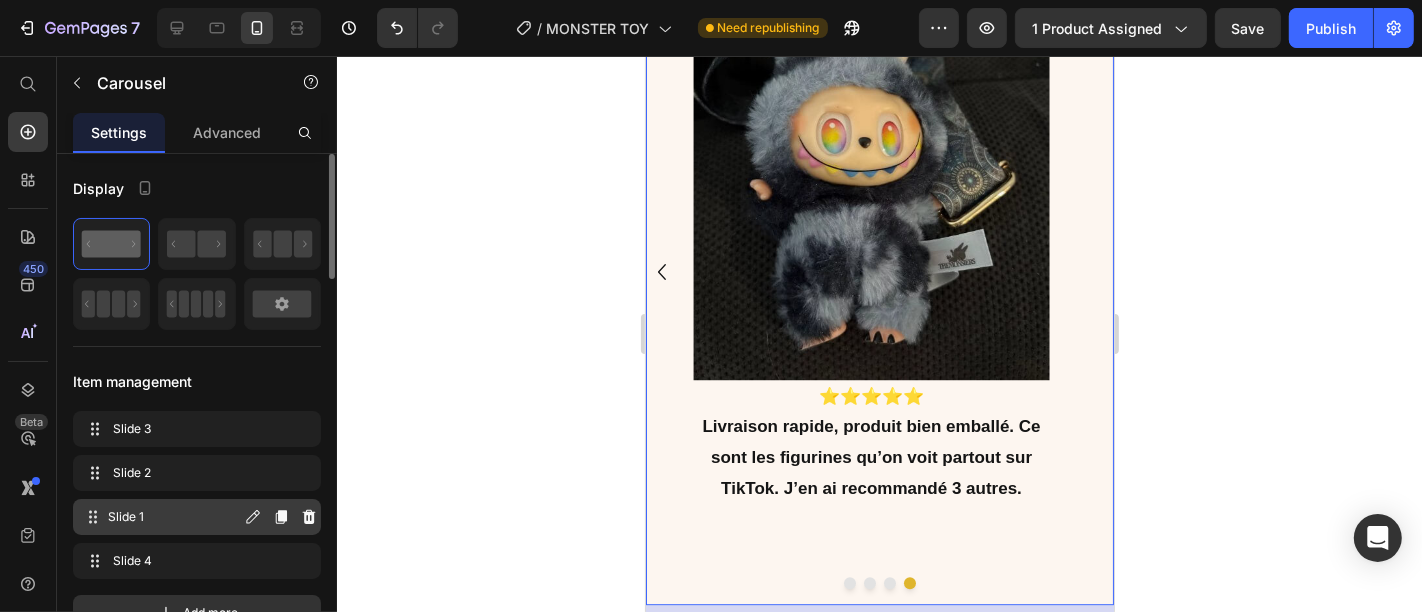 click on "Slide 1 Slide 1" at bounding box center [161, 517] 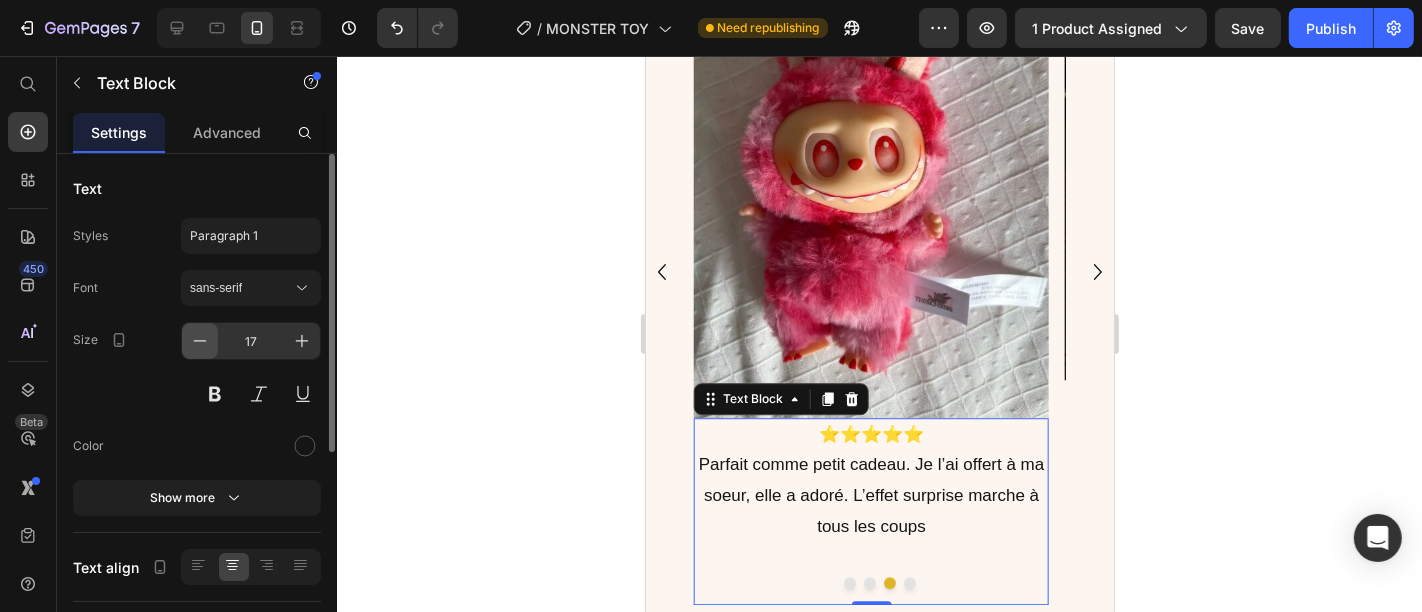 click at bounding box center [200, 341] 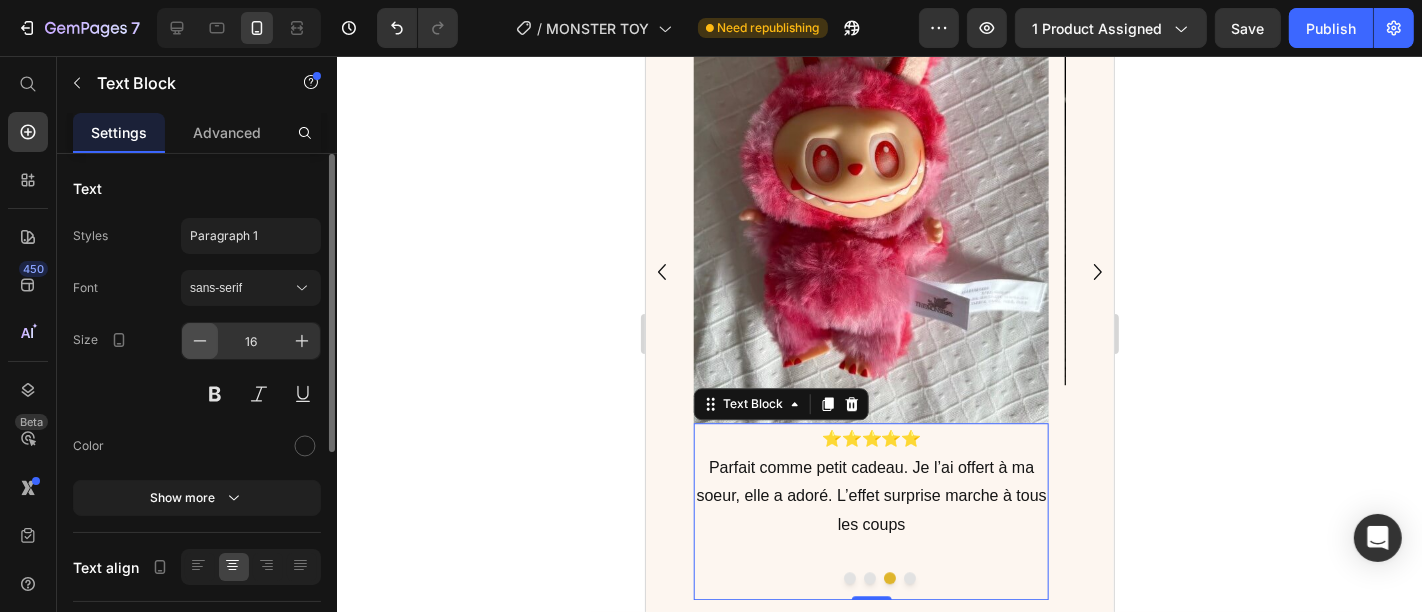 click at bounding box center [200, 341] 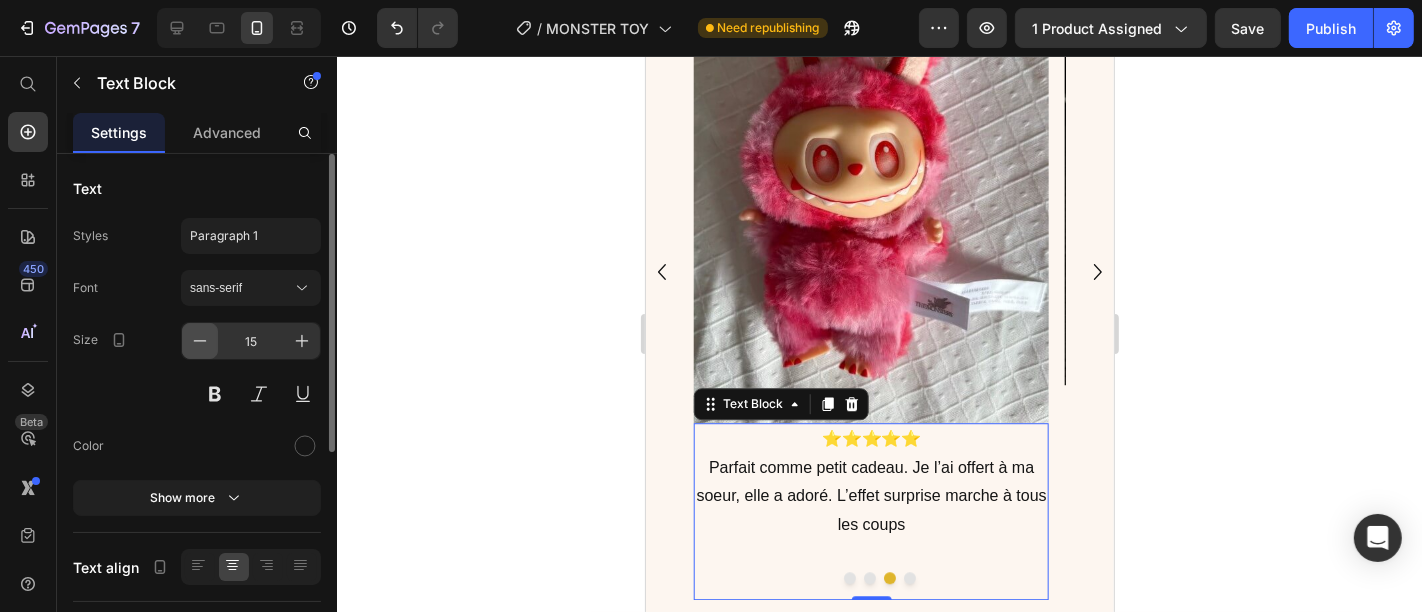 scroll, scrollTop: 4611, scrollLeft: 0, axis: vertical 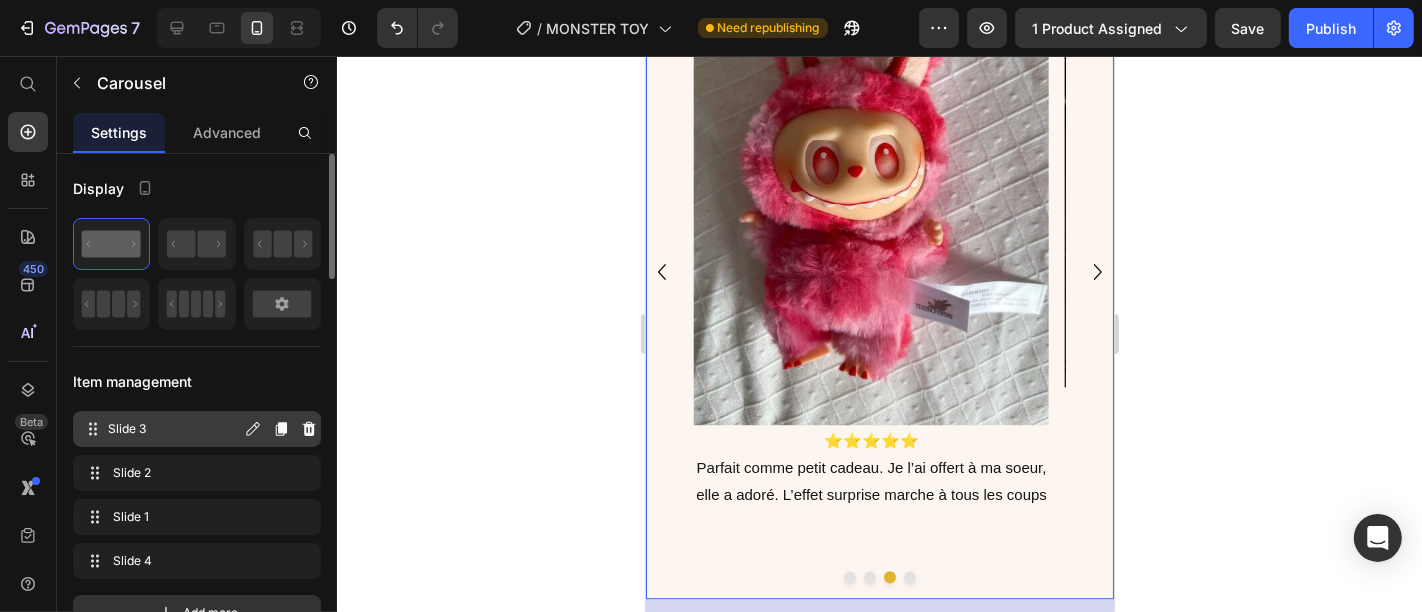 click on "Slide 3" at bounding box center (174, 429) 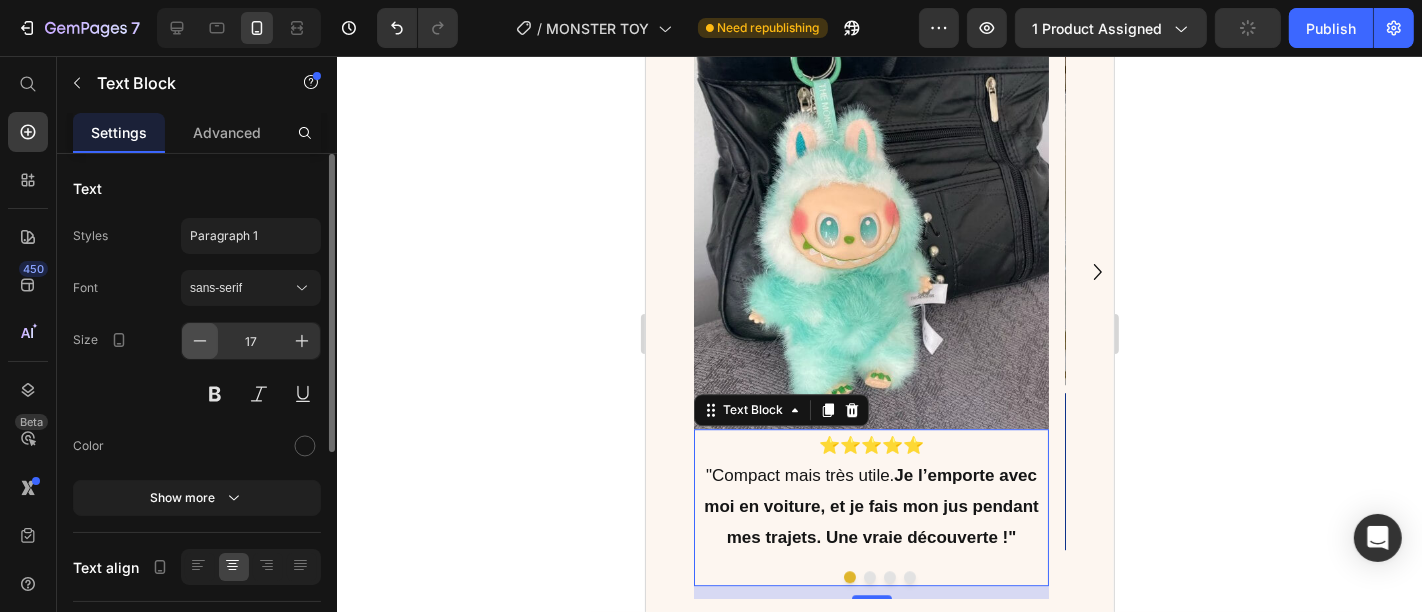 click 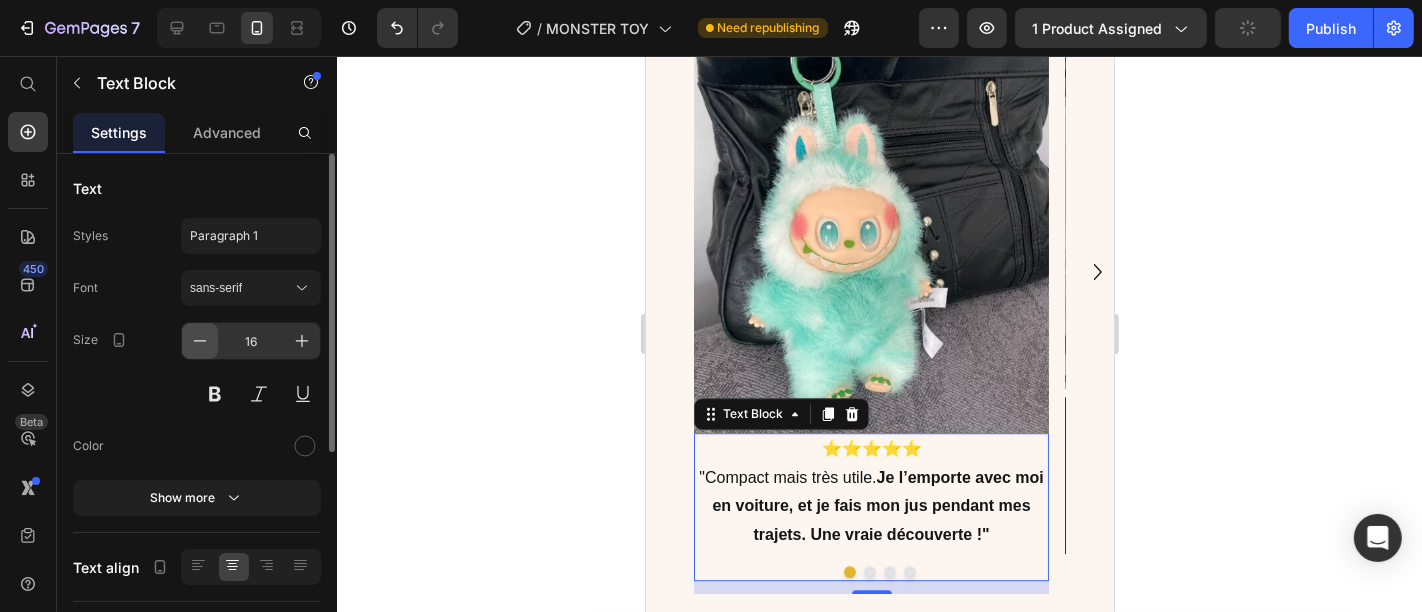 click 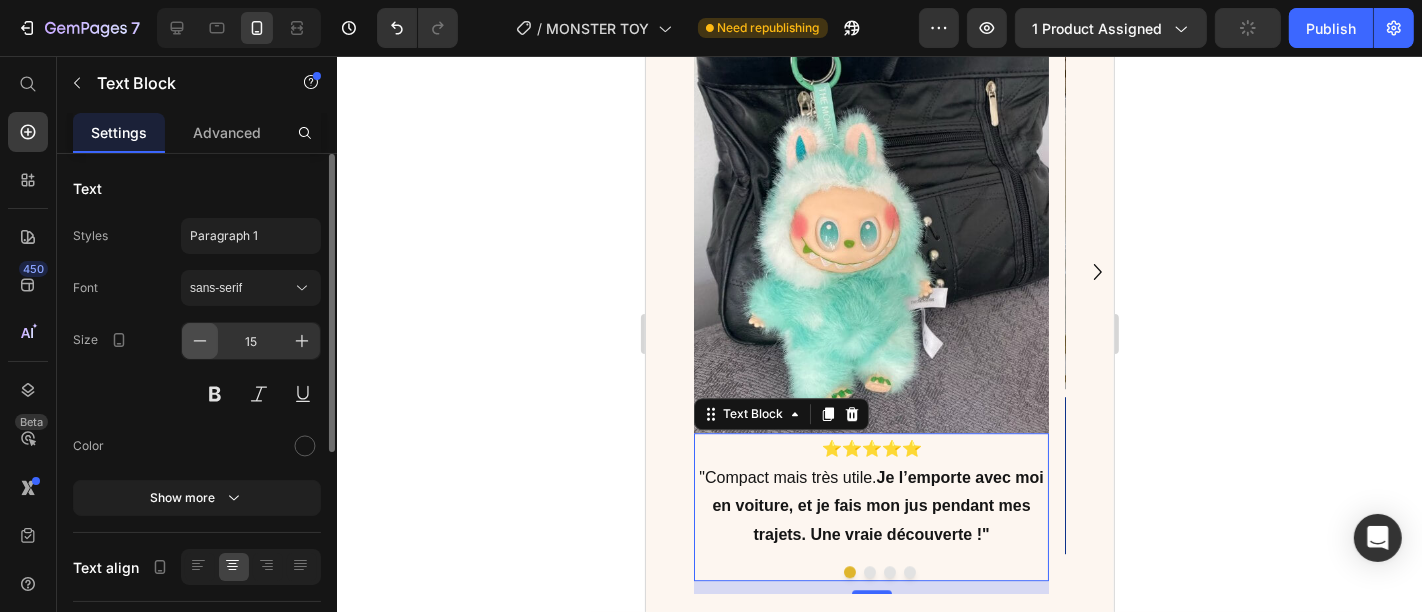 scroll, scrollTop: 4602, scrollLeft: 0, axis: vertical 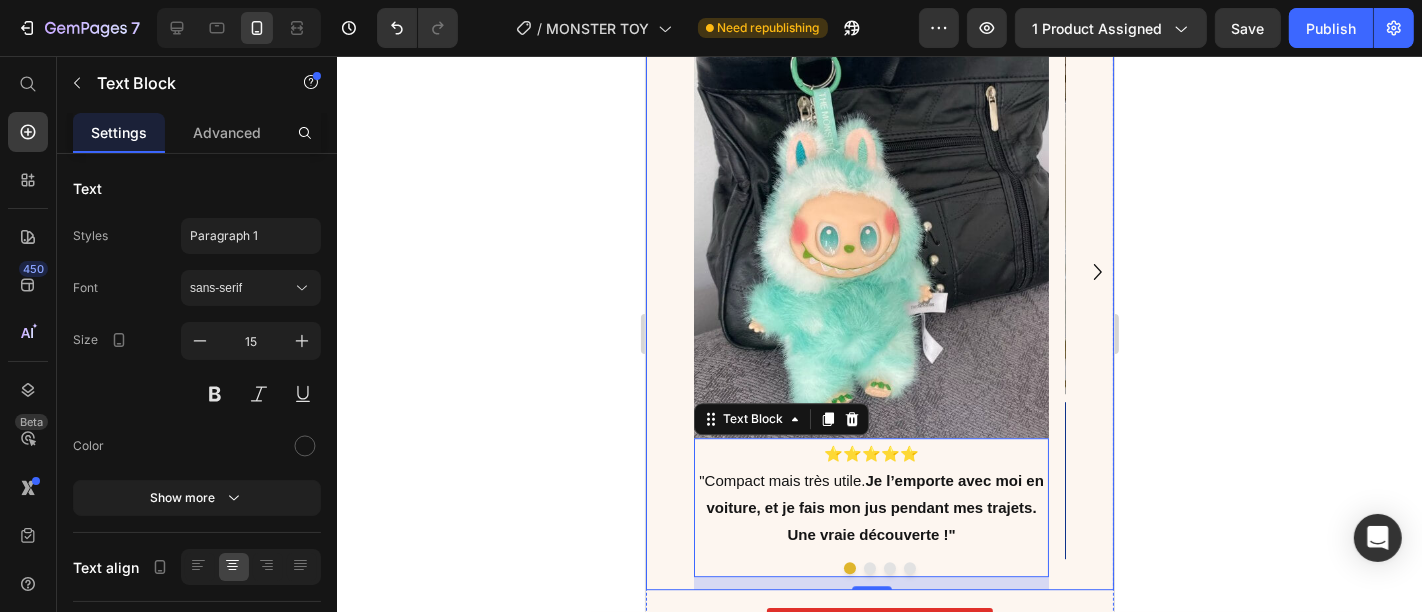 click 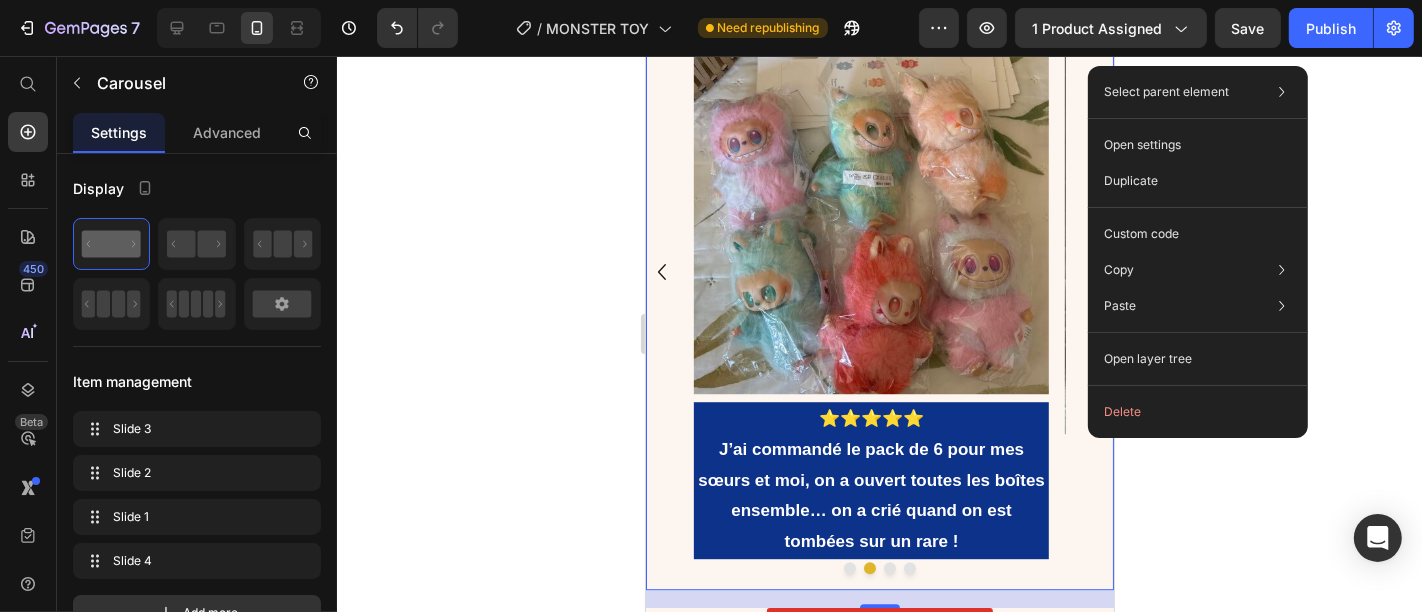 click 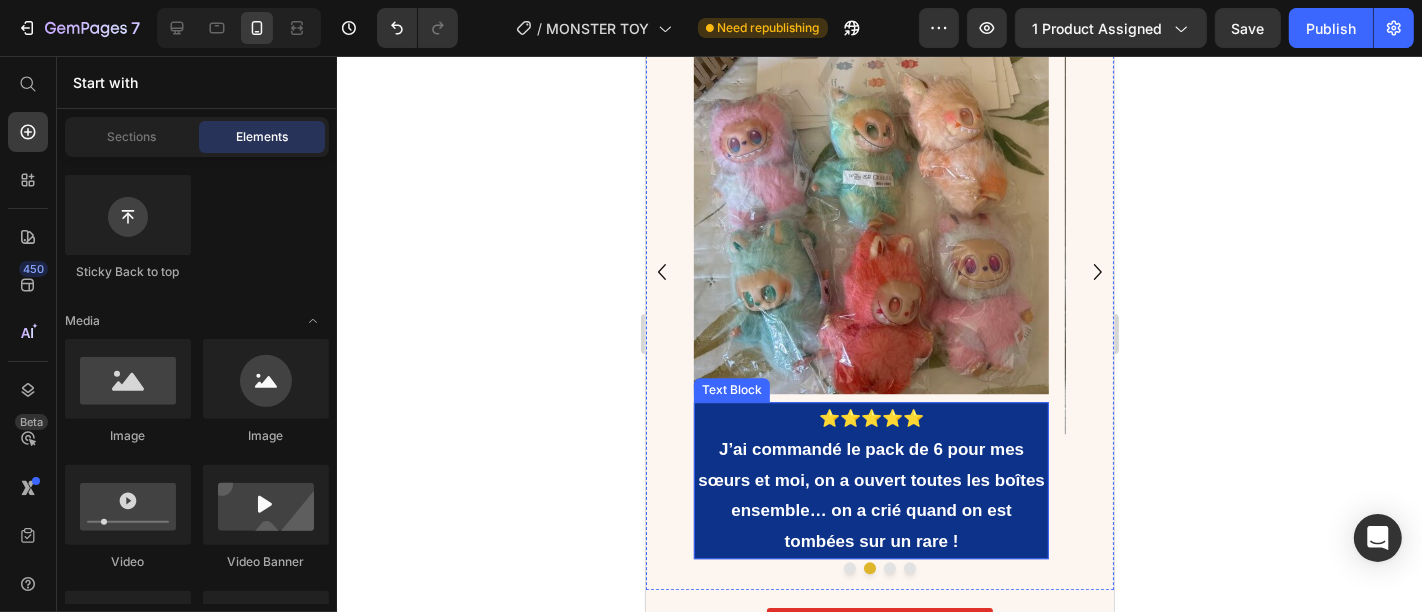 click on "⭐⭐⭐⭐⭐" at bounding box center [870, 418] 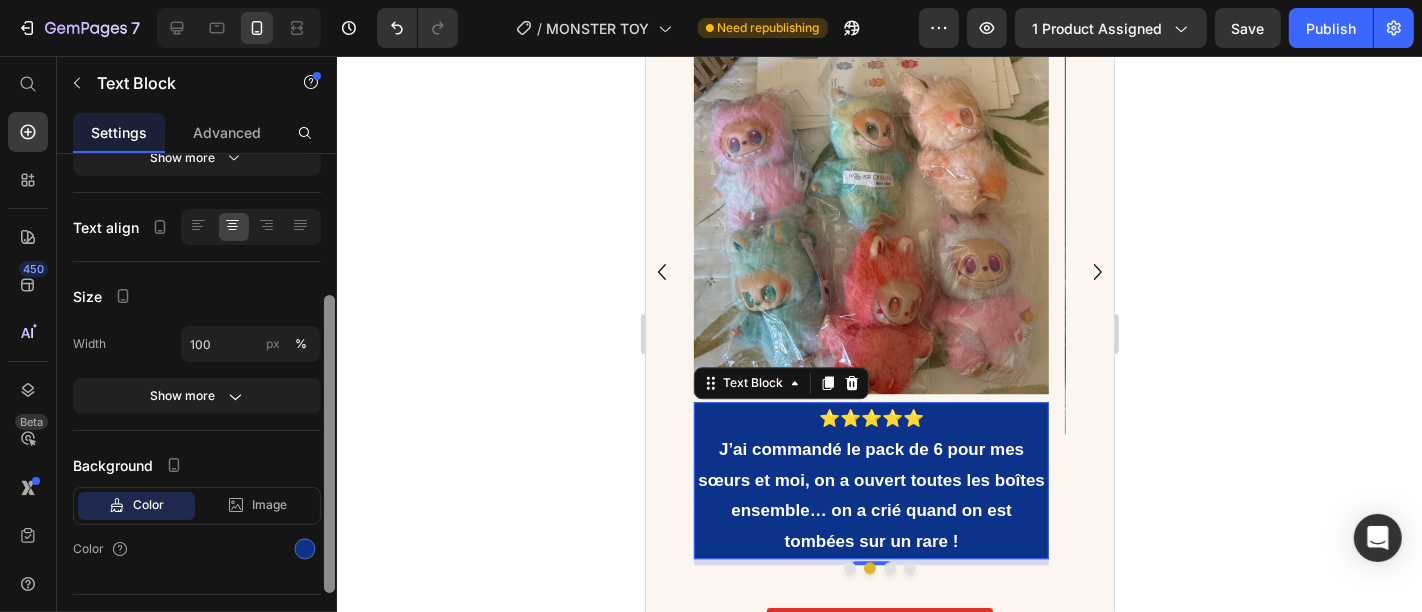 scroll, scrollTop: 376, scrollLeft: 0, axis: vertical 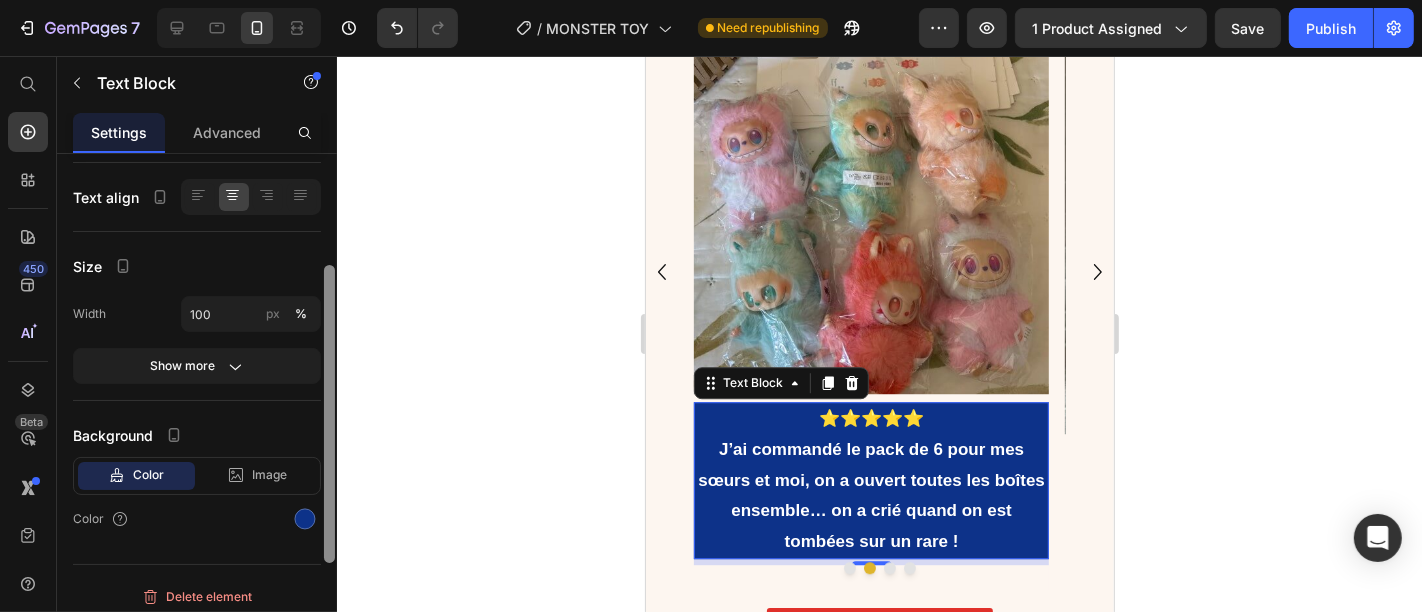 drag, startPoint x: 330, startPoint y: 238, endPoint x: 342, endPoint y: 456, distance: 218.33003 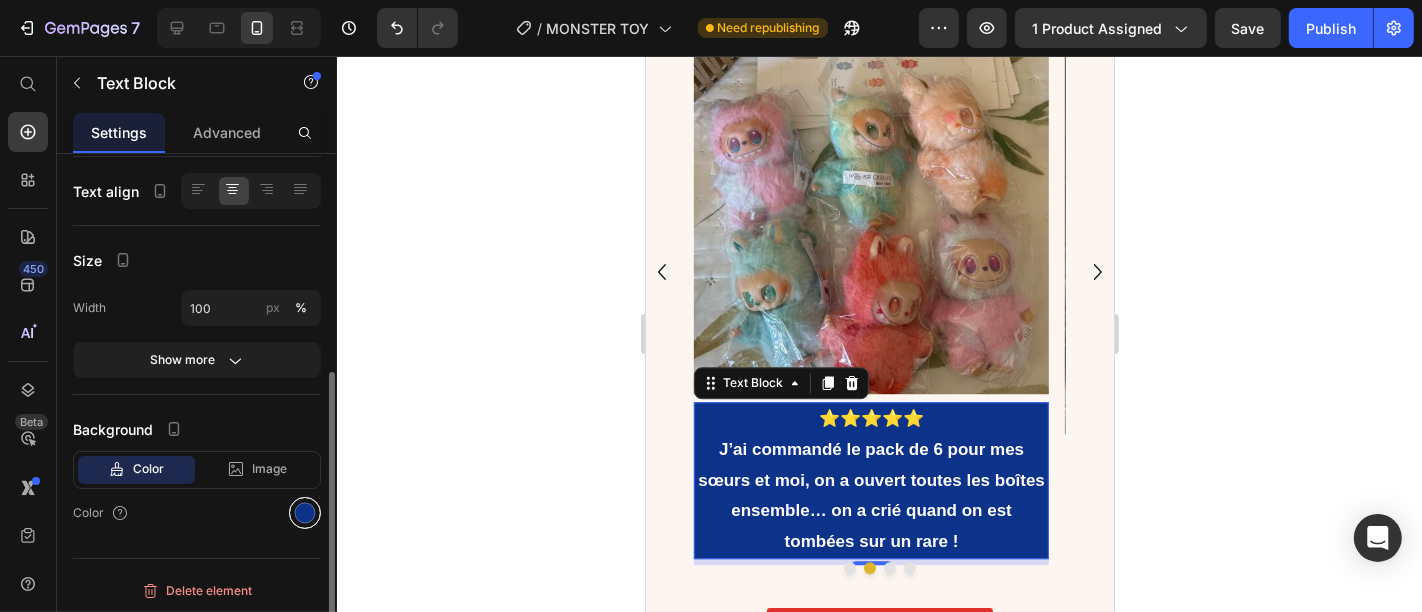 click at bounding box center [305, 513] 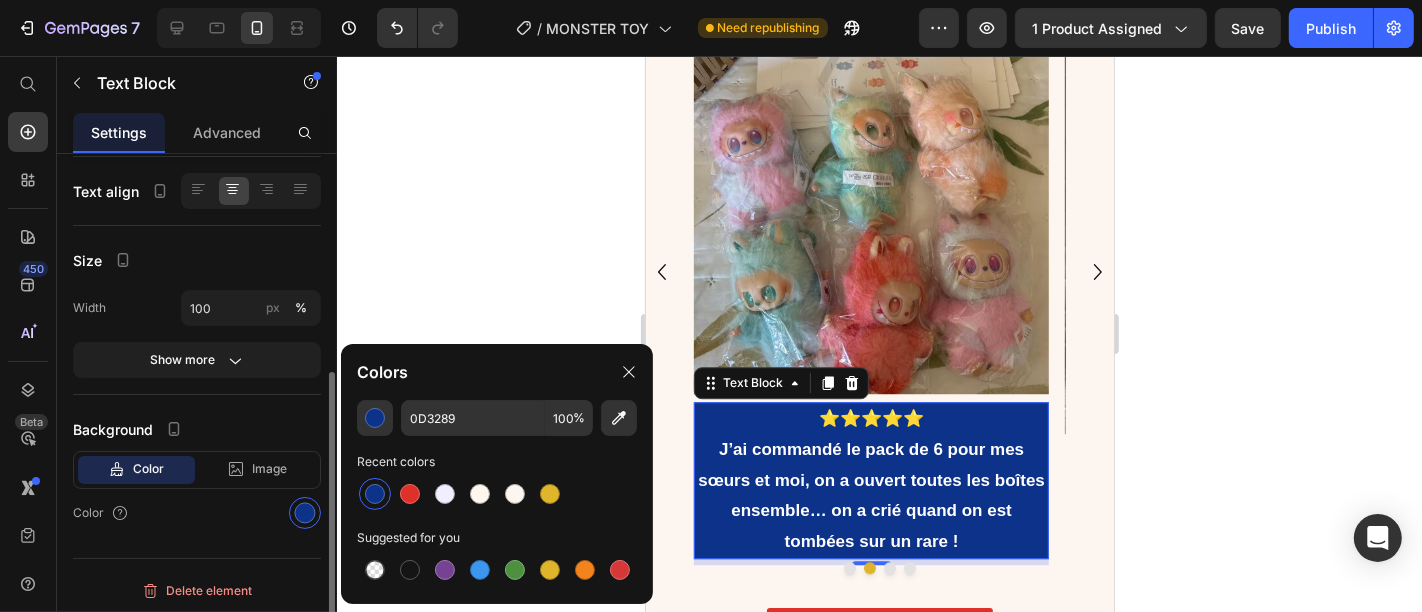 scroll, scrollTop: 359, scrollLeft: 0, axis: vertical 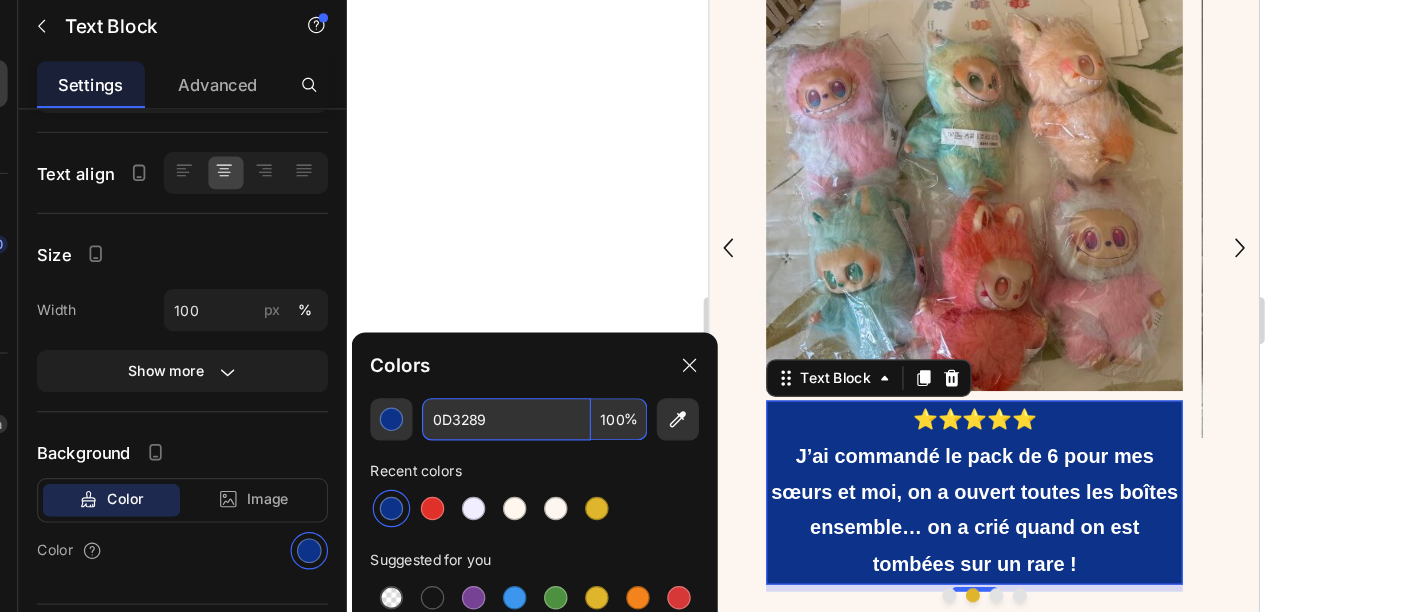 click on "0D3289" at bounding box center (473, 418) 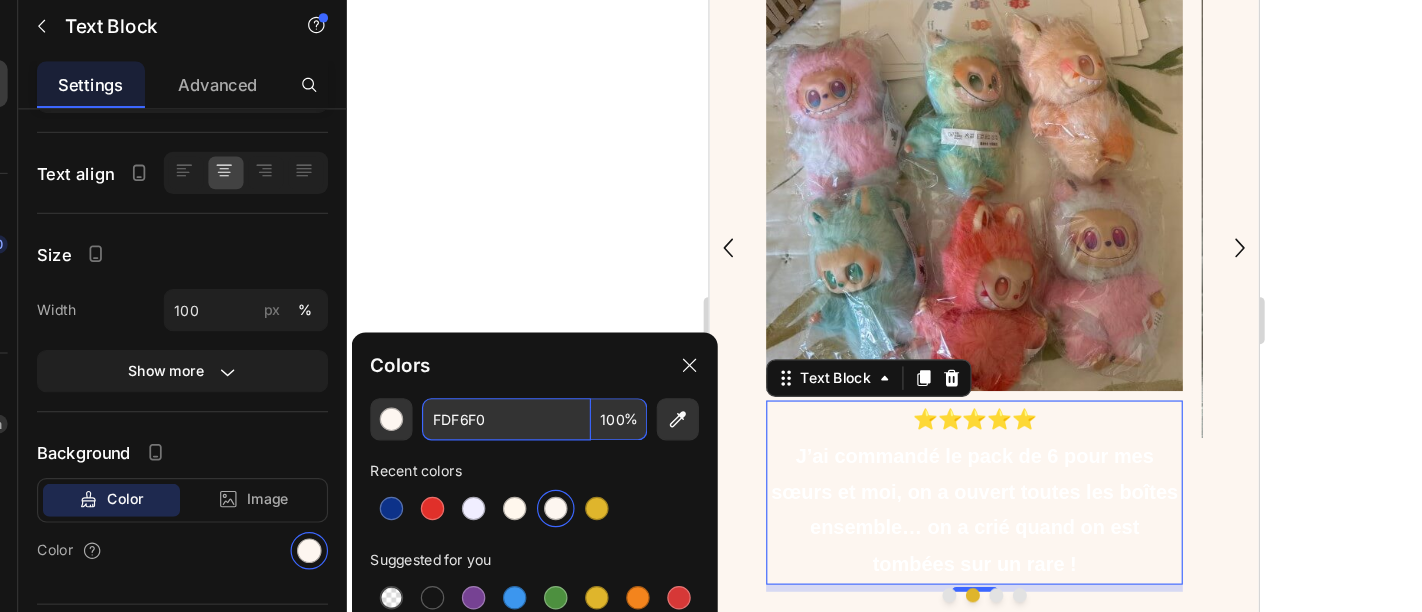 type on "FDF6F0" 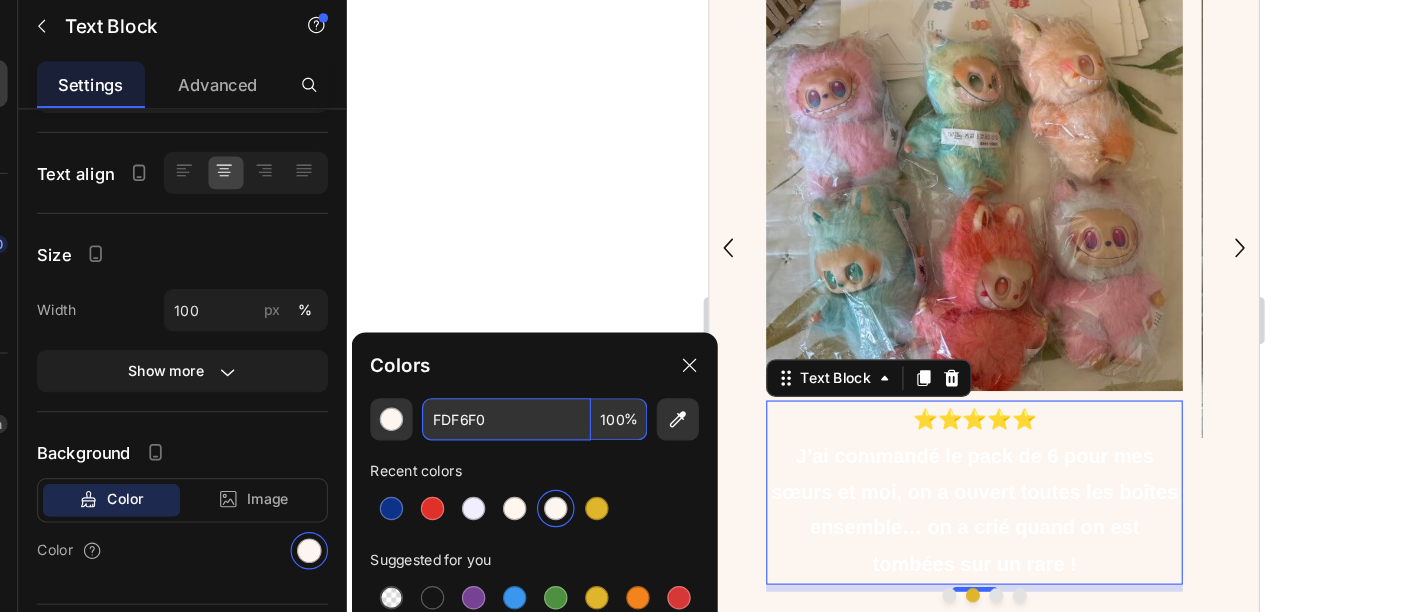click 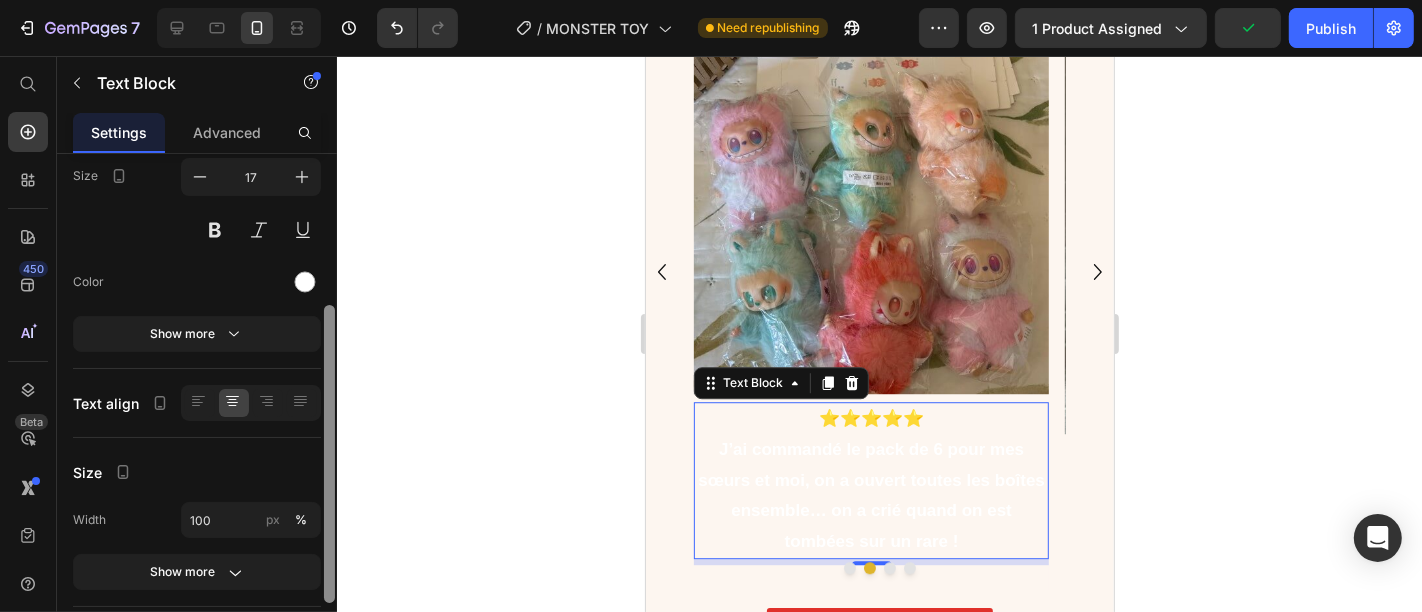 scroll, scrollTop: 150, scrollLeft: 0, axis: vertical 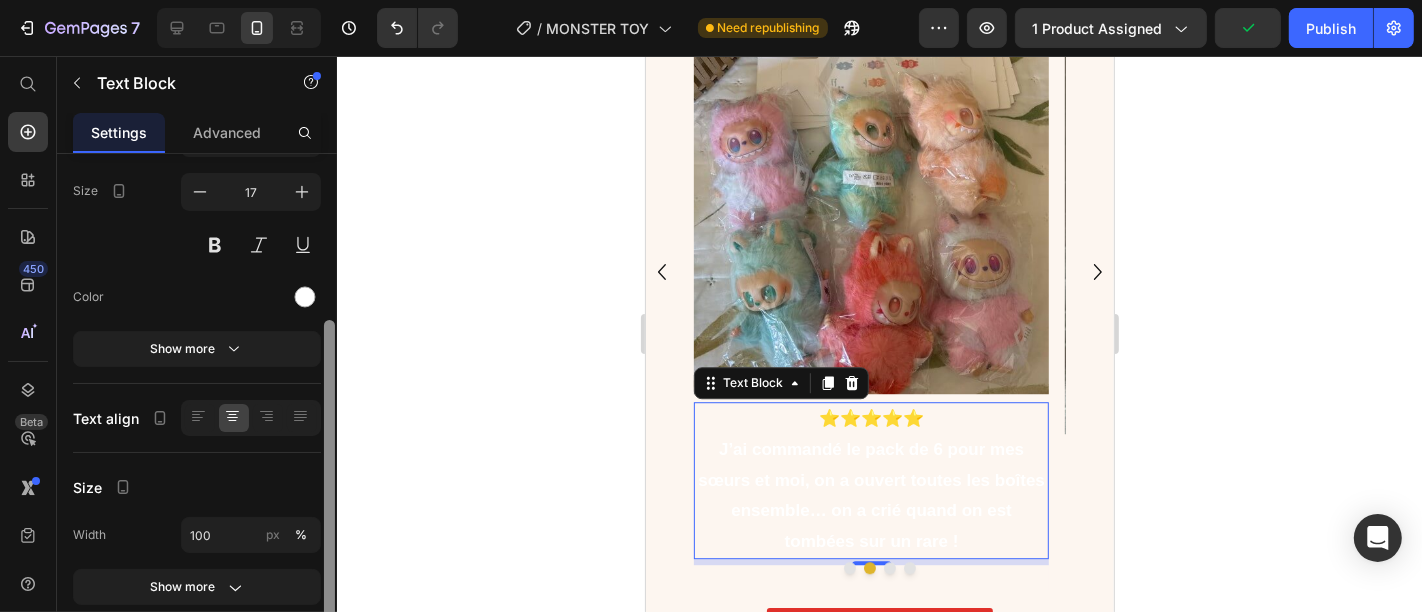 drag, startPoint x: 328, startPoint y: 408, endPoint x: 355, endPoint y: 287, distance: 123.97581 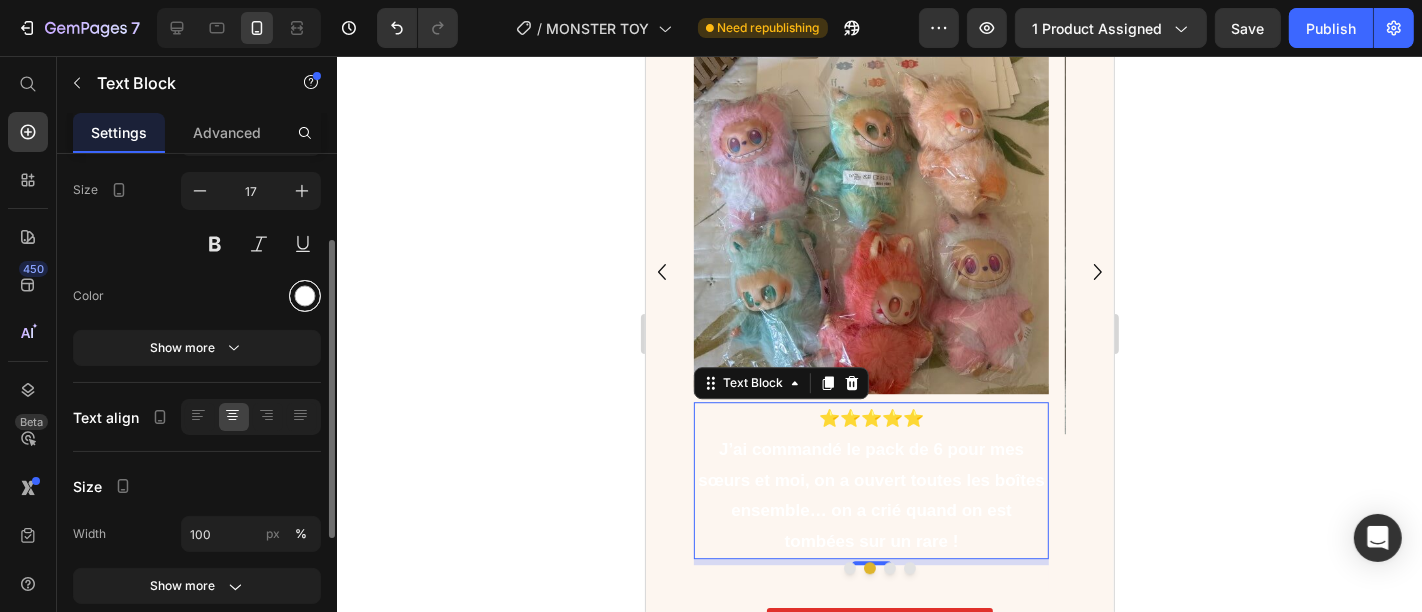 click at bounding box center (305, 296) 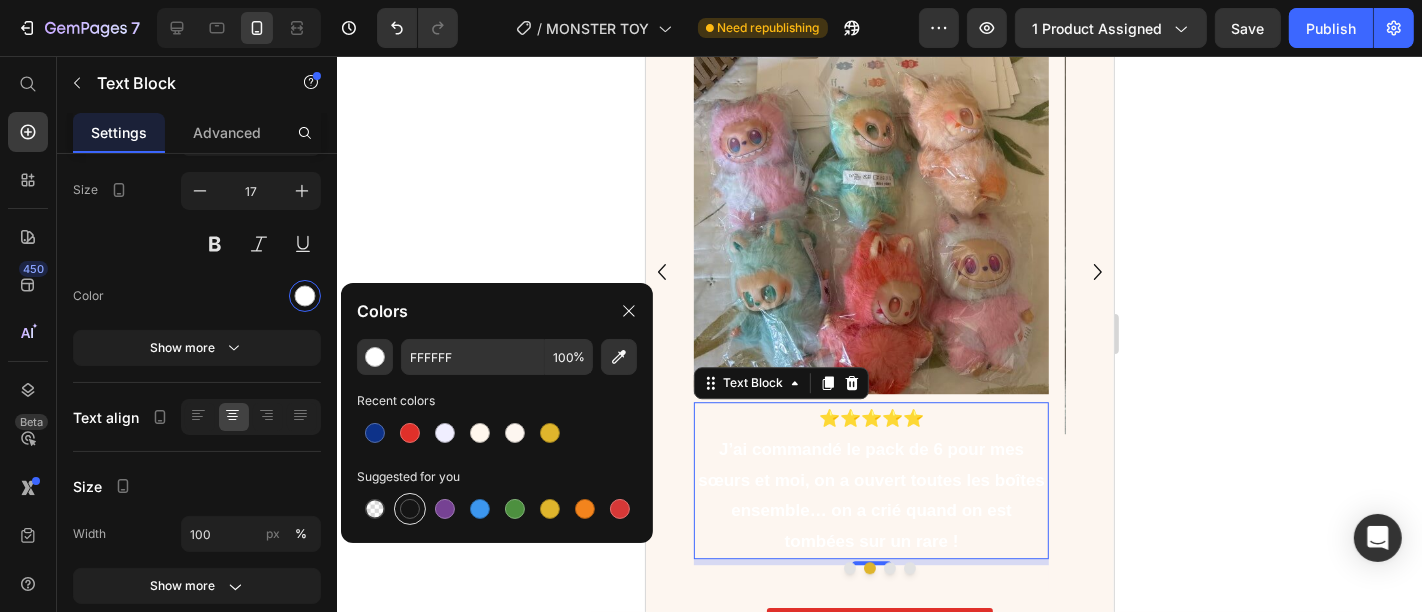 click at bounding box center [410, 509] 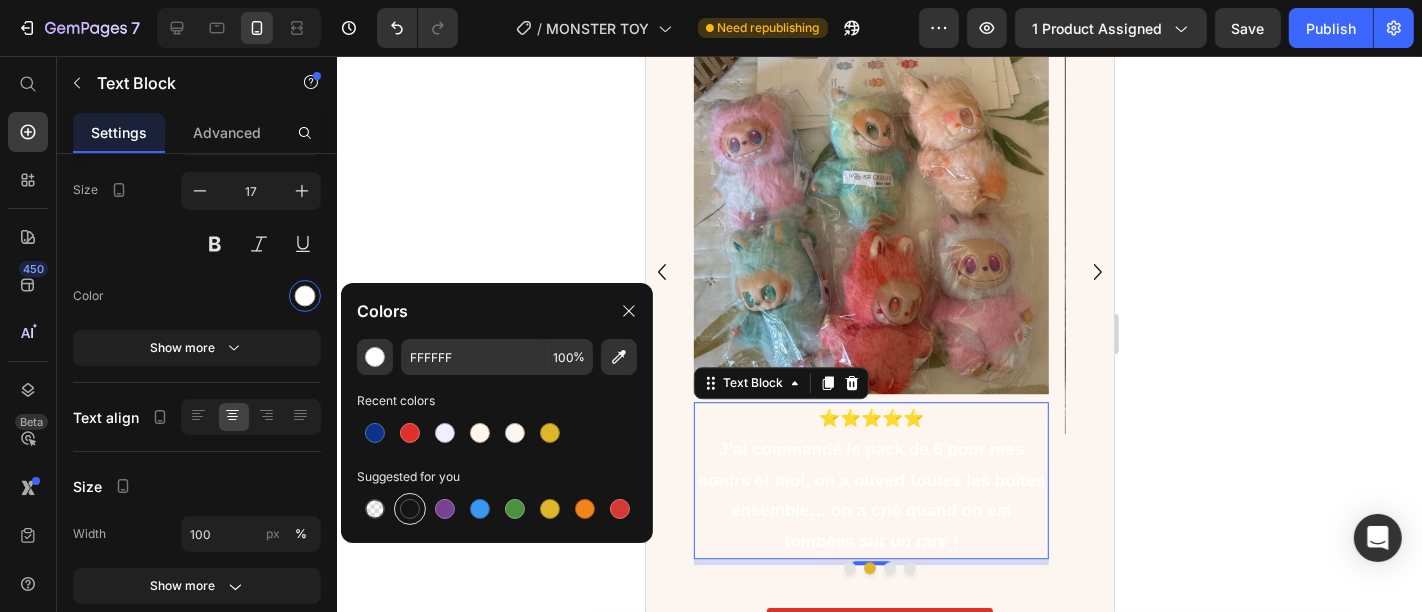 type on "151515" 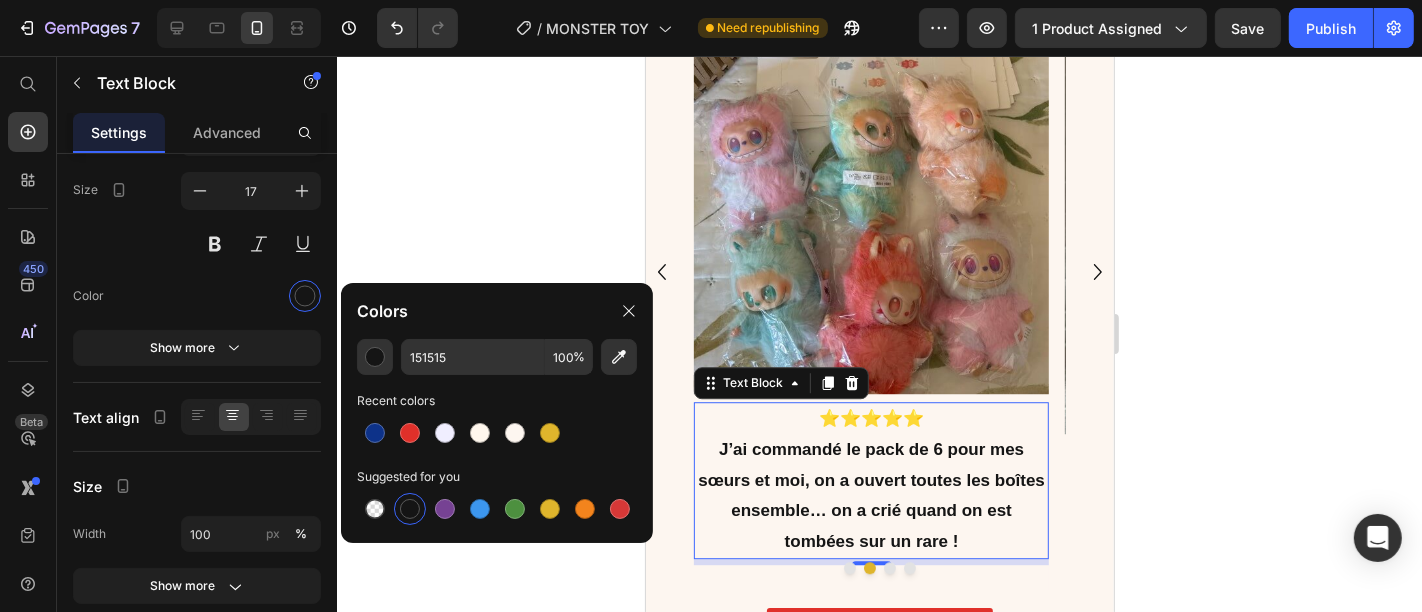 click 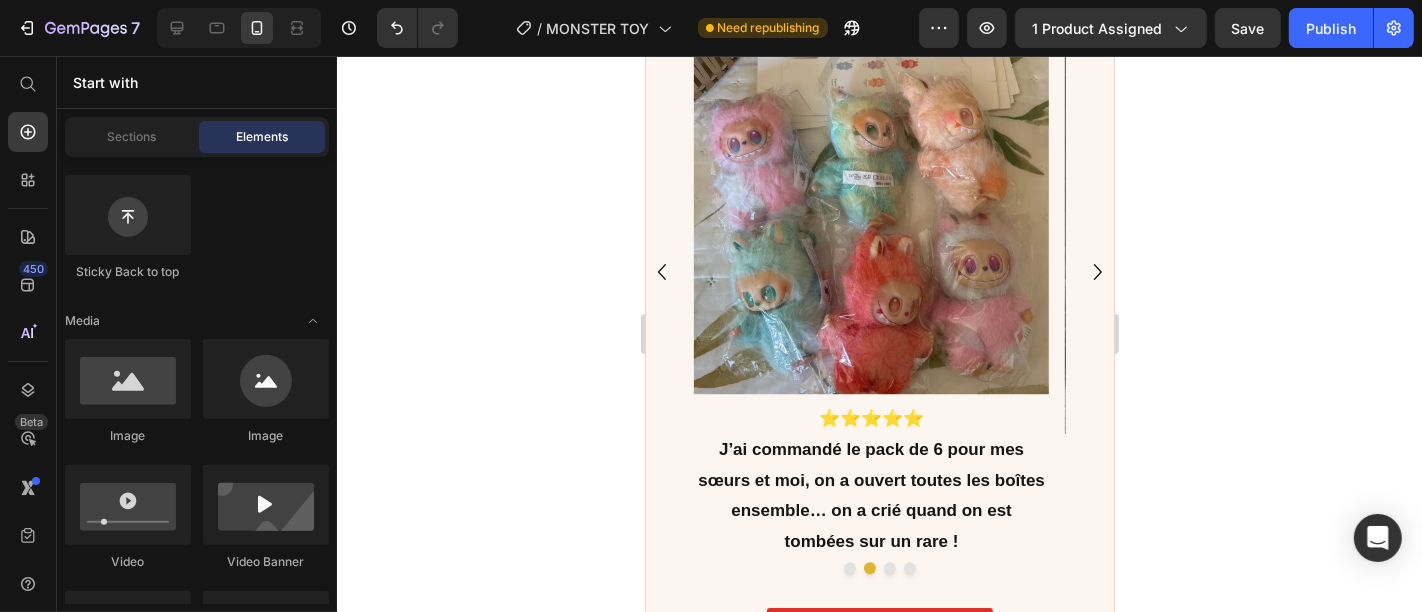 click 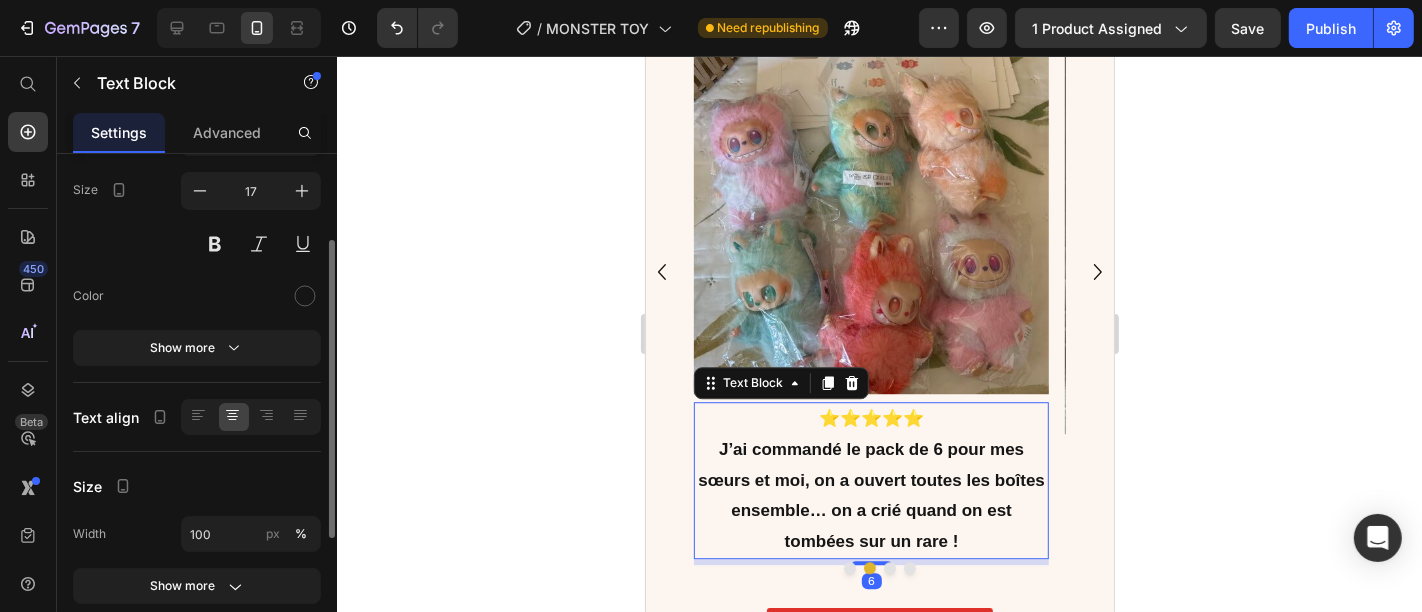 click on "Size 17" at bounding box center (197, 217) 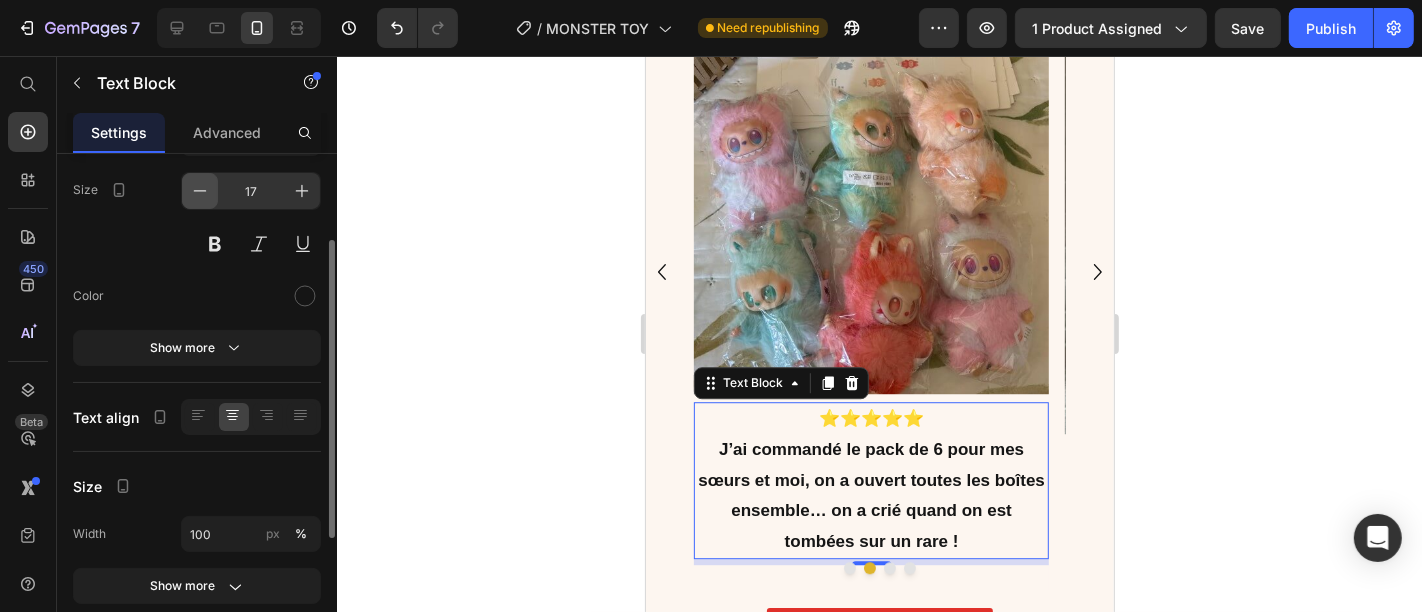 click at bounding box center [200, 191] 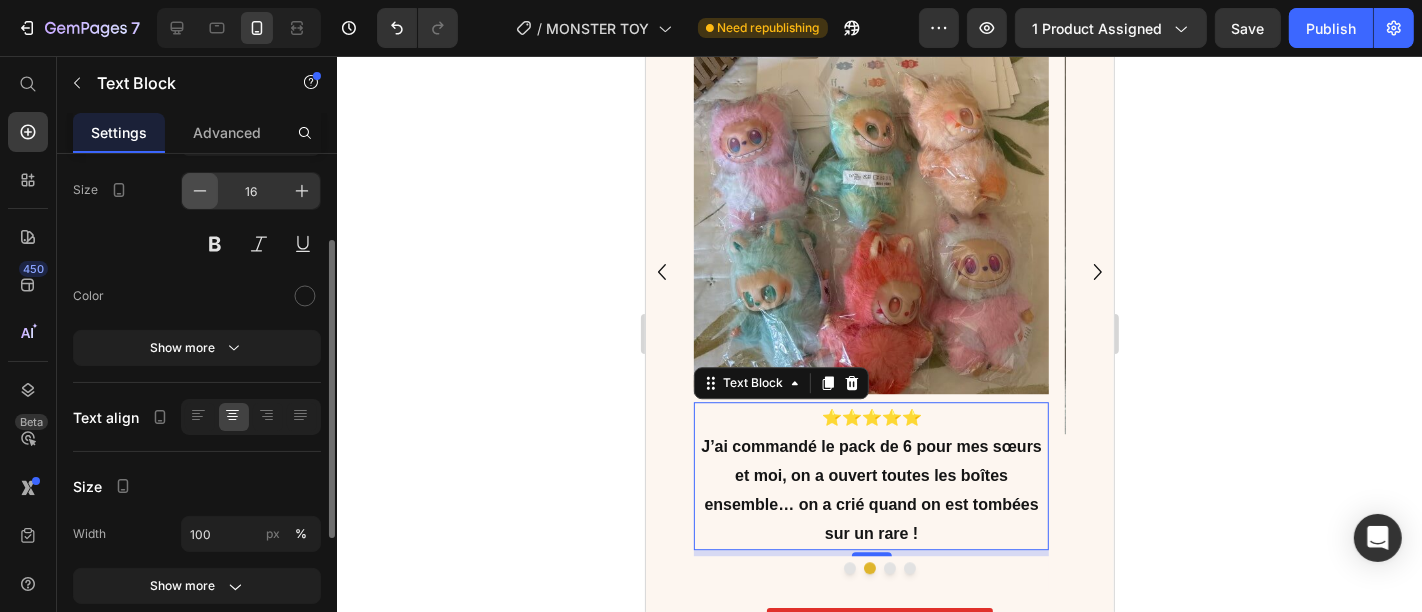 click at bounding box center [200, 191] 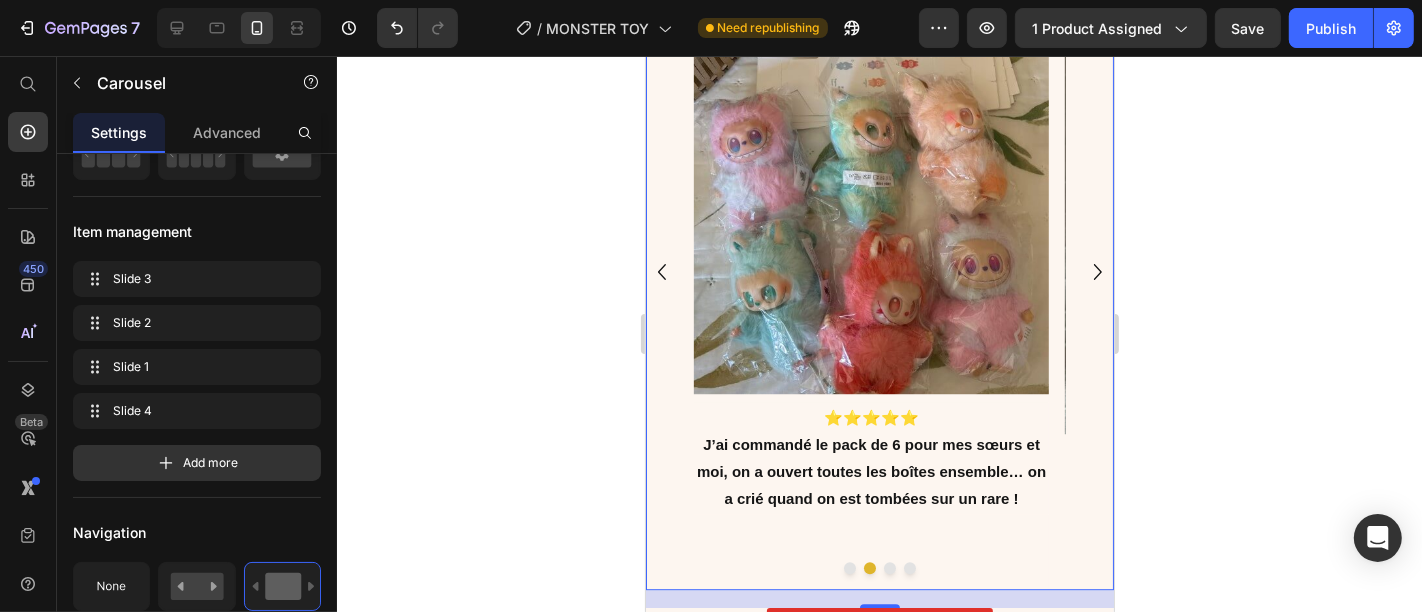 scroll, scrollTop: 0, scrollLeft: 0, axis: both 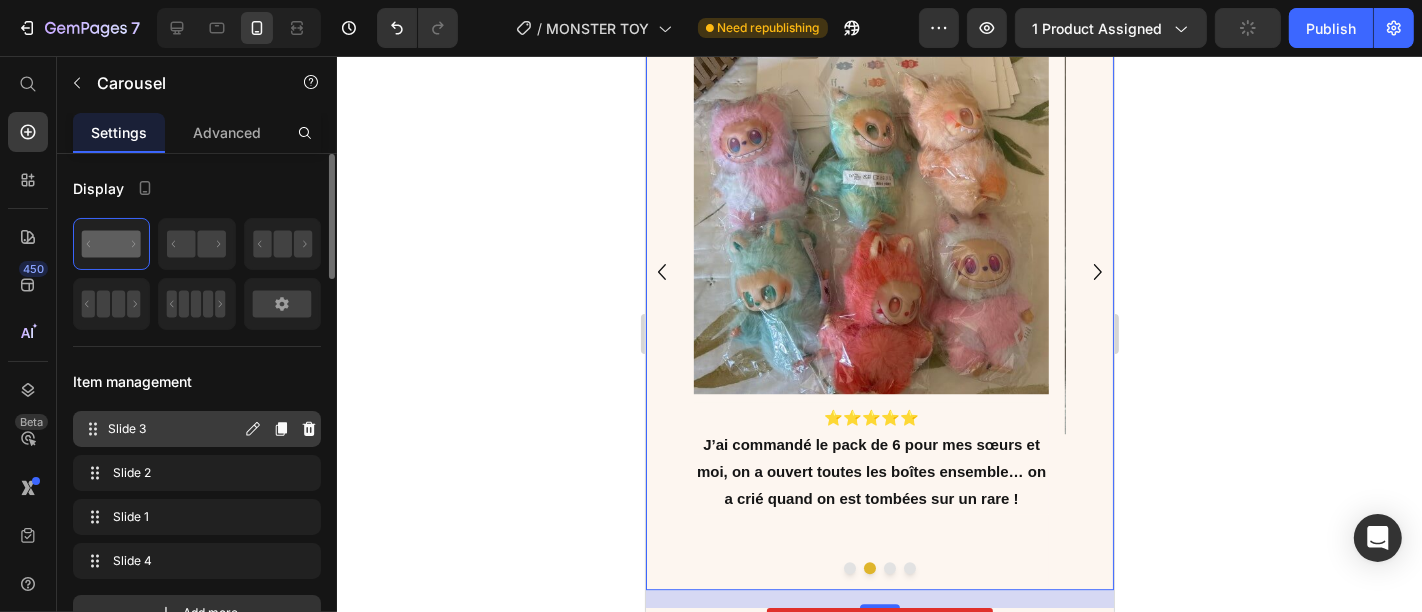 click on "Slide 3" at bounding box center [174, 429] 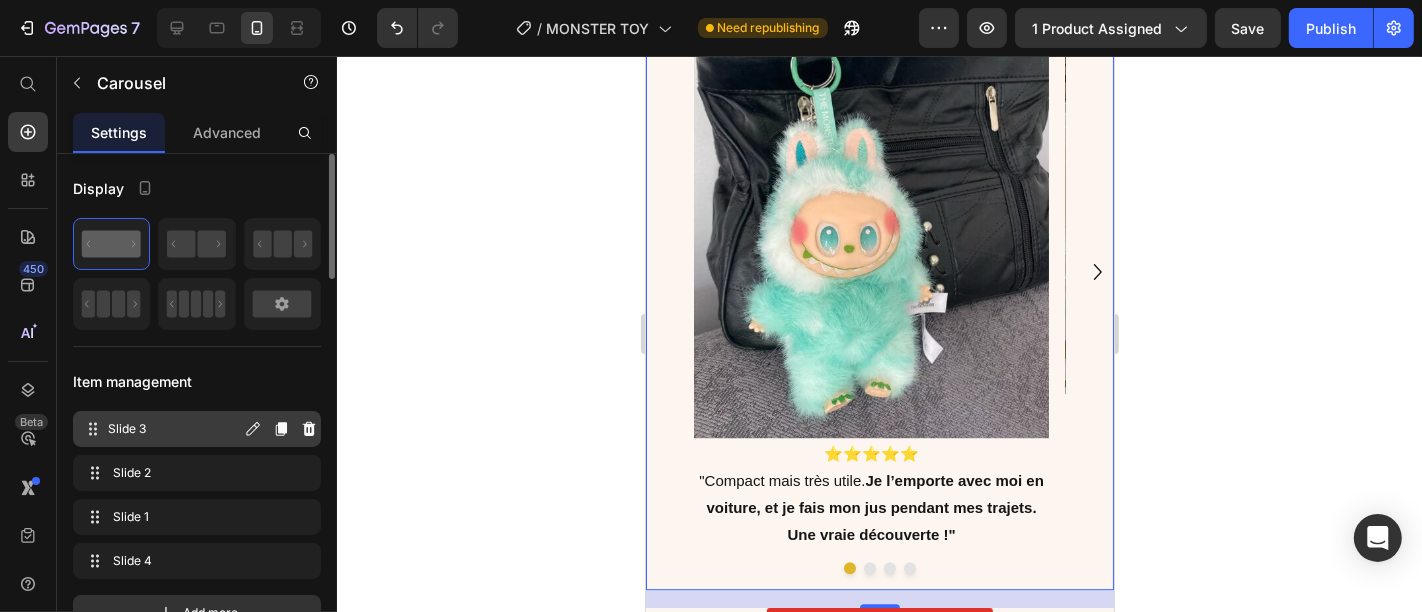 click on "Slide 3" at bounding box center (174, 429) 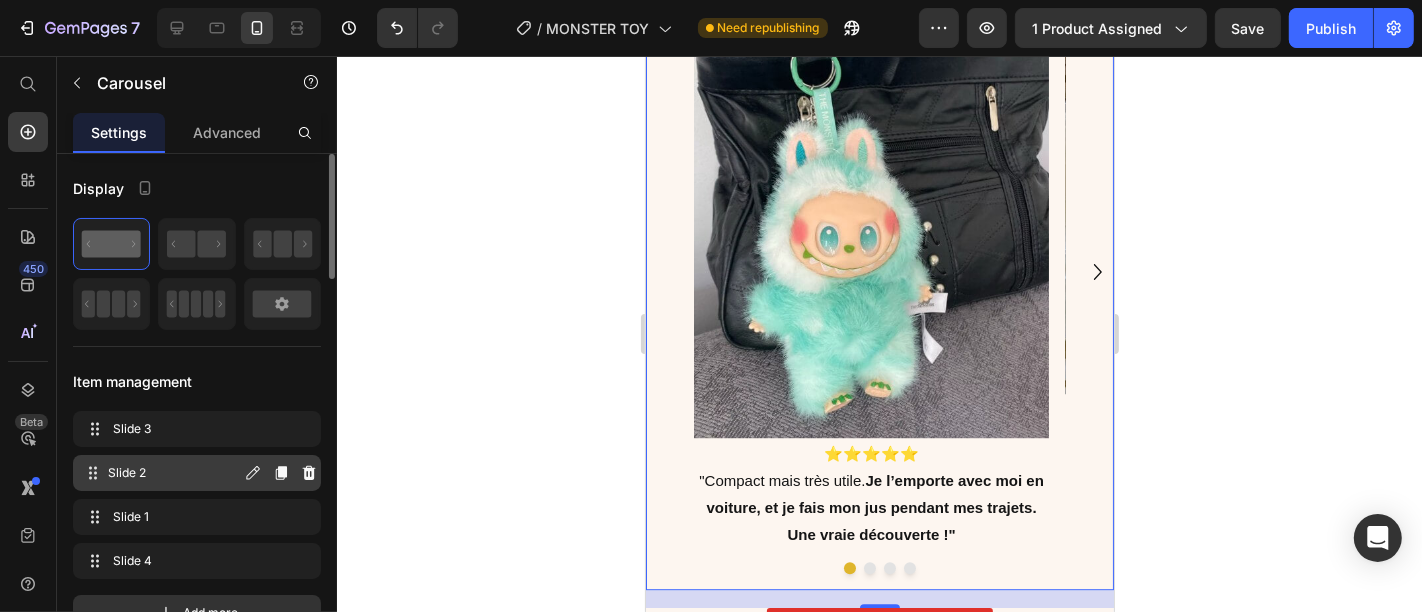click on "Slide 2" at bounding box center (174, 473) 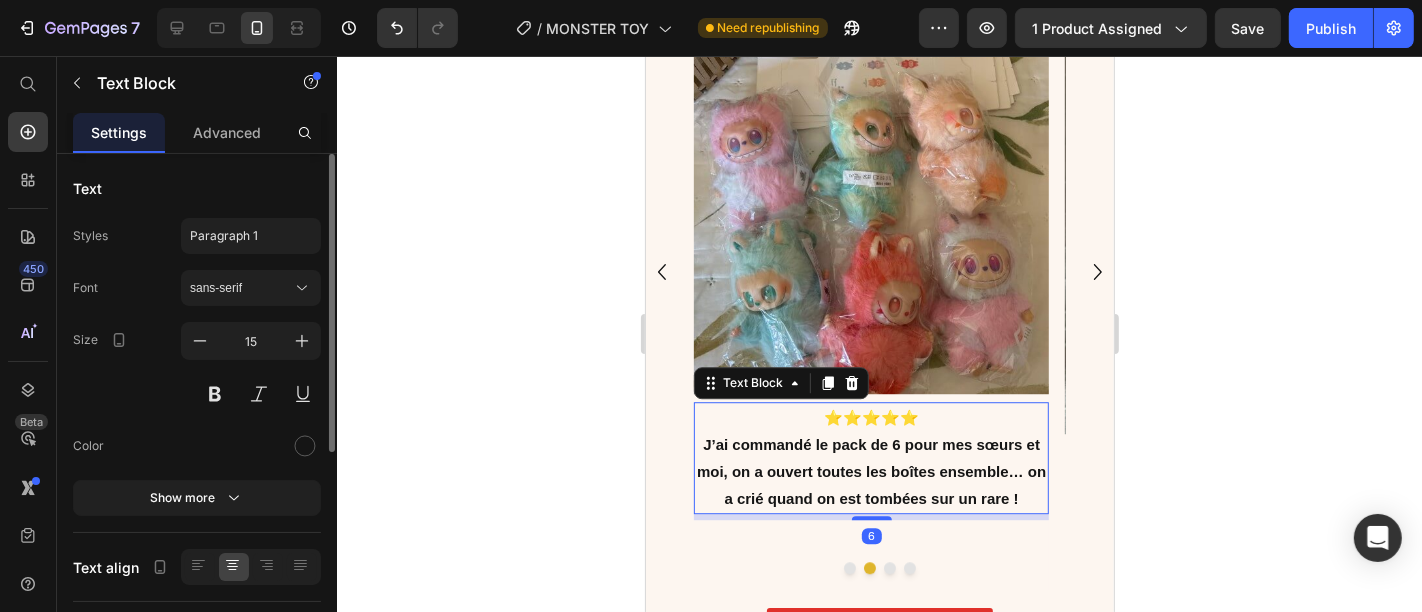 scroll, scrollTop: 4578, scrollLeft: 0, axis: vertical 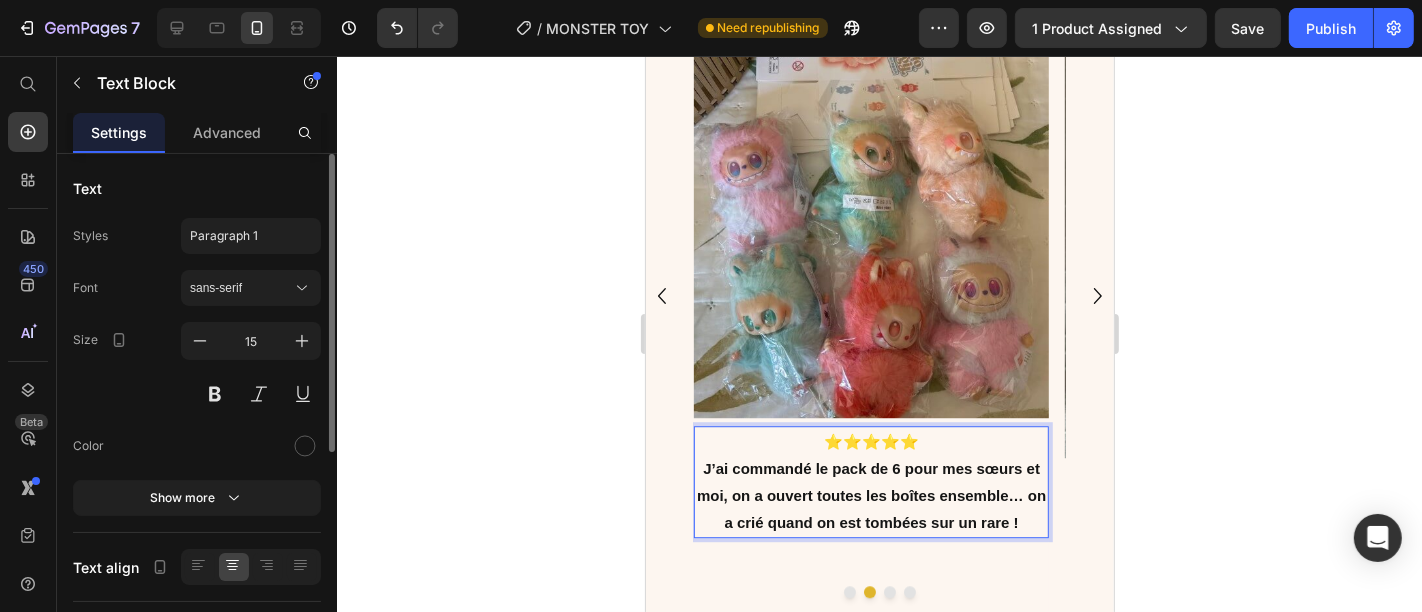 click on "J’ai commandé le pack de 6 pour mes sœurs et moi, on a ouvert toutes les boîtes ensemble… on a crié quand on est tombées sur un rare !" at bounding box center (870, 494) 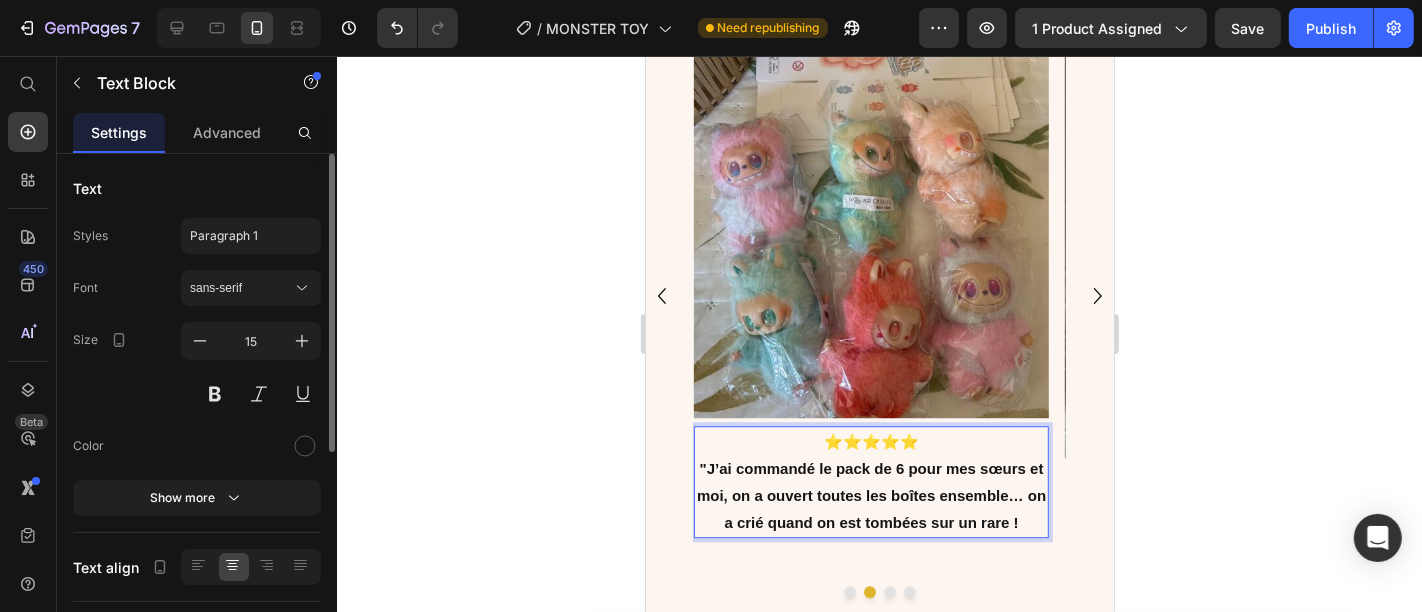 click on ""J’ai commandé le pack de 6 pour mes sœurs et moi, on a ouvert toutes les boîtes ensemble… on a crié quand on est tombées sur un rare !" at bounding box center (870, 494) 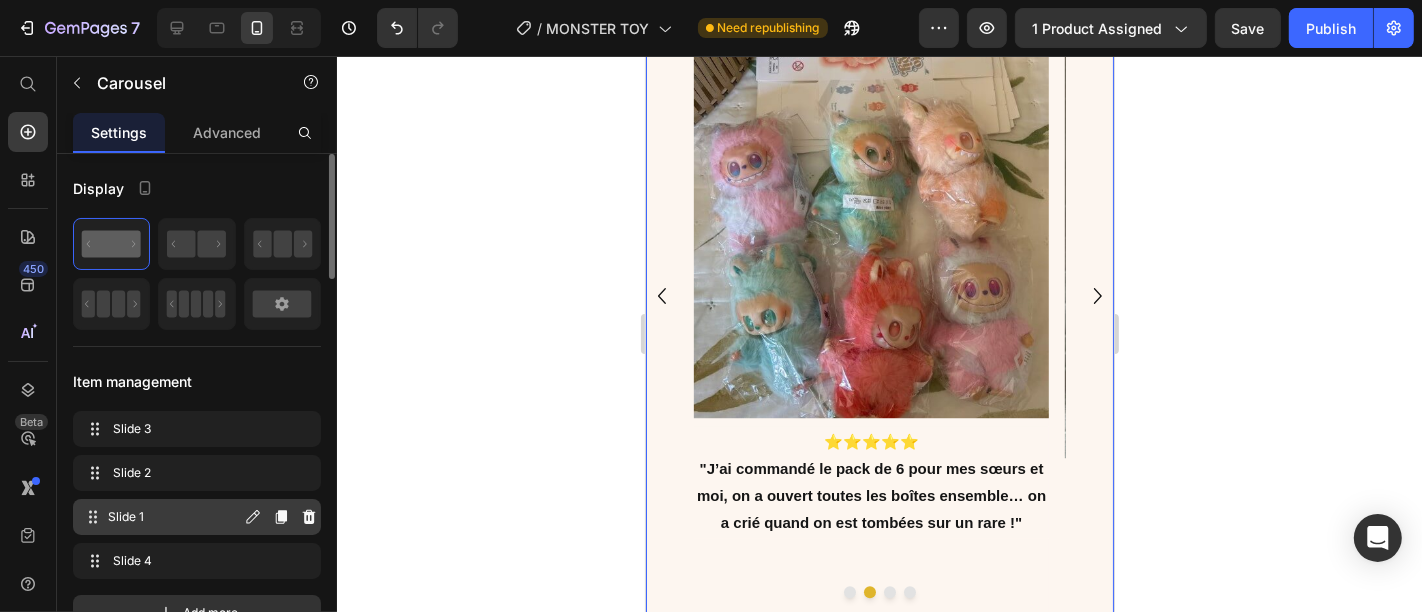 click on "Slide 1" at bounding box center [174, 517] 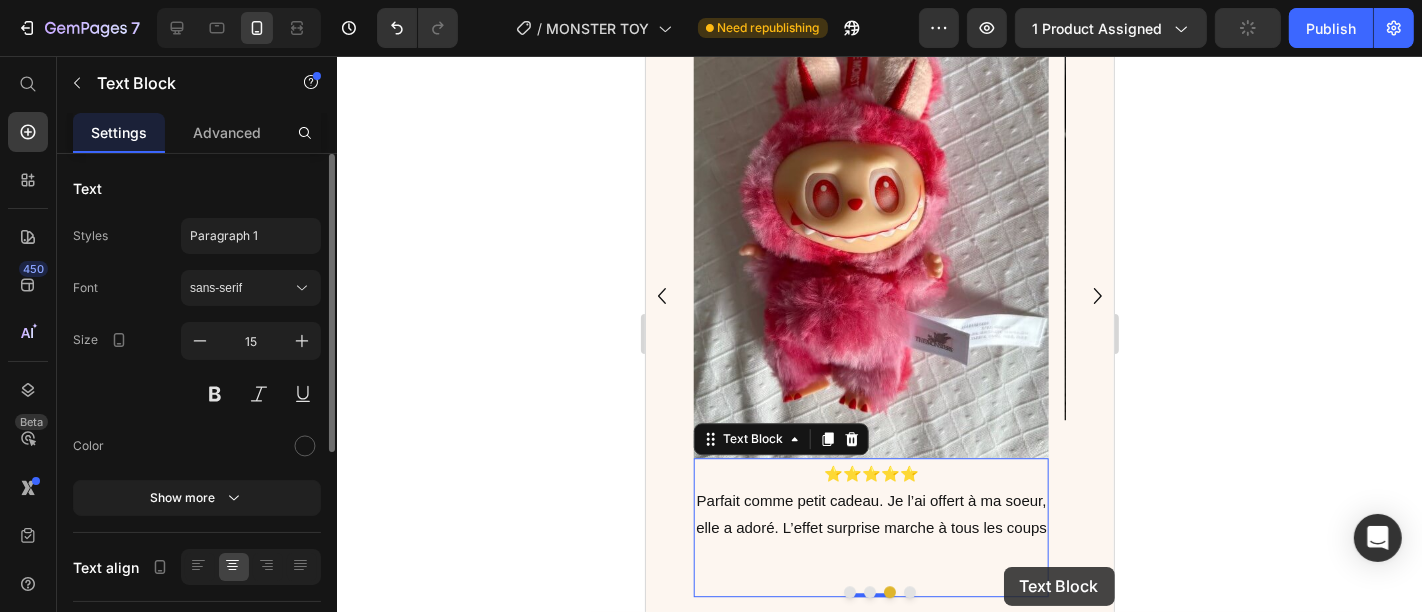 scroll, scrollTop: 4517, scrollLeft: 0, axis: vertical 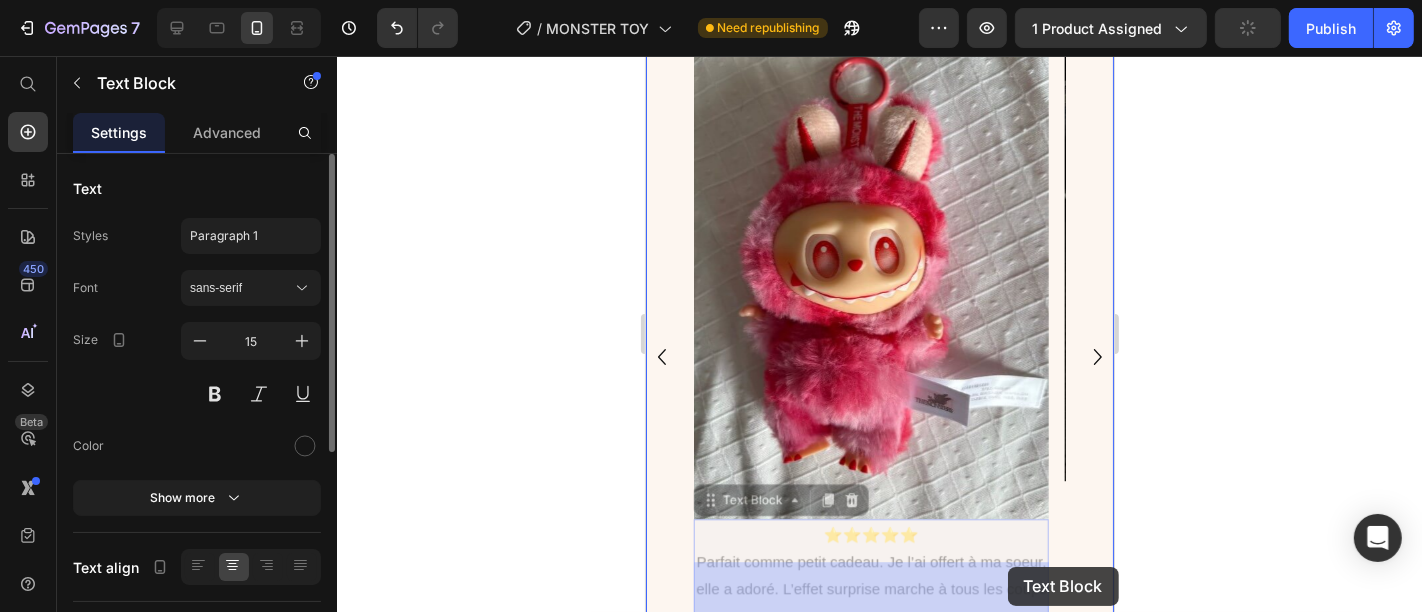drag, startPoint x: 780, startPoint y: 566, endPoint x: 998, endPoint y: 569, distance: 218.02065 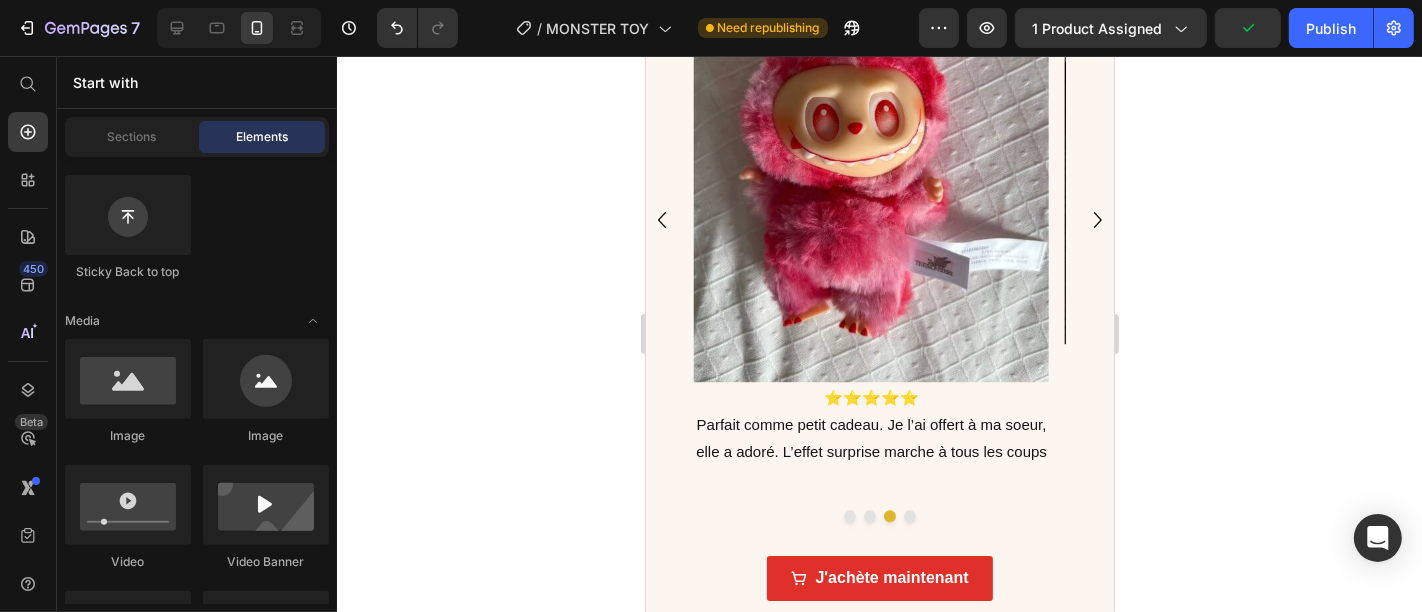 scroll, scrollTop: 4694, scrollLeft: 0, axis: vertical 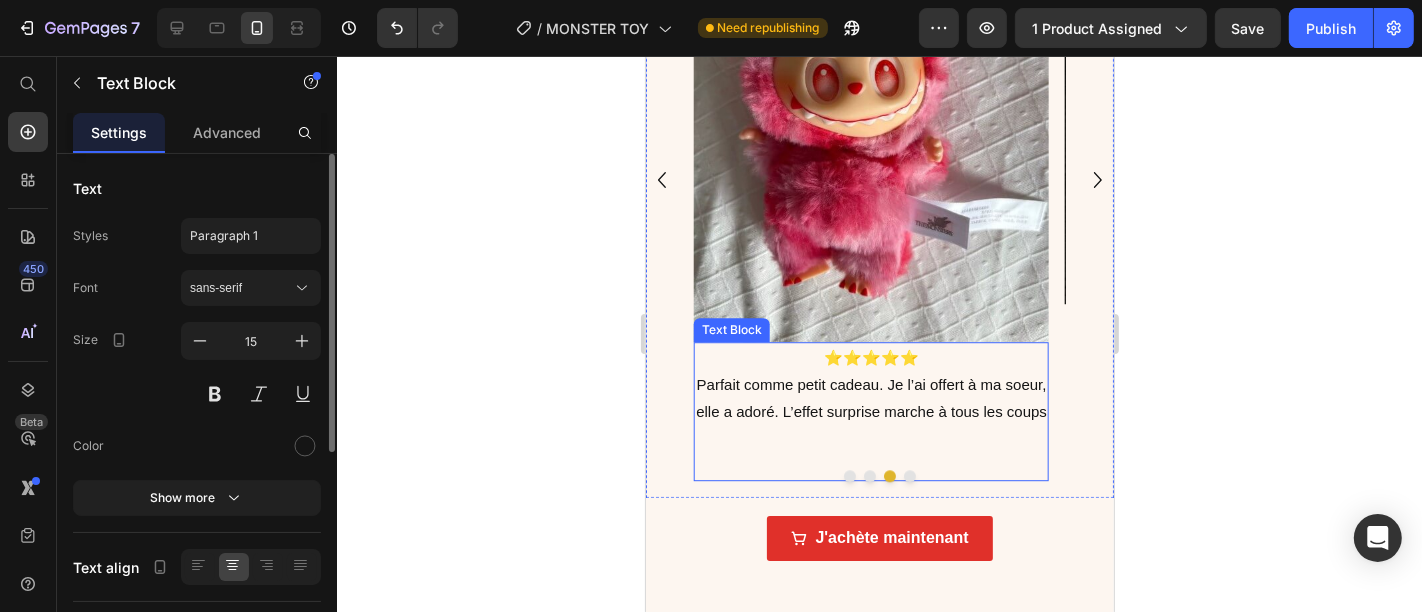 click on "Parfait comme petit cadeau. Je l’ai offert à ma soeur, elle a adoré. L’effet surprise marche à tous les coups" at bounding box center [870, 397] 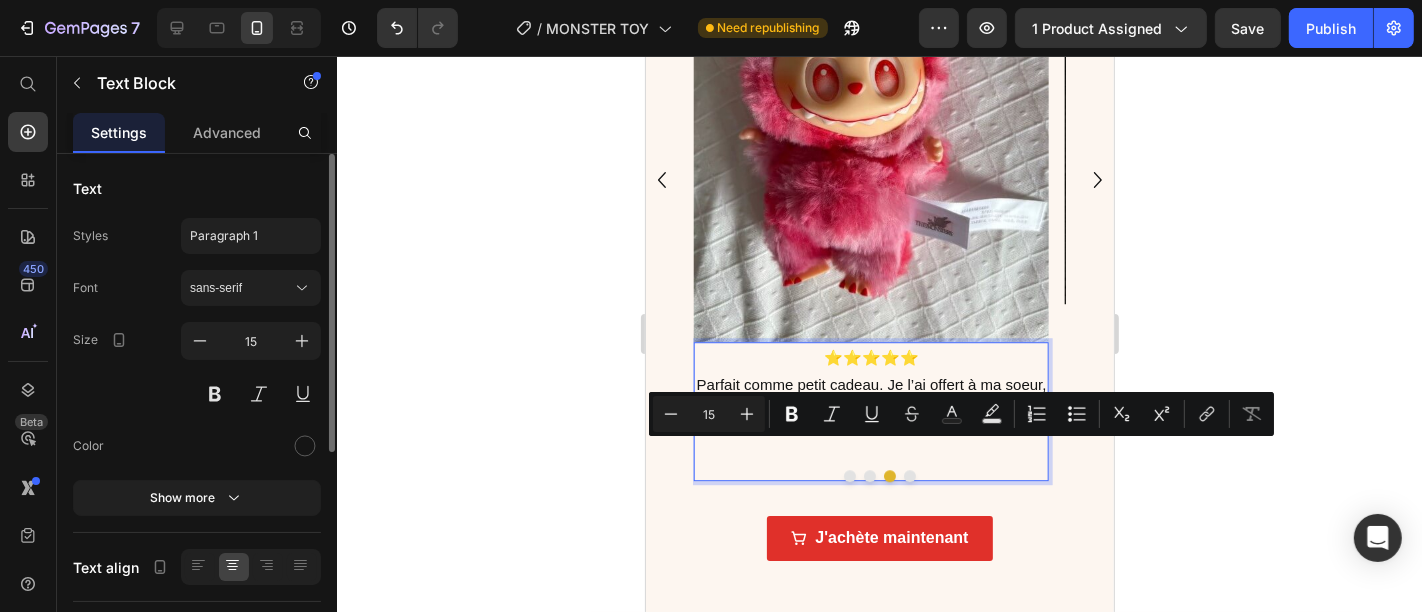 click on "Parfait comme petit cadeau. Je l’ai offert à ma soeur, elle a adoré. L’effet surprise marche à tous les coups" at bounding box center (870, 397) 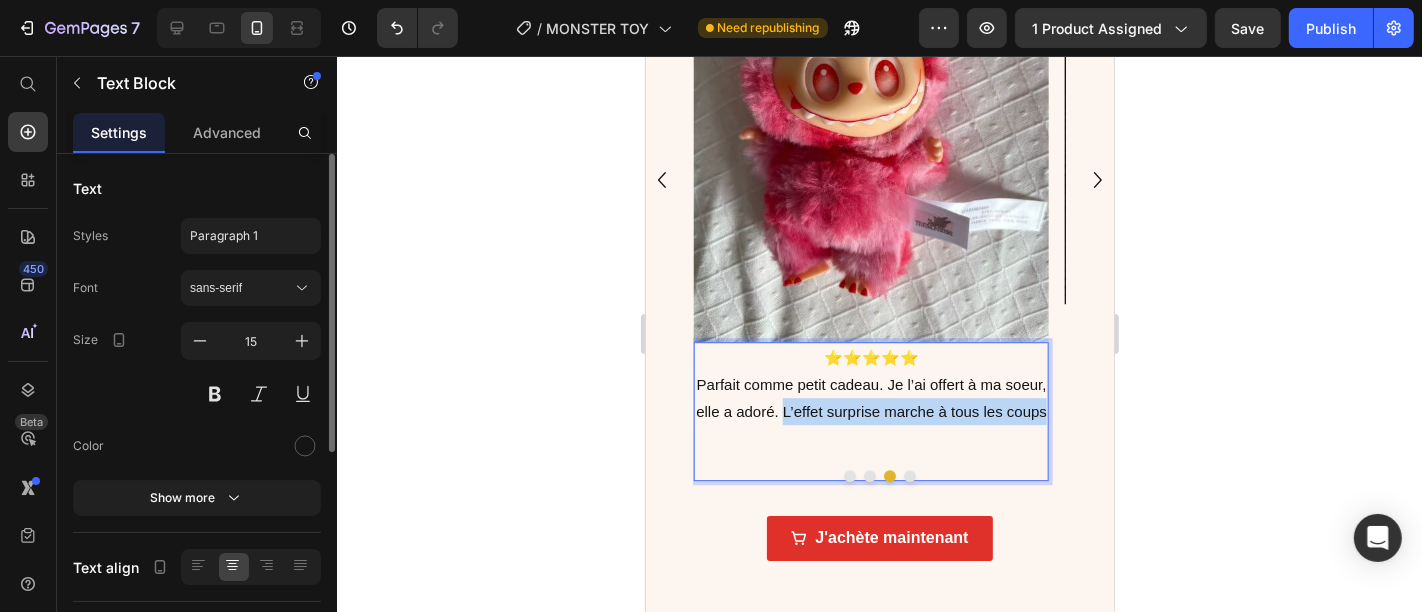 drag, startPoint x: 783, startPoint y: 449, endPoint x: 1044, endPoint y: 450, distance: 261.00192 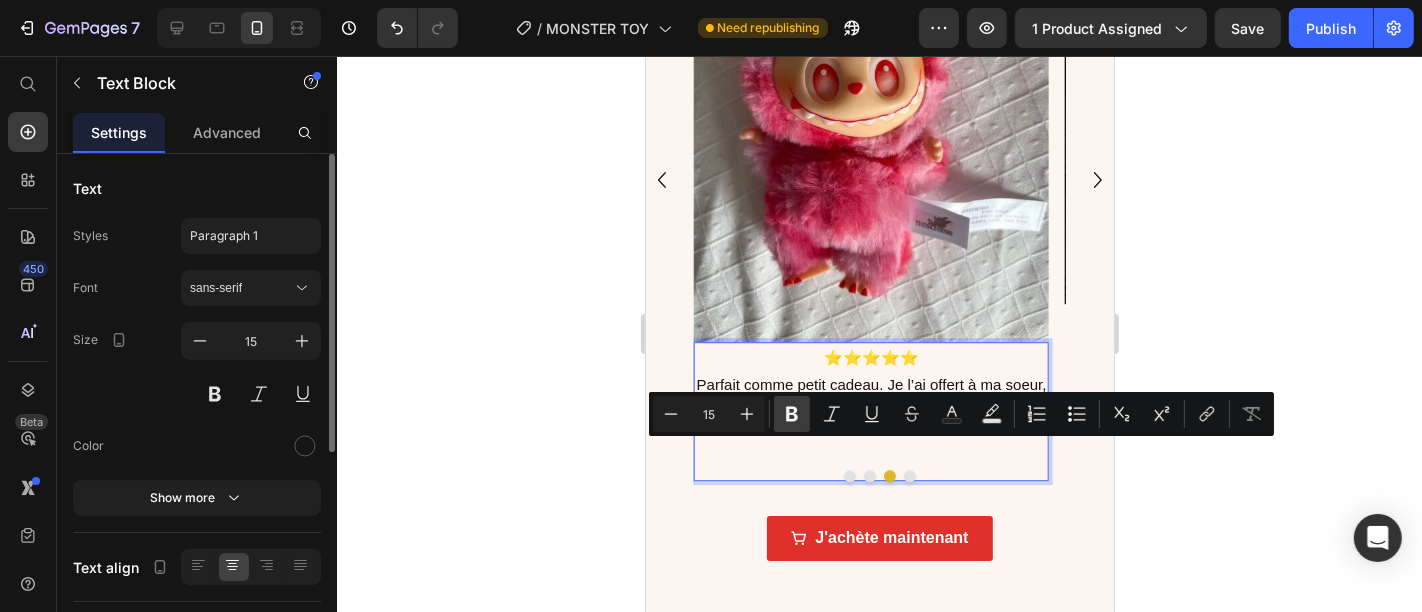 click 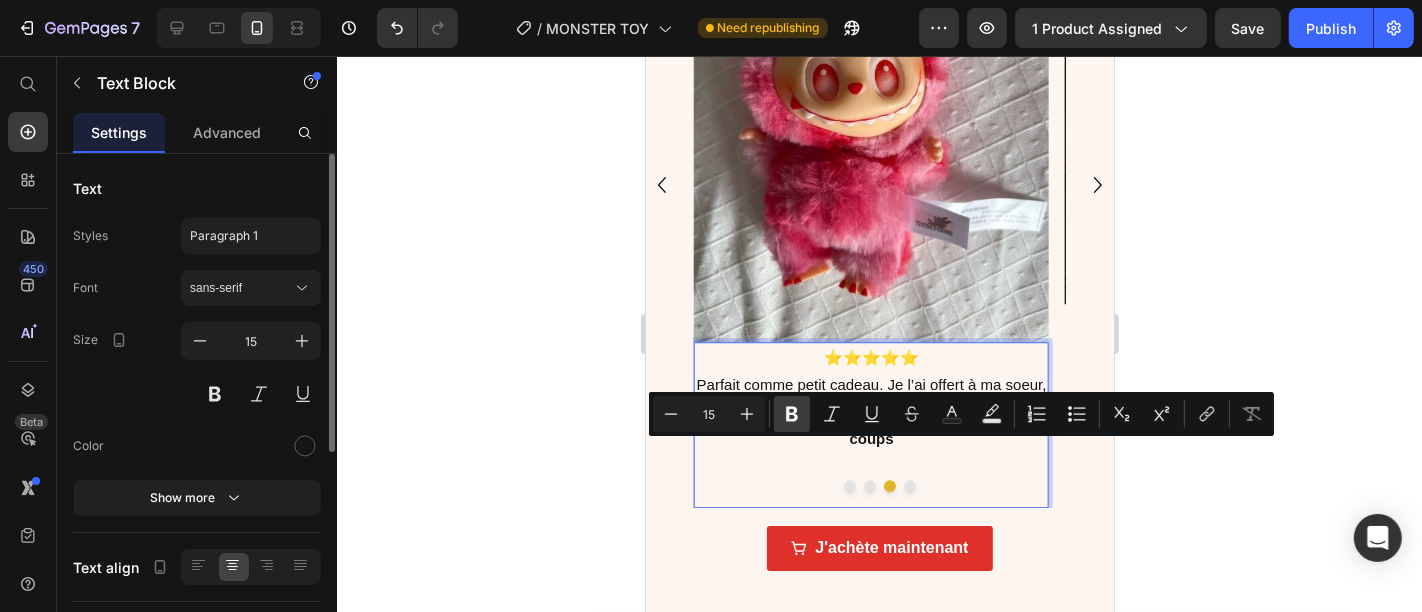 scroll, scrollTop: 4700, scrollLeft: 0, axis: vertical 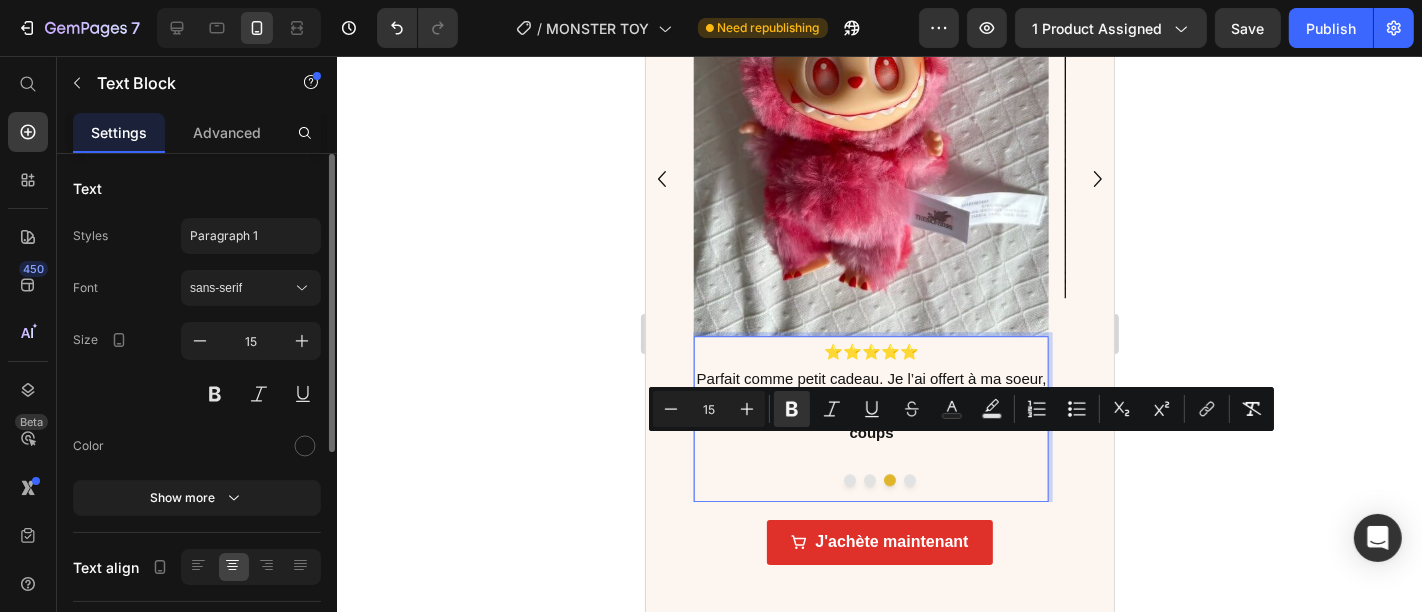click 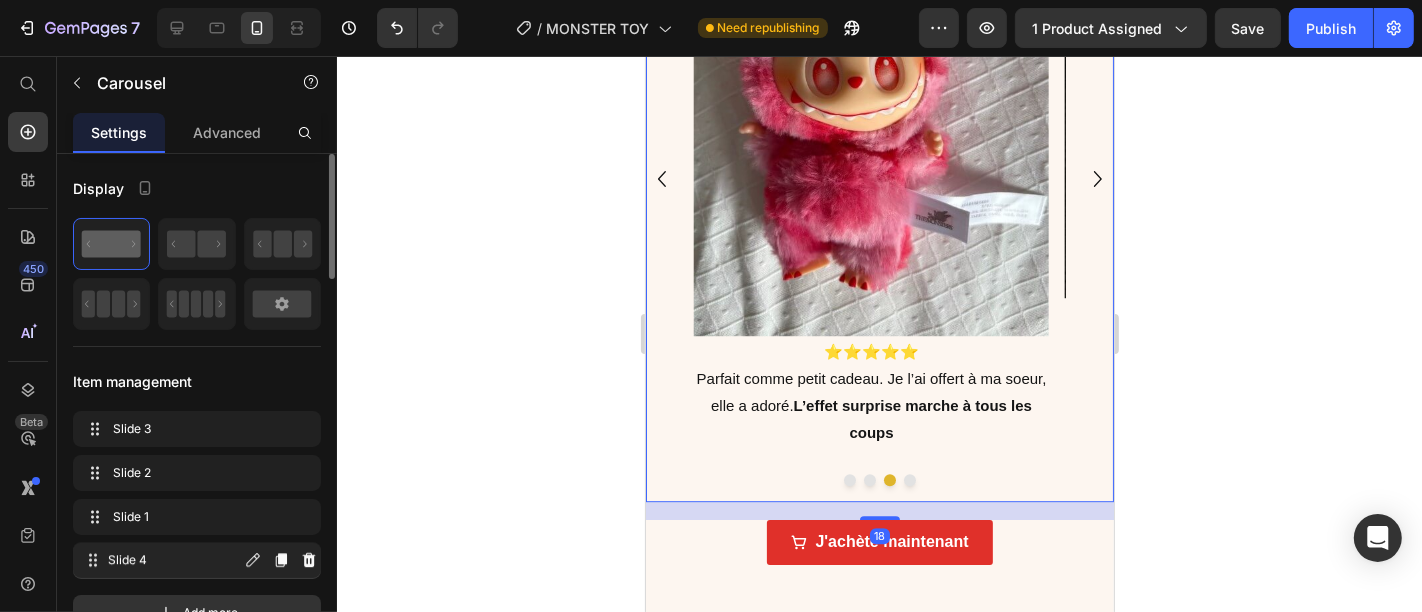 click on "Slide 4" at bounding box center (174, 561) 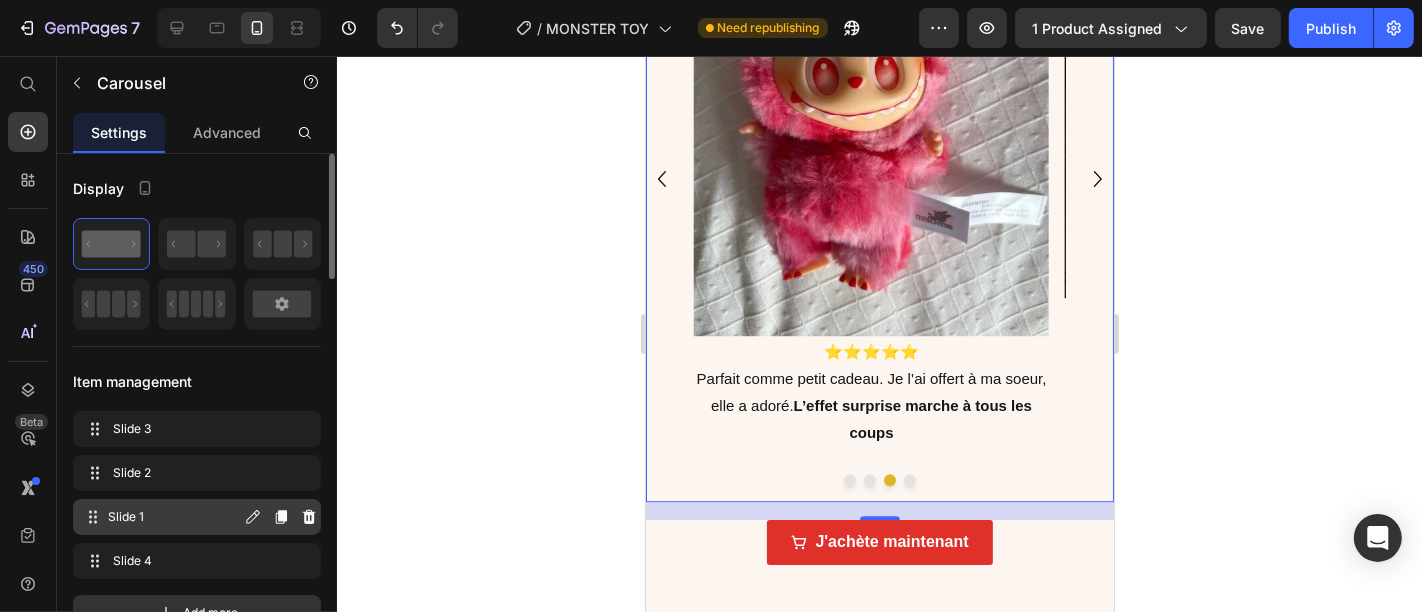 click on "Slide 1" at bounding box center (174, 517) 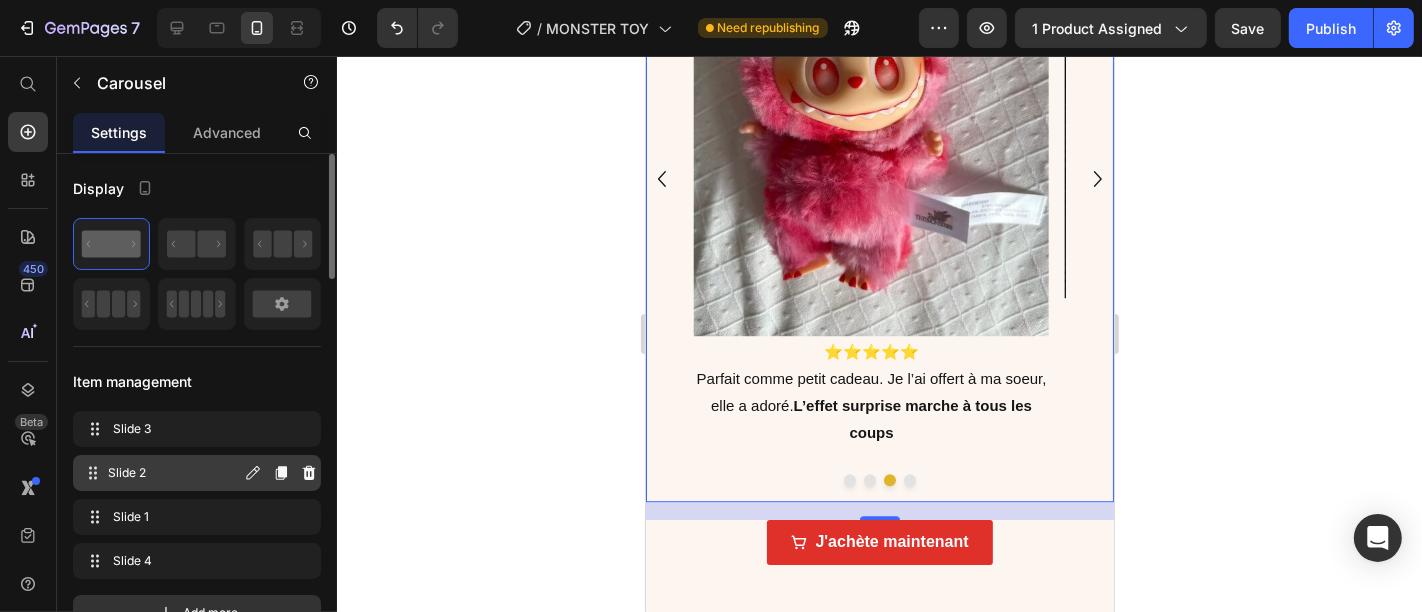 click on "Slide 2 Slide 2" at bounding box center [197, 473] 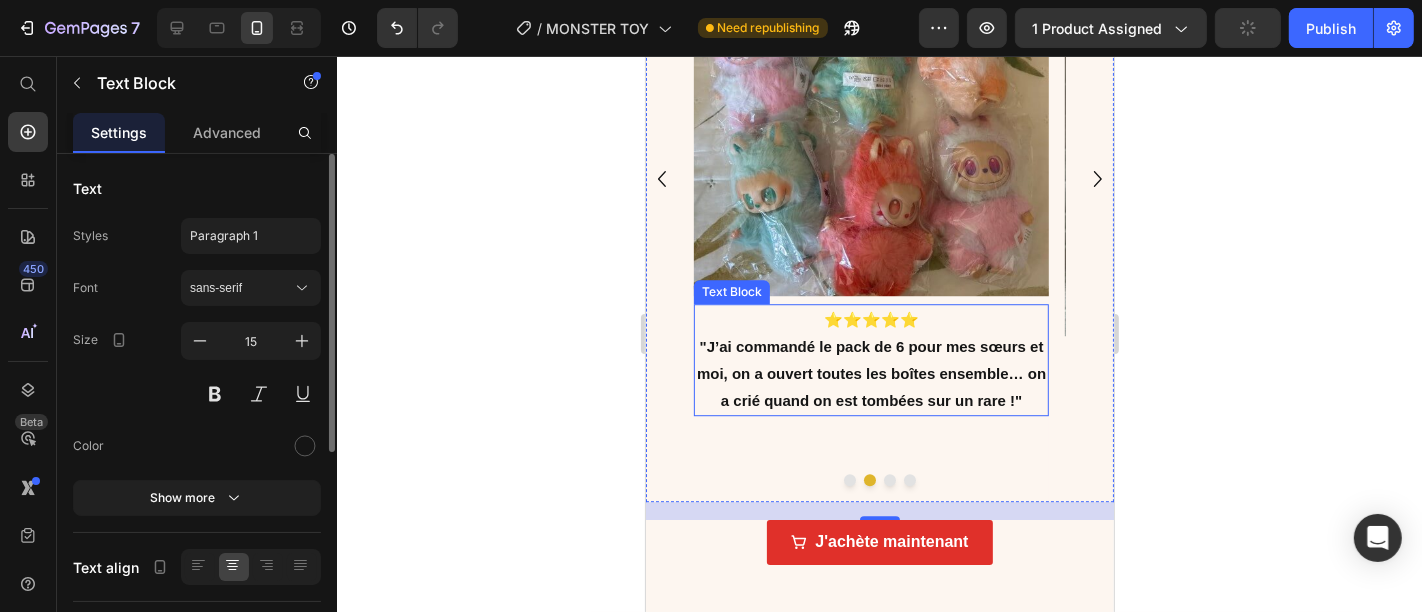 click on ""J’ai commandé le pack de 6 pour mes sœurs et moi, on a ouvert toutes les boîtes ensemble… on a crié quand on est tombées sur un rare !"" at bounding box center (870, 372) 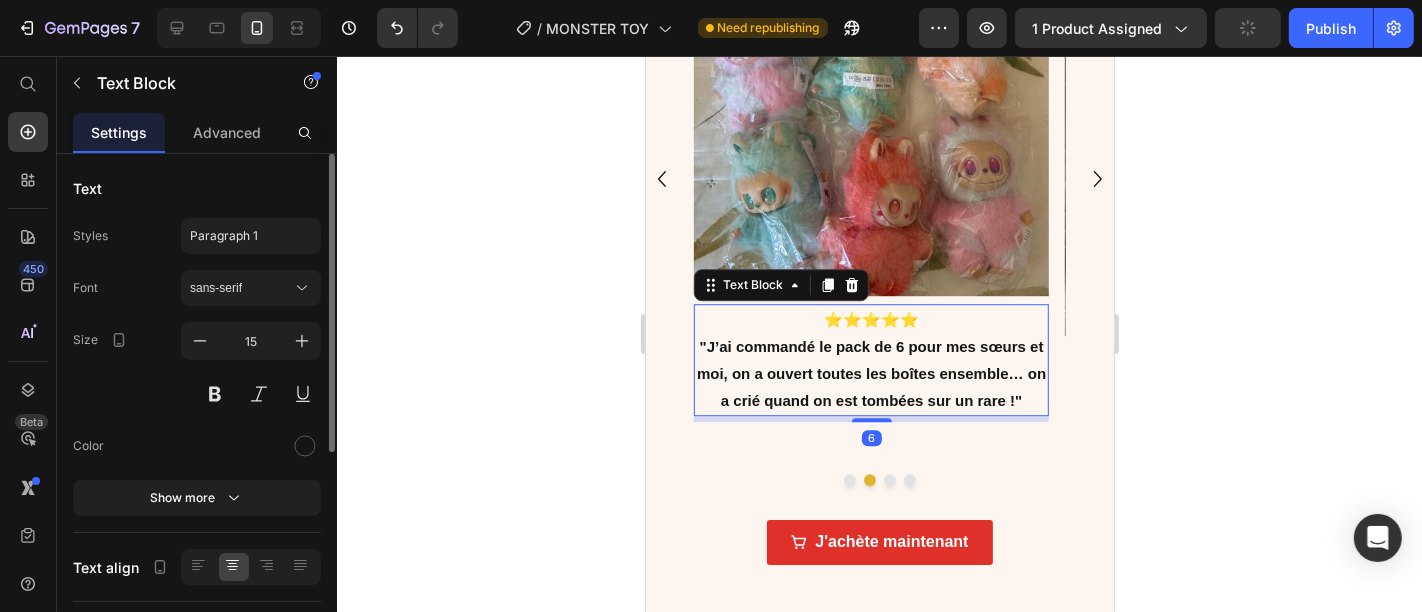 click on ""J’ai commandé le pack de 6 pour mes sœurs et moi, on a ouvert toutes les boîtes ensemble… on a crié quand on est tombées sur un rare !"" at bounding box center [870, 372] 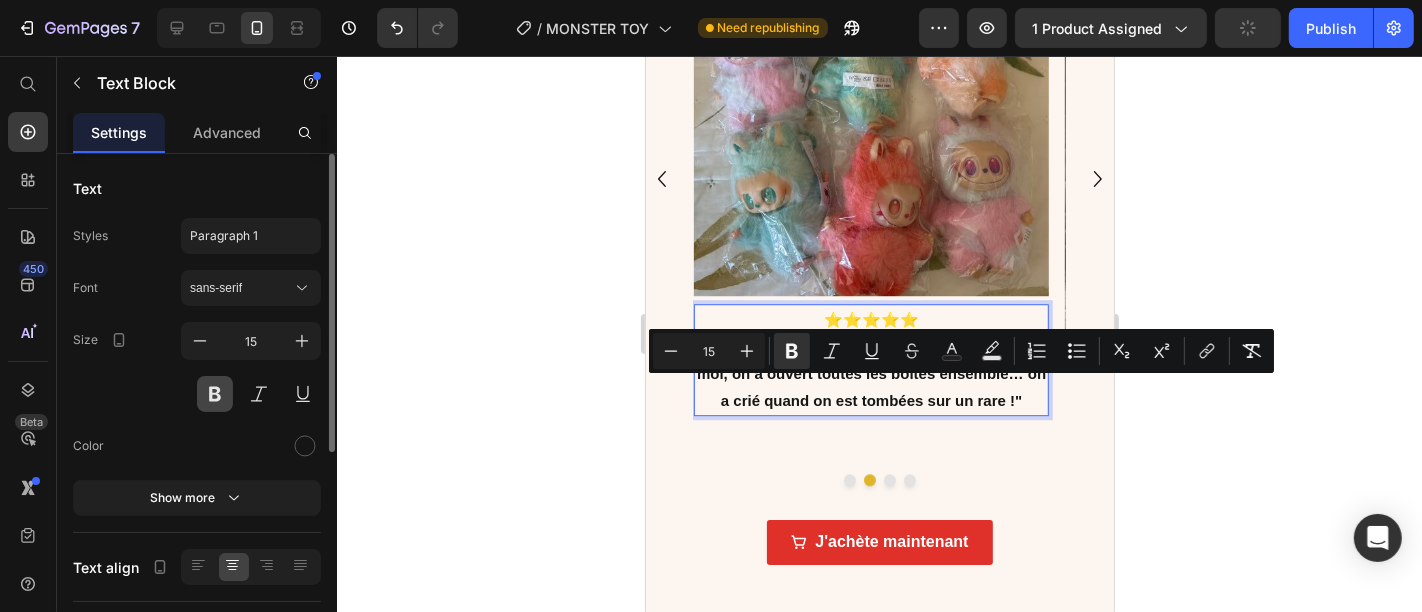 click at bounding box center [215, 394] 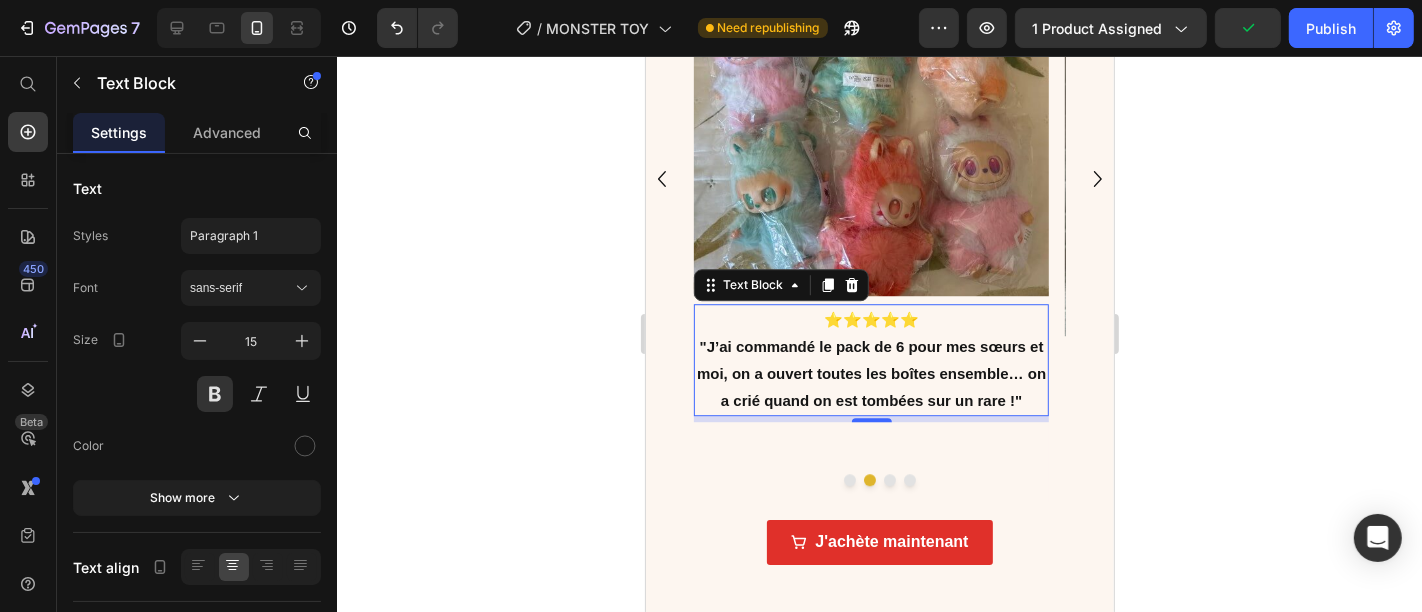 click on ""J’ai commandé le pack de 6 pour mes sœurs et moi, on a ouvert toutes les boîtes ensemble… on a crié quand on est tombées sur un rare !"" at bounding box center [870, 372] 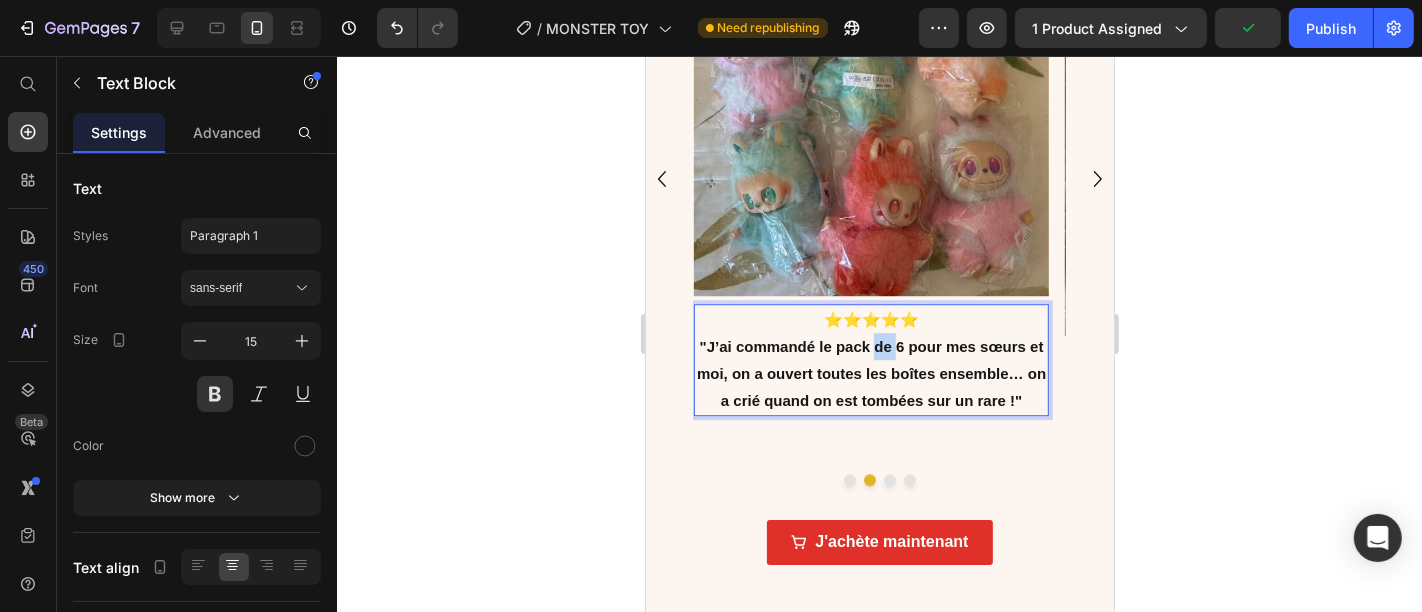 click on ""J’ai commandé le pack de 6 pour mes sœurs et moi, on a ouvert toutes les boîtes ensemble… on a crié quand on est tombées sur un rare !"" at bounding box center [870, 372] 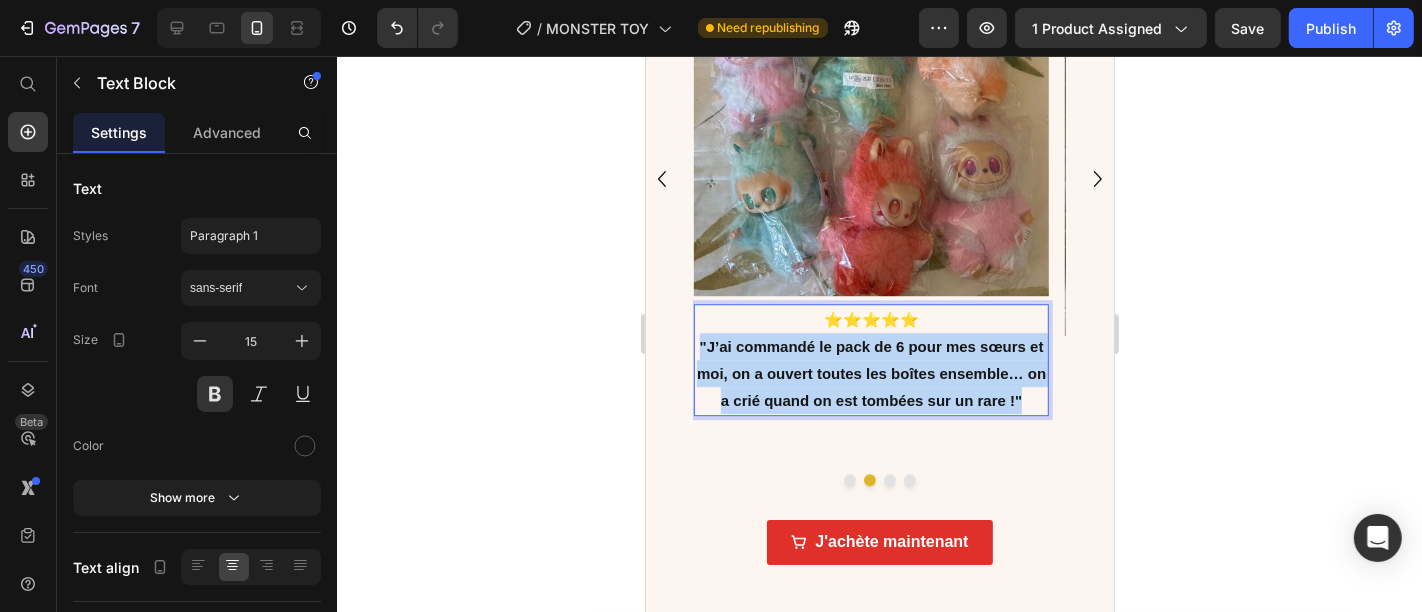 click on ""J’ai commandé le pack de 6 pour mes sœurs et moi, on a ouvert toutes les boîtes ensemble… on a crié quand on est tombées sur un rare !"" at bounding box center [870, 372] 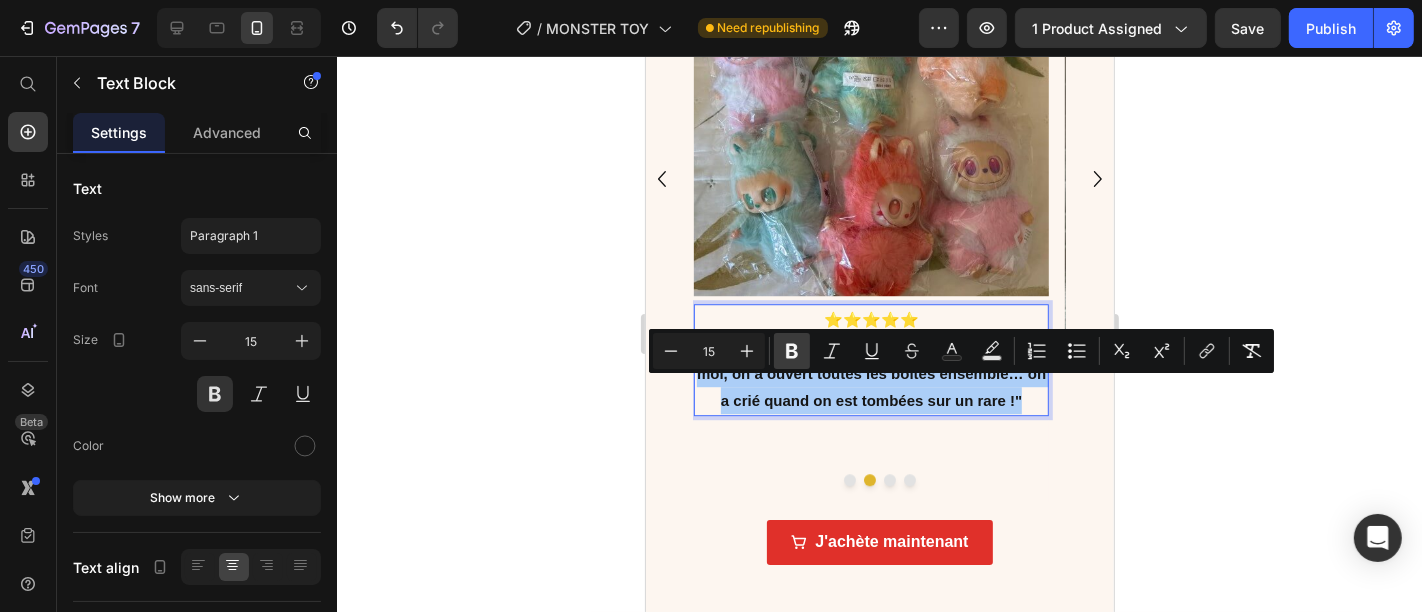 click 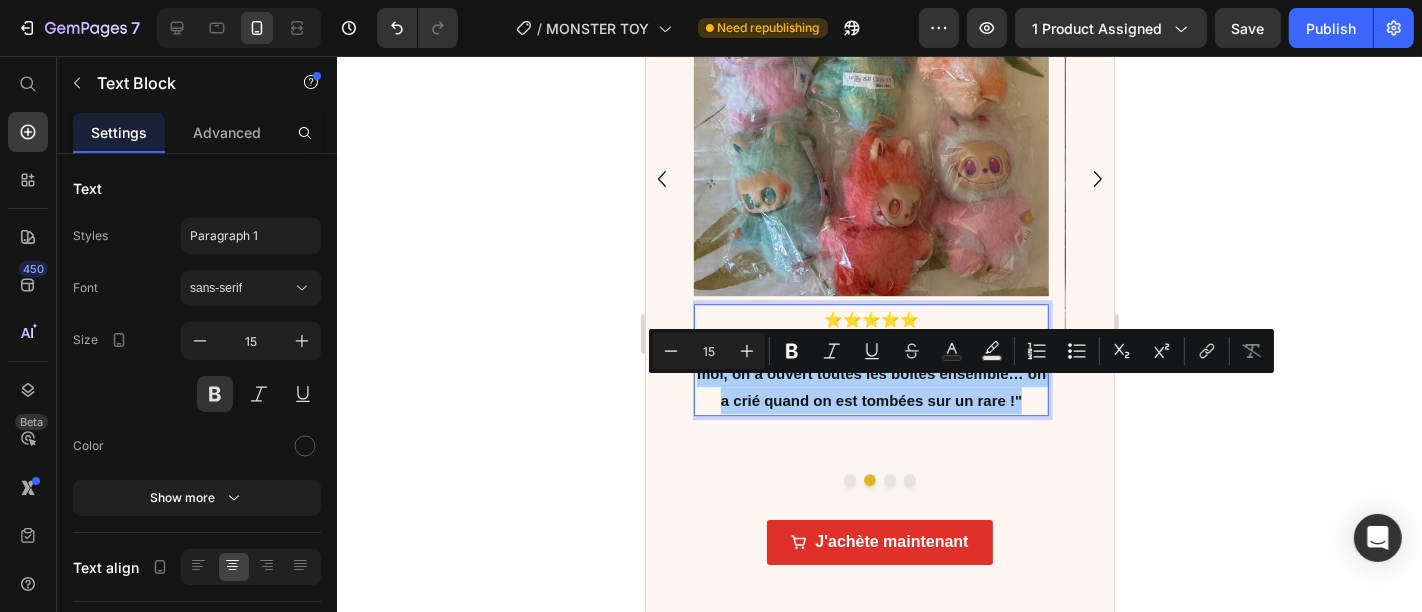 click 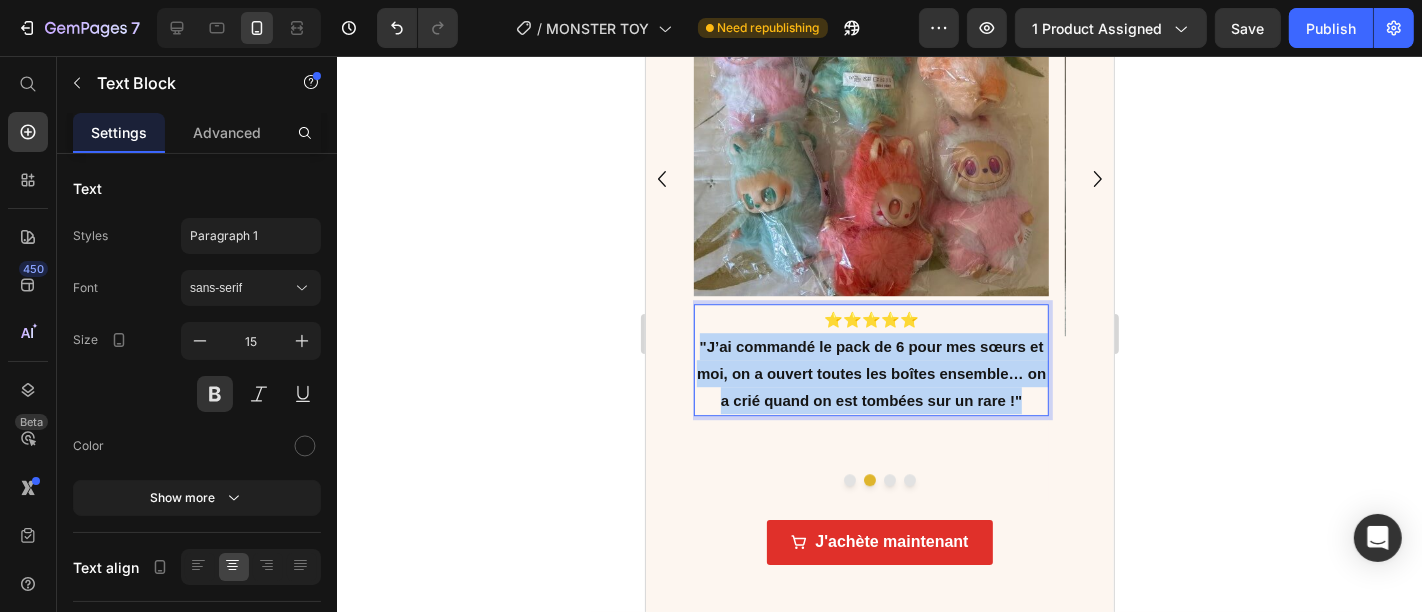 click on ""J’ai commandé le pack de 6 pour mes sœurs et moi, on a ouvert toutes les boîtes ensemble… on a crié quand on est tombées sur un rare !"" at bounding box center [870, 372] 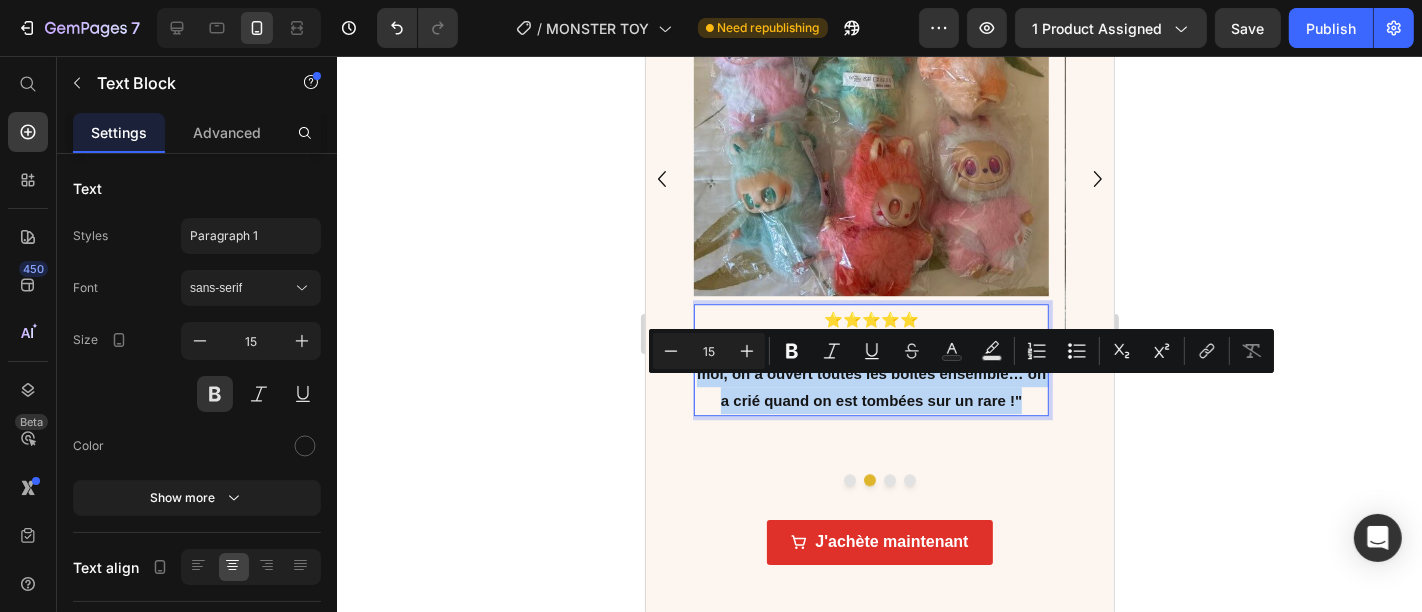click on ""J’ai commandé le pack de 6 pour mes sœurs et moi, on a ouvert toutes les boîtes ensemble… on a crié quand on est tombées sur un rare !"" at bounding box center [870, 372] 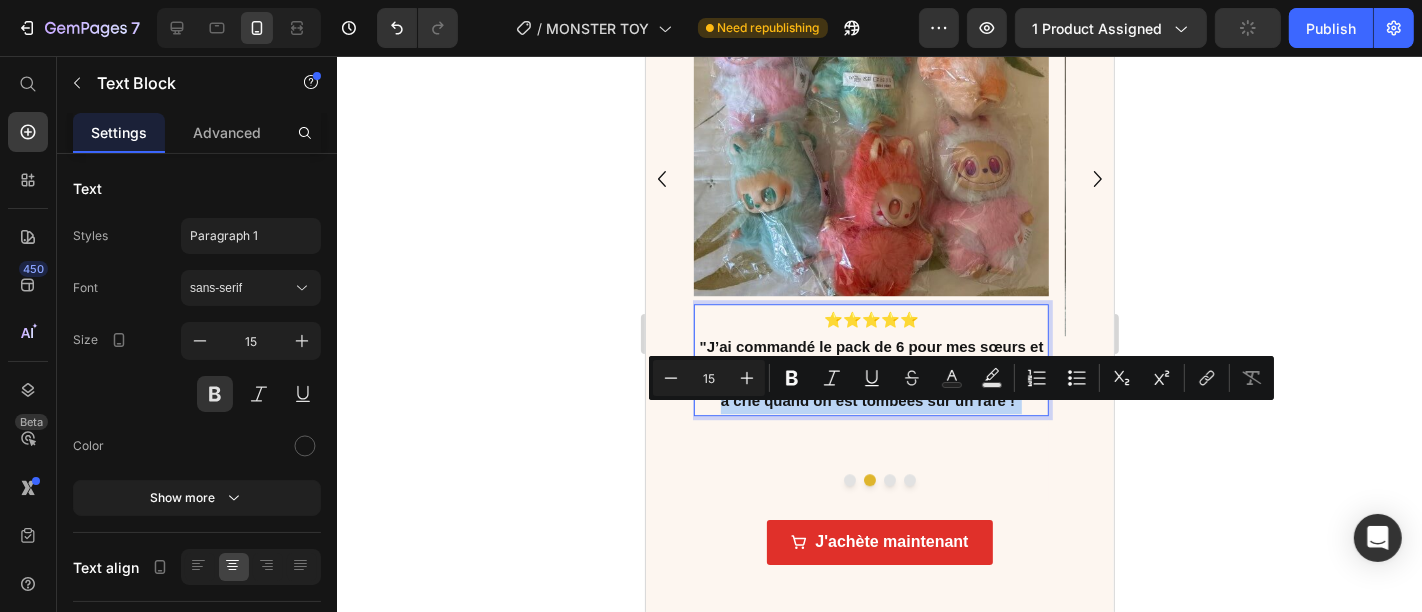 drag, startPoint x: 732, startPoint y: 416, endPoint x: 1037, endPoint y: 448, distance: 306.6741 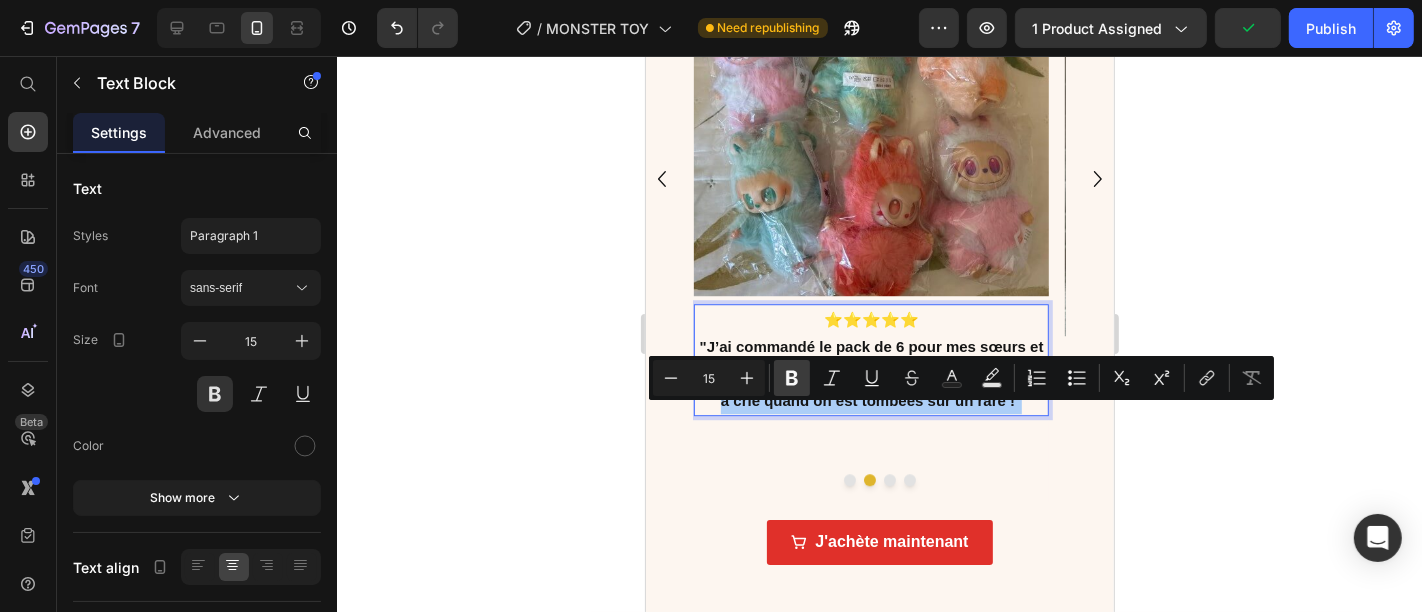 click 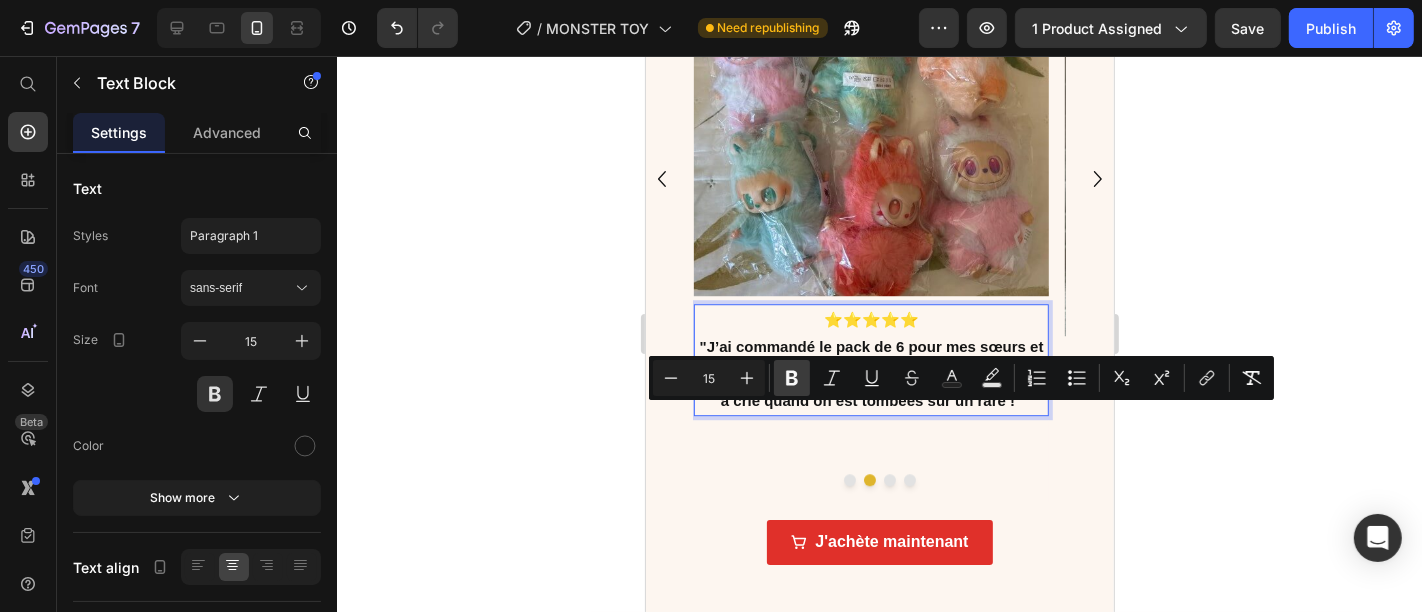click 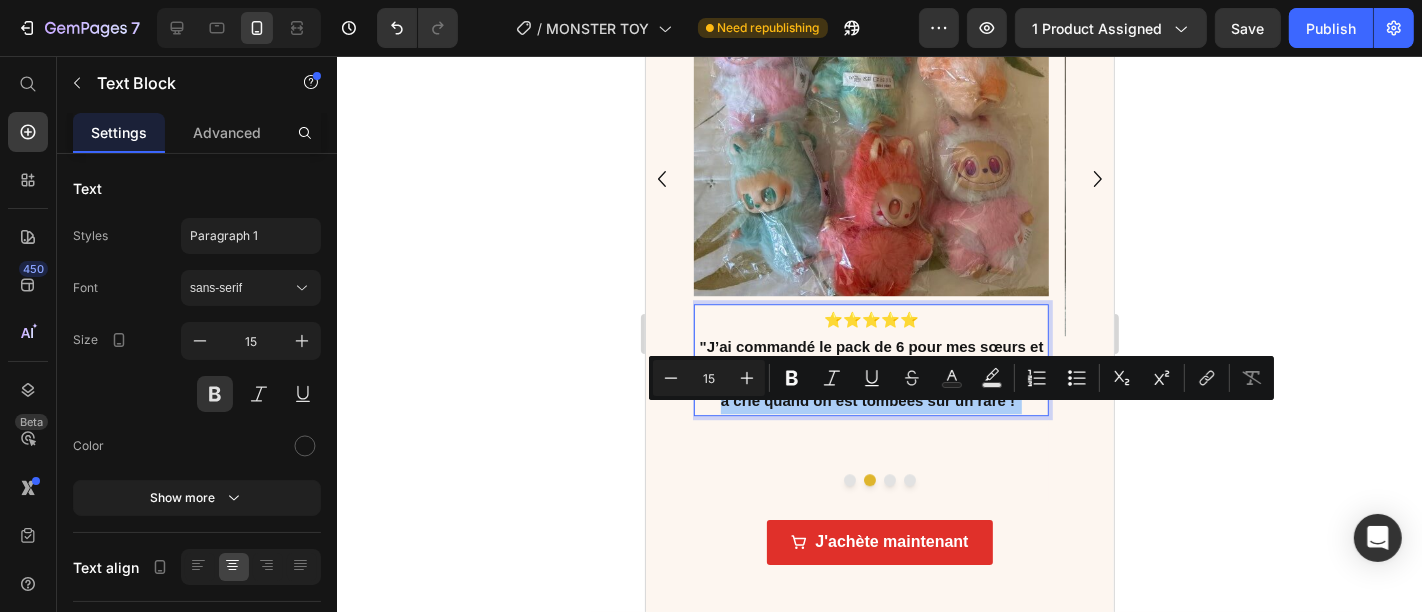 click 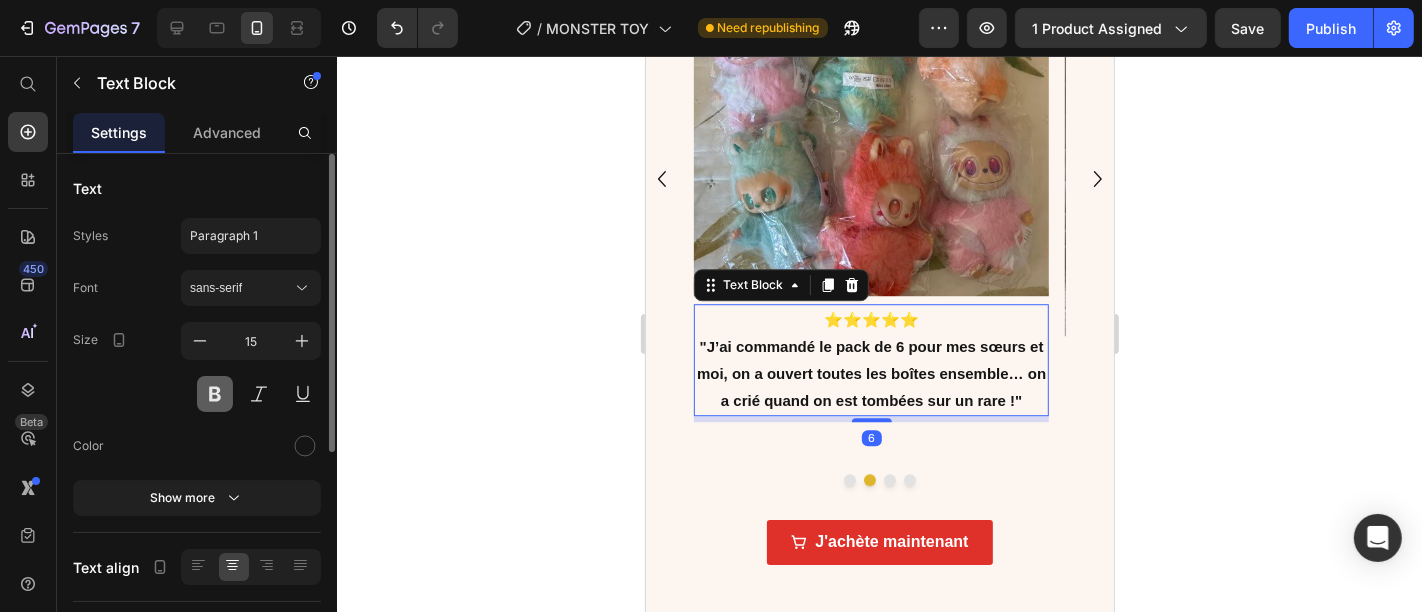 click at bounding box center [215, 394] 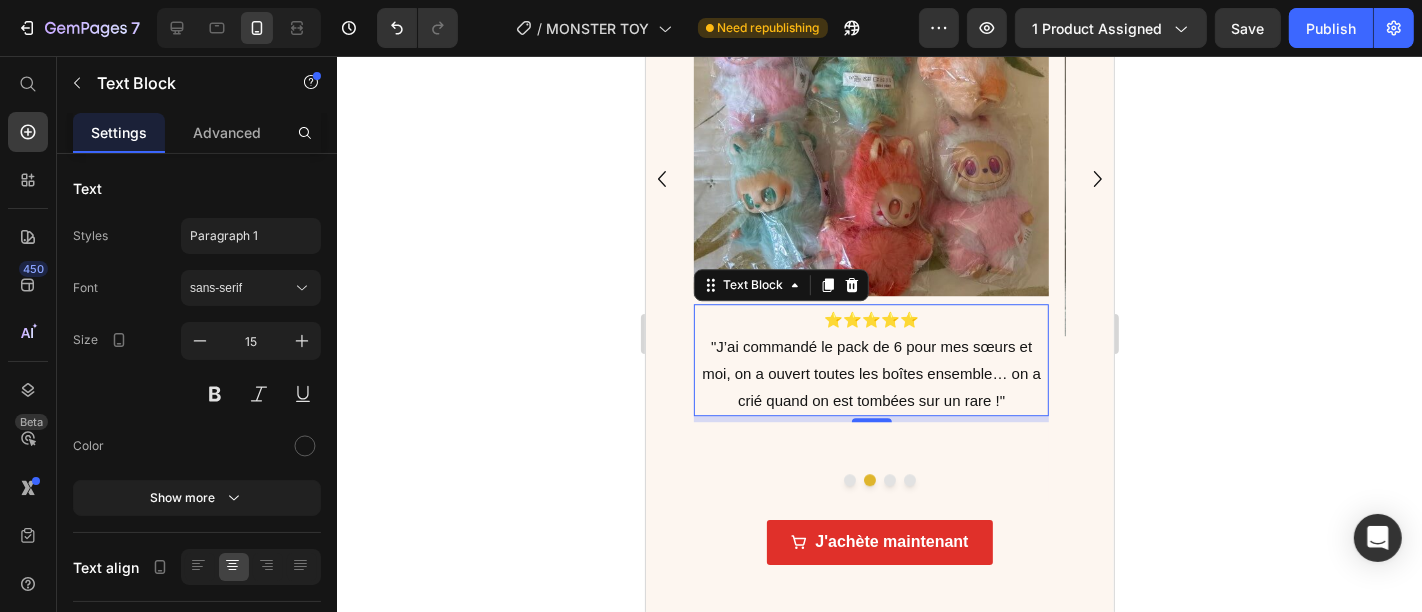 click 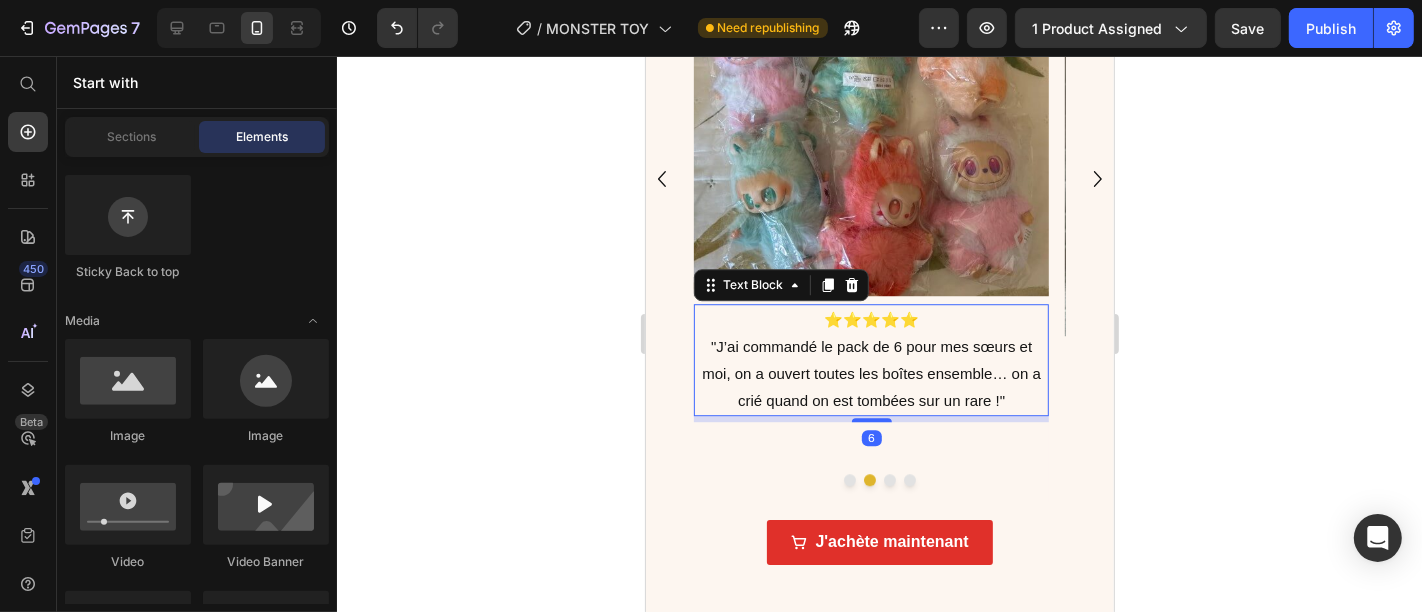 click on ""J’ai commandé le pack de 6 pour mes sœurs et moi, on a ouvert toutes les boîtes ensemble… on a crié quand on est tombées sur un rare !"" at bounding box center (870, 372) 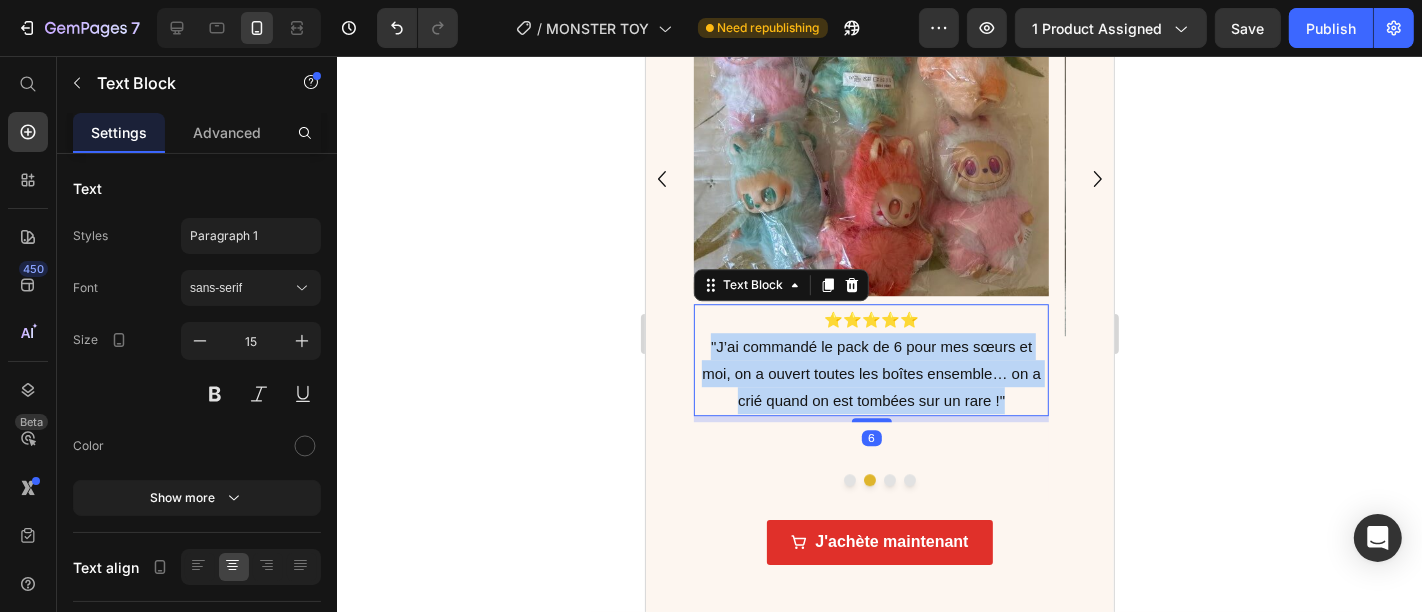 click on ""J’ai commandé le pack de 6 pour mes sœurs et moi, on a ouvert toutes les boîtes ensemble… on a crié quand on est tombées sur un rare !"" at bounding box center [870, 372] 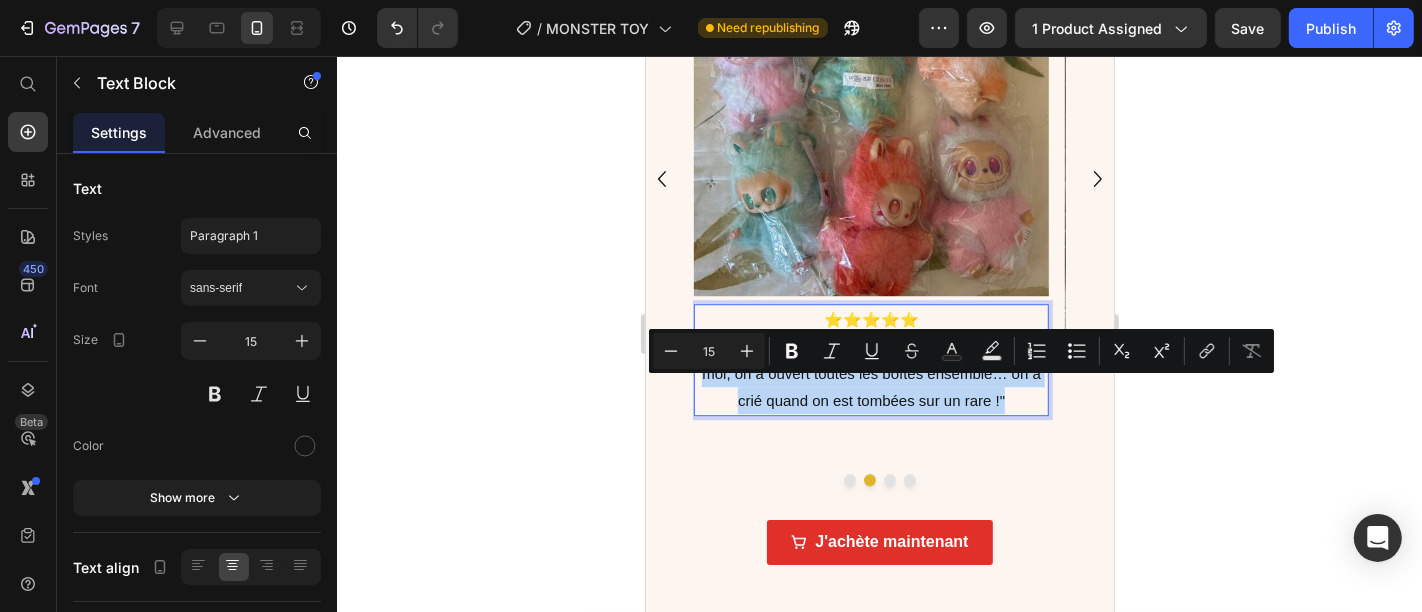 click on ""J’ai commandé le pack de 6 pour mes sœurs et moi, on a ouvert toutes les boîtes ensemble… on a crié quand on est tombées sur un rare !"" at bounding box center (870, 372) 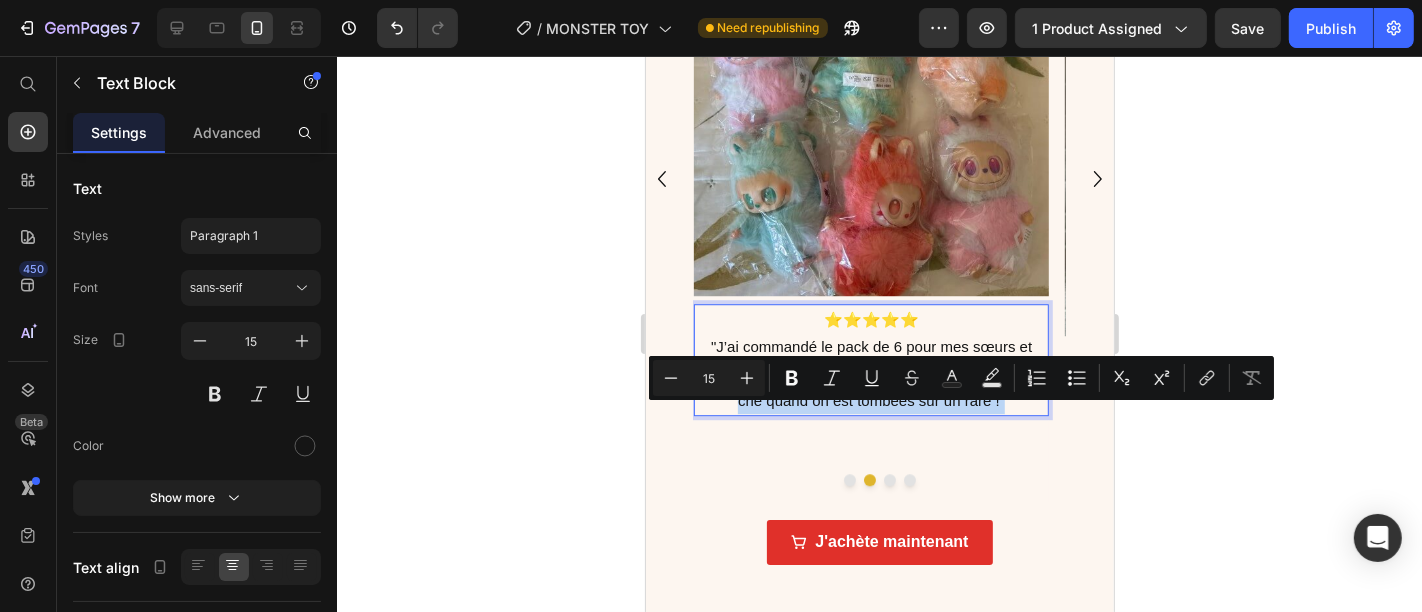 drag, startPoint x: 1008, startPoint y: 417, endPoint x: 1018, endPoint y: 447, distance: 31.622776 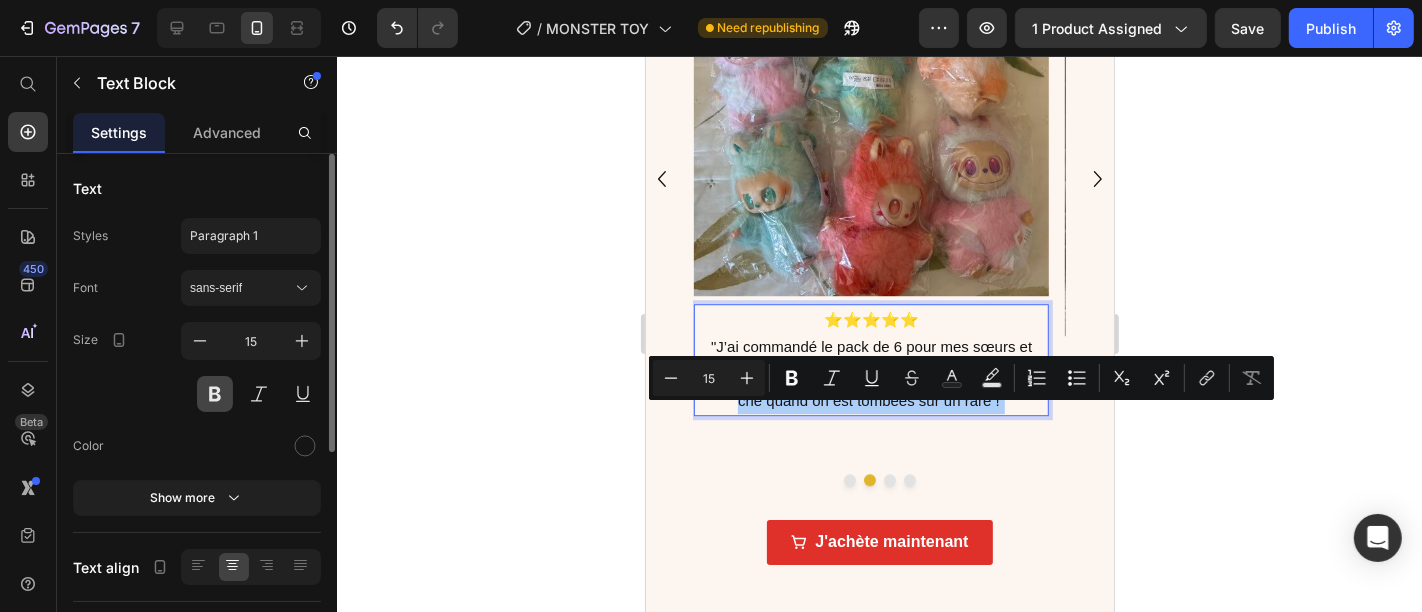 click at bounding box center (215, 394) 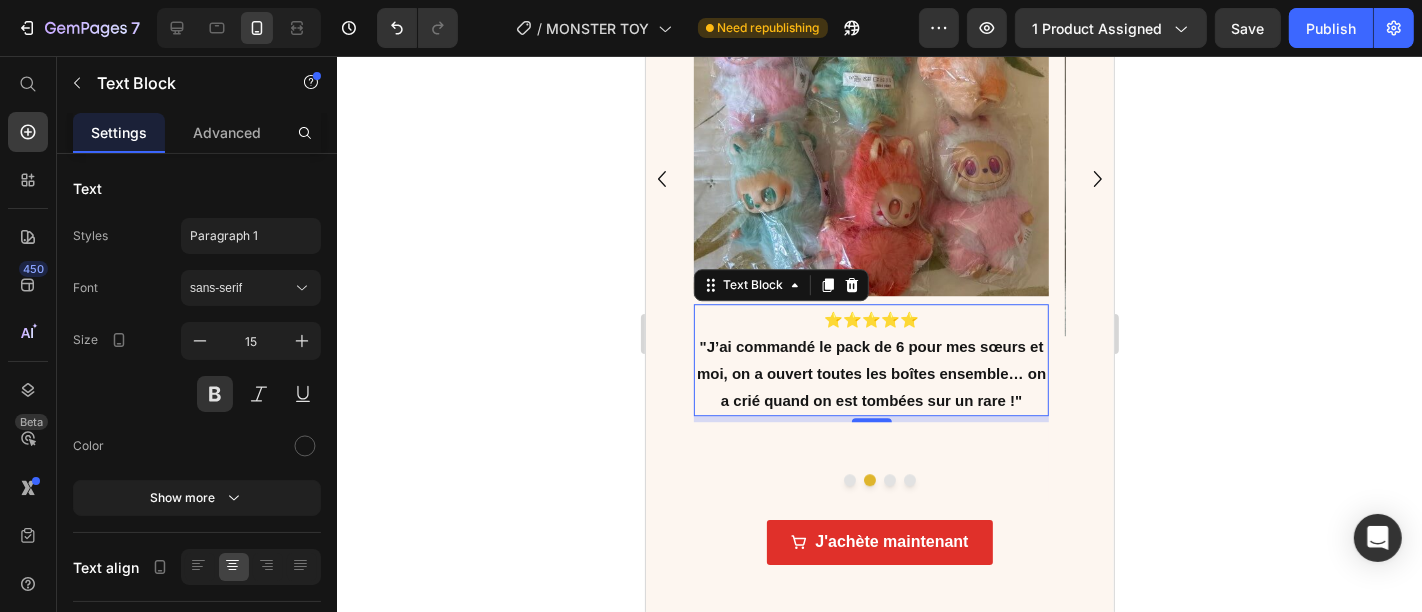 type 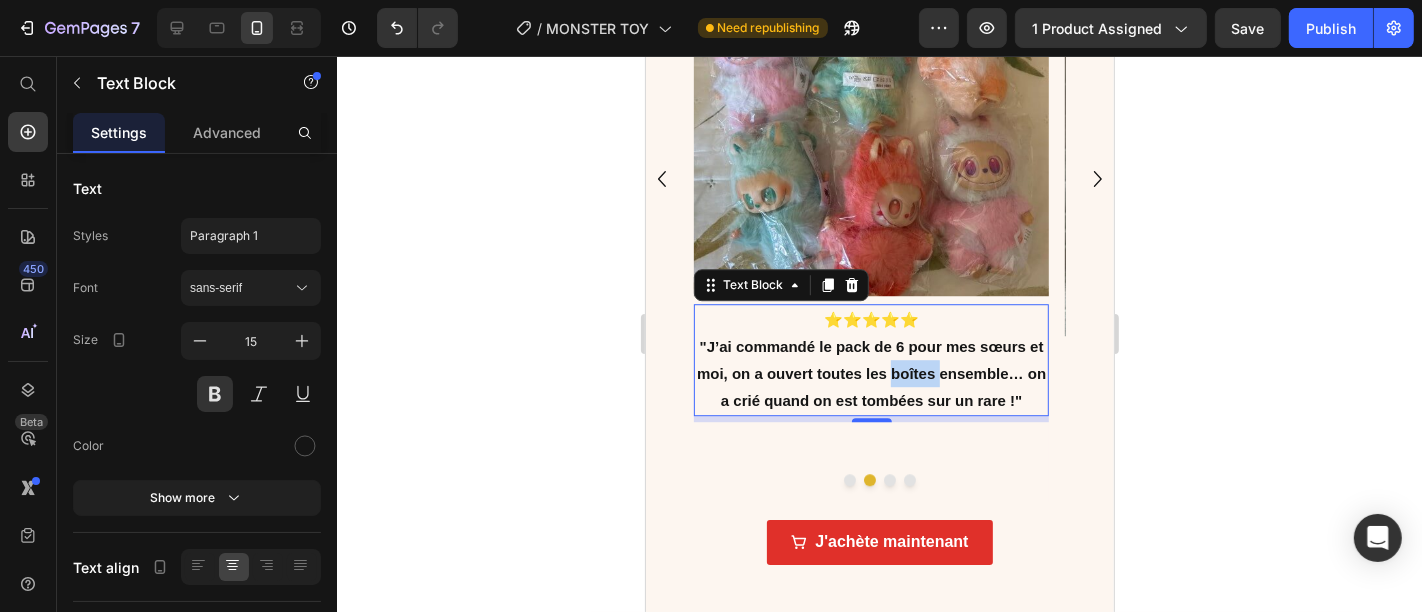 click on ""J’ai commandé le pack de 6 pour mes sœurs et moi, on a ouvert toutes les boîtes ensemble… on a crié quand on est tombées sur un rare !"" at bounding box center [870, 372] 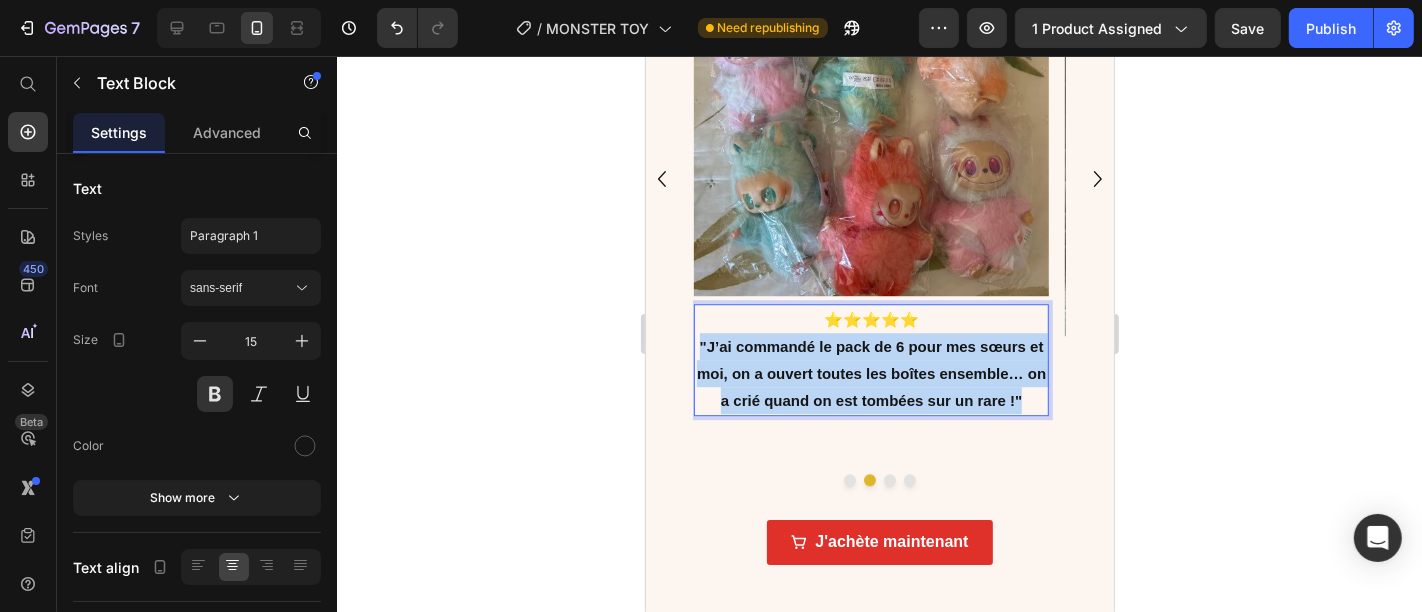 click on ""J’ai commandé le pack de 6 pour mes sœurs et moi, on a ouvert toutes les boîtes ensemble… on a crié quand on est tombées sur un rare !"" at bounding box center [870, 372] 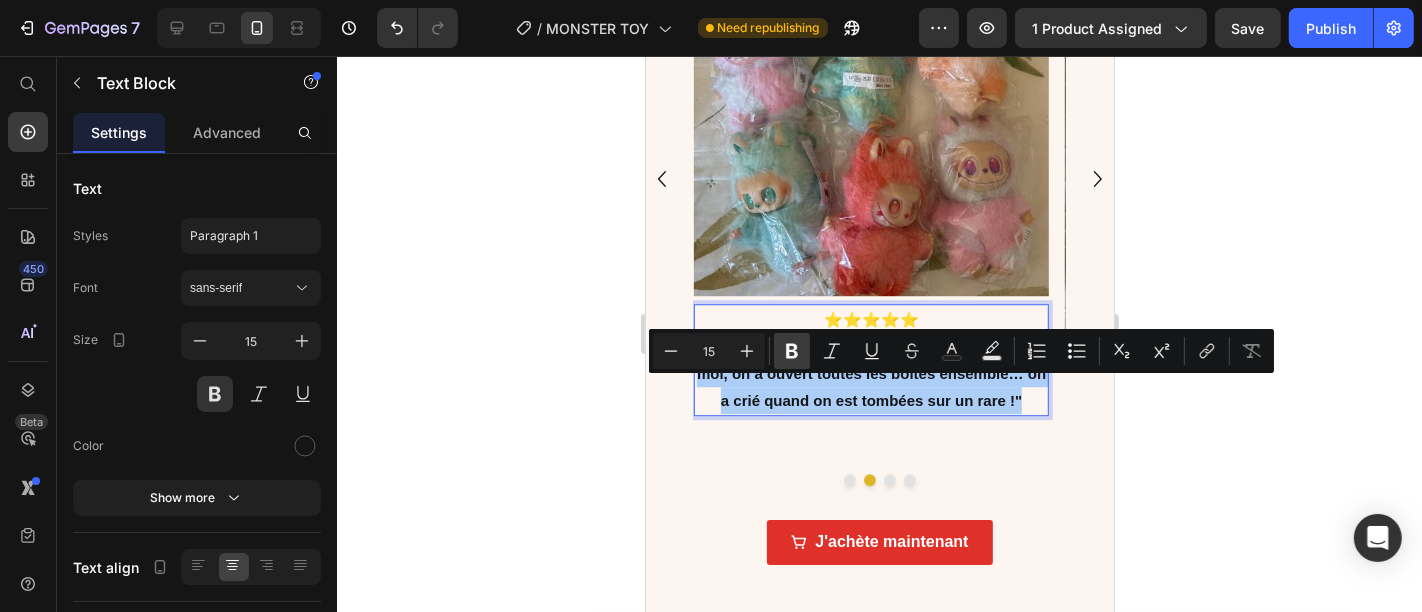 click 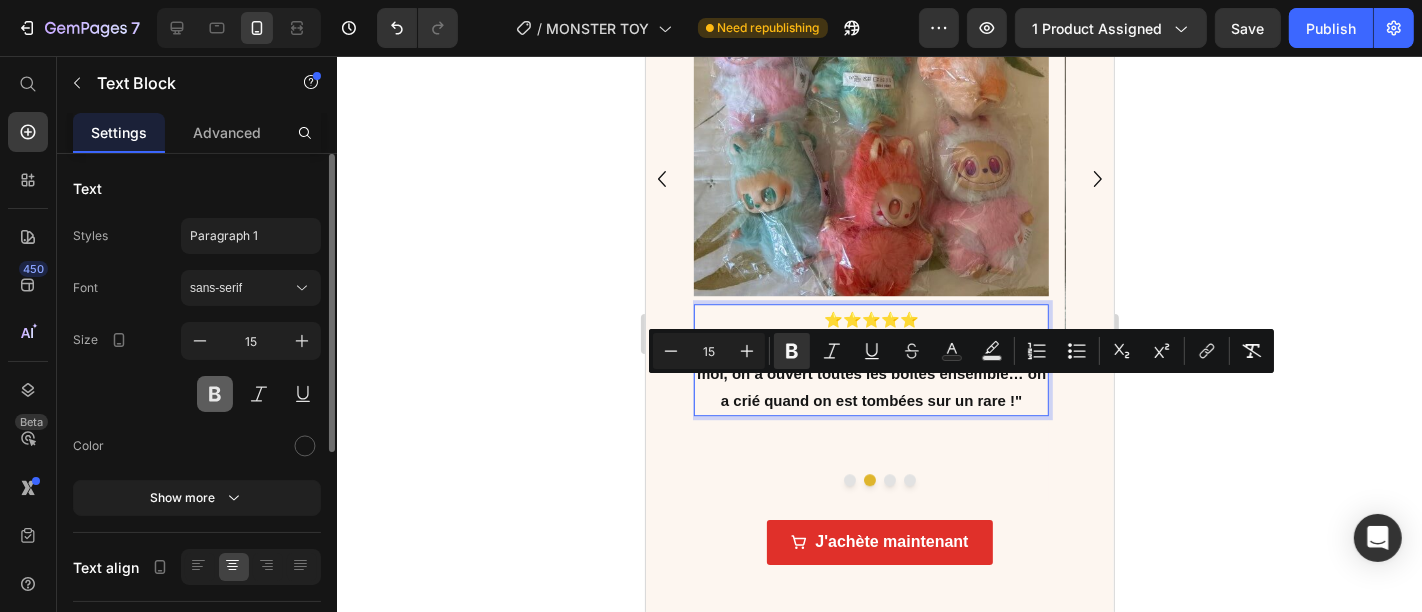 click at bounding box center [215, 394] 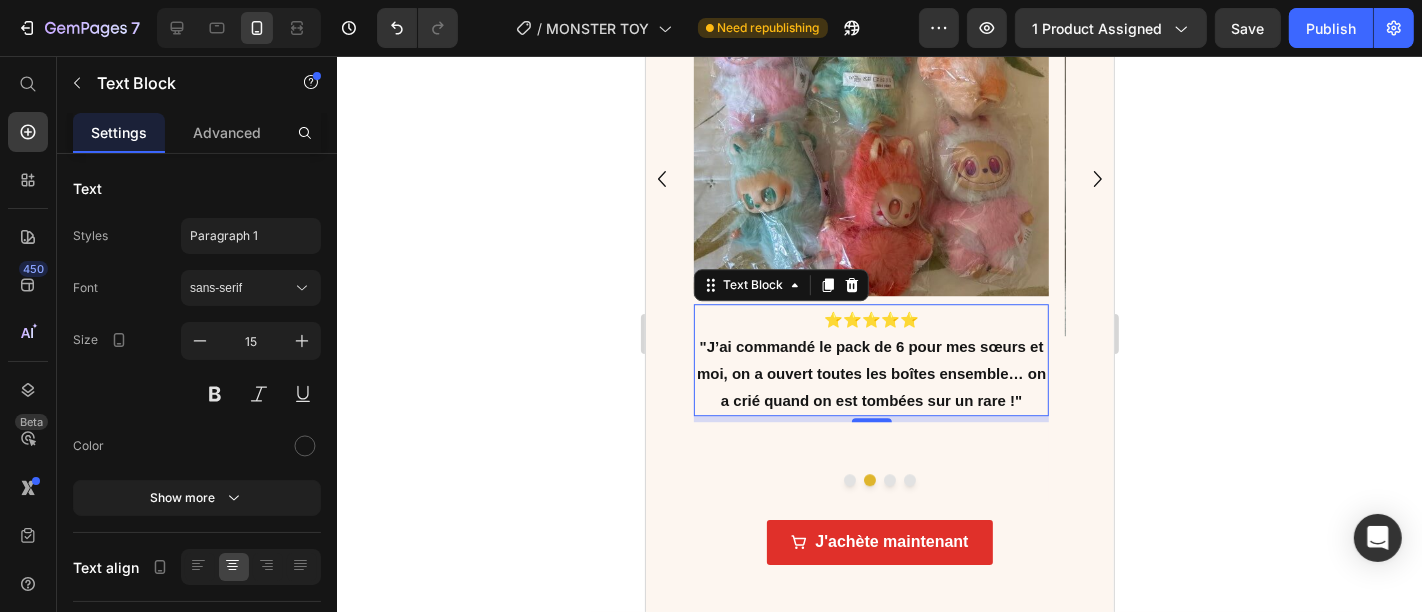 click on ""J’ai commandé le pack de 6 pour mes sœurs et moi, on a ouvert toutes les boîtes ensemble… on a crié quand on est tombées sur un rare !"" at bounding box center [870, 372] 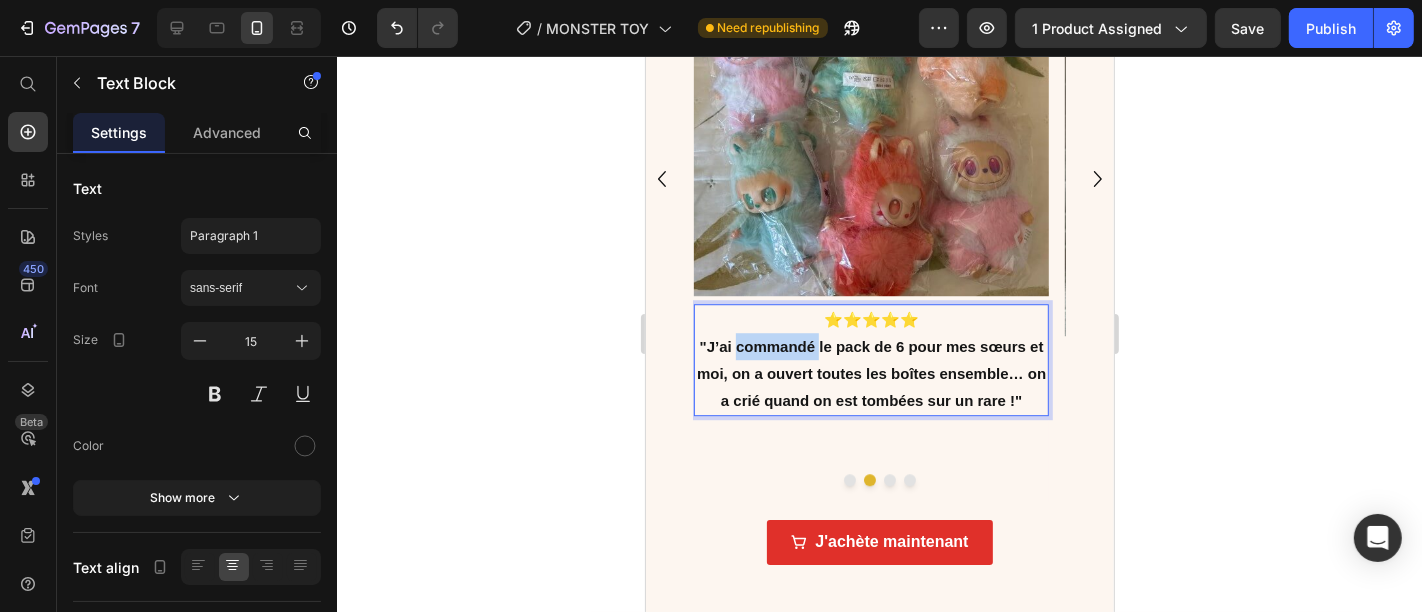 click on ""J’ai commandé le pack de 6 pour mes sœurs et moi, on a ouvert toutes les boîtes ensemble… on a crié quand on est tombées sur un rare !"" at bounding box center (870, 372) 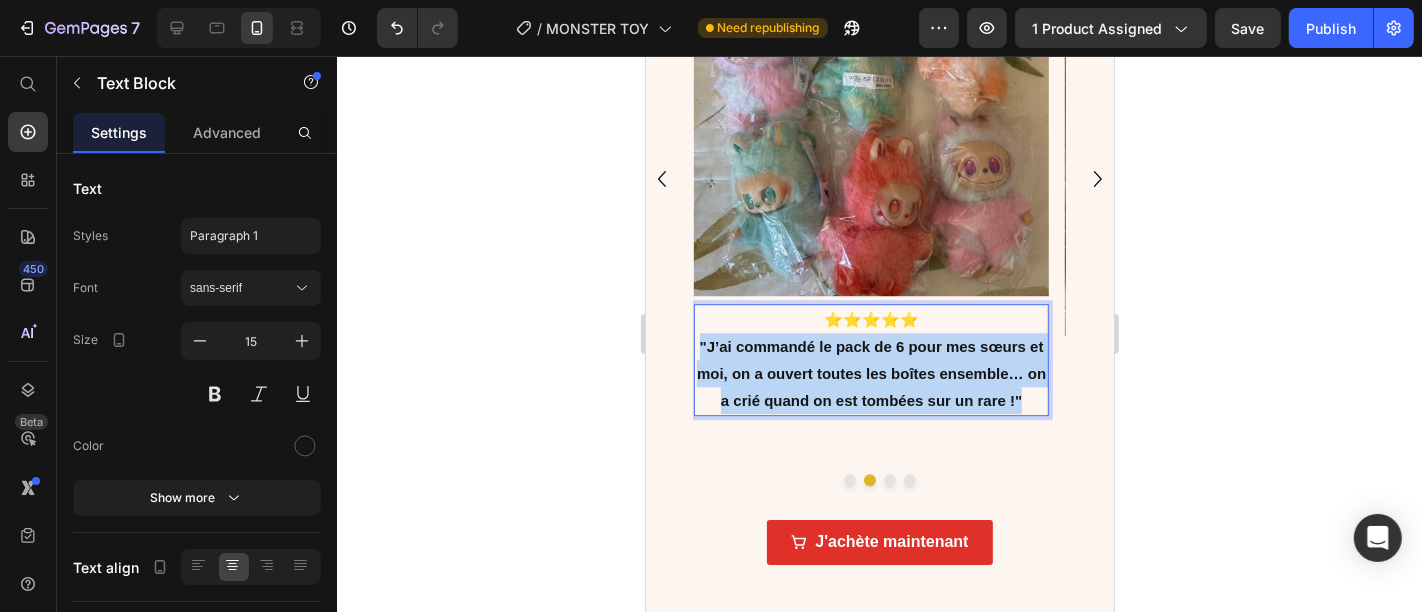 click on ""J’ai commandé le pack de 6 pour mes sœurs et moi, on a ouvert toutes les boîtes ensemble… on a crié quand on est tombées sur un rare !"" at bounding box center [870, 372] 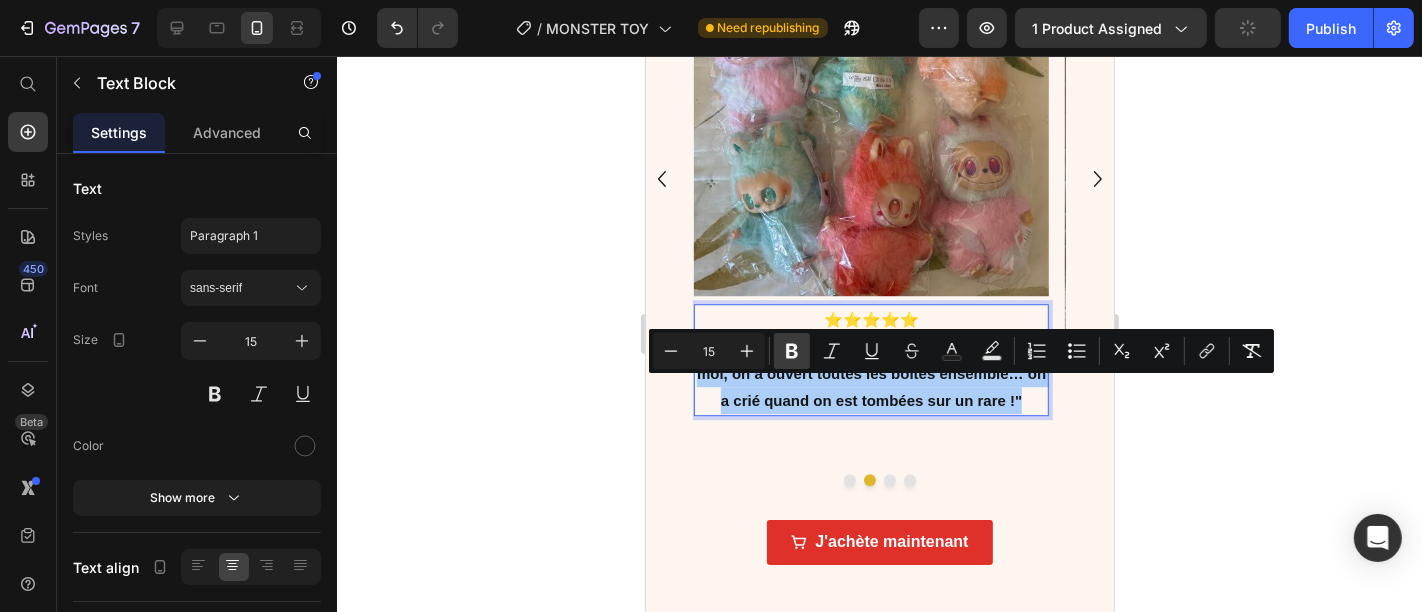 click on "Bold" at bounding box center [792, 351] 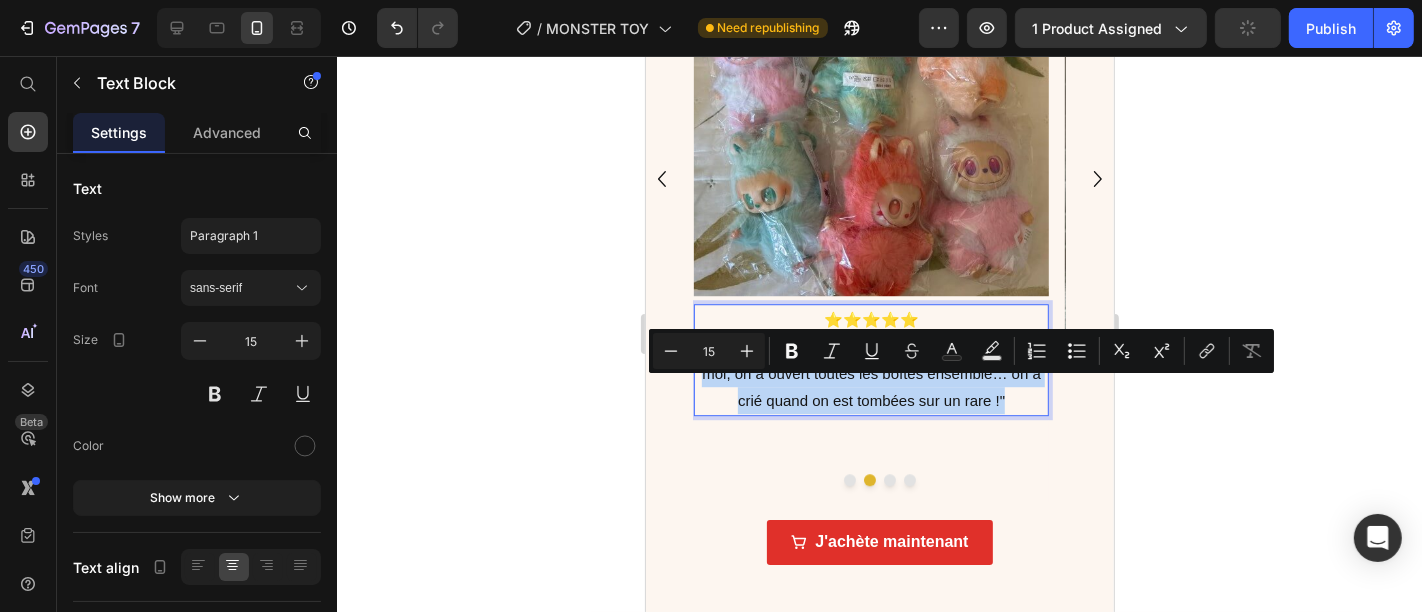 click on ""J’ai commandé le pack de 6 pour mes sœurs et moi, on a ouvert toutes les boîtes ensemble… on a crié quand on est tombées sur un rare !"" at bounding box center [870, 372] 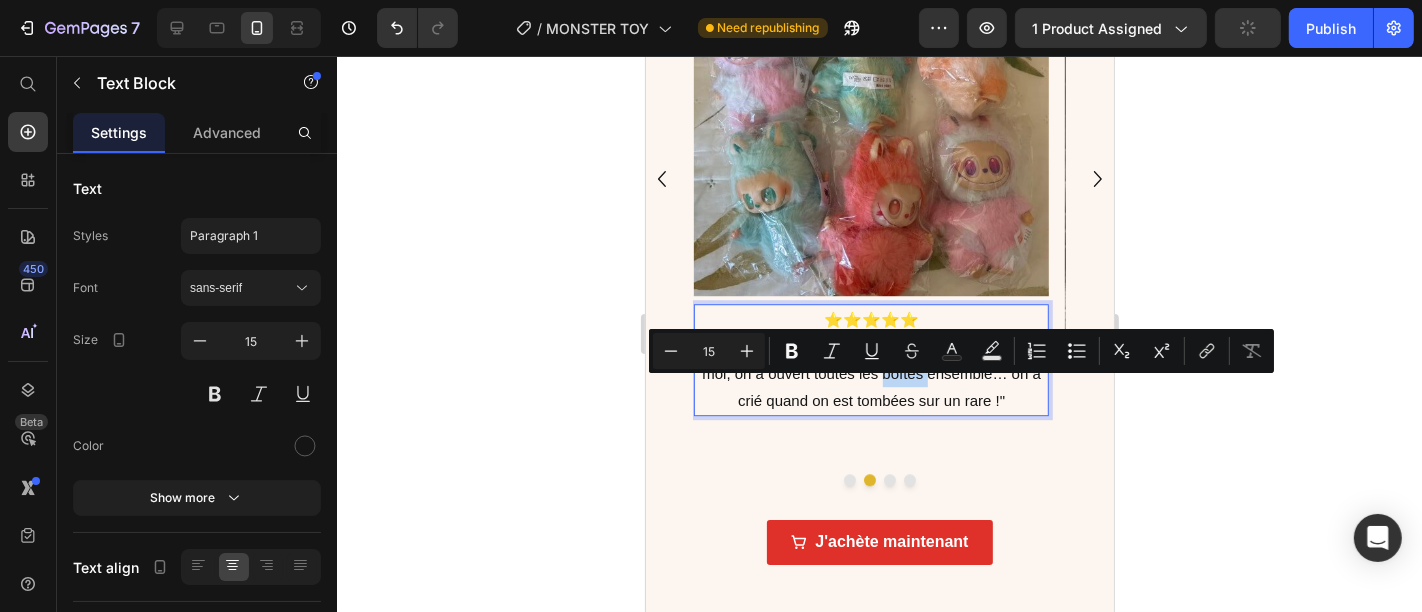 click on ""J’ai commandé le pack de 6 pour mes sœurs et moi, on a ouvert toutes les boîtes ensemble… on a crié quand on est tombées sur un rare !"" at bounding box center (870, 372) 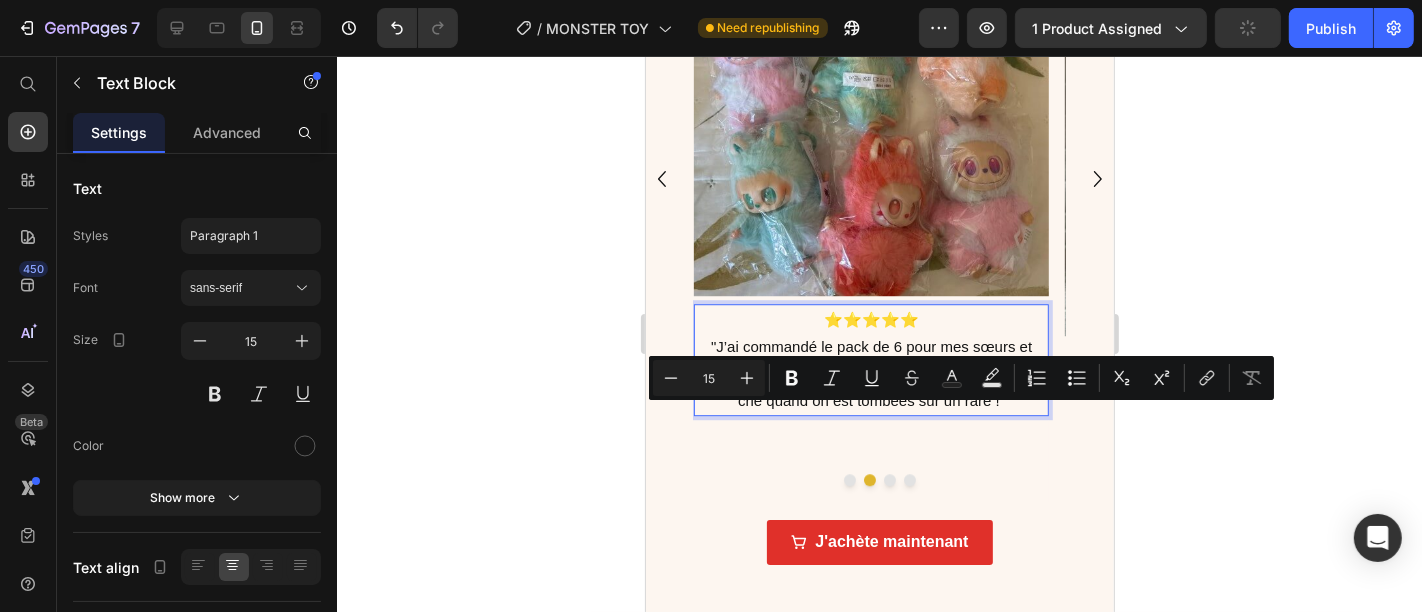 click on ""J’ai commandé le pack de 6 pour mes sœurs et moi, on a ouvert toutes les boîtes ensemble… on a crié quand on est tombées sur un rare !"" at bounding box center (870, 372) 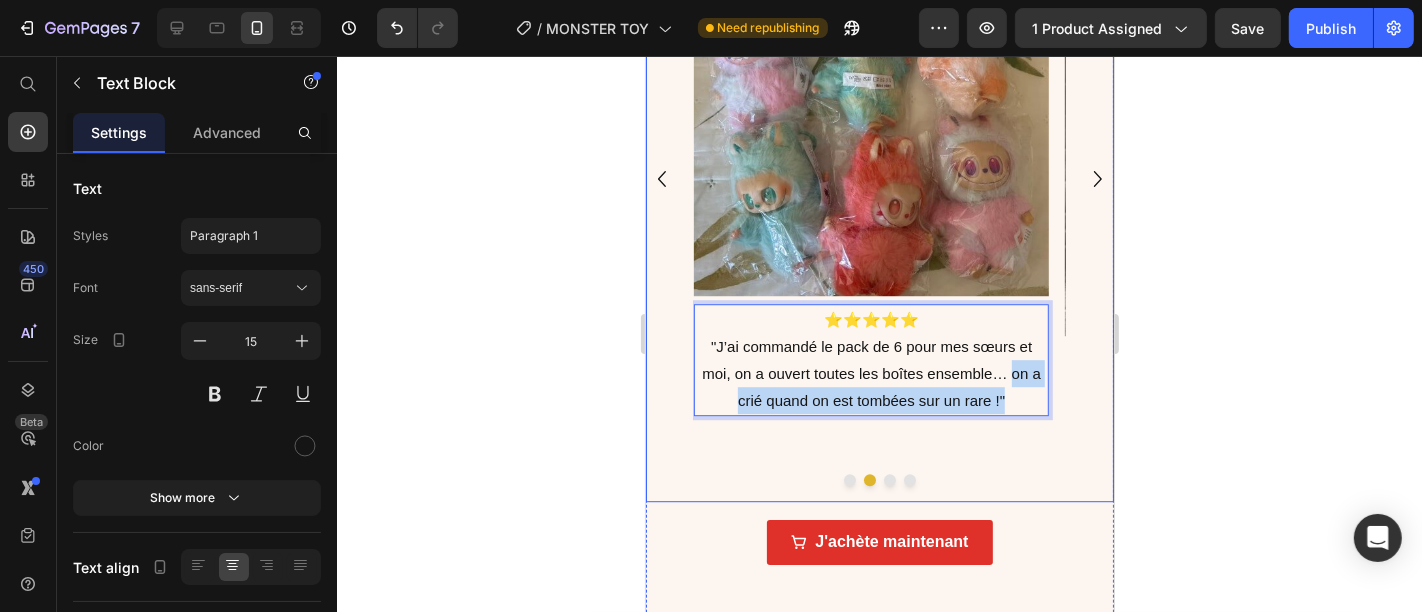 drag, startPoint x: 1011, startPoint y: 417, endPoint x: 1015, endPoint y: 463, distance: 46.173584 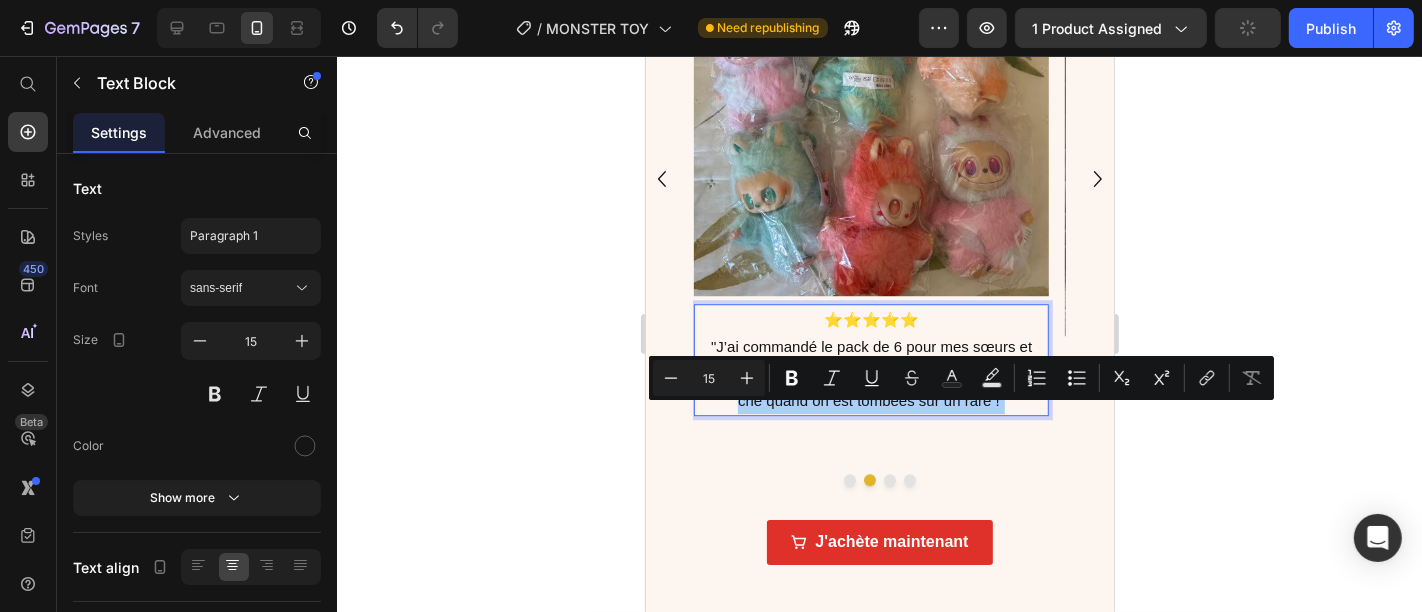 click 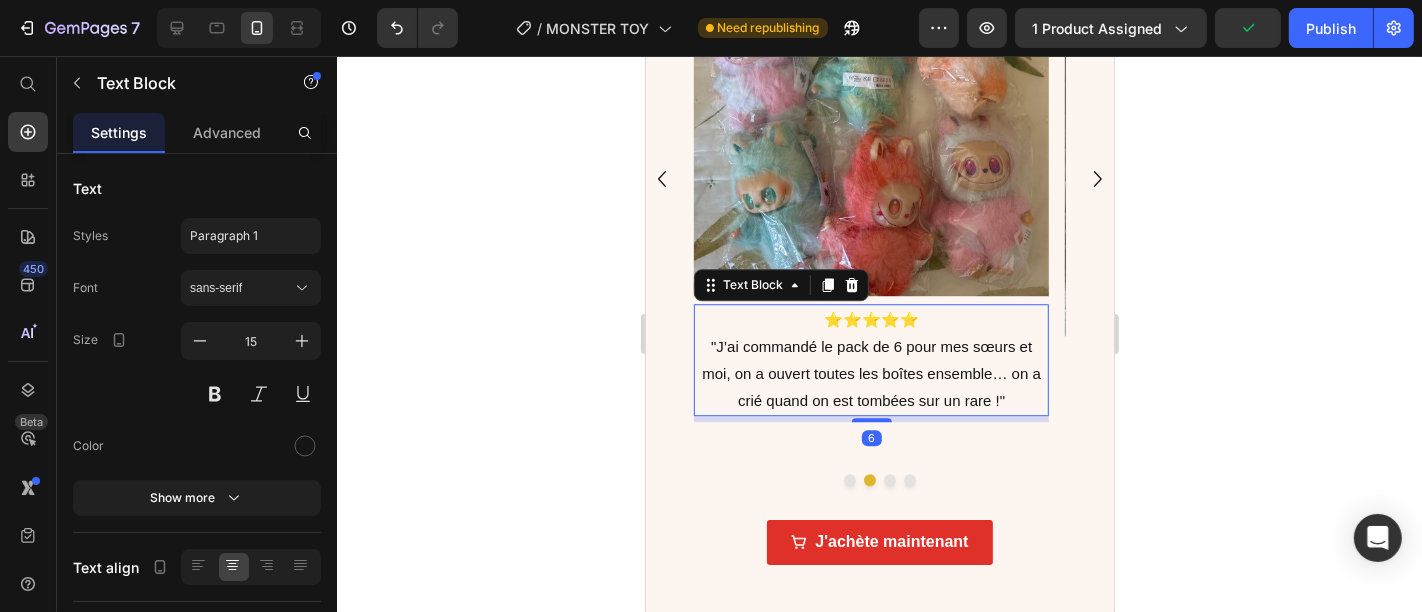 click on ""J’ai commandé le pack de 6 pour mes sœurs et moi, on a ouvert toutes les boîtes ensemble… on a crié quand on est tombées sur un rare !"" at bounding box center [870, 372] 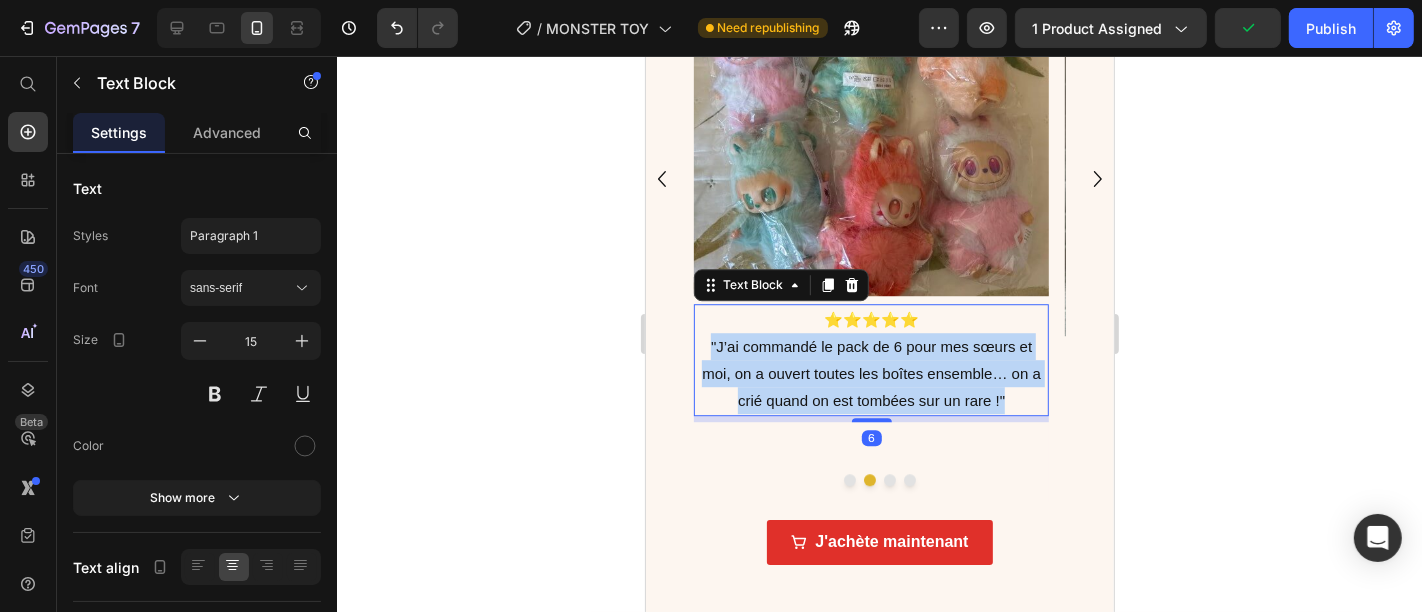 click on ""J’ai commandé le pack de 6 pour mes sœurs et moi, on a ouvert toutes les boîtes ensemble… on a crié quand on est tombées sur un rare !"" at bounding box center [870, 372] 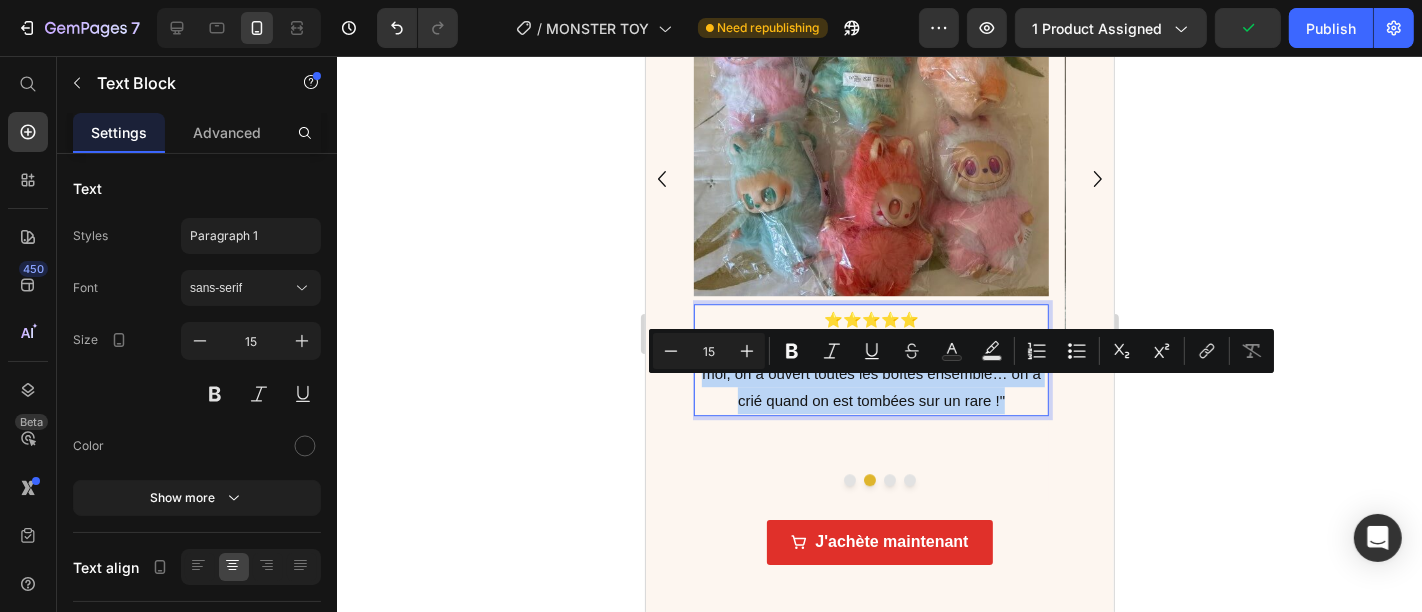click on ""J’ai commandé le pack de 6 pour mes sœurs et moi, on a ouvert toutes les boîtes ensemble… on a crié quand on est tombées sur un rare !"" at bounding box center (870, 372) 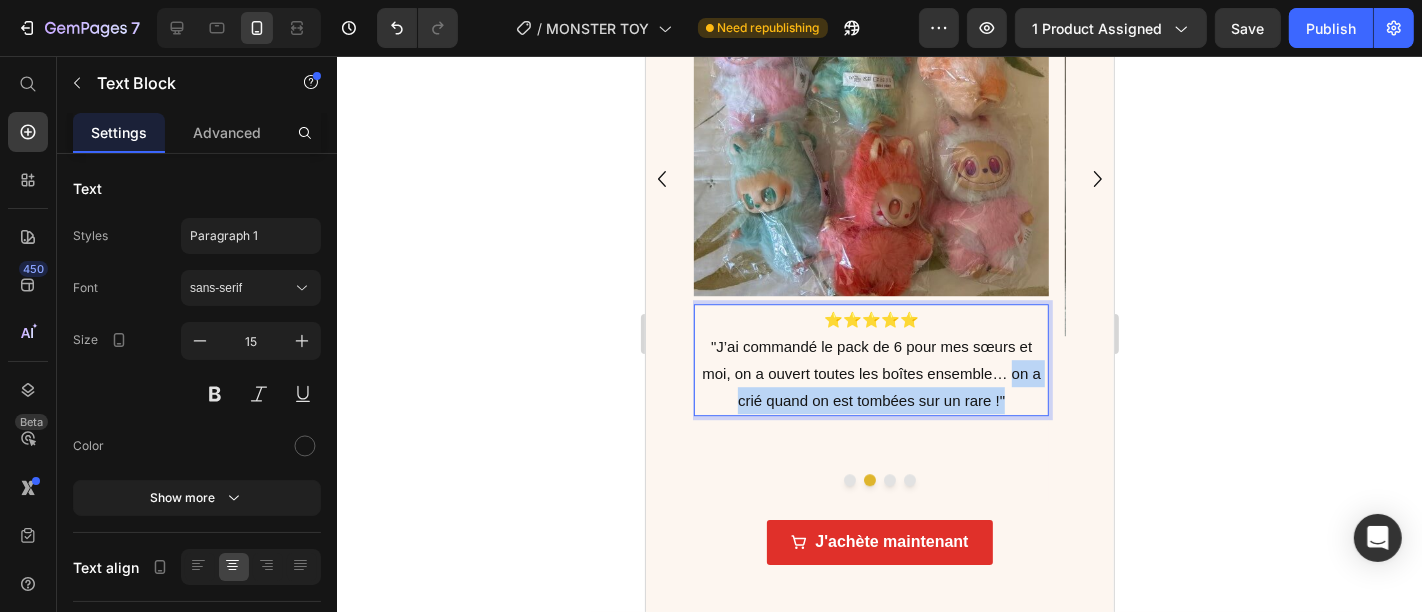 drag, startPoint x: 1012, startPoint y: 417, endPoint x: 1014, endPoint y: 434, distance: 17.117243 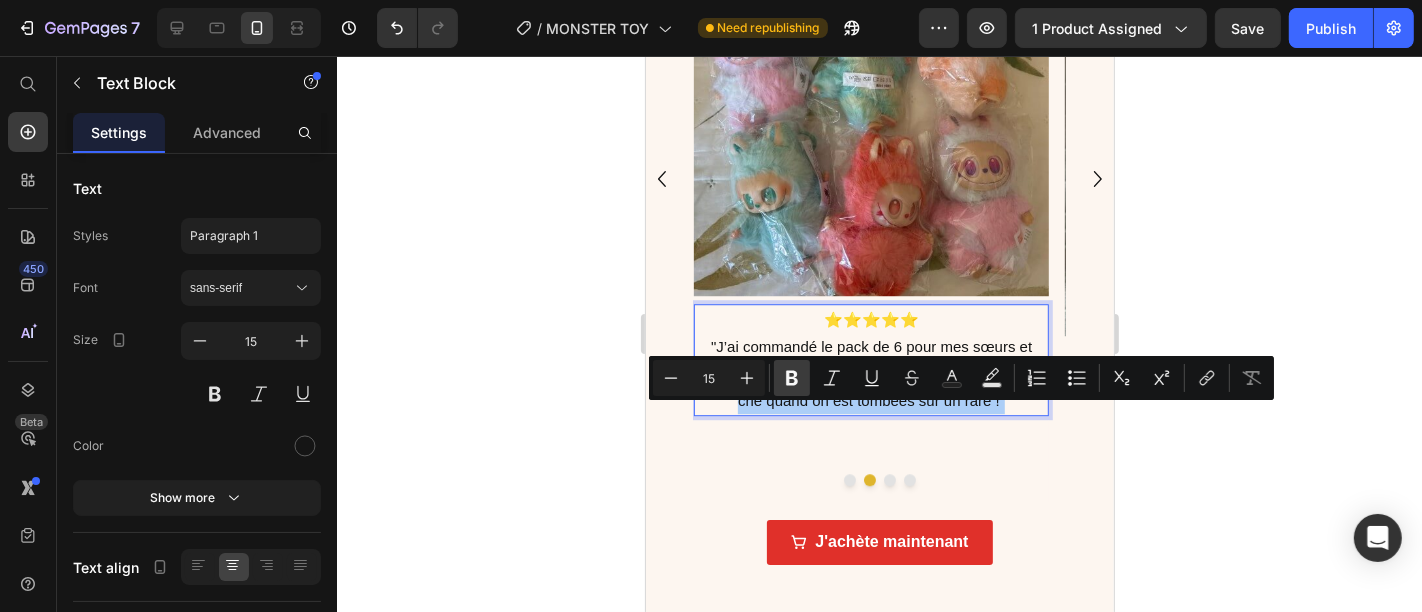 click 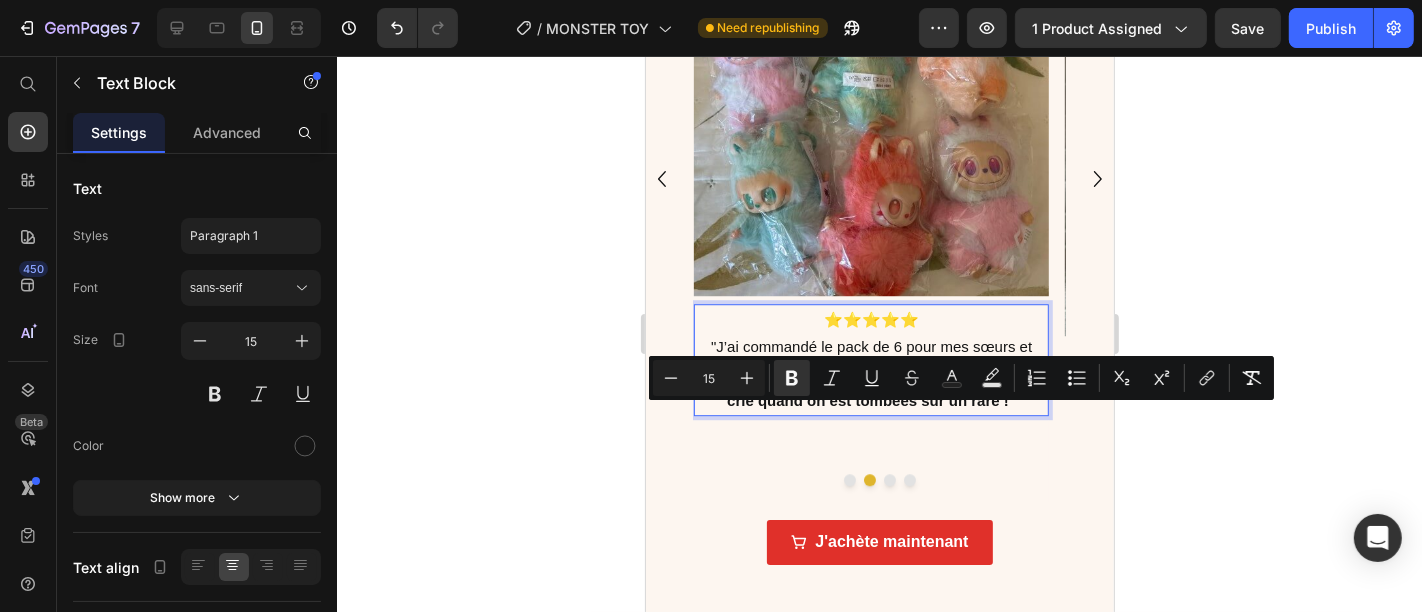 click 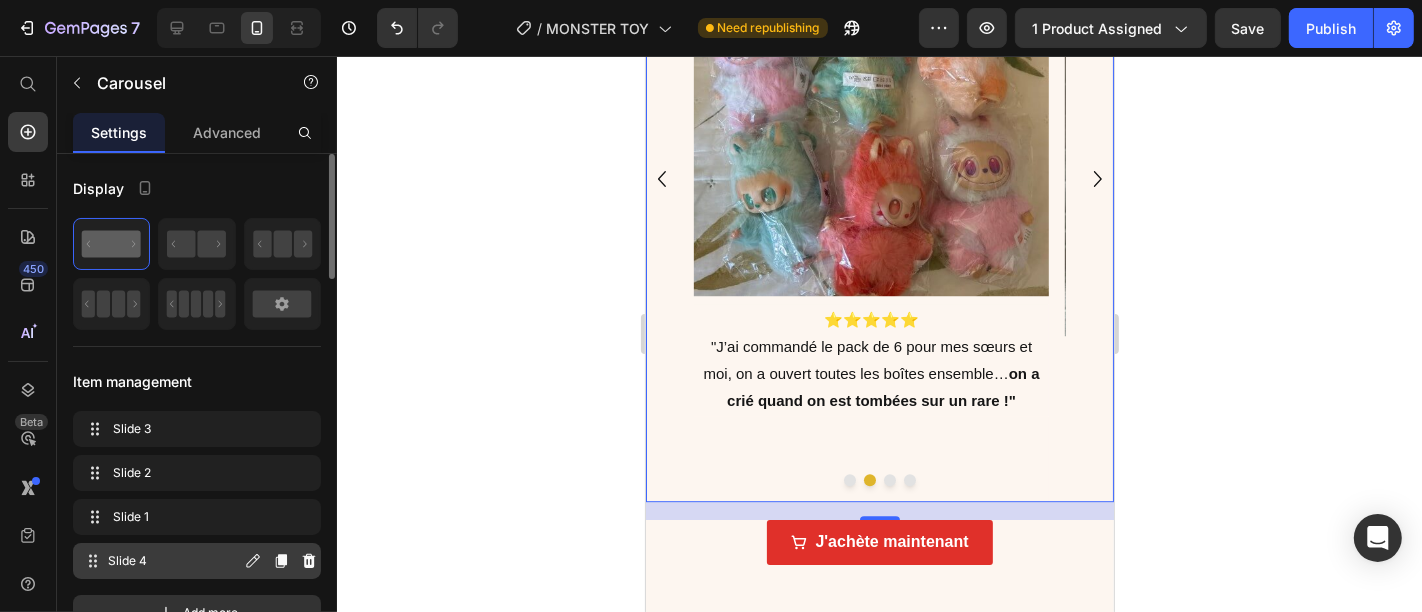 click on "Slide 4 Slide 4" at bounding box center (161, 561) 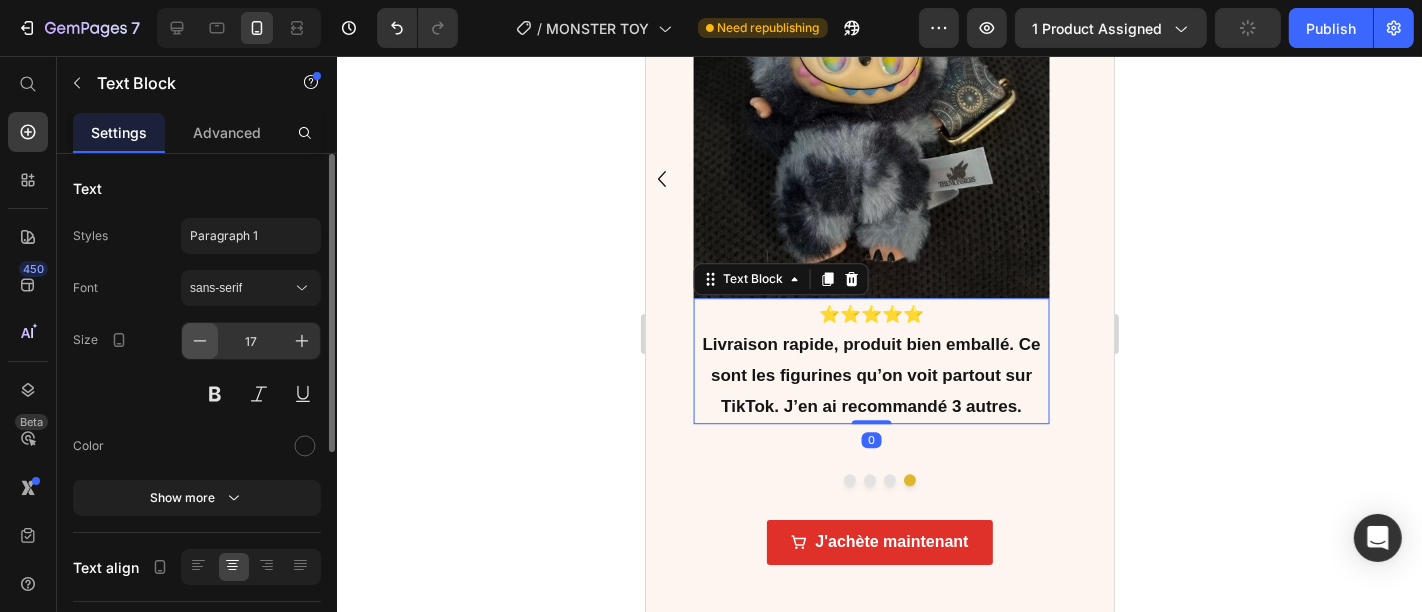 click 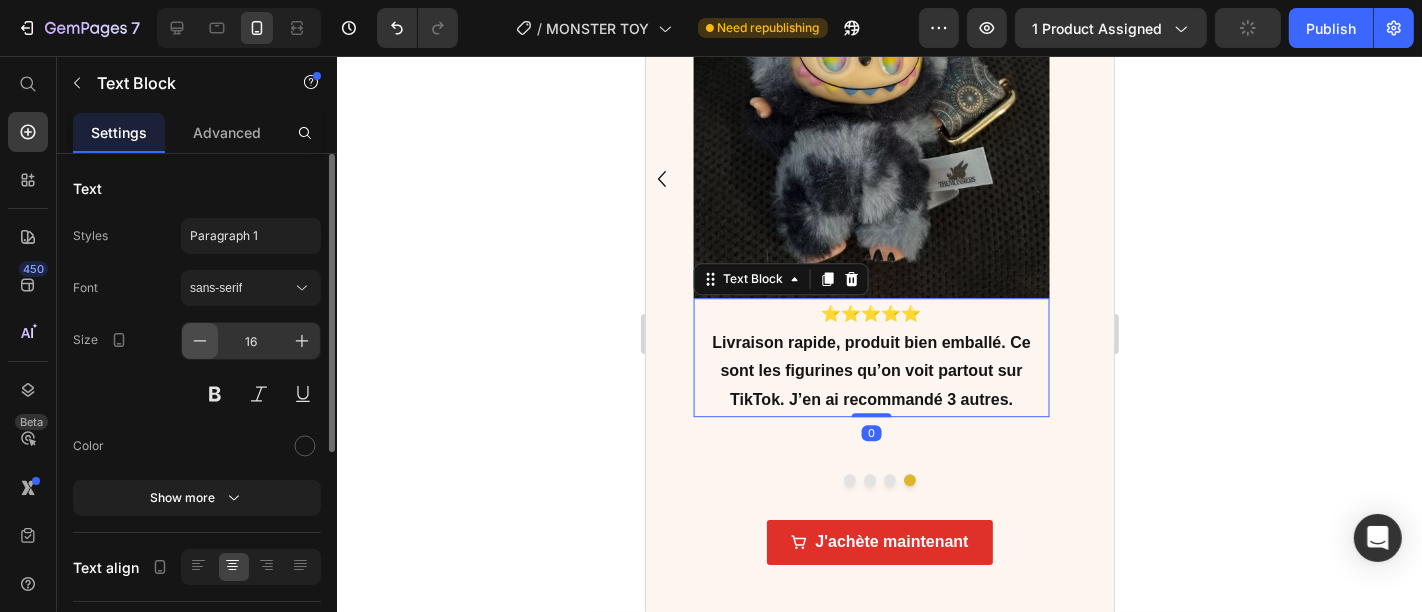 click 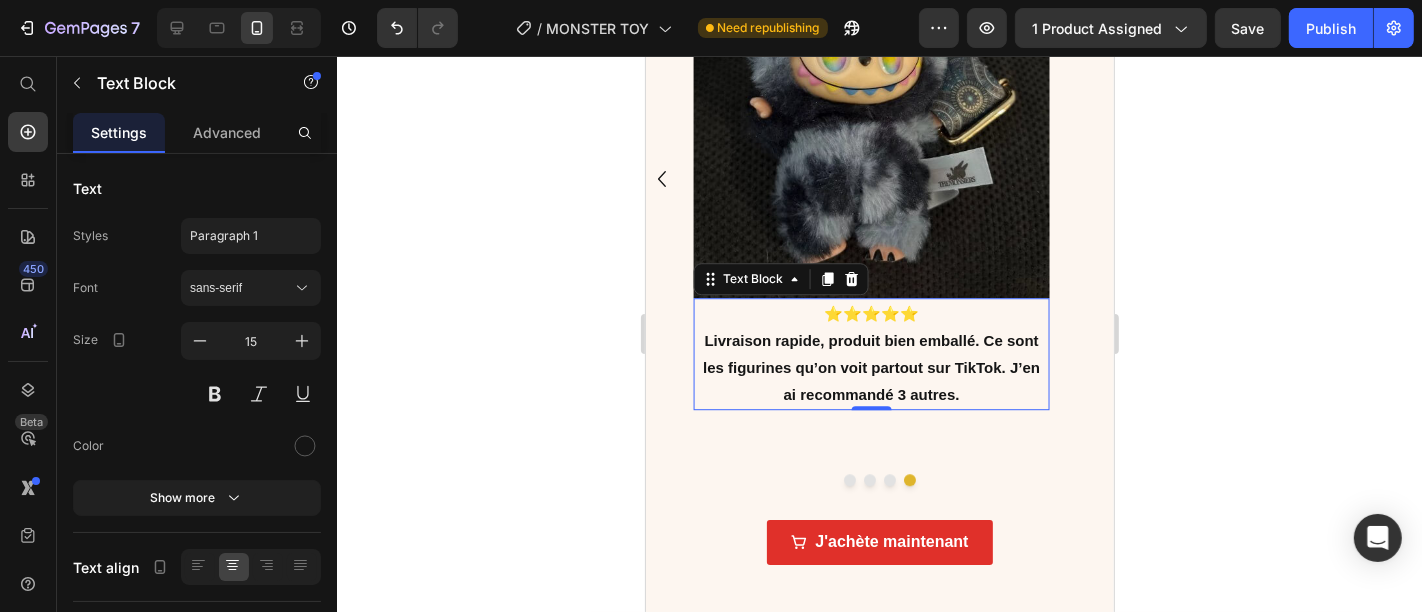 click on "Livraison rapide, produit bien emballé. Ce sont les figurines qu’on voit partout sur TikTok. J’en ai recommandé 3 autres." at bounding box center (870, 366) 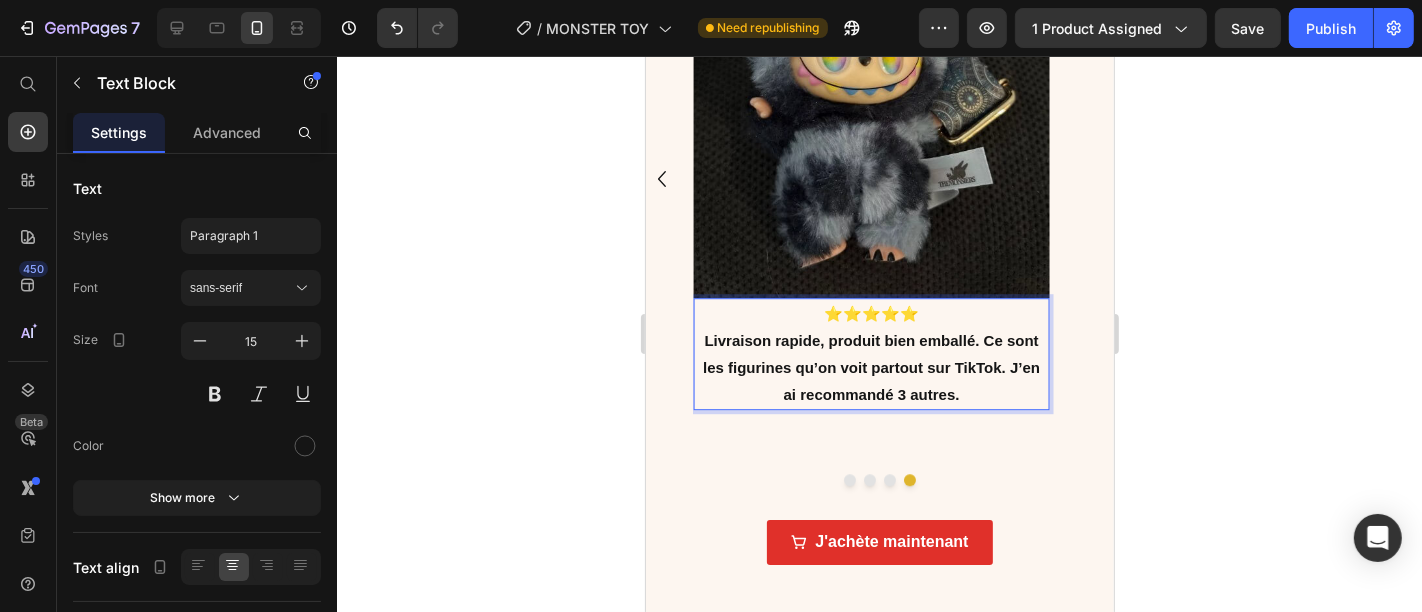 click on "Livraison rapide, produit bien emballé. Ce sont les figurines qu’on voit partout sur TikTok. J’en ai recommandé 3 autres." at bounding box center [870, 366] 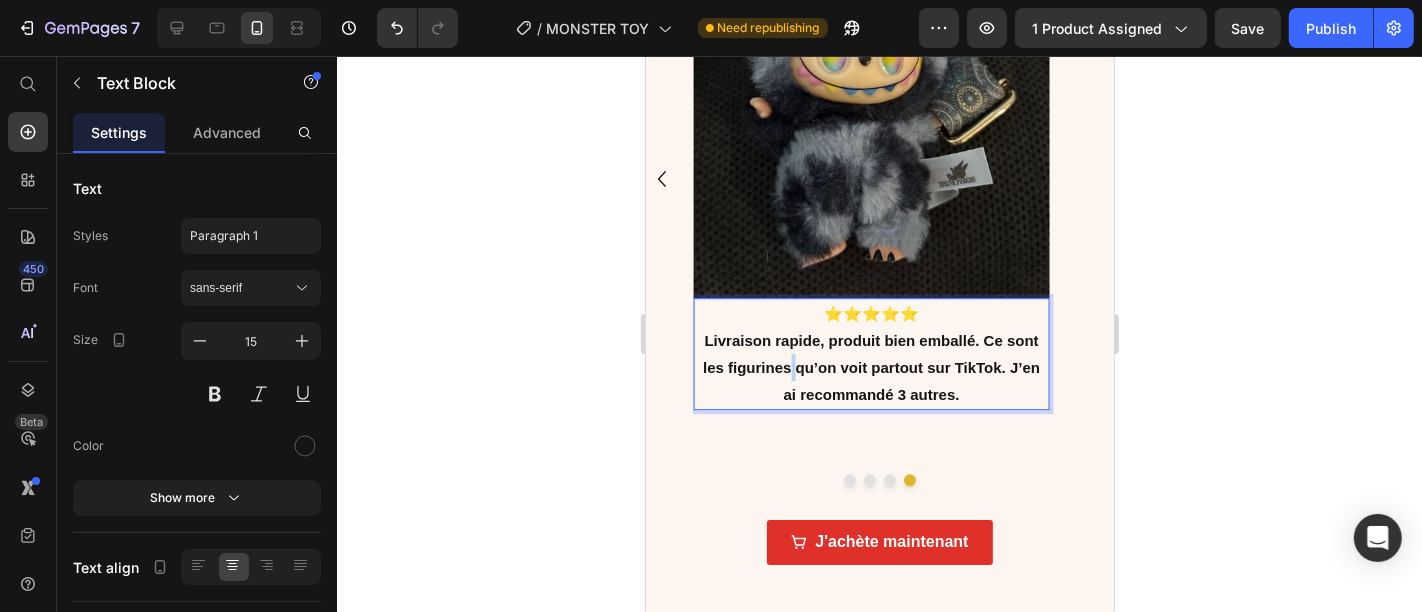 click on "Livraison rapide, produit bien emballé. Ce sont les figurines qu’on voit partout sur TikTok. J’en ai recommandé 3 autres." at bounding box center (870, 366) 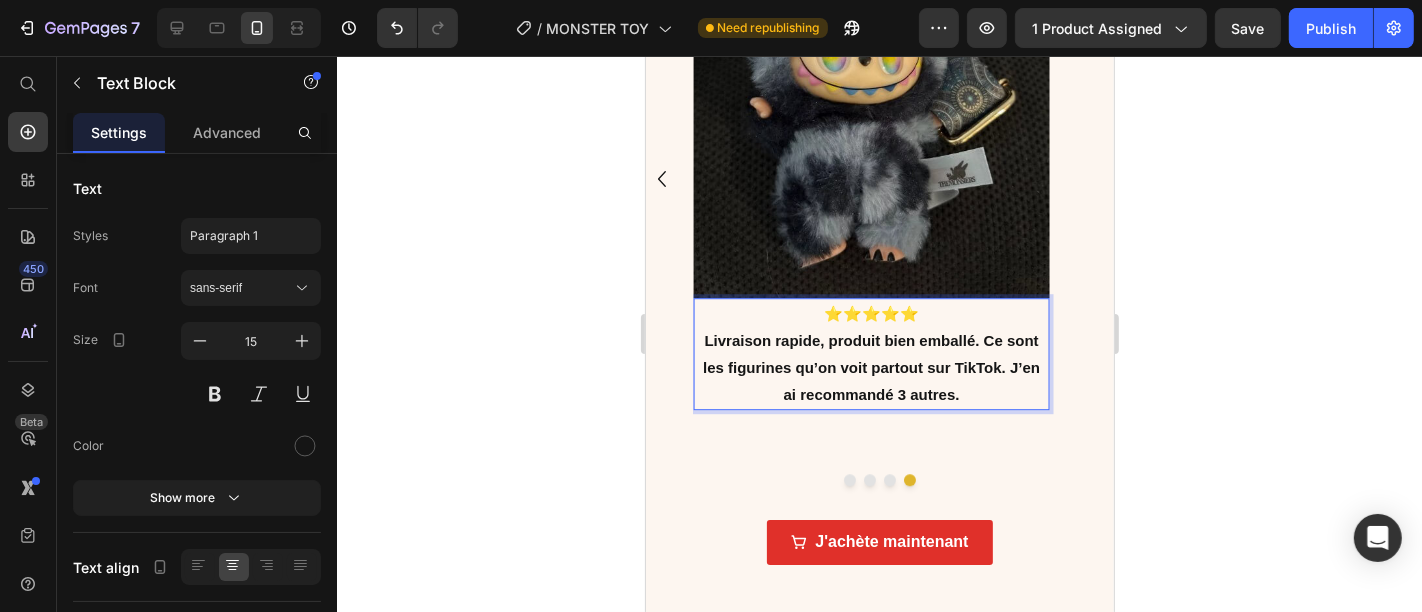 click on "Livraison rapide, produit bien emballé. Ce sont les figurines qu’on voit partout sur TikTok. J’en ai recommandé 3 autres." at bounding box center [870, 366] 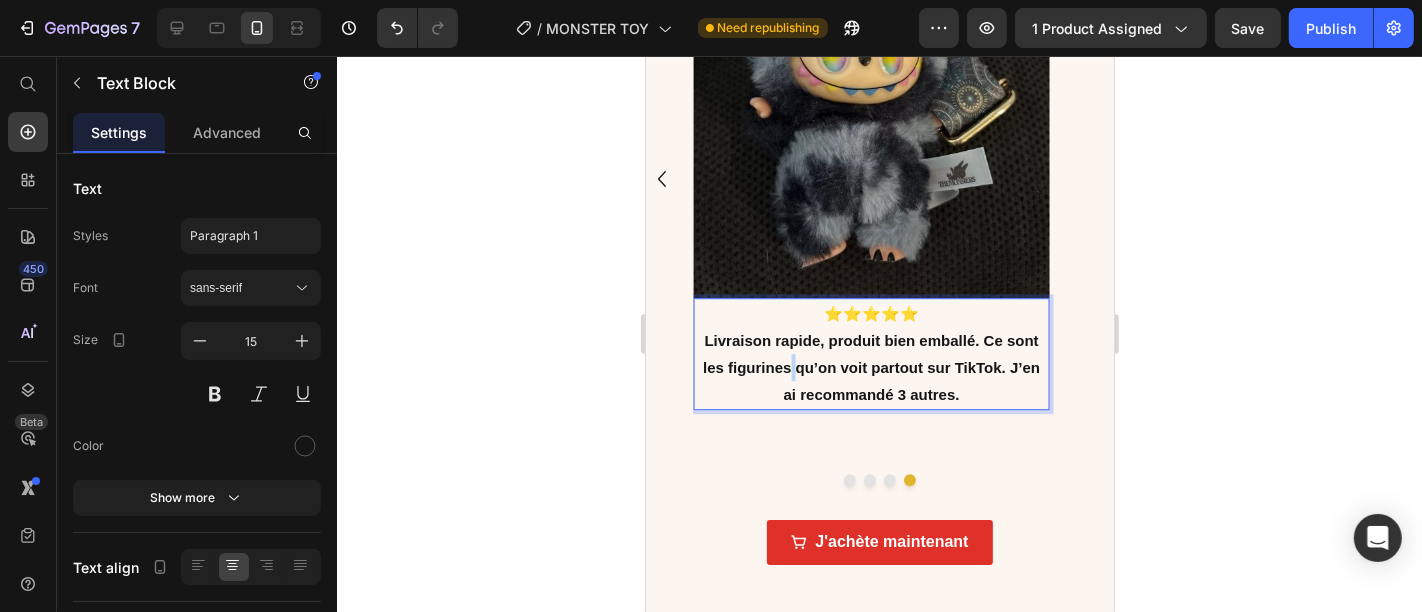 click on "Livraison rapide, produit bien emballé. Ce sont les figurines qu’on voit partout sur TikTok. J’en ai recommandé 3 autres." at bounding box center [870, 366] 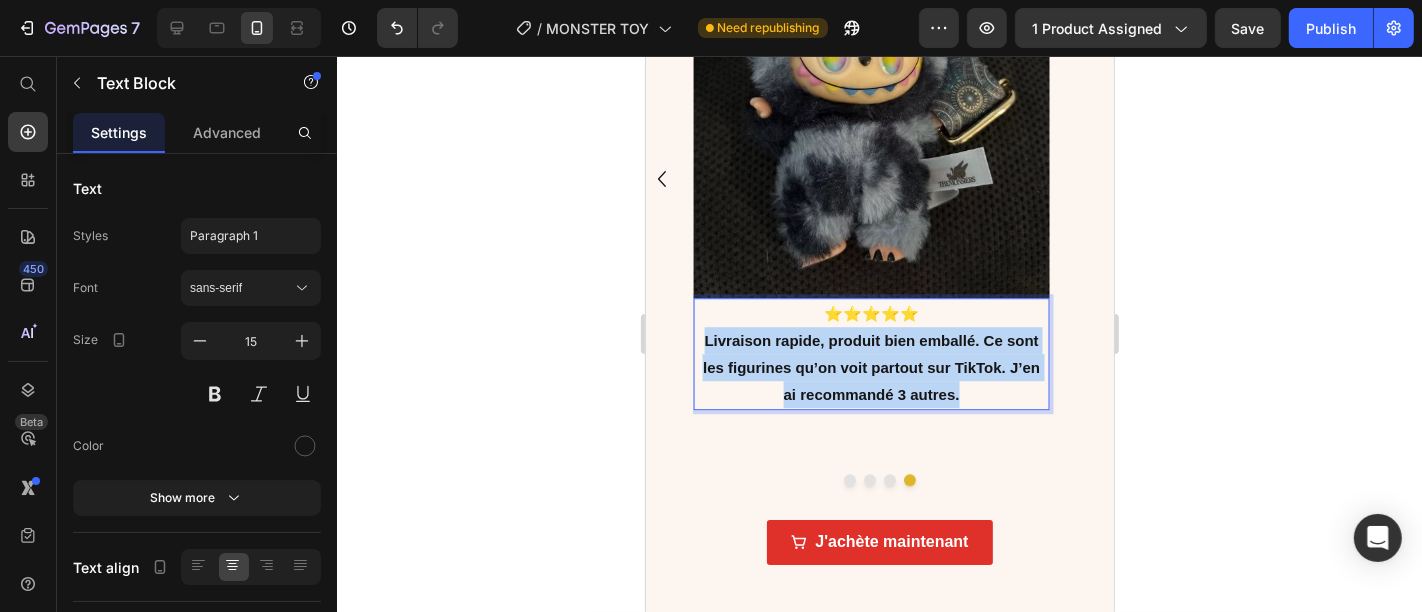 click on "Livraison rapide, produit bien emballé. Ce sont les figurines qu’on voit partout sur TikTok. J’en ai recommandé 3 autres." at bounding box center (870, 366) 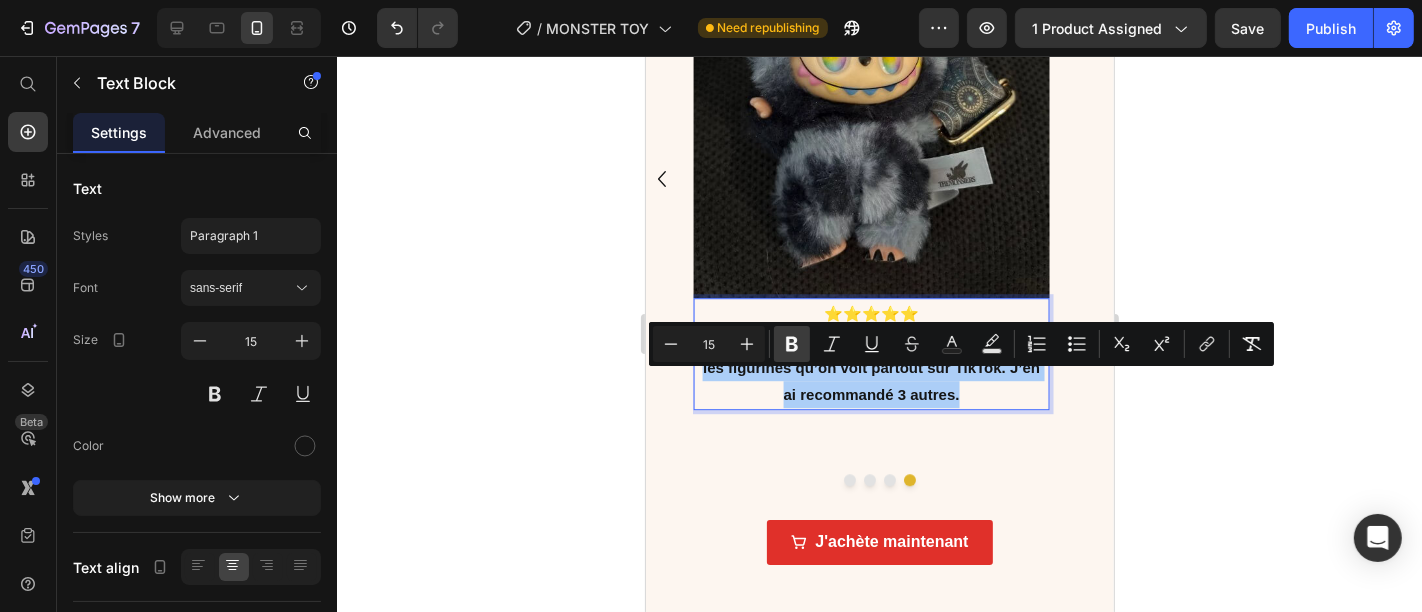 click 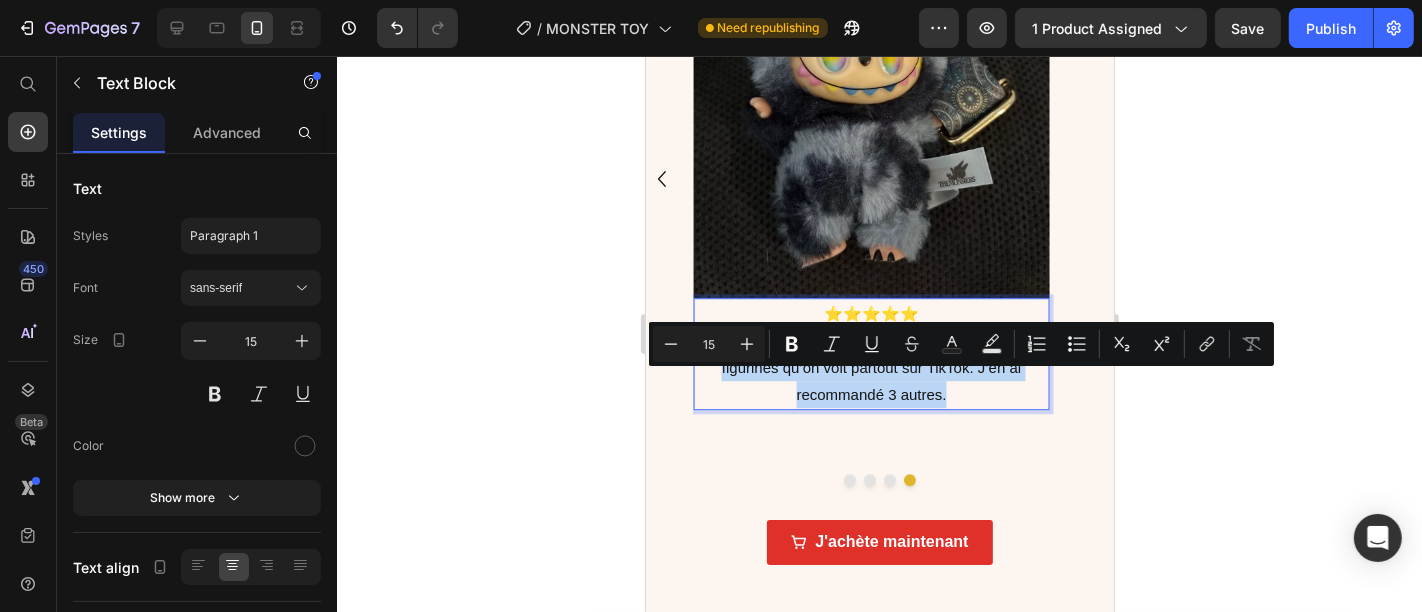 click on "Livraison rapide, produit bien emballé. Ce sont les figurines qu’on voit partout sur TikTok. J’en ai recommandé 3 autres." at bounding box center [870, 366] 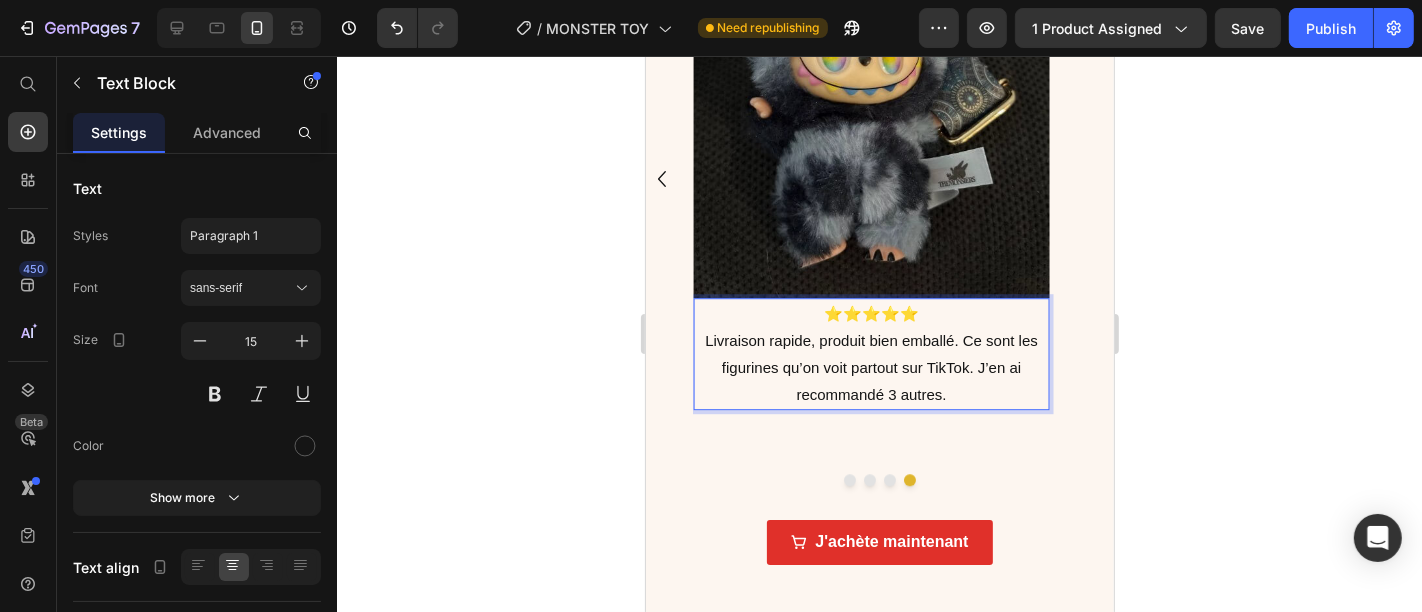 drag, startPoint x: 974, startPoint y: 410, endPoint x: 978, endPoint y: 426, distance: 16.492422 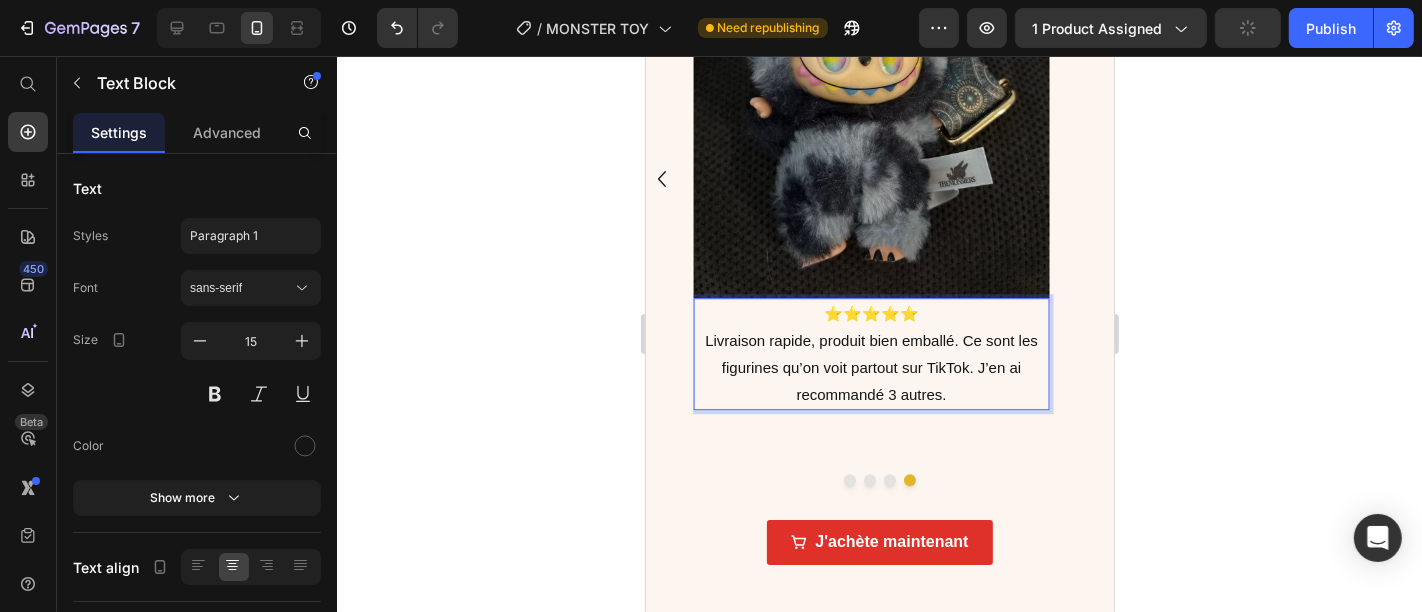 click on "Livraison rapide, produit bien emballé. Ce sont les figurines qu’on voit partout sur TikTok. J’en ai recommandé 3 autres." at bounding box center [870, 366] 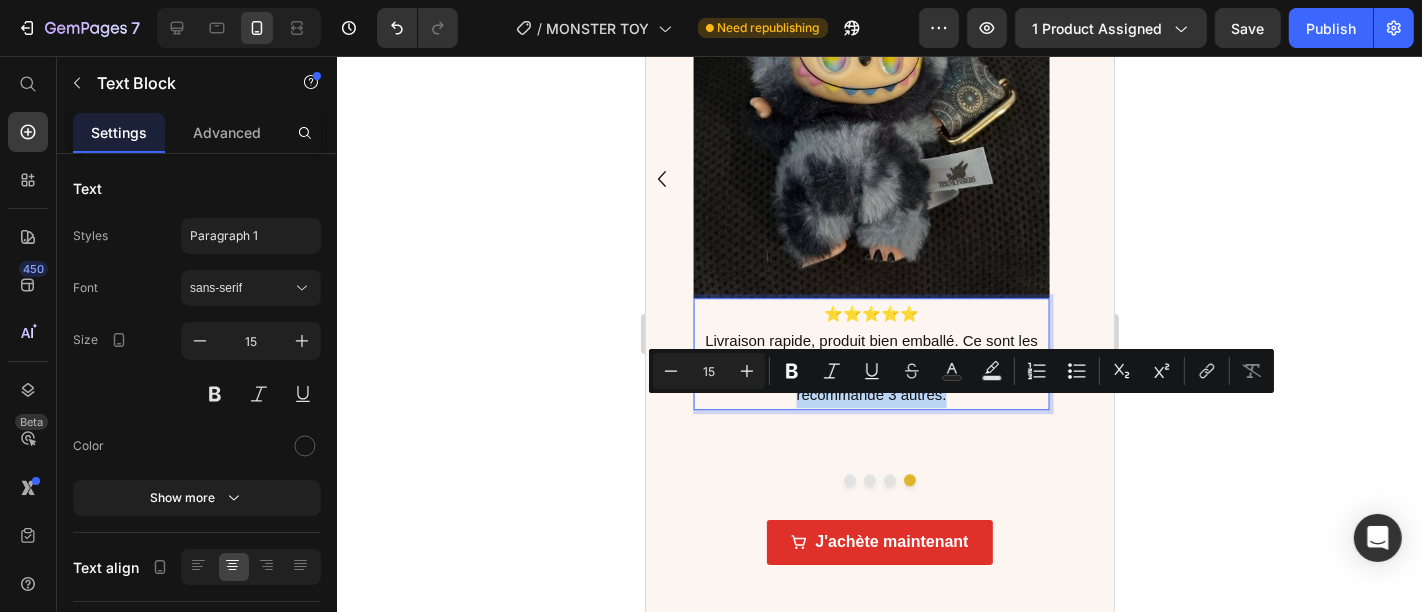 drag, startPoint x: 976, startPoint y: 411, endPoint x: 1008, endPoint y: 439, distance: 42.520584 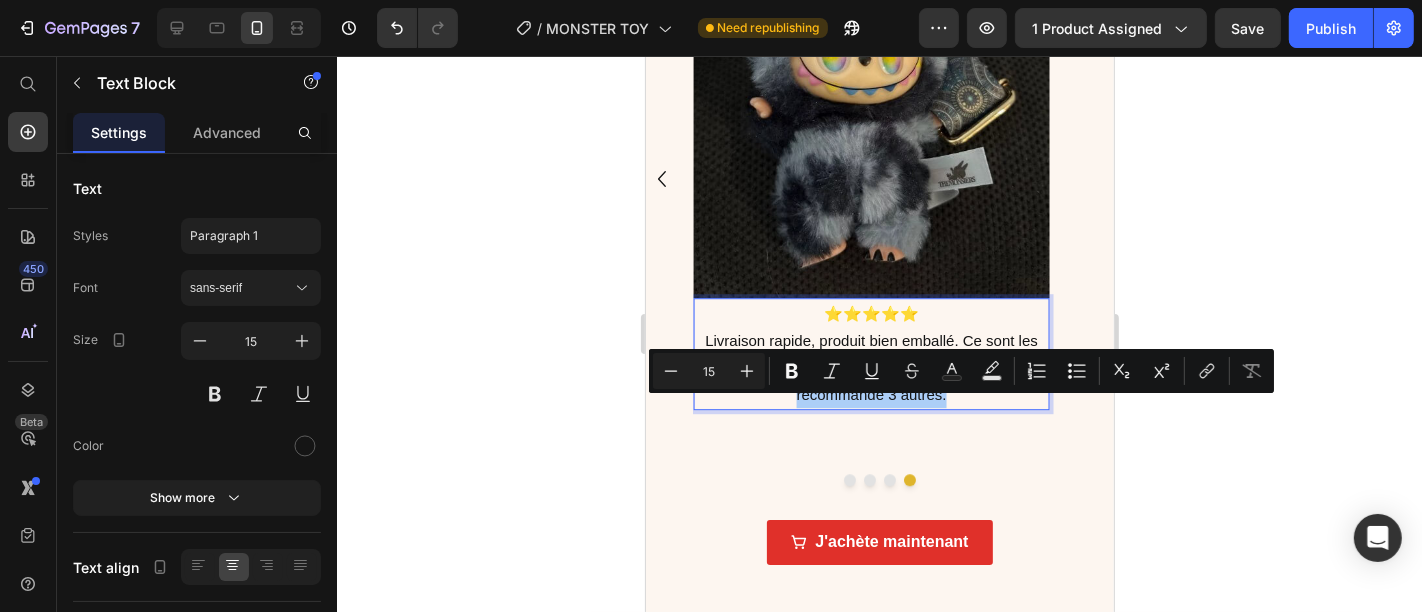click 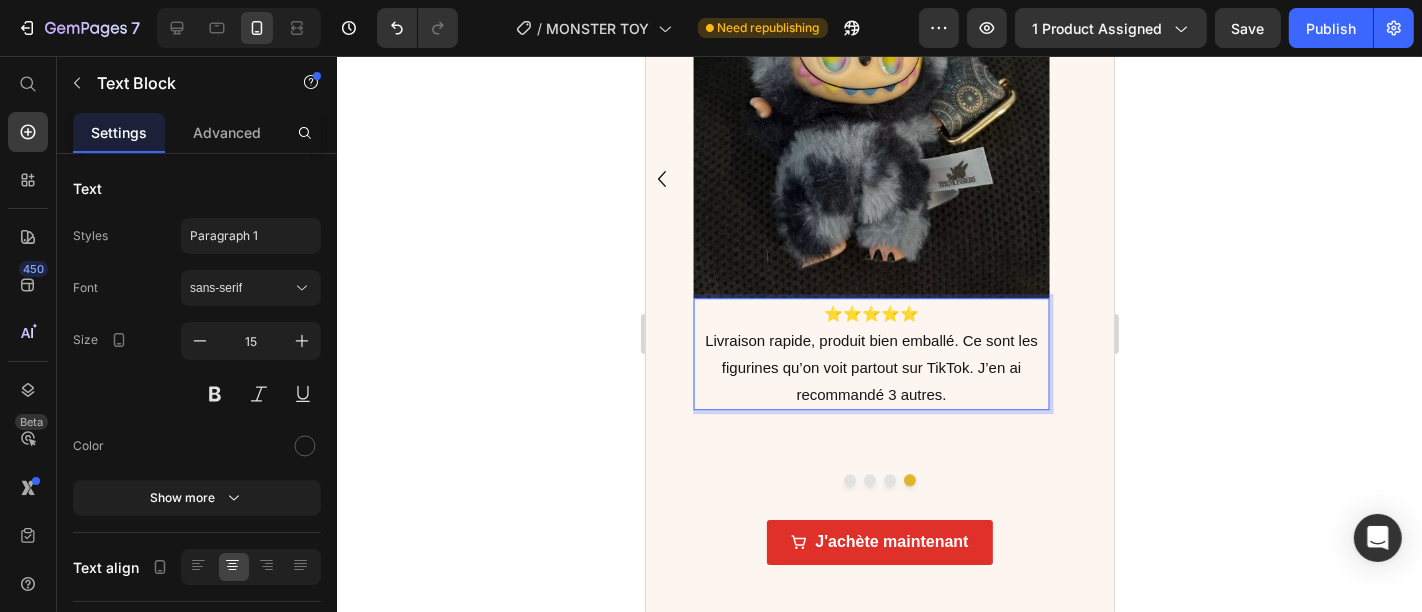 click on "Livraison rapide, produit bien emballé. Ce sont les figurines qu’on voit partout sur TikTok. J’en ai recommandé 3 autres." at bounding box center (870, 366) 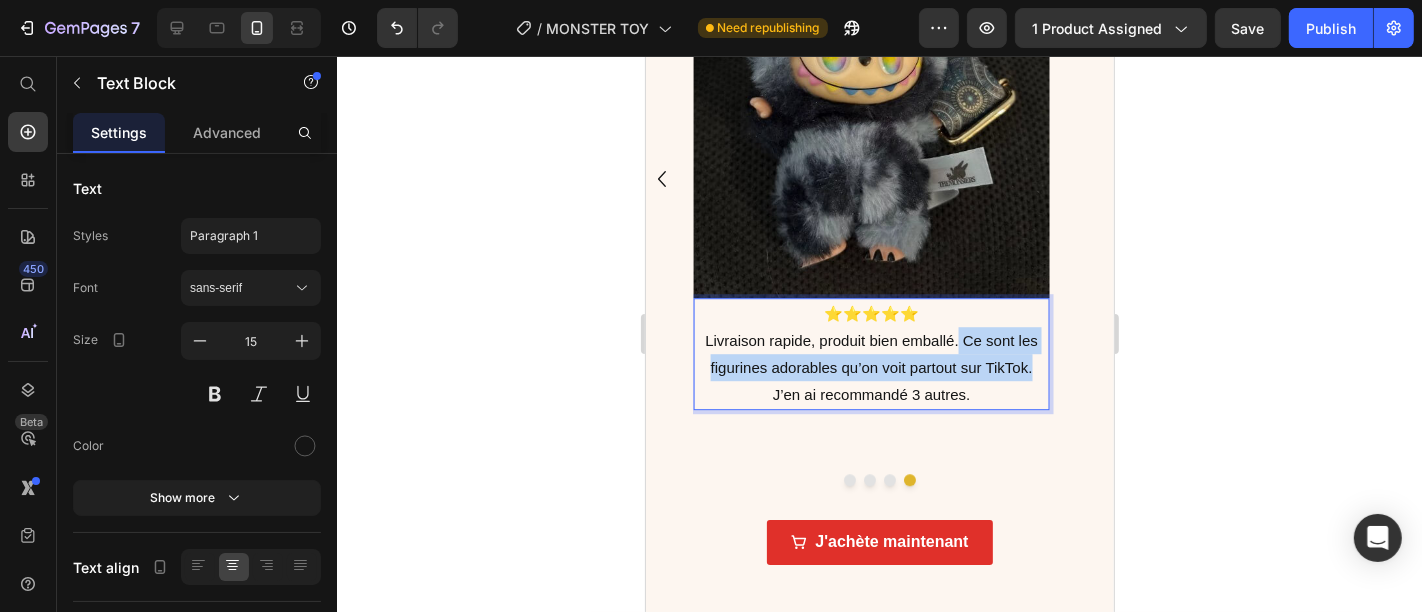 drag, startPoint x: 958, startPoint y: 382, endPoint x: 1031, endPoint y: 407, distance: 77.16217 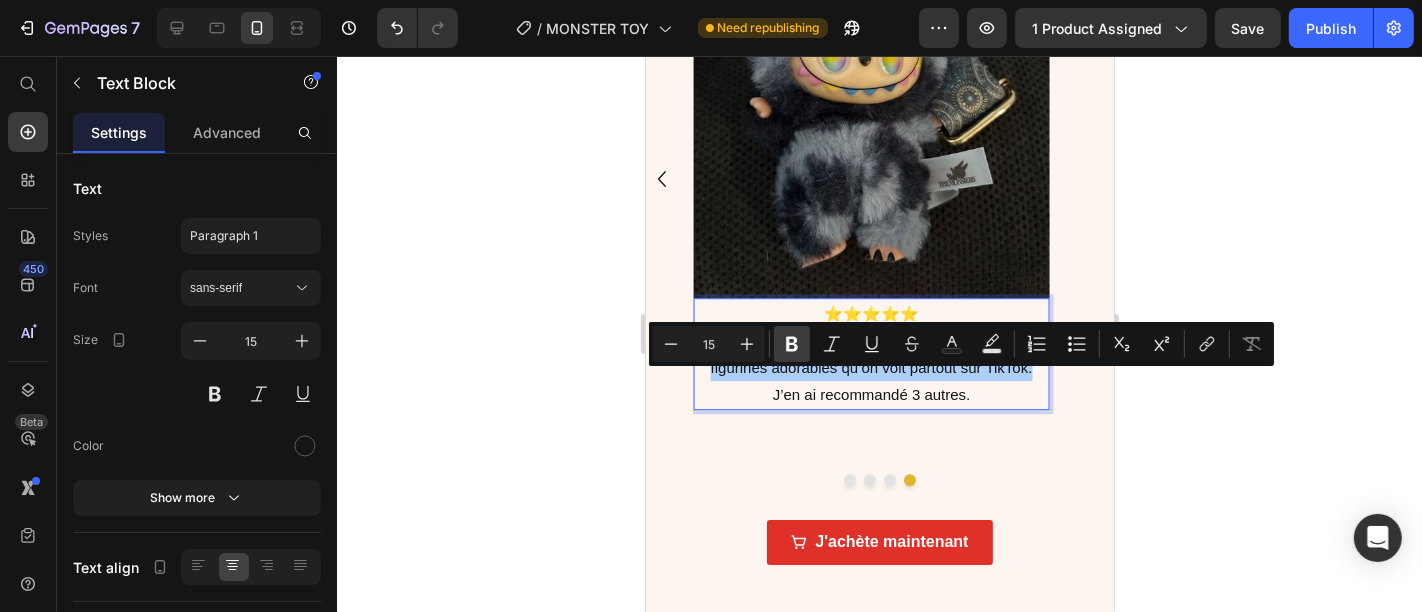 click on "Bold" at bounding box center [792, 344] 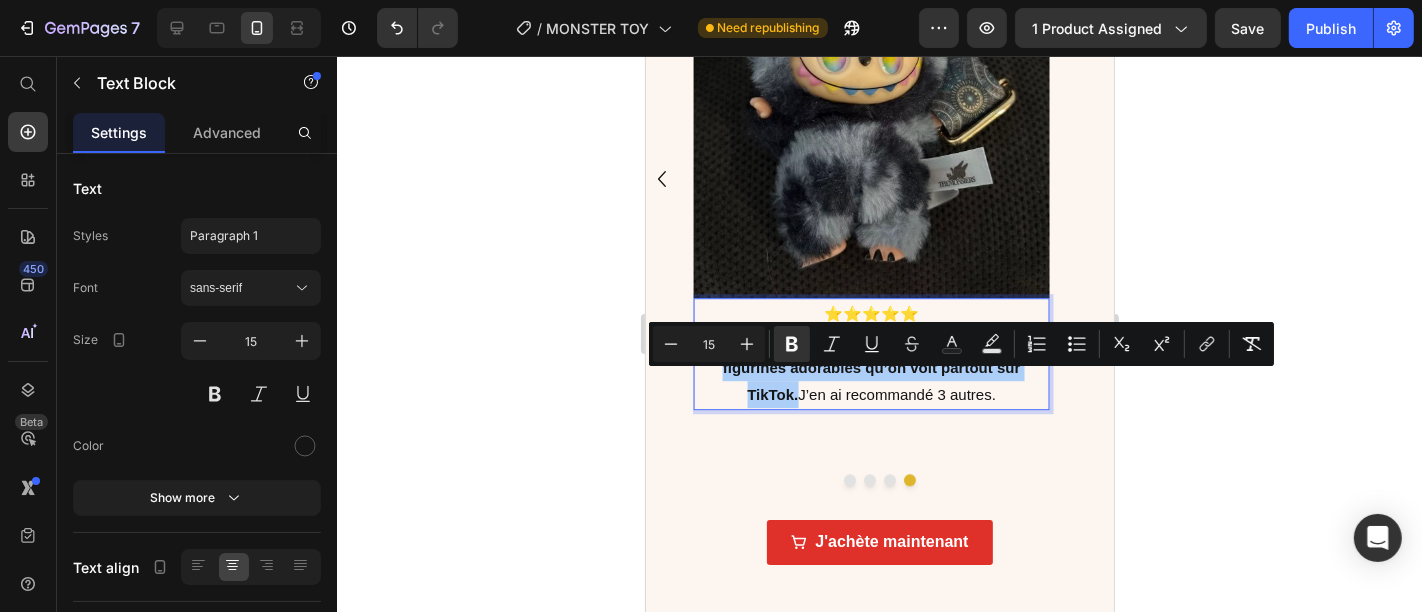 click 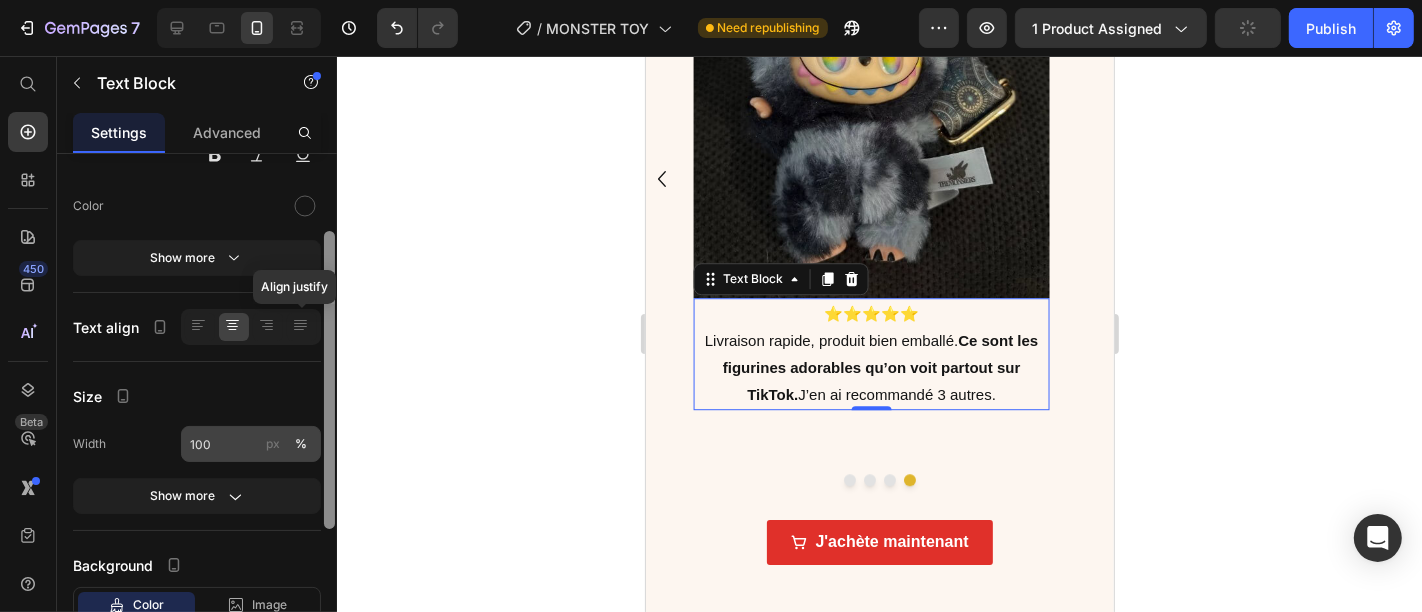scroll, scrollTop: 271, scrollLeft: 0, axis: vertical 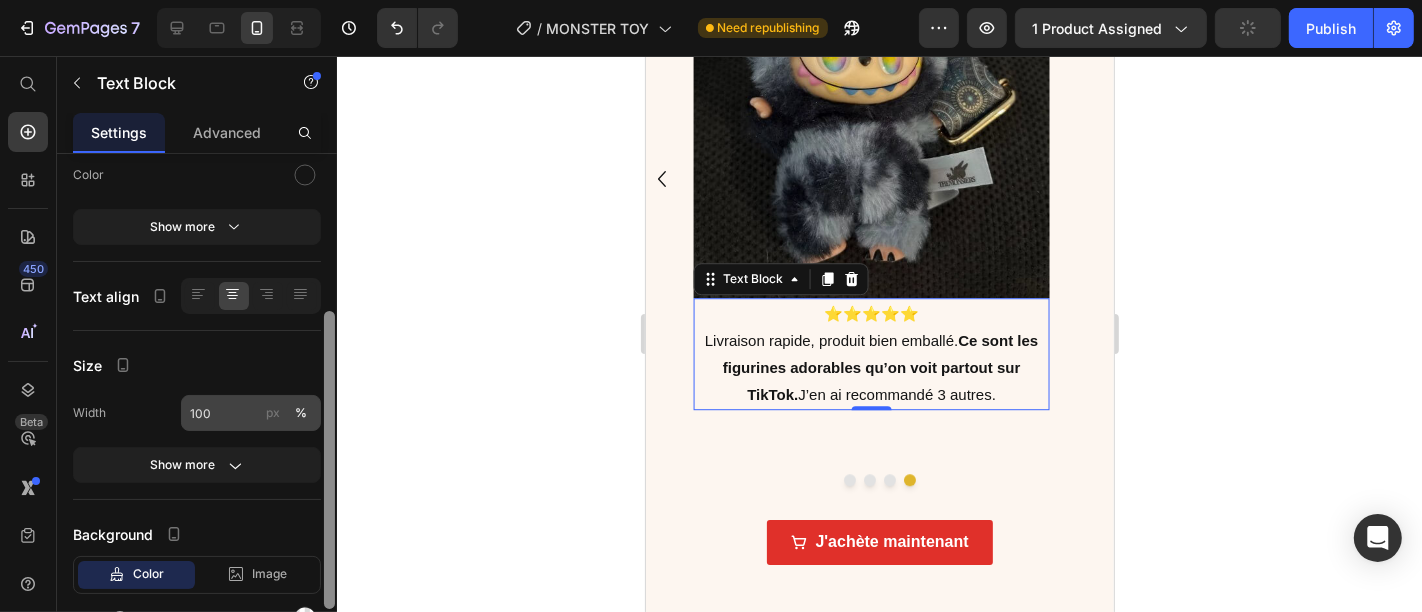 drag, startPoint x: 327, startPoint y: 258, endPoint x: 314, endPoint y: 415, distance: 157.5373 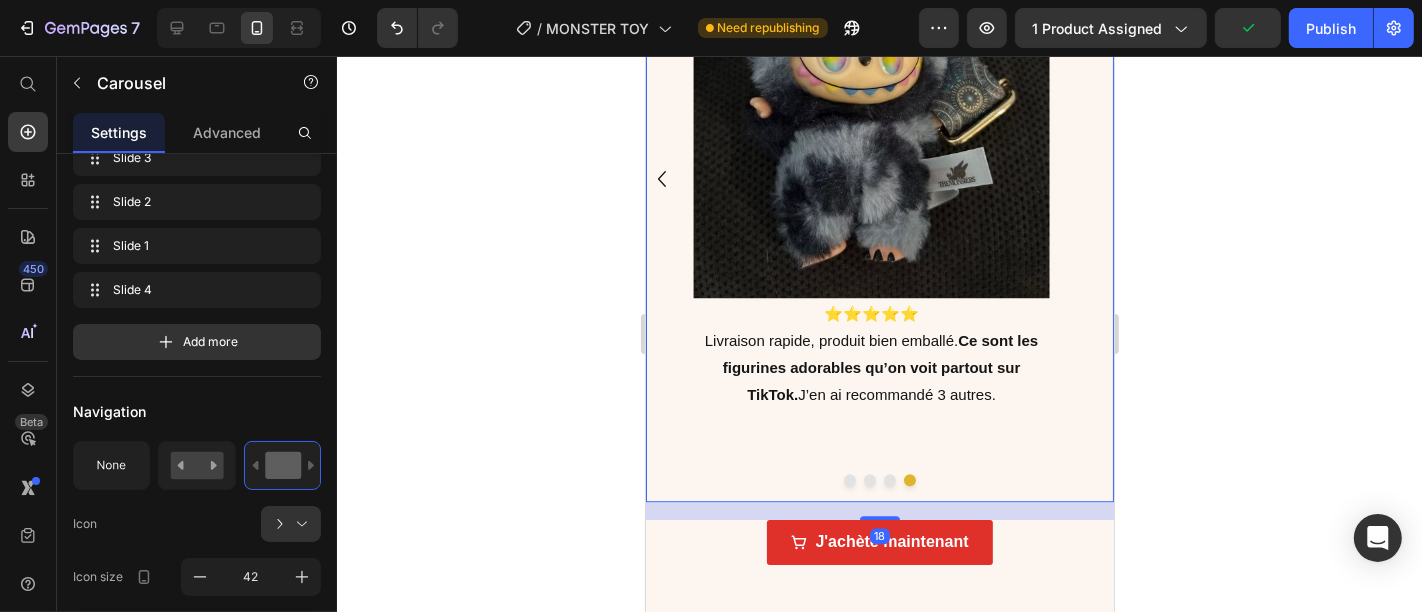 scroll, scrollTop: 0, scrollLeft: 0, axis: both 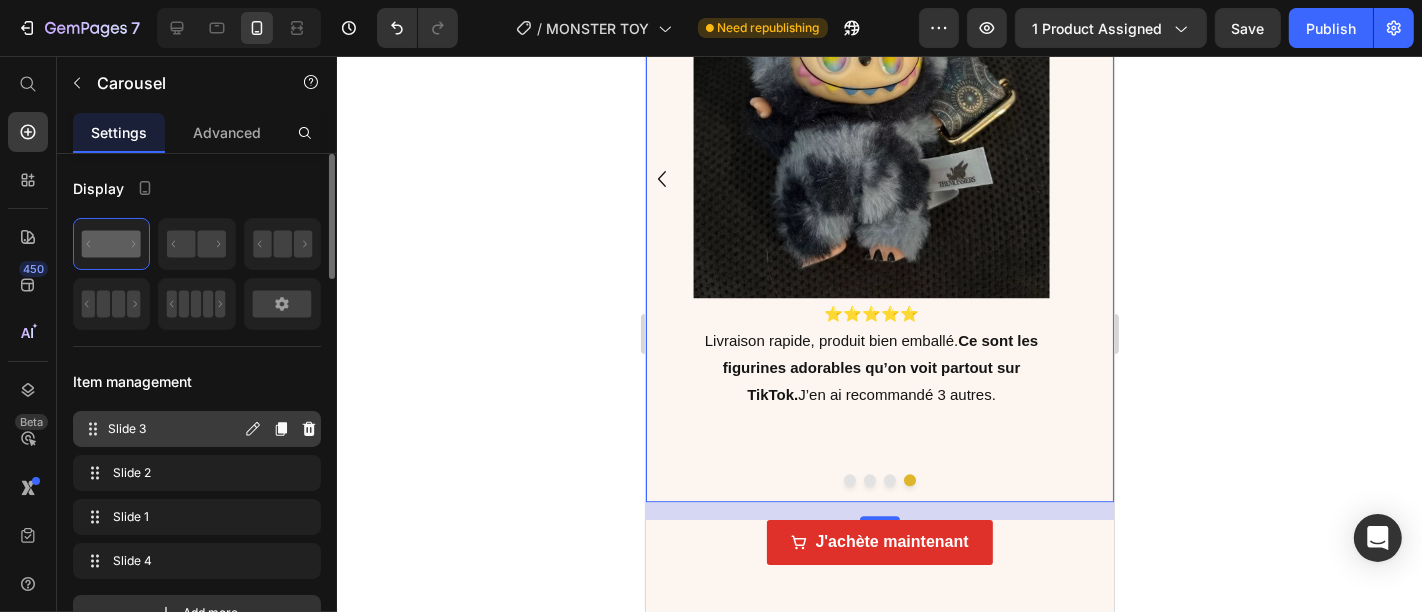 click on "Slide 3 Slide 3" at bounding box center [161, 429] 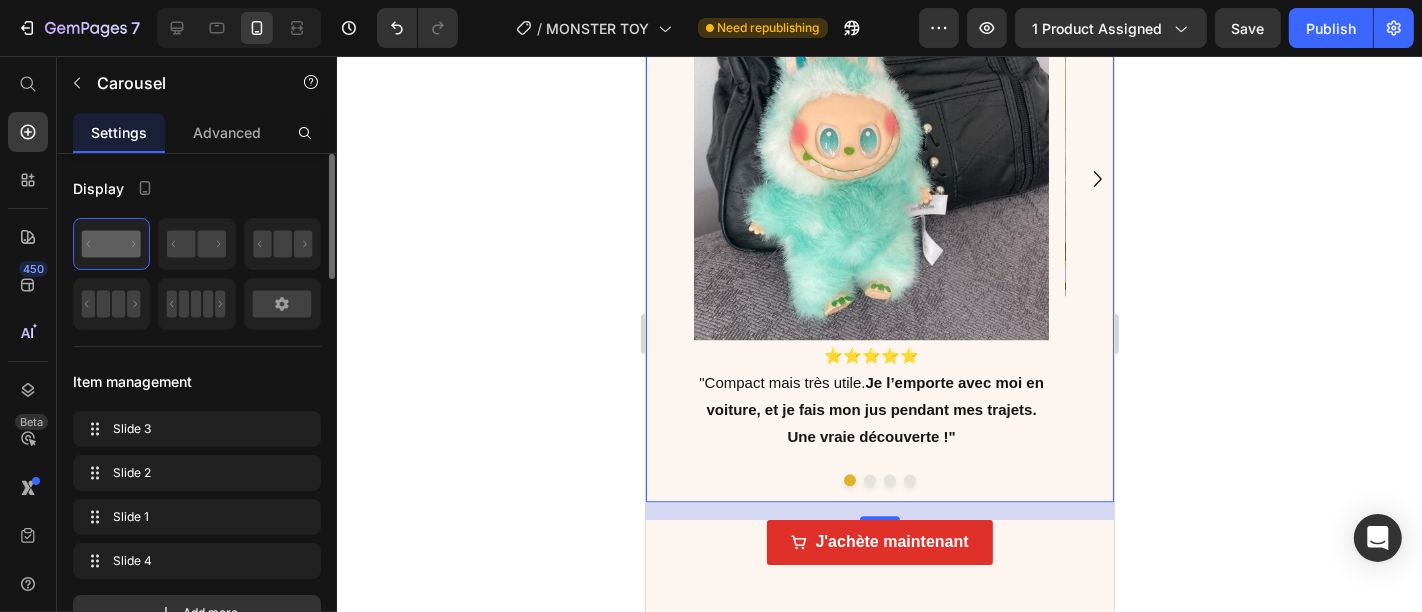click on "Slide 3 Slide 3 Slide 2 Slide 2 Slide 1 Slide 1 Slide 4 Slide 4" at bounding box center [197, 495] 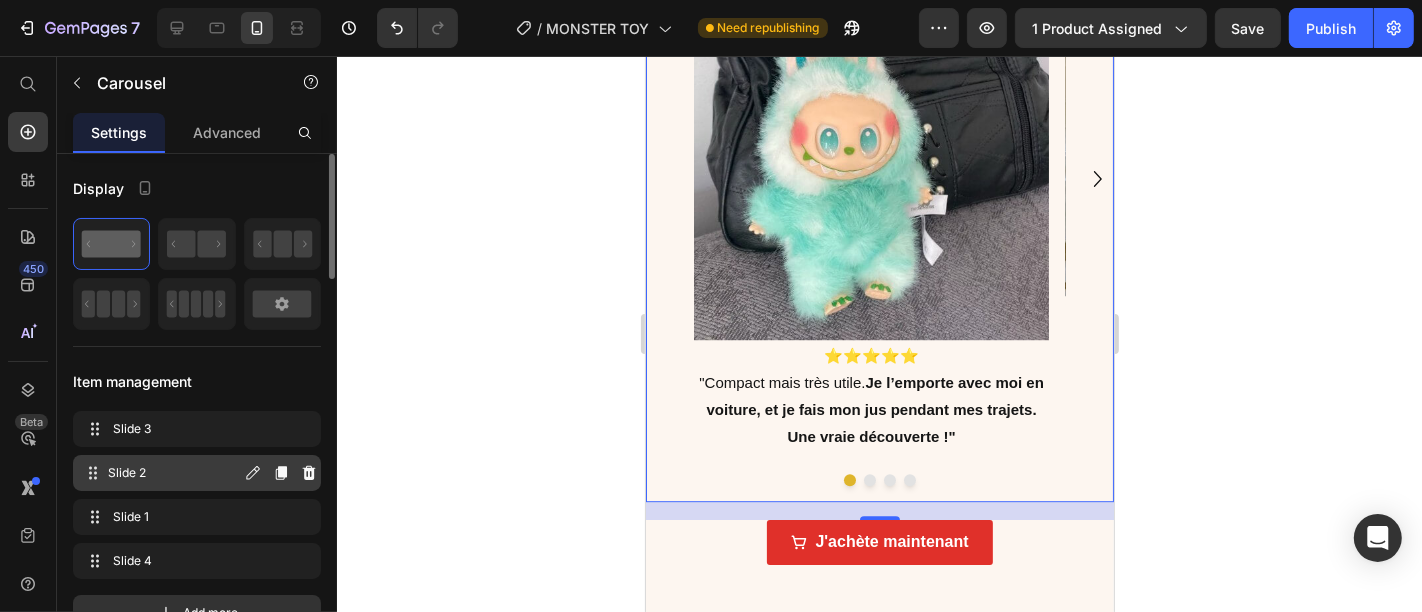 click on "Slide 2" at bounding box center [174, 473] 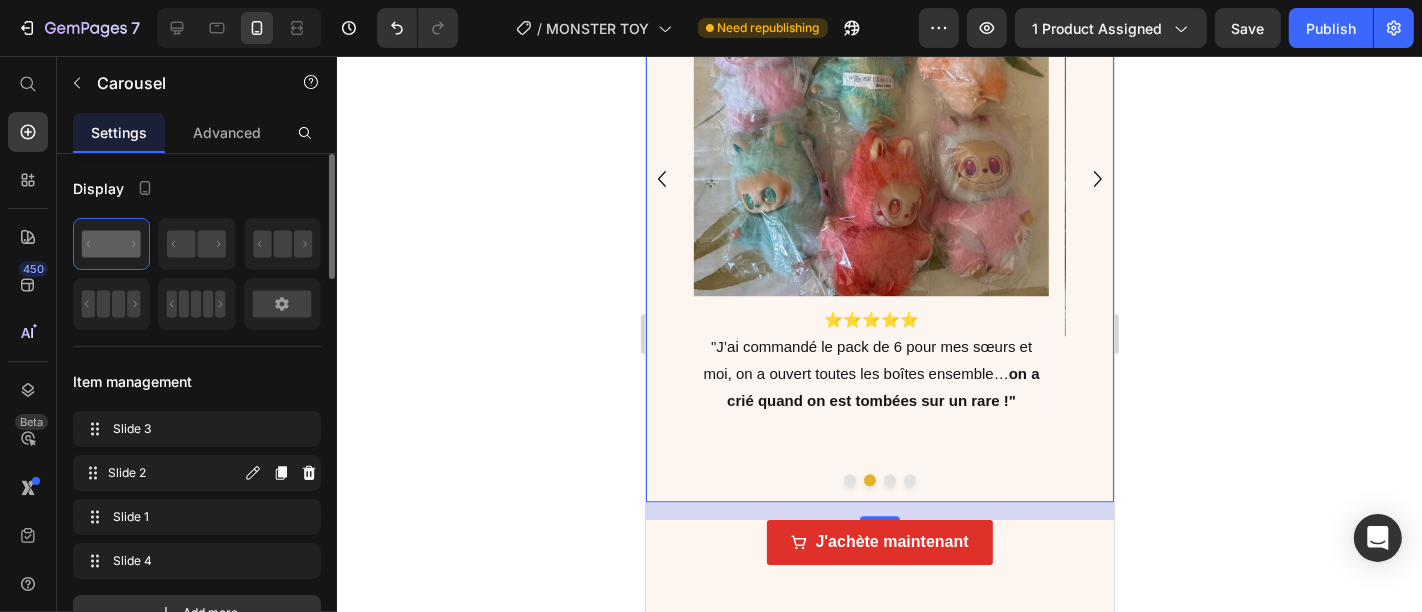 click on "Slide 2 Slide 2" at bounding box center (197, 473) 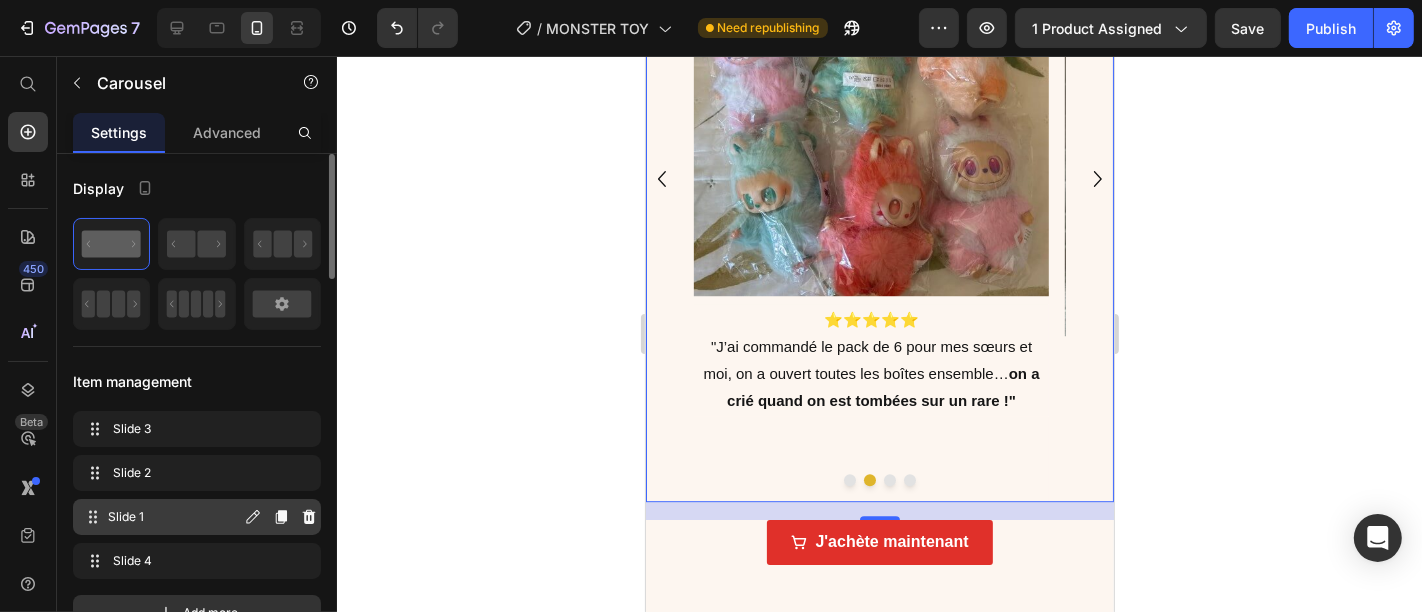 click on "Slide 1 Slide 1" at bounding box center (161, 517) 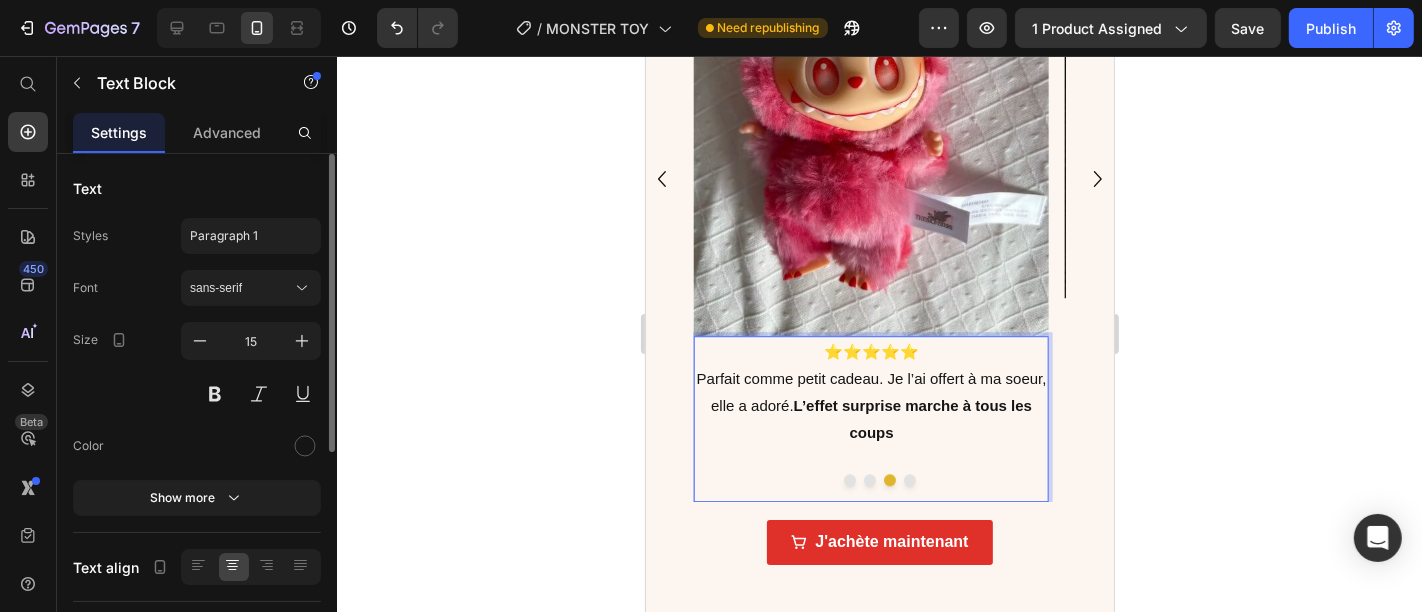 click on "Parfait comme petit cadeau. Je l’ai offert à ma soeur, elle a adoré.  L’effet surprise marche à tous les coups" at bounding box center (870, 404) 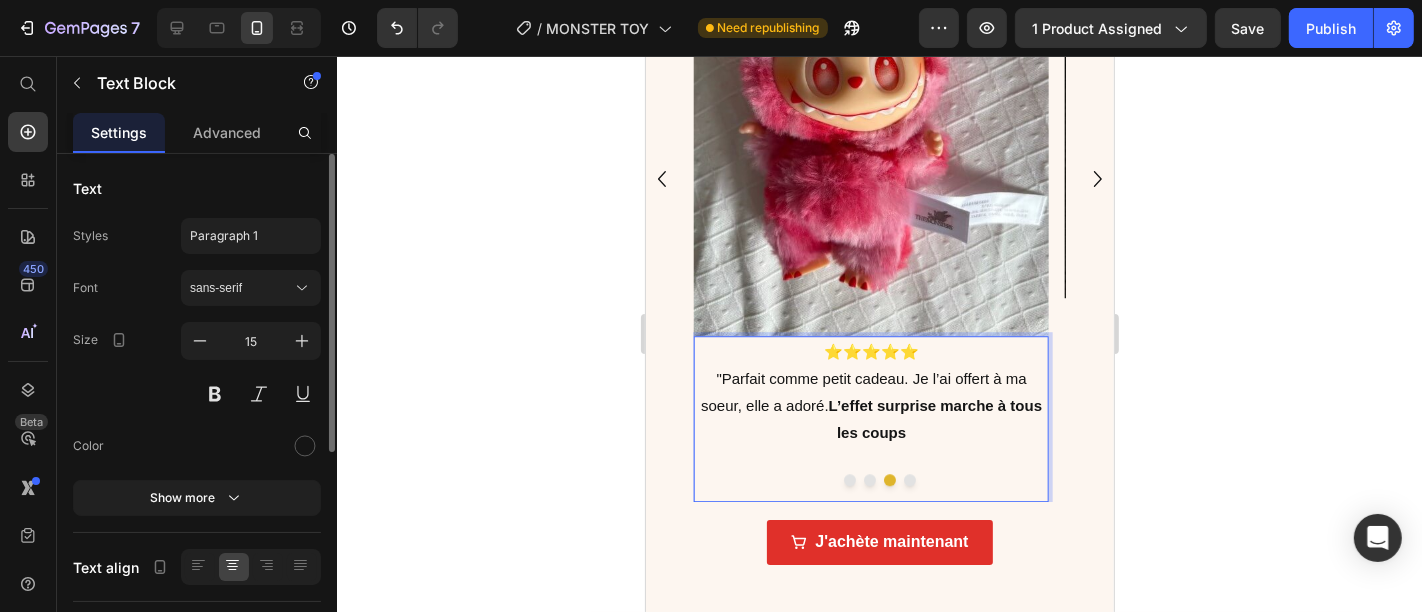 click on ""Parfait comme petit cadeau. Je l’ai offert à ma soeur, elle a adoré.  L’effet surprise marche à tous les coups" at bounding box center [870, 404] 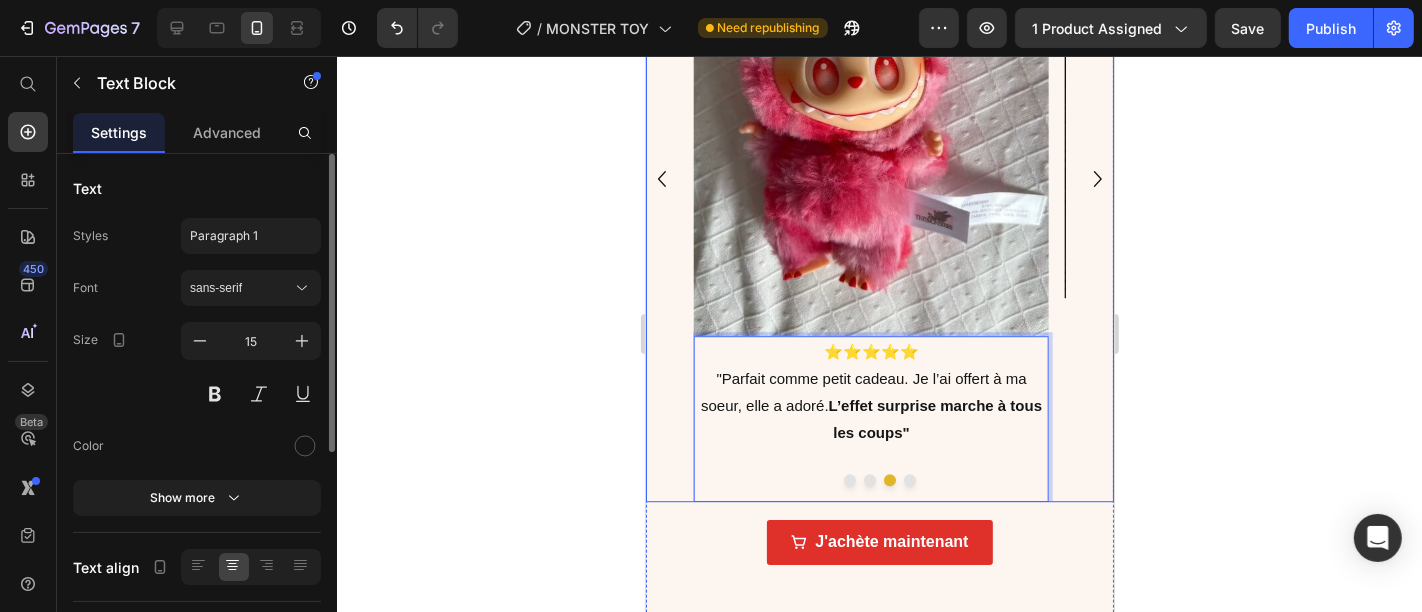 click 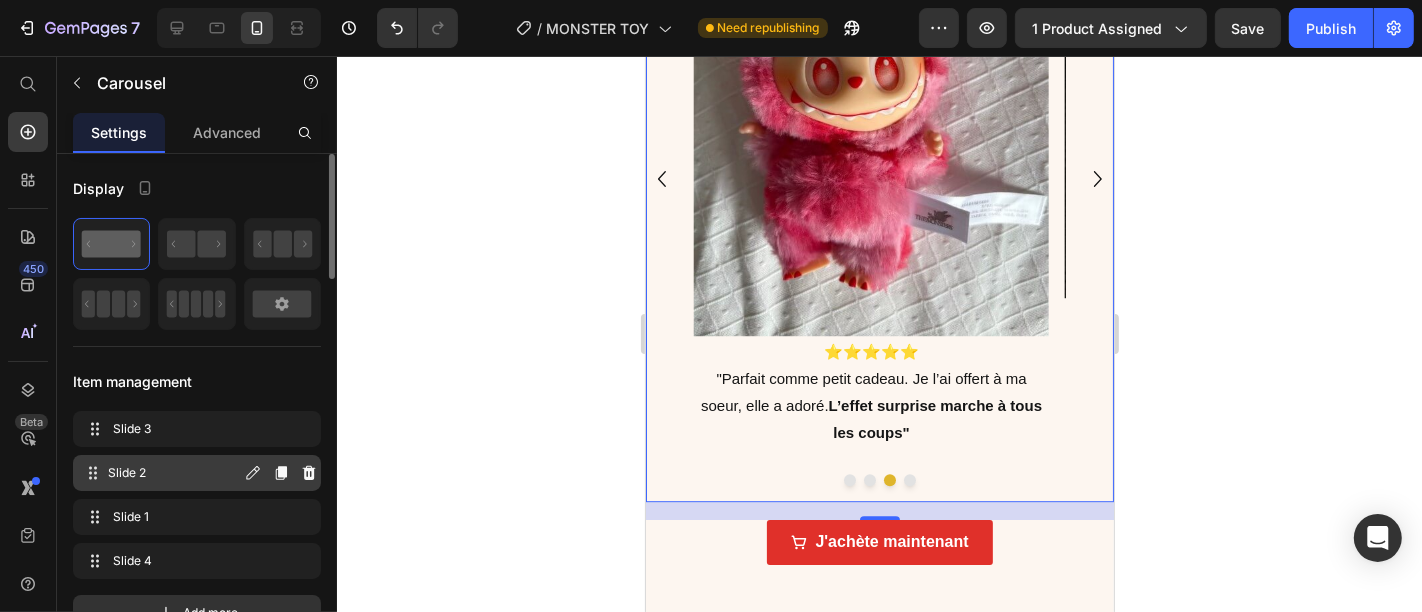 click on "Slide 2 Slide 2" at bounding box center (197, 473) 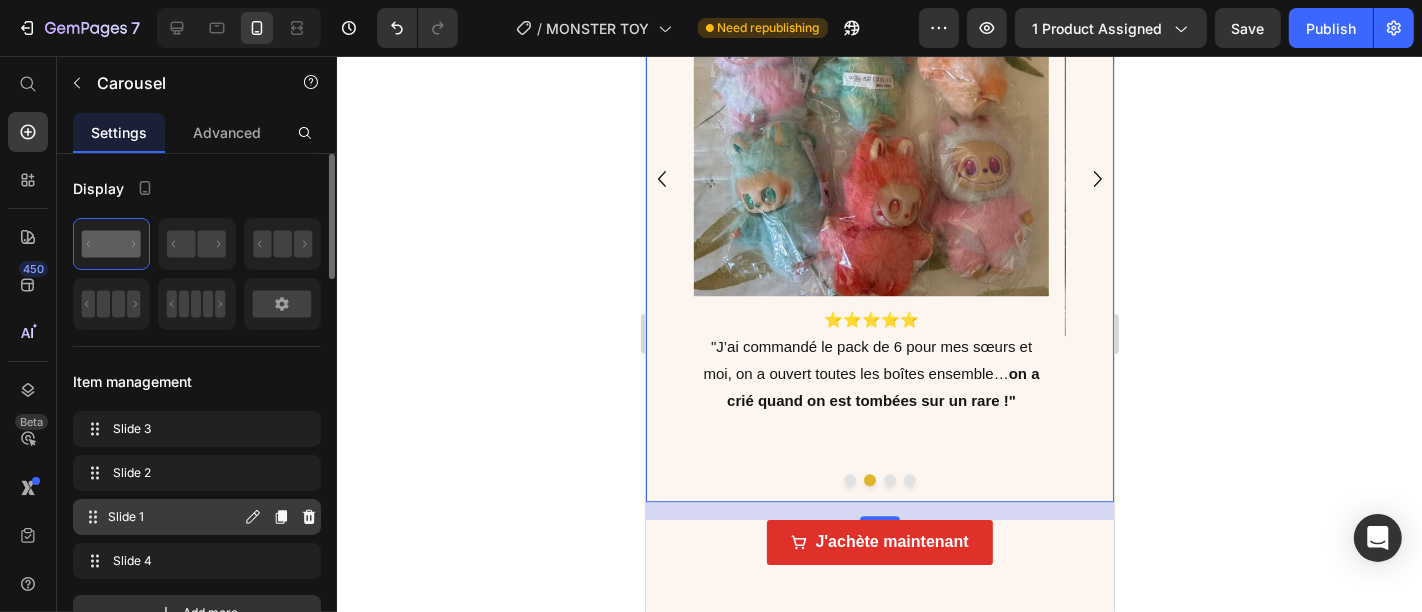 click on "Slide 1" at bounding box center (174, 517) 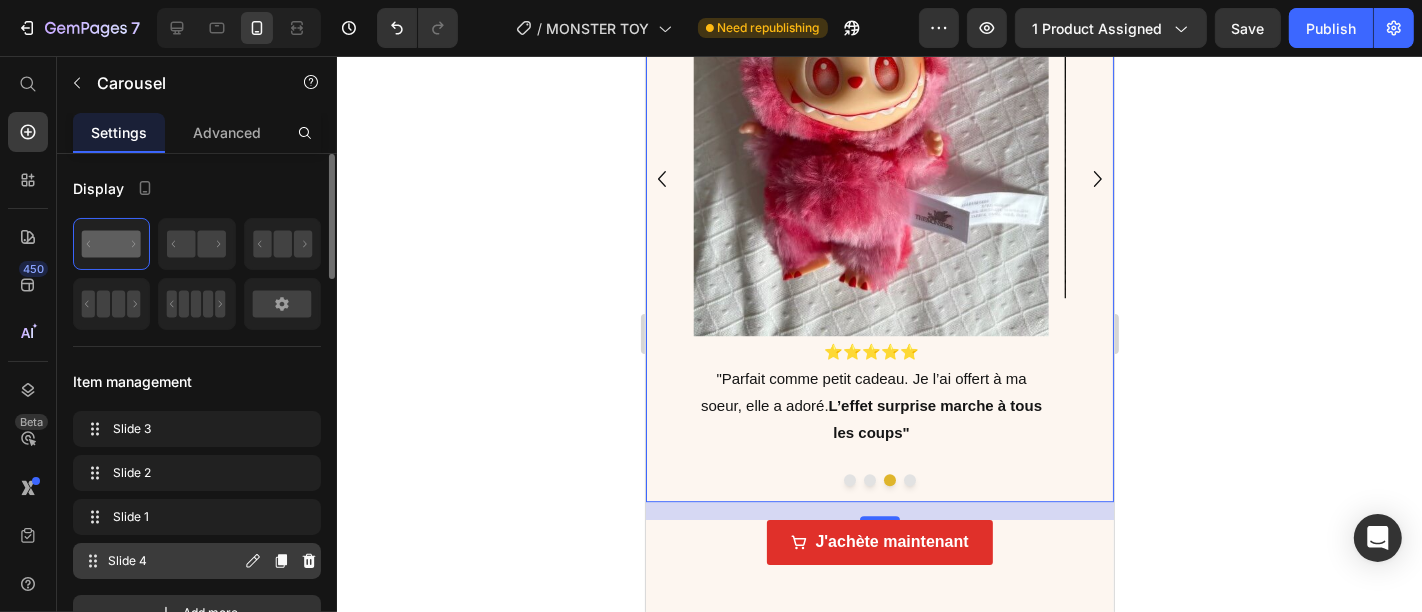 click on "Slide 4" at bounding box center [174, 561] 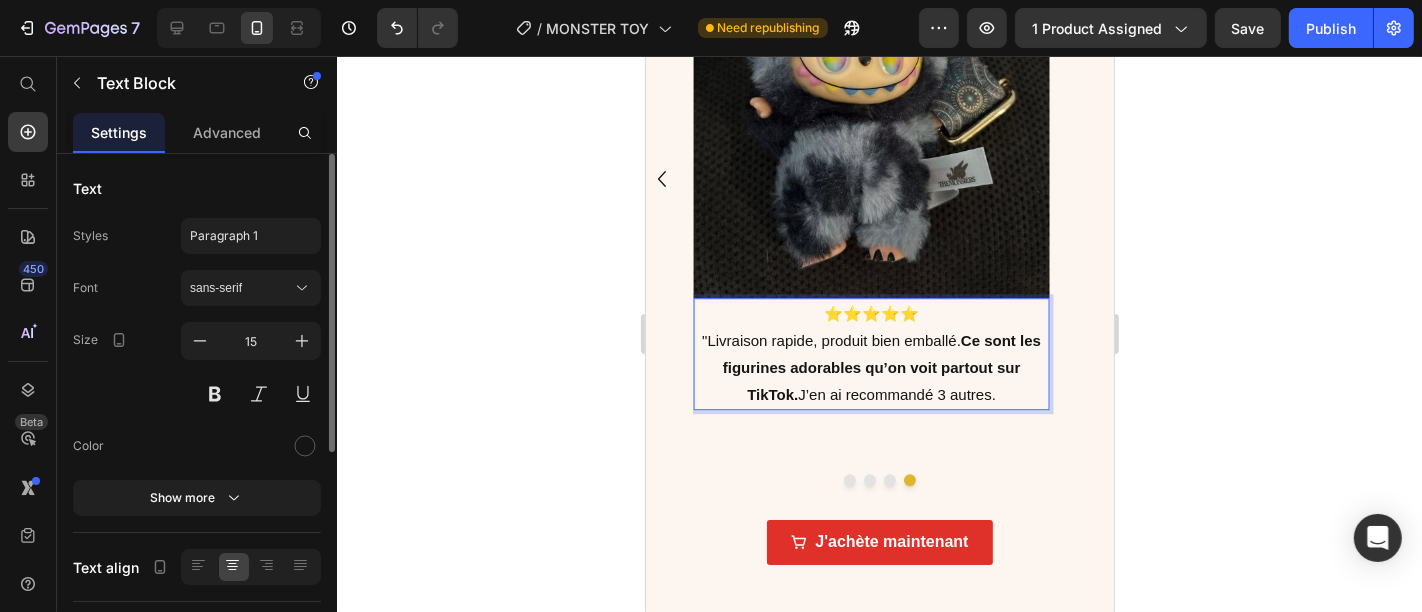 click on ""Livraison rapide, produit bien emballé.  Ce sont les figurines adorables qu’on voit partout sur TikTok.  J’en ai recommandé 3 autres." at bounding box center [870, 366] 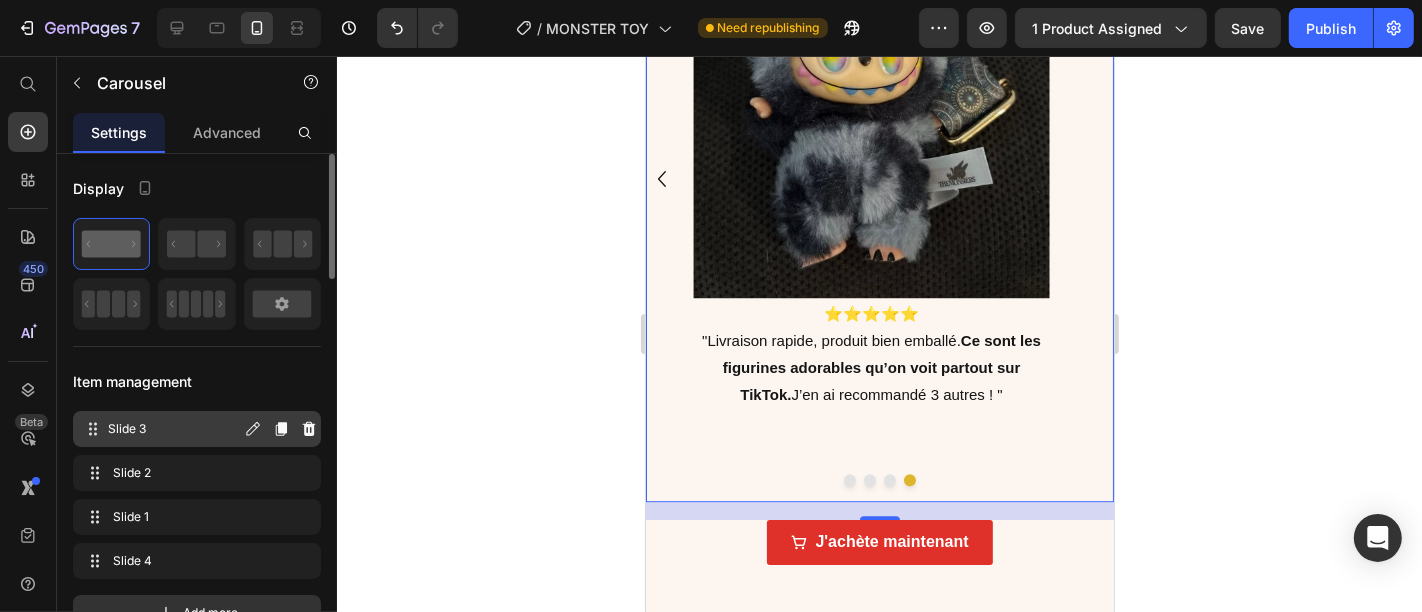 click on "Slide 3" at bounding box center (174, 429) 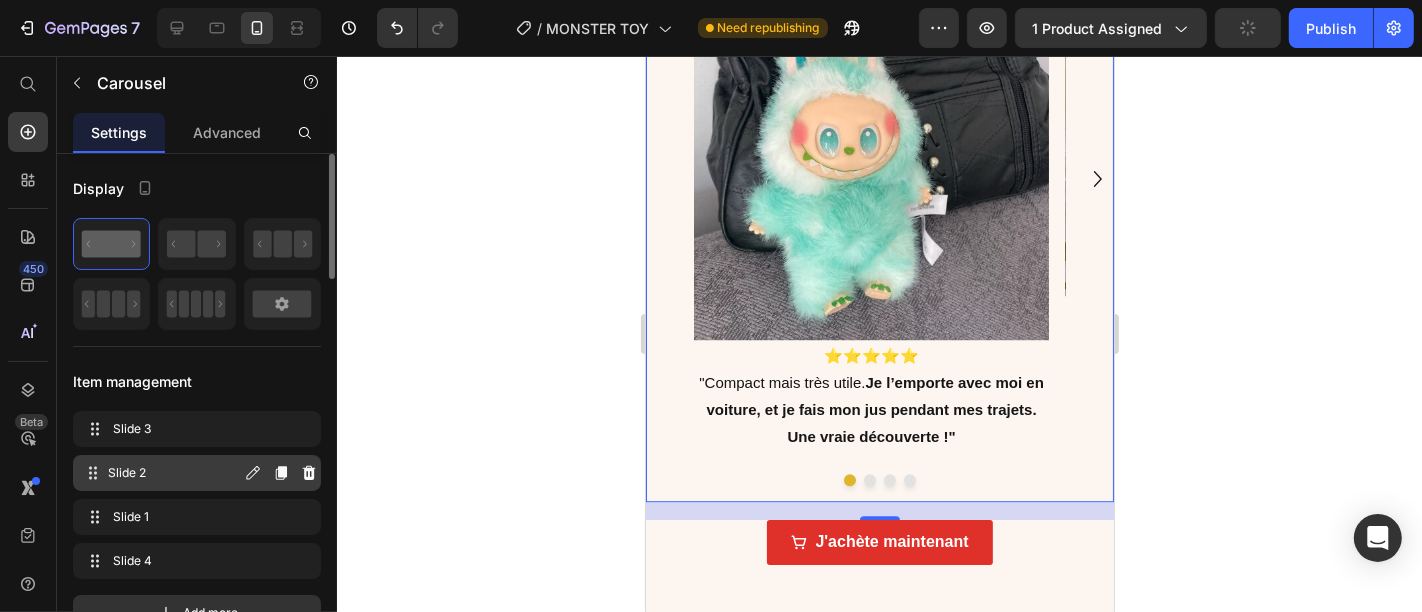 click on "Slide 2" at bounding box center (174, 473) 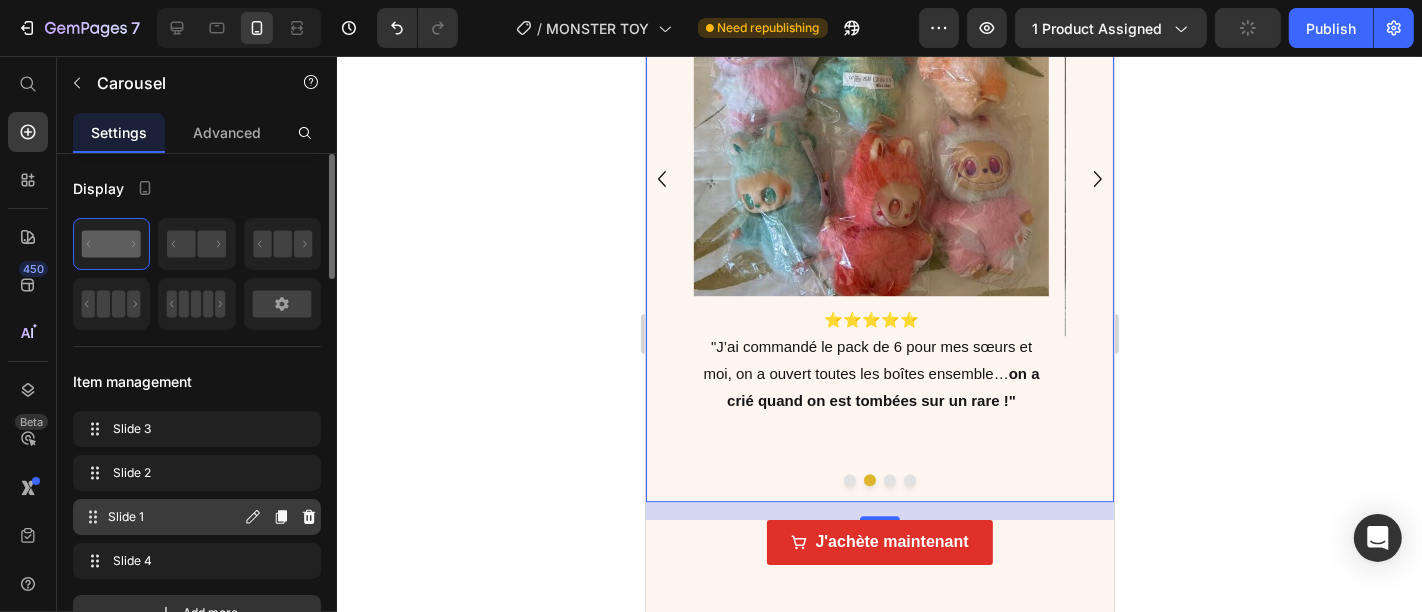 click on "Slide 1" at bounding box center (174, 517) 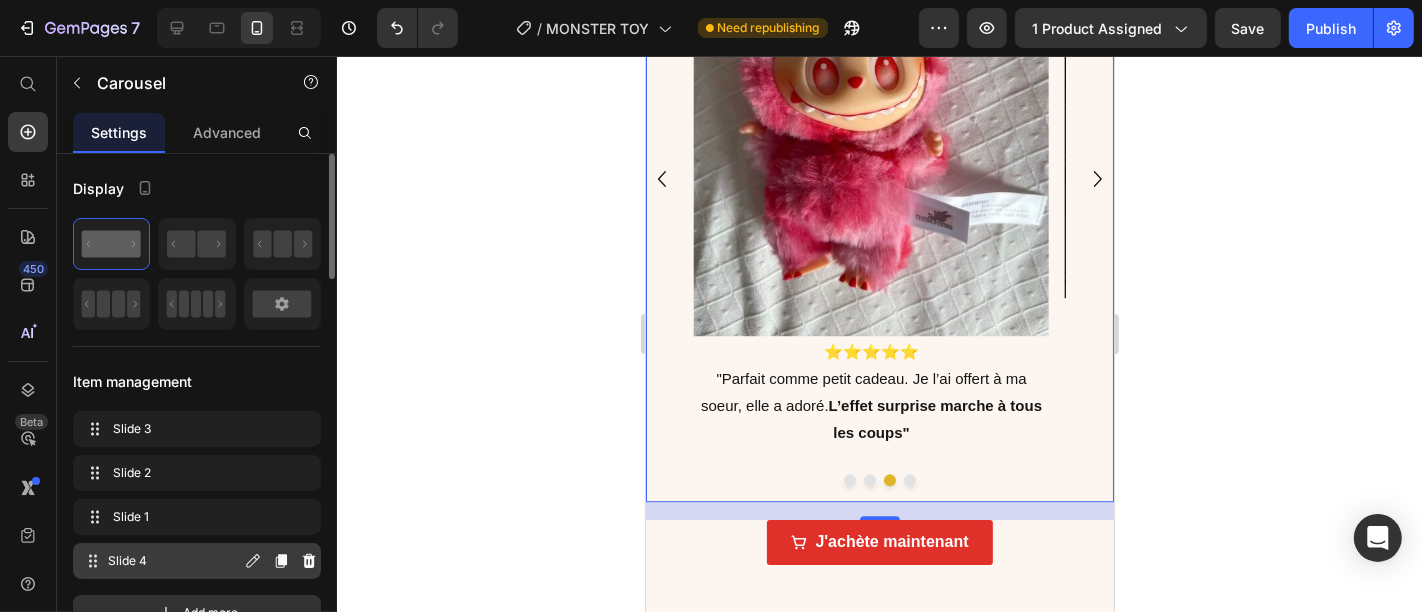 click on "Slide 4" at bounding box center (174, 561) 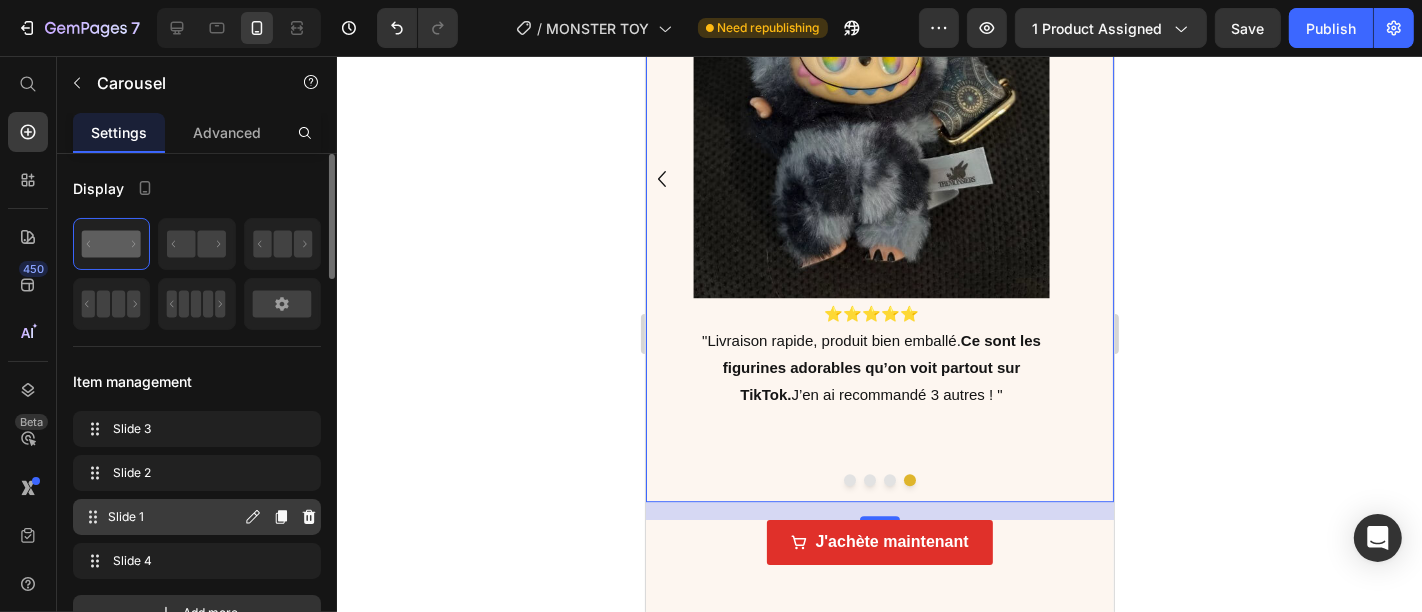 click on "Slide 1" at bounding box center [174, 517] 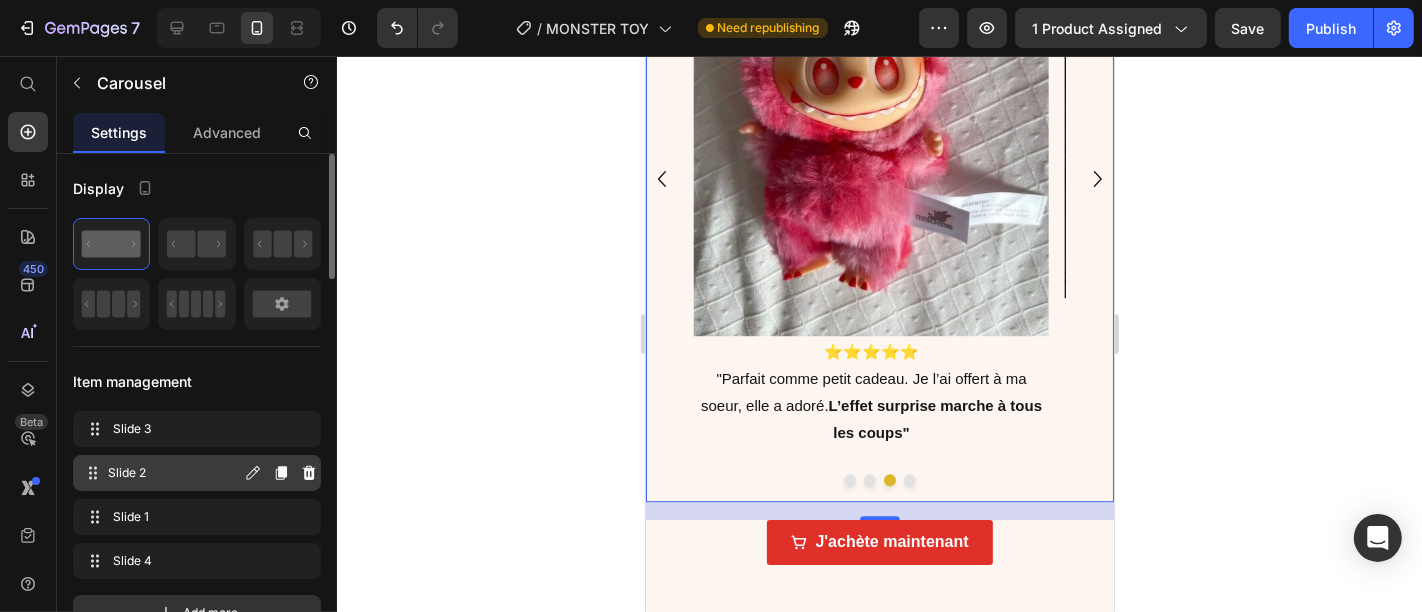 click on "Slide 2" at bounding box center [174, 473] 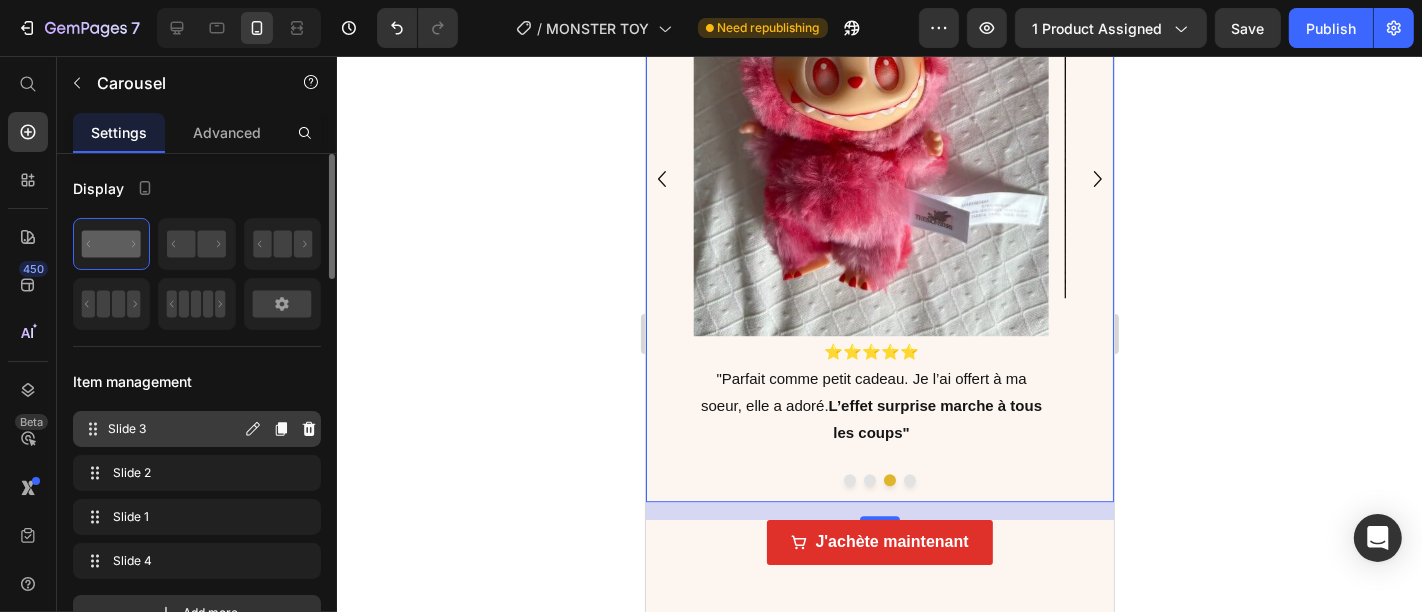 click on "Slide 3 Slide 3" at bounding box center [161, 429] 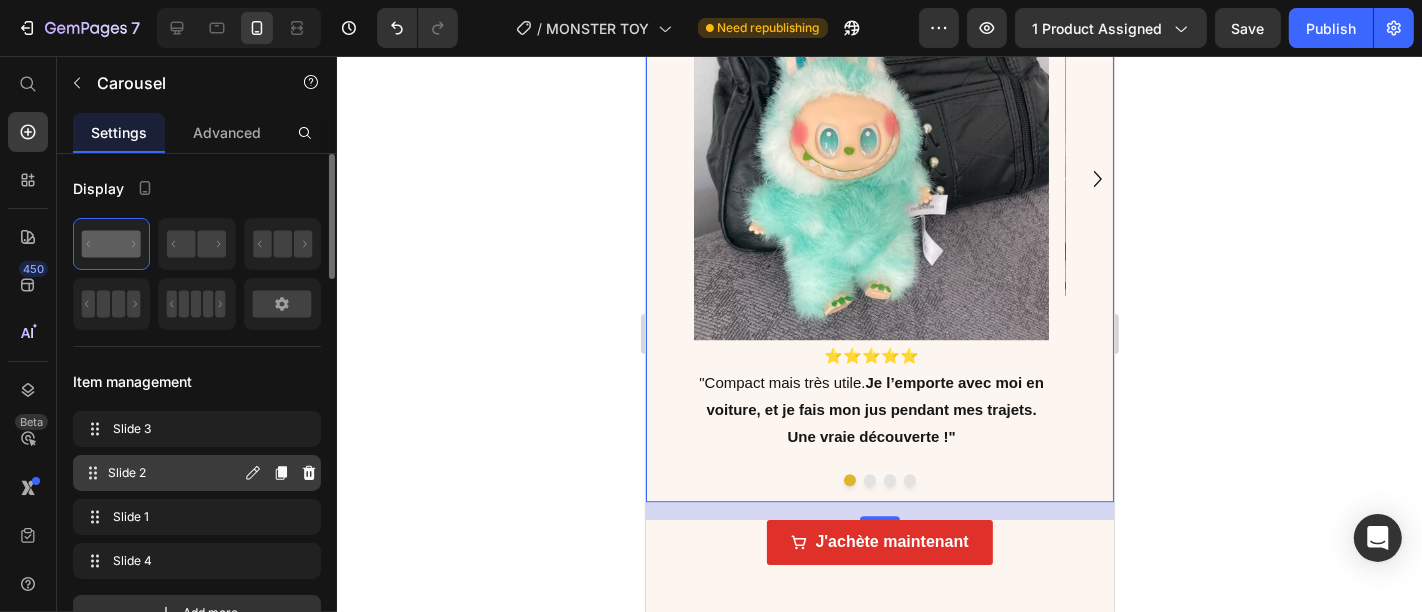 click on "Slide 2" at bounding box center [174, 473] 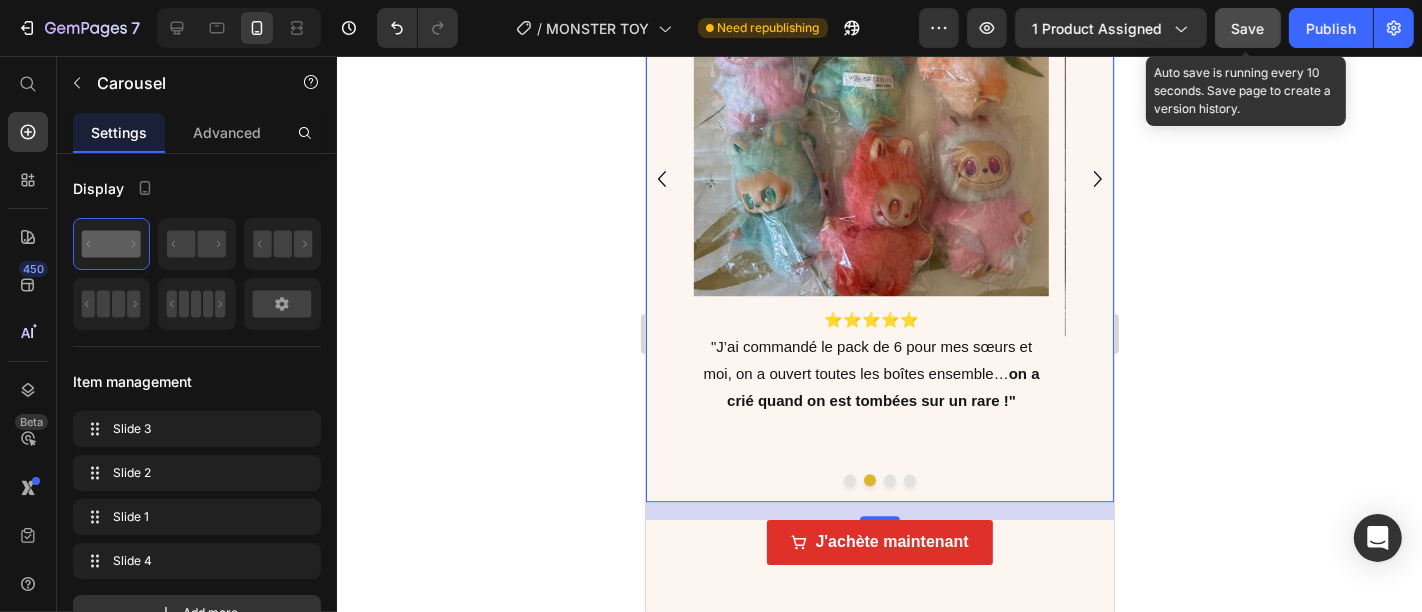 click on "Save" 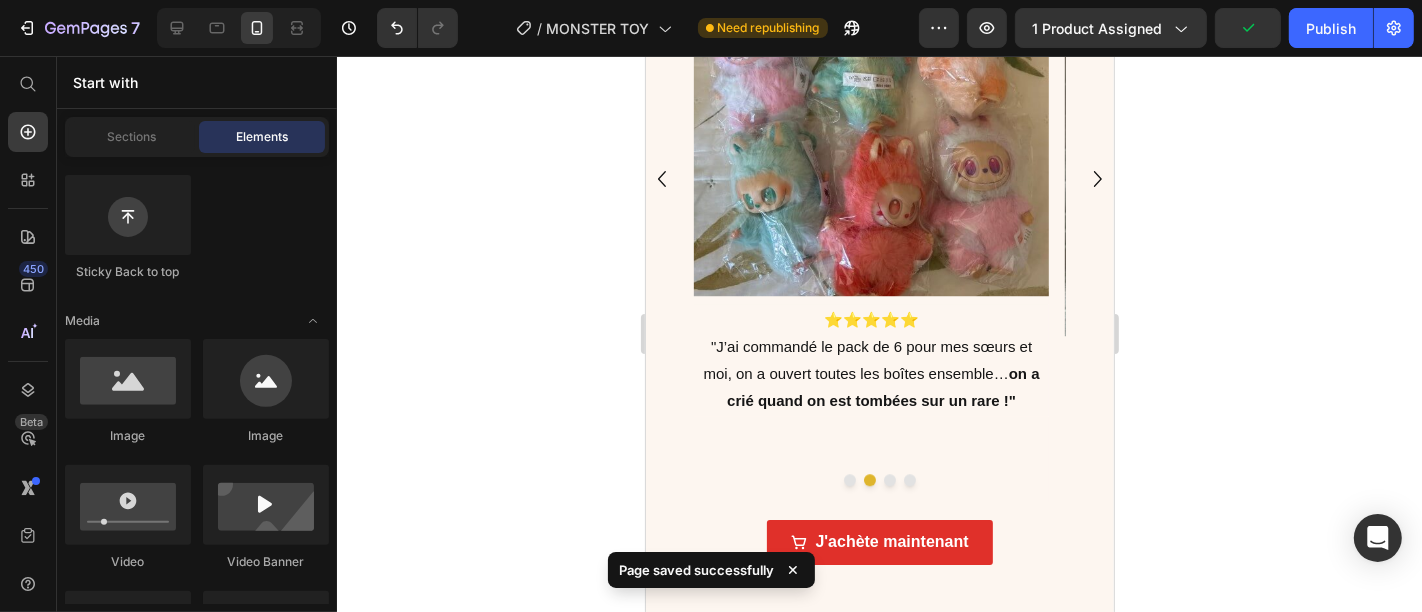 scroll, scrollTop: 4755, scrollLeft: 0, axis: vertical 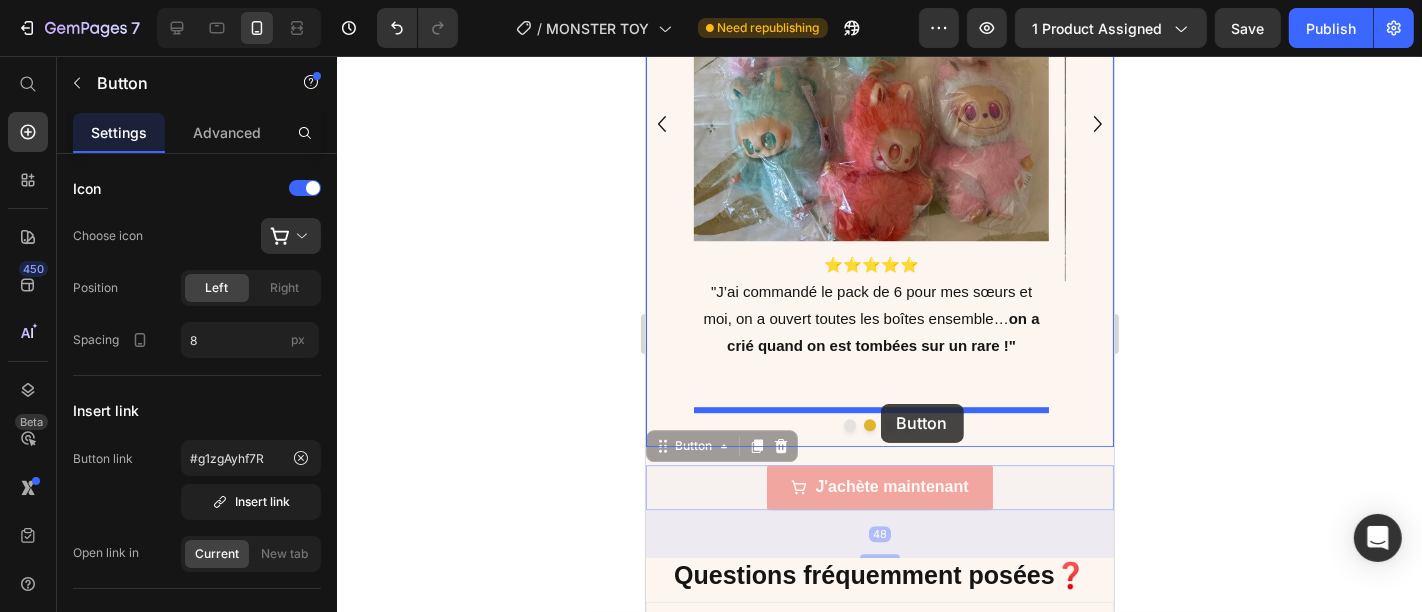 drag, startPoint x: 1069, startPoint y: 508, endPoint x: 881, endPoint y: 403, distance: 215.33463 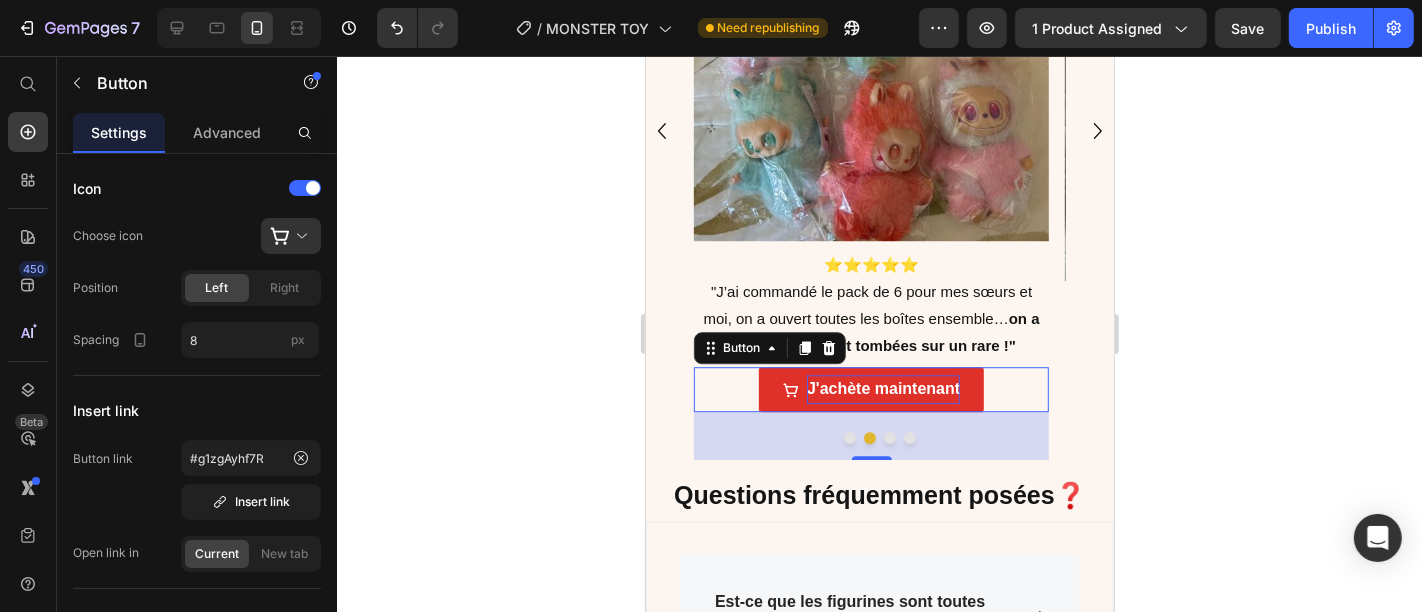 scroll, scrollTop: 4762, scrollLeft: 0, axis: vertical 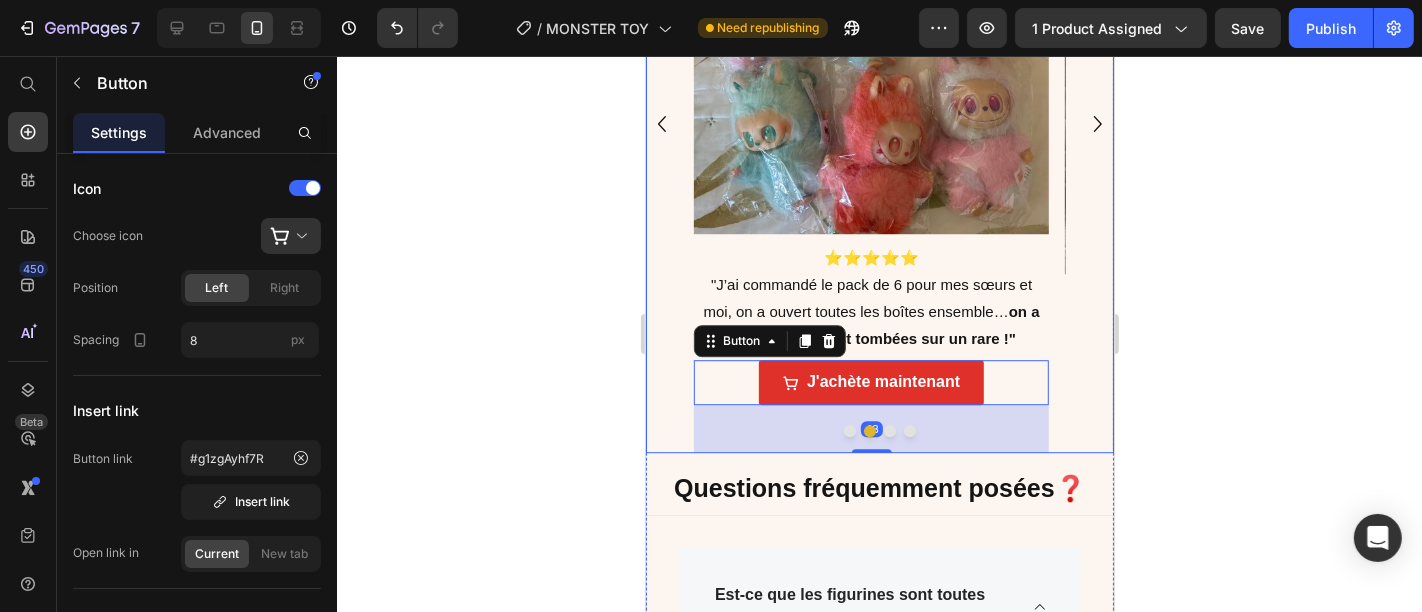 click 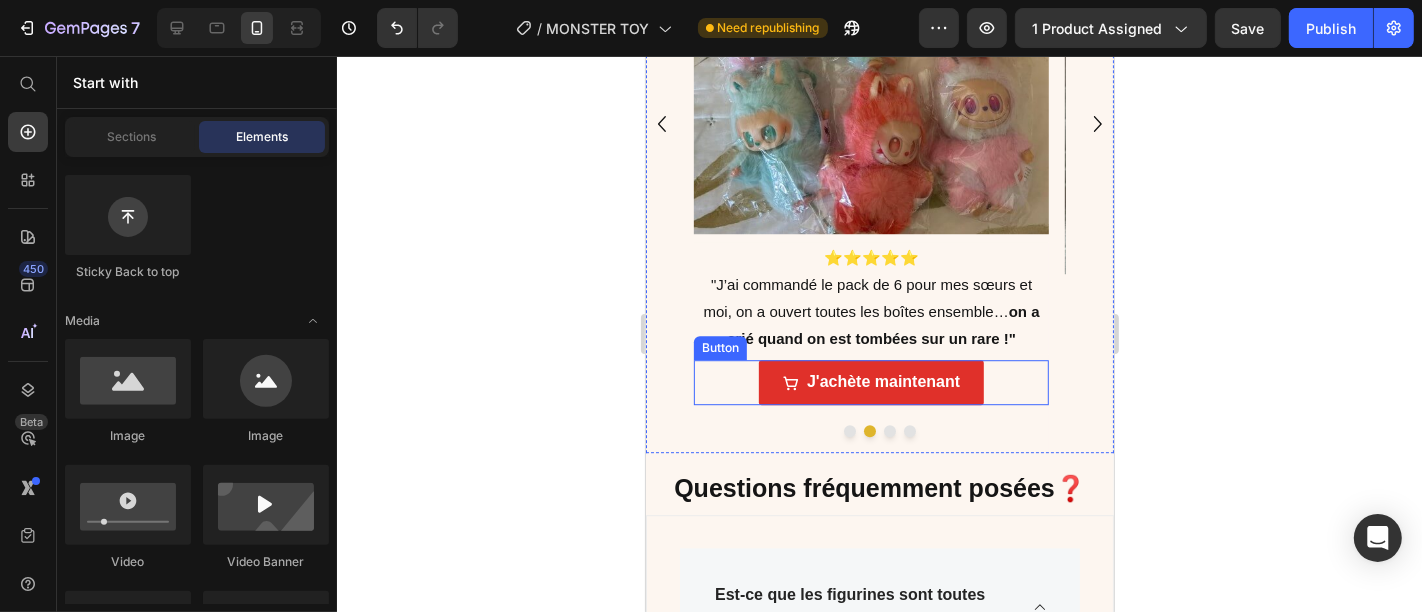 click on "Image ⭐⭐⭐⭐⭐ "Compact mais très utile.  Je l’emporte avec moi en voiture, et je fais mon jus pendant mes trajets. Une vraie découverte !" Text Block Image ⭐⭐⭐⭐⭐ "J’ai commandé le pack de 6 pour mes sœurs et moi, on a ouvert toutes les boîtes ensemble…  on a crié quand on est tombées sur un rare !" Text Block
J'achète maintenant Button Image ⭐⭐⭐⭐⭐ "Parfait comme petit cadeau. Je l’ai offert à ma soeur, elle a adoré.  L’effet surprise marche à tous les coups" Text Block Image ⭐⭐⭐⭐⭐ "Livraison rapide, produit bien emballé.  Ce sont les figurines adorables qu’on voit partout sur TikTok.  J’en ai recommandé 3 autres ! " Text Block" at bounding box center (879, 123) 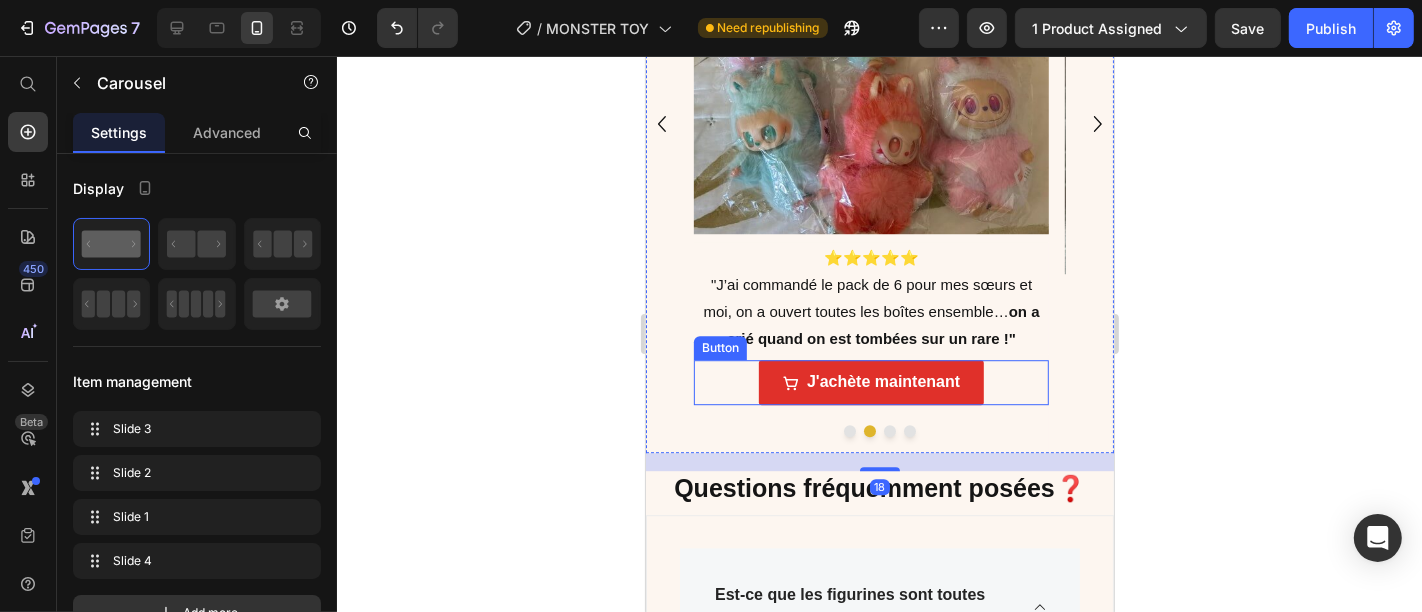 click on "J'achète maintenant Button" at bounding box center (870, 381) 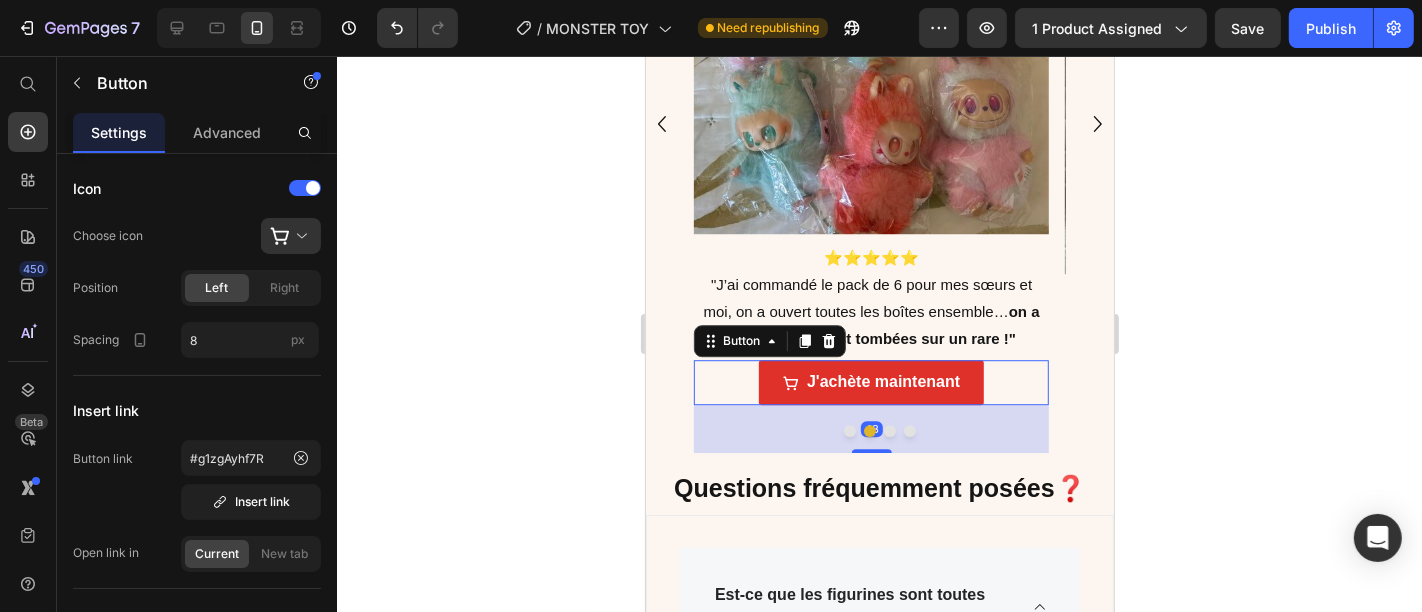 scroll, scrollTop: 4755, scrollLeft: 0, axis: vertical 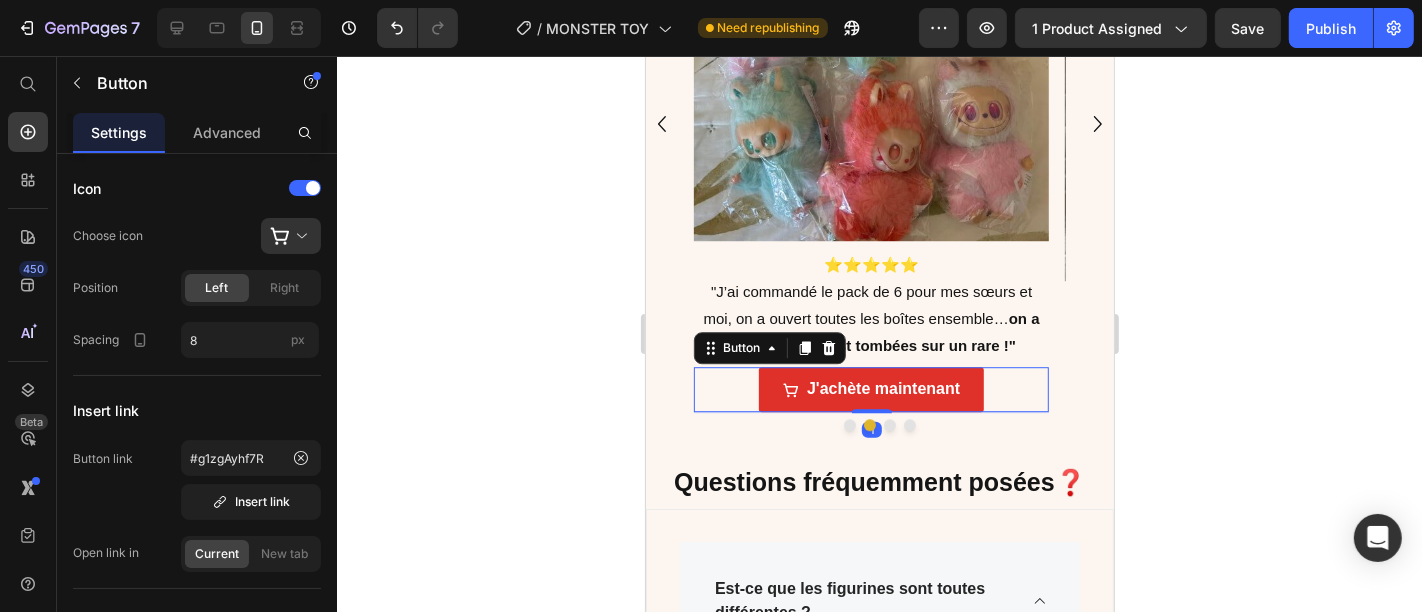 drag, startPoint x: 882, startPoint y: 494, endPoint x: 896, endPoint y: 447, distance: 49.0408 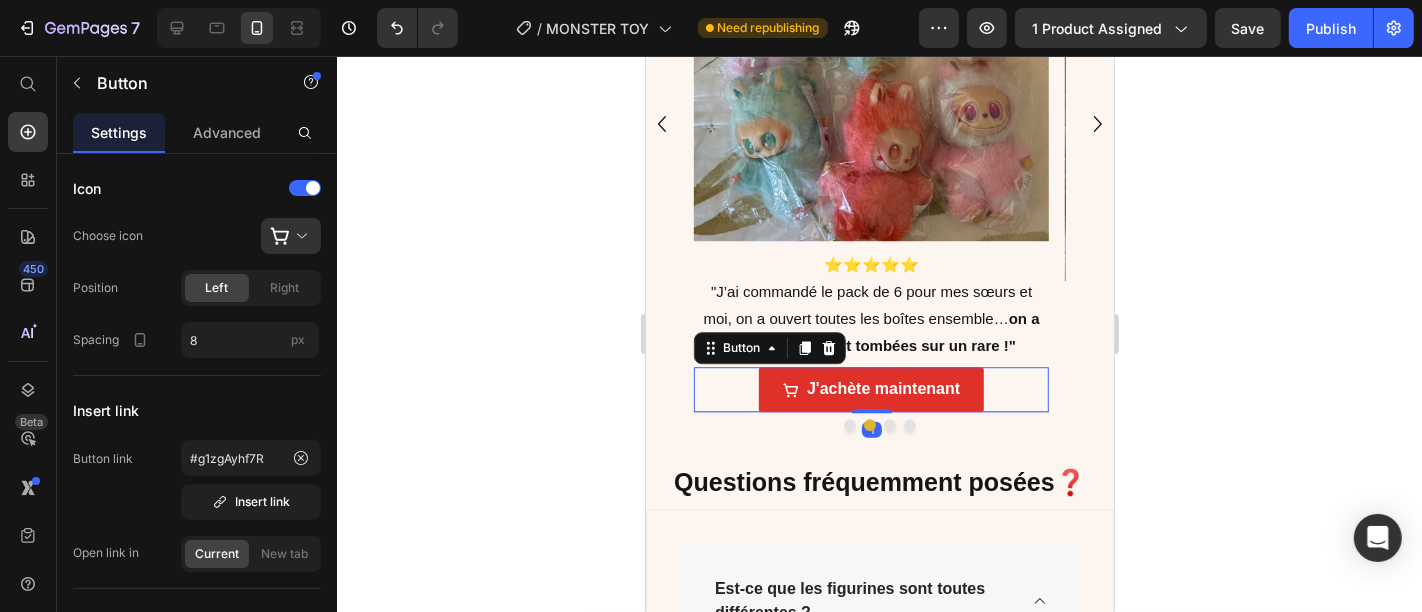 click 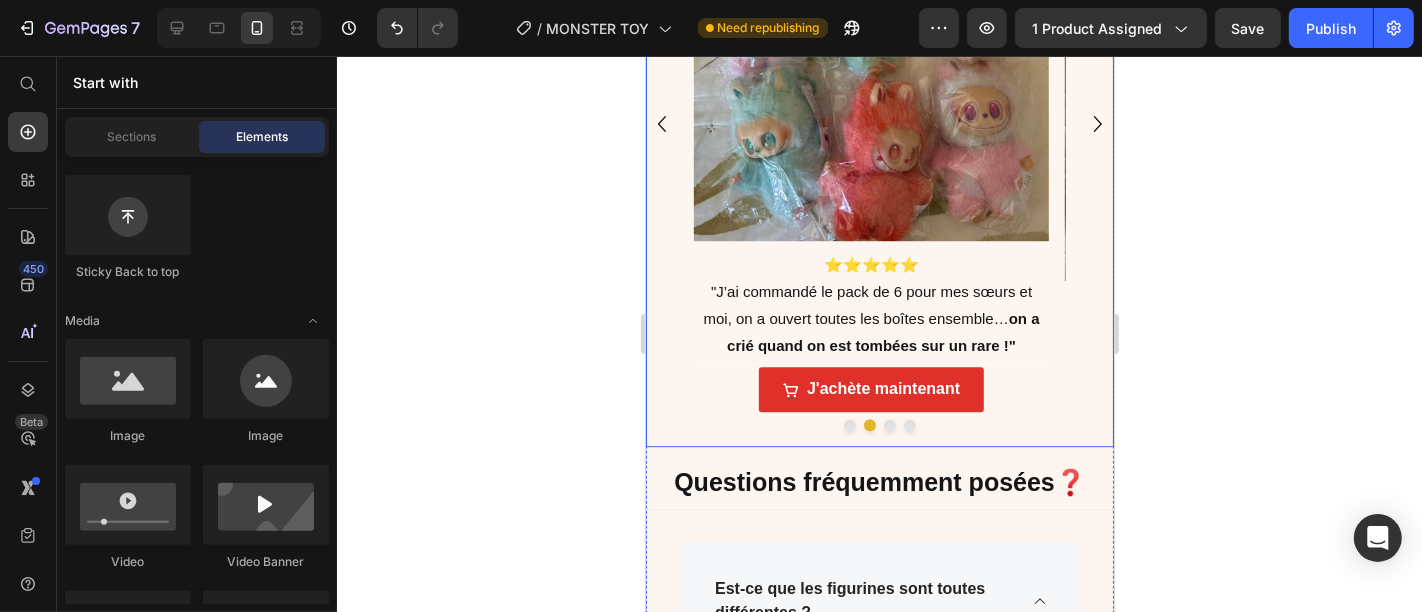 click 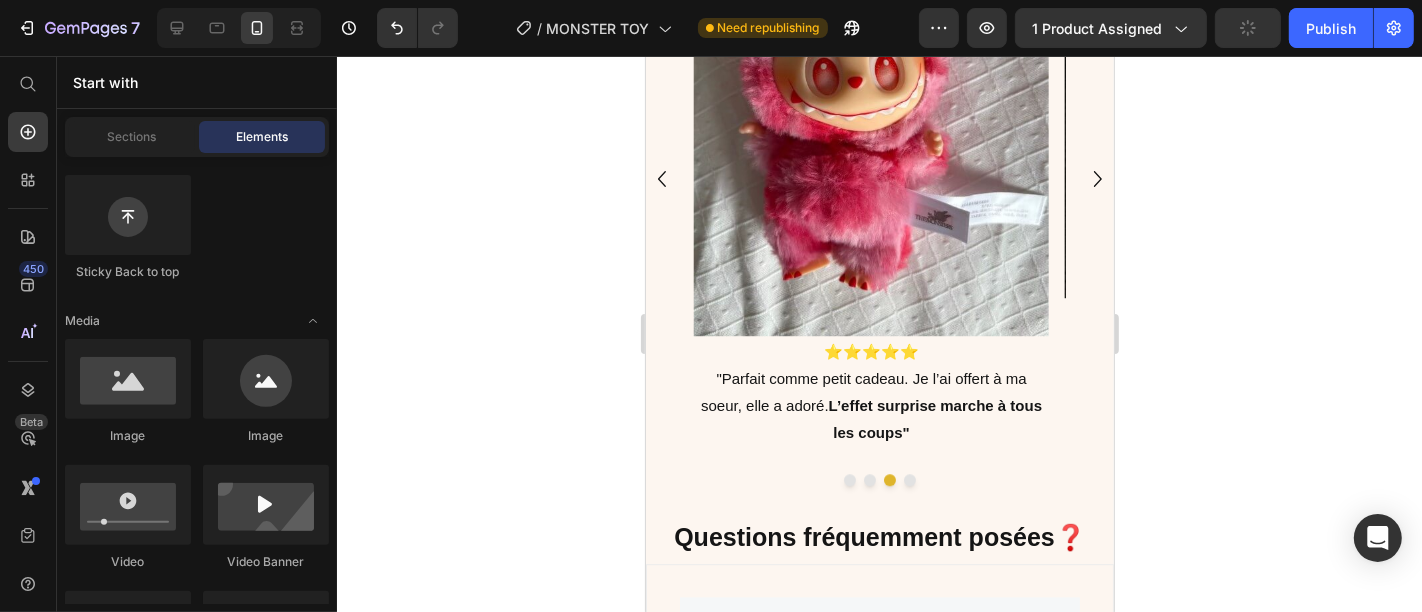 scroll, scrollTop: 4710, scrollLeft: 0, axis: vertical 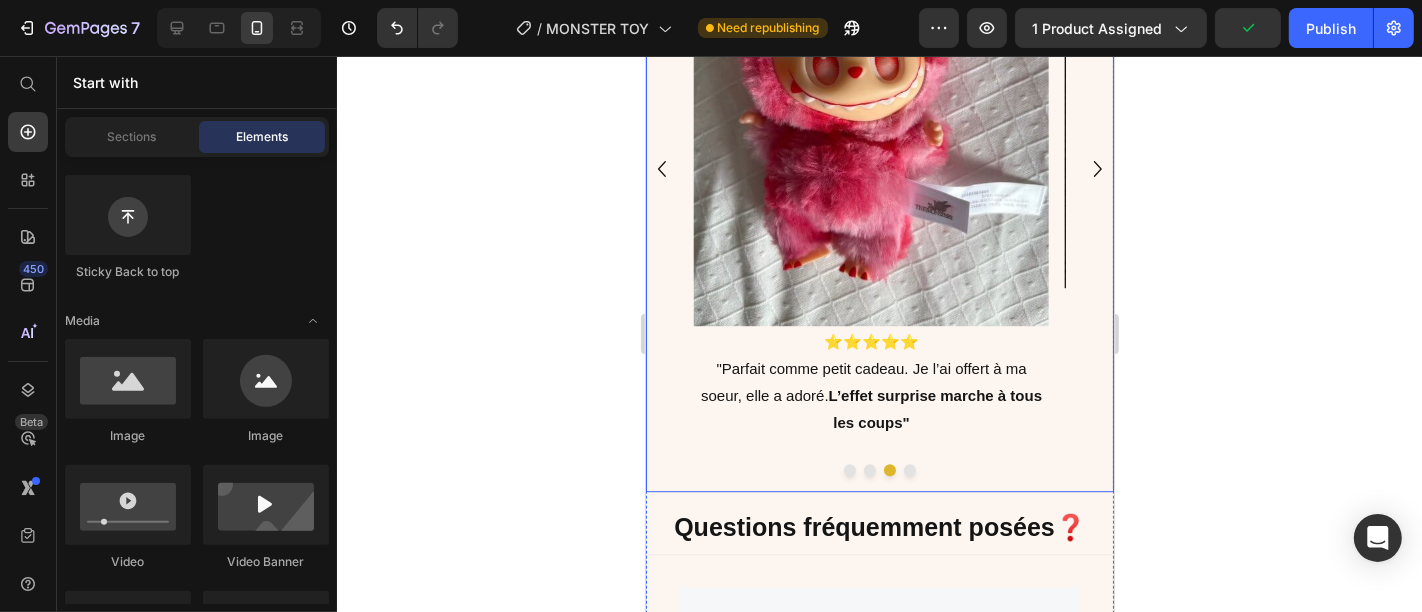 click 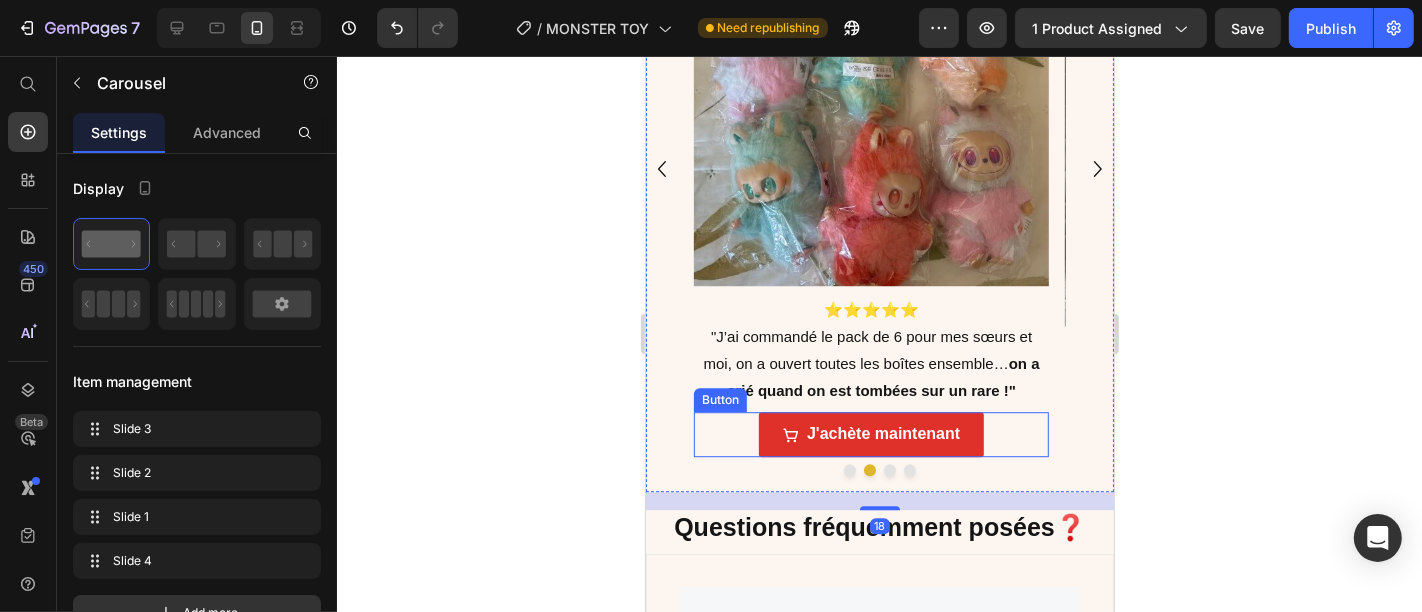click on "J'achète maintenant Button" at bounding box center (870, 433) 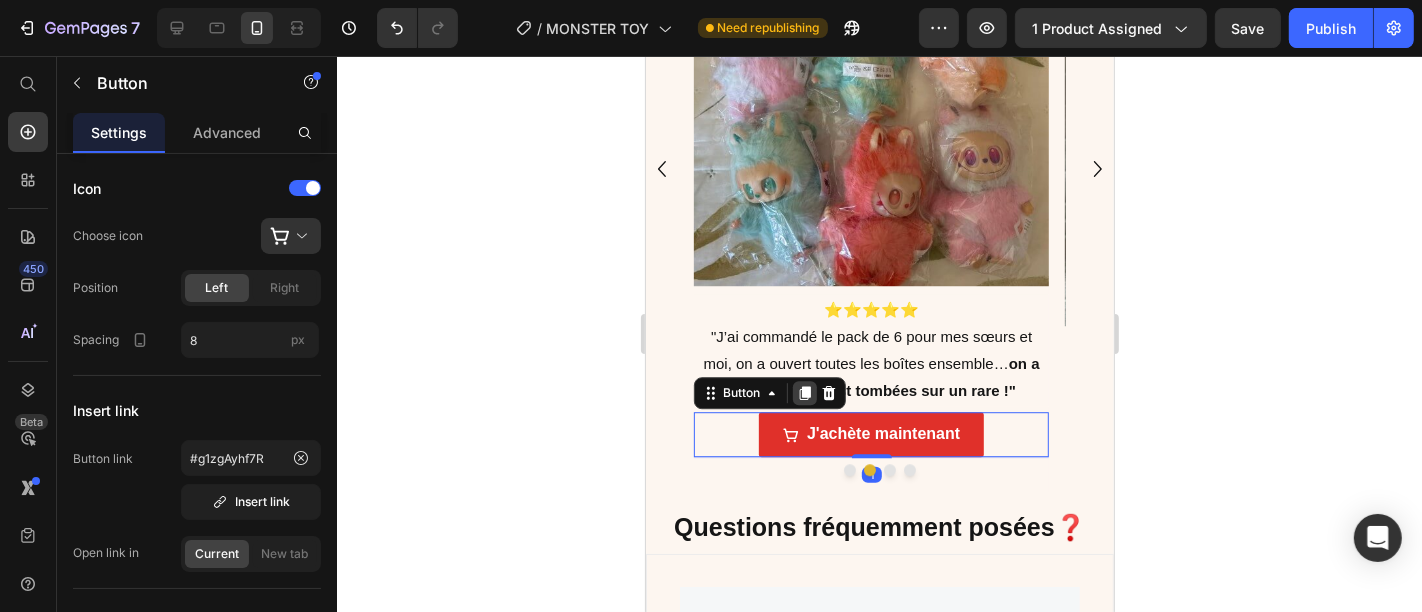 click 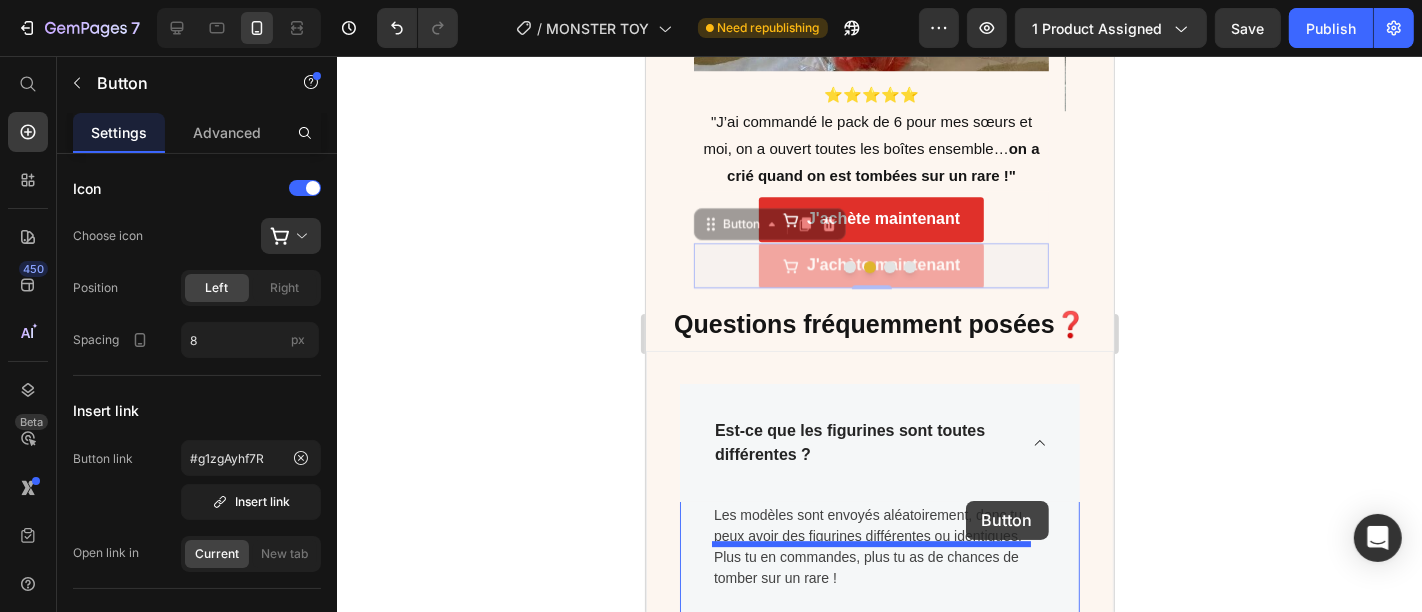 scroll, scrollTop: 4957, scrollLeft: 0, axis: vertical 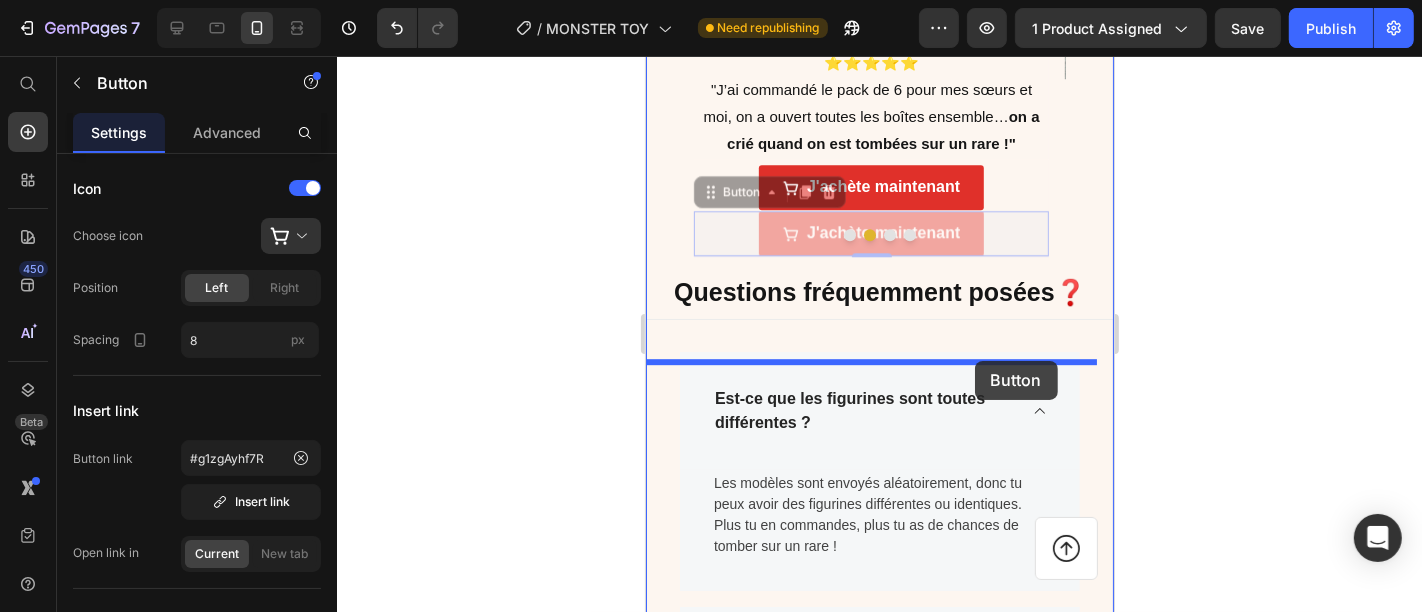 drag, startPoint x: 1004, startPoint y: 528, endPoint x: 974, endPoint y: 358, distance: 172.62677 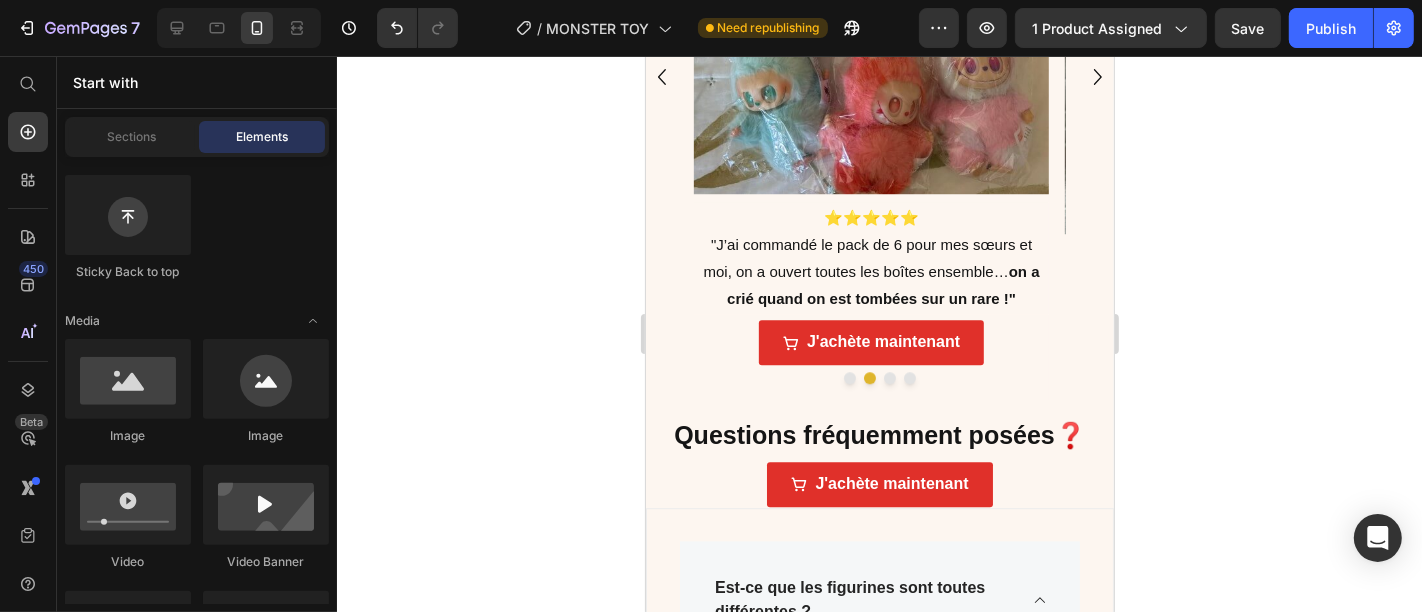 scroll, scrollTop: 4782, scrollLeft: 0, axis: vertical 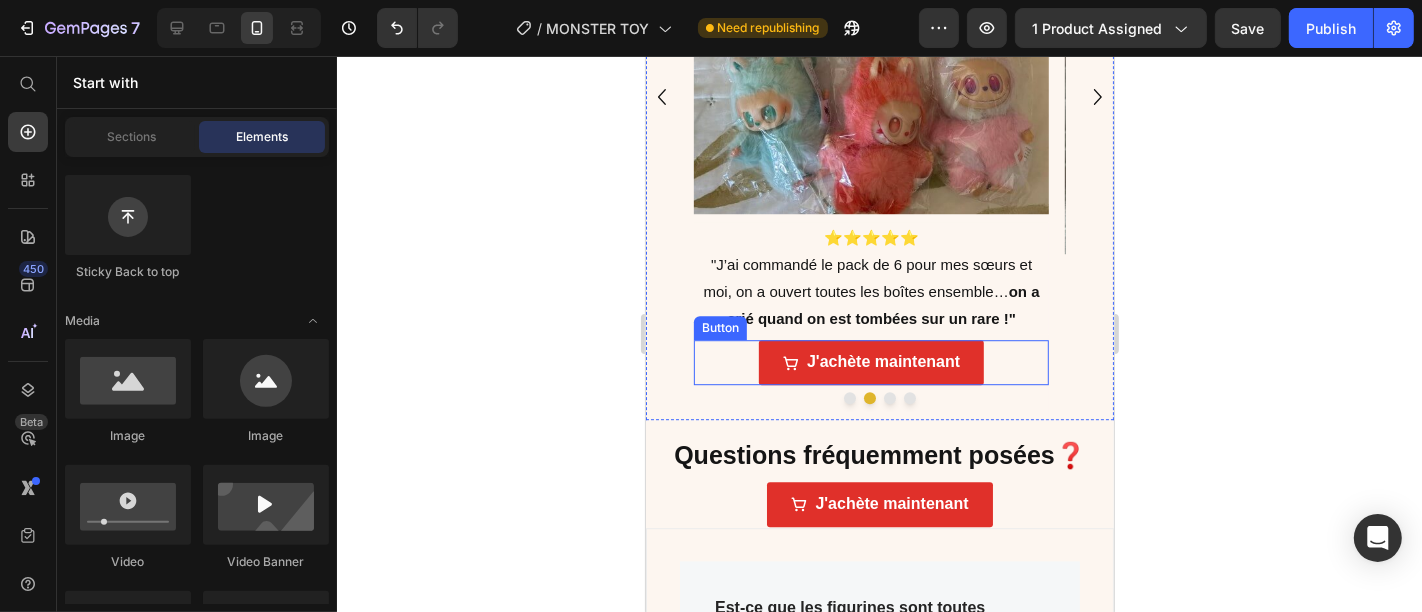 click on "J'achète maintenant Button" at bounding box center (870, 361) 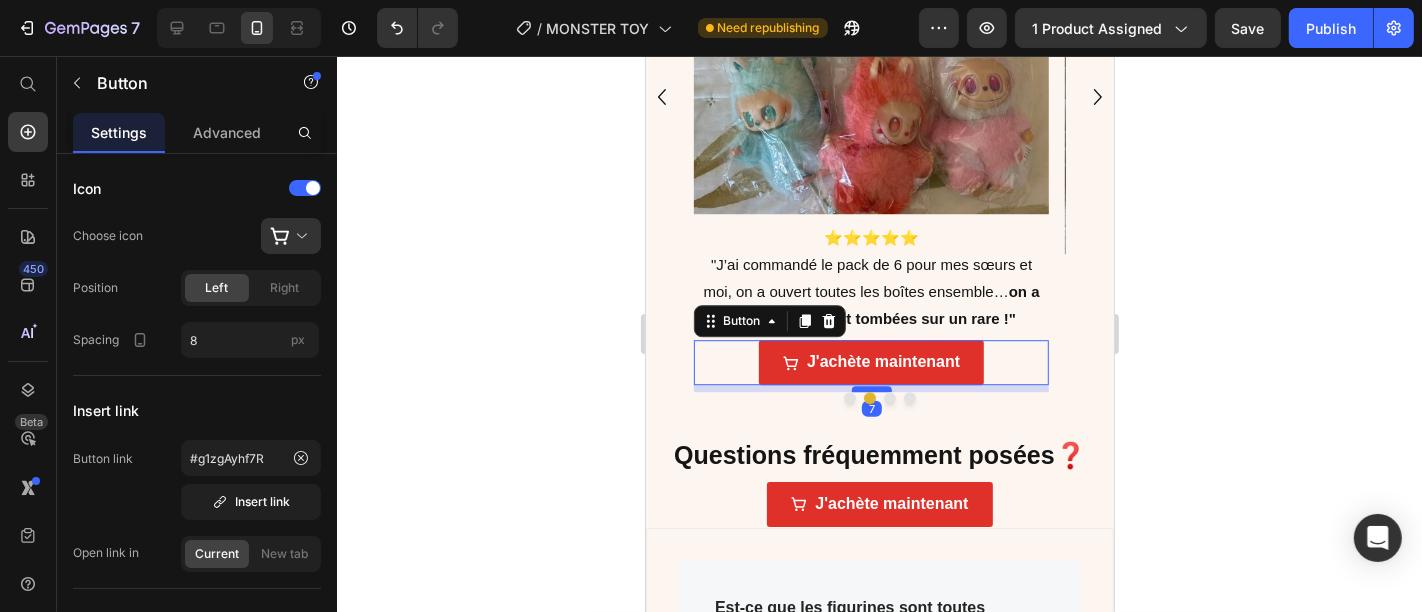 click at bounding box center [871, 388] 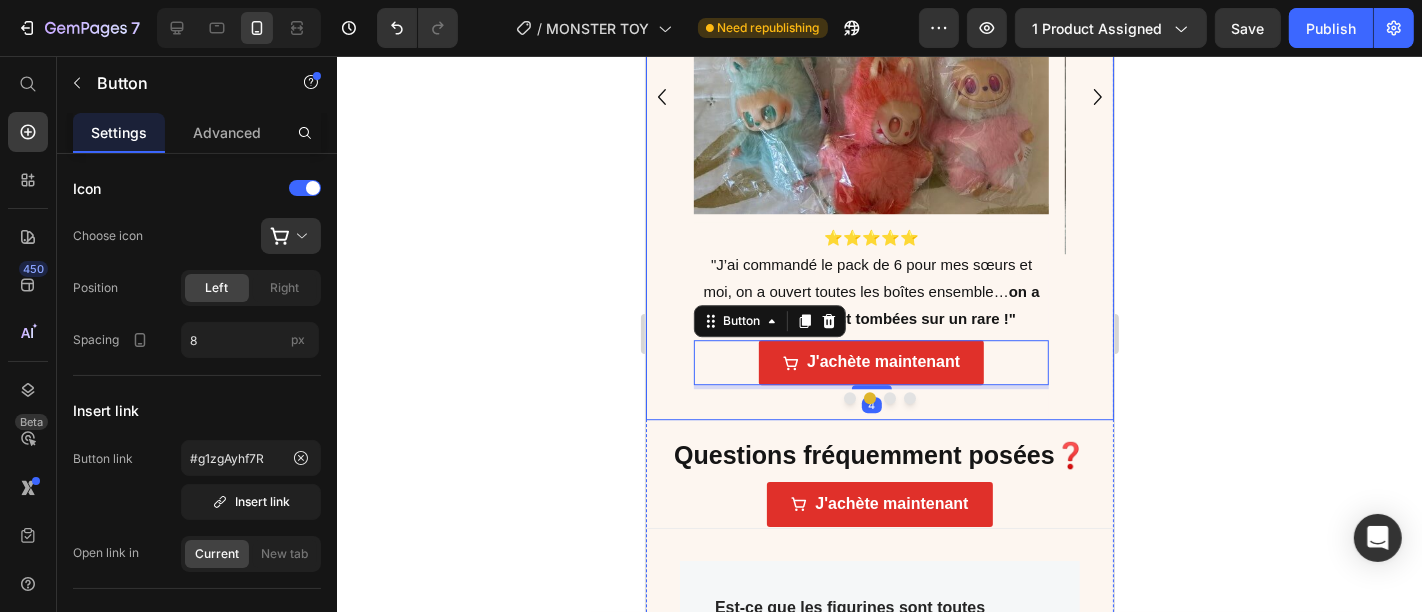 click 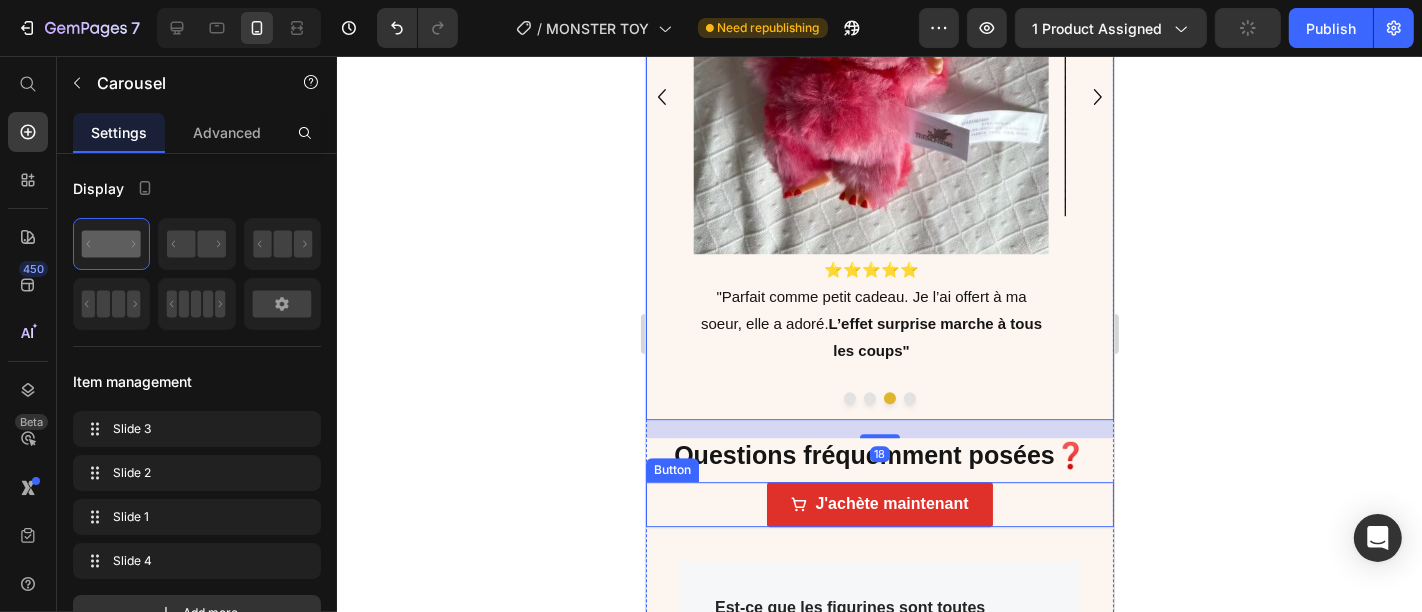 click on "J'achète maintenant Button" at bounding box center (879, 503) 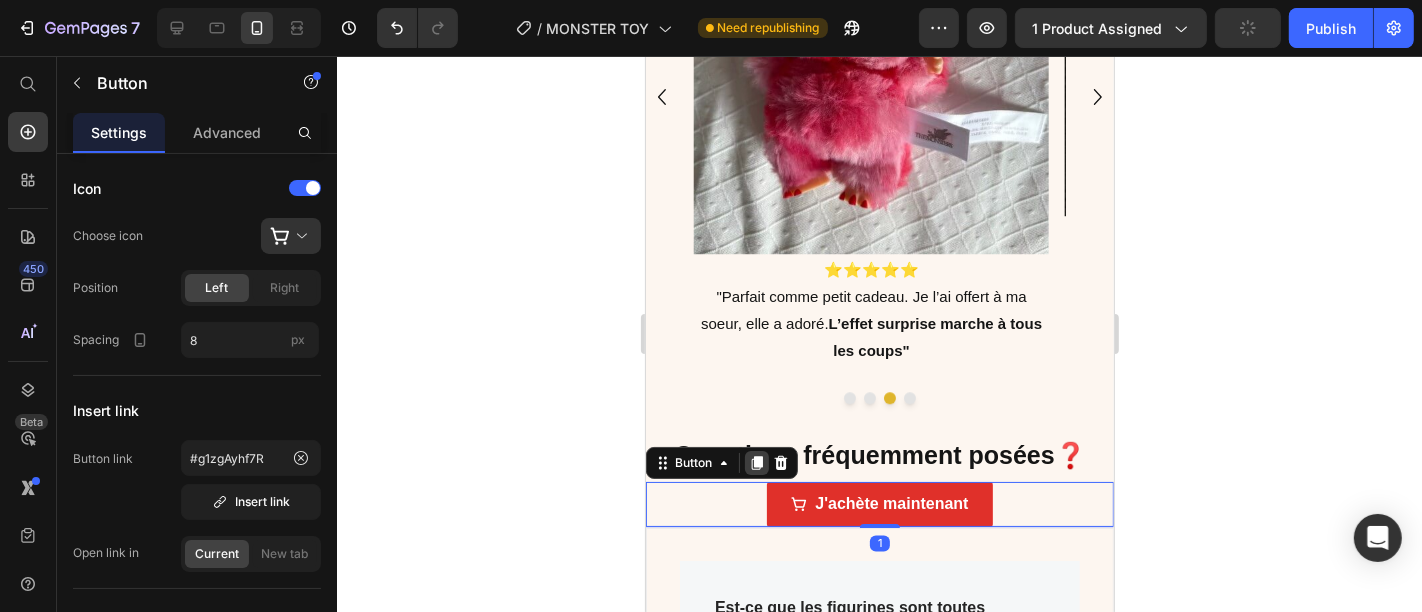click 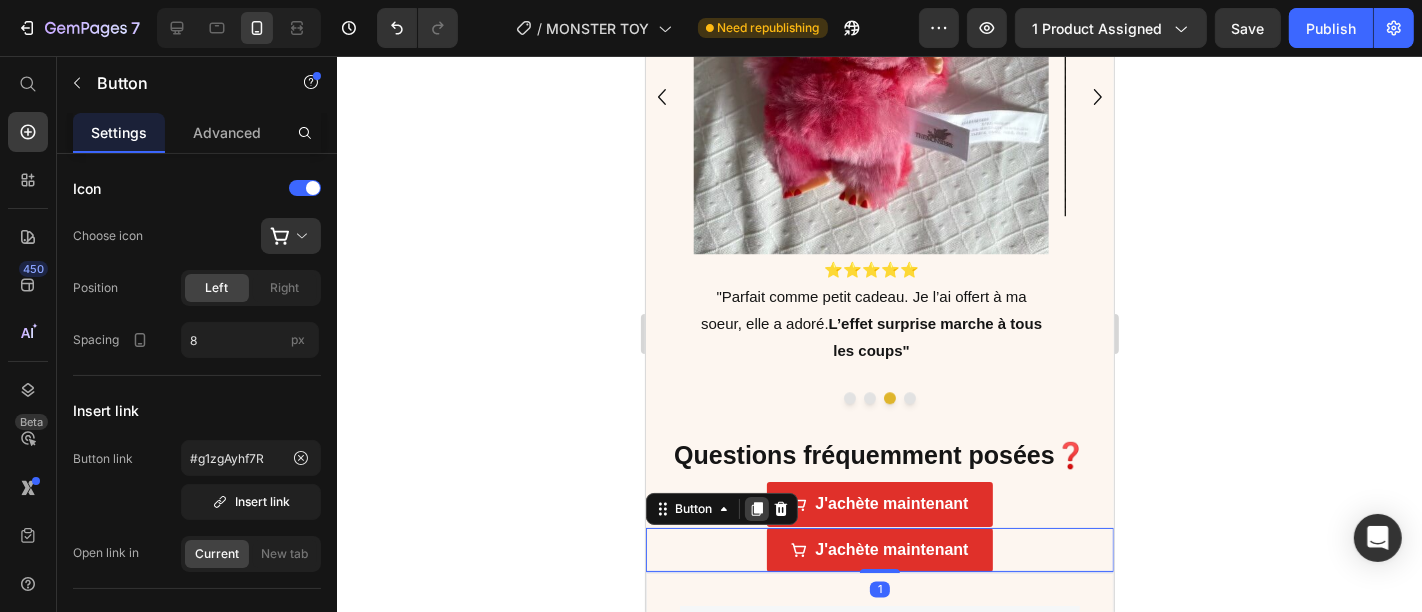 click 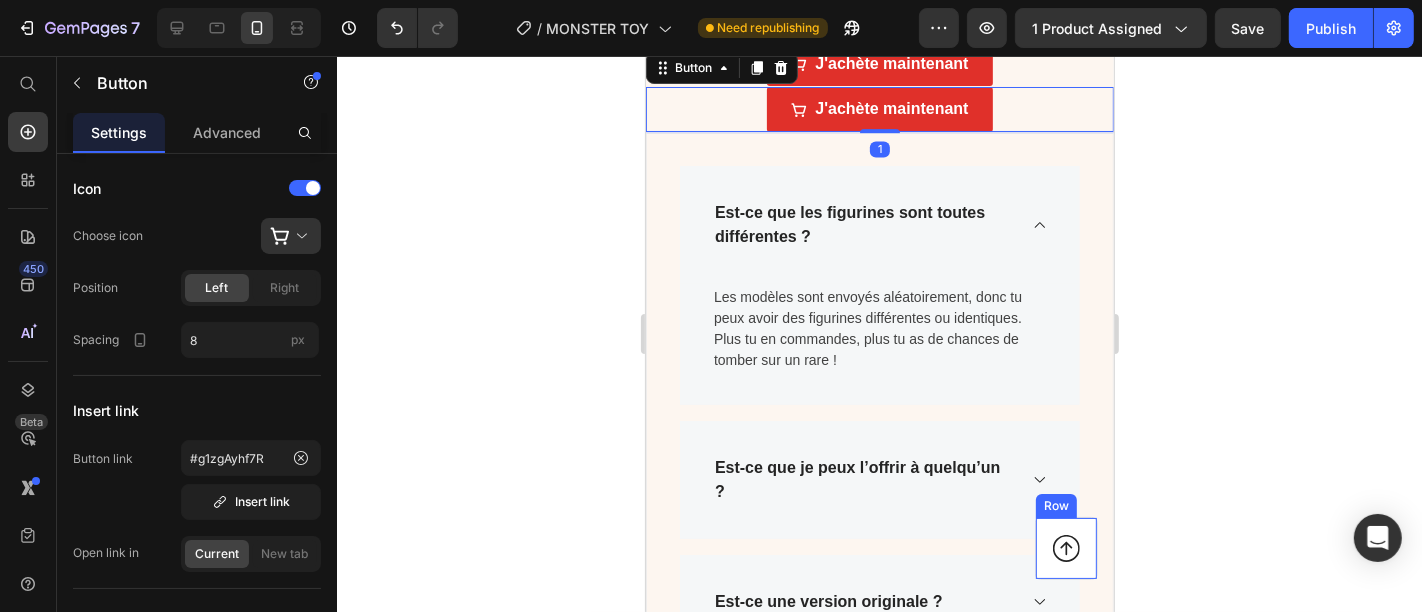 scroll, scrollTop: 5271, scrollLeft: 0, axis: vertical 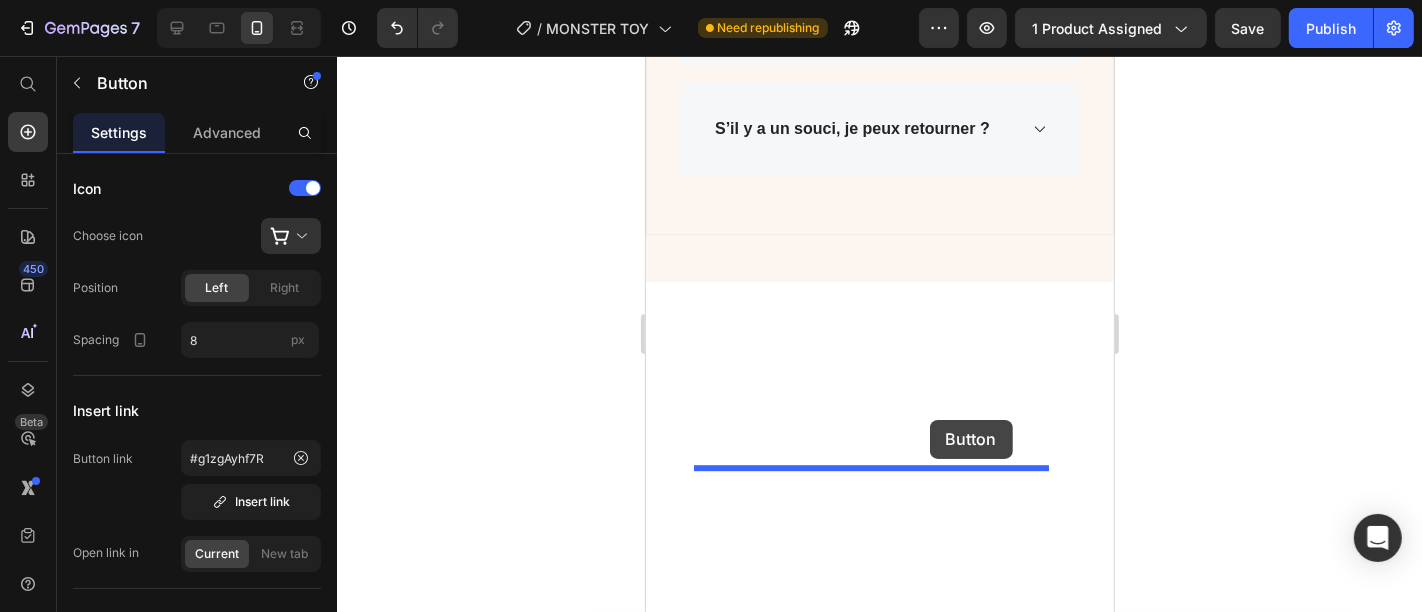 drag, startPoint x: 1006, startPoint y: 534, endPoint x: 929, endPoint y: 419, distance: 138.39798 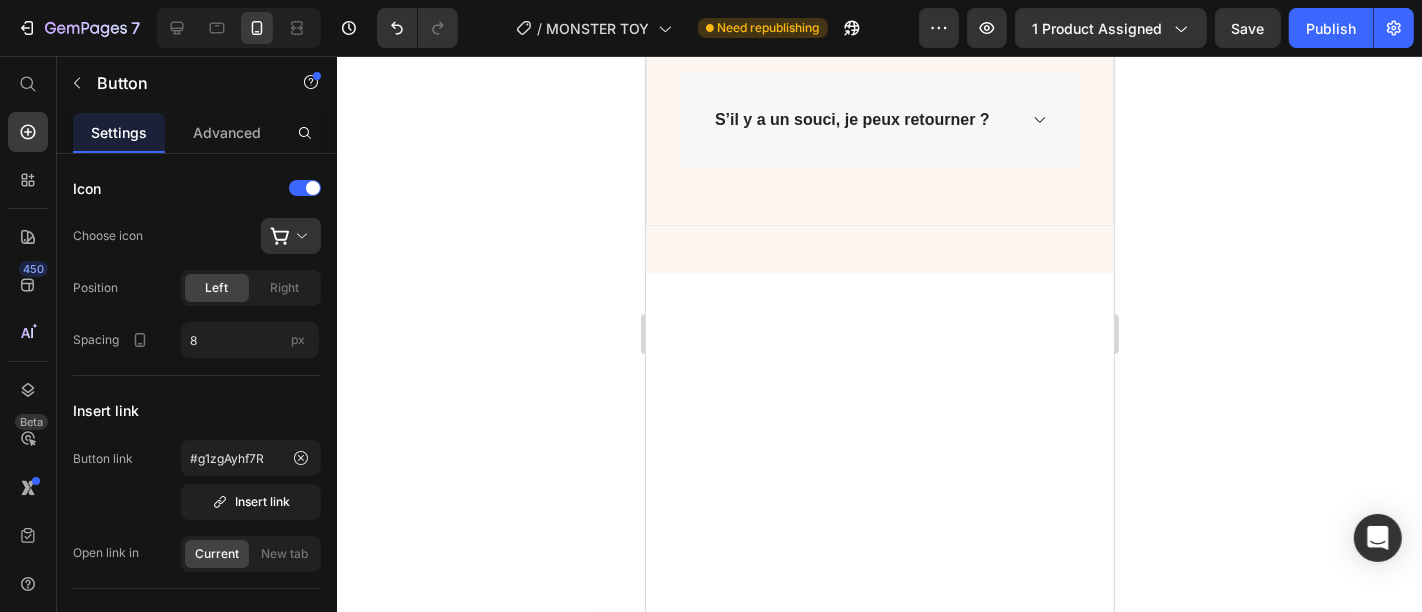 scroll, scrollTop: 4800, scrollLeft: 0, axis: vertical 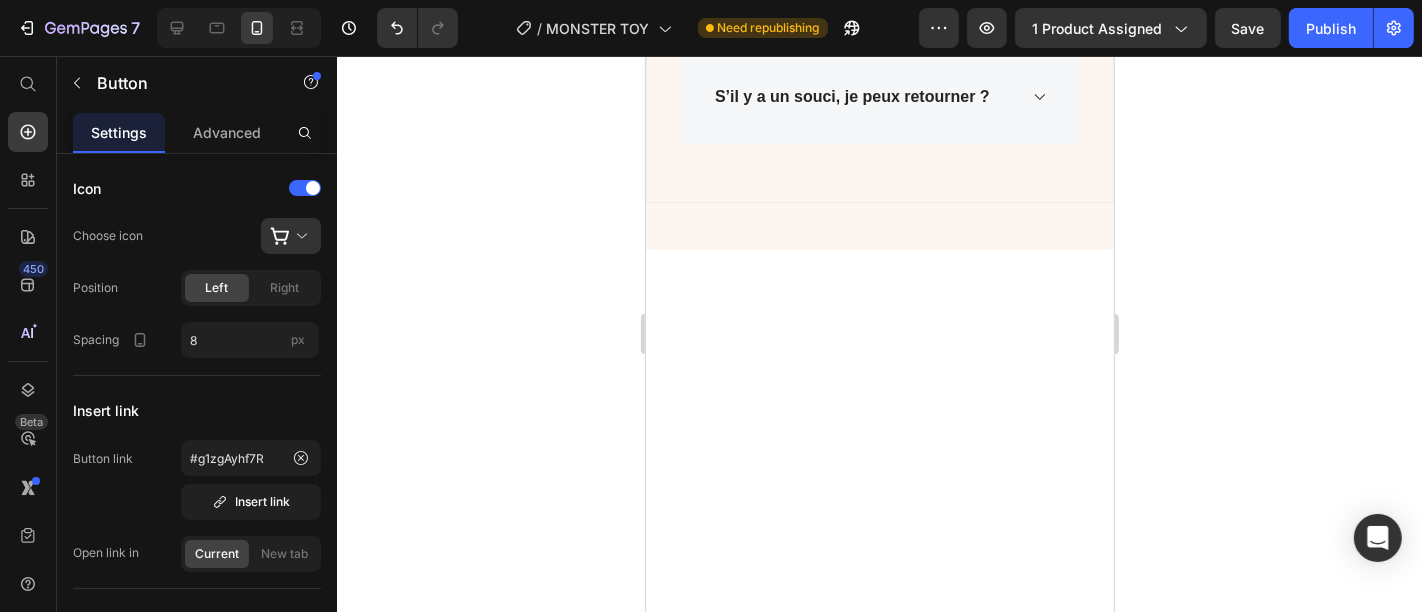 click 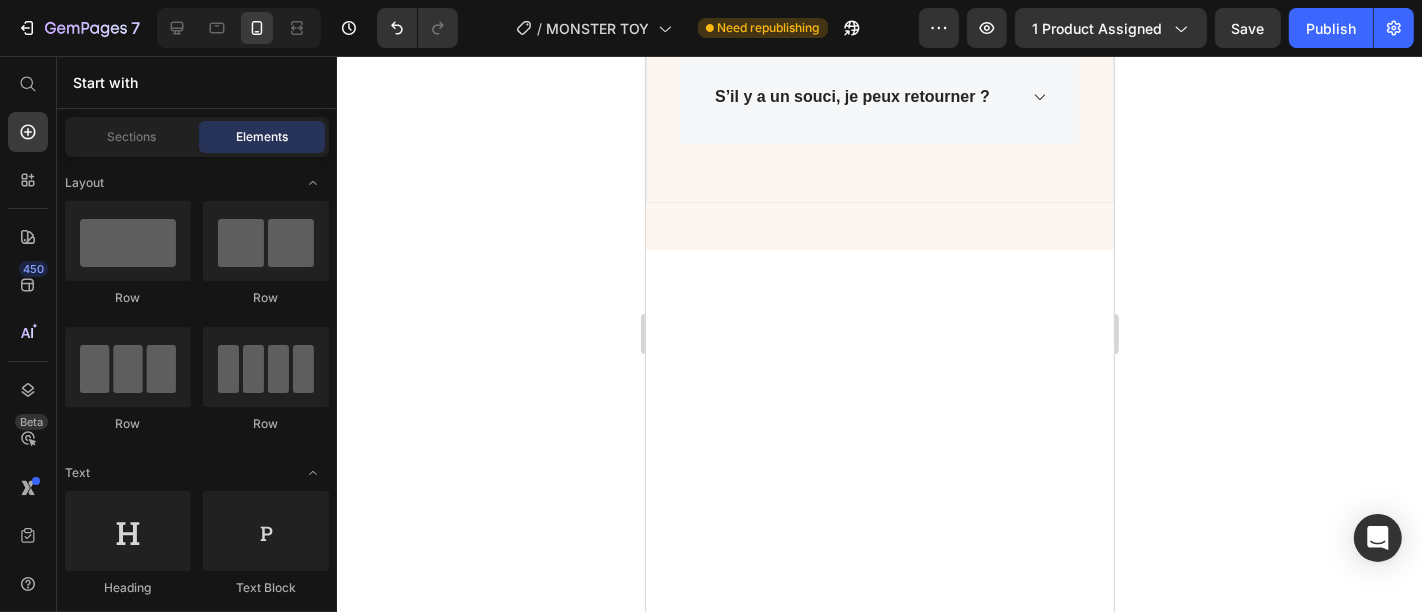 click on "J'achète maintenant" at bounding box center (870, -660) 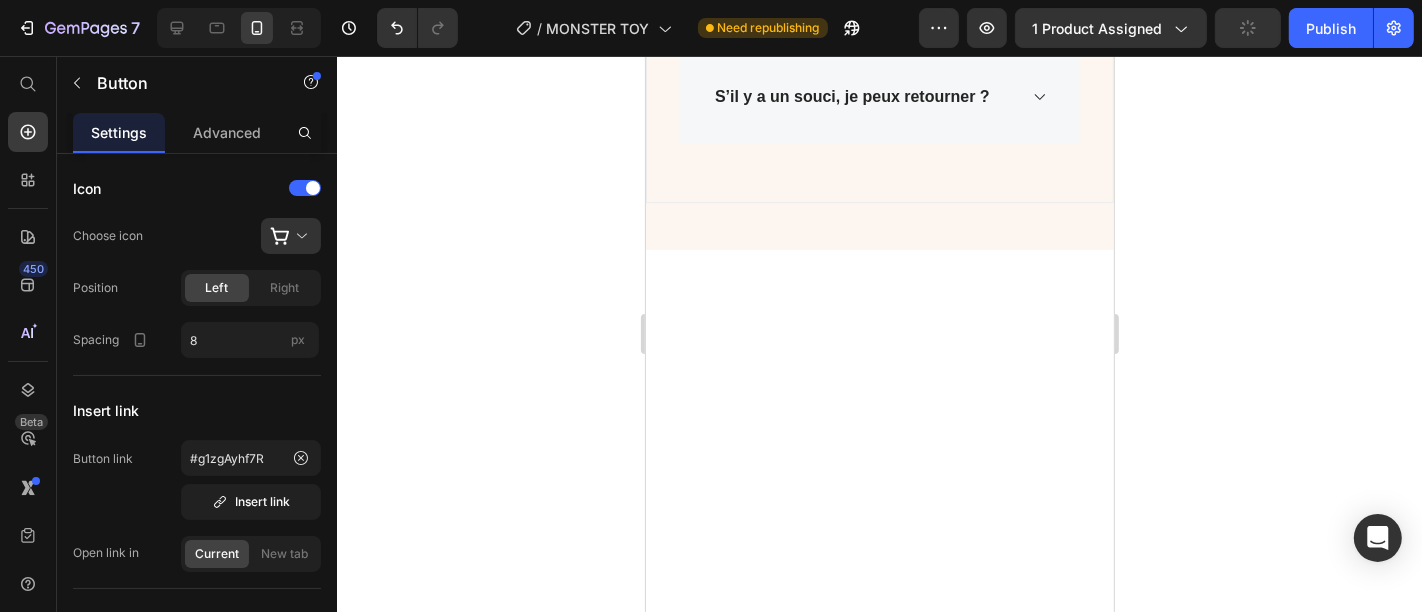 click on ""Parfait comme petit cadeau. Je l’ai offert à ma soeur, elle a adoré.  L’effet surprise marche à tous les coups"" at bounding box center (870, -779) 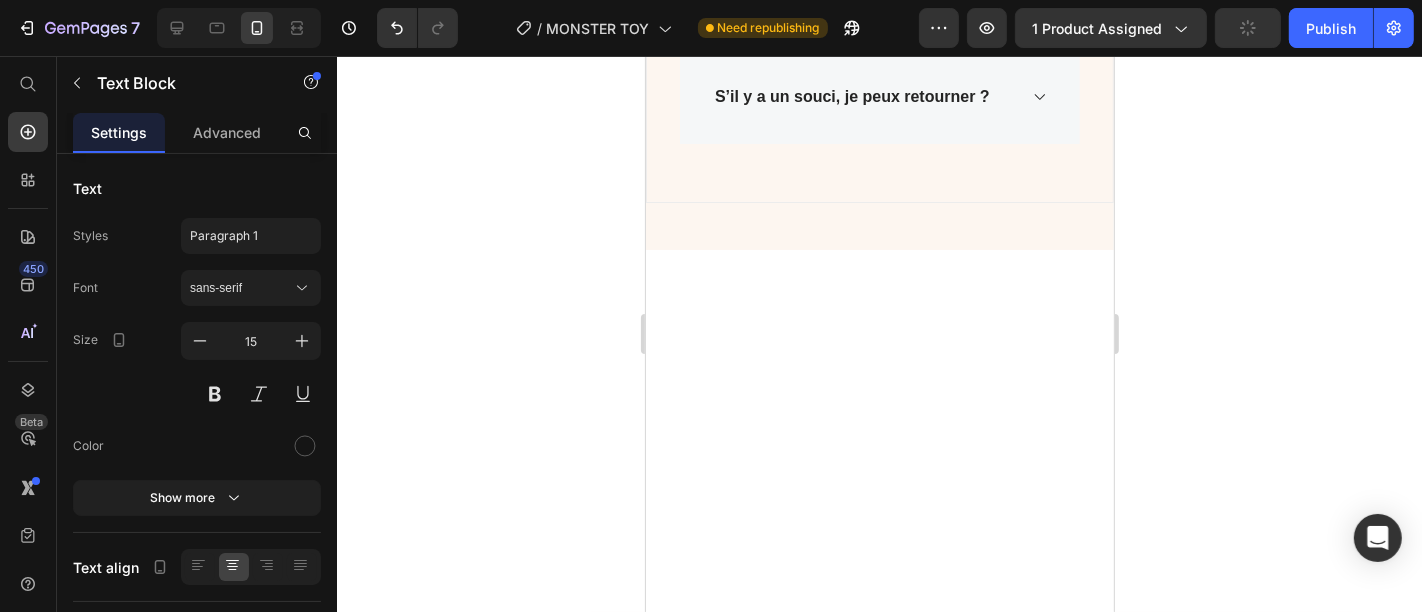 drag, startPoint x: 867, startPoint y: 437, endPoint x: 889, endPoint y: 368, distance: 72.42237 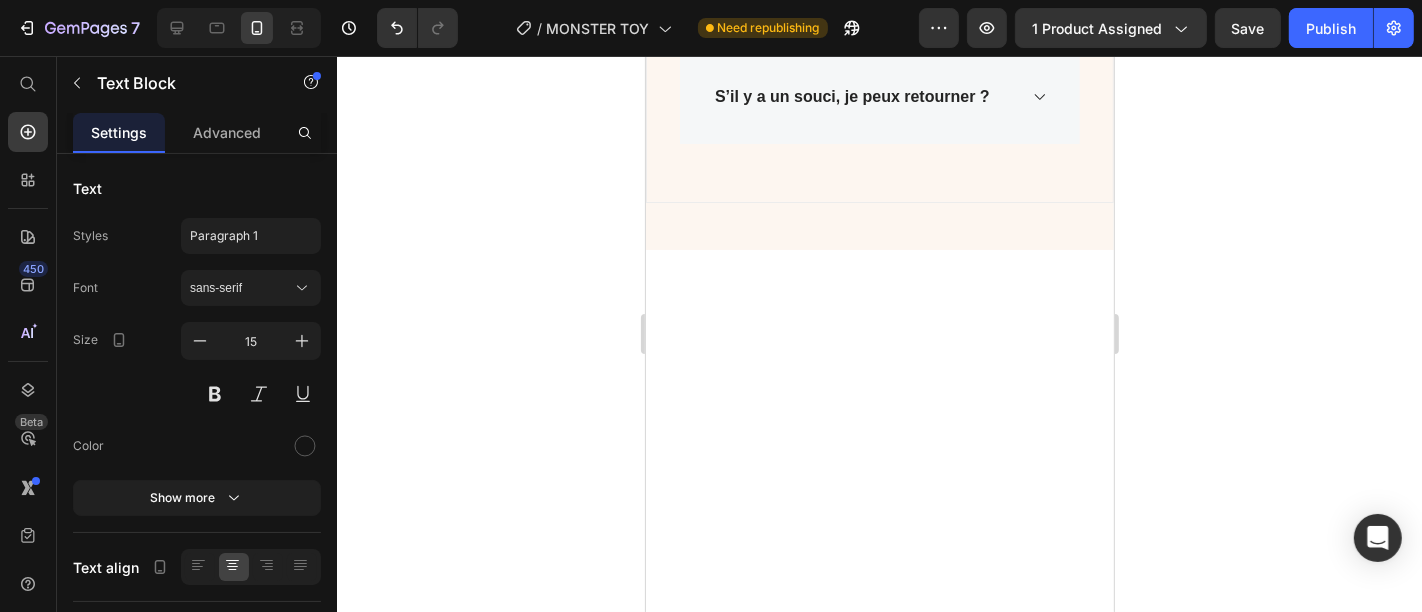 click at bounding box center (870, -698) 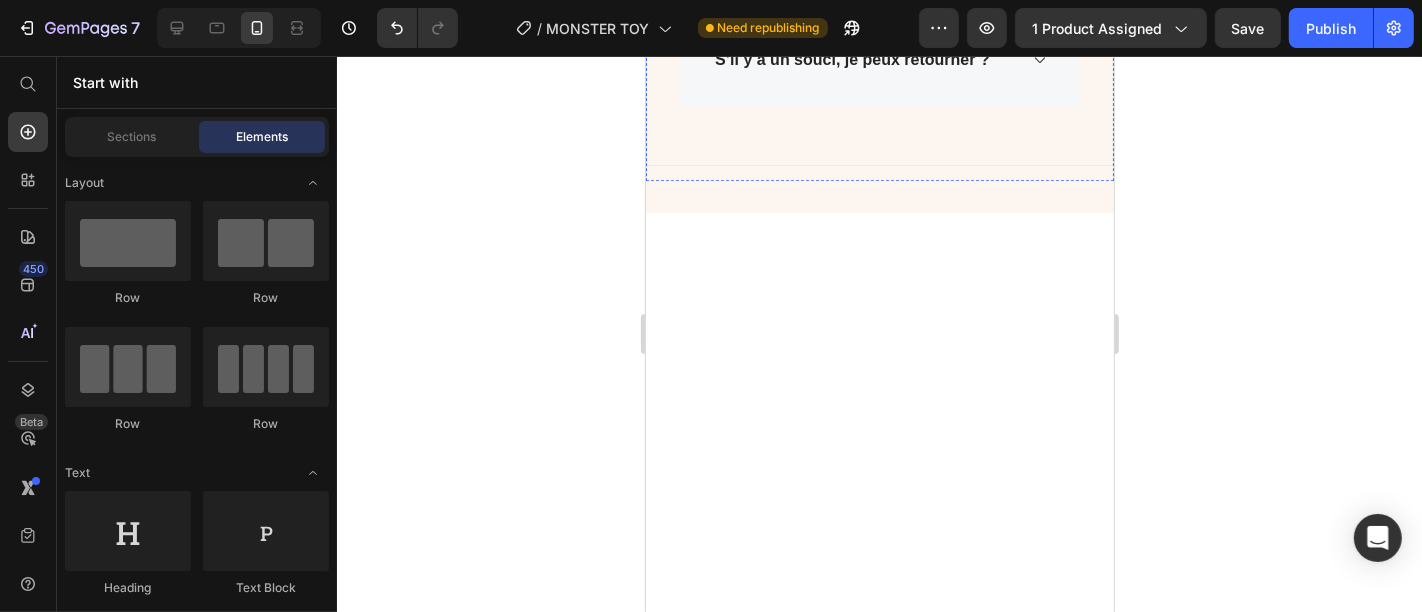 scroll, scrollTop: 4314, scrollLeft: 0, axis: vertical 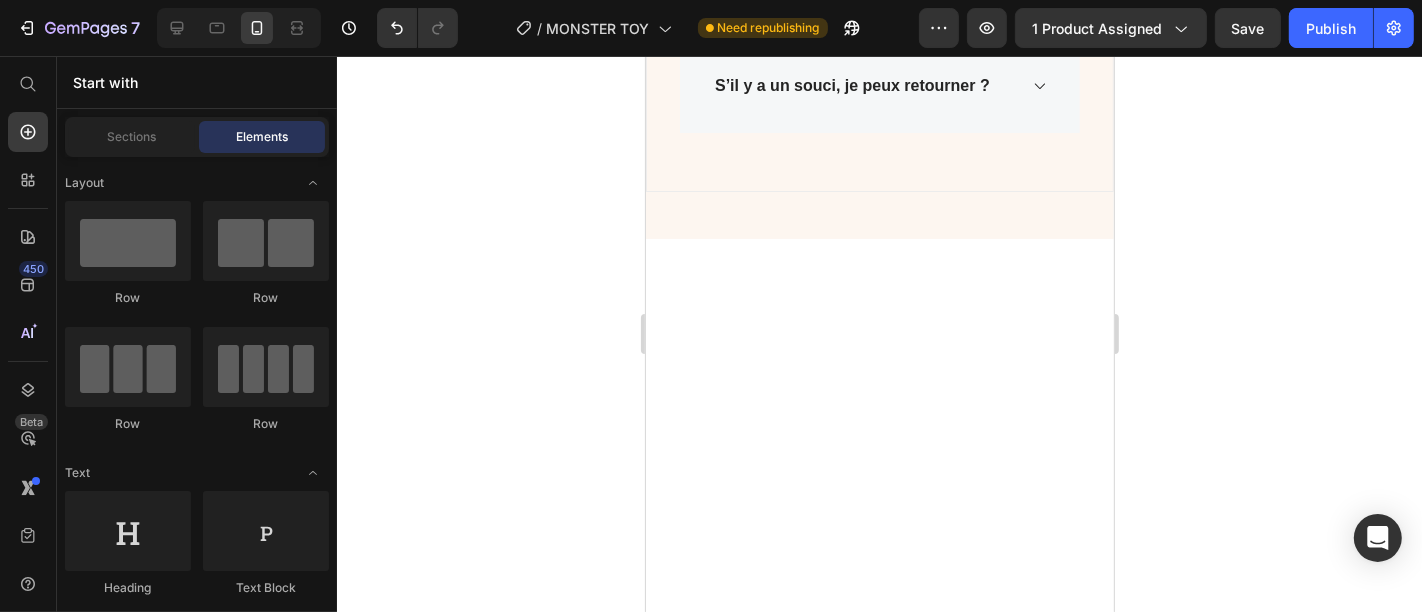 click 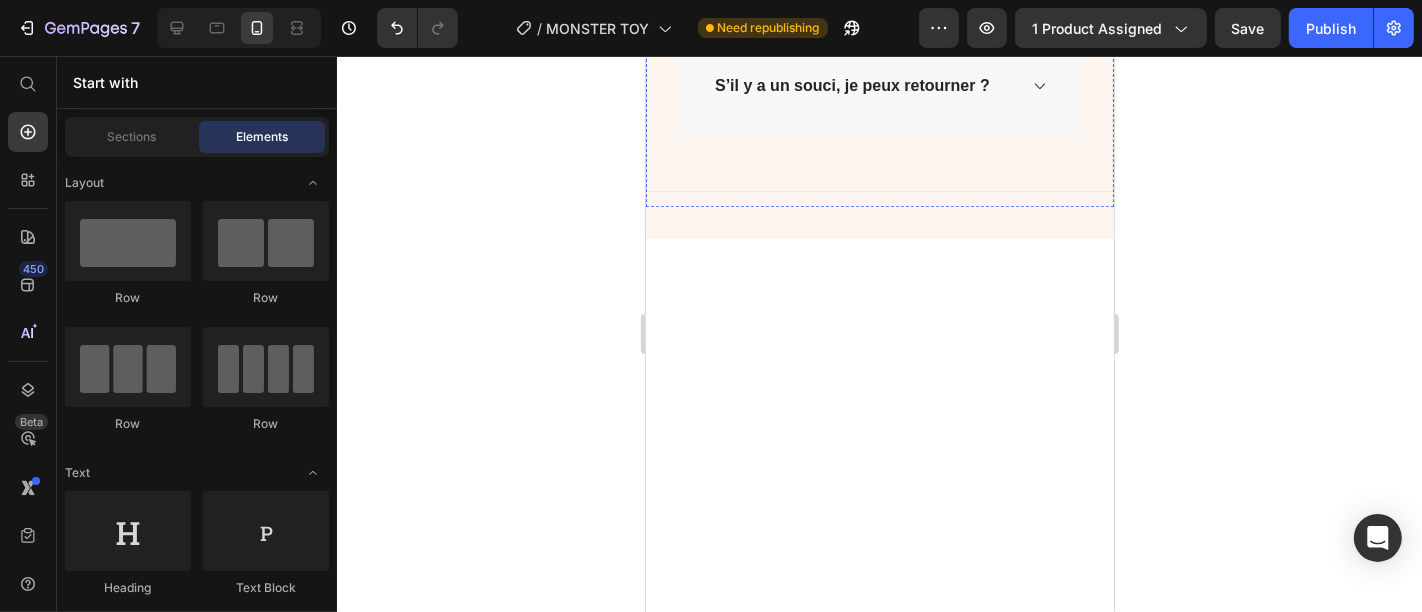 click at bounding box center (879, -670) 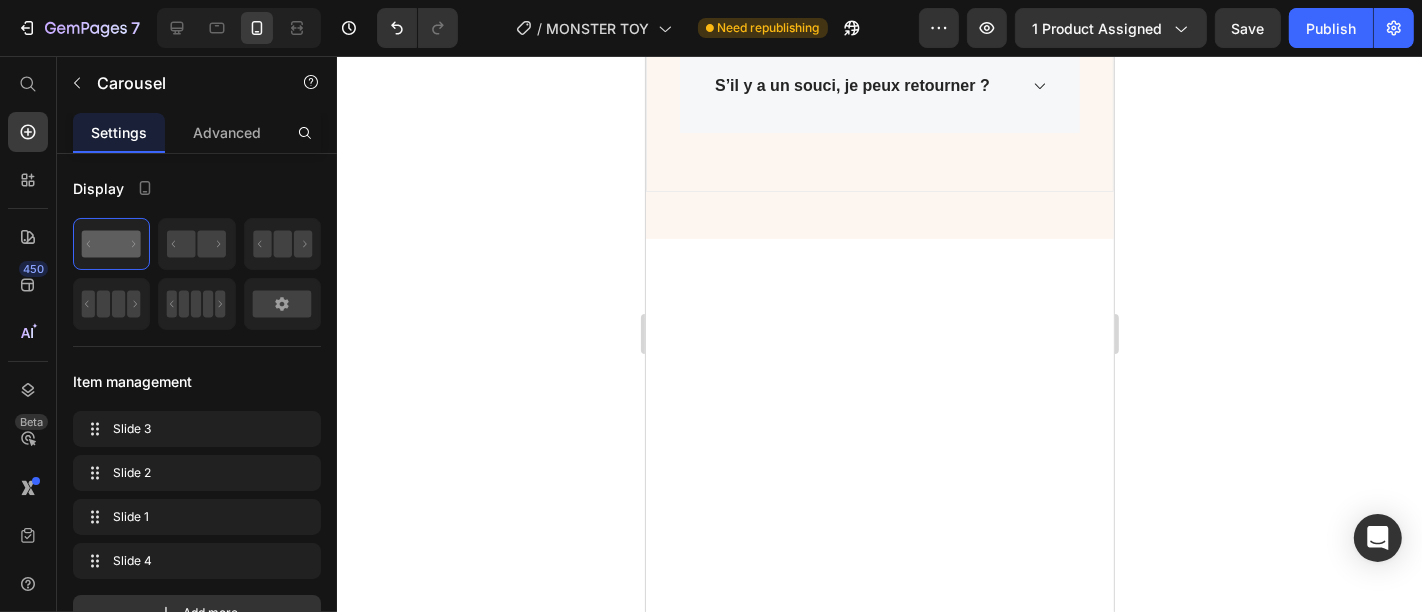 click on "J'achète maintenant" at bounding box center [882, -688] 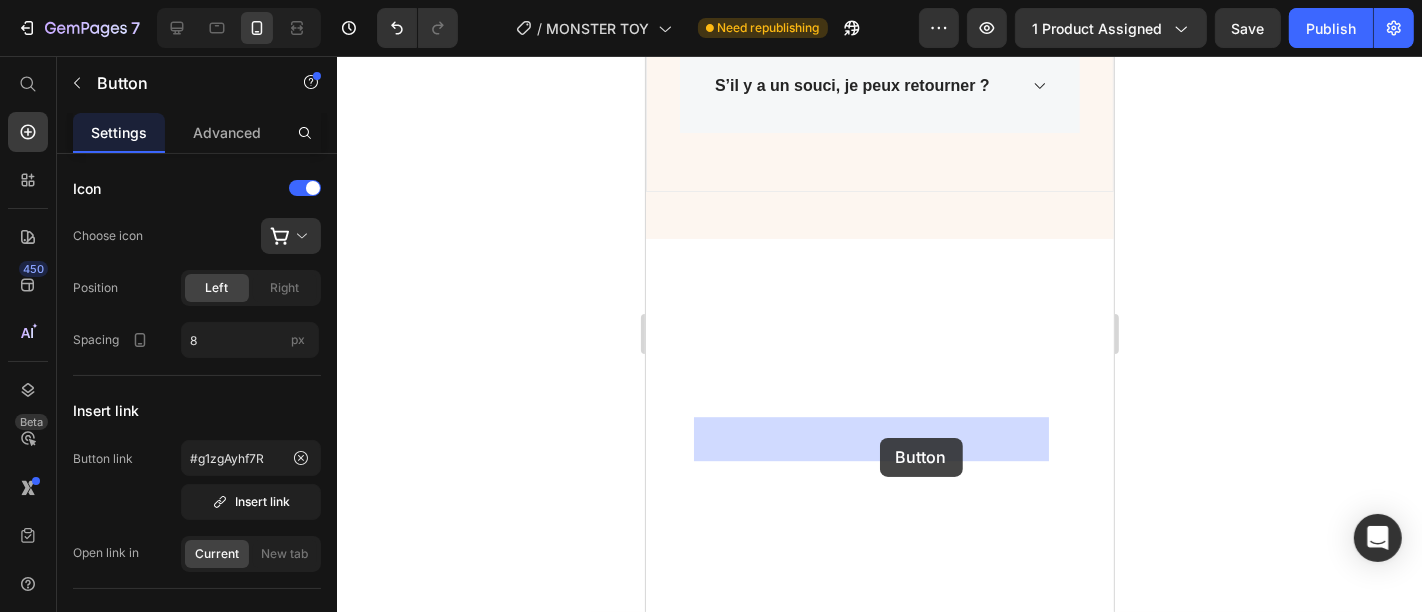 drag, startPoint x: 1001, startPoint y: 425, endPoint x: 879, endPoint y: 435, distance: 122.40915 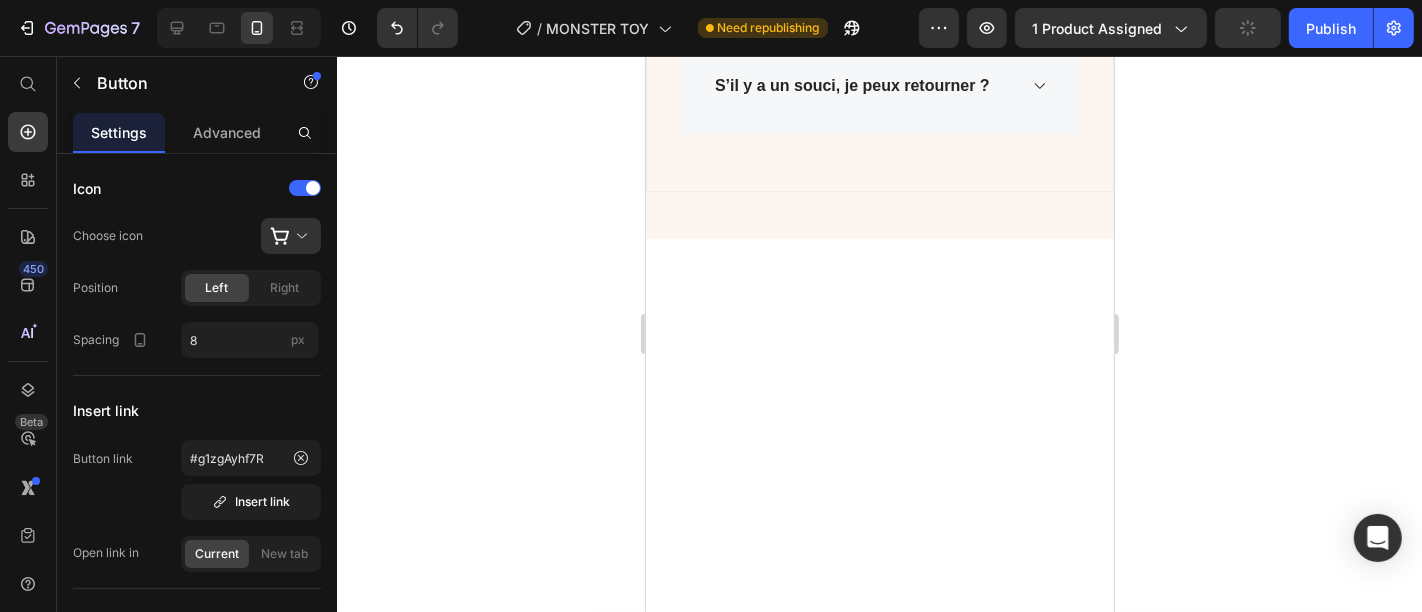 click on ""Parfait comme petit cadeau. Je l’ai offert à ma soeur, elle a adoré.  L’effet surprise marche à tous les coups"" at bounding box center [870, -753] 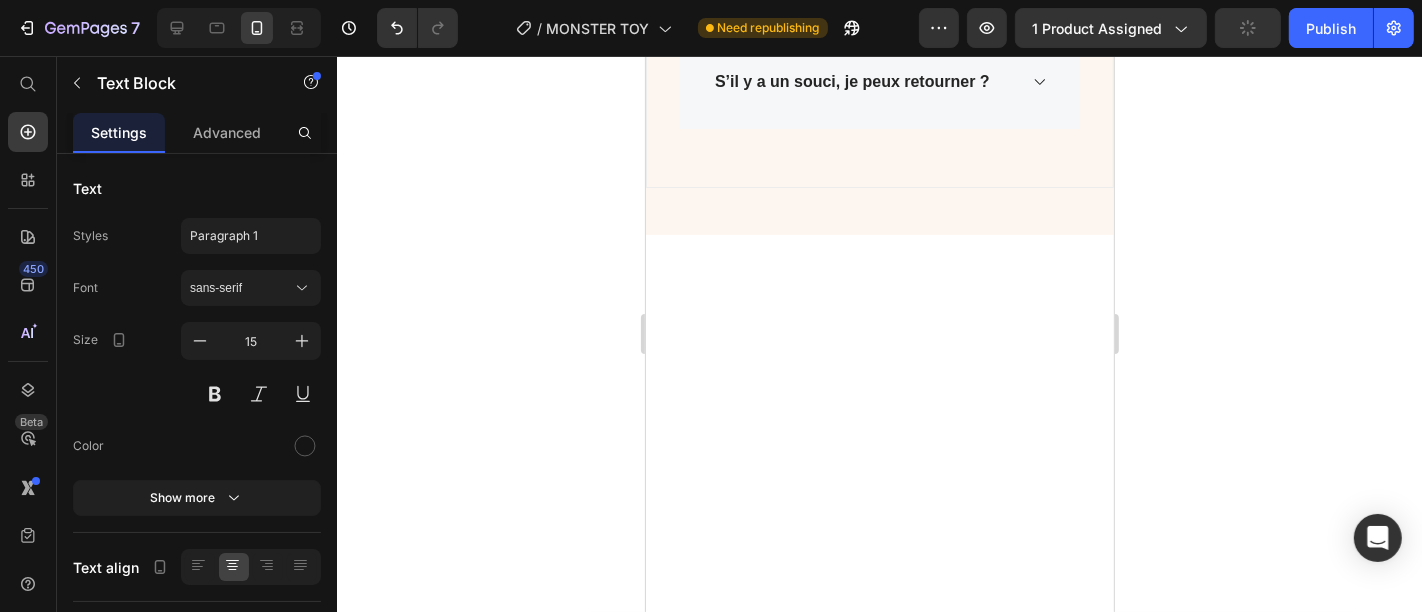 scroll, scrollTop: 4780, scrollLeft: 0, axis: vertical 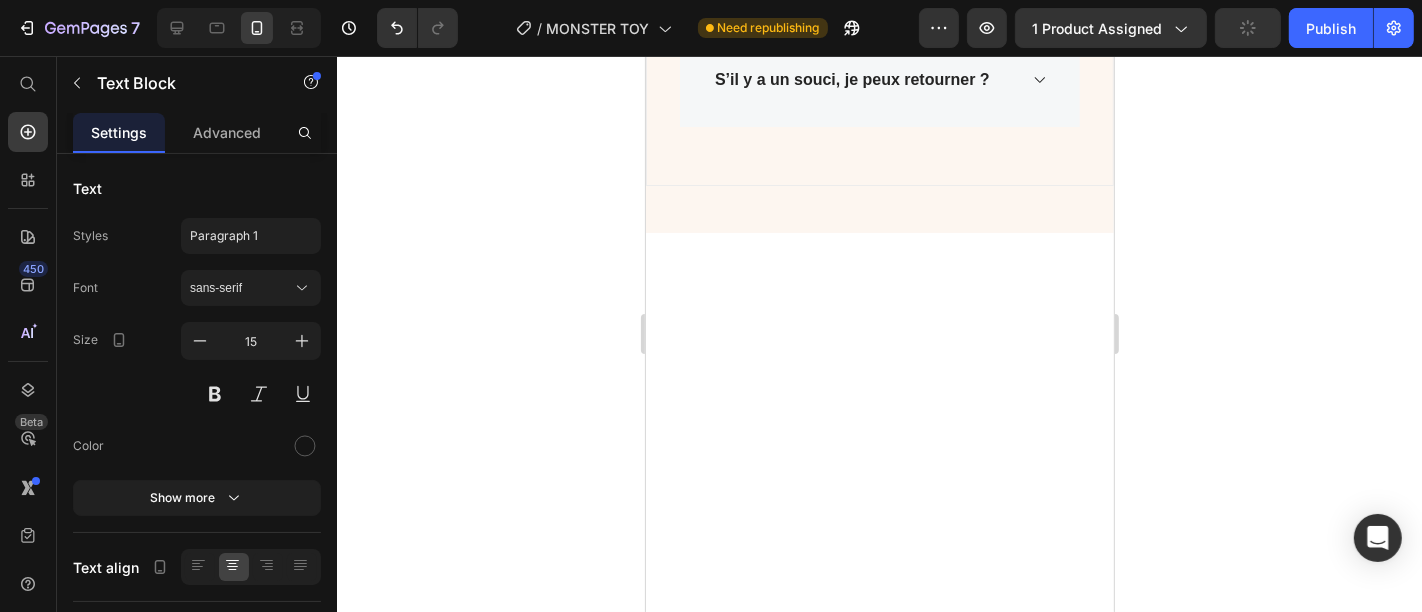 drag, startPoint x: 872, startPoint y: 411, endPoint x: 872, endPoint y: 423, distance: 12 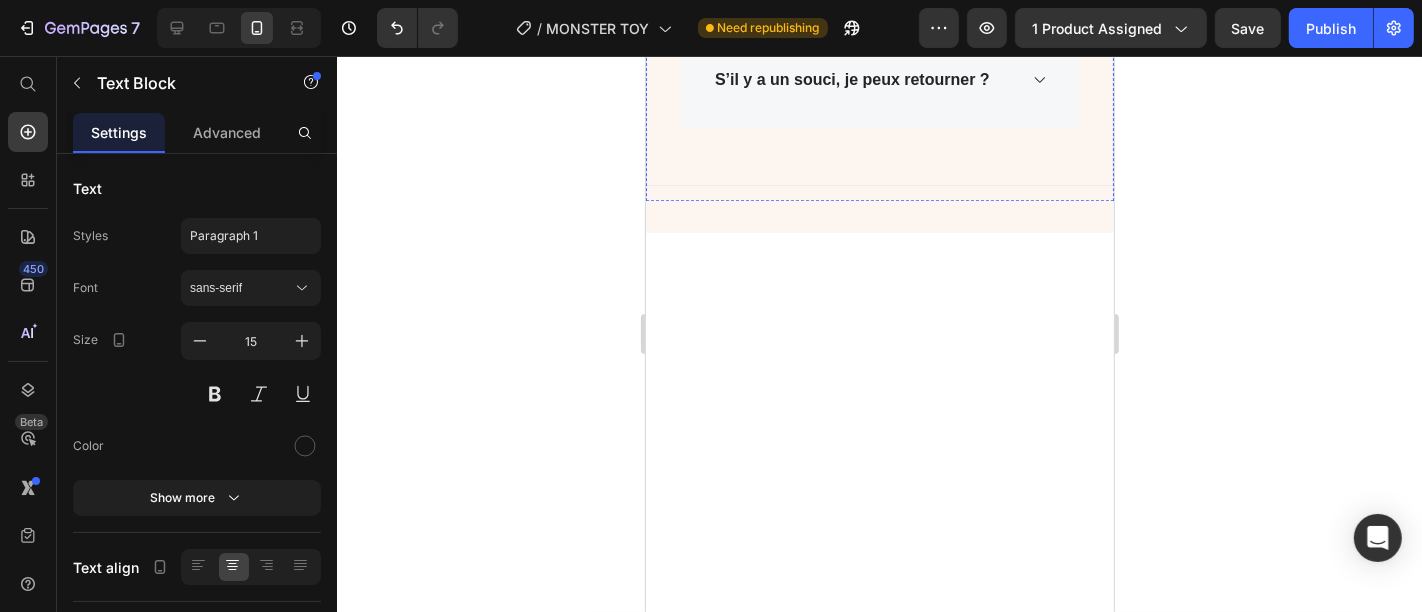 click at bounding box center [879, -676] 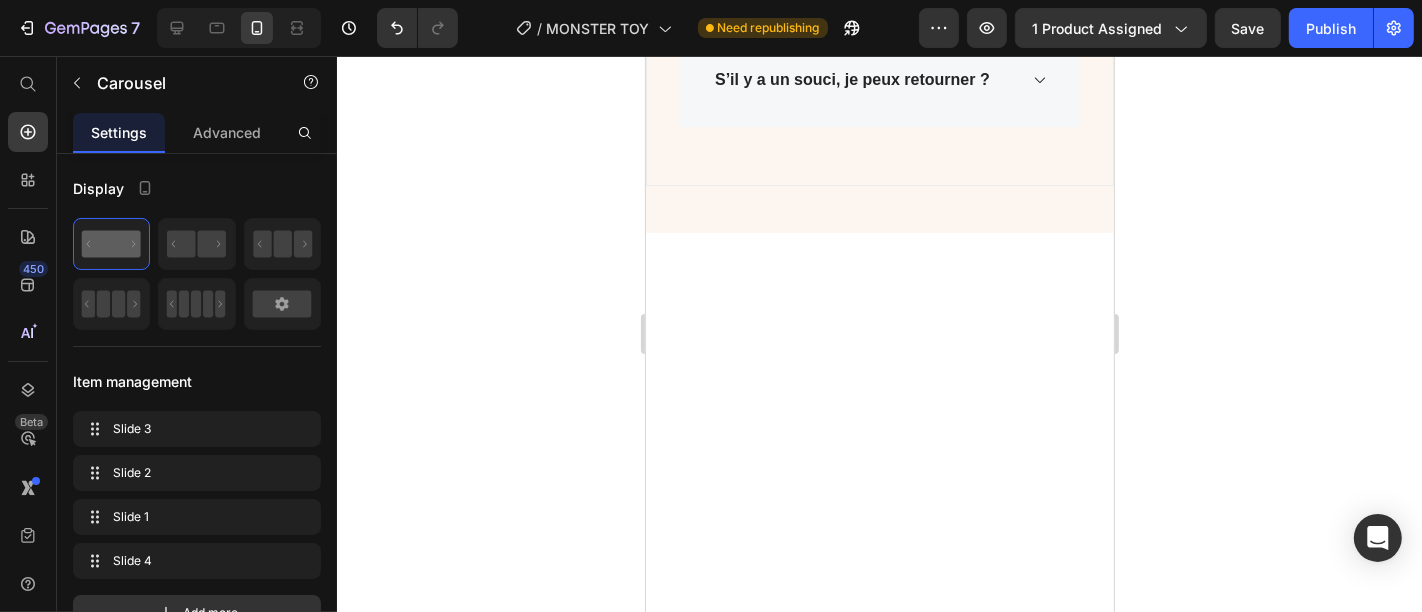 click at bounding box center [879, -676] 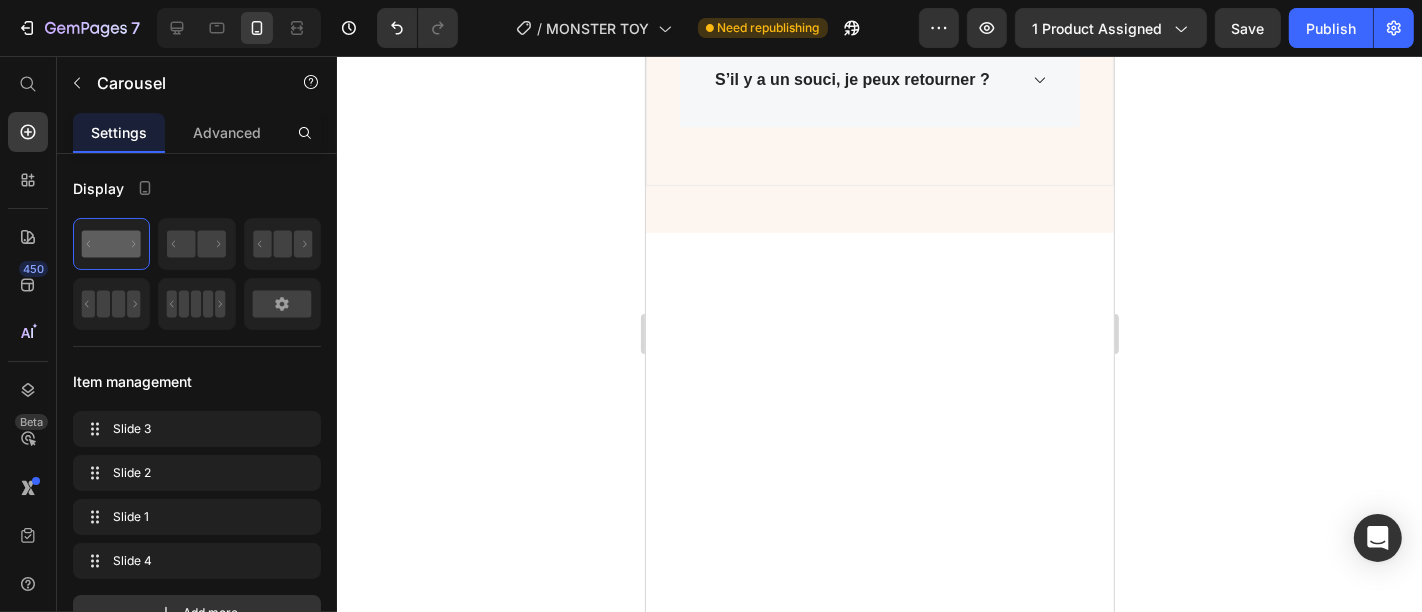 click 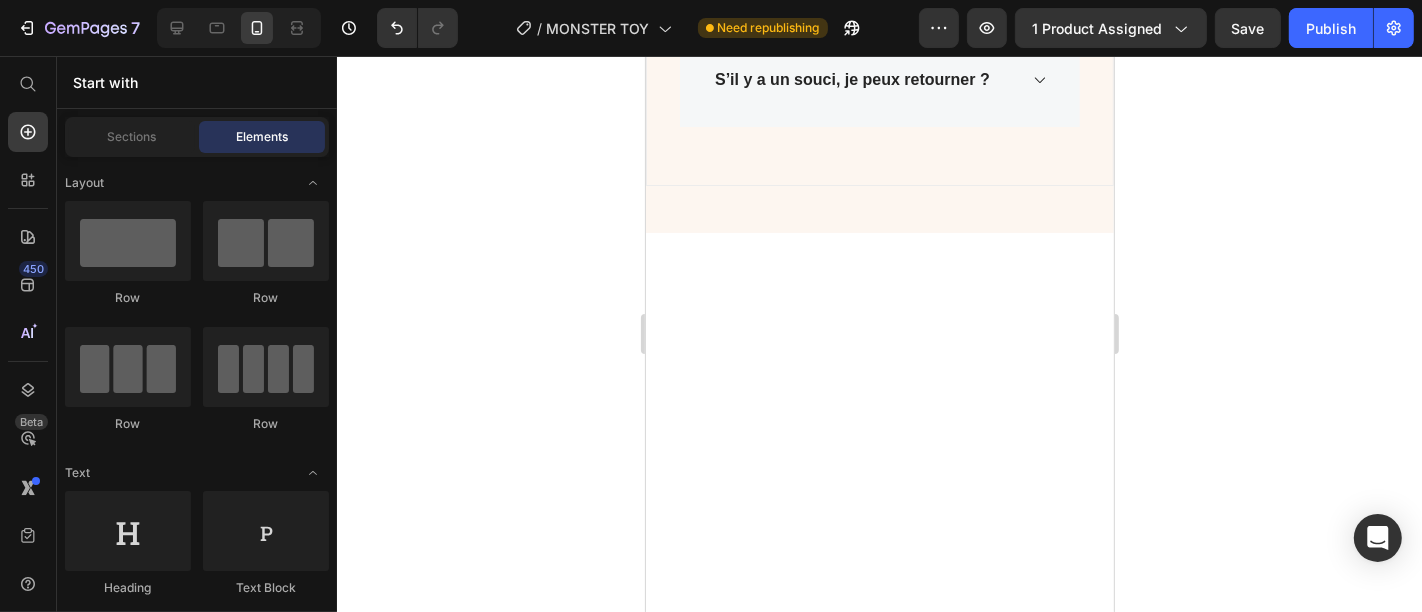 click at bounding box center (879, -676) 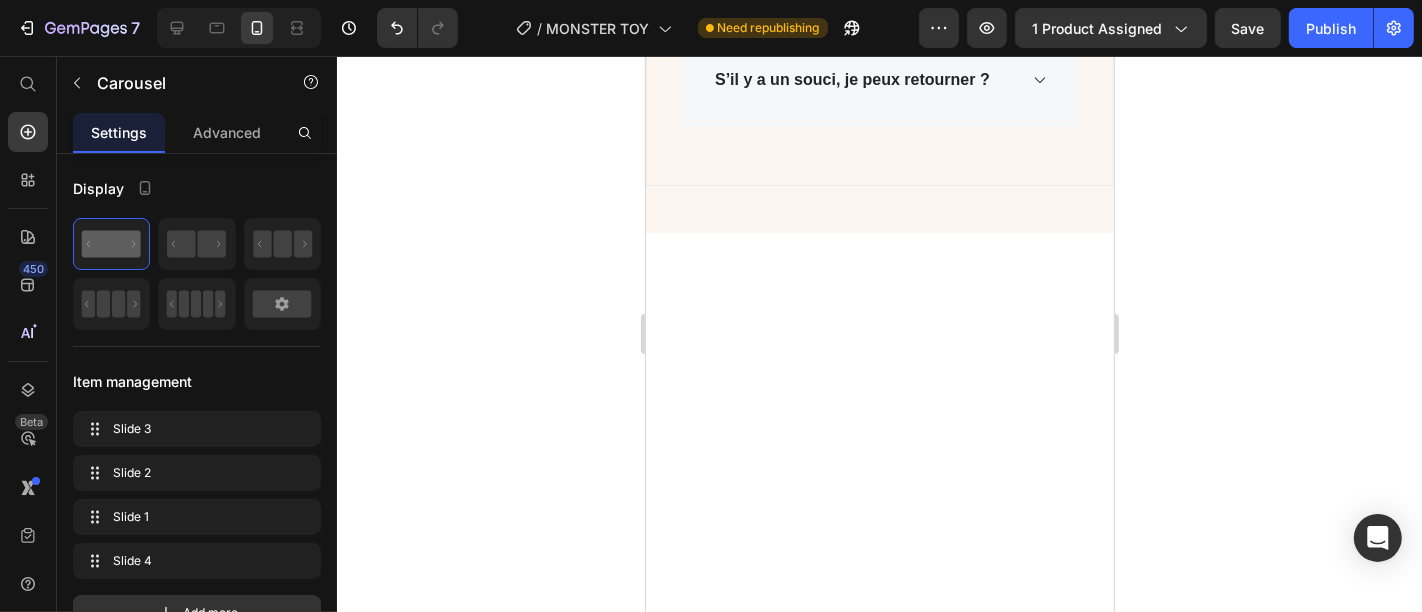 click at bounding box center [879, -676] 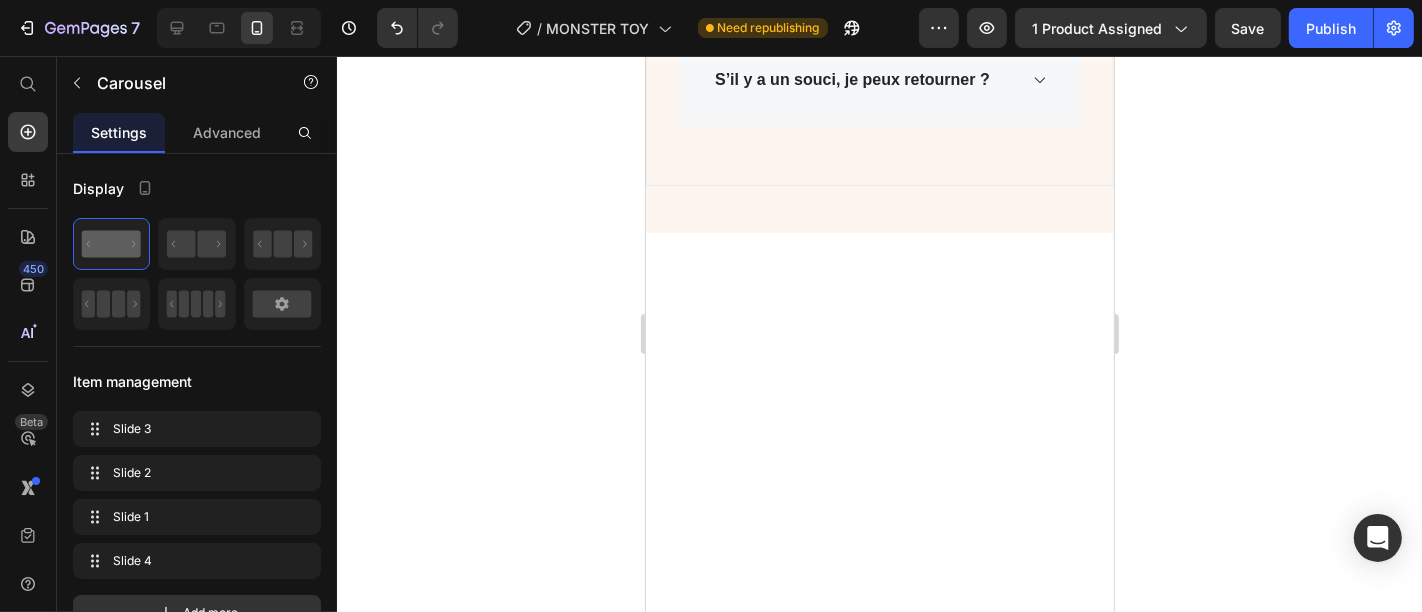 click on "J'achète maintenant Button" at bounding box center [870, -682] 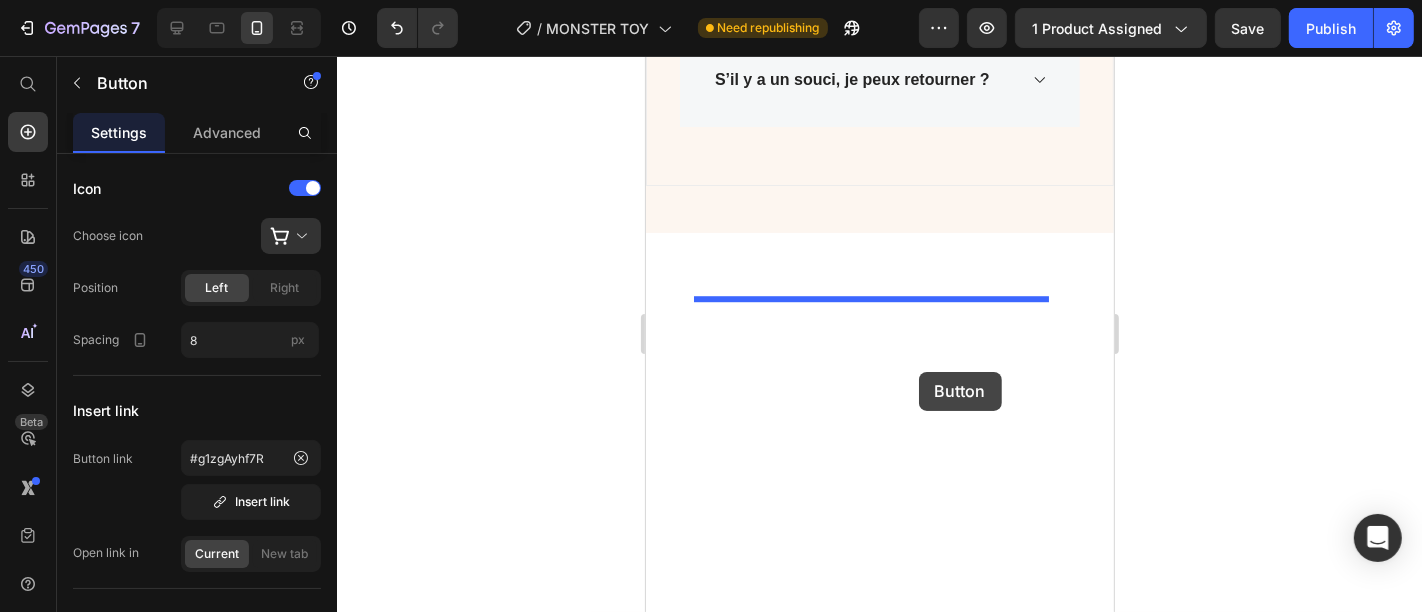 drag, startPoint x: 986, startPoint y: 434, endPoint x: 934, endPoint y: 354, distance: 95.41489 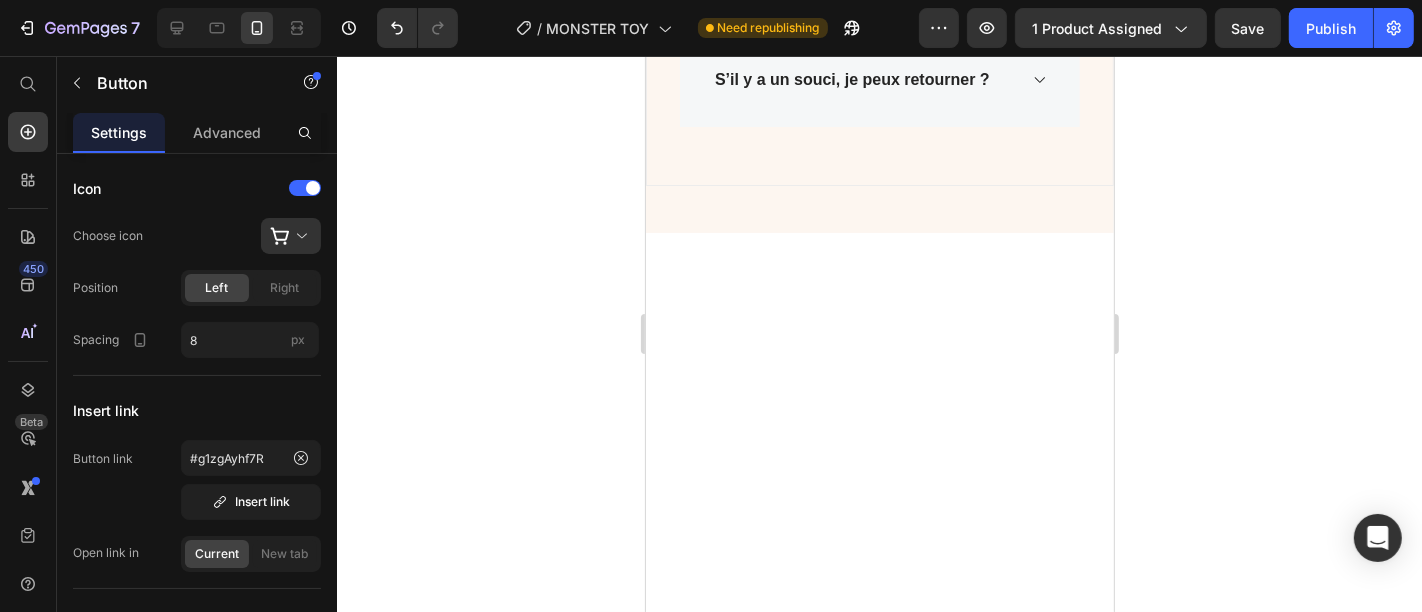 click 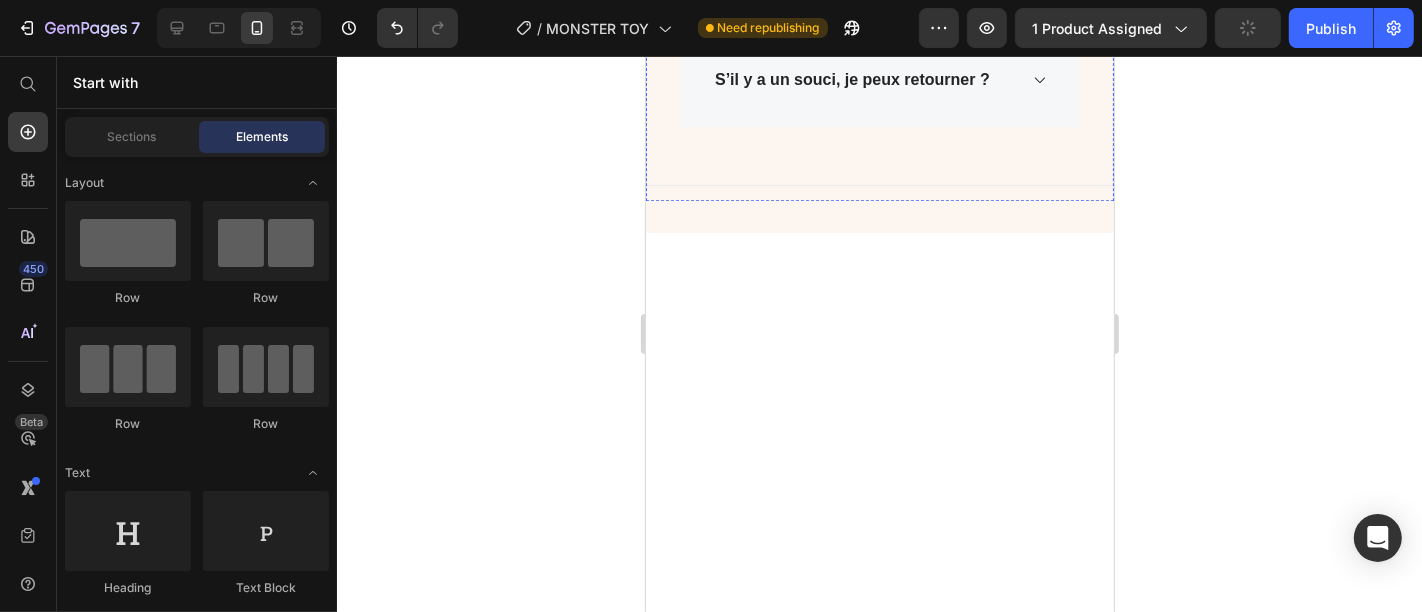 click on ""Parfait comme petit cadeau. Je l’ai offert à ma soeur, elle a adoré.  L’effet surprise marche à tous les coups"" at bounding box center (870, -714) 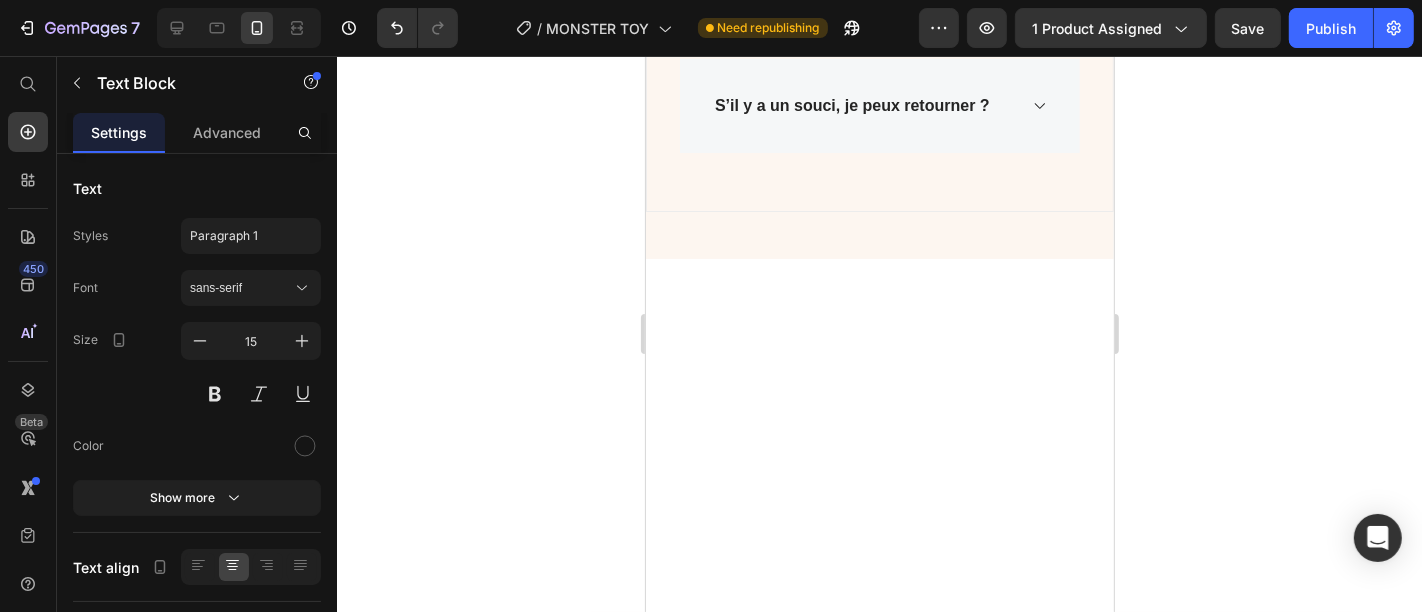 drag, startPoint x: 877, startPoint y: 463, endPoint x: 868, endPoint y: 532, distance: 69.58448 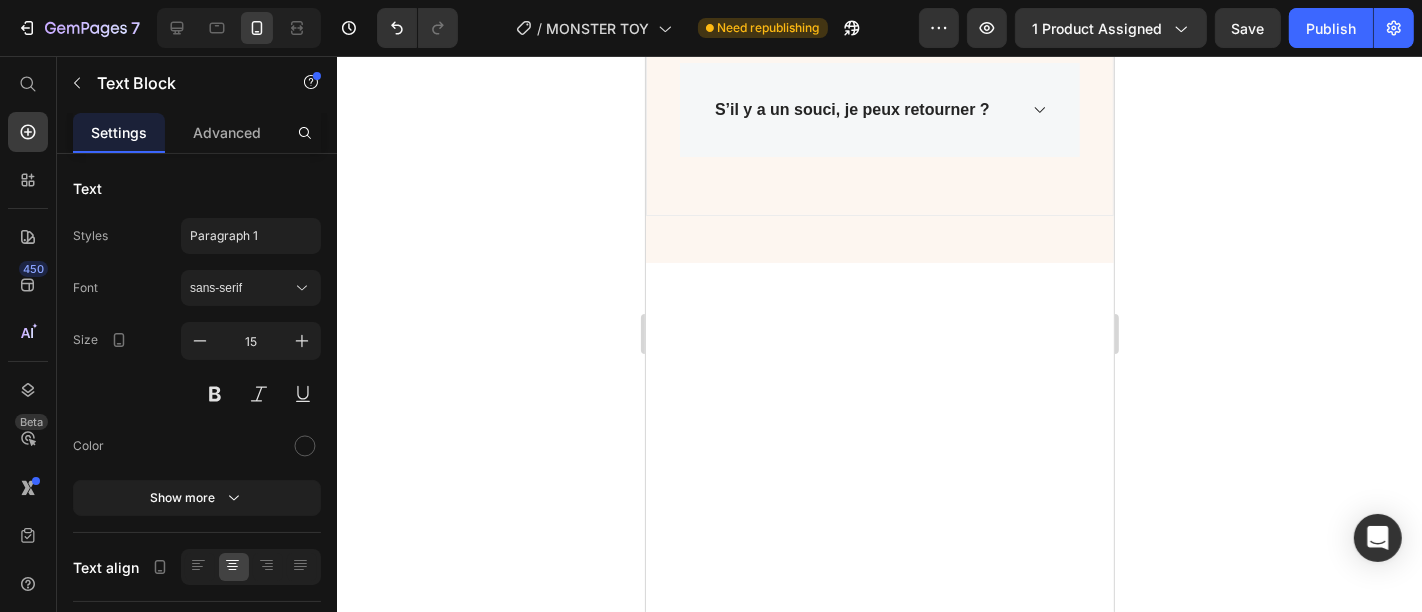 click on "J'achète maintenant Button" at bounding box center (870, -840) 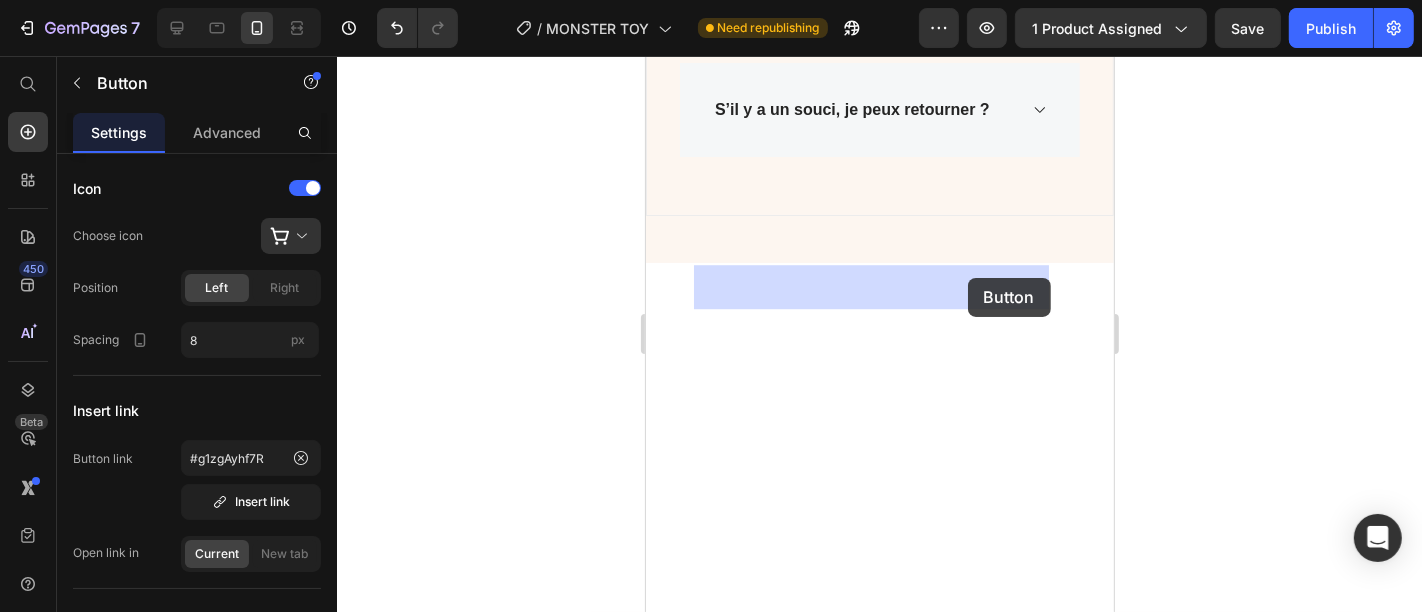 drag, startPoint x: 1005, startPoint y: 282, endPoint x: 967, endPoint y: 278, distance: 38.209946 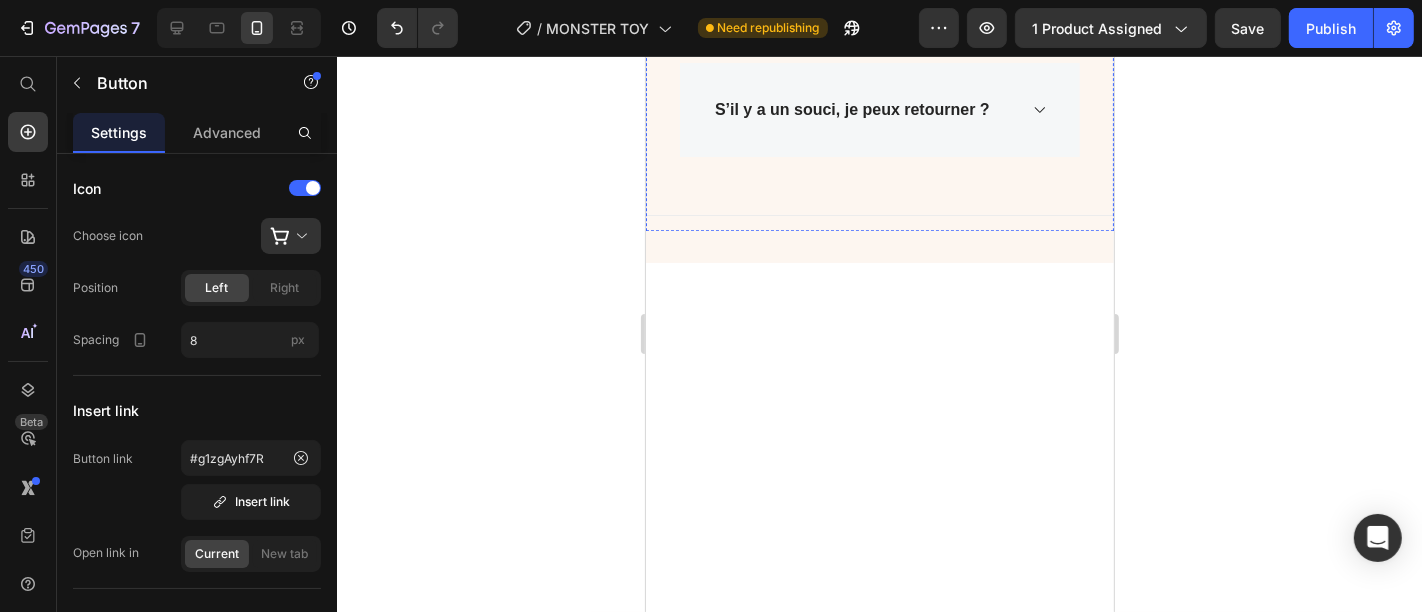 click on "Image
J'achète maintenant Button   1 ⭐⭐⭐⭐⭐ "Parfait comme petit cadeau. Je l’ai offert à ma soeur, elle a adoré.  L’effet surprise marche à tous les coups" Text Block" at bounding box center [870, -743] 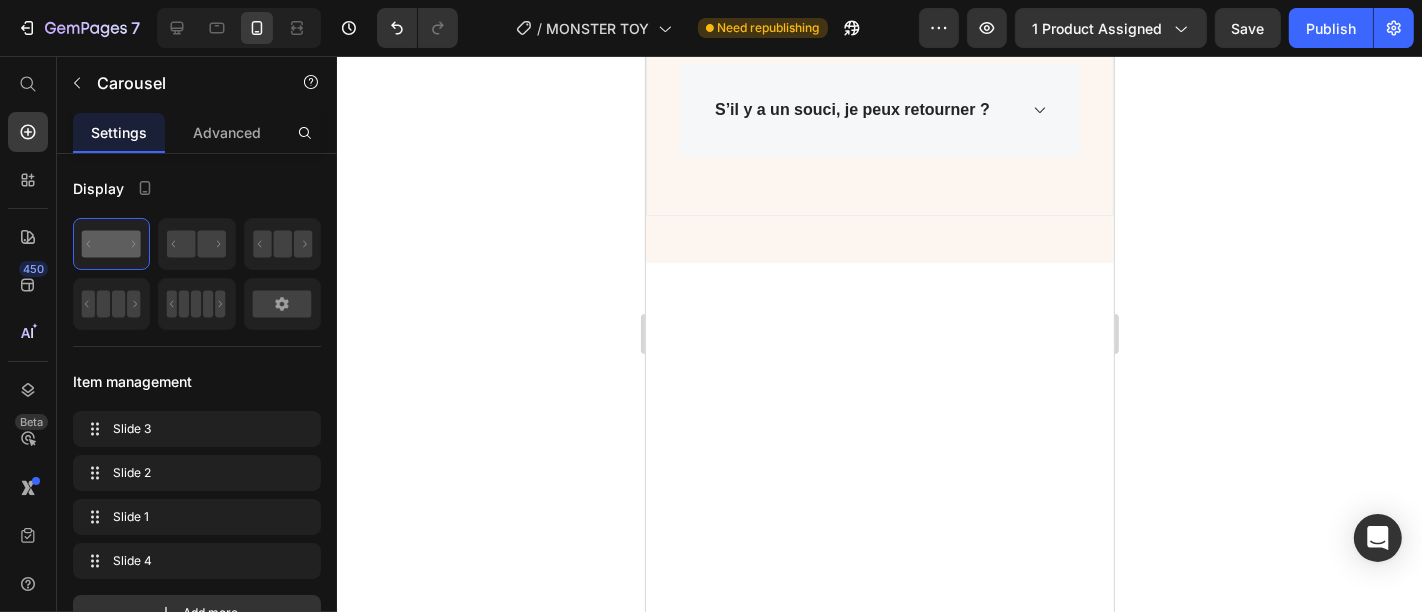 click 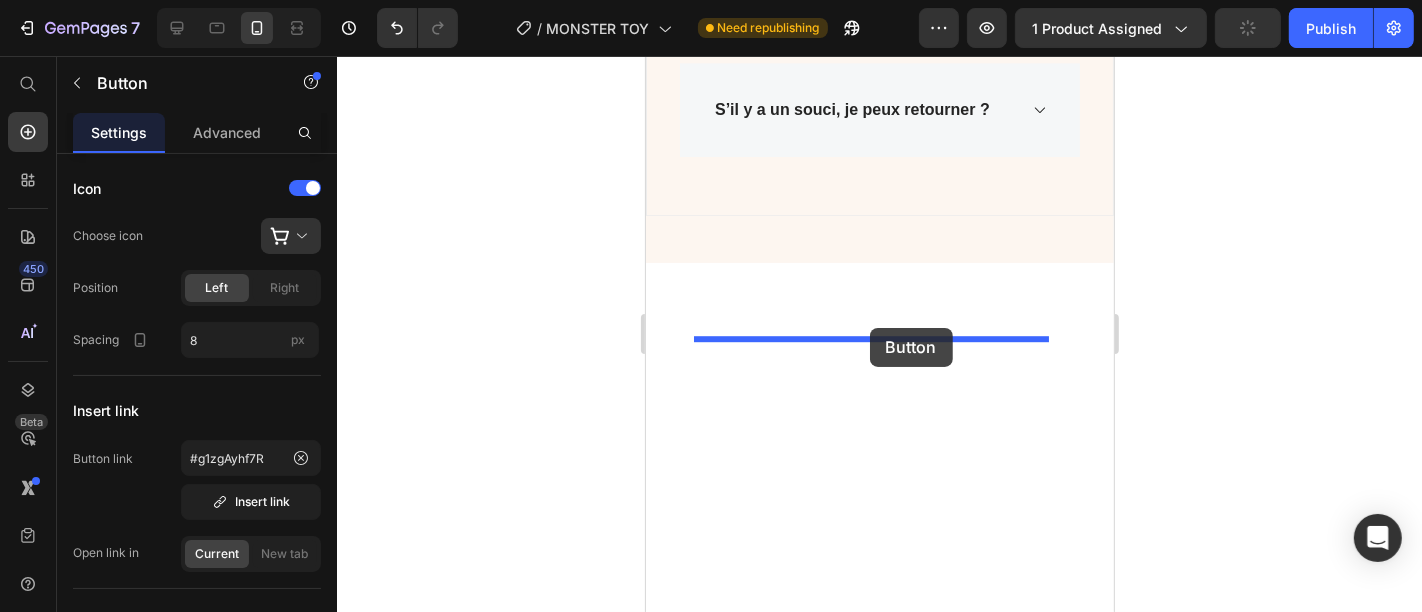 drag, startPoint x: 1003, startPoint y: 588, endPoint x: 869, endPoint y: 327, distance: 293.38882 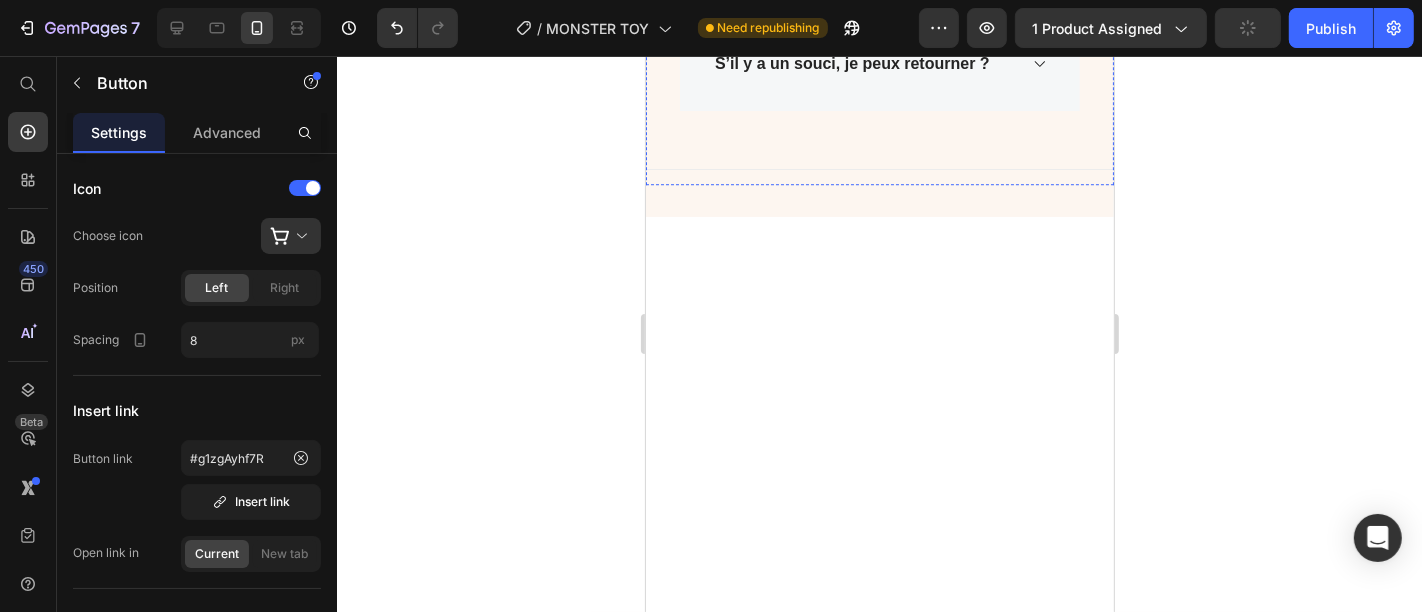 click on "Image ⭐⭐⭐⭐⭐ "Livraison rapide, produit bien emballé.  Ce sont les figurines adorables qu’on voit partout sur TikTok.  J’en ai recommandé 3 autres ! " Text Block
J'achète maintenant Button   1" at bounding box center (870, -743) 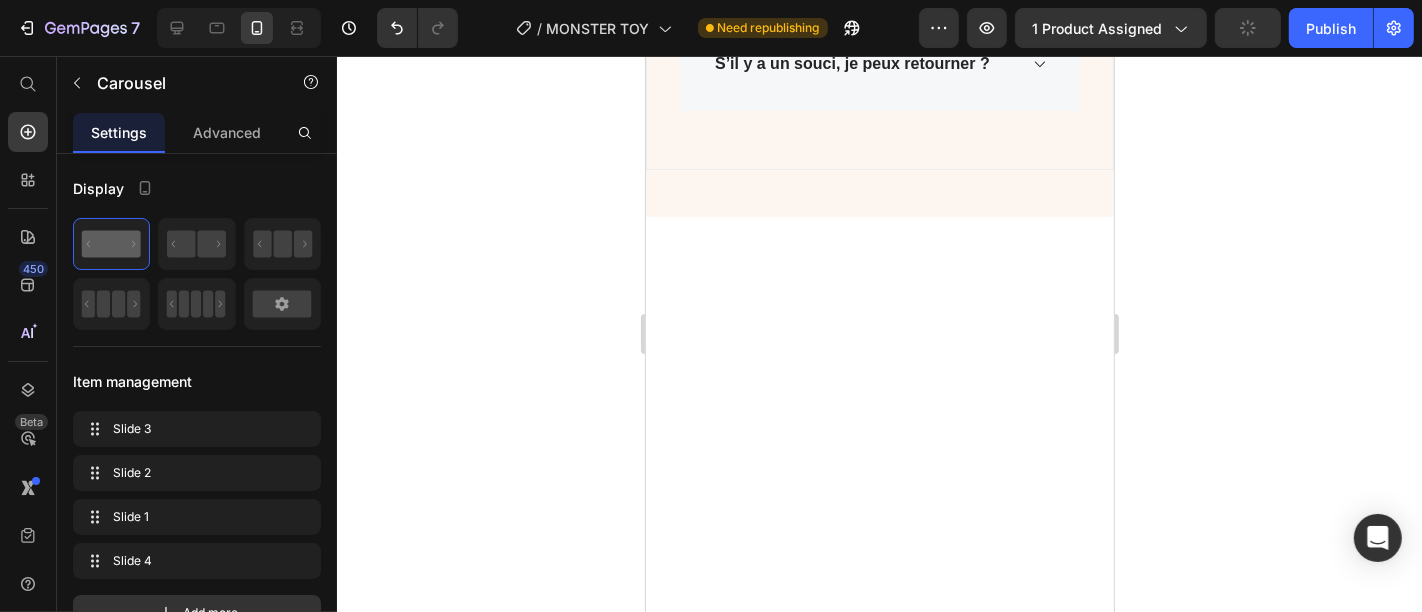 click on "Image ⭐⭐⭐⭐⭐ "Livraison rapide, produit bien emballé.  Ce sont les figurines adorables qu’on voit partout sur TikTok.  J’en ai recommandé 3 autres ! " Text Block
J'achète maintenant Button" at bounding box center (870, -743) 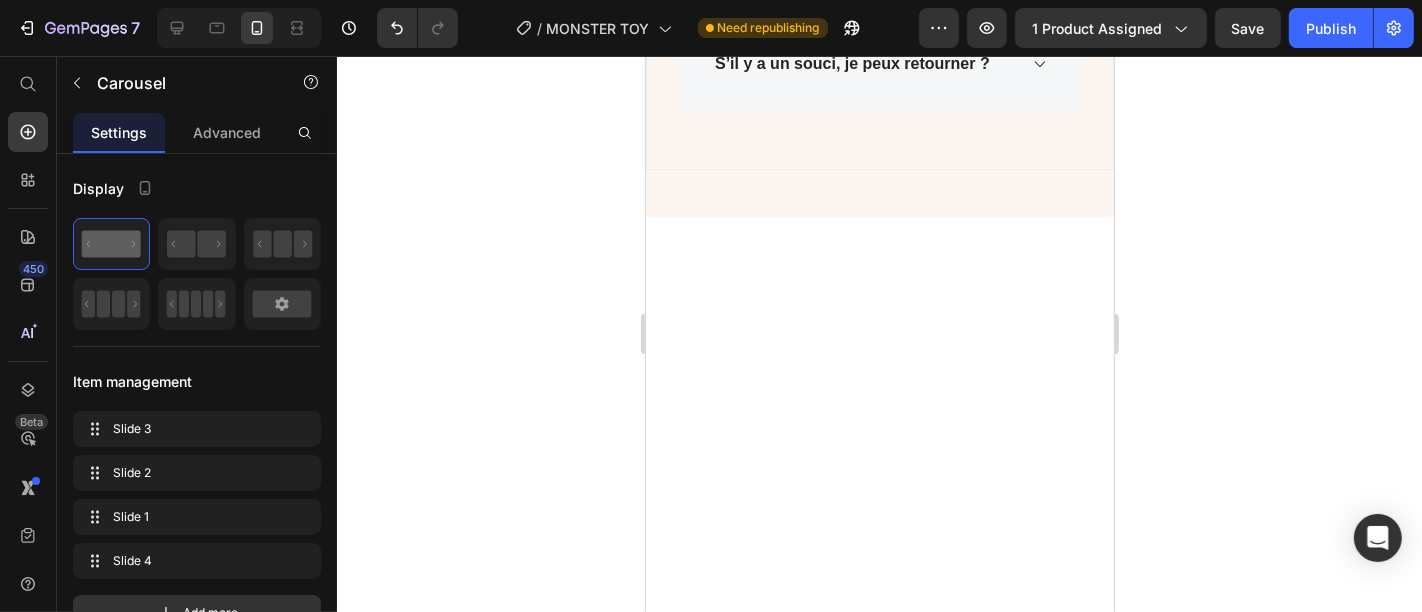 click on "Image ⭐⭐⭐⭐⭐ "Livraison rapide, produit bien emballé.  Ce sont les figurines adorables qu’on voit partout sur TikTok.  J’en ai recommandé 3 autres ! " Text Block
J'achète maintenant Button" at bounding box center (870, -743) 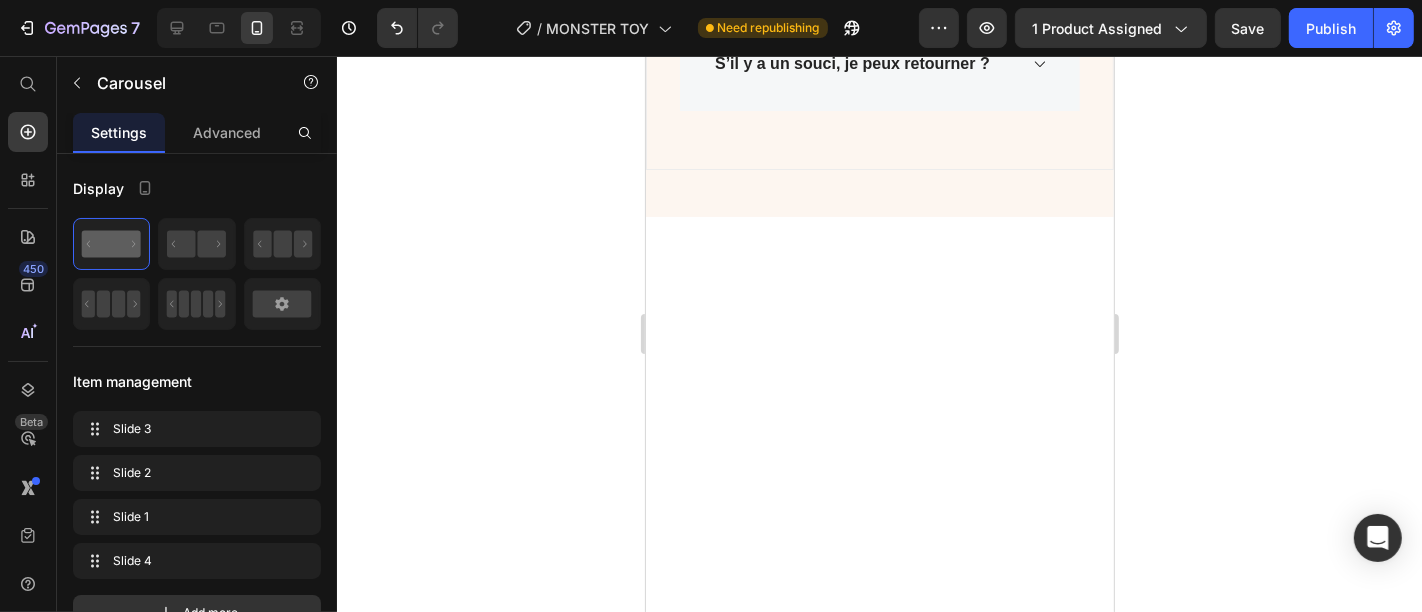 click on "Image ⭐⭐⭐⭐⭐ "Compact mais très utile.  Je l’emporte avec moi en voiture, et je fais mon jus pendant mes trajets. Une vraie découverte !" Text Block Image ⭐⭐⭐⭐⭐ "J’ai commandé le pack de 6 pour mes sœurs et moi, on a ouvert toutes les boîtes ensemble…  on a crié quand on est tombées sur un rare !" Text Block
J'achète maintenant Button Image
J'achète maintenant Button ⭐⭐⭐⭐⭐ "Parfait comme petit cadeau. Je l’ai offert à ma soeur, elle a adoré.  L’effet surprise marche à tous les coups" Text Block Image ⭐⭐⭐⭐⭐ "Livraison rapide, produit bien emballé.  Ce sont les figurines adorables qu’on voit partout sur TikTok.  J’en ai recommandé 3 autres ! " Text Block
J'achète maintenant Button" at bounding box center [879, -743] 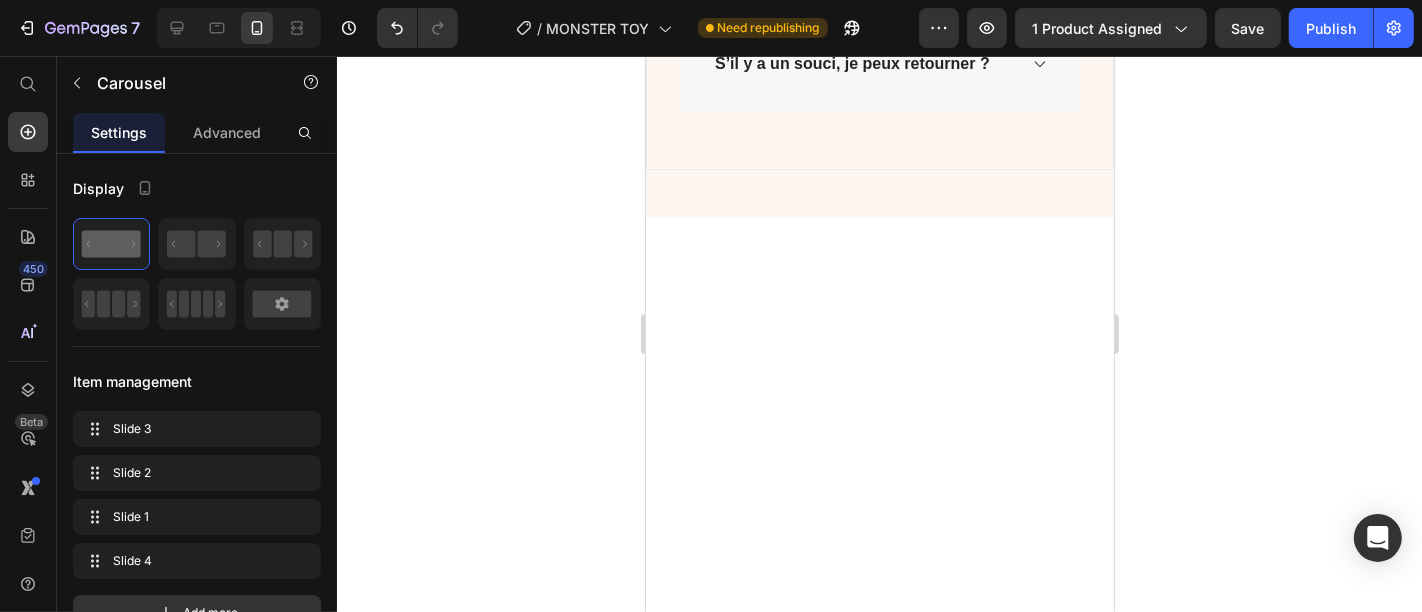 click on "J'achète maintenant Button" at bounding box center [870, -728] 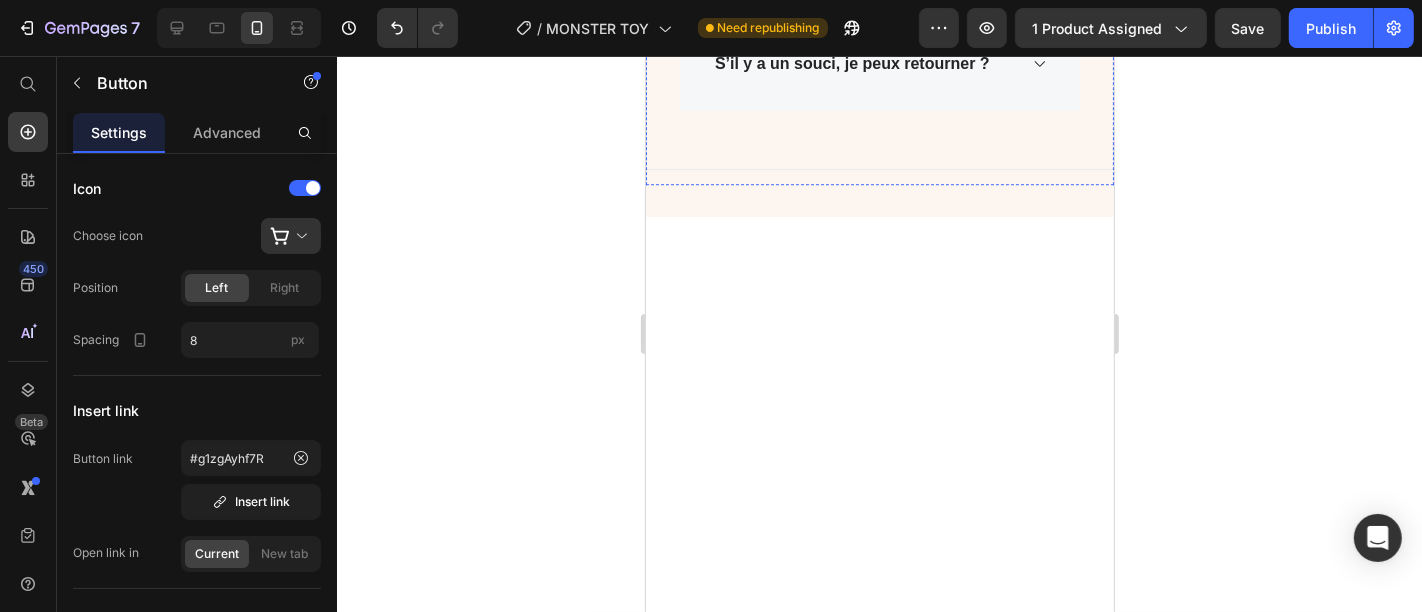 click on "Image ⭐⭐⭐⭐⭐ "Livraison rapide, produit bien emballé.  Ce sont les figurines adorables qu’on voit partout sur TikTok.  J’en ai recommandé 3 autres ! " Text Block
J'achète maintenant Button   1" at bounding box center [870, -743] 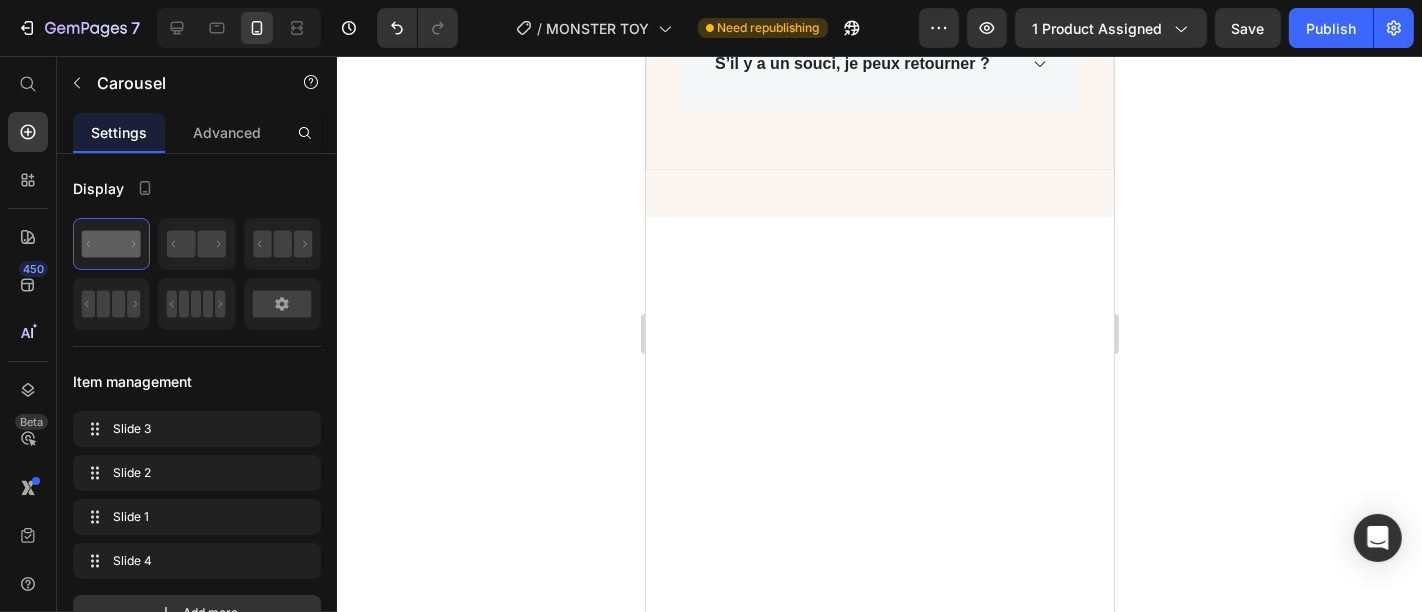 click on "Image ⭐⭐⭐⭐⭐ "Livraison rapide, produit bien emballé.  Ce sont les figurines adorables qu’on voit partout sur TikTok.  J’en ai recommandé 3 autres ! " Text Block
J'achète maintenant Button" at bounding box center (870, -743) 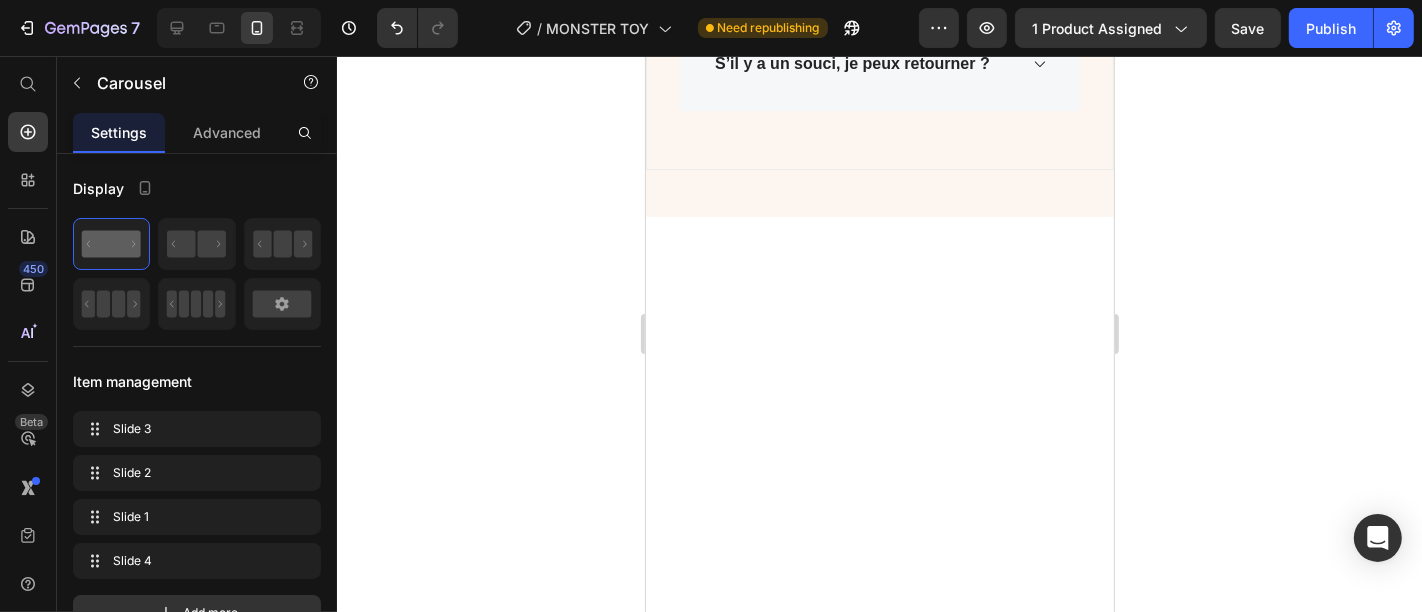 click 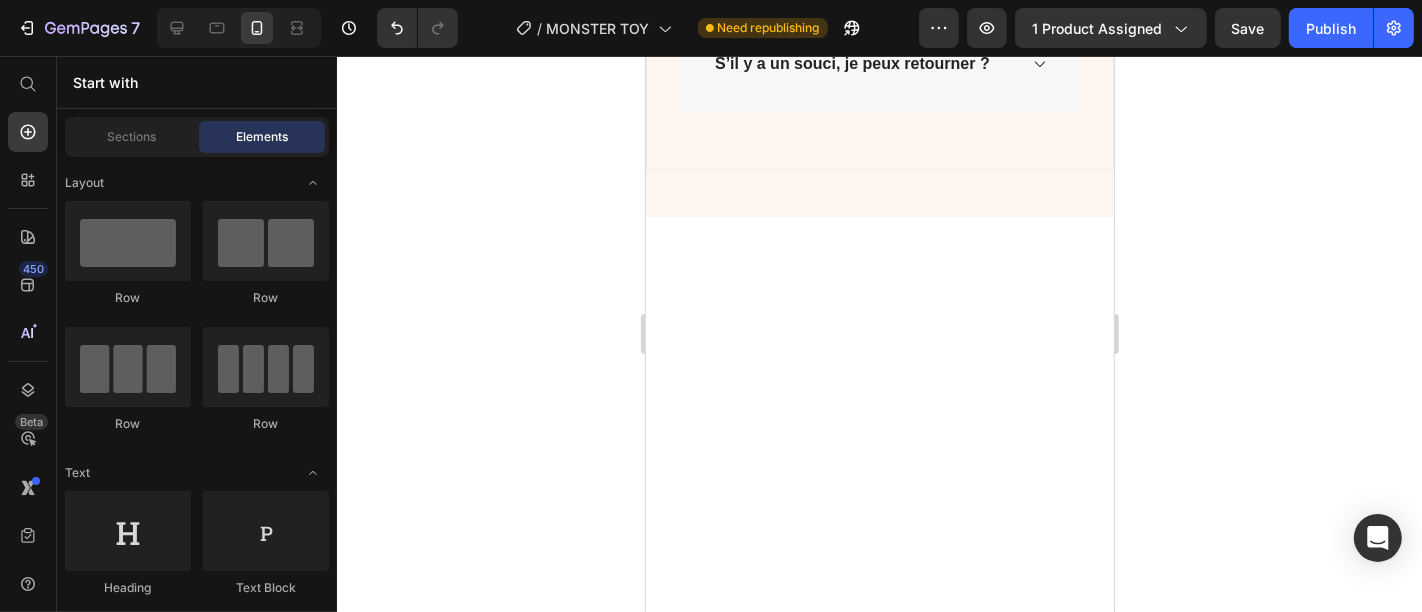 click on ""Livraison rapide, produit bien emballé.  Ce sont les figurines adorables qu’on voit partout sur TikTok.  J’en ai recommandé 3 autres ! "" at bounding box center (870, -793) 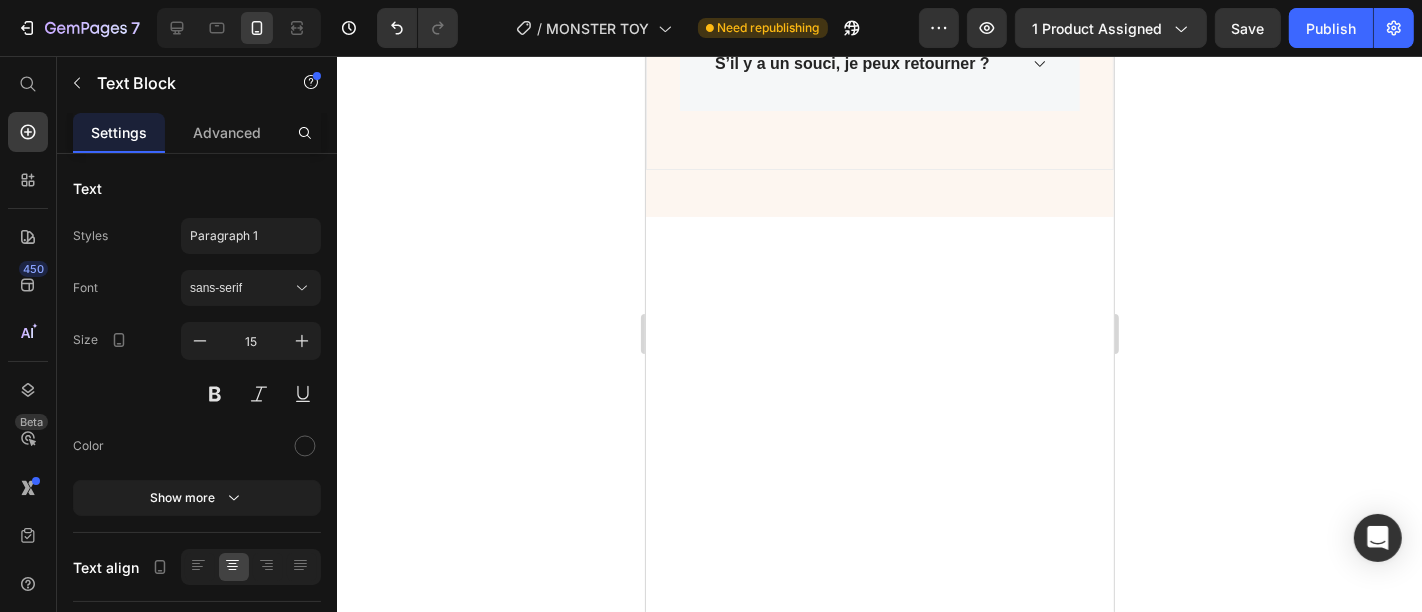 drag, startPoint x: 875, startPoint y: 333, endPoint x: 870, endPoint y: 349, distance: 16.763054 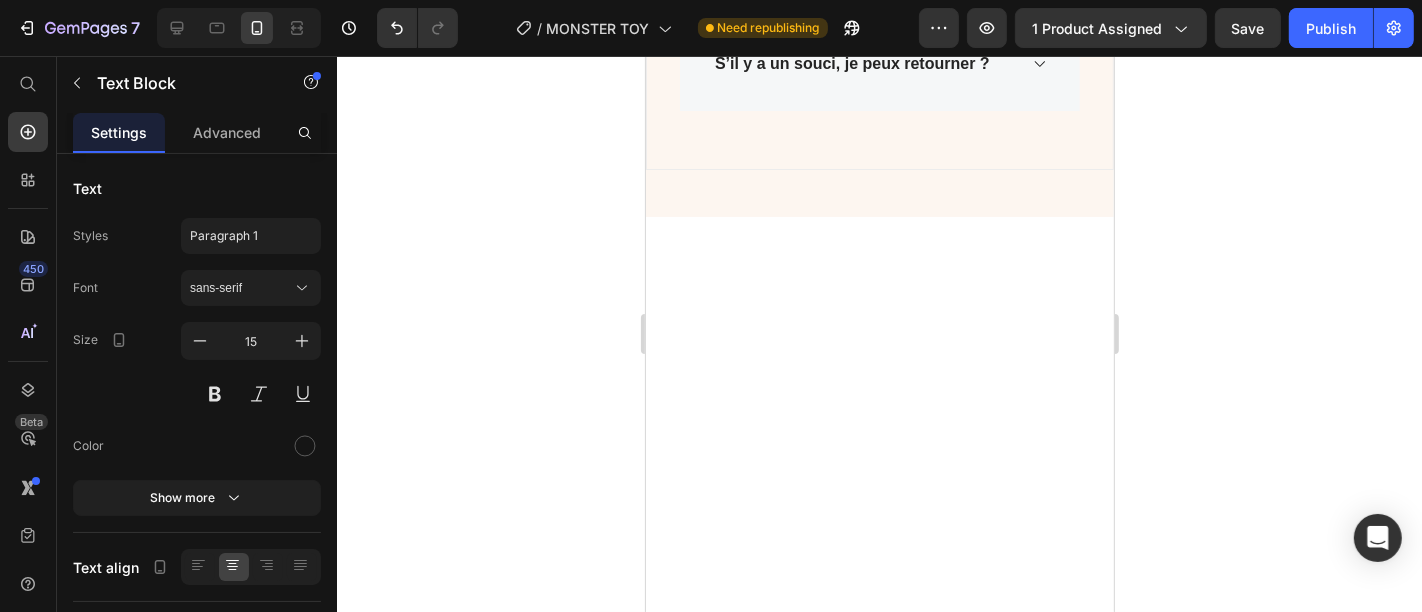 drag, startPoint x: 1271, startPoint y: 358, endPoint x: 438, endPoint y: 276, distance: 837.0263 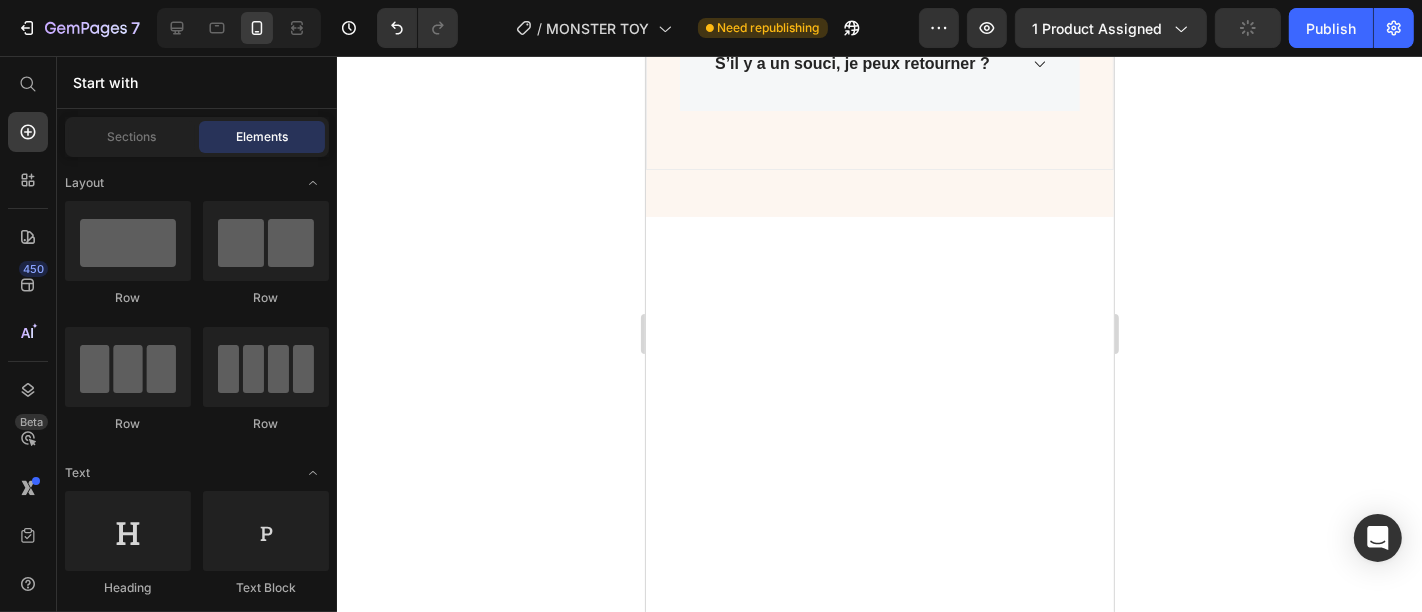 click on "Image ⭐⭐⭐⭐⭐ "Livraison rapide, produit bien emballé.  Ce sont les figurines adorables qu’on voit partout sur TikTok.  J’en ai recommandé 3 autres ! " Text Block
J'achète maintenant Button" at bounding box center (870, -743) 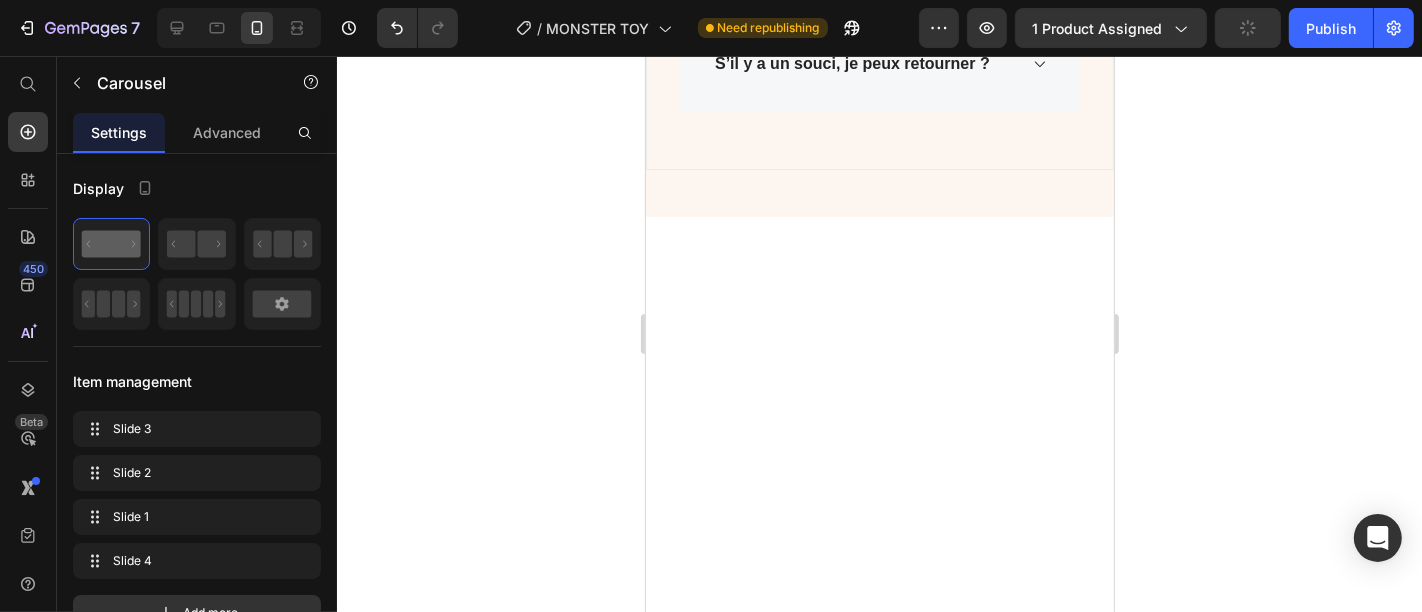 click on "Image ⭐⭐⭐⭐⭐ "Livraison rapide, produit bien emballé.  Ce sont les figurines adorables qu’on voit partout sur TikTok.  J’en ai recommandé 3 autres ! " Text Block
J'achète maintenant Button" at bounding box center [870, -743] 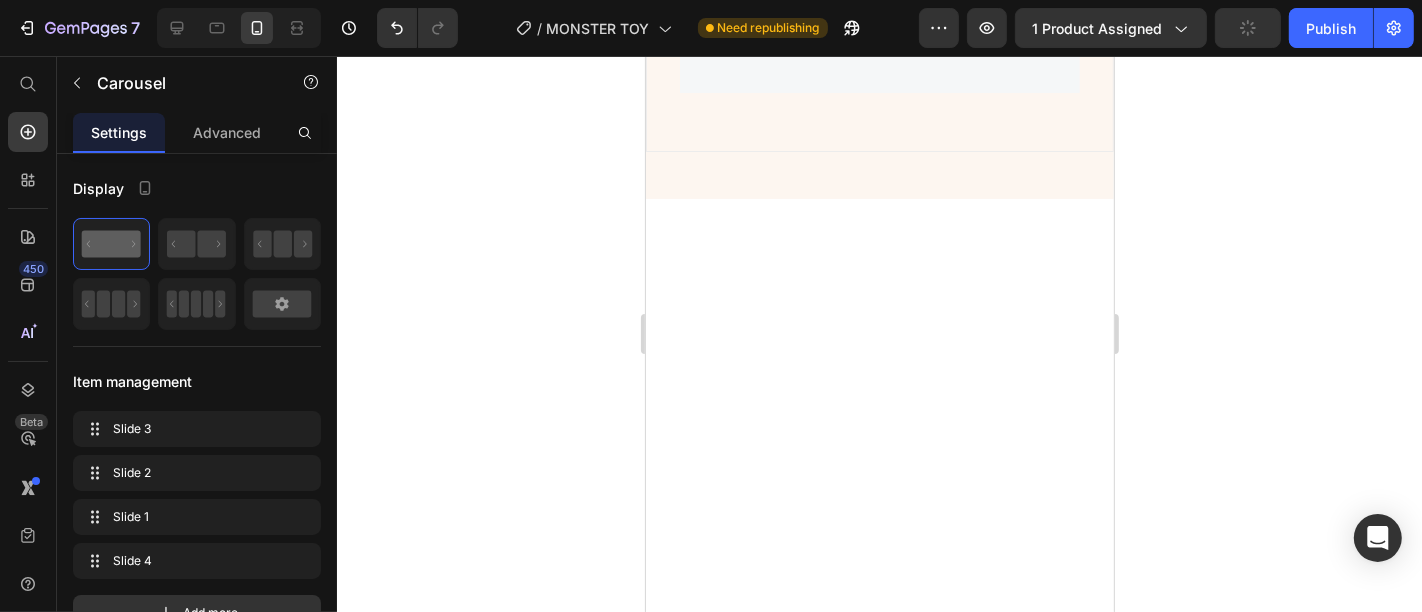 drag, startPoint x: 869, startPoint y: 515, endPoint x: 884, endPoint y: 477, distance: 40.853397 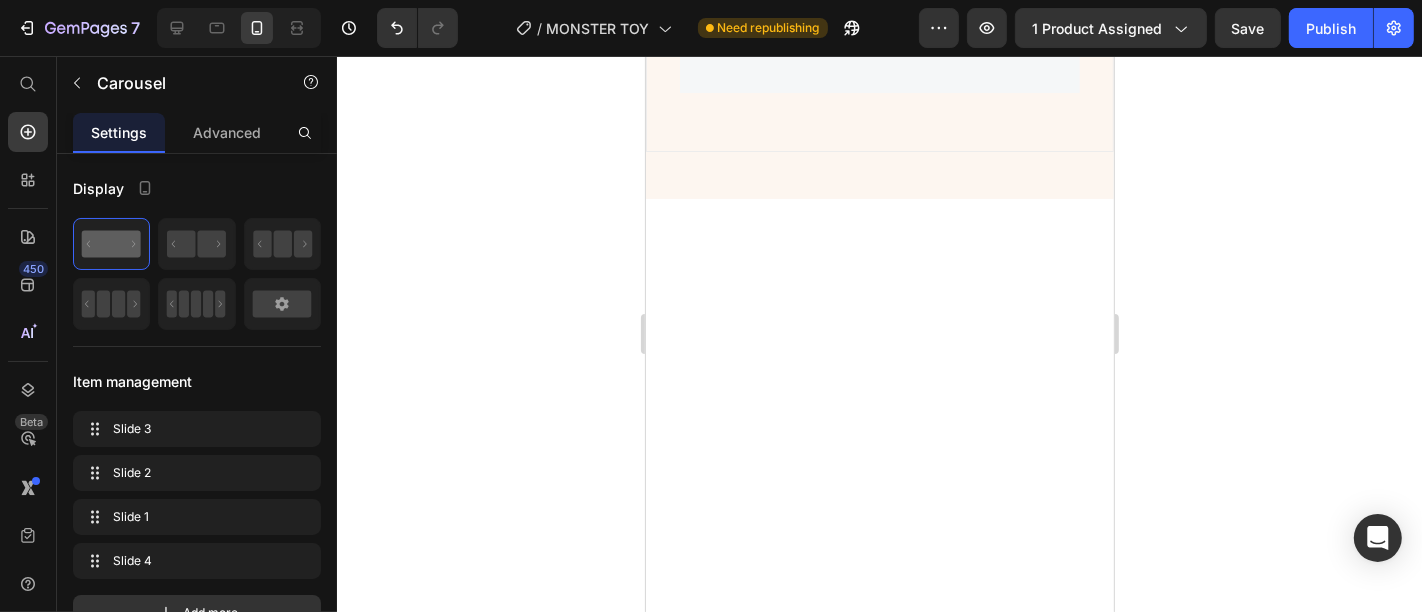 click 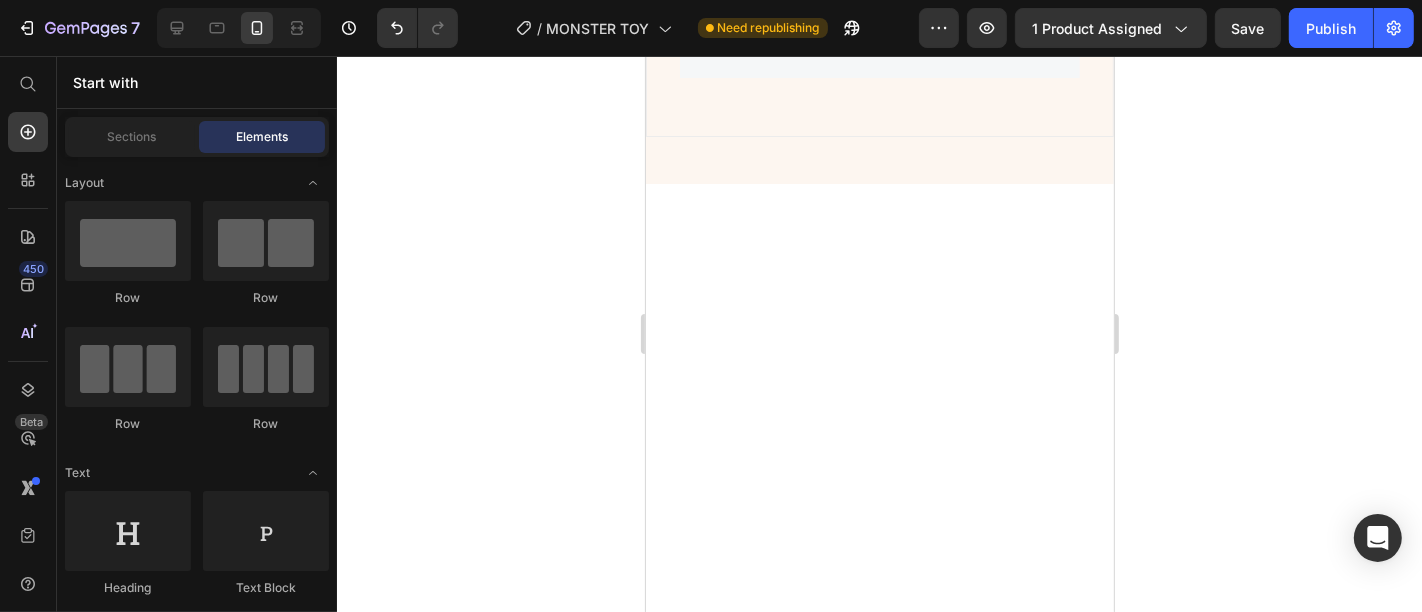 scroll, scrollTop: 4840, scrollLeft: 0, axis: vertical 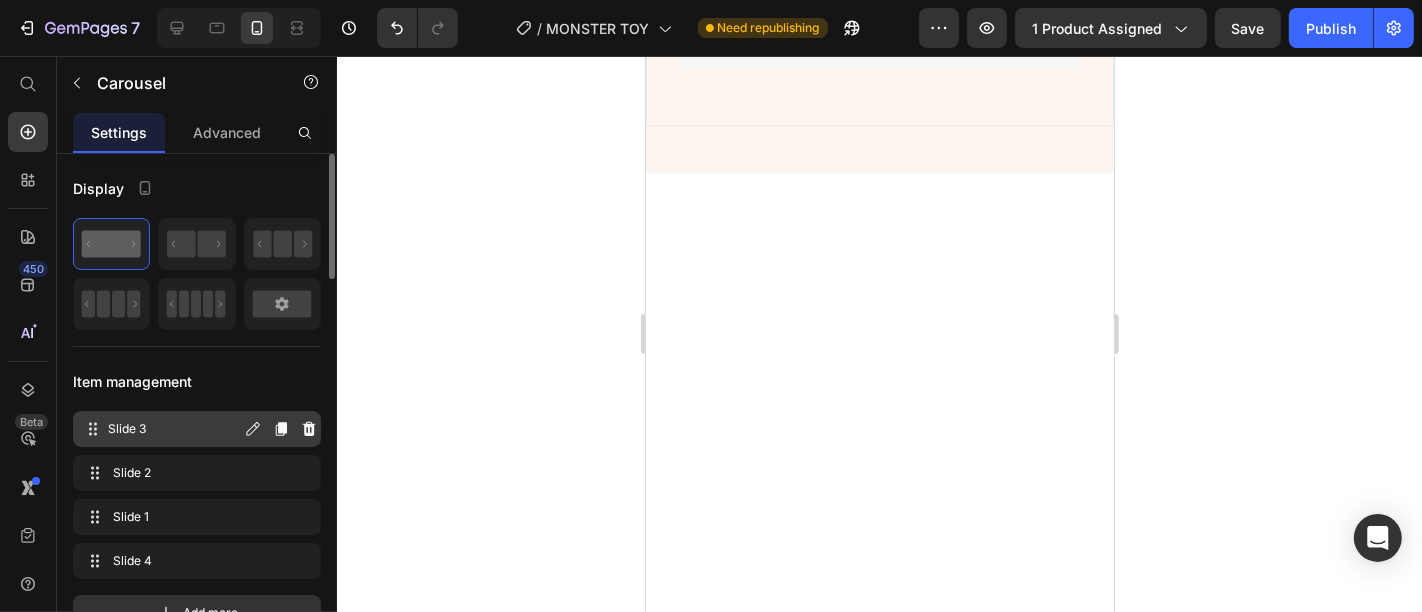 click on "Slide 3 Slide 3" at bounding box center (197, 429) 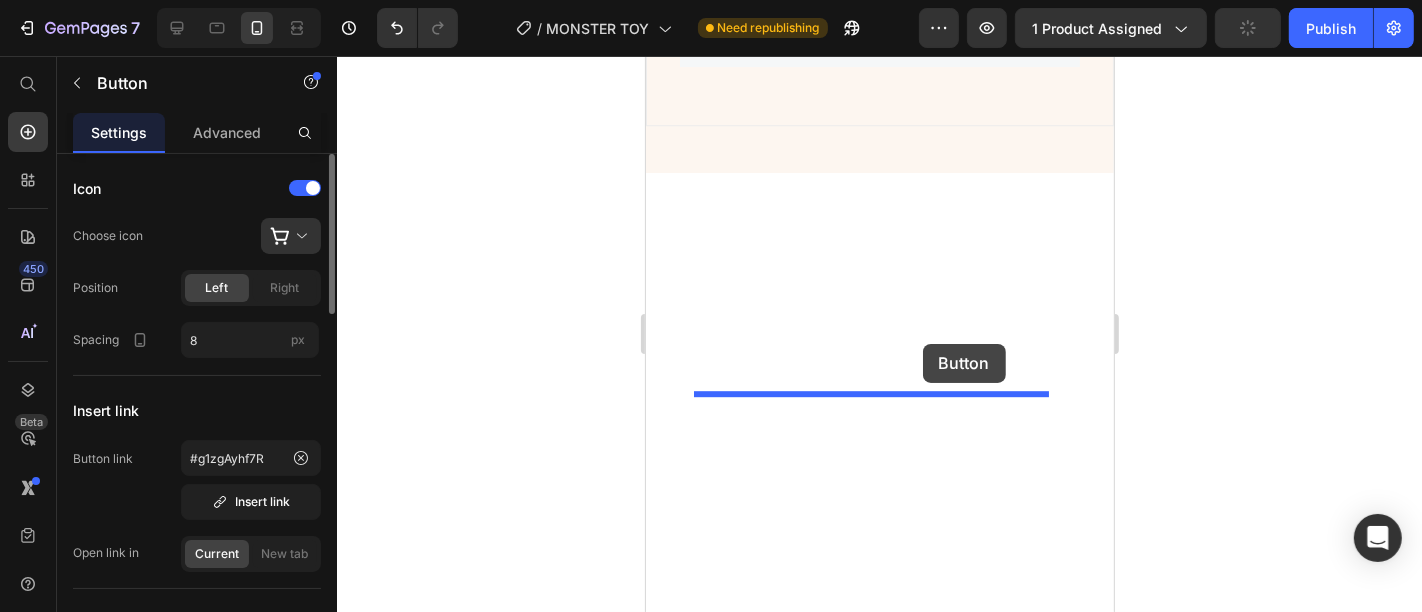 drag, startPoint x: 1041, startPoint y: 546, endPoint x: 920, endPoint y: 351, distance: 229.49074 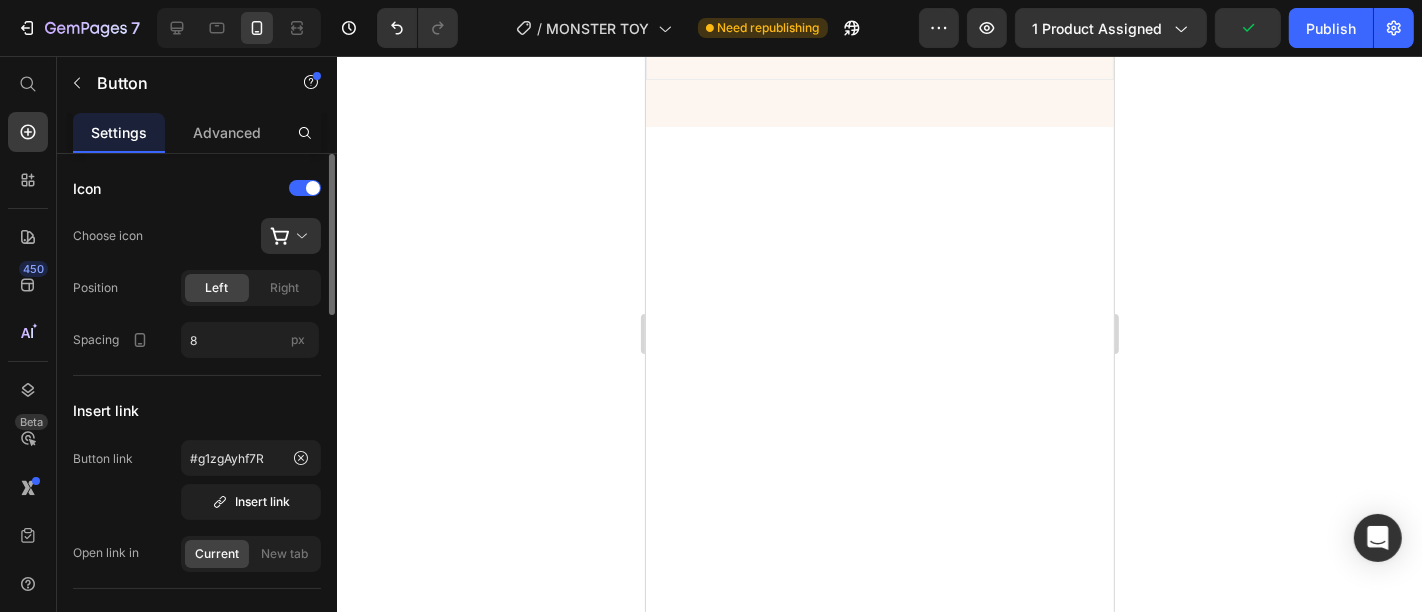 click 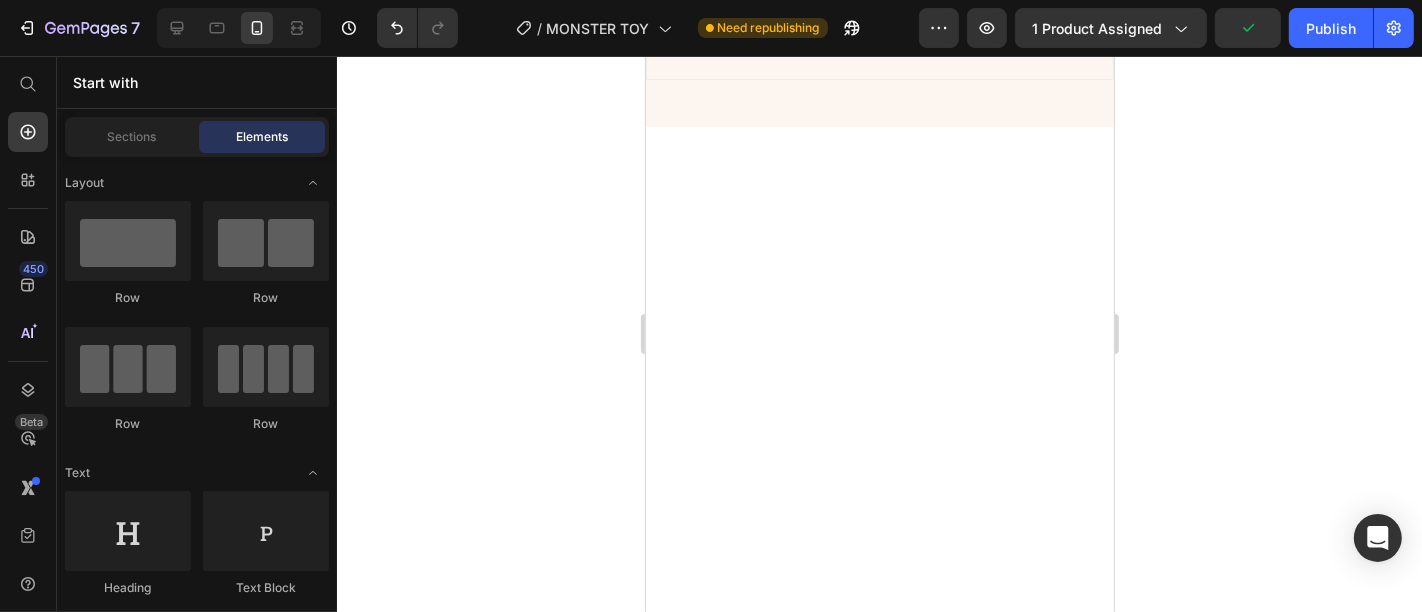 click on ""Compact mais très utile.  Je l’emporte avec moi en voiture, et je fais mon jus pendant mes trajets. Une vraie découverte !"" at bounding box center (870, -819) 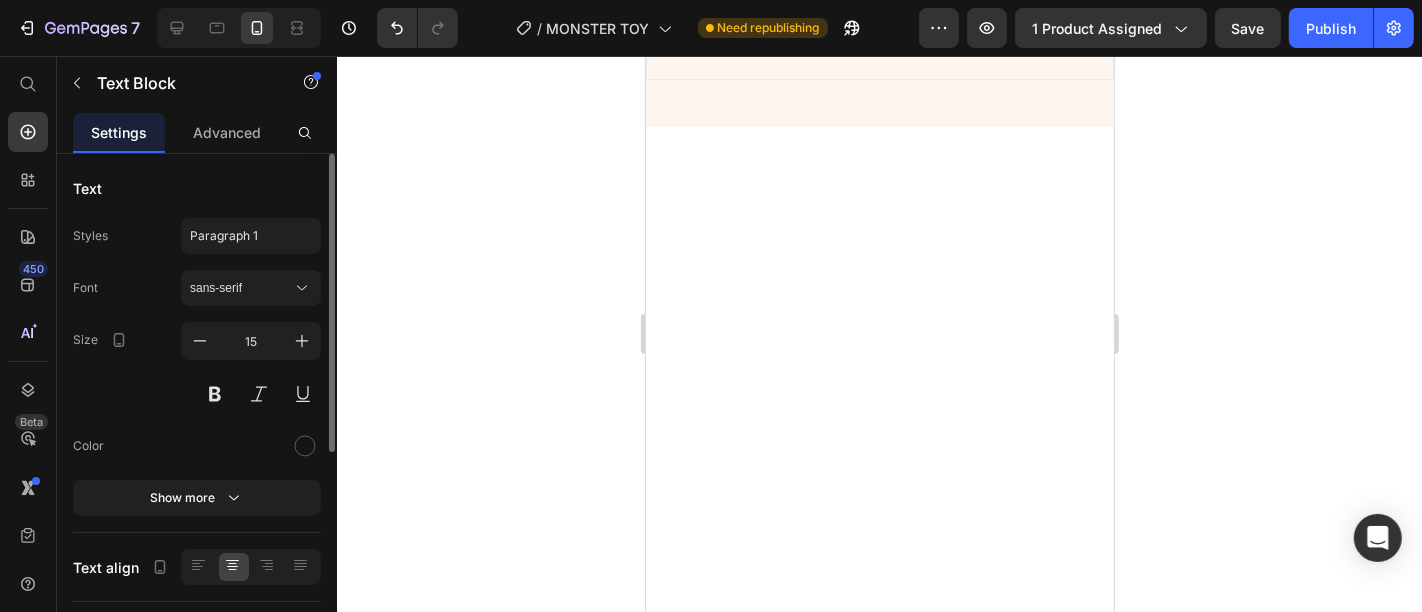 click on "J'achète maintenant" at bounding box center (870, -714) 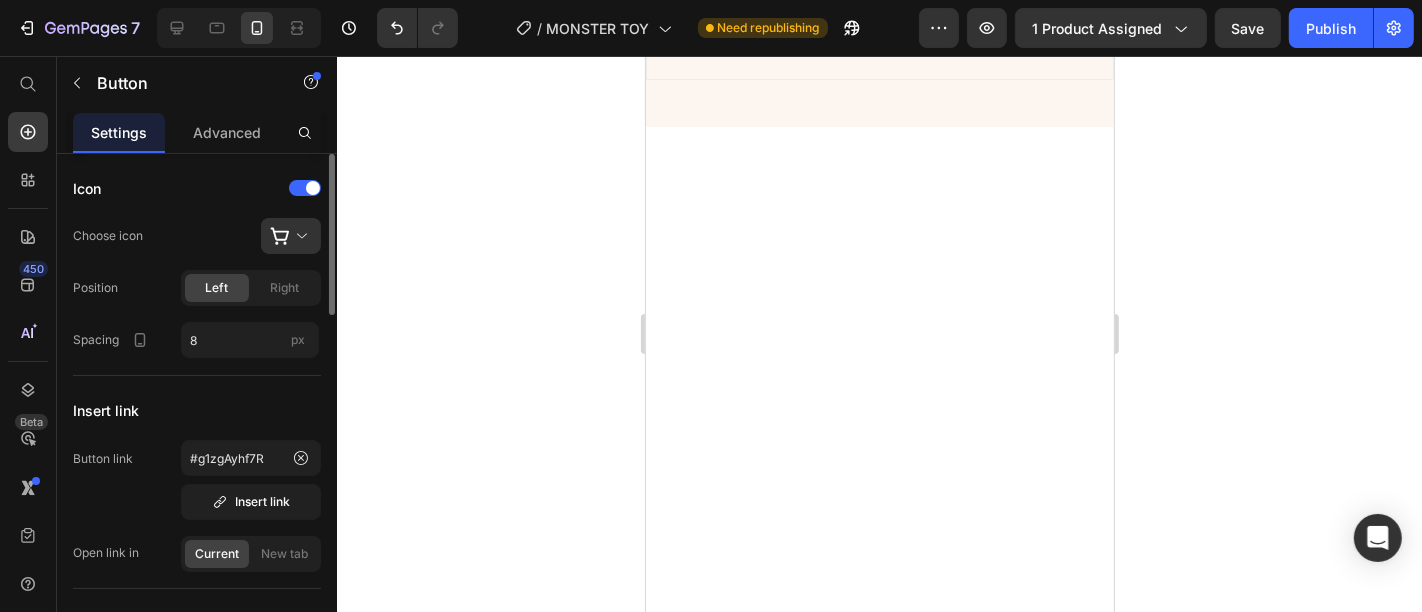click on ""Compact mais très utile.  Je l’emporte avec moi en voiture, et je fais mon jus pendant mes trajets. Une vraie découverte !"" at bounding box center (870, -819) 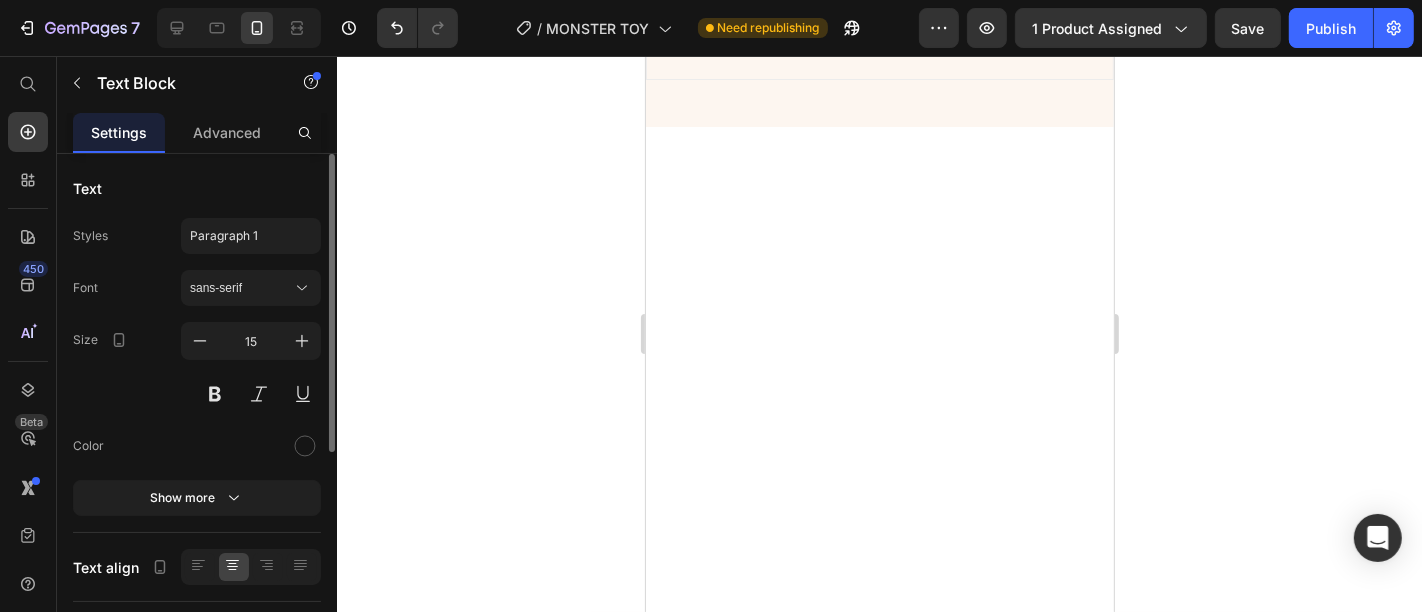 drag, startPoint x: 880, startPoint y: 390, endPoint x: 886, endPoint y: 368, distance: 22.803509 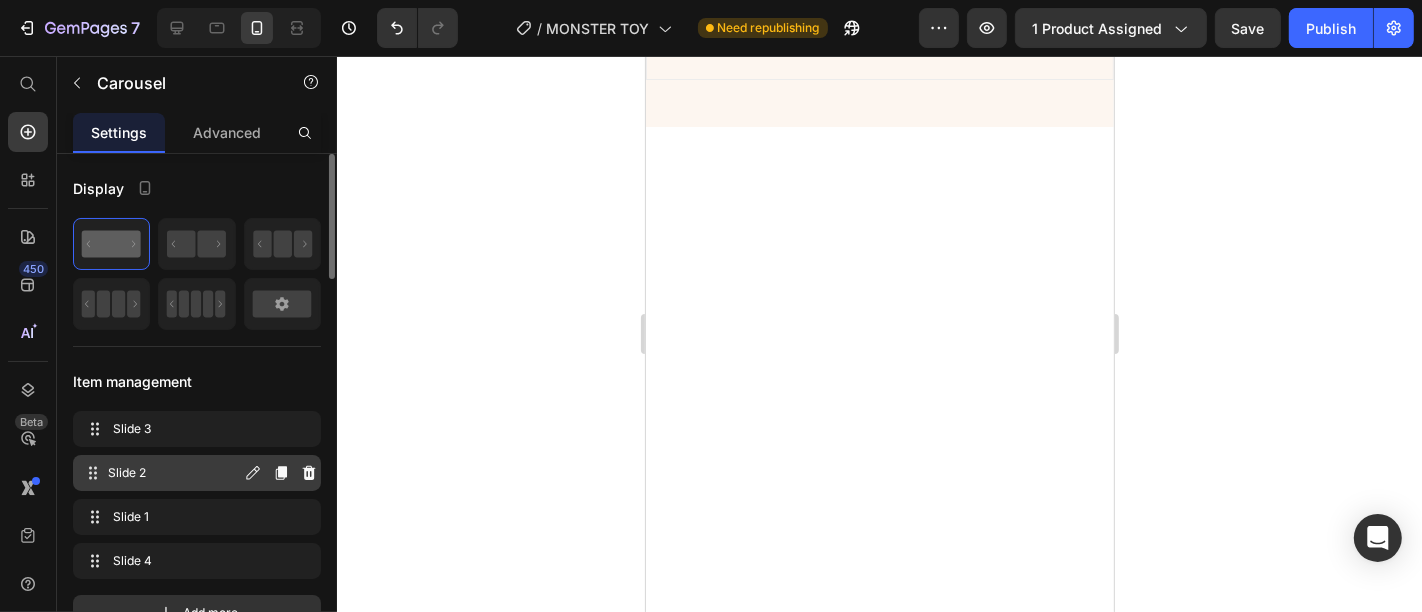 click on "Slide 2" at bounding box center [174, 473] 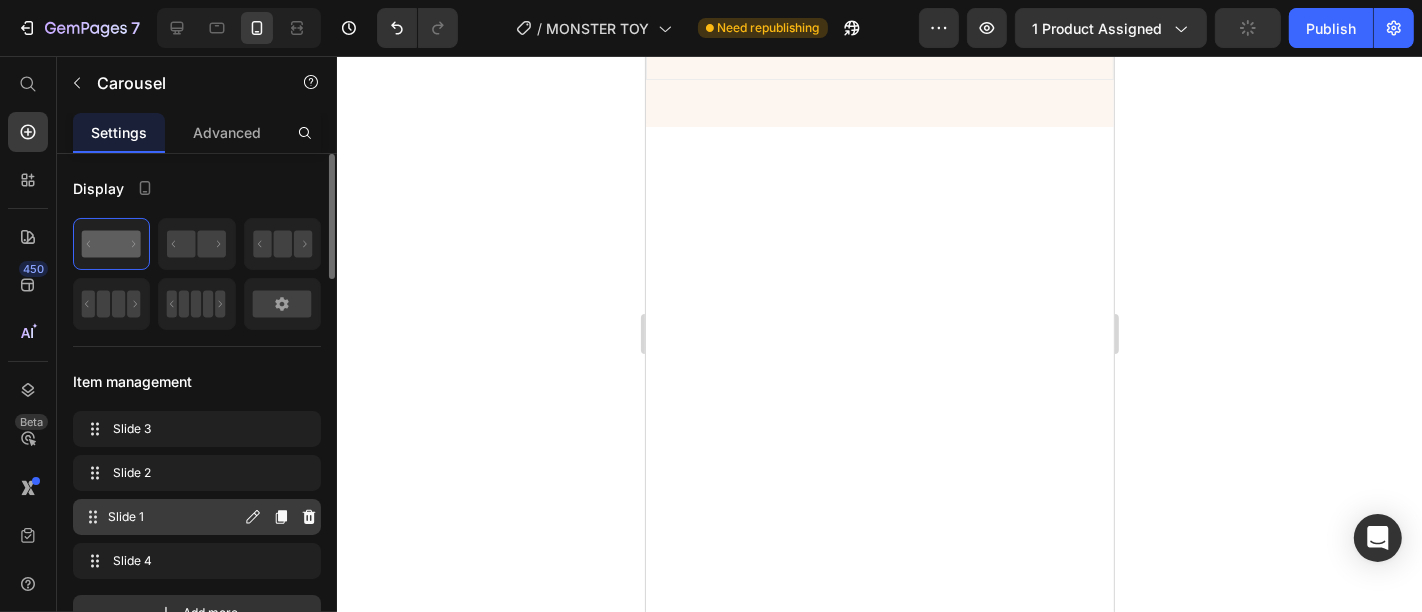 click on "Slide 1 Slide 1" at bounding box center [161, 517] 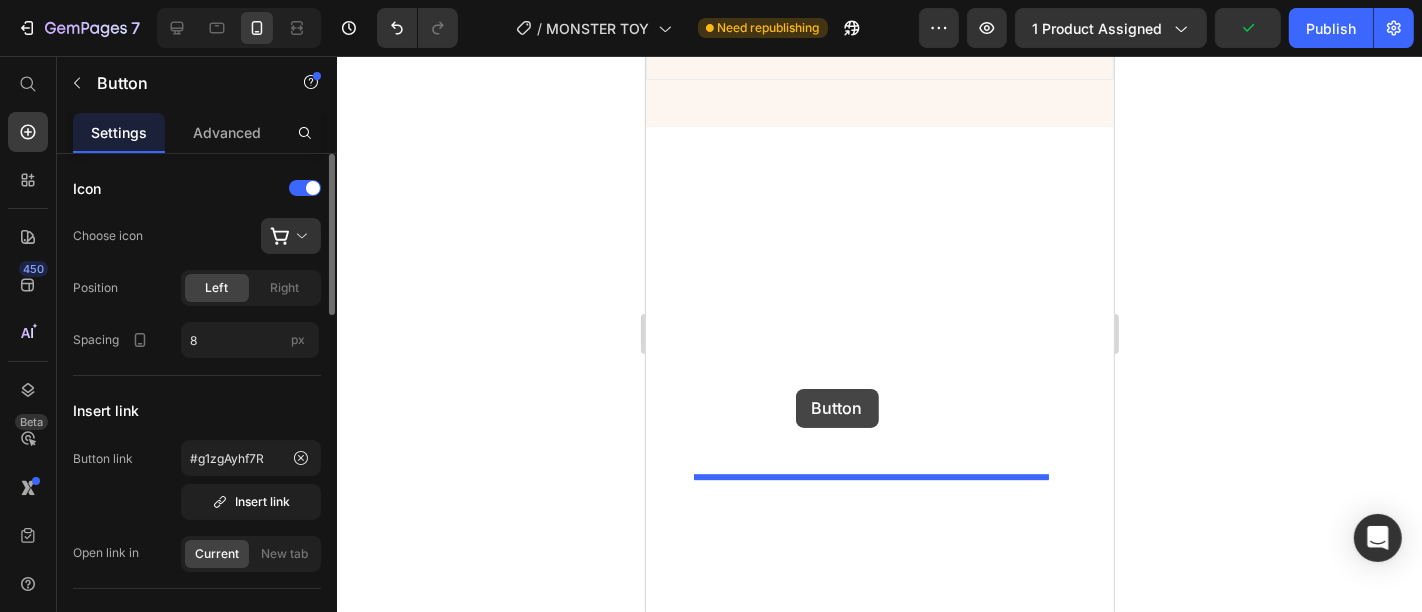 drag, startPoint x: 1024, startPoint y: 266, endPoint x: 794, endPoint y: 387, distance: 259.8865 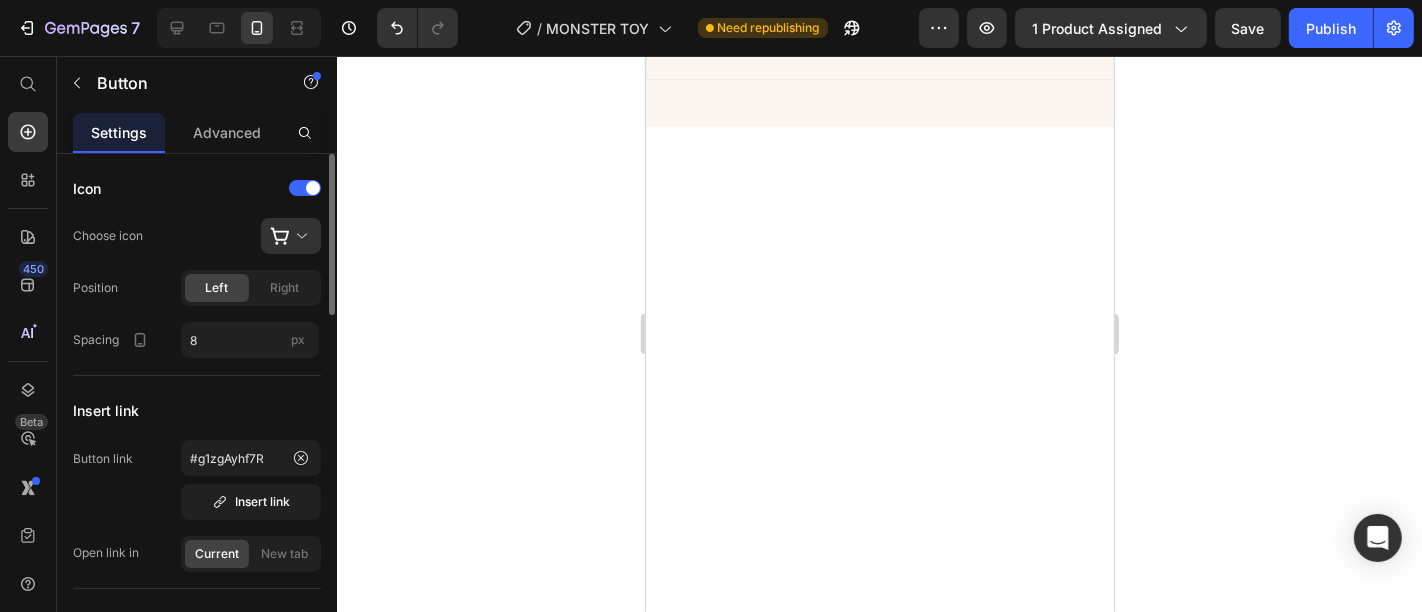 click 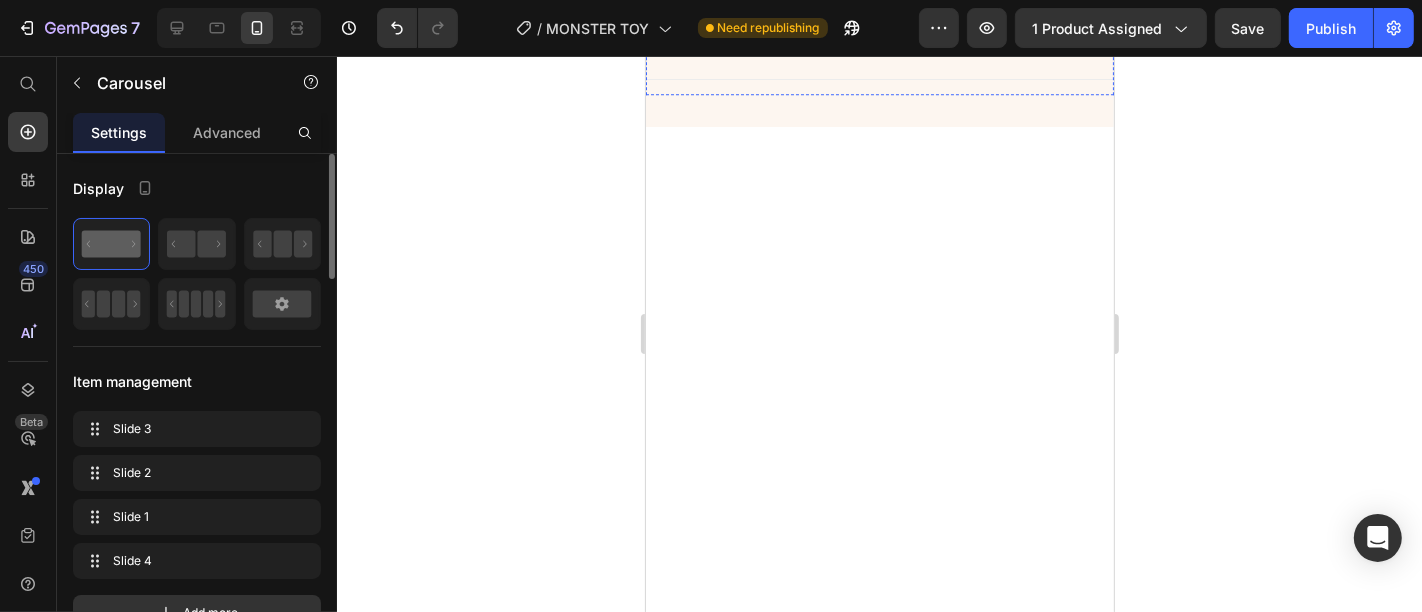 click at bounding box center [879, -672] 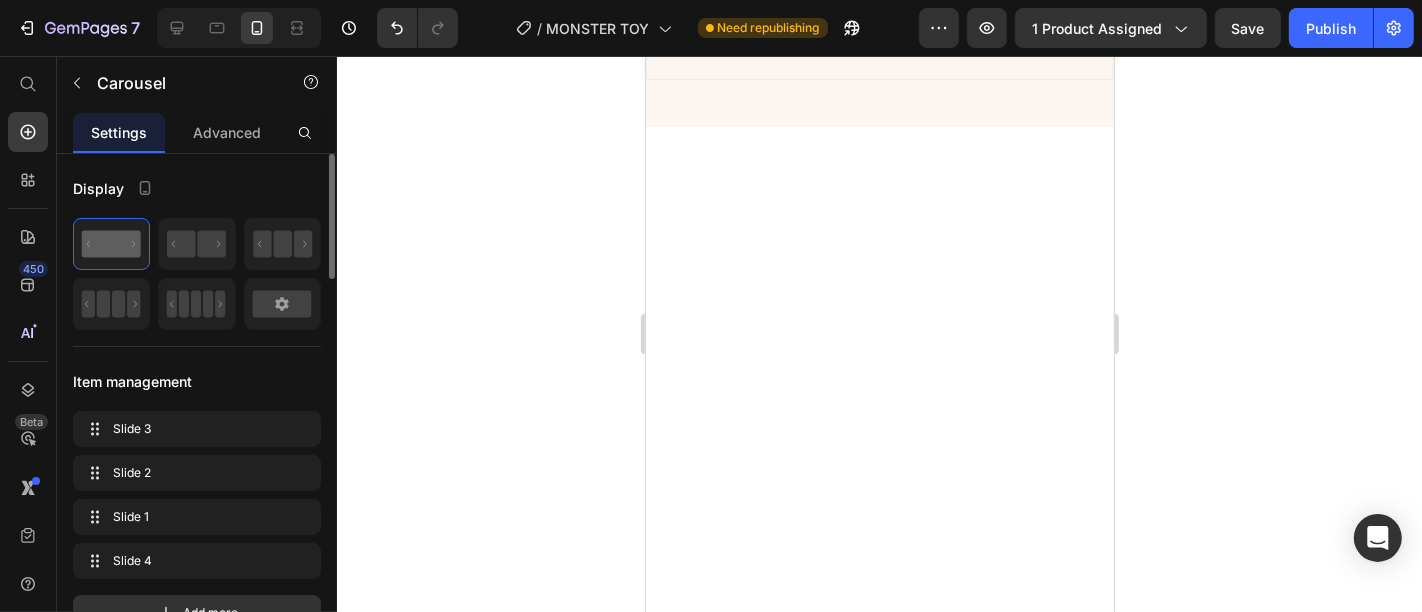 click at bounding box center [879, -672] 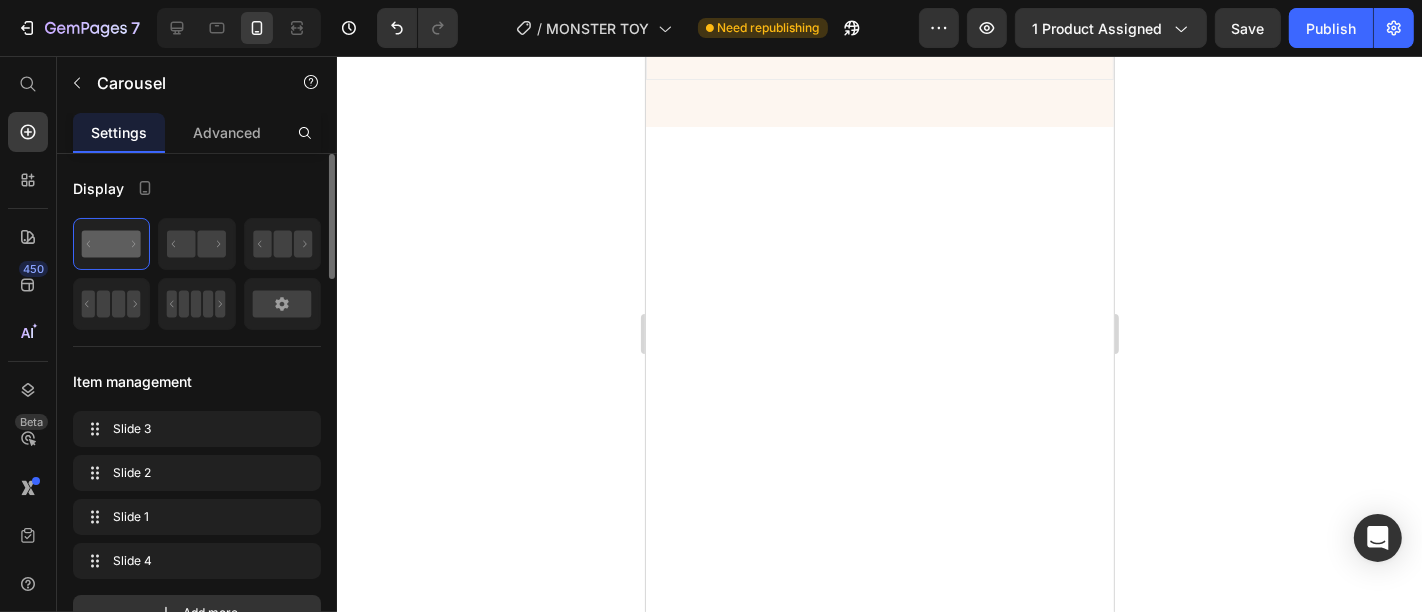 click at bounding box center [879, -672] 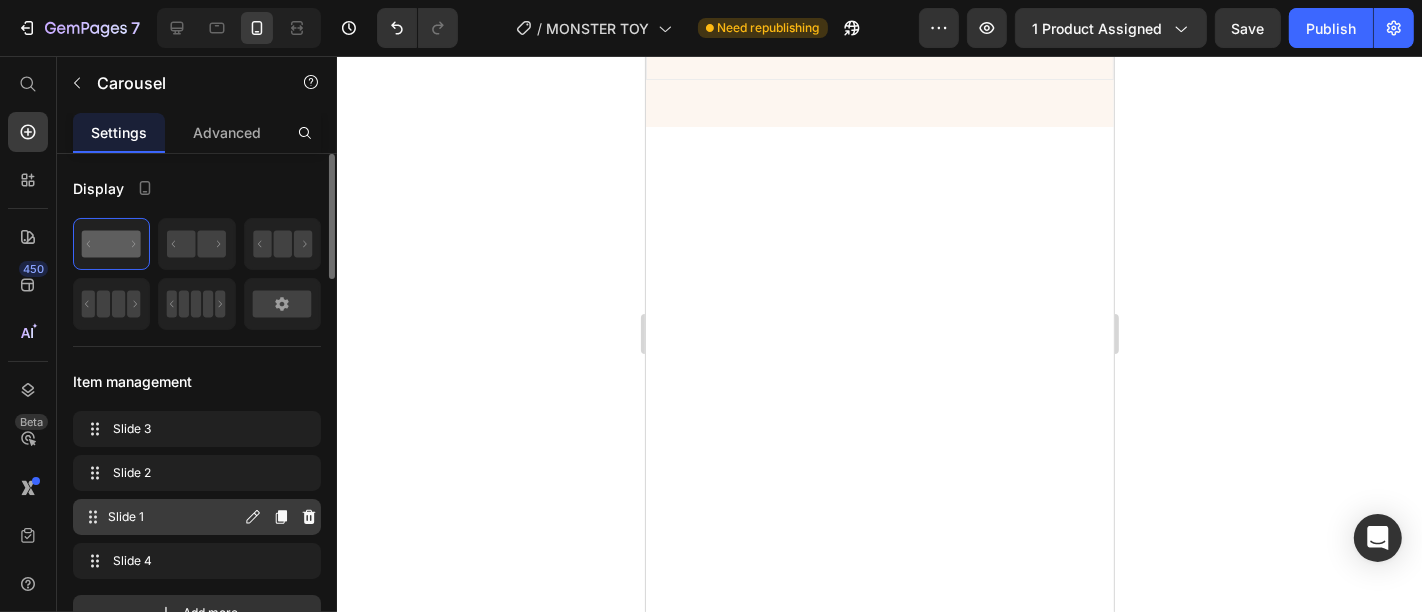 click on "Slide 1 Slide 1" at bounding box center (197, 517) 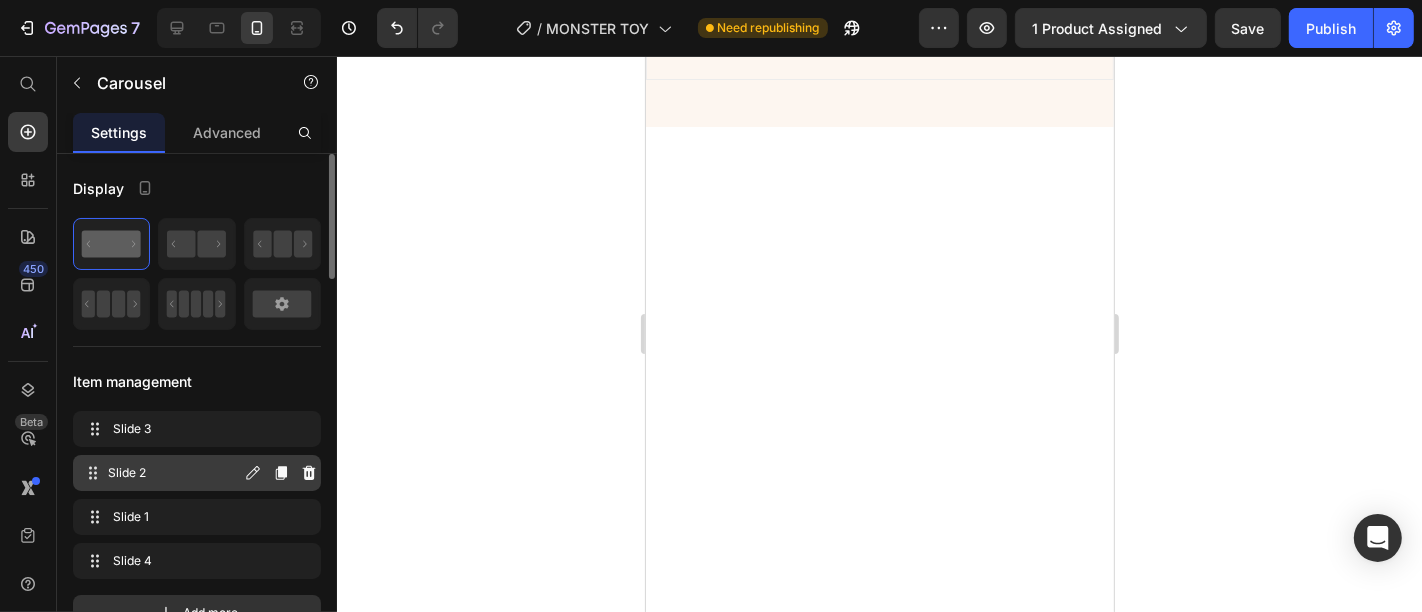 click on "Slide 2" at bounding box center [174, 473] 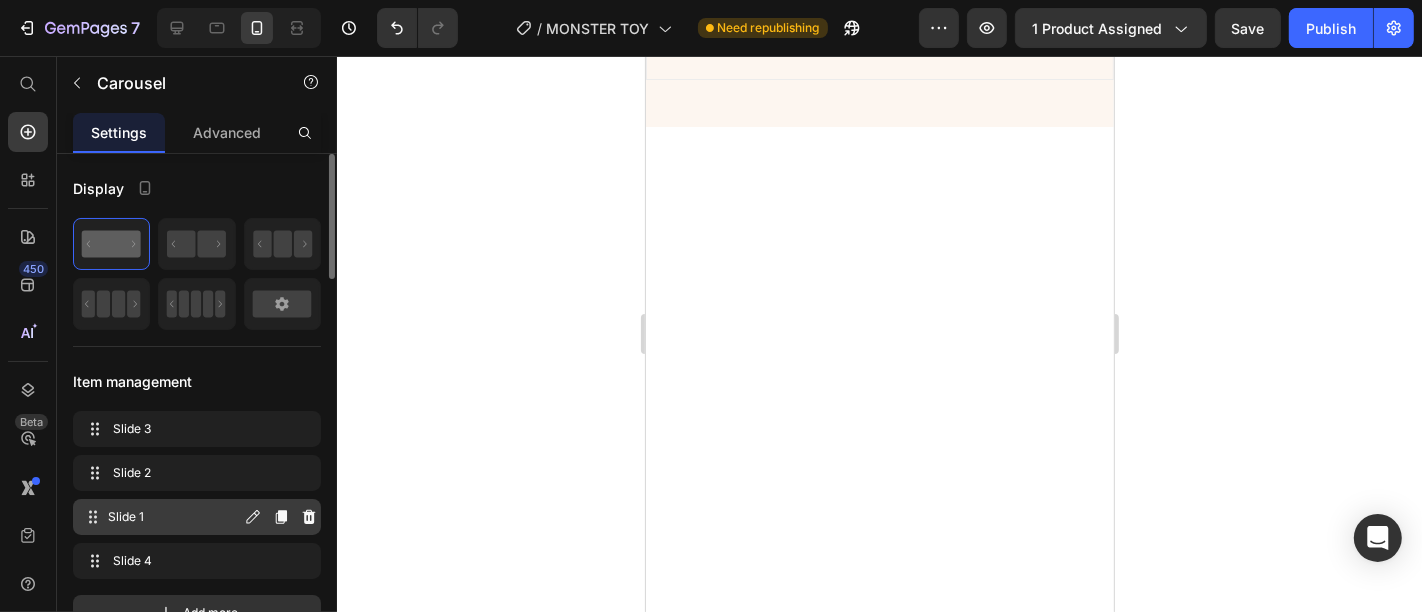 click on "Slide 1" at bounding box center (174, 517) 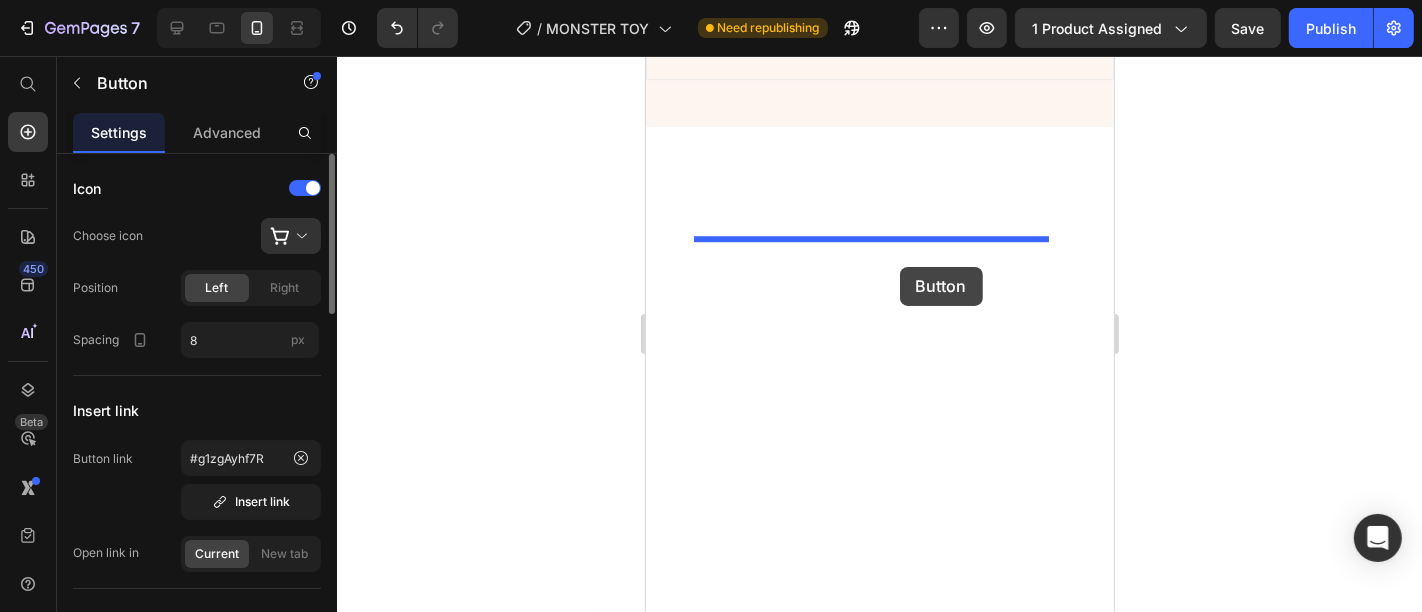 drag, startPoint x: 1011, startPoint y: 447, endPoint x: 897, endPoint y: 269, distance: 211.37643 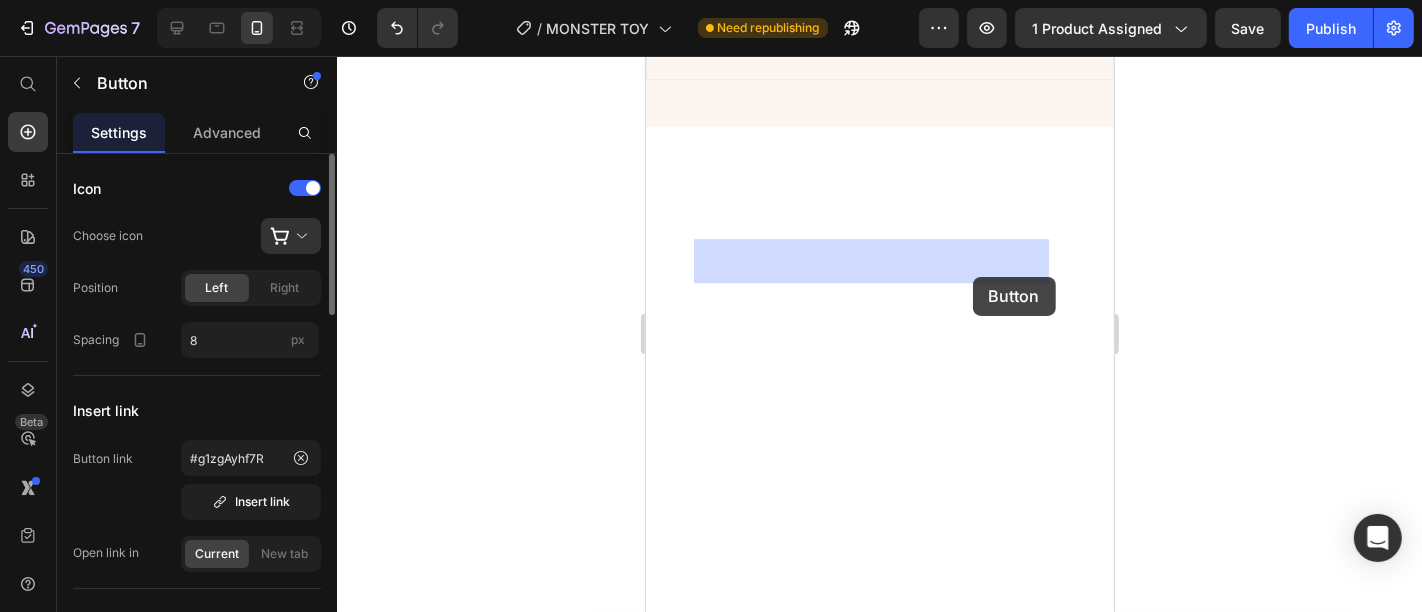 drag, startPoint x: 991, startPoint y: 260, endPoint x: 973, endPoint y: 275, distance: 23.43075 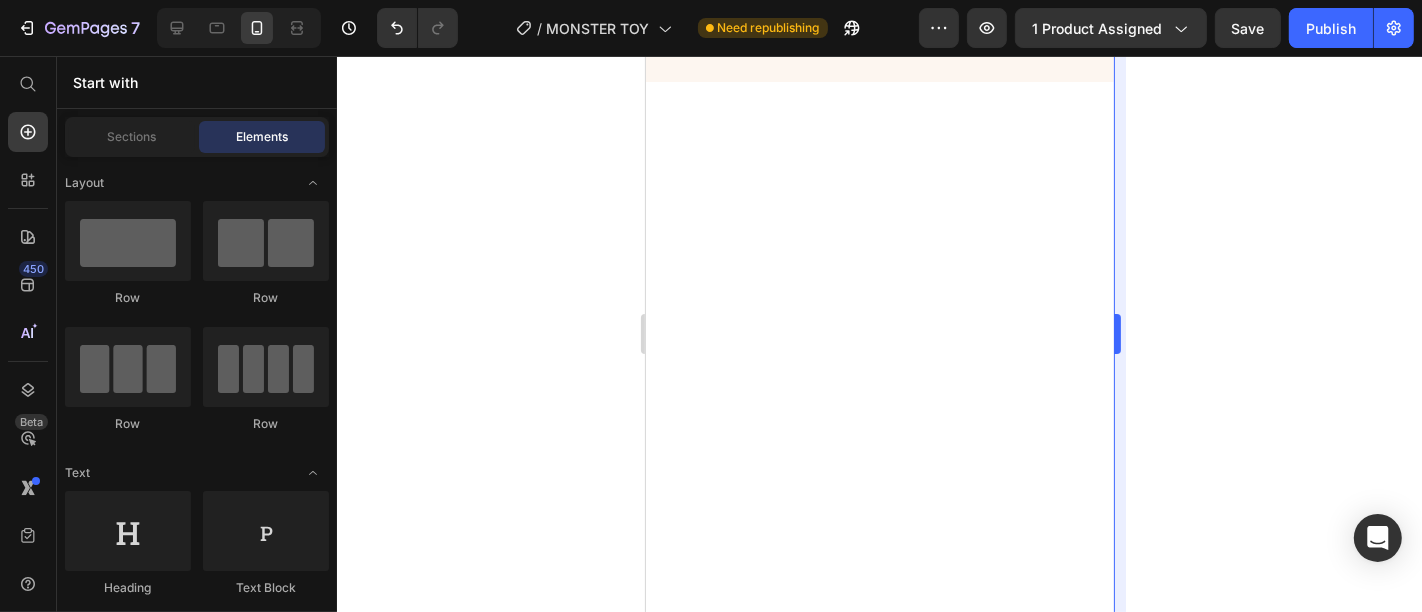 scroll, scrollTop: 4915, scrollLeft: 0, axis: vertical 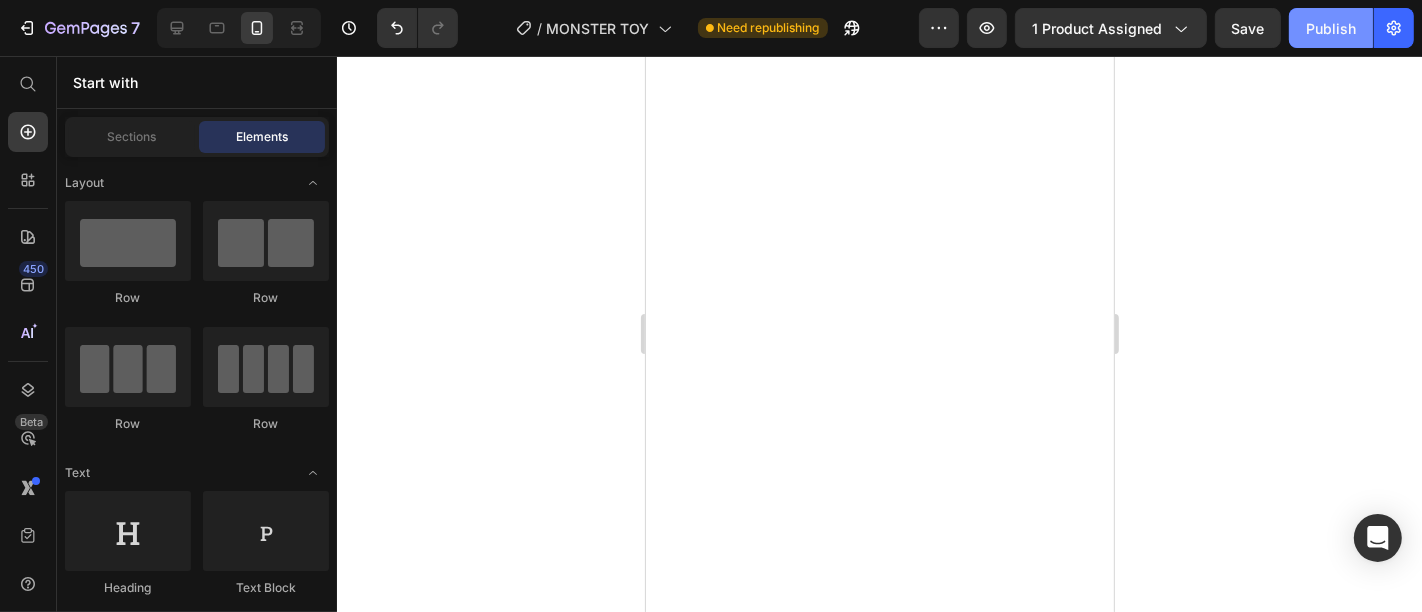 click on "Publish" at bounding box center [1331, 28] 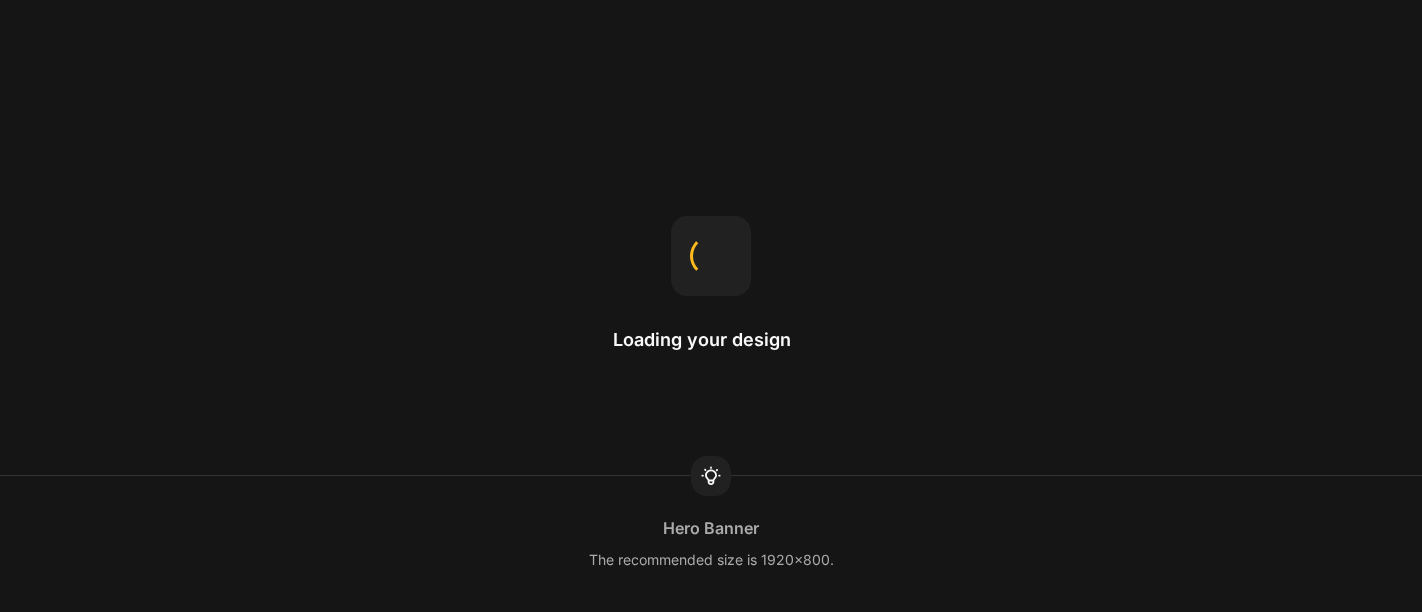 scroll, scrollTop: 0, scrollLeft: 0, axis: both 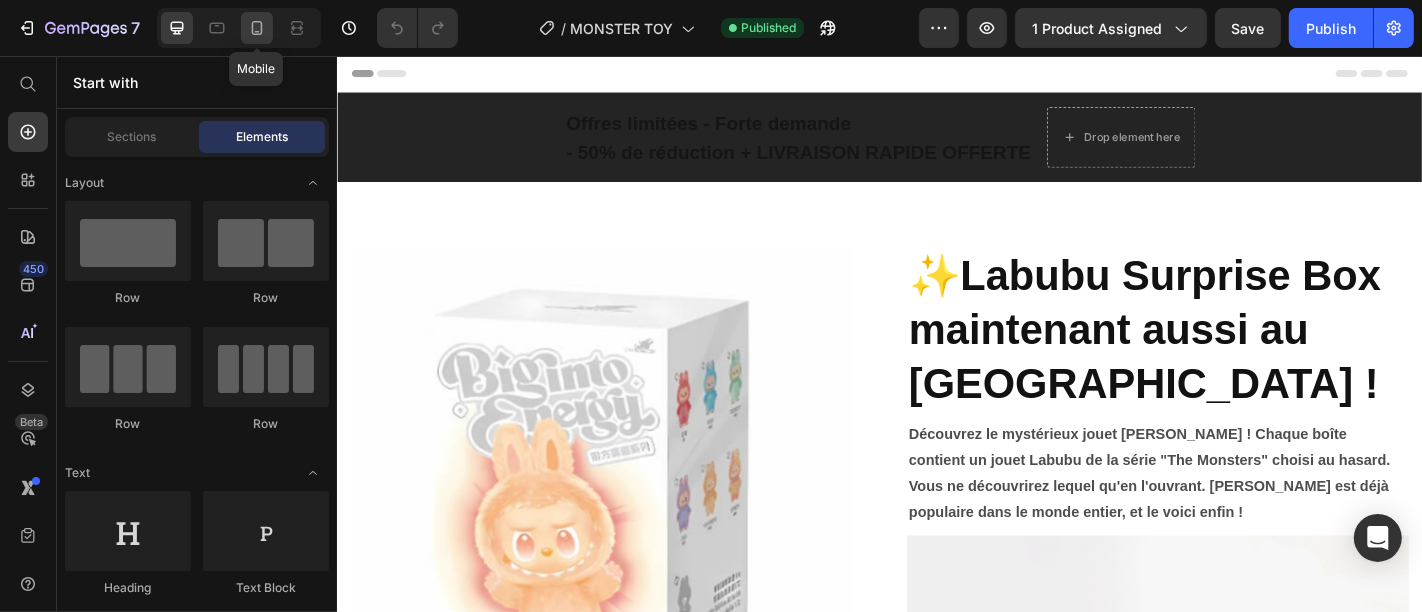 click 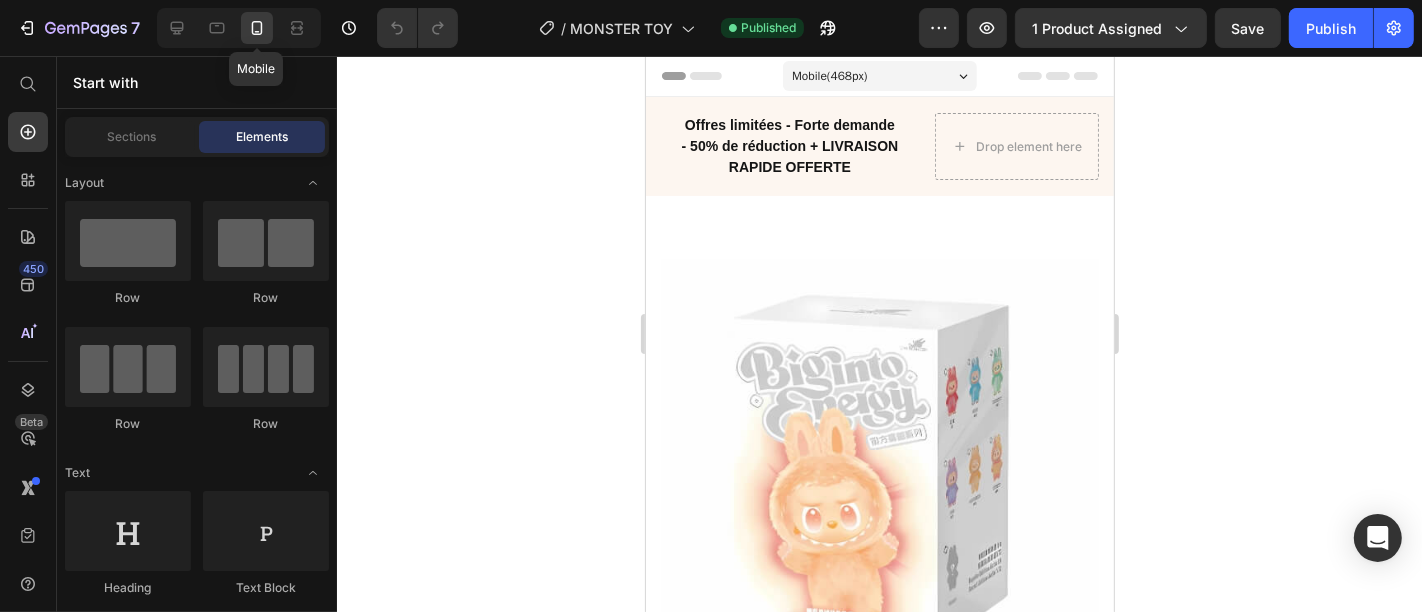 scroll, scrollTop: 0, scrollLeft: 0, axis: both 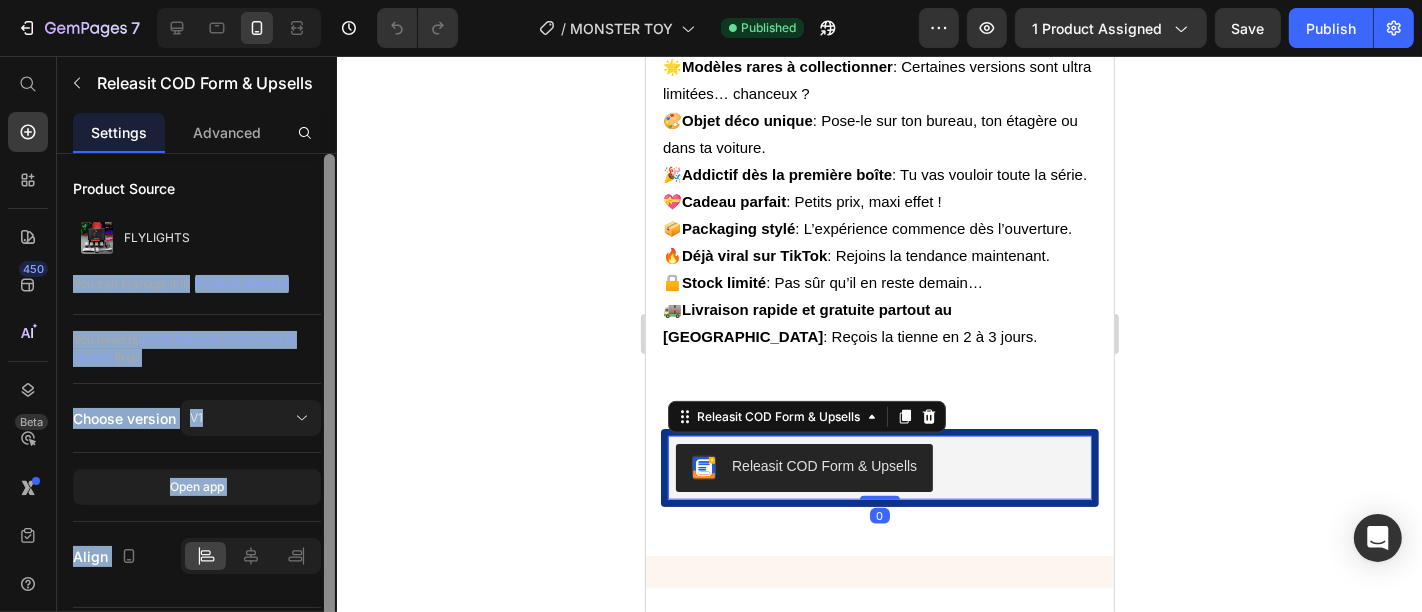 drag, startPoint x: 320, startPoint y: 251, endPoint x: 328, endPoint y: 392, distance: 141.22676 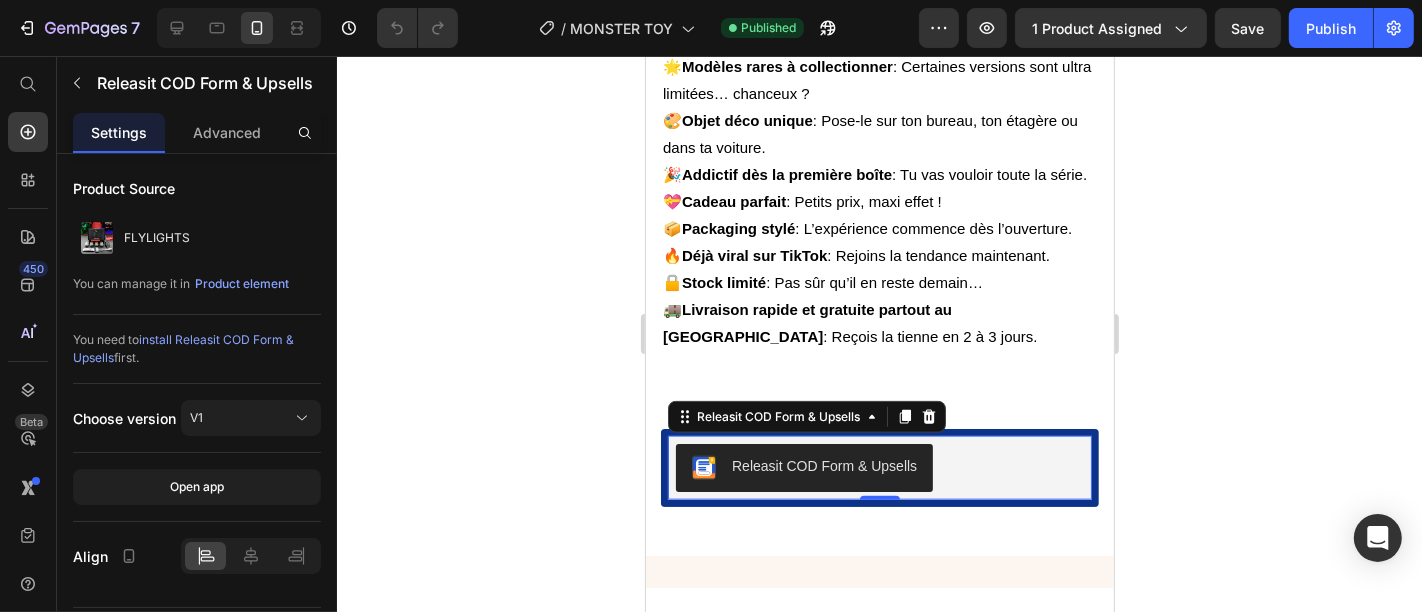 click 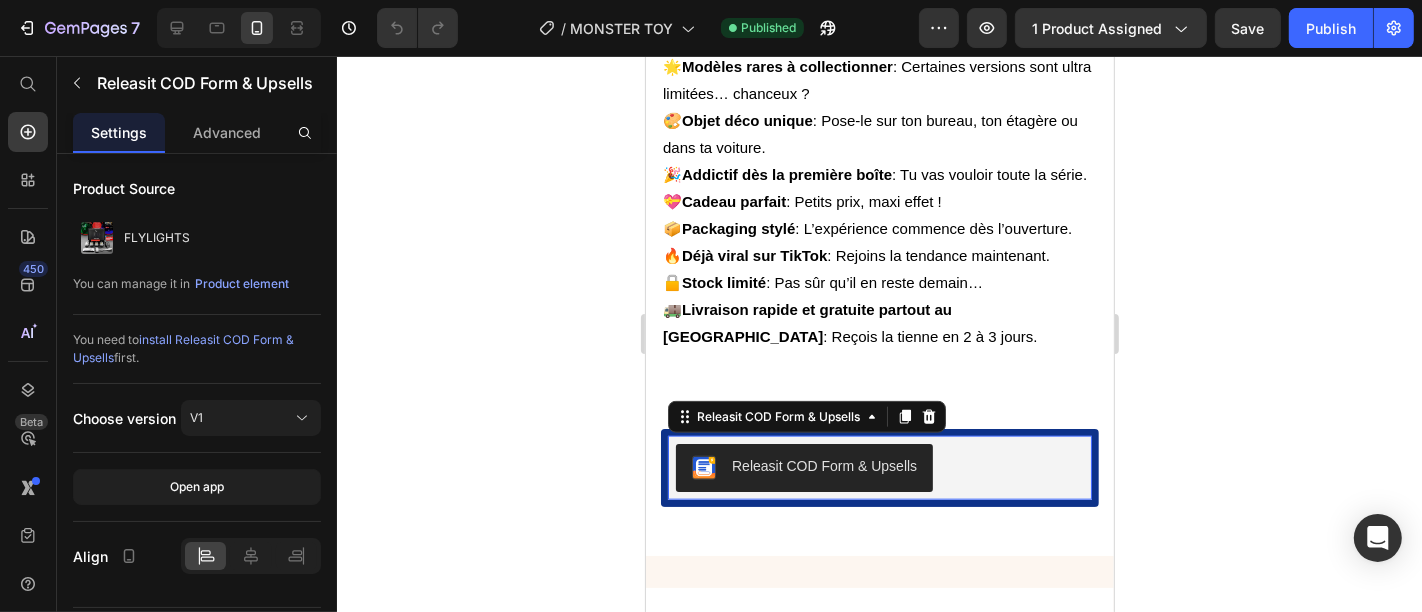 click on "Releasit COD Form & Upsells" at bounding box center (879, 467) 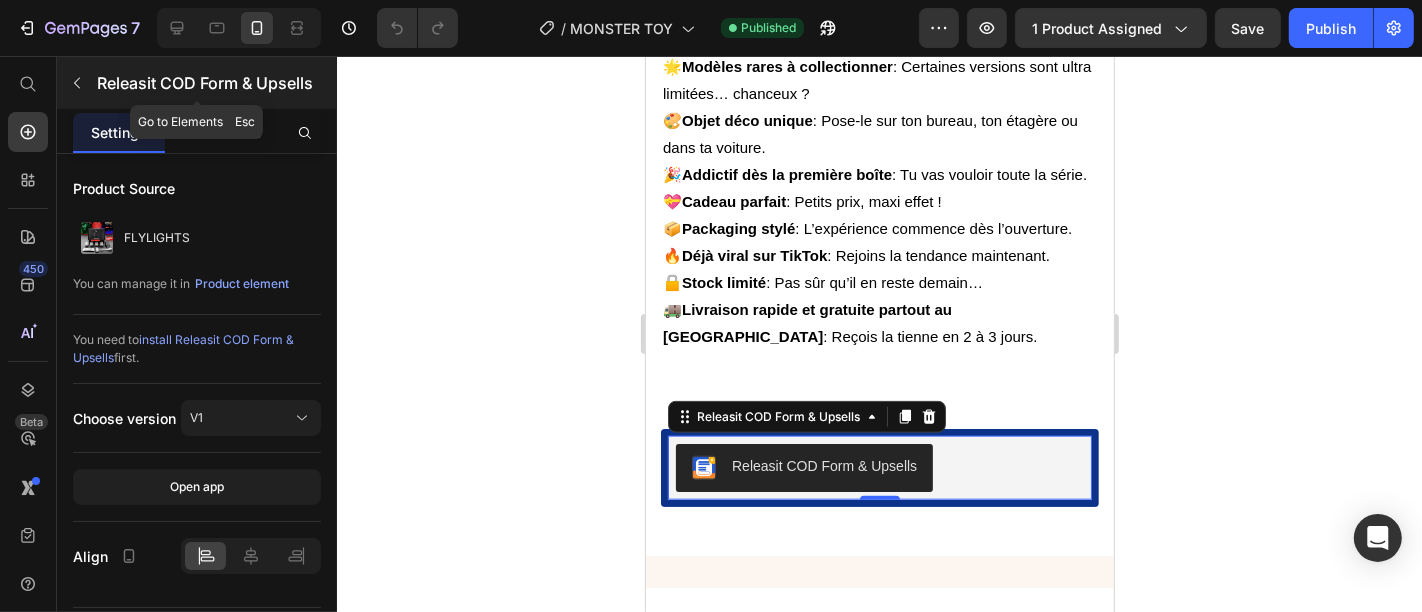 click 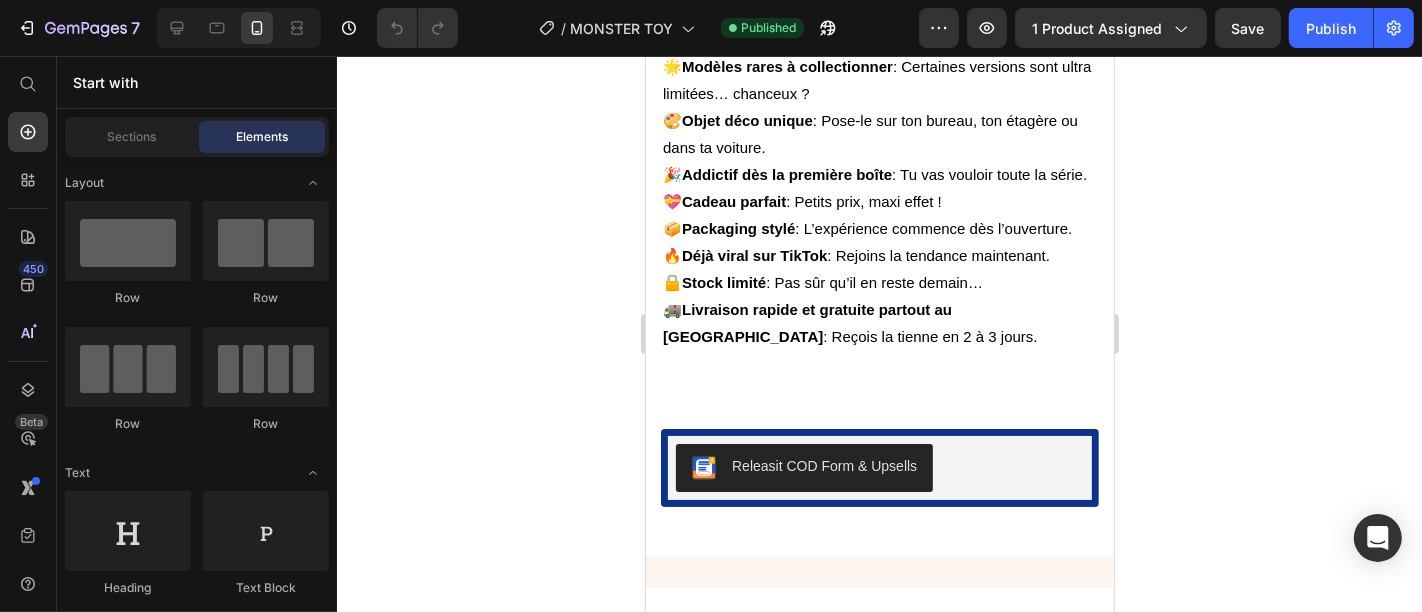 click on "450 Beta" at bounding box center [28, 266] 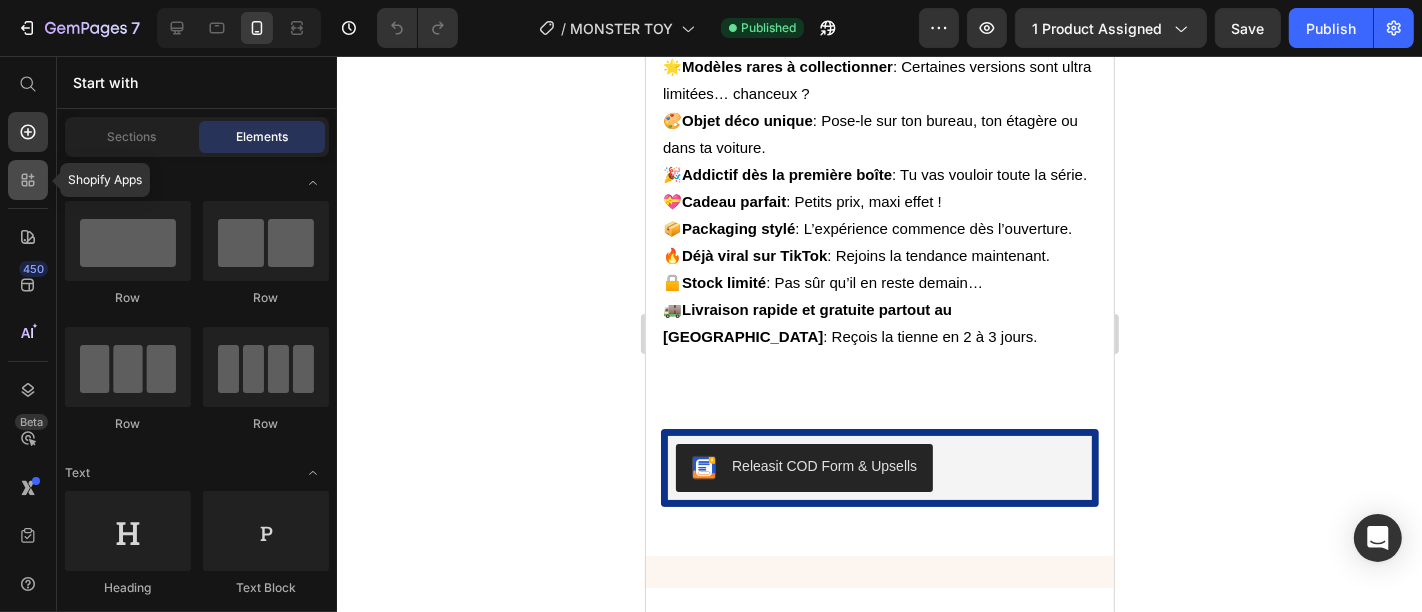 click 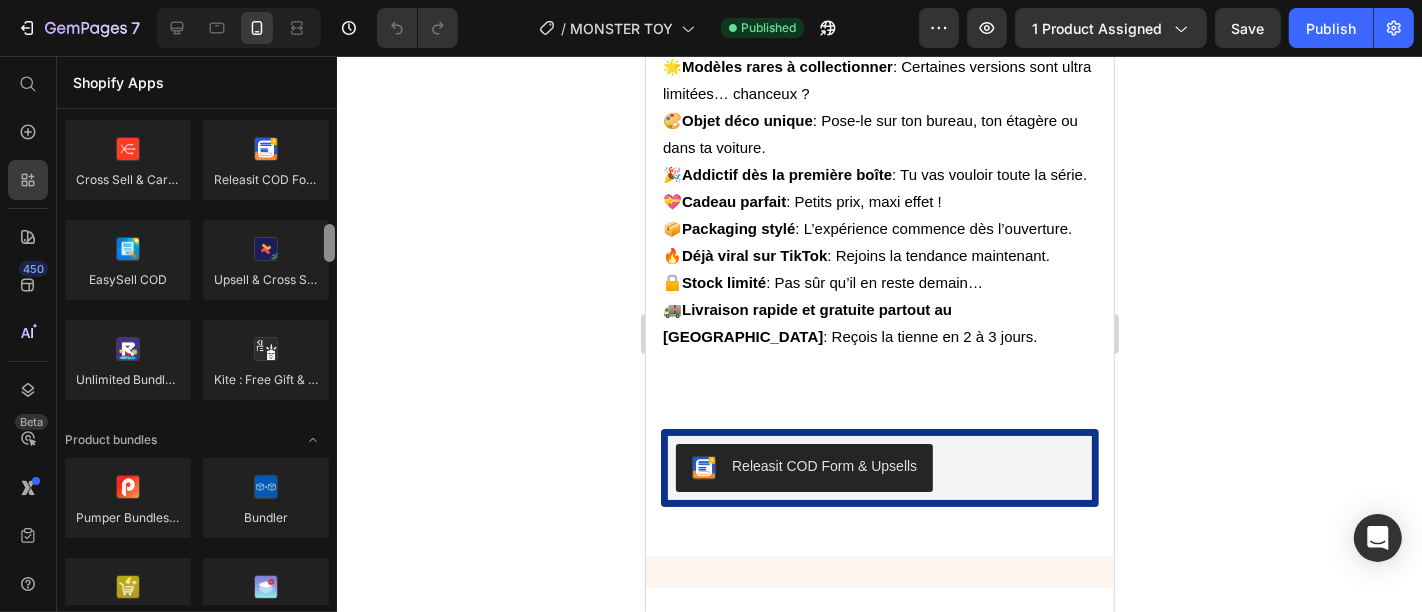 scroll, scrollTop: 1101, scrollLeft: 0, axis: vertical 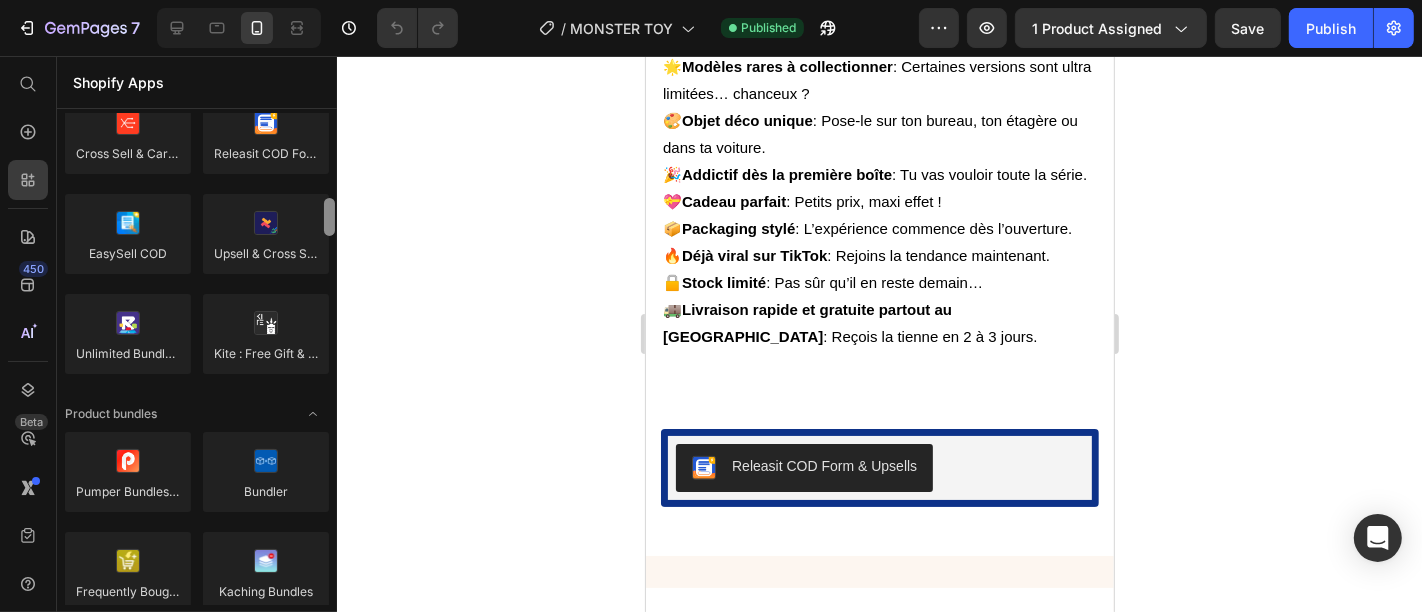 drag, startPoint x: 328, startPoint y: 126, endPoint x: 331, endPoint y: 212, distance: 86.05231 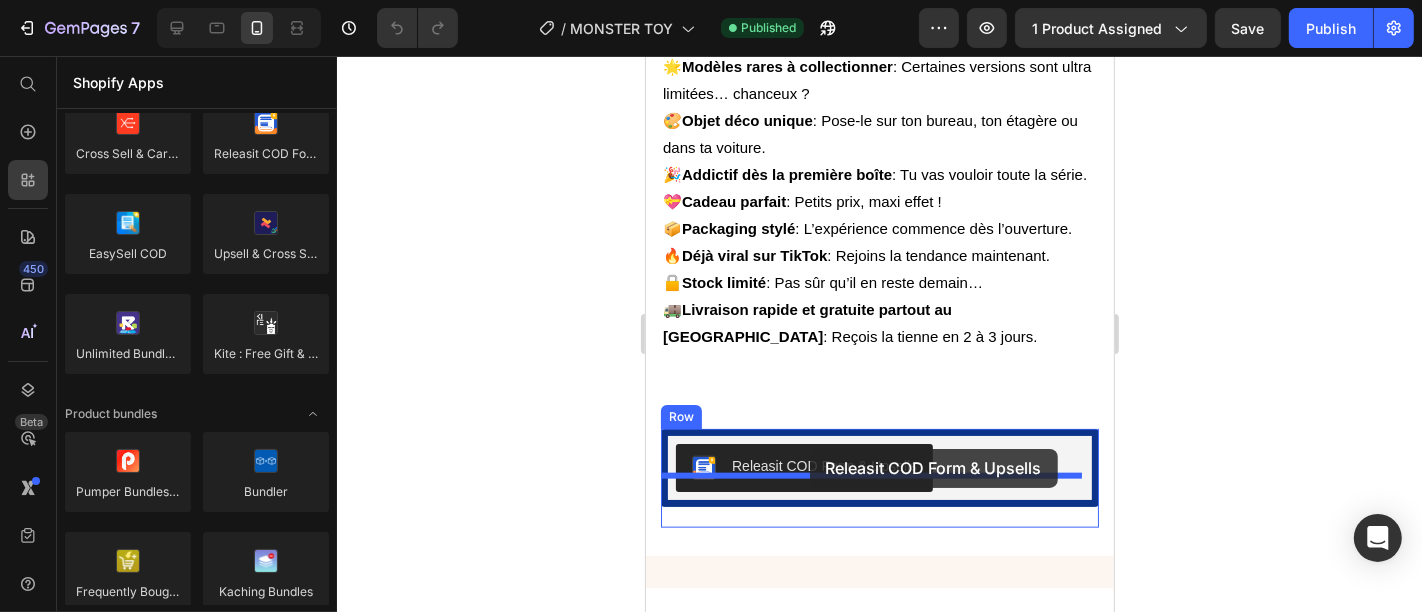drag, startPoint x: 910, startPoint y: 210, endPoint x: 809, endPoint y: 448, distance: 258.544 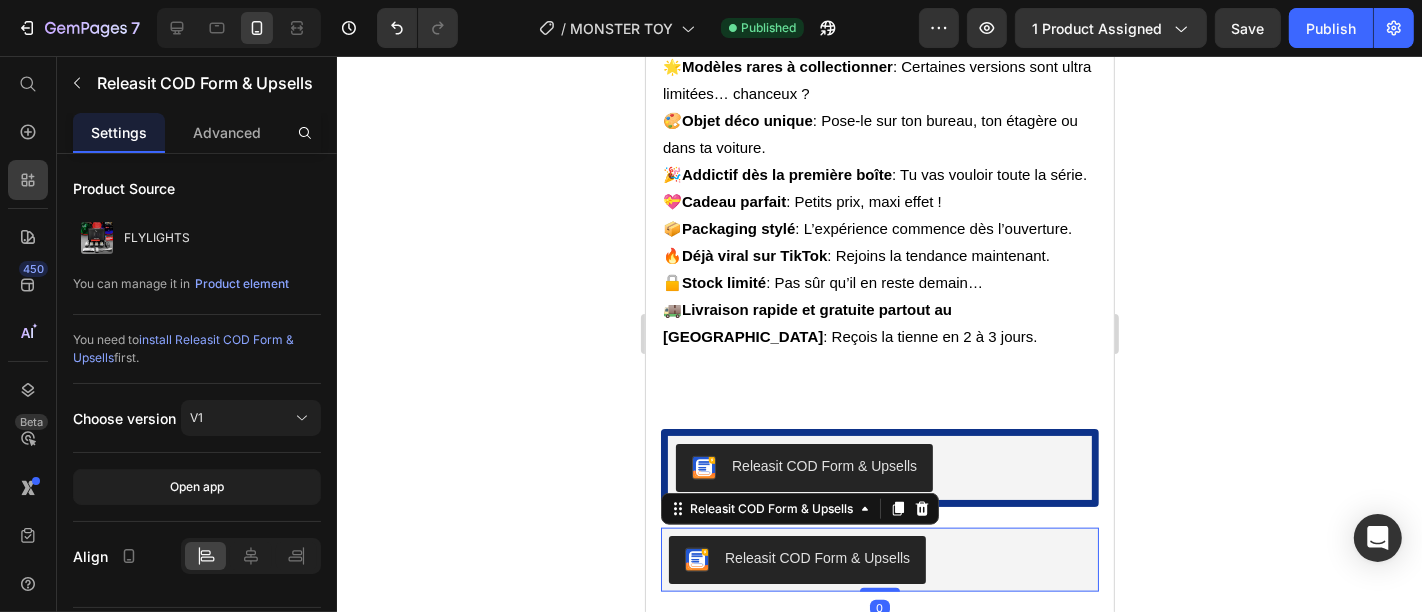 click 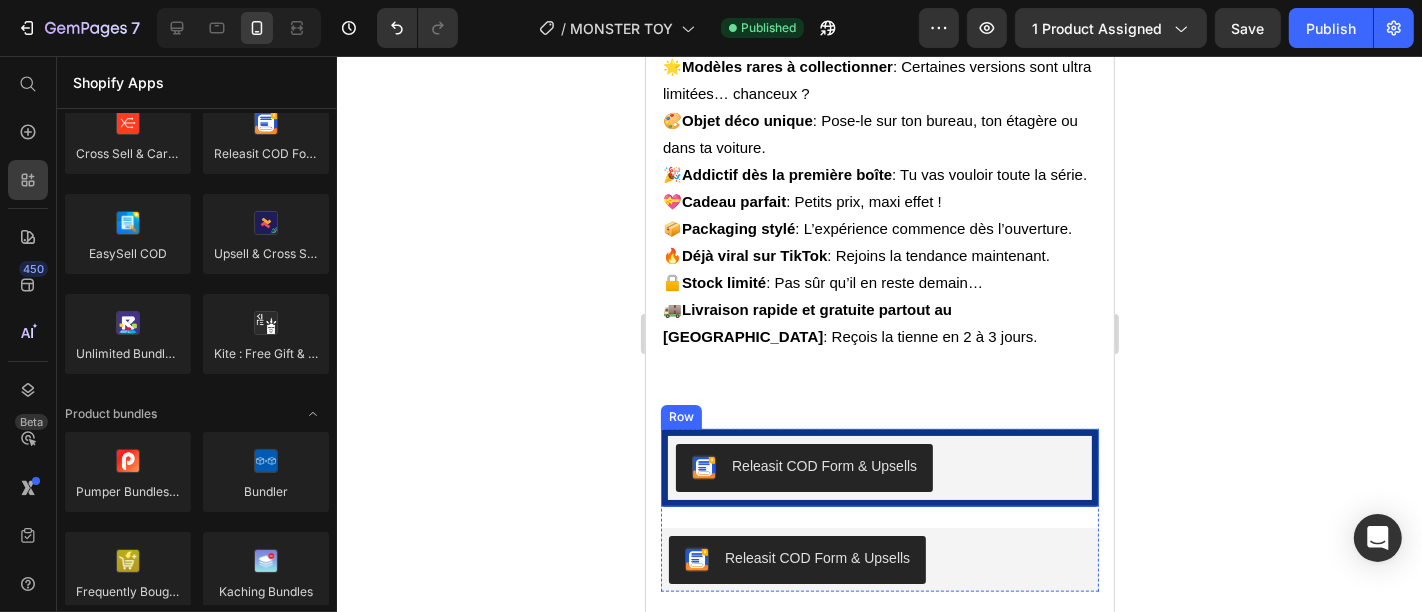click on "Releasit COD Form & Upsells" at bounding box center [879, 467] 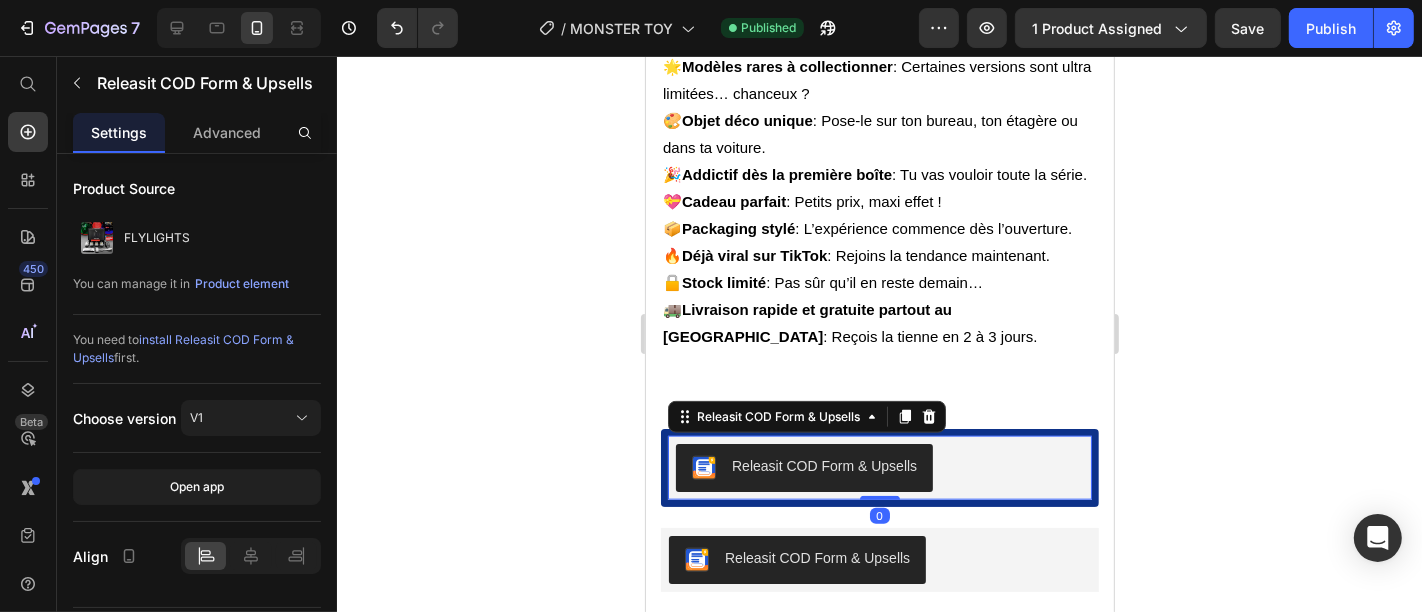 click 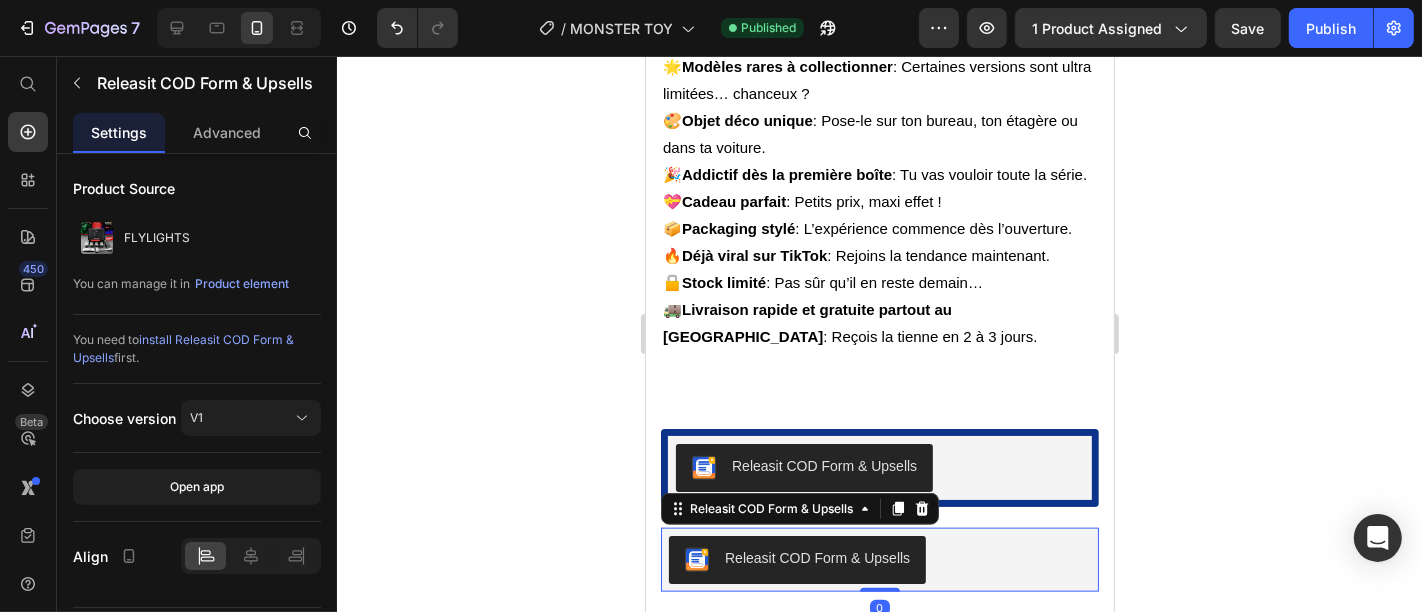 click on "Releasit COD Form & Upsells" at bounding box center (879, 559) 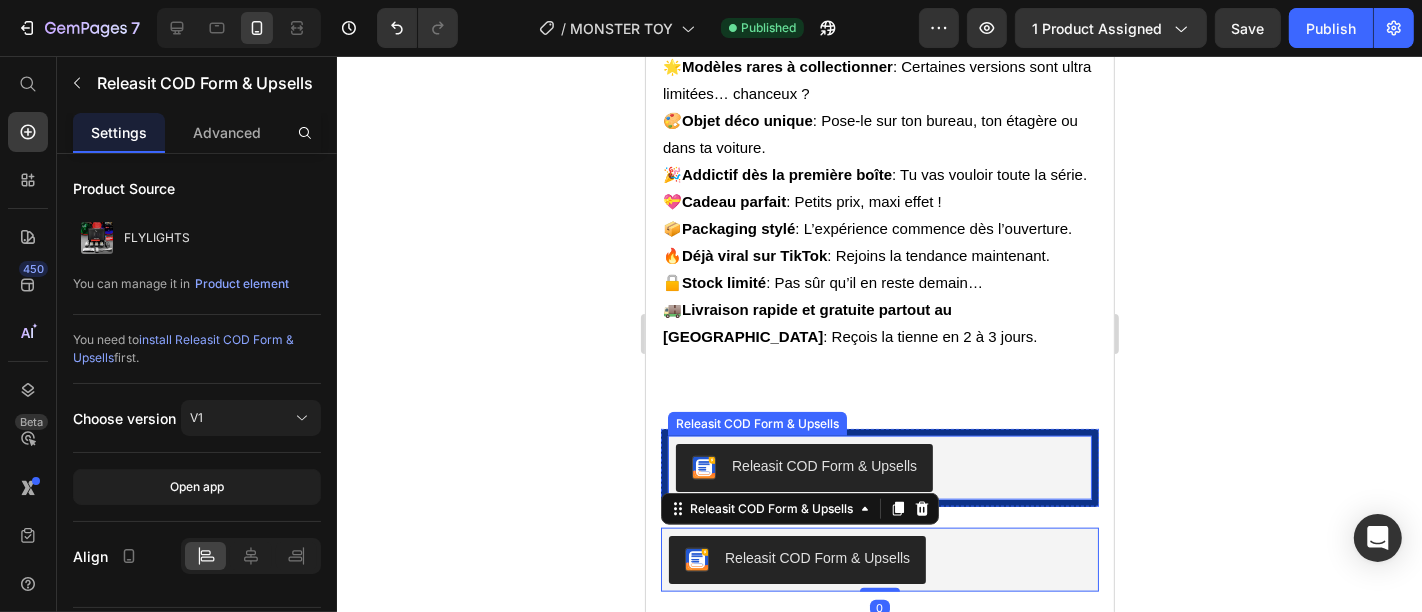 click on "Releasit COD Form & Upsells" at bounding box center (879, 467) 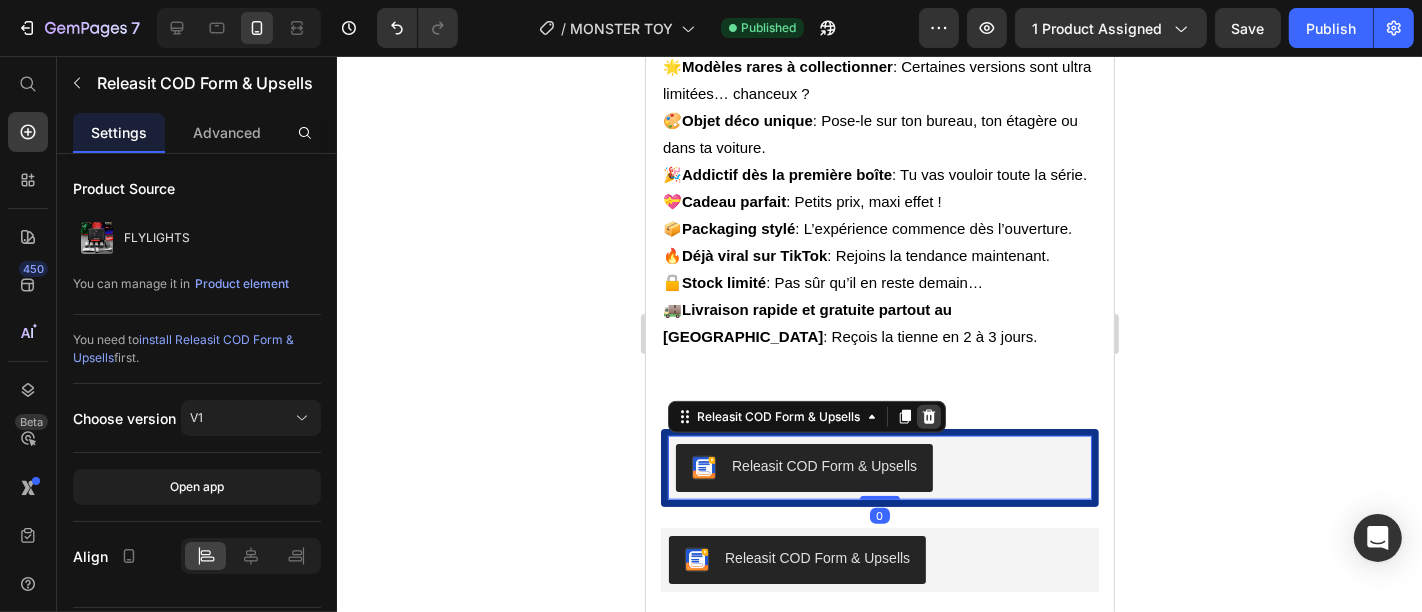 click 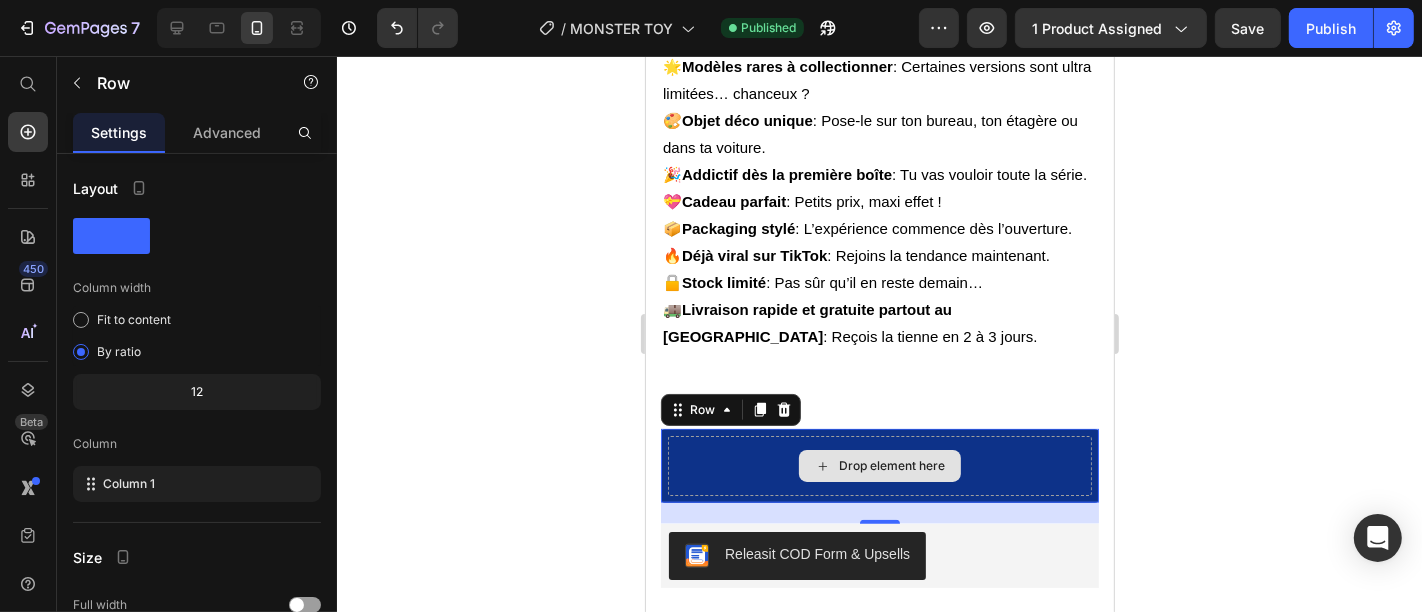 click on "Drop element here" at bounding box center (879, 465) 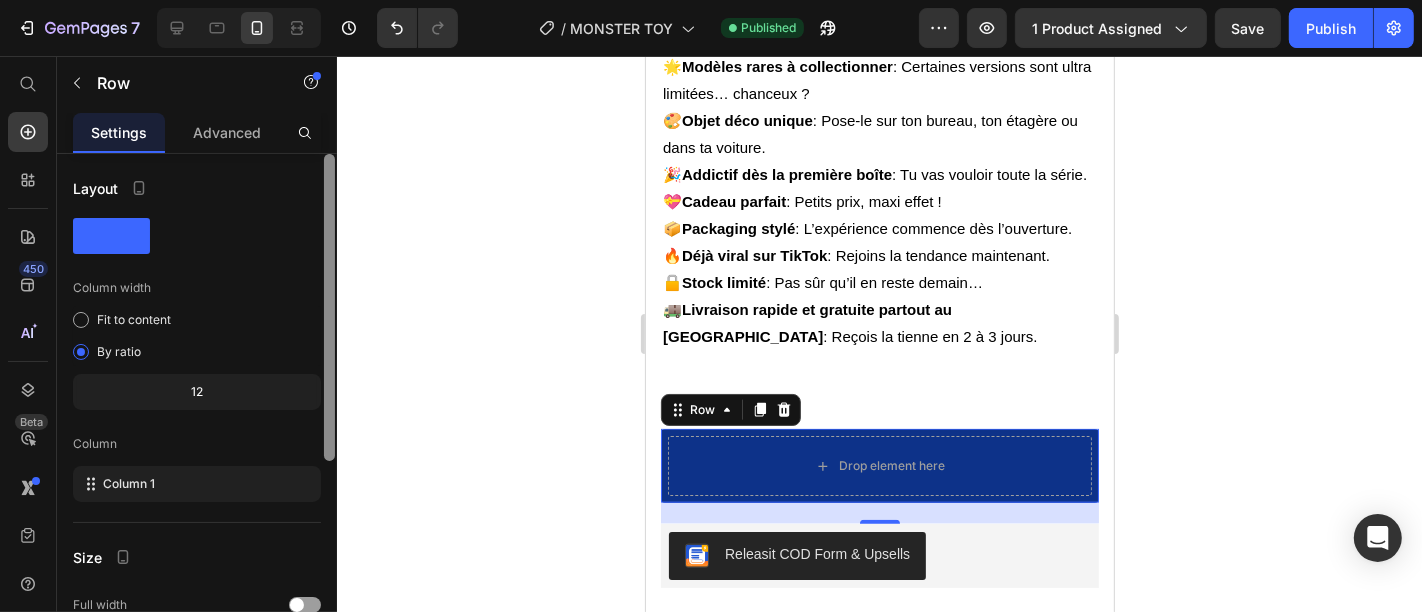 scroll, scrollTop: 350, scrollLeft: 0, axis: vertical 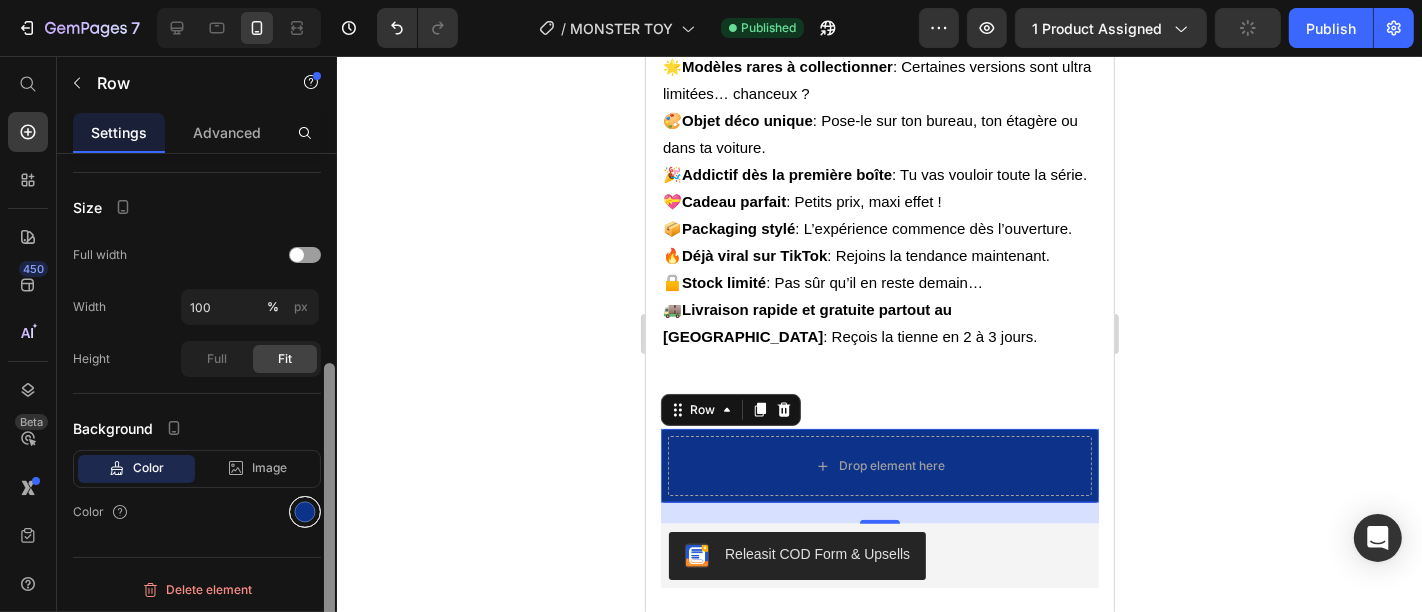 drag, startPoint x: 328, startPoint y: 235, endPoint x: 311, endPoint y: 510, distance: 275.52496 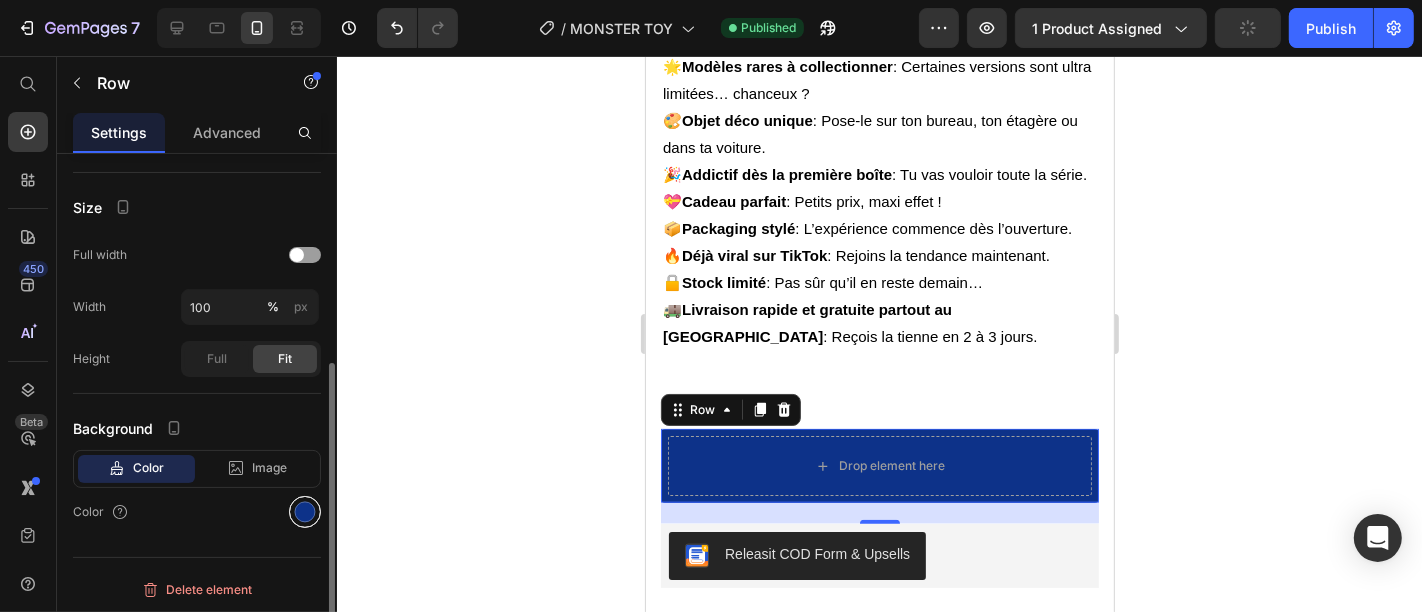 click at bounding box center (305, 512) 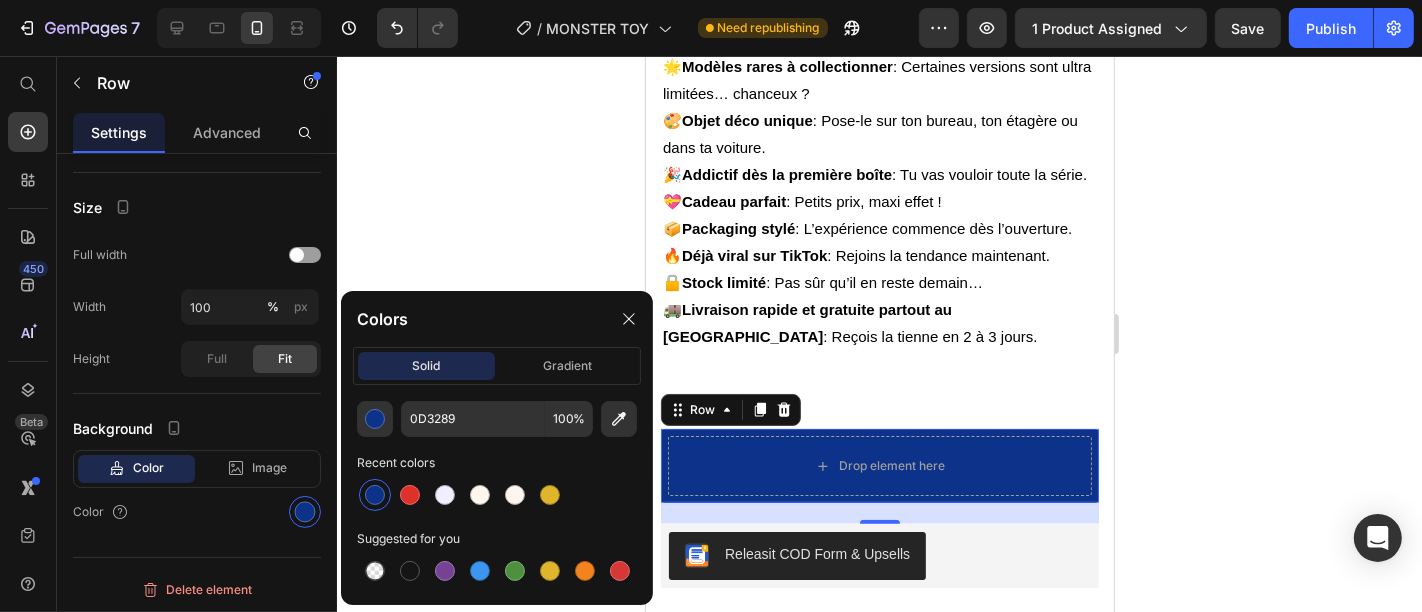 click 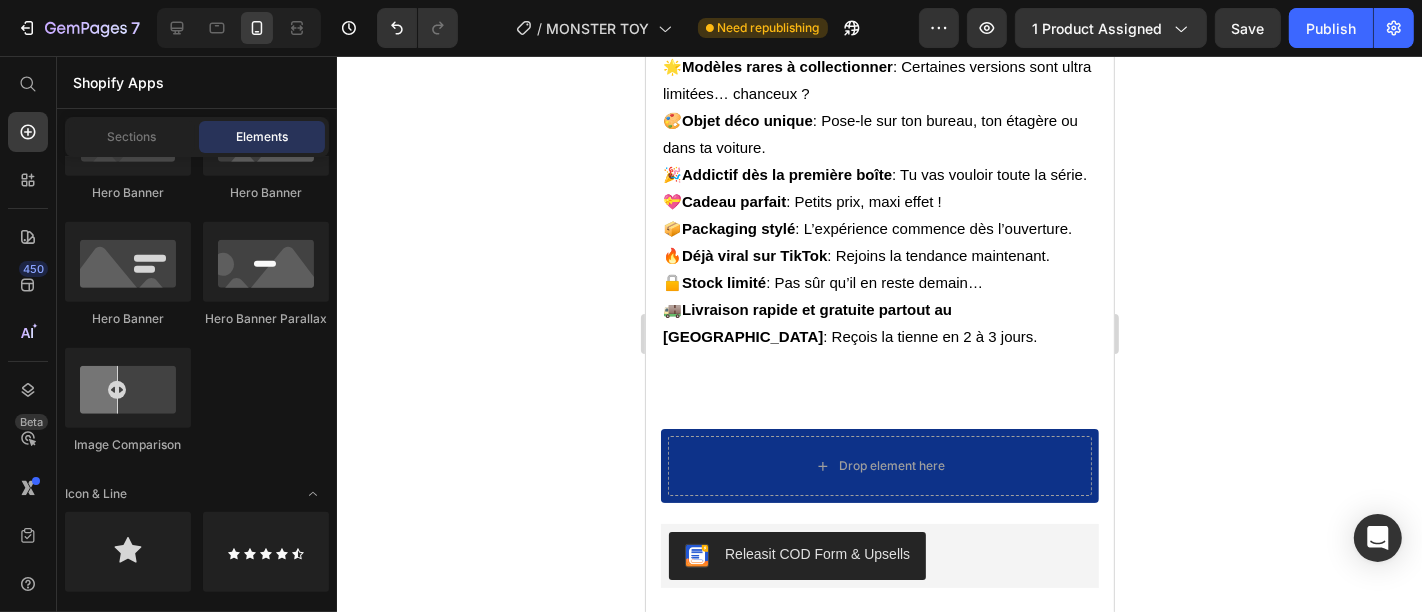 scroll, scrollTop: 1, scrollLeft: 0, axis: vertical 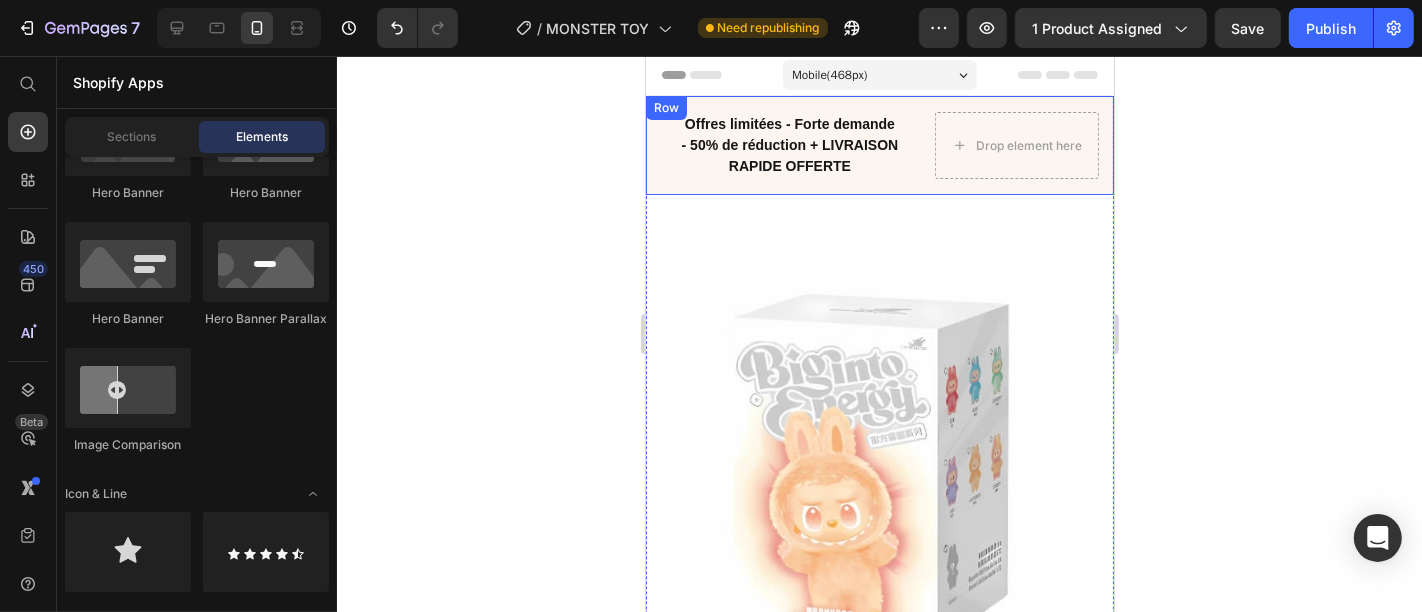 click on "Offres limitées - Forte demande  - 50% de réduction + LIVRAISON RAPIDE OFFERTE Text block
Drop element here Row Row" at bounding box center [879, 144] 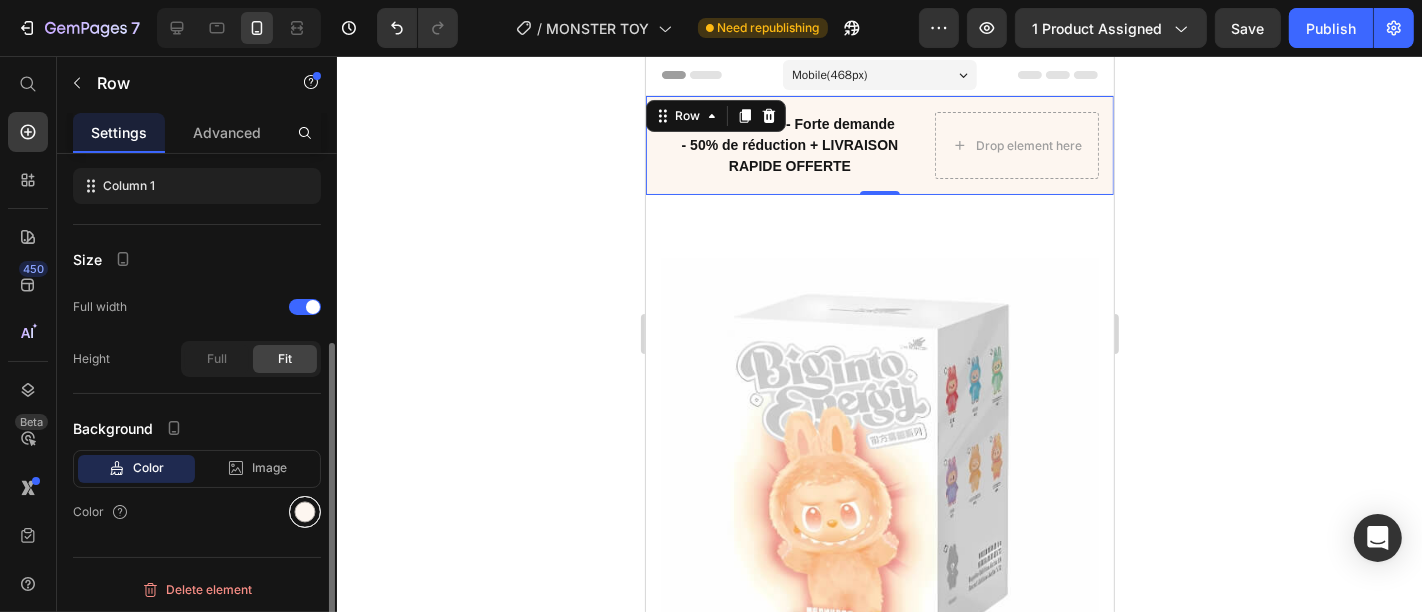 click at bounding box center [305, 512] 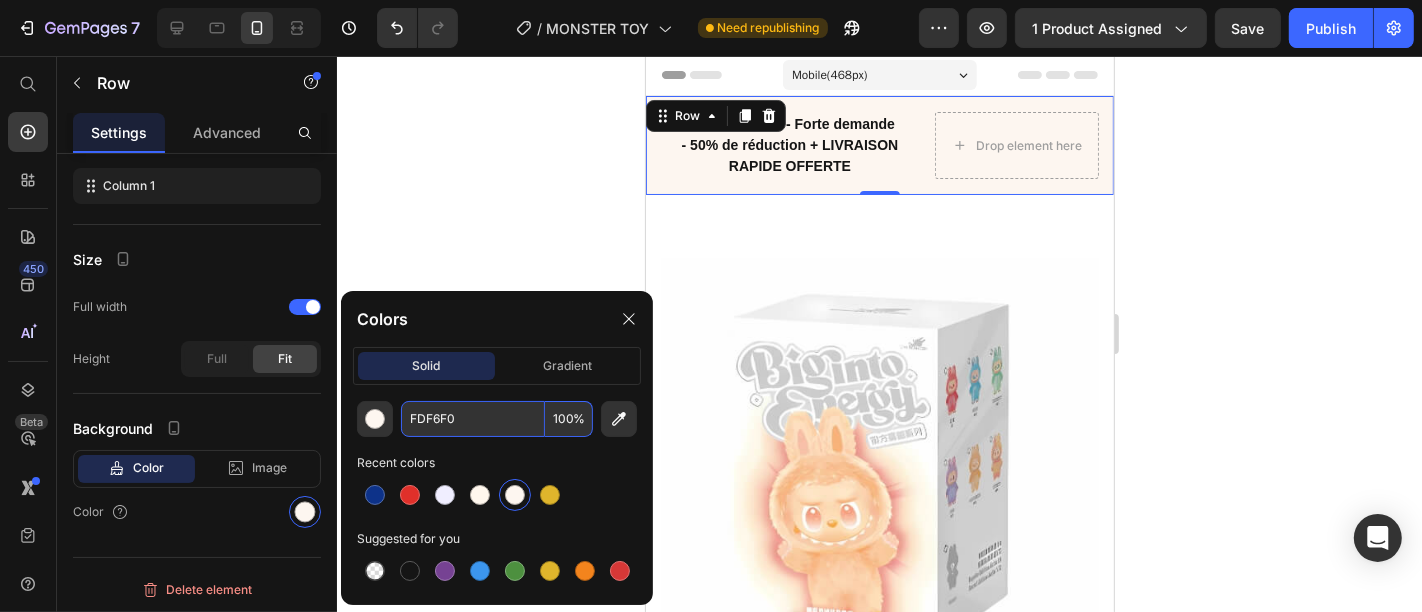 click on "FDF6F0" at bounding box center [473, 419] 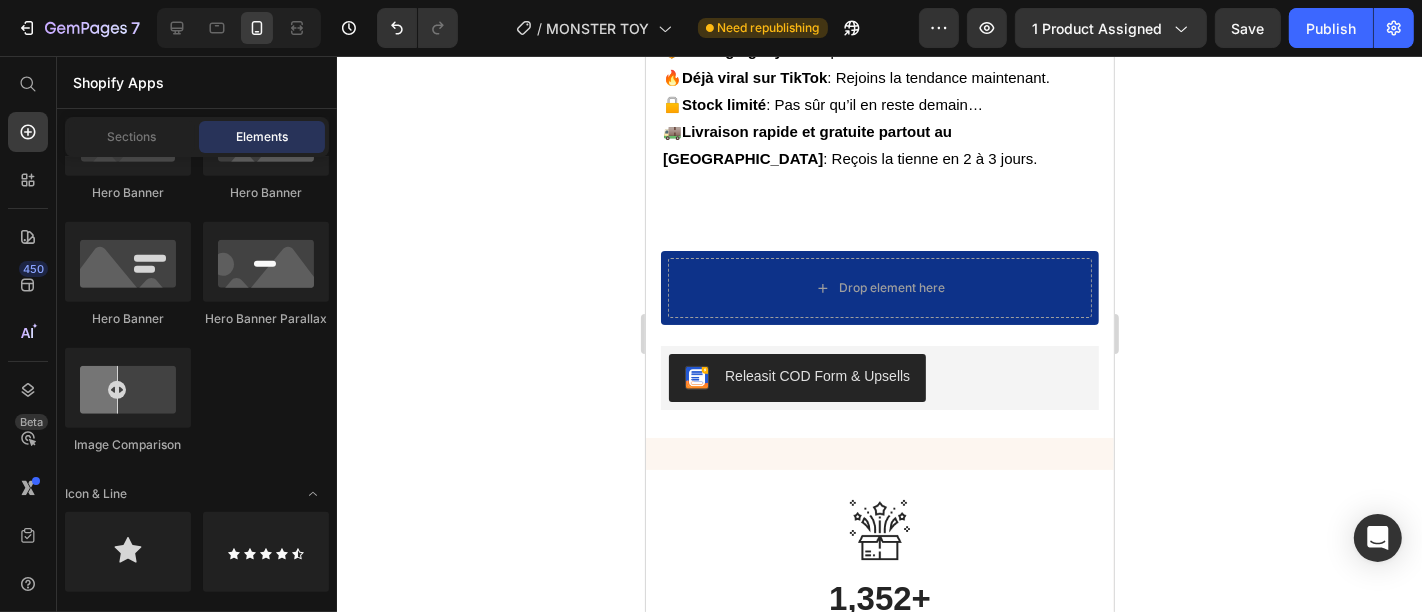 scroll, scrollTop: 2021, scrollLeft: 0, axis: vertical 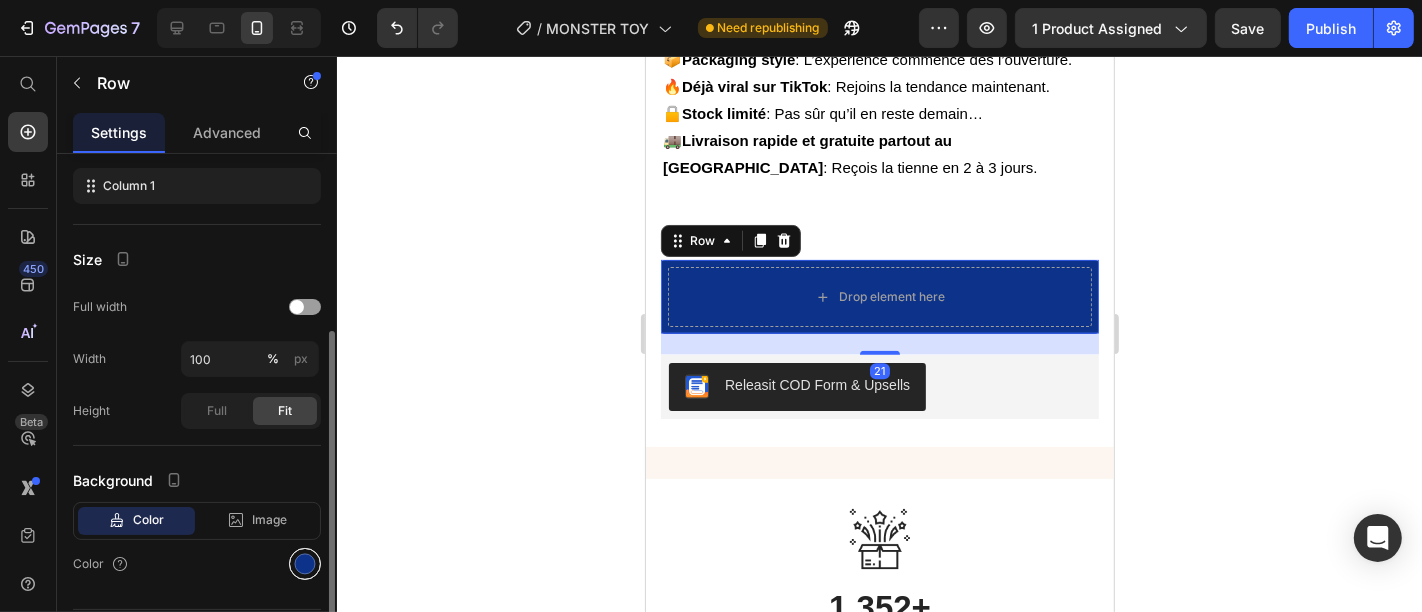 click at bounding box center (305, 564) 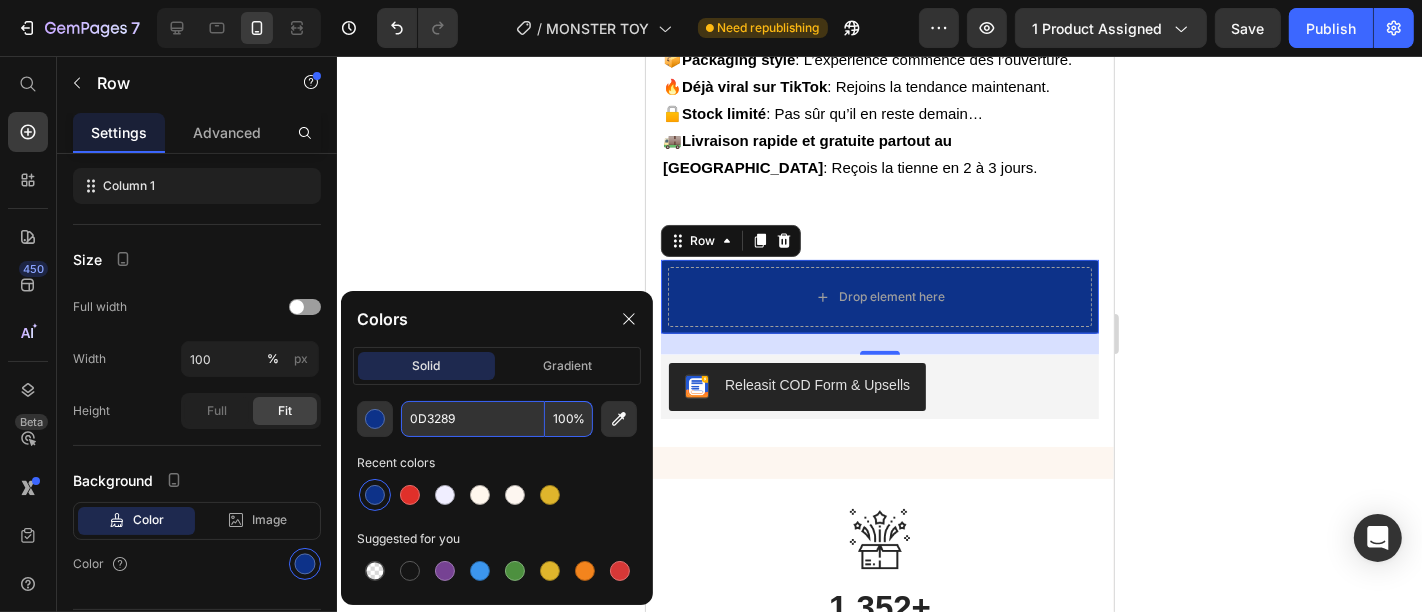 click on "0D3289" at bounding box center (473, 419) 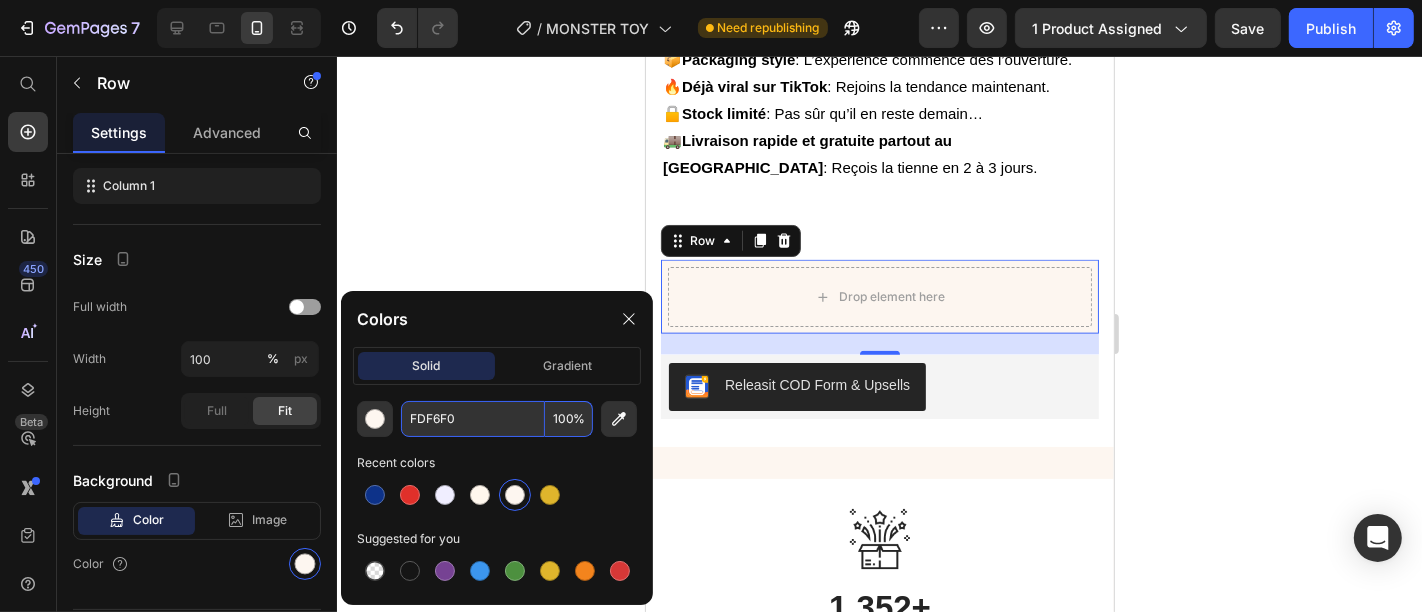 type on "FDF6F0" 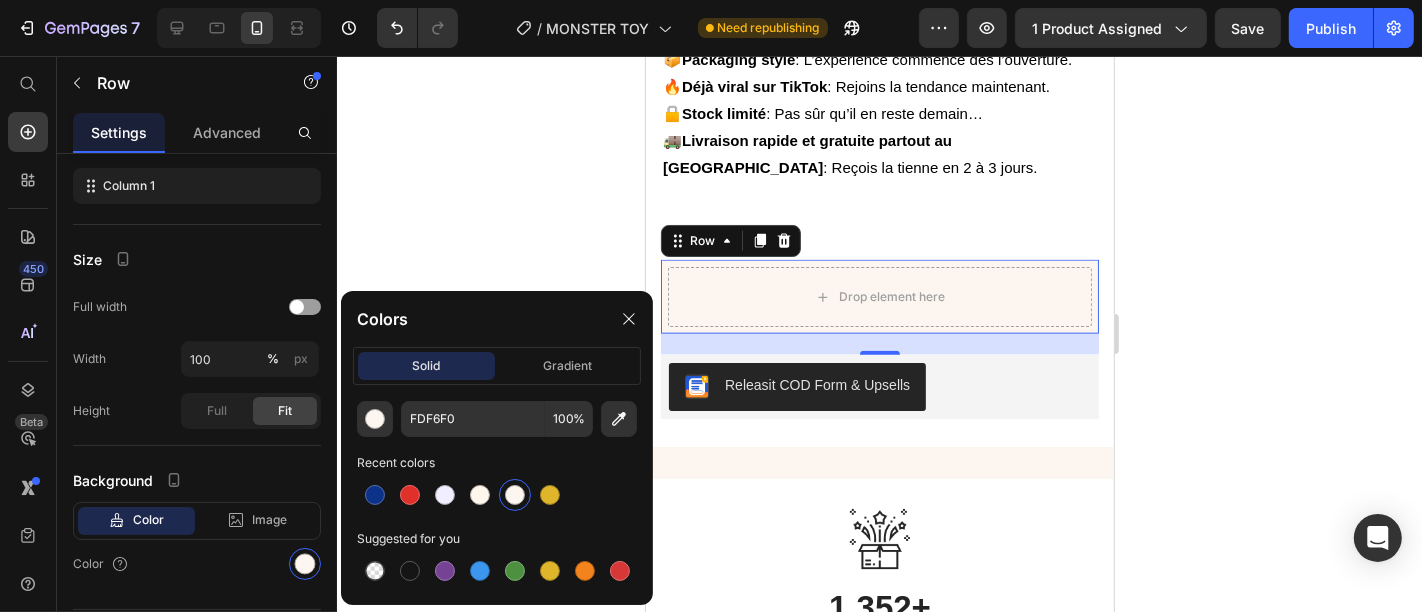 click 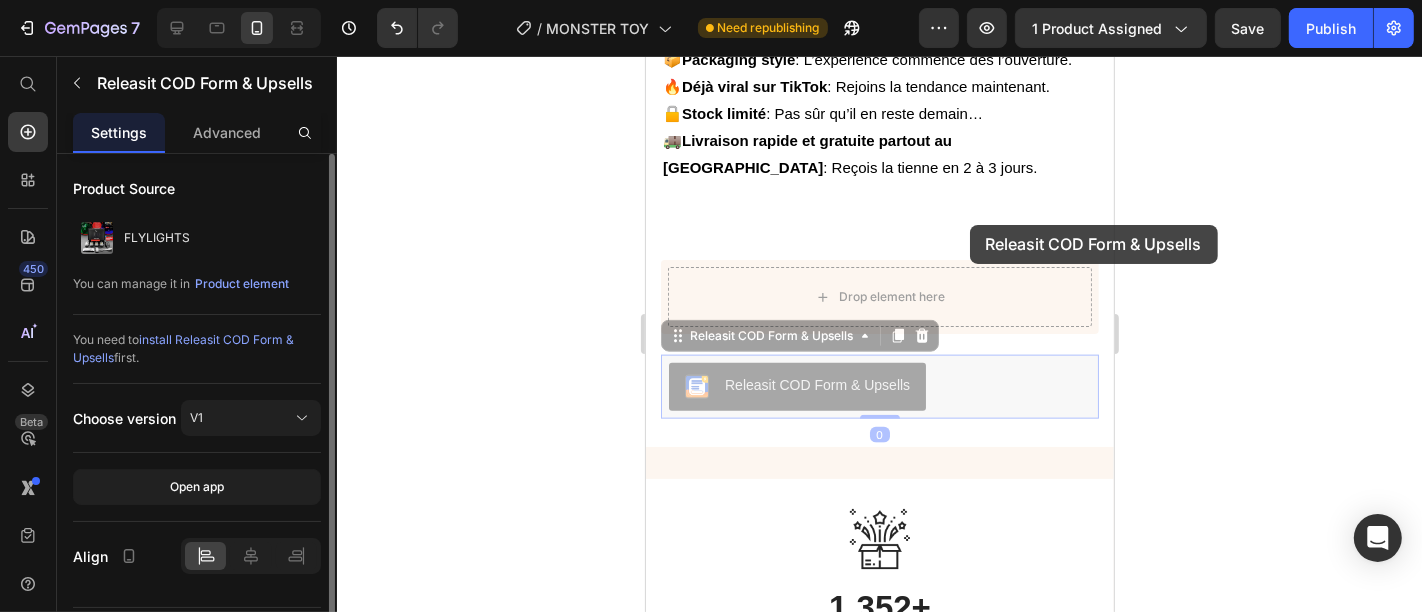 scroll, scrollTop: 0, scrollLeft: 0, axis: both 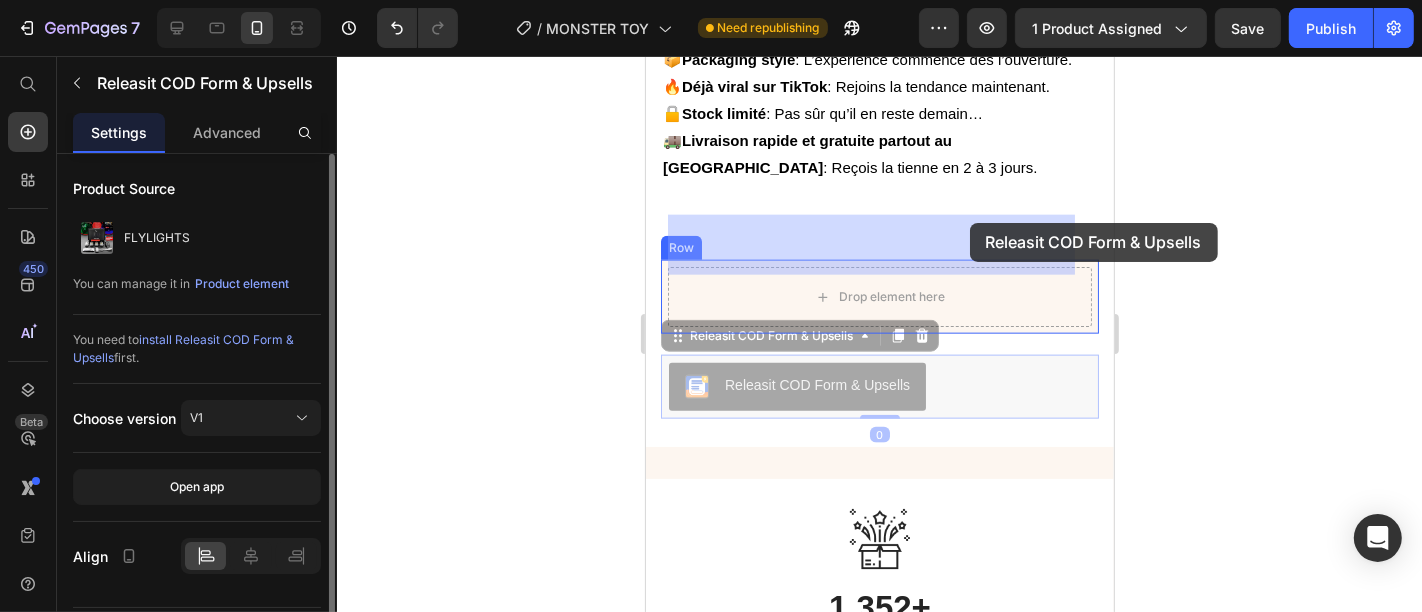 drag, startPoint x: 1002, startPoint y: 324, endPoint x: 969, endPoint y: 229, distance: 100.56838 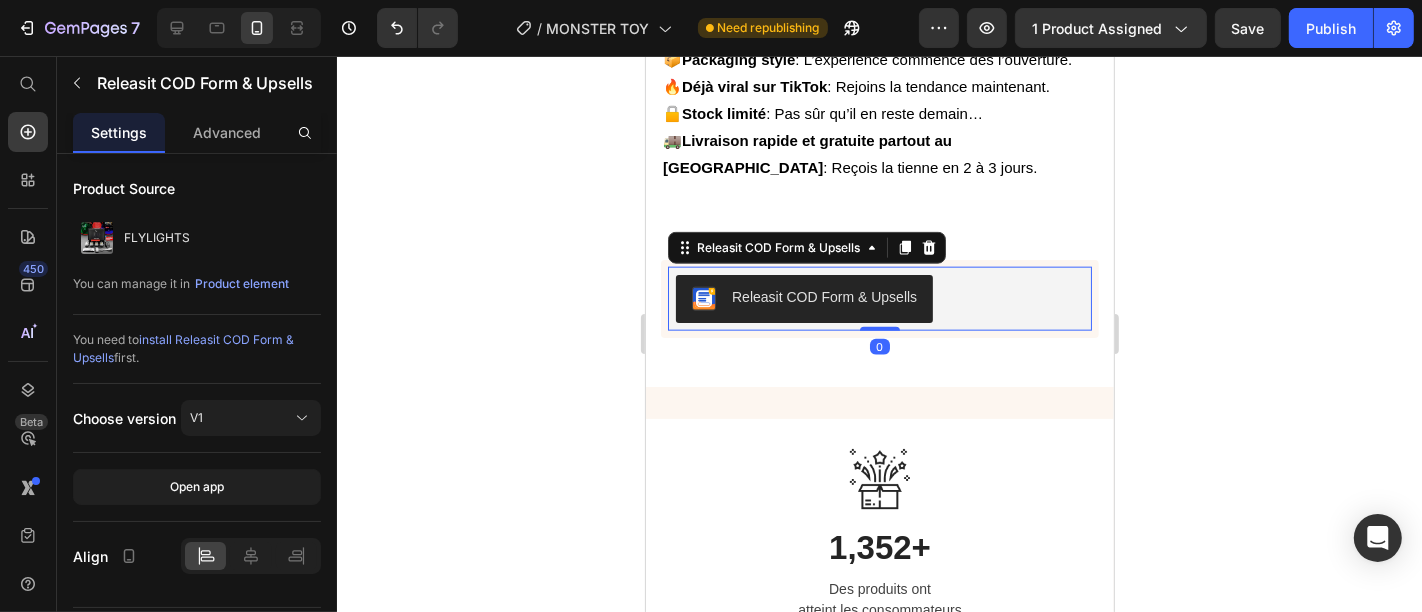 click 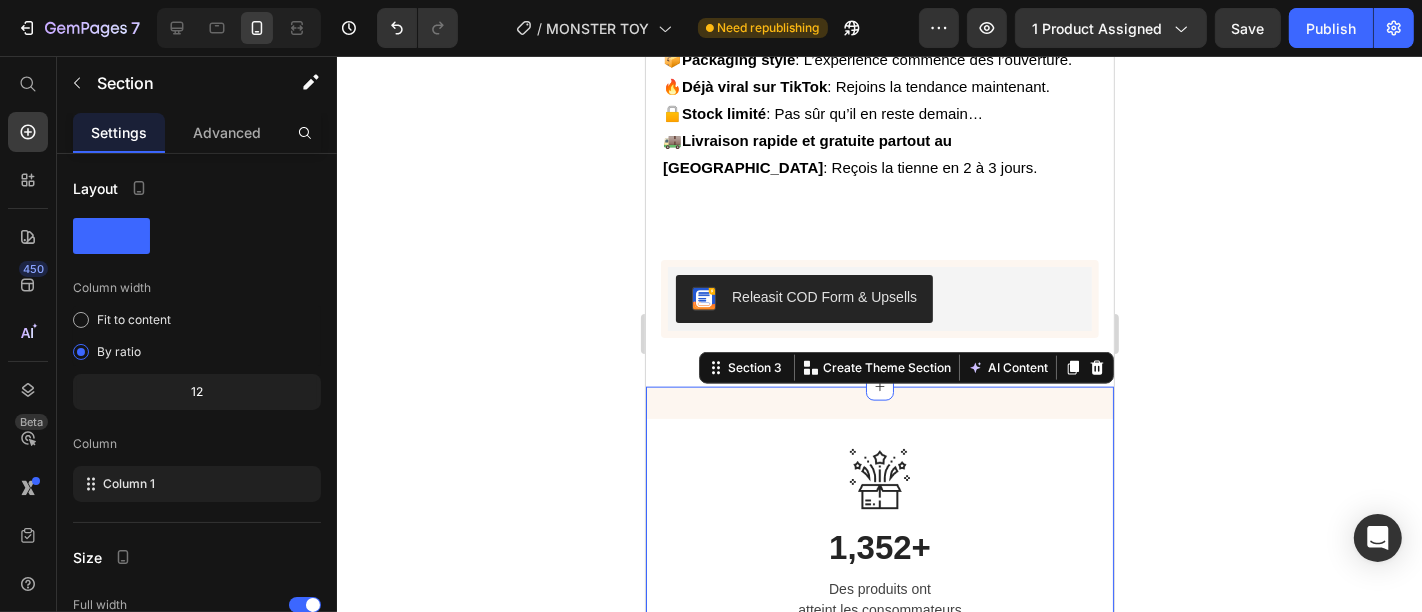 click 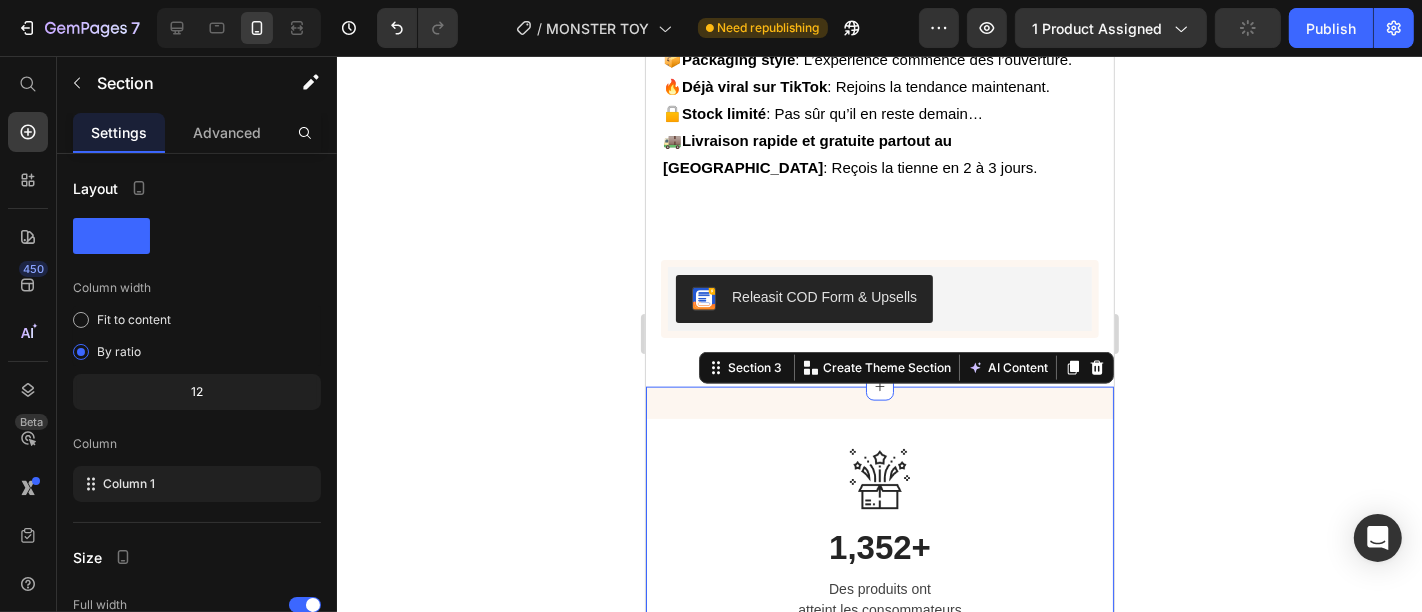 click 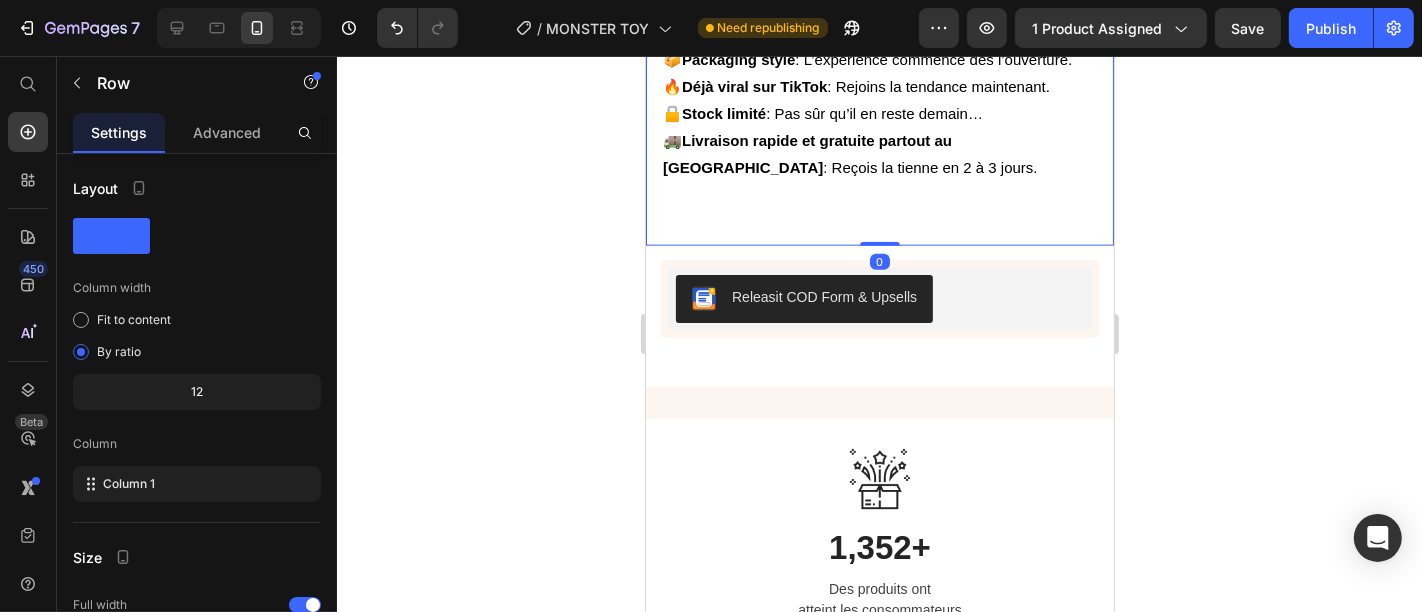 drag, startPoint x: 869, startPoint y: 189, endPoint x: 882, endPoint y: 139, distance: 51.662365 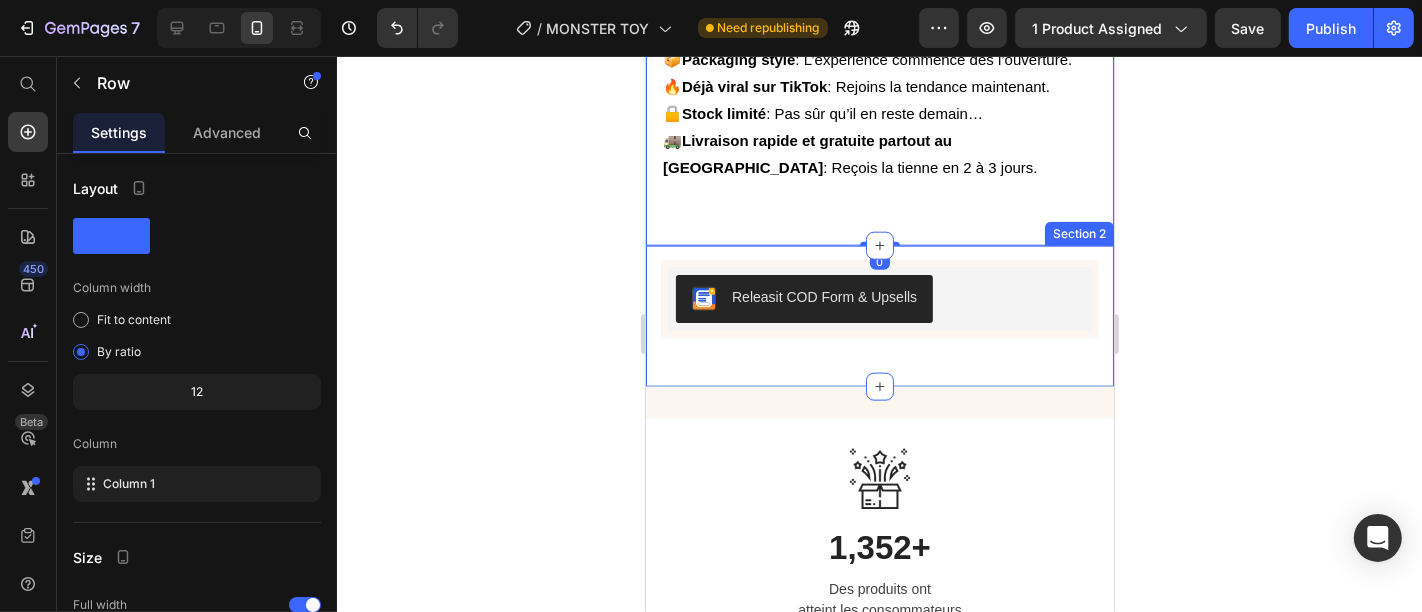 click on "Material
Shipping
Care instruction Accordion 37% OFF Discount Tag Icon Icon Icon Icon Icon Icon List 2,500+ Verified Reviews! Text Block Row This product has only default variant Product Variants & Swatches Releasit COD Form & Upsells Releasit COD Form & Upsells Row Row Product Section 2" at bounding box center (879, 315) 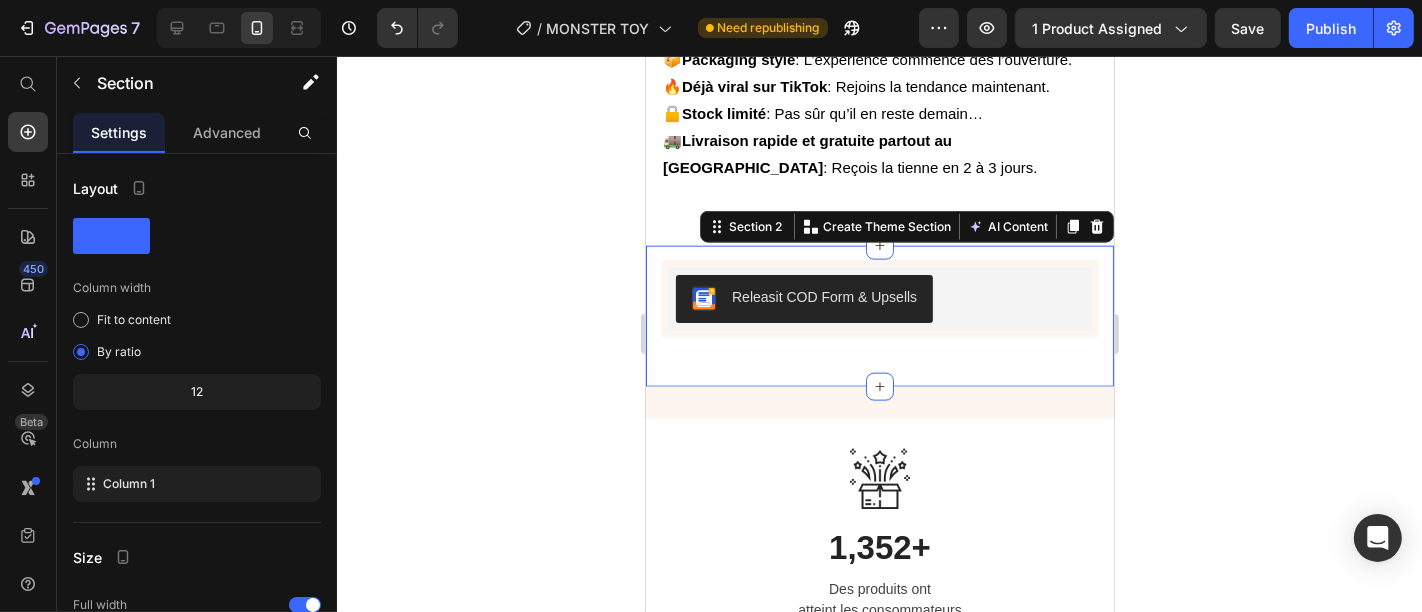 click 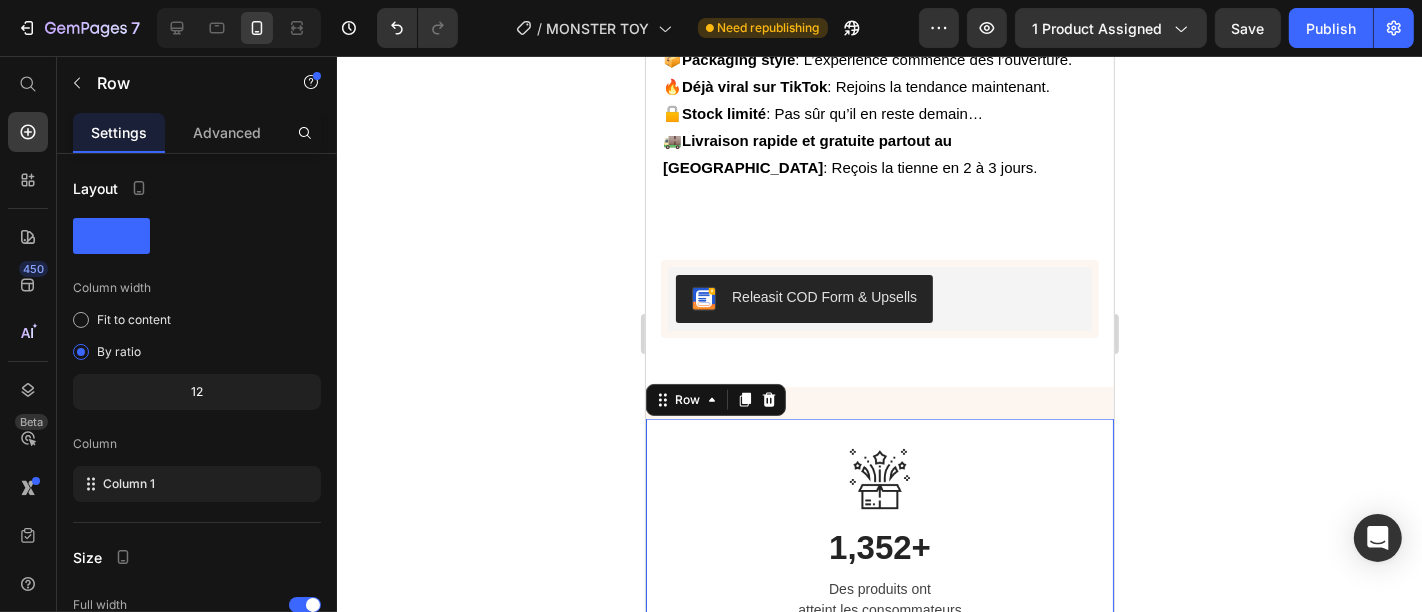 click on "Image 1,352+ Heading Des produits ont atteint les consommateurs Text block Row   0" at bounding box center [879, 535] 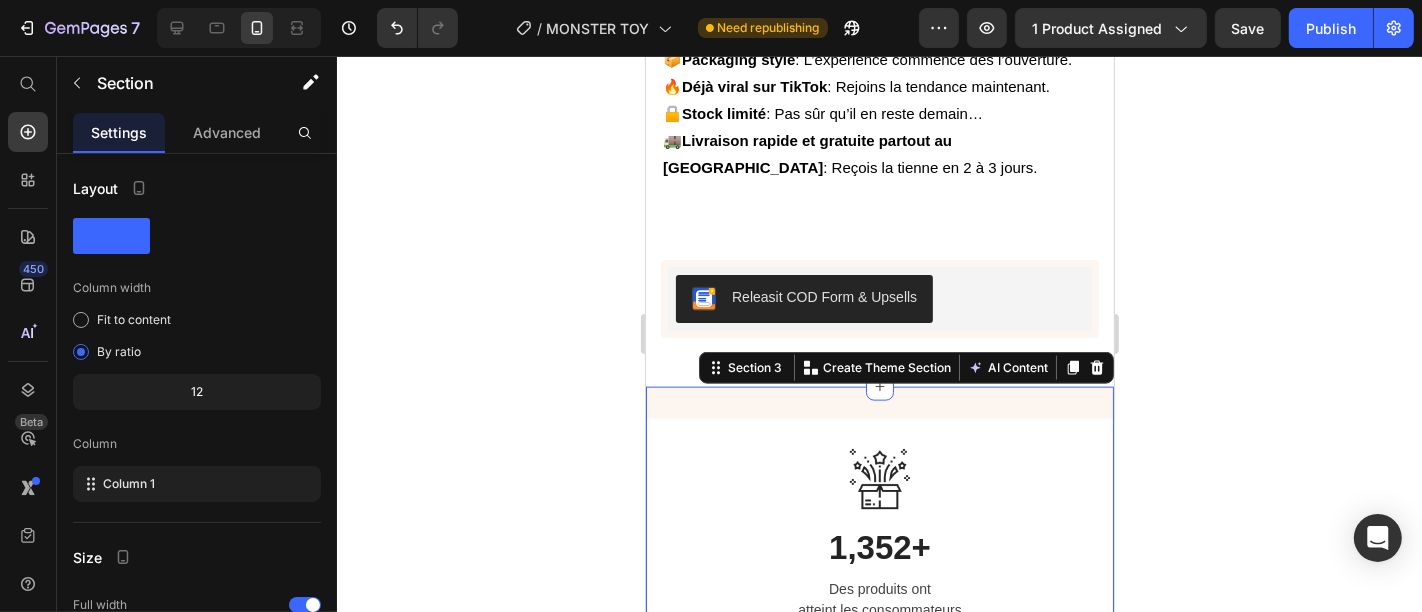 click on "Image 1,352+ Heading Des produits ont atteint les consommateurs Text block Row Image 98.5% Heading Des clients satisfaits et commentaires cinq étoiles Text block Row Image 549+ Heading Recommandations de plus de 549 clients Text block Row Image Livraison gratuite Text block Livraison et retours gratuits Text block Row Image Essai sans souci Text block Retour facile dans les 60 jours Text block Row Image Garantie Text block Politique de garantie de 1 an Text block Row Image Service après-vente Text block Assistance 24/7 Text block Row Image   Notre politique de remboursement sous 30 jours vous permet de retourner votre achat pour un remboursement intégral dans les 30 jours suivant la date  d'achat initiale si vous n'êtes pas satisfait. Text Block Row 🎉  Offre Spéciale Été !  🎉 Heading 00 Jours 18 Heures 24 Minutes 12 Secondes CountDown Timer 👨‍👩‍👧‍👦 Pack Famille – 6 figurines surprises Text block                Icon                Icon                Icon                Icon" at bounding box center [879, 2160] 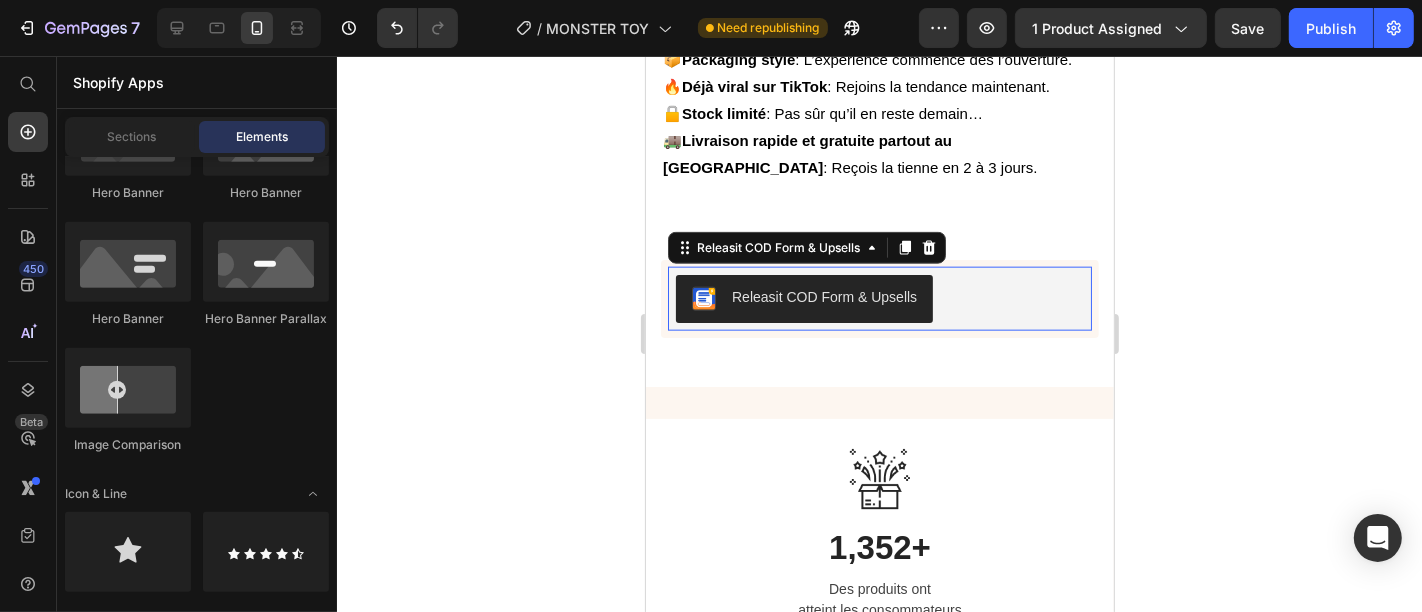 click on "Releasit COD Form & Upsells" at bounding box center (879, 298) 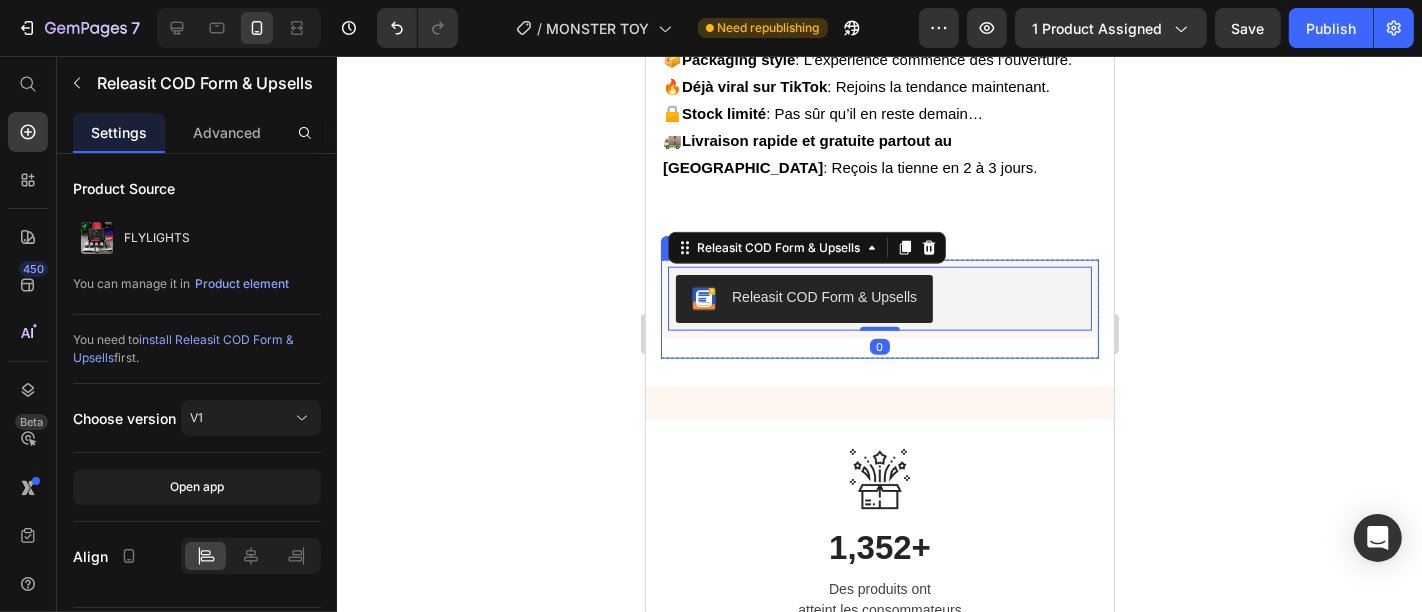 click on "37% OFF Discount Tag Icon Icon Icon Icon Icon Icon List 2,500+ Verified Reviews! Text Block Row This product has only default variant Product Variants & Swatches Releasit COD Form & Upsells Releasit COD Form & Upsells   0 Row" at bounding box center (879, 308) 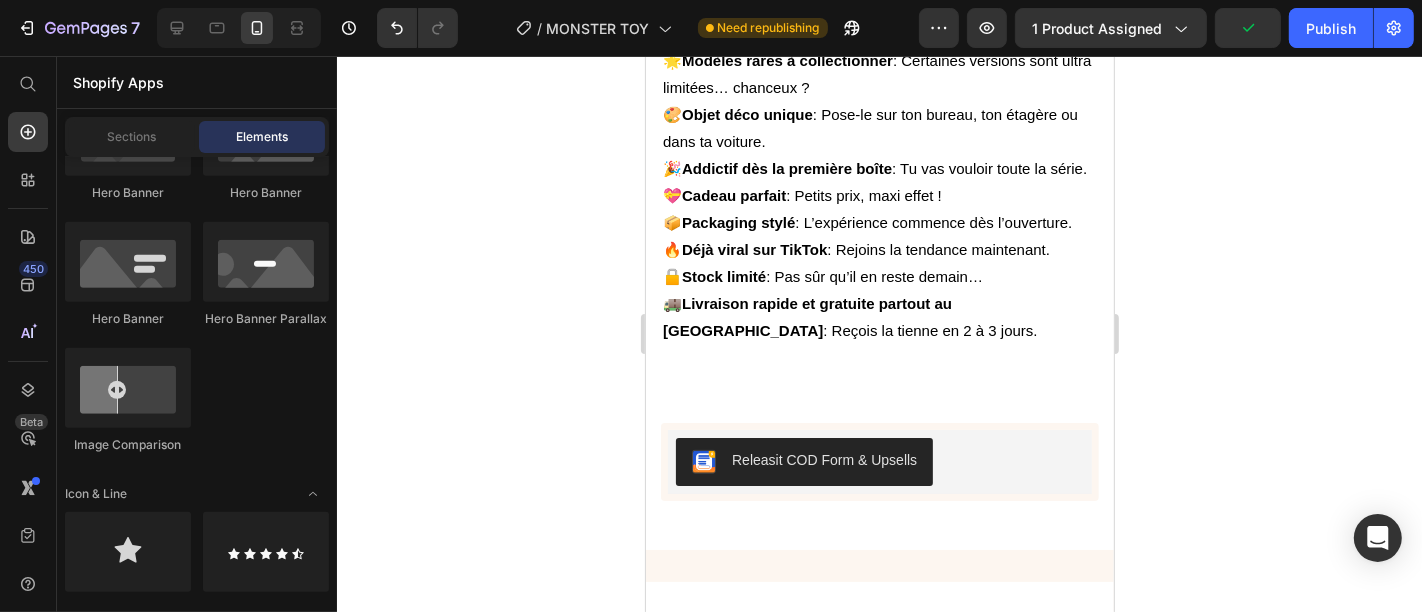 scroll, scrollTop: 1840, scrollLeft: 0, axis: vertical 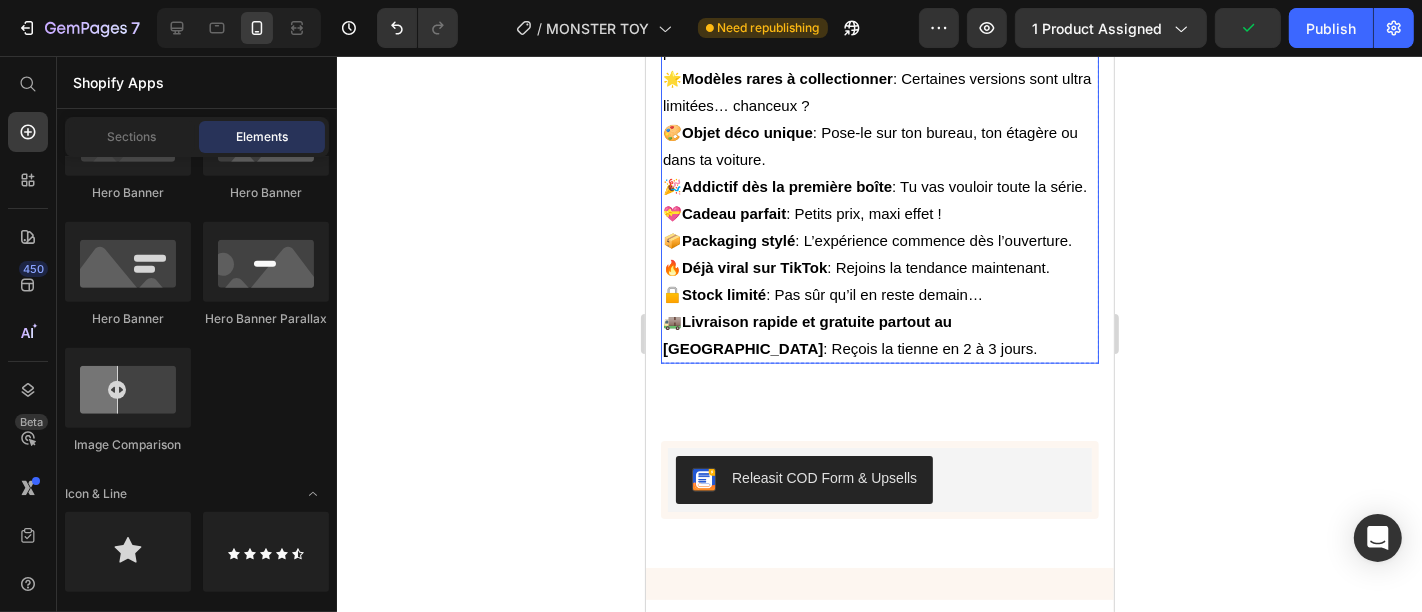 click on "🎁  Surprise garantie à chaque ouverture  : Tu ne sais jamais sur quel modèle tu vas tomber ! 🧸  Design trop mignon  : Chaque figurine a sa propre personnalité. 🌟  Modèles rares à collectionner  : Certaines versions sont ultra limitées… chanceux ? 🎨  Objet déco unique  : Pose-le sur ton bureau, ton étagère ou dans ta voiture. 🎉  Addictif dès la première boîte  : Tu vas vouloir toute la série. 💝  Cadeau parfait  : Petits prix, maxi effet ! 📦  Packaging stylé  : L’expérience commence dès l’ouverture. 🔥  Déjà viral sur TikTok  : Rejoins la tendance maintenant. 🔒  Stock limité  : Pas sûr qu’il en reste demain… 🚚  Livraison rapide et gratuite partout au Maroc  : Reçois la tienne en 2 à 3 jours." at bounding box center [879, 158] 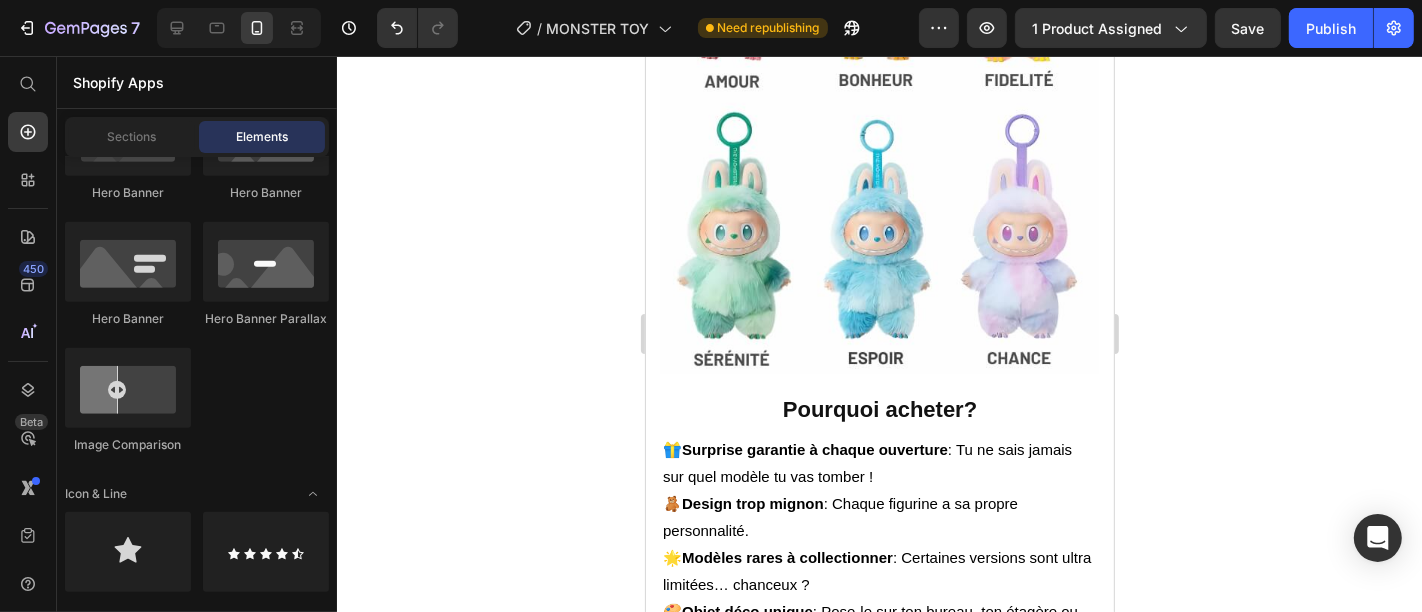 scroll, scrollTop: 1422, scrollLeft: 0, axis: vertical 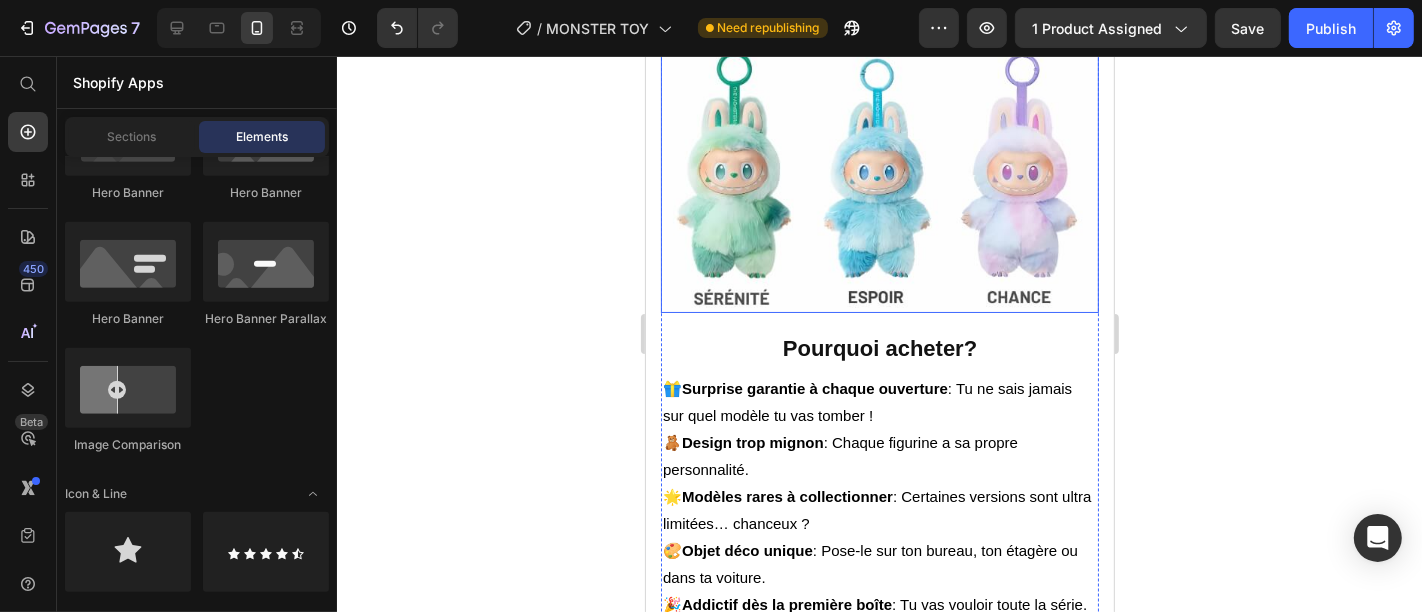 click at bounding box center (879, 37) 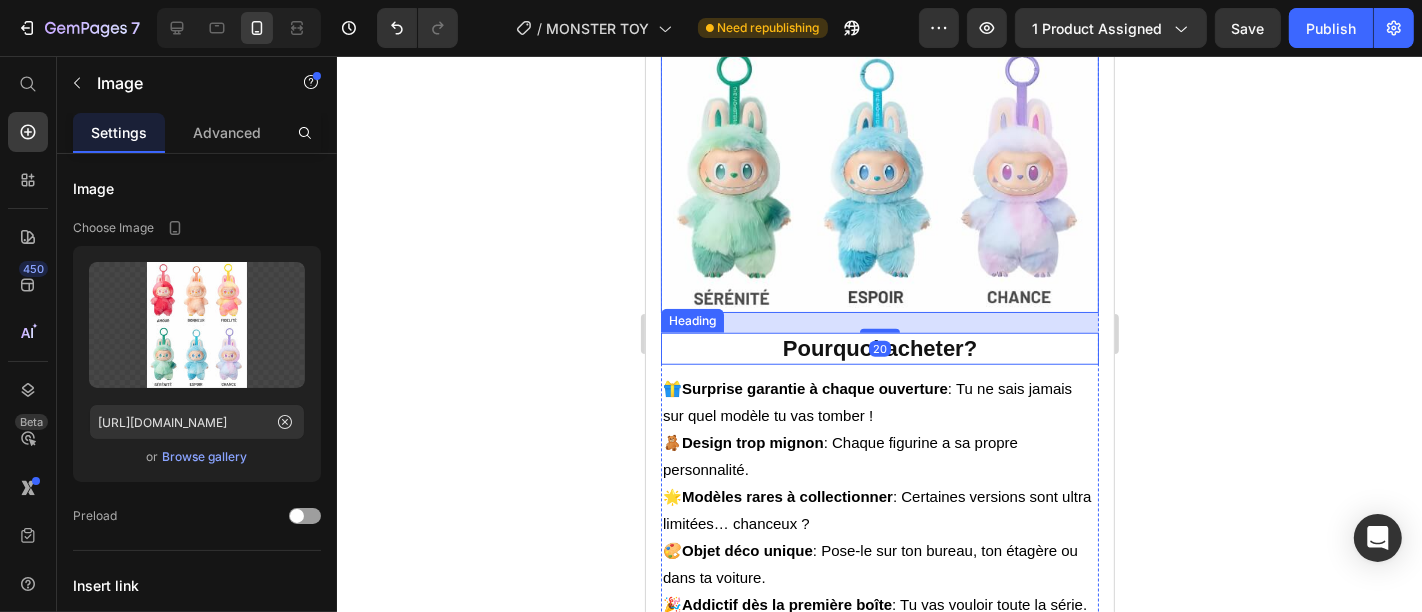 click on "Pourquoi acheter?" at bounding box center (879, 348) 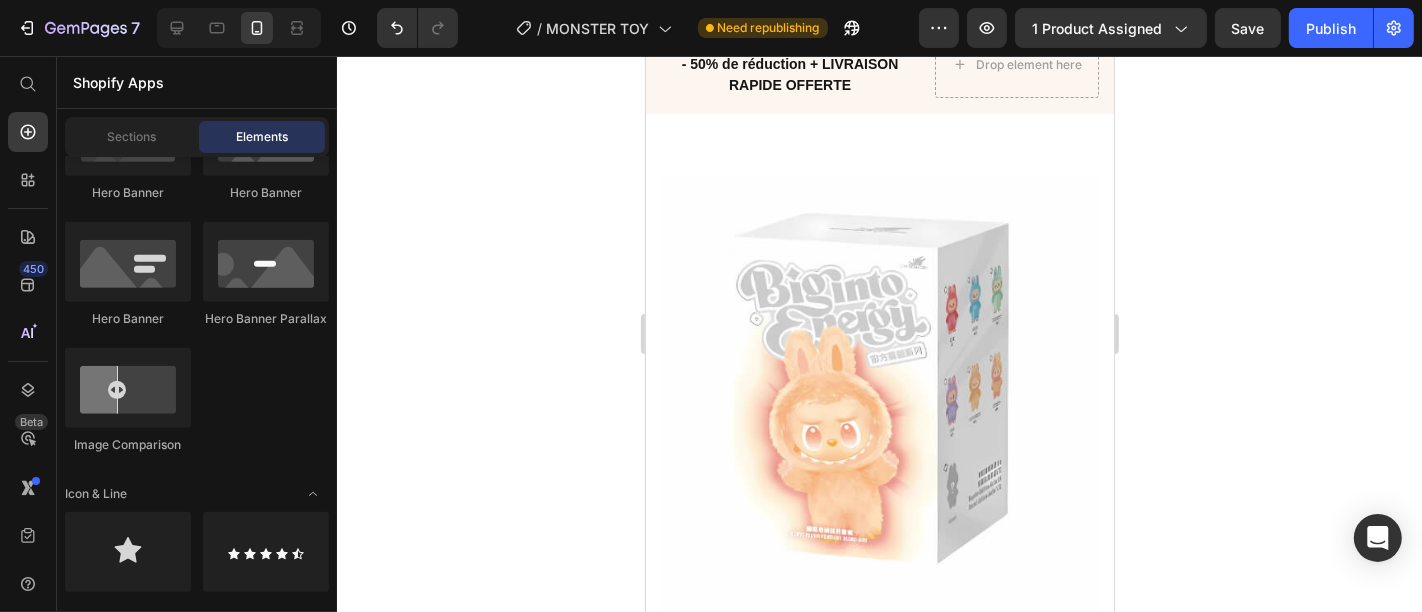scroll, scrollTop: 0, scrollLeft: 0, axis: both 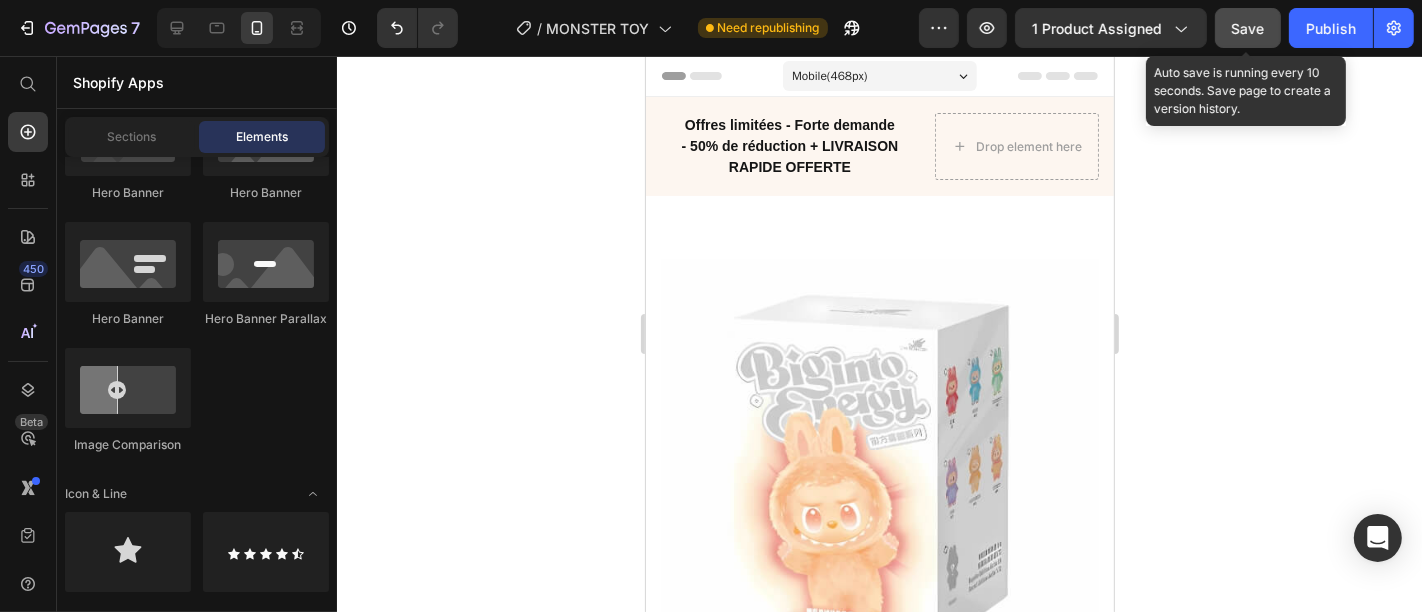 click on "Save" 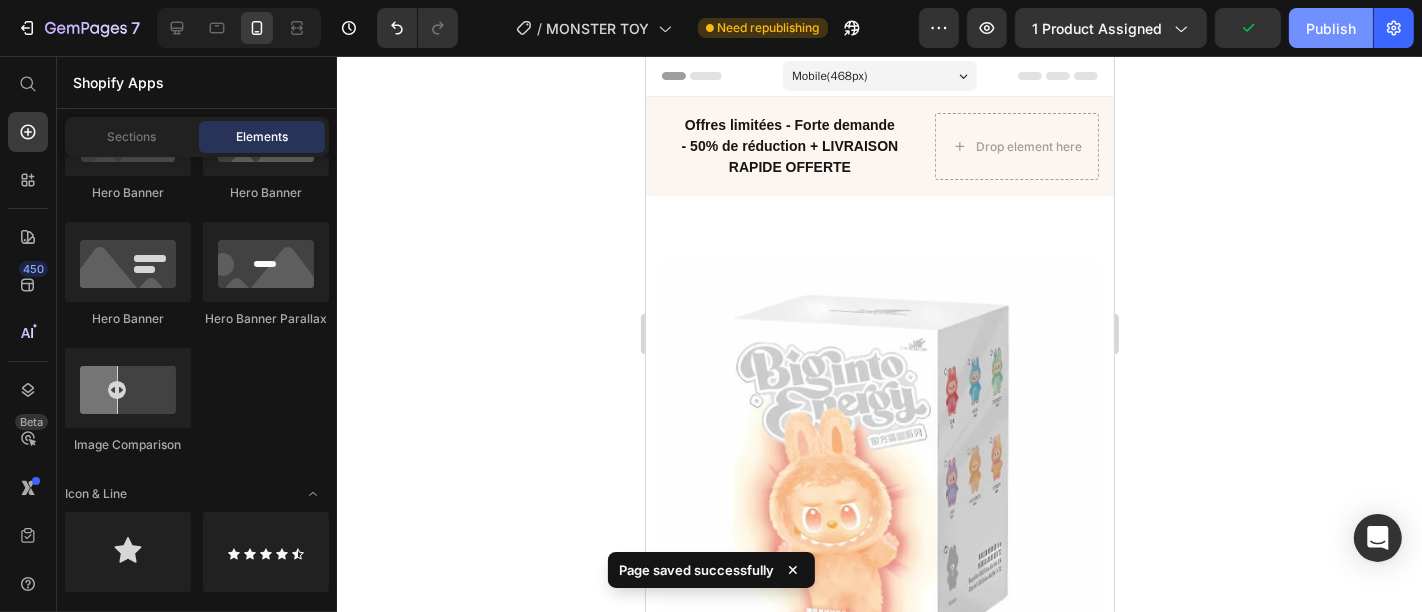 click on "Publish" 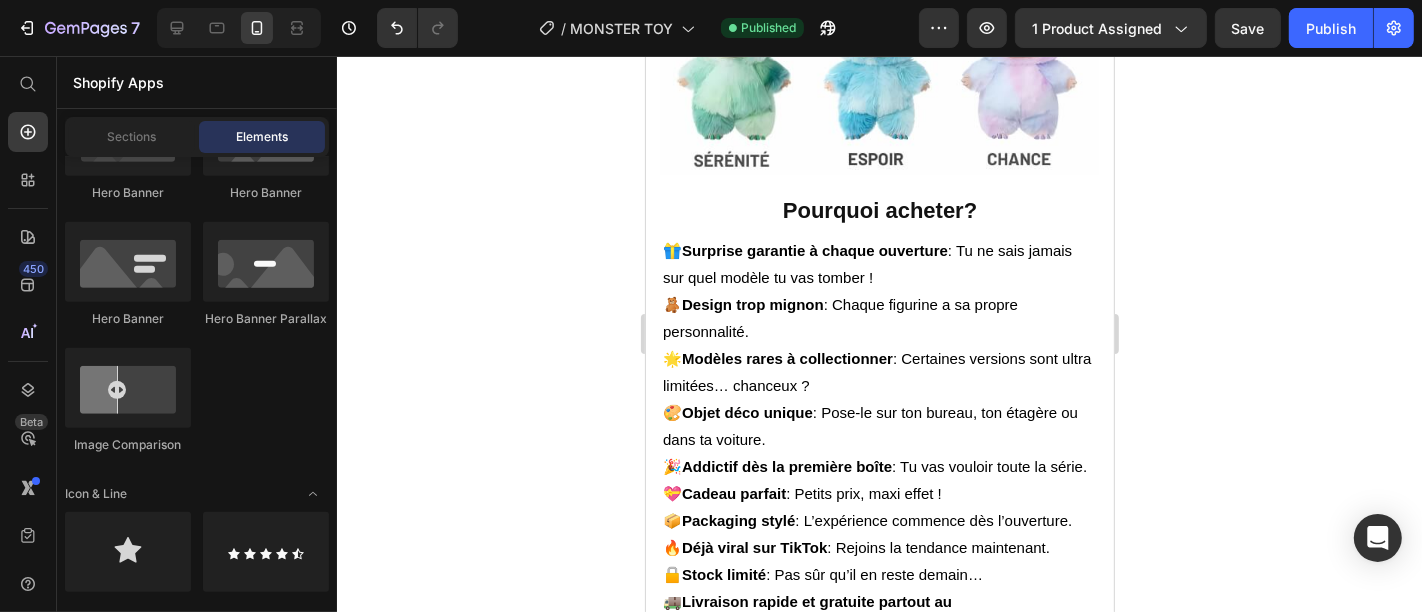 scroll, scrollTop: 1520, scrollLeft: 0, axis: vertical 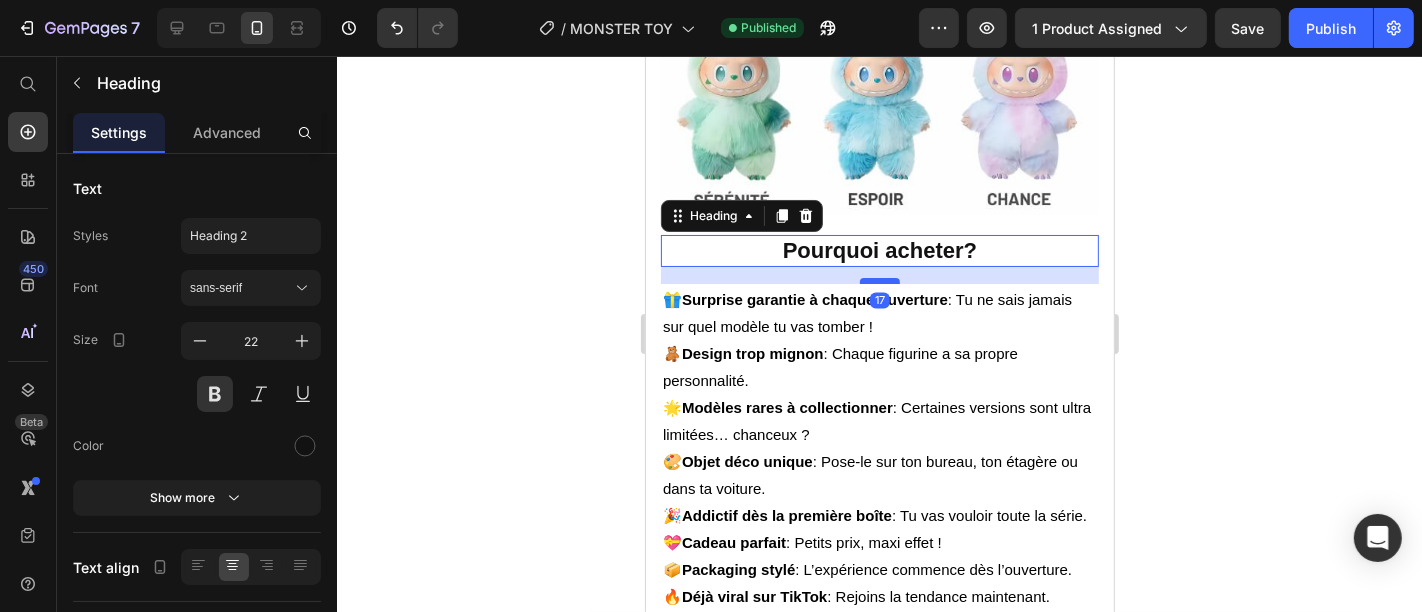 drag, startPoint x: 860, startPoint y: 166, endPoint x: 862, endPoint y: 176, distance: 10.198039 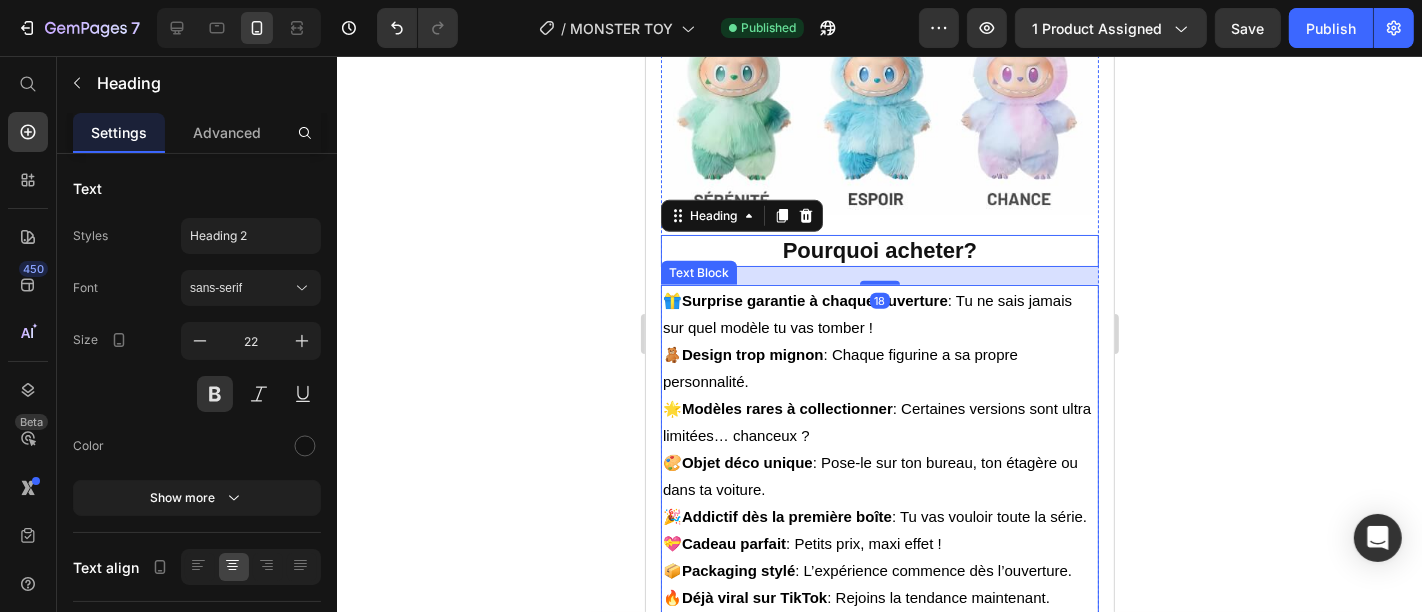 click 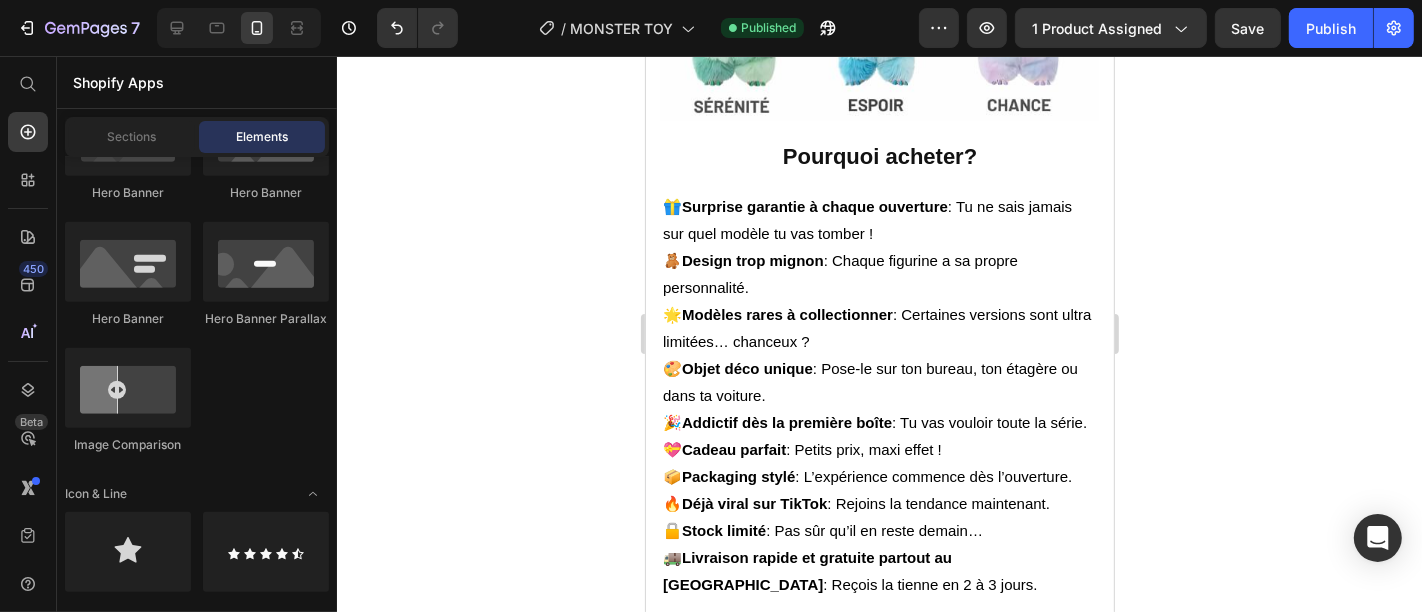 scroll, scrollTop: 1696, scrollLeft: 0, axis: vertical 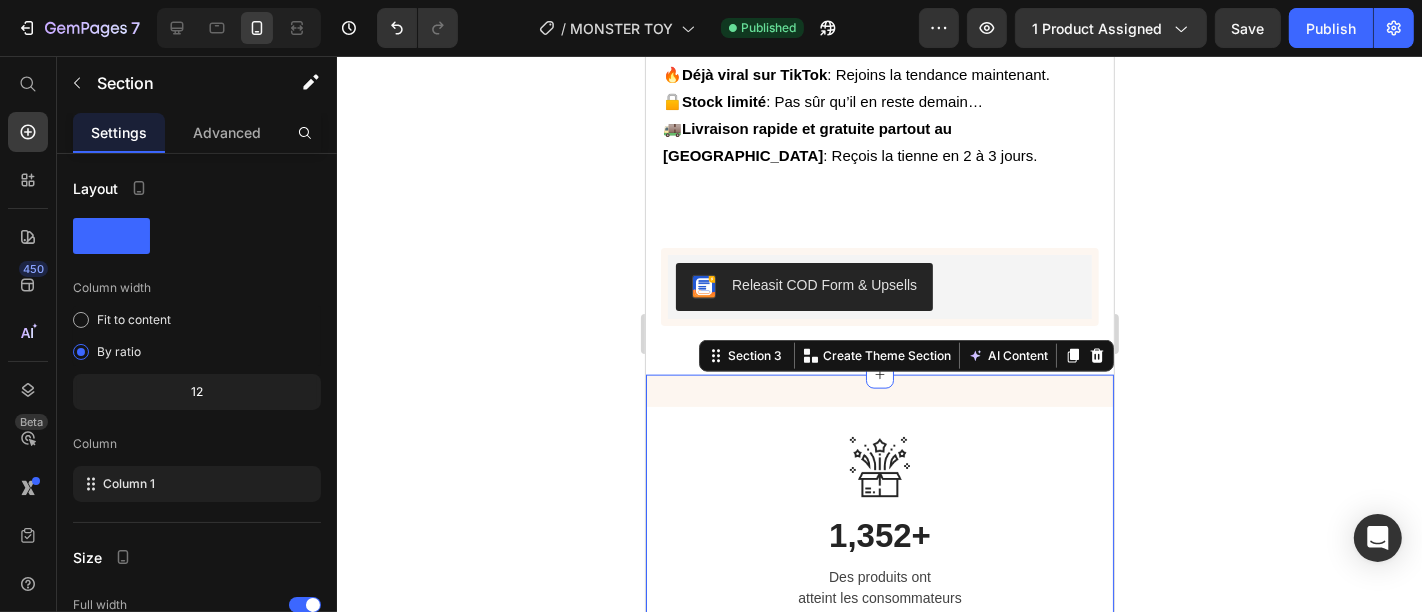 click 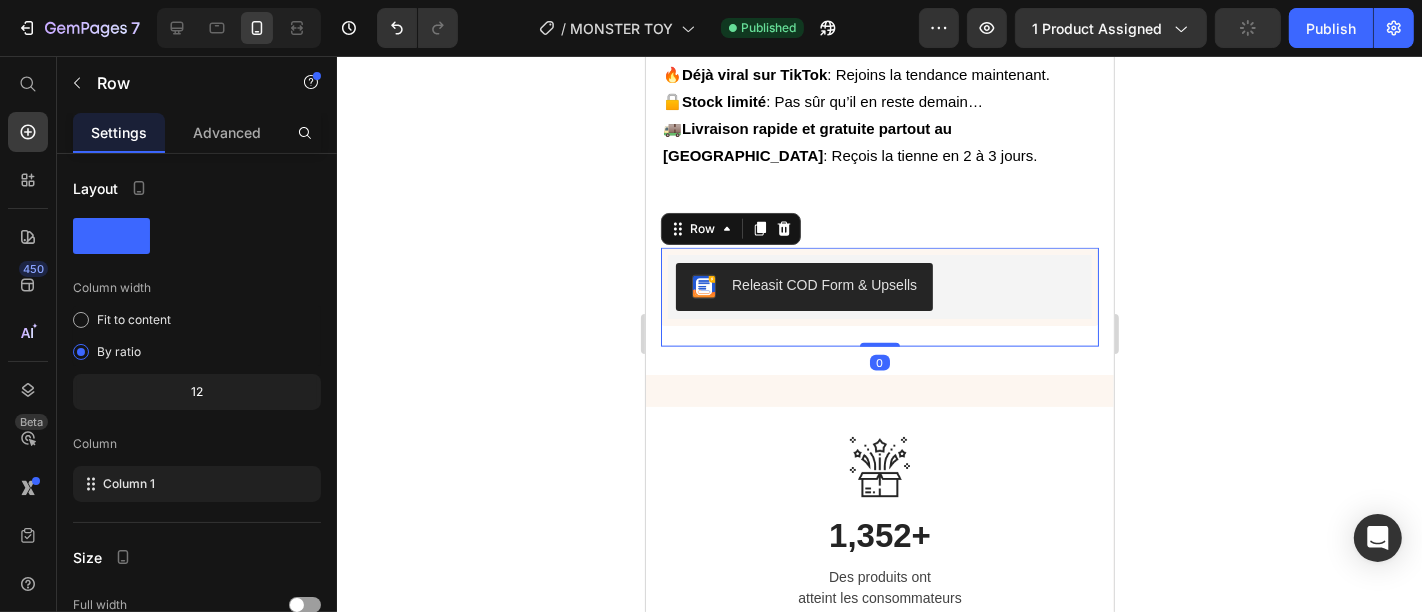 drag, startPoint x: 874, startPoint y: 289, endPoint x: 871, endPoint y: 237, distance: 52.086468 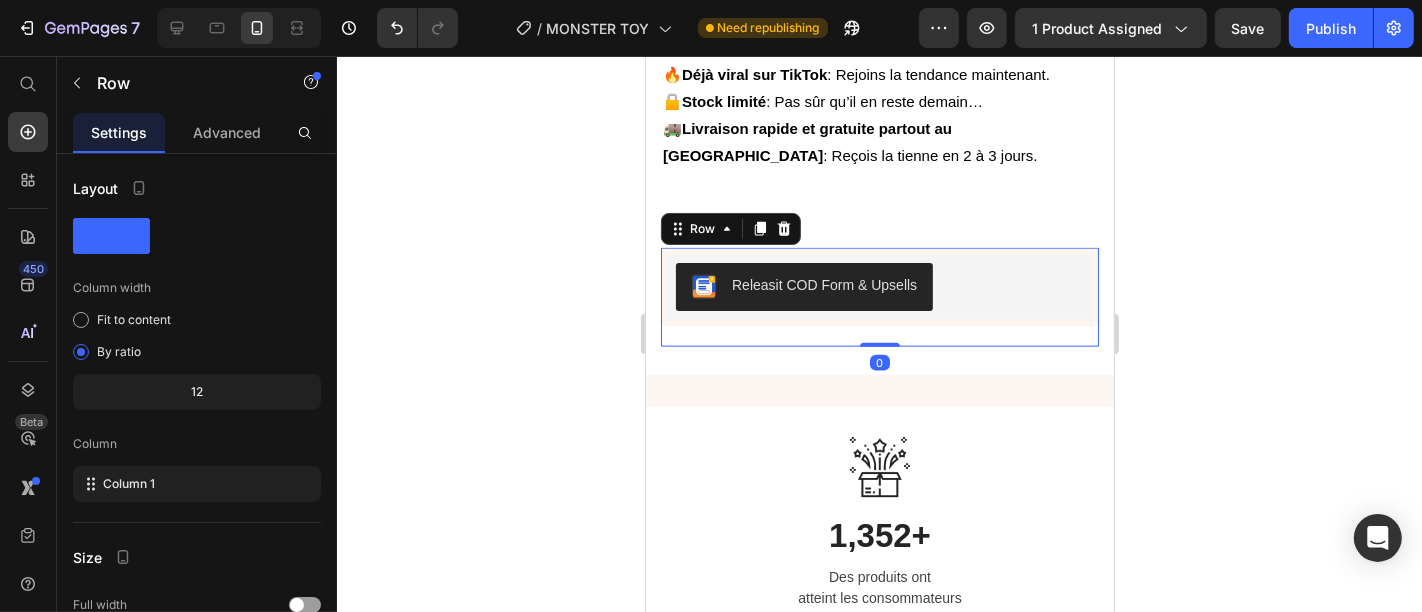 click 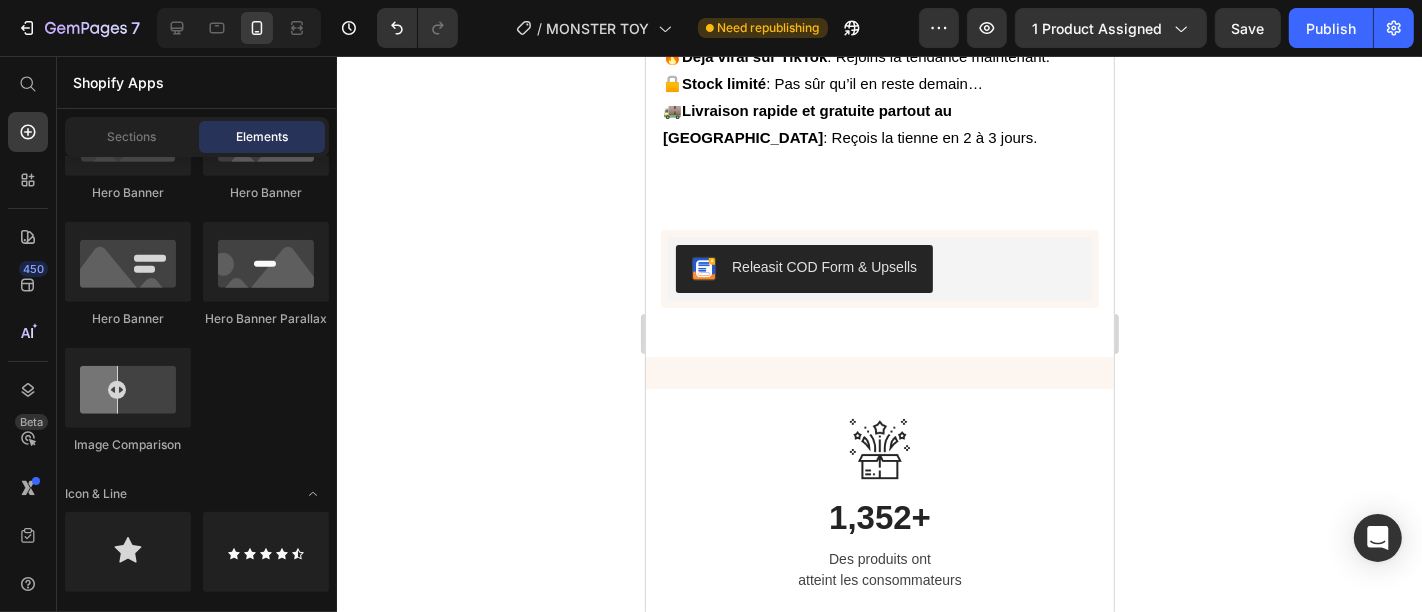 scroll, scrollTop: 2043, scrollLeft: 0, axis: vertical 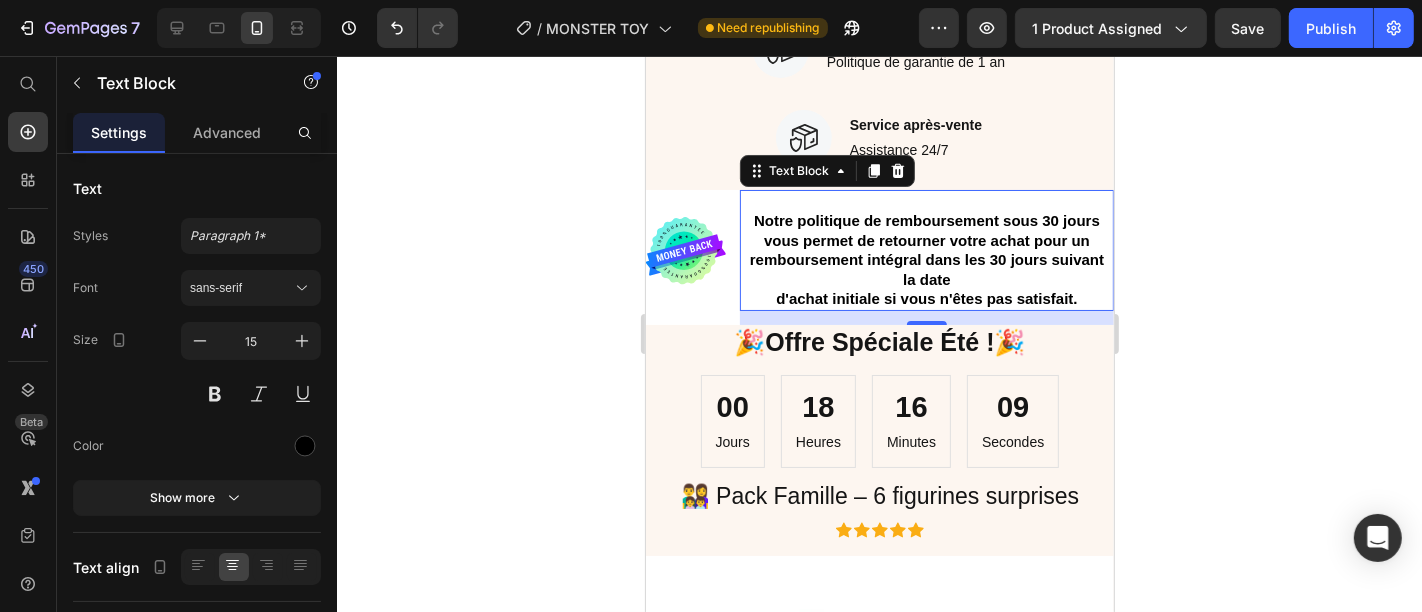 click 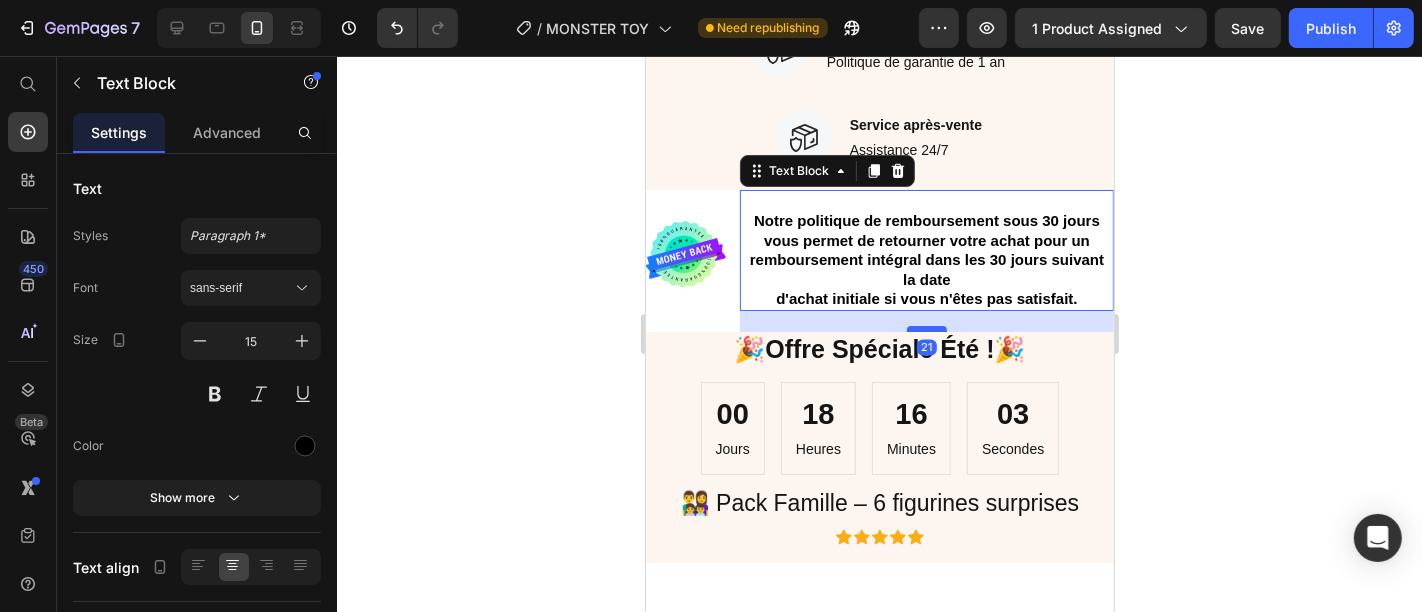 click at bounding box center [926, 328] 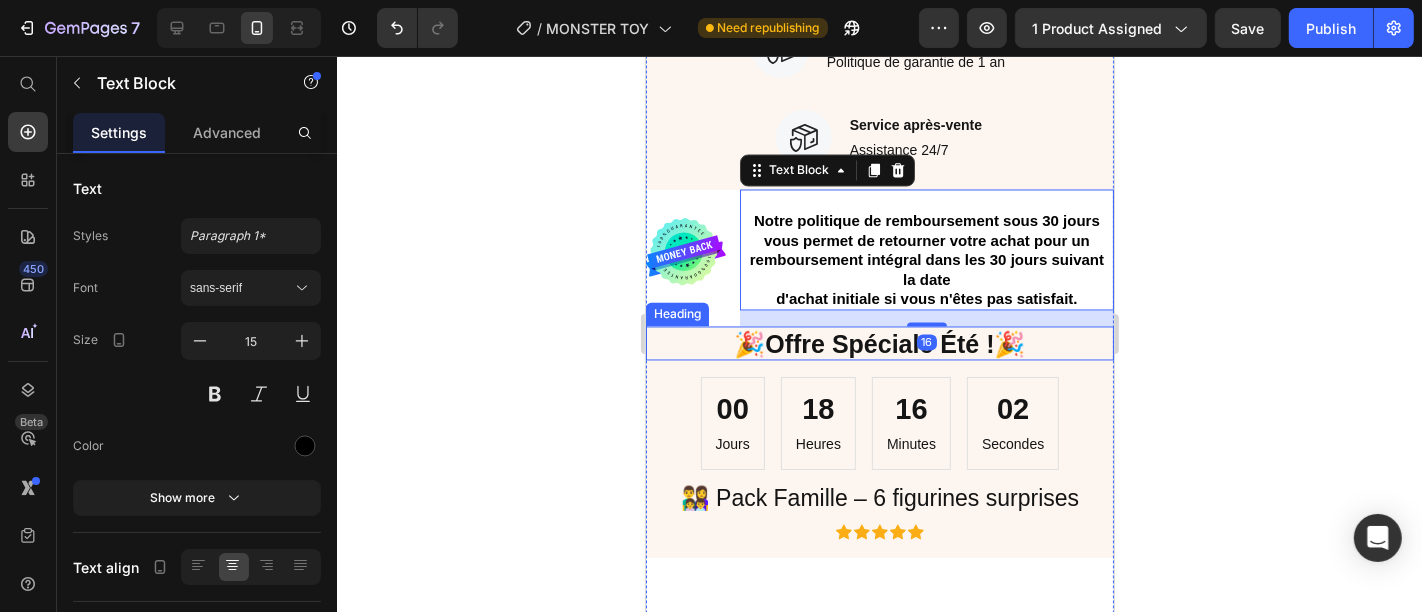 click 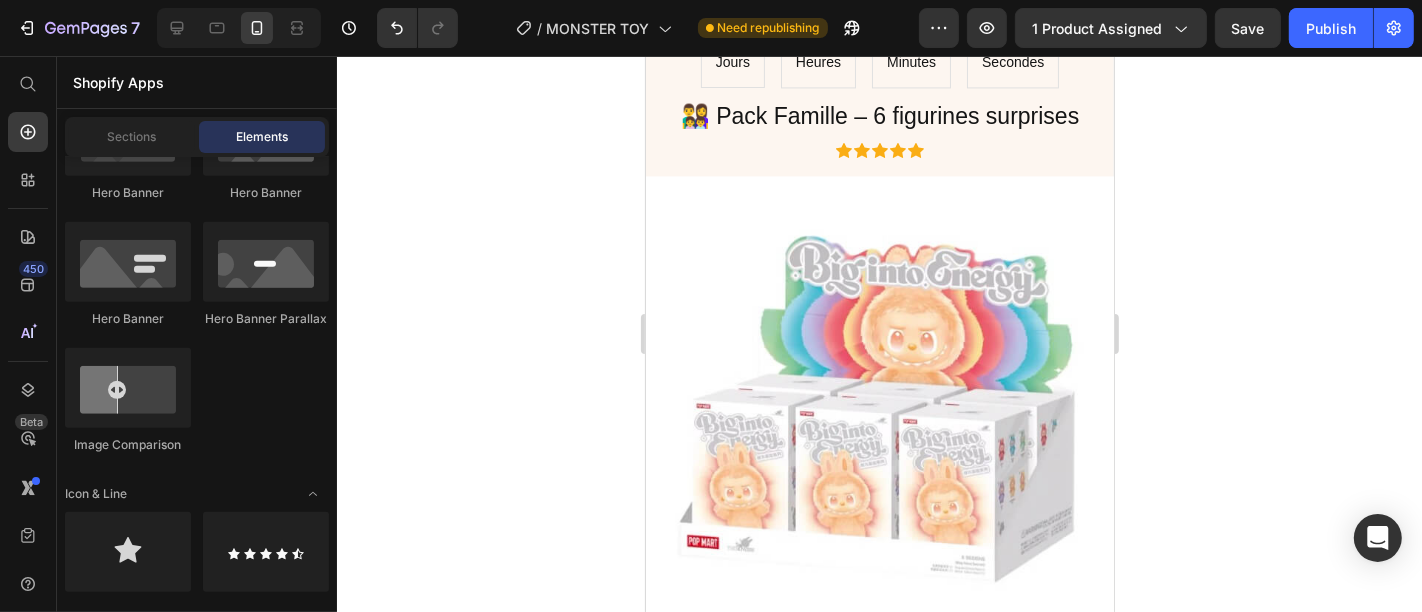 scroll, scrollTop: 3563, scrollLeft: 0, axis: vertical 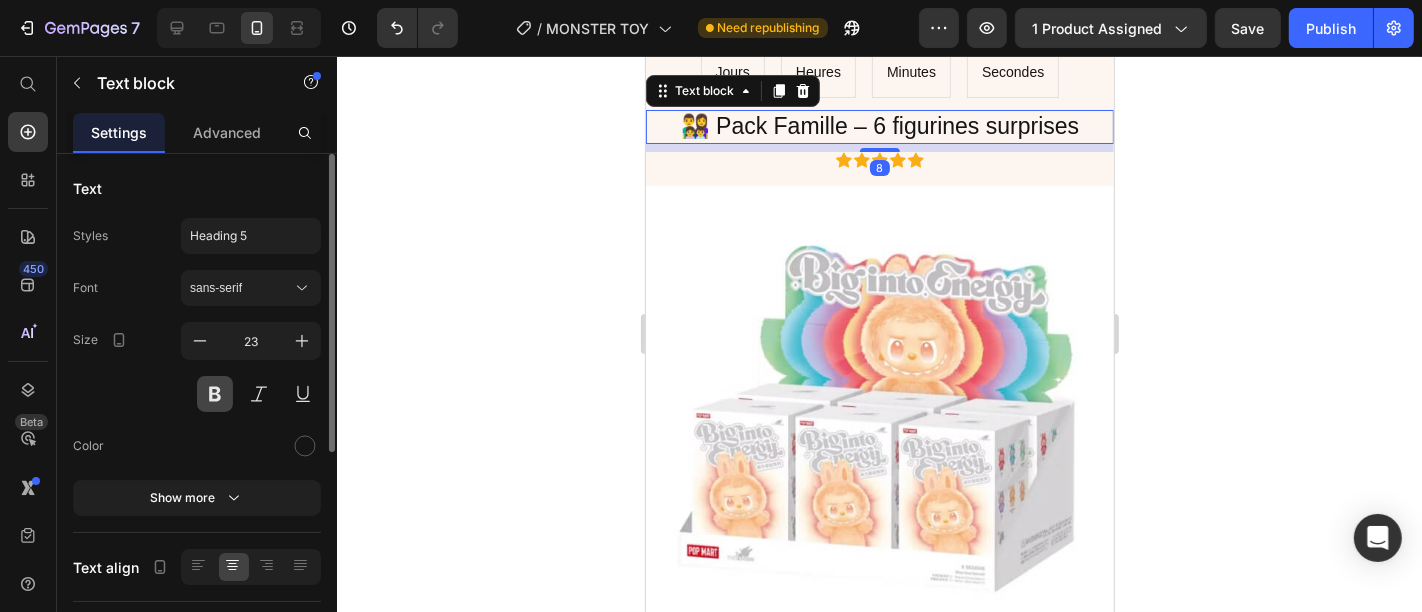click at bounding box center (215, 394) 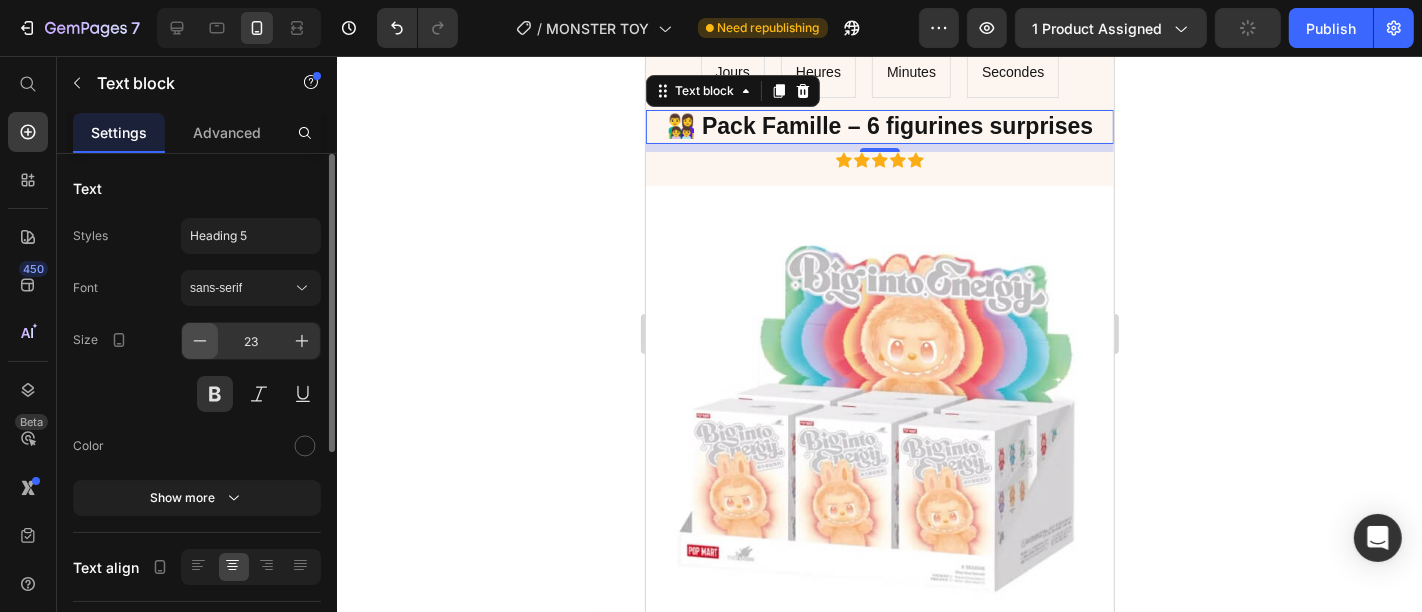 click 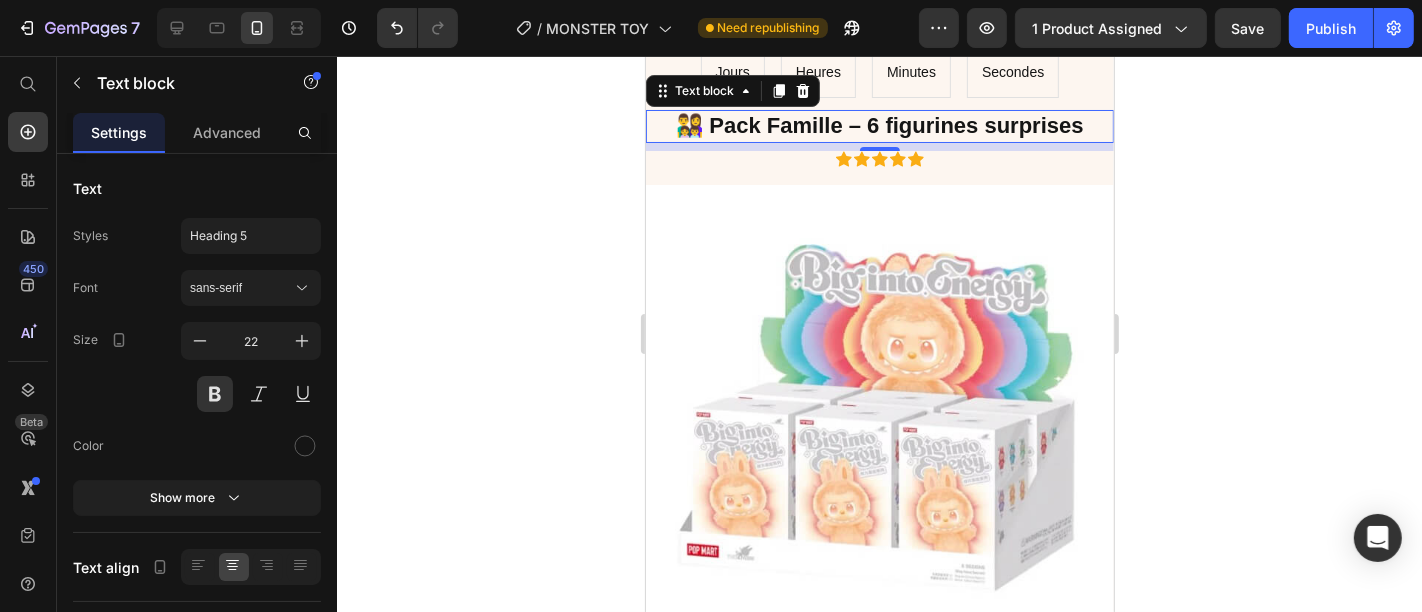click 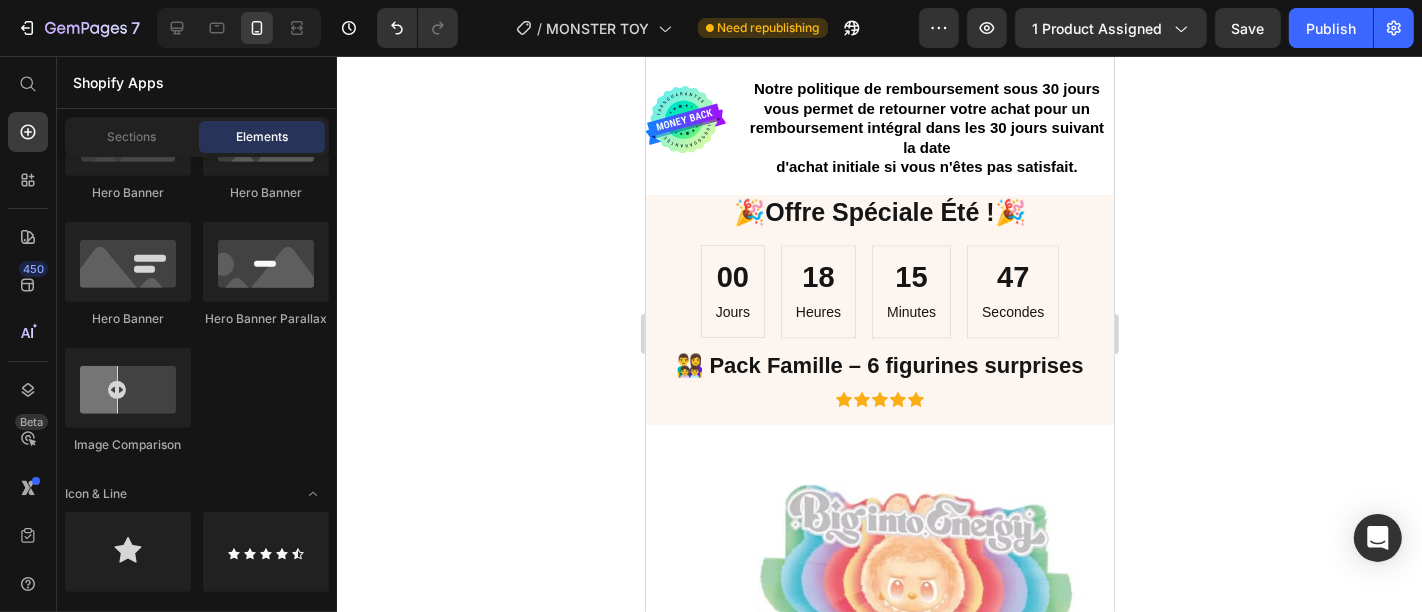 scroll, scrollTop: 3314, scrollLeft: 0, axis: vertical 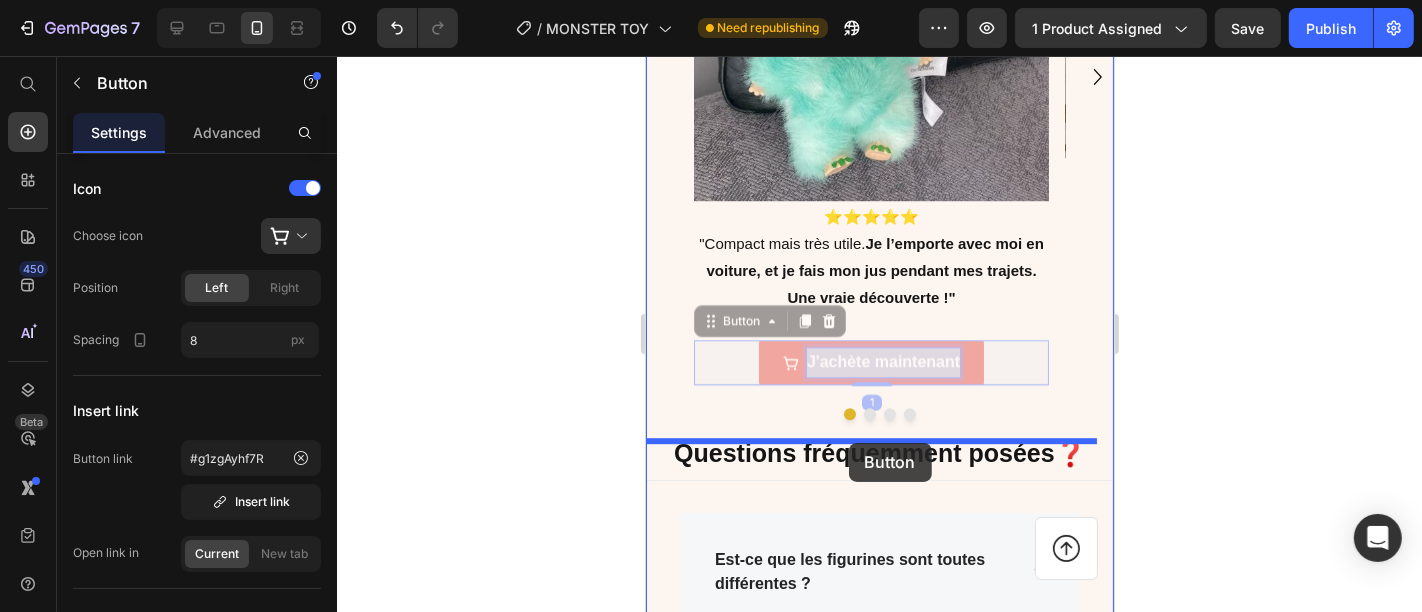 drag, startPoint x: 865, startPoint y: 497, endPoint x: 849, endPoint y: 441, distance: 58.24088 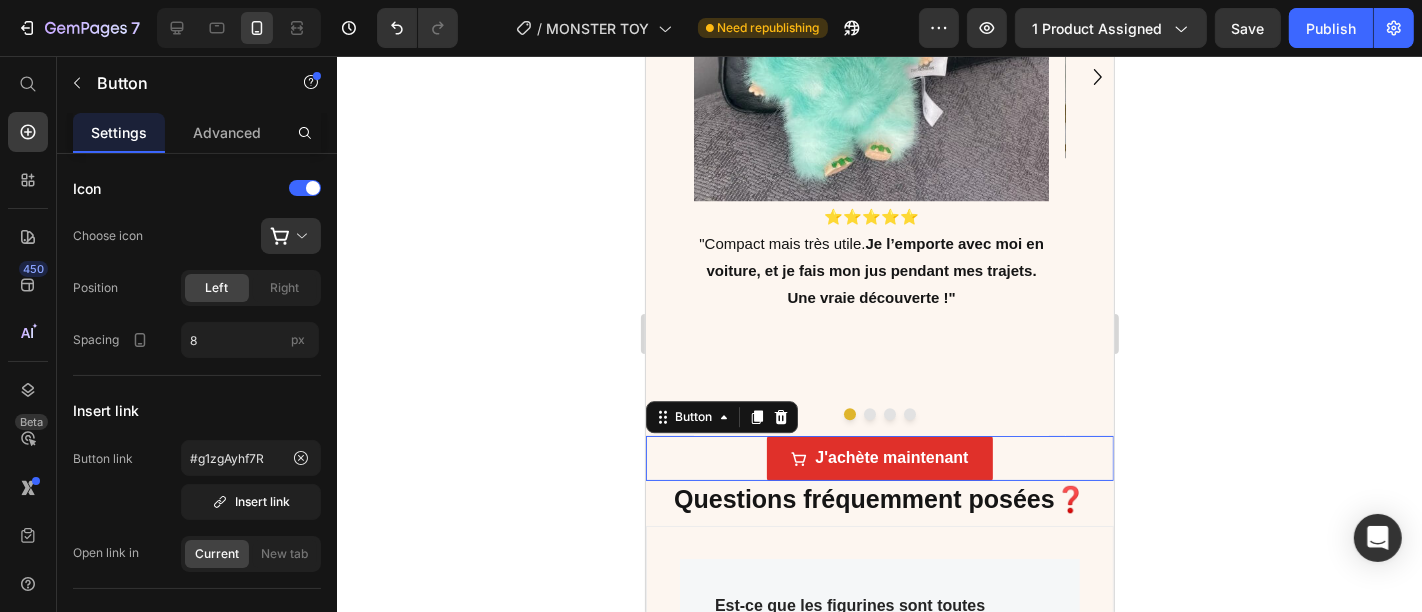 scroll, scrollTop: 4814, scrollLeft: 0, axis: vertical 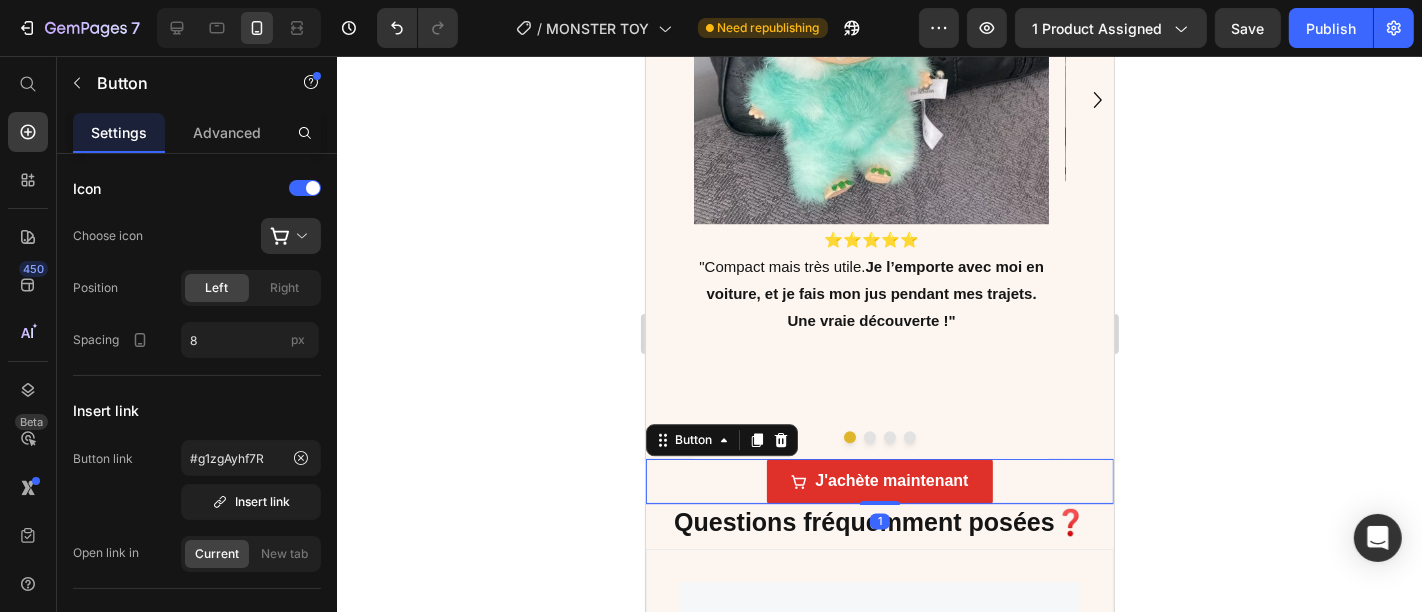click 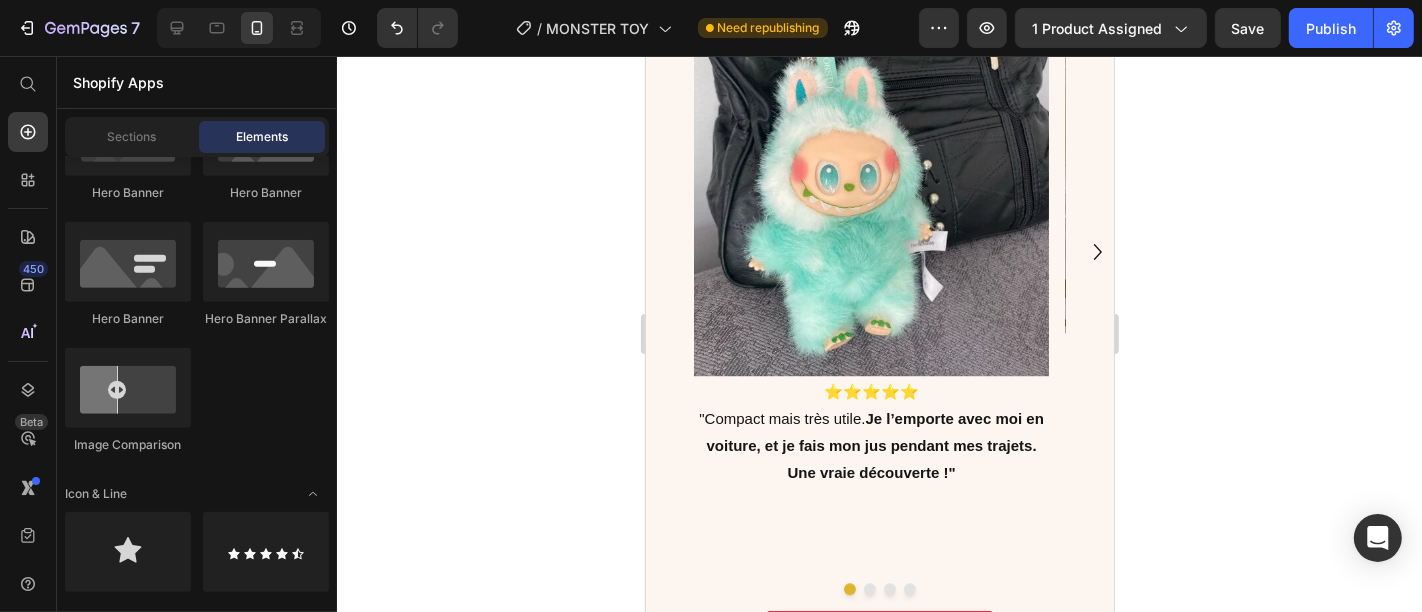 scroll, scrollTop: 4632, scrollLeft: 0, axis: vertical 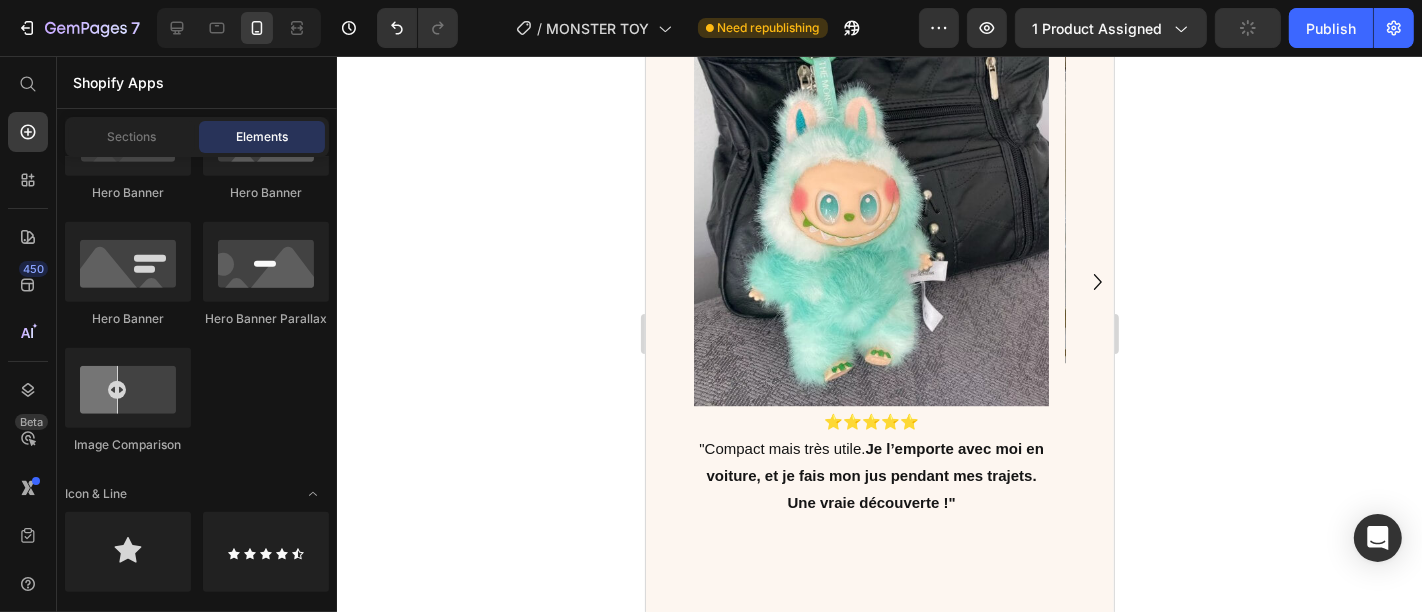 click 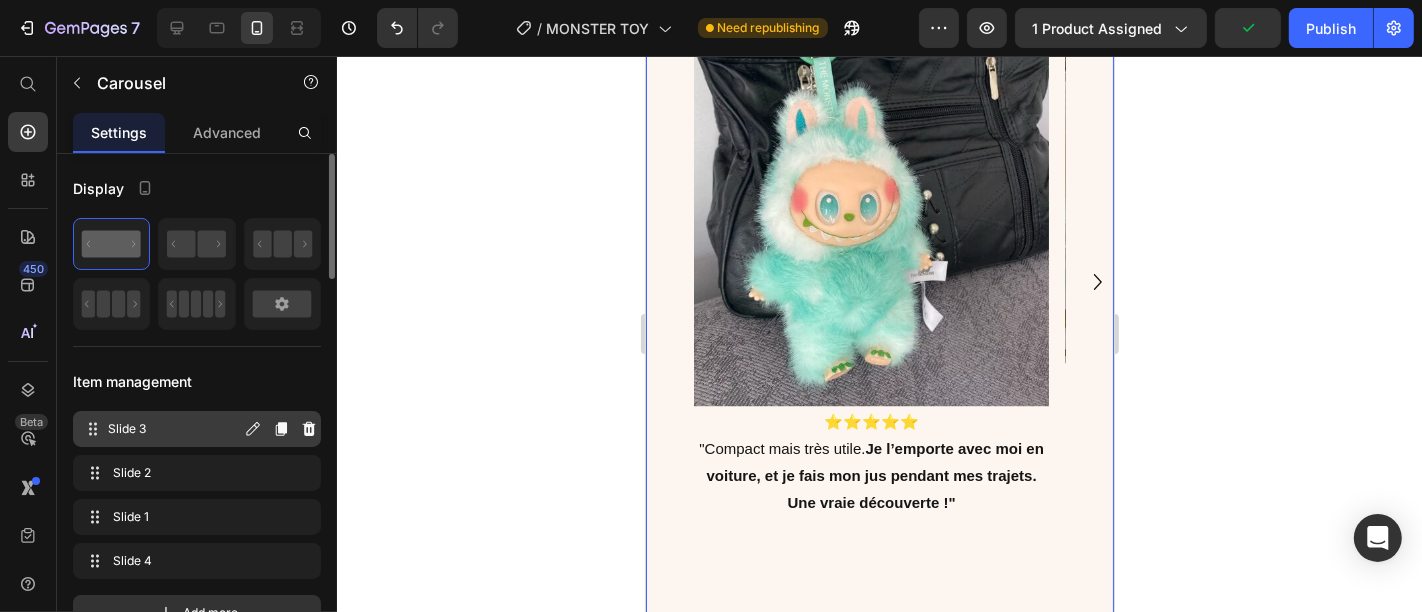 click on "Slide 3" at bounding box center (174, 429) 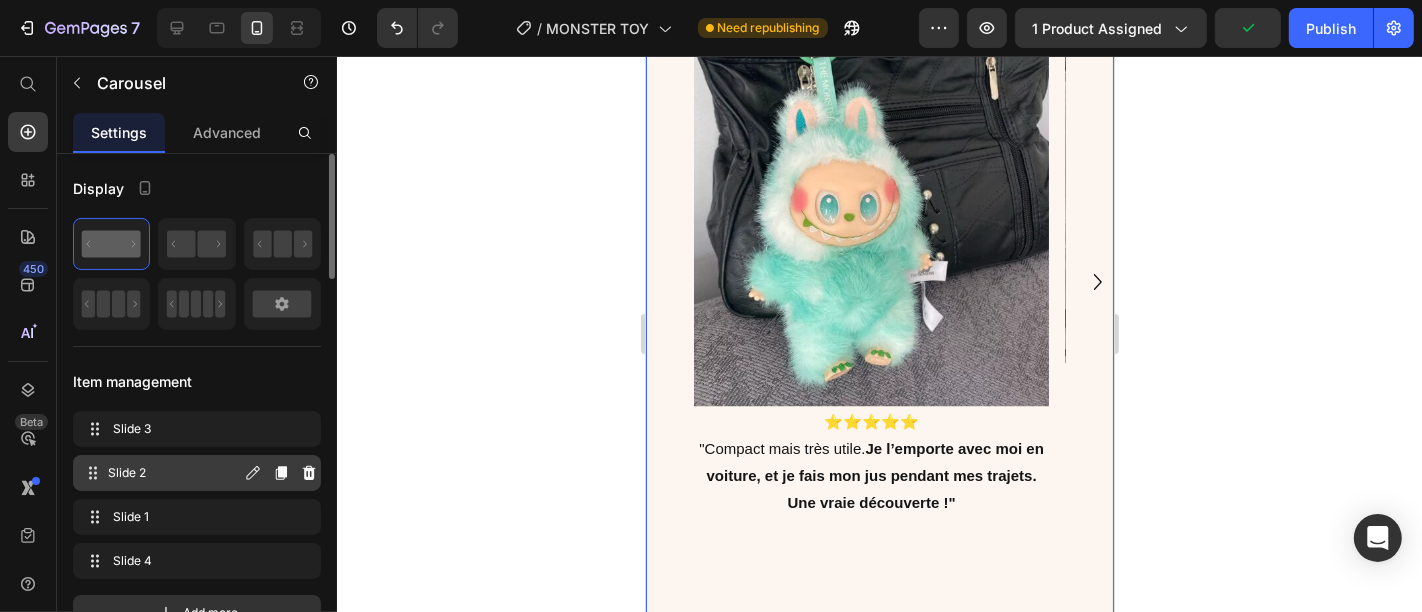 click on "Slide 2 Slide 2" at bounding box center [197, 473] 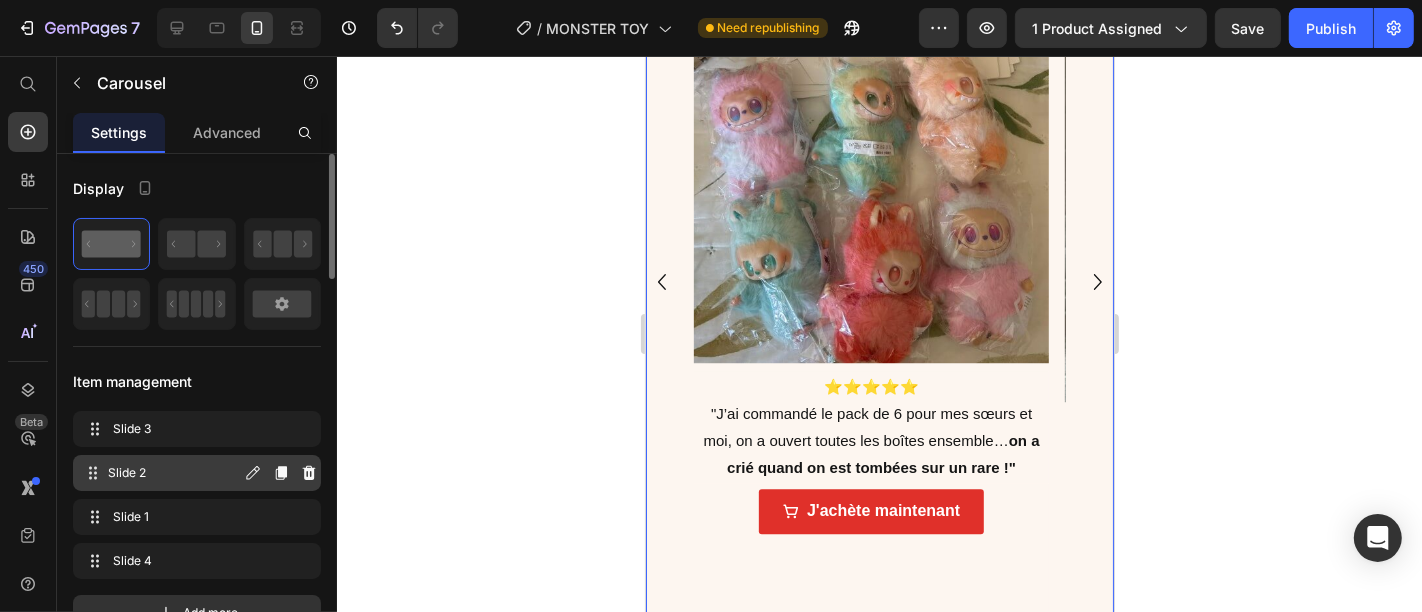 scroll, scrollTop: 4680, scrollLeft: 0, axis: vertical 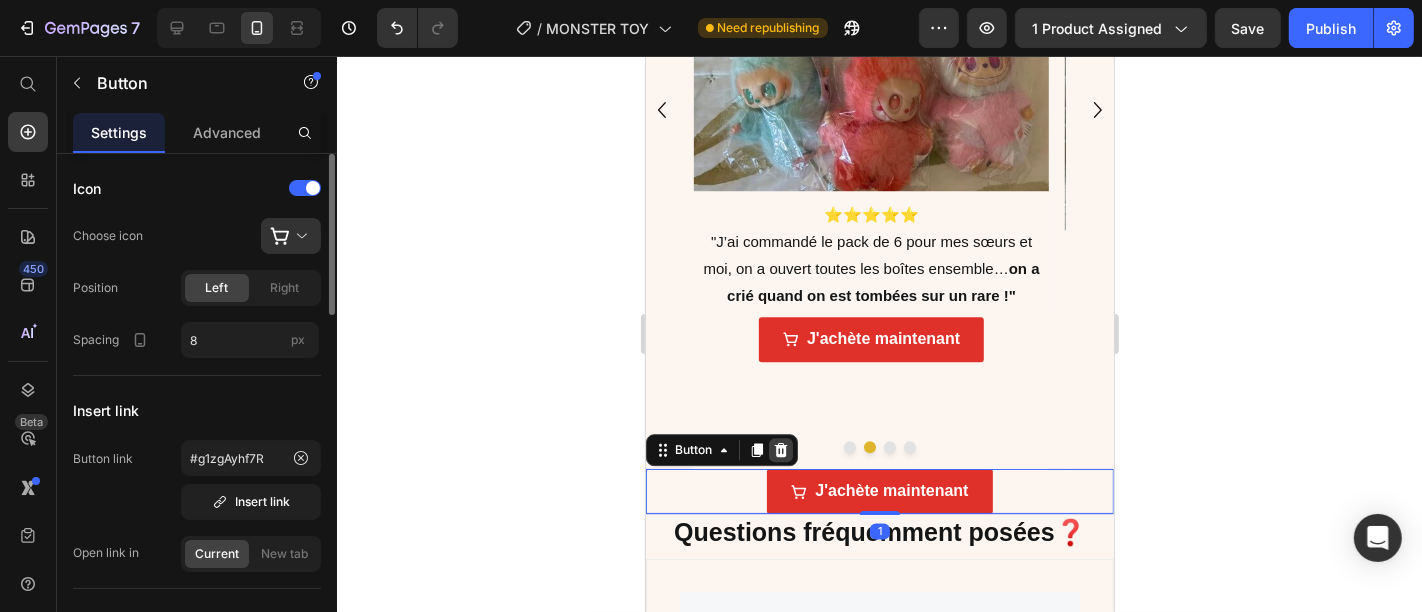 click 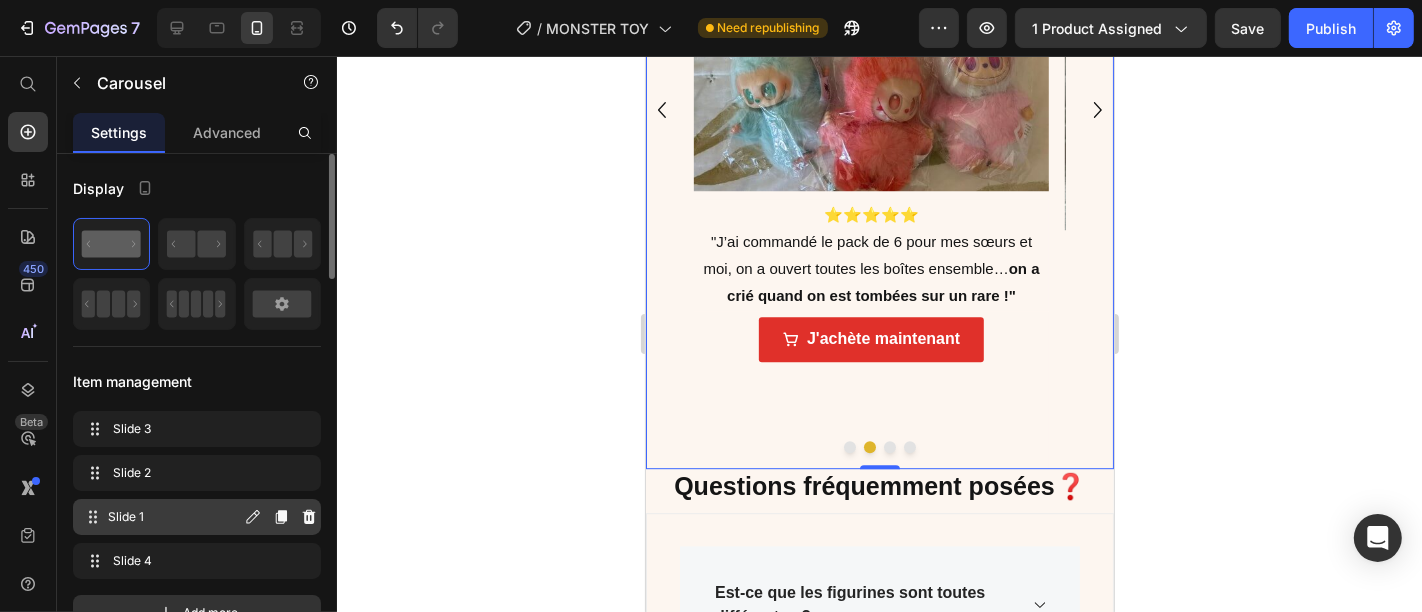 click on "Slide 1" at bounding box center [174, 517] 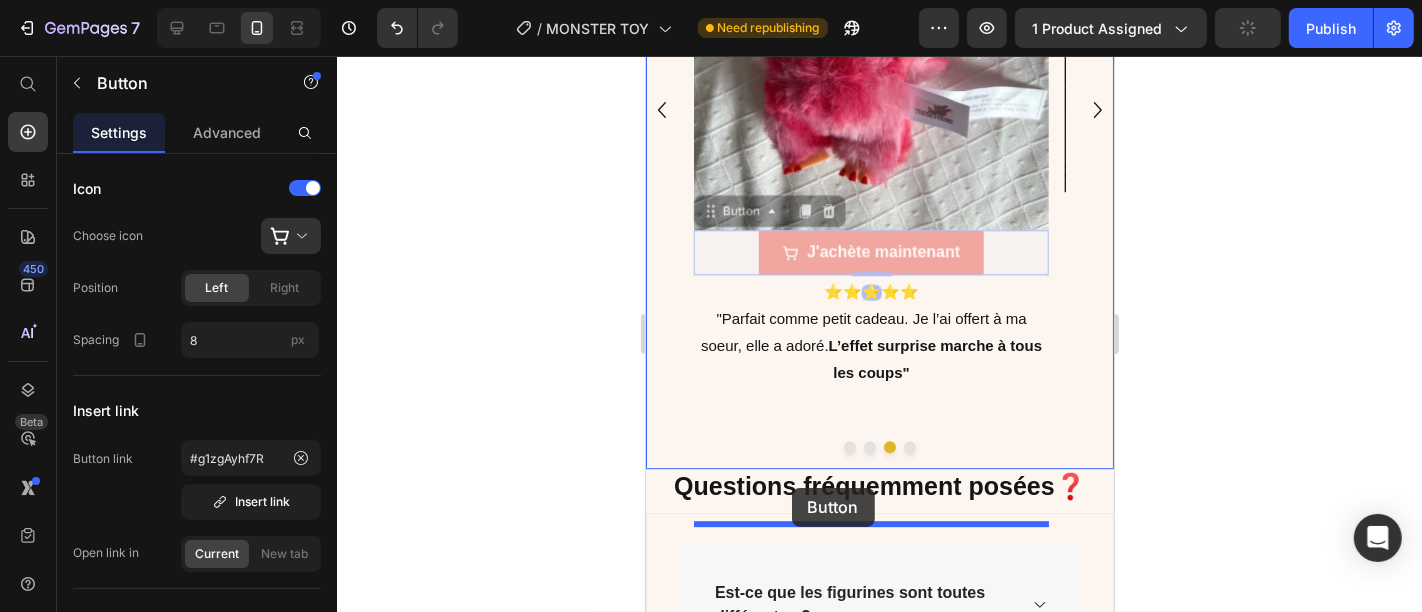 drag, startPoint x: 1008, startPoint y: 313, endPoint x: 791, endPoint y: 489, distance: 279.40115 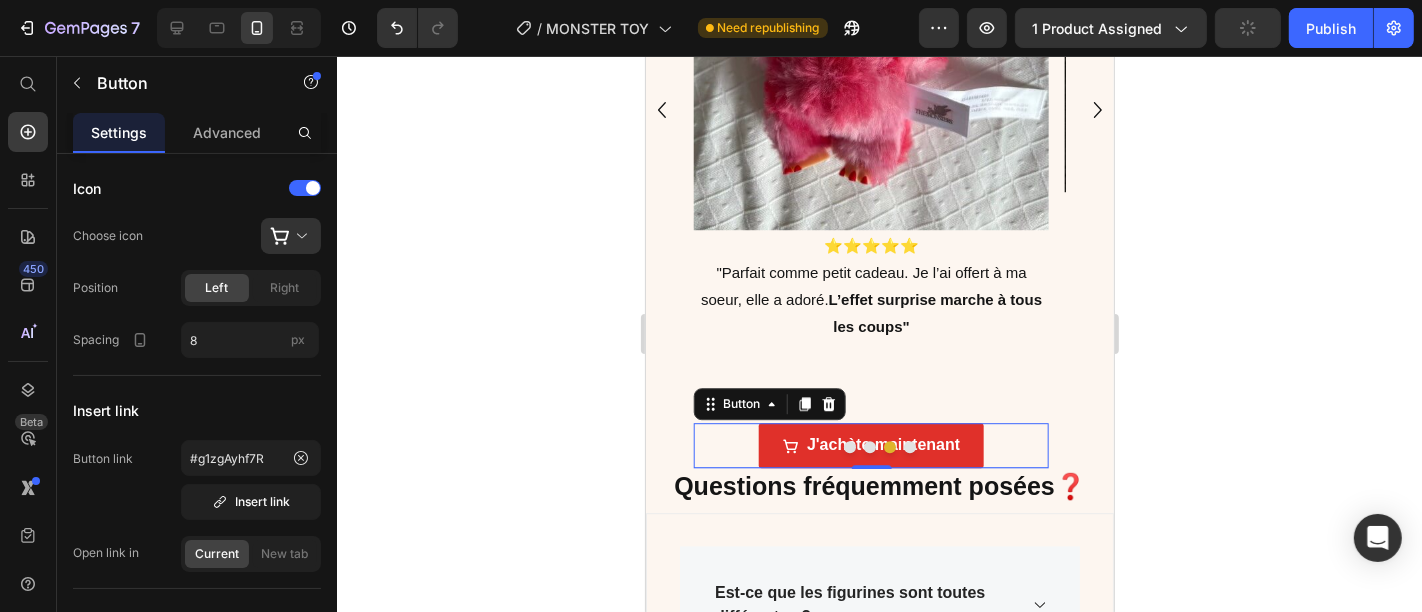click 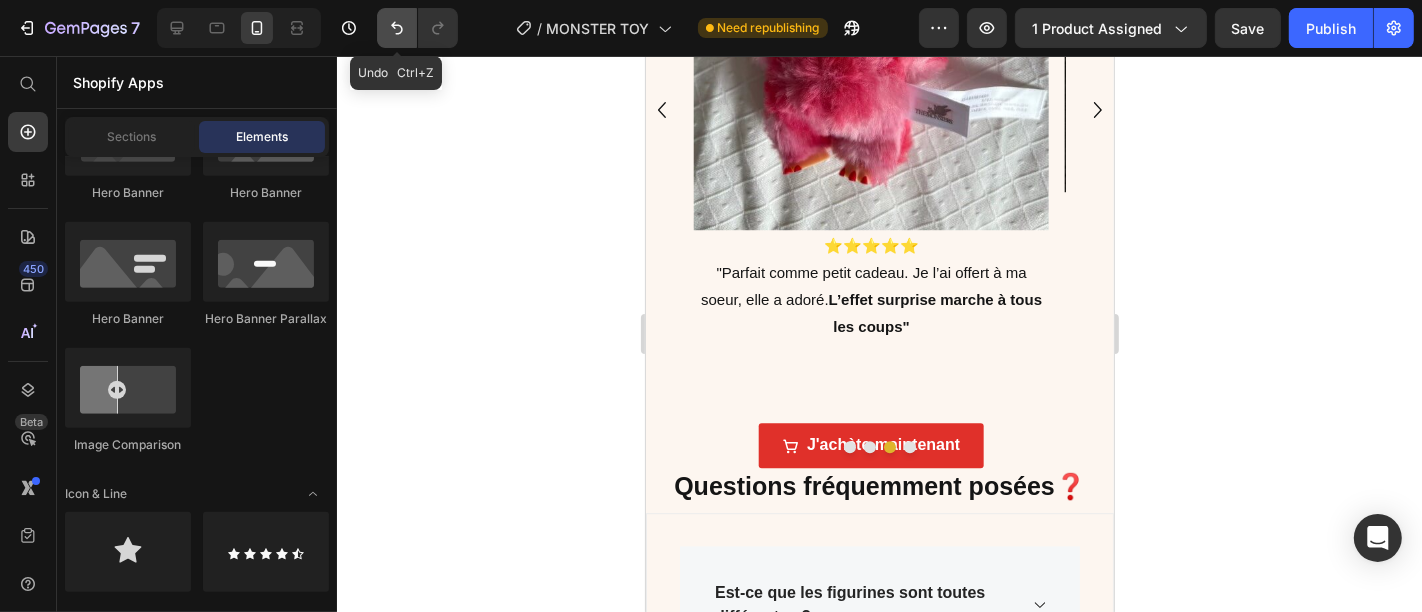 click 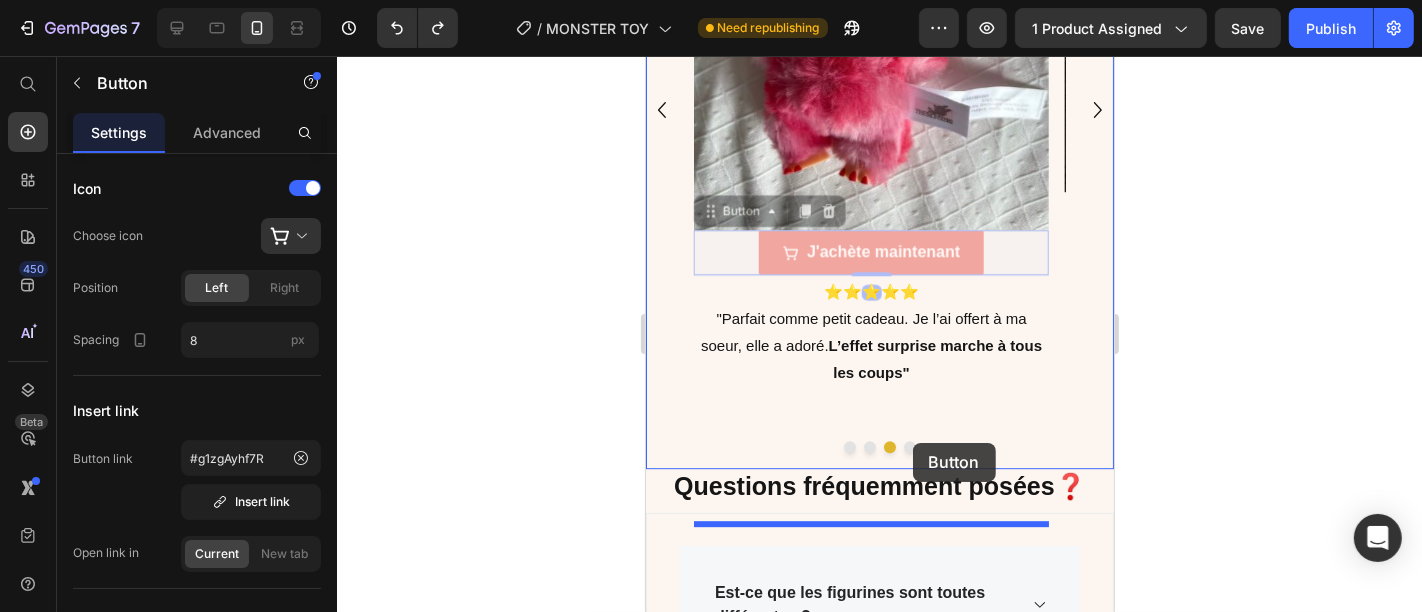 drag, startPoint x: 1014, startPoint y: 306, endPoint x: 904, endPoint y: 448, distance: 179.62183 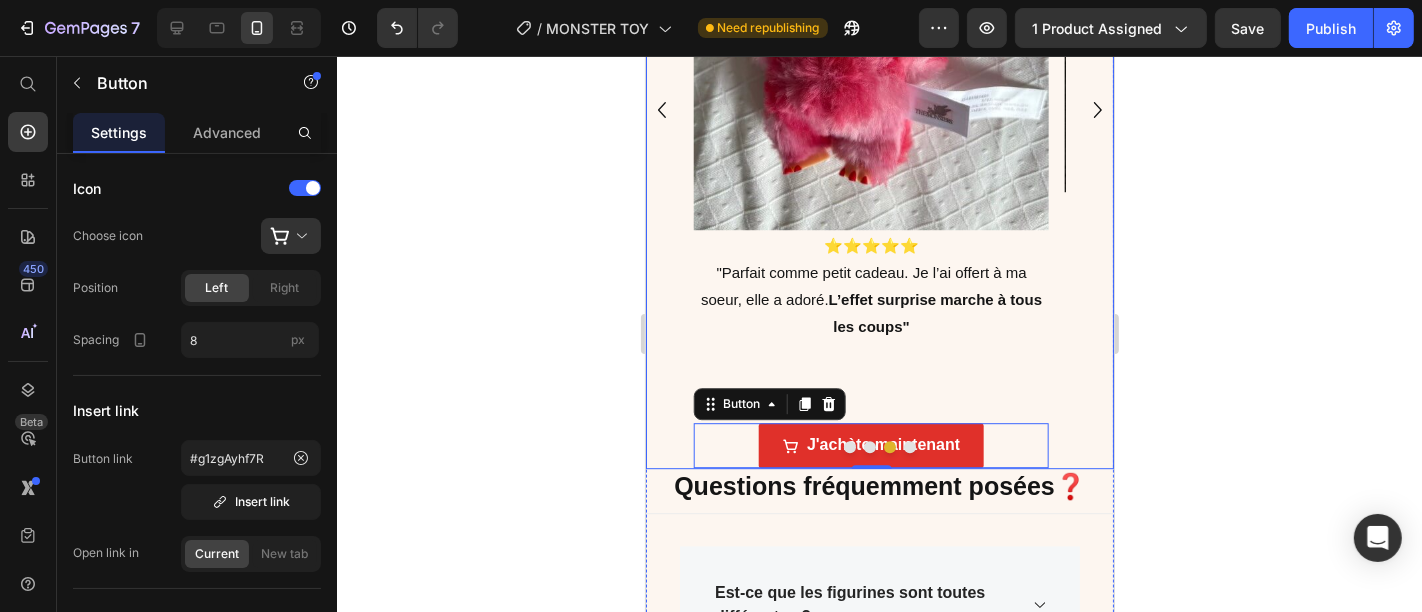click 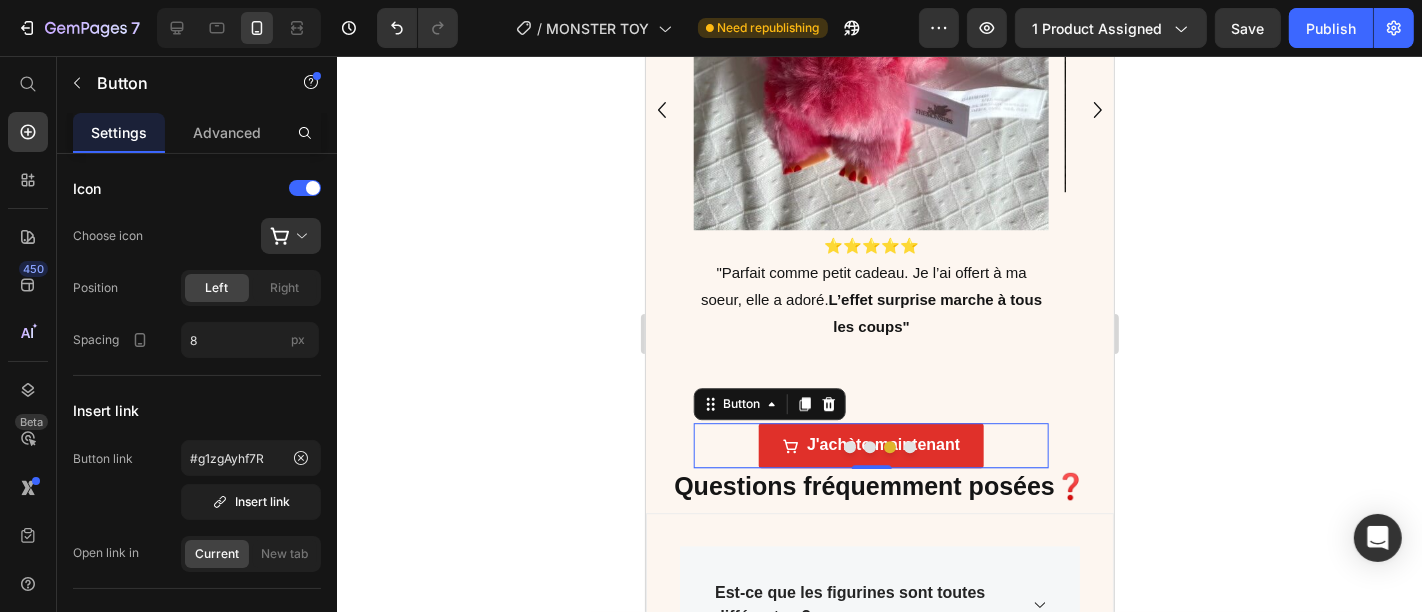 click 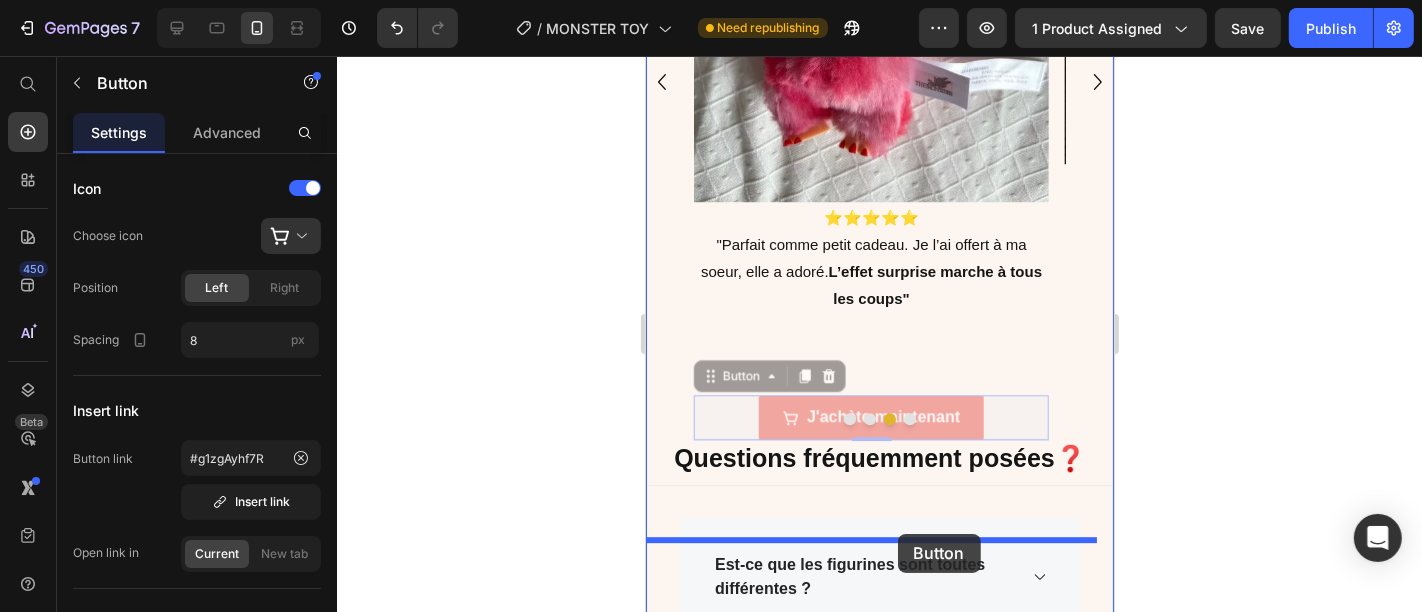 scroll, scrollTop: 4844, scrollLeft: 0, axis: vertical 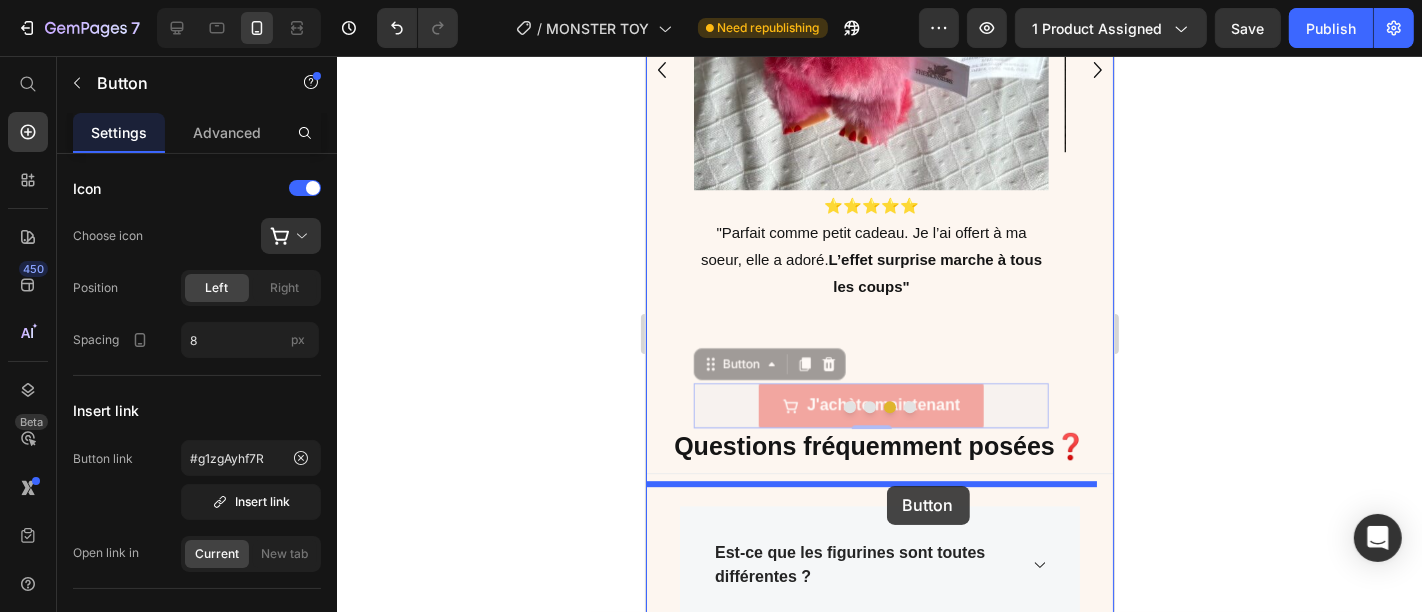drag, startPoint x: 970, startPoint y: 492, endPoint x: 886, endPoint y: 485, distance: 84.29116 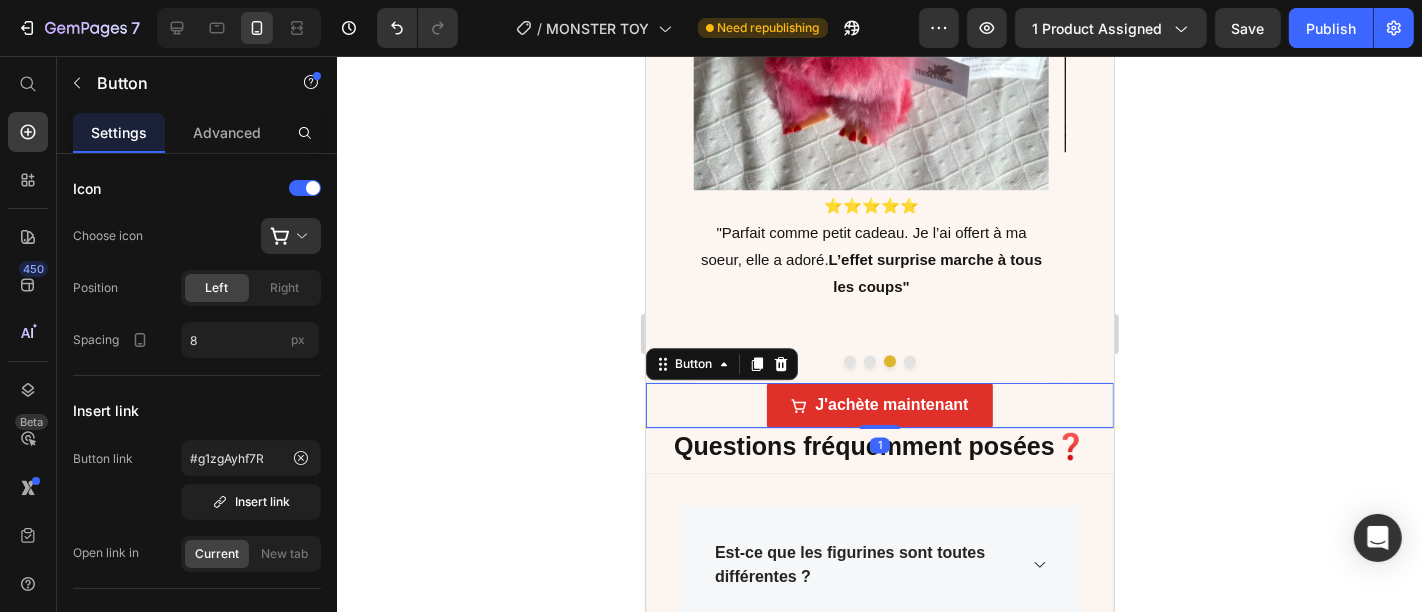 scroll, scrollTop: 4821, scrollLeft: 0, axis: vertical 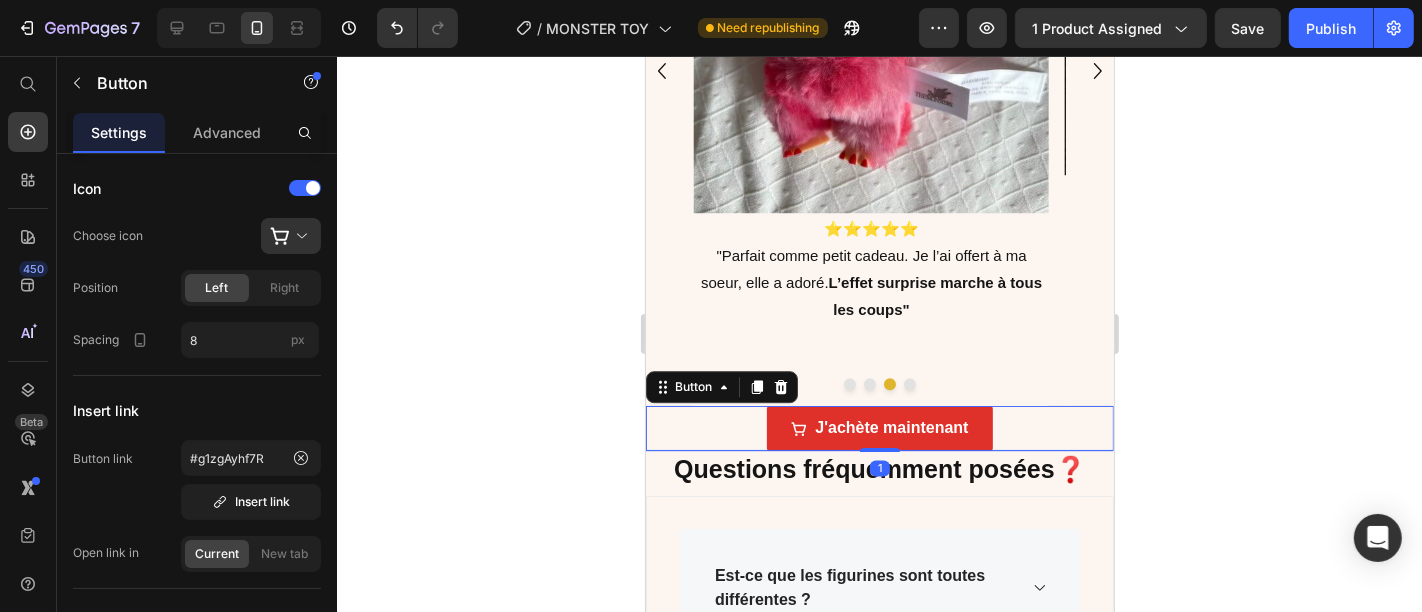 click 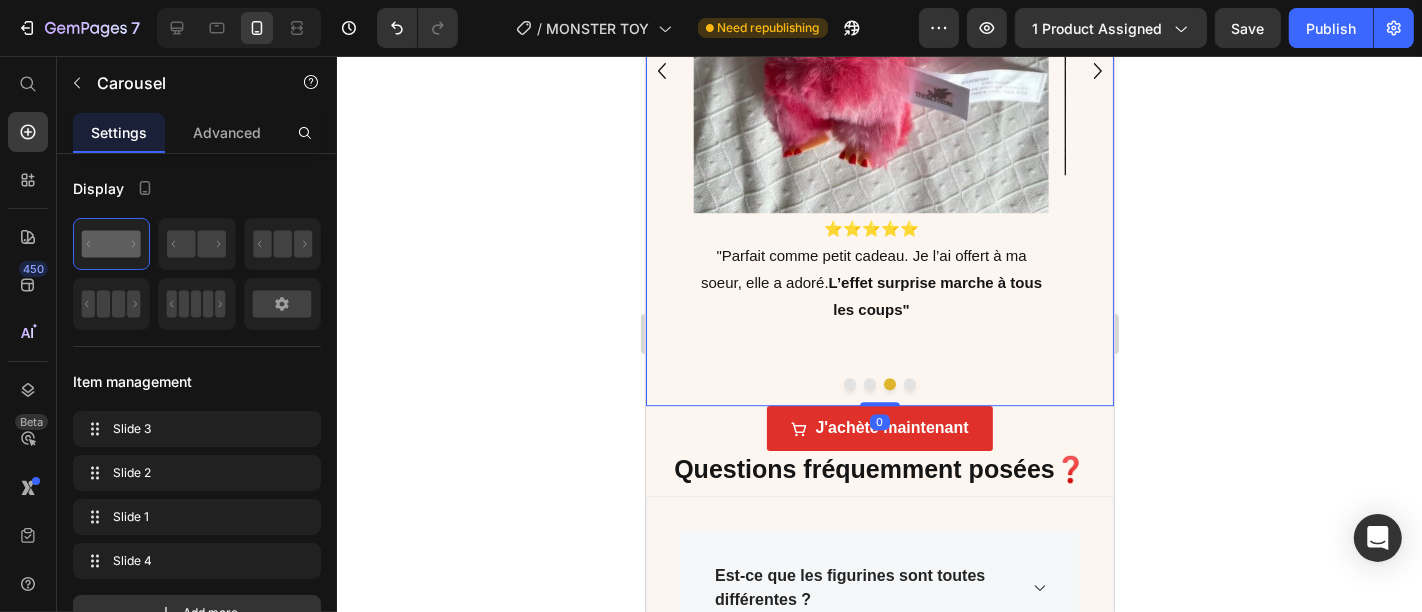 click 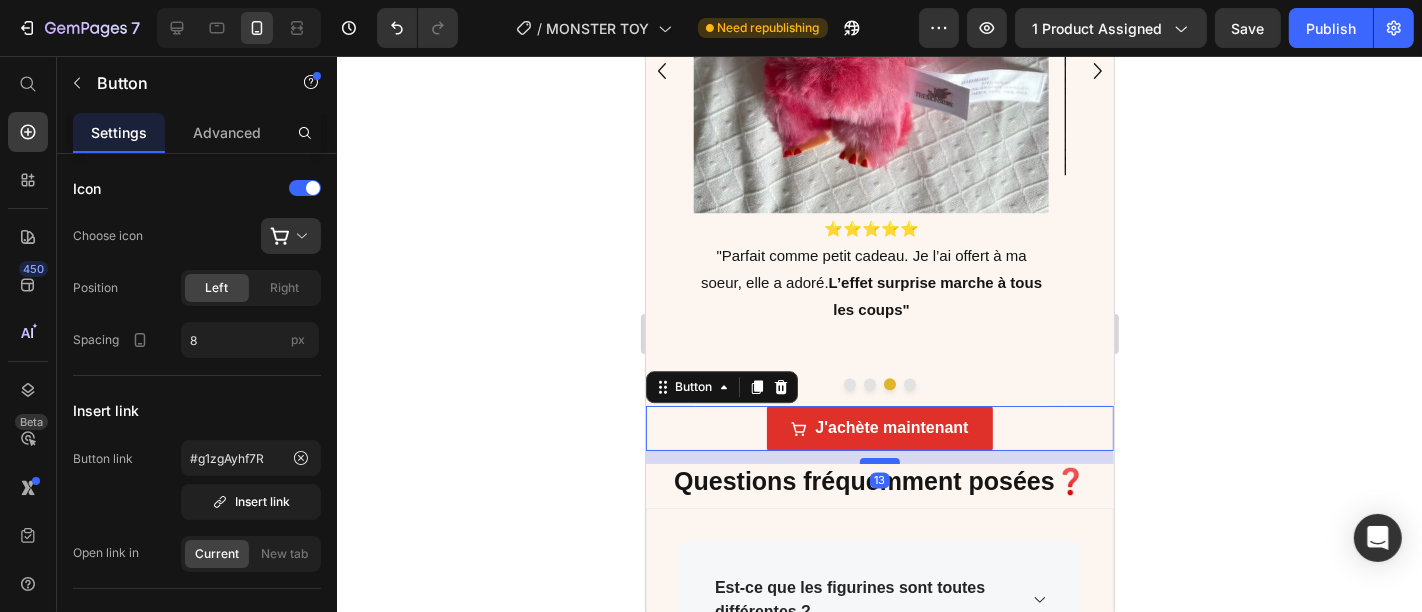 drag, startPoint x: 860, startPoint y: 504, endPoint x: 857, endPoint y: 514, distance: 10.440307 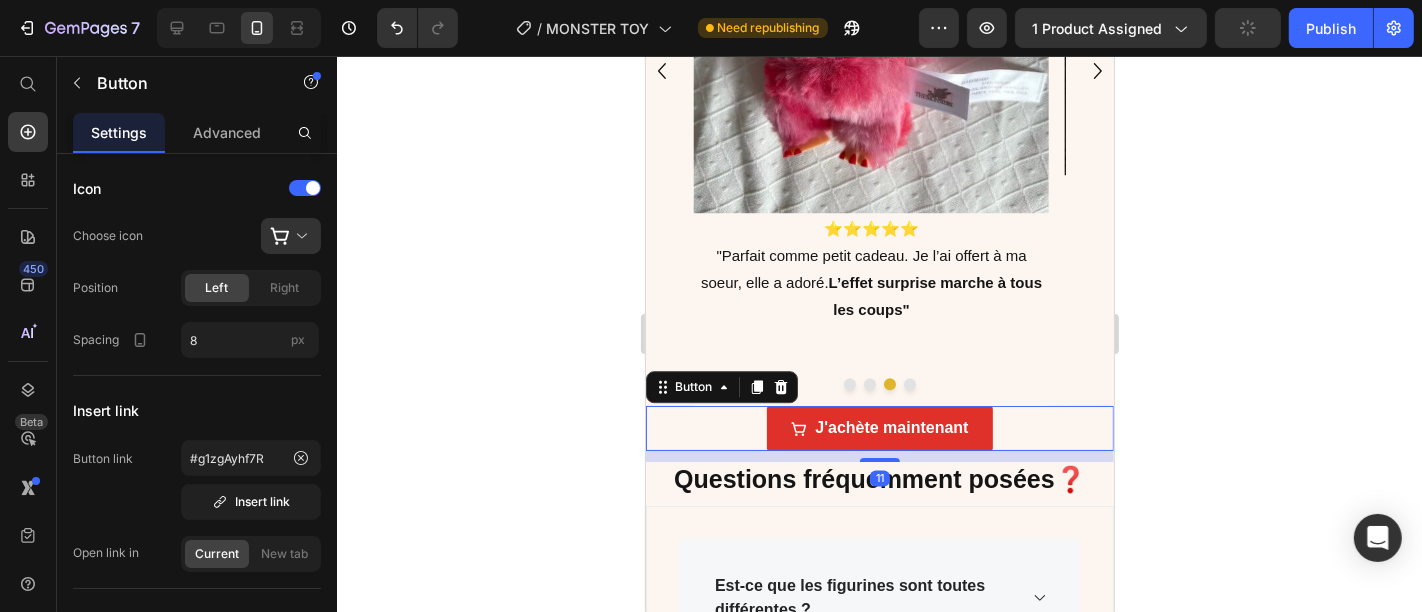 click 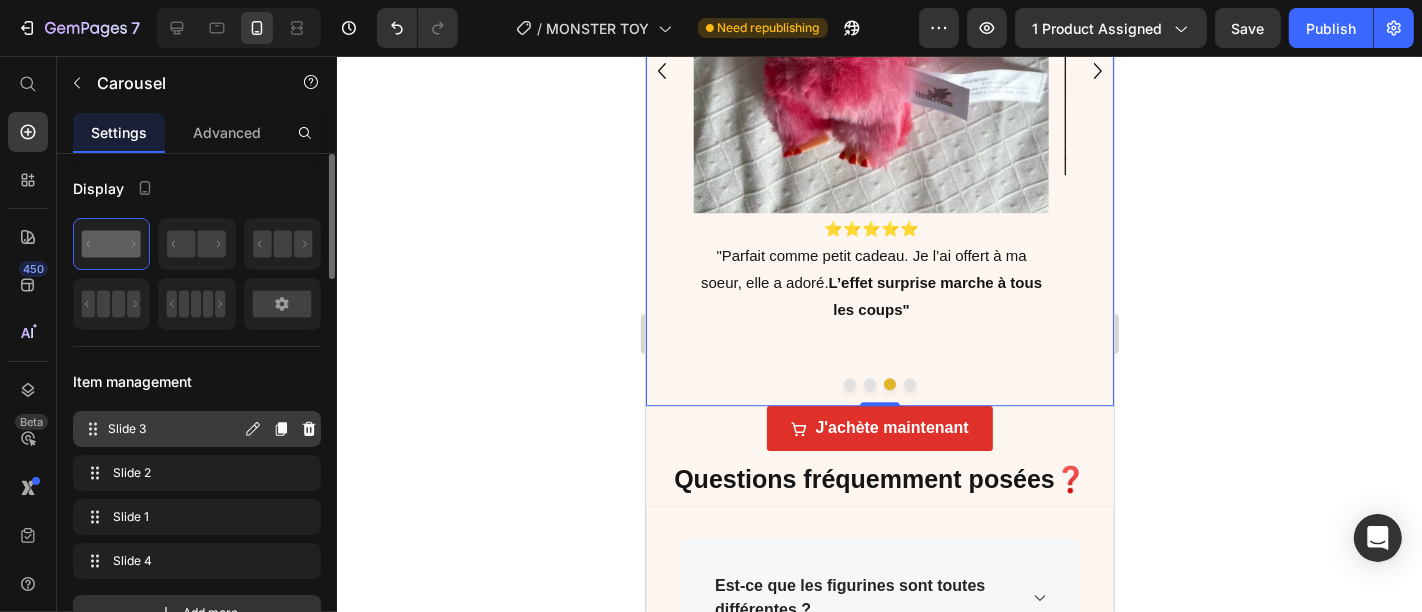 click on "Slide 3 Slide 3" at bounding box center [197, 429] 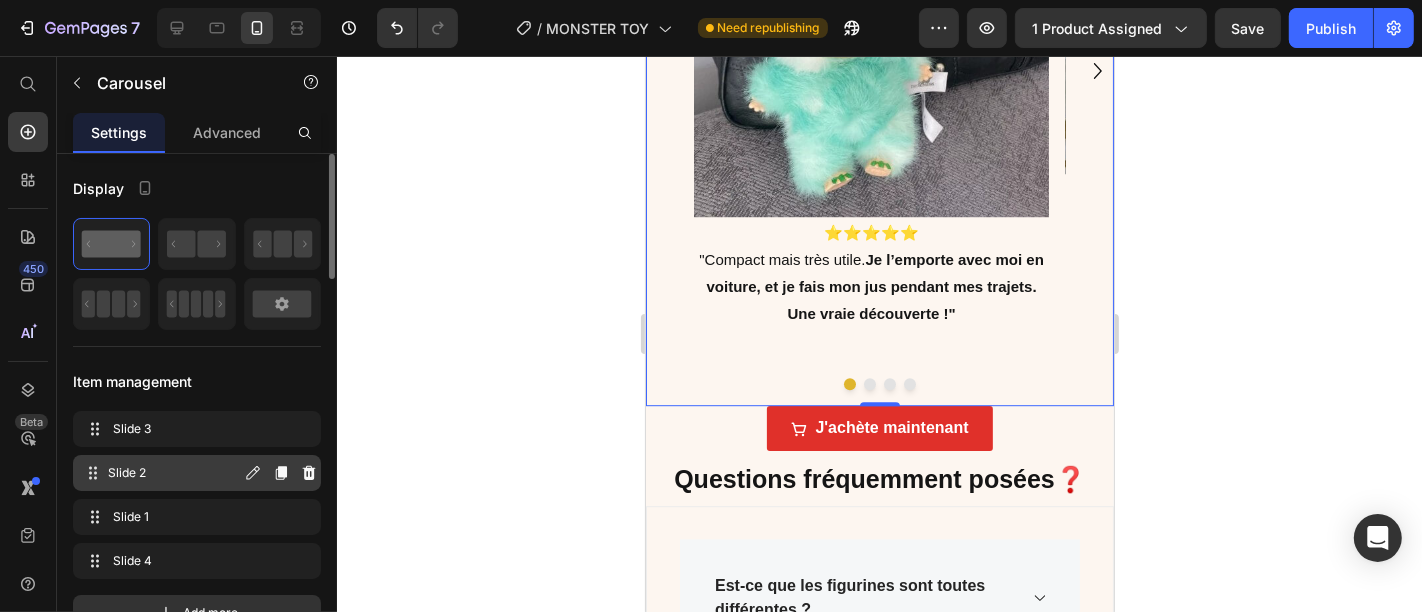 click on "Slide 2" at bounding box center (174, 473) 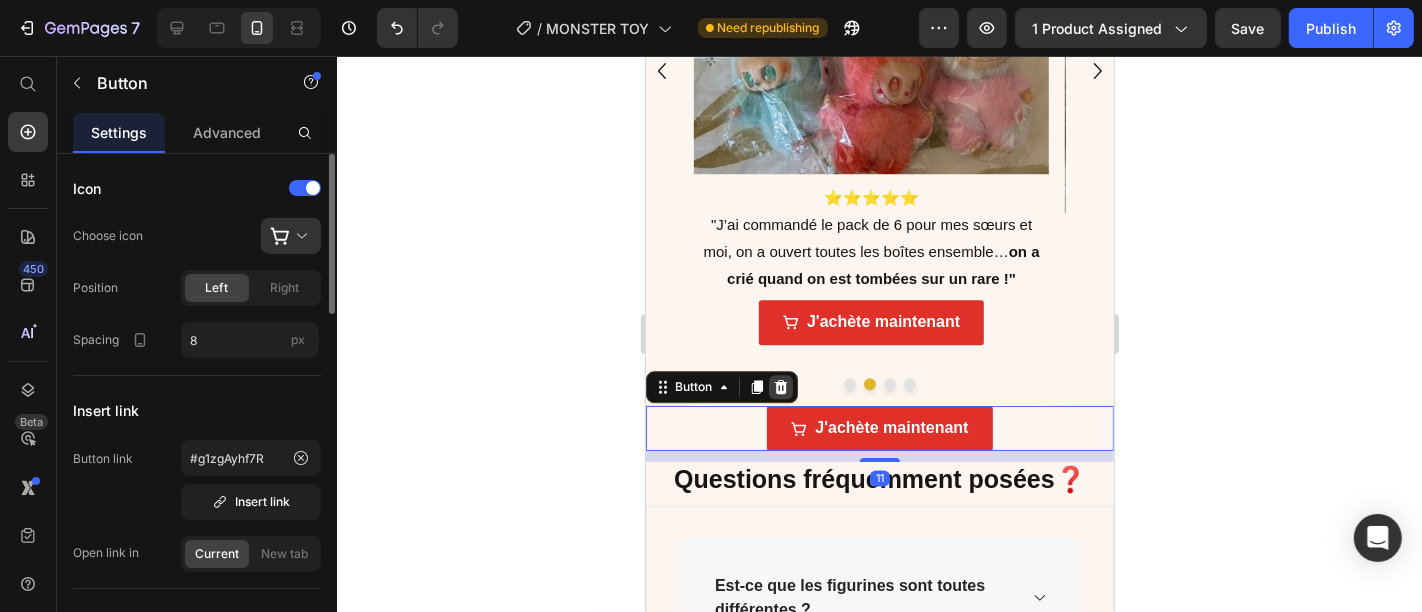 click 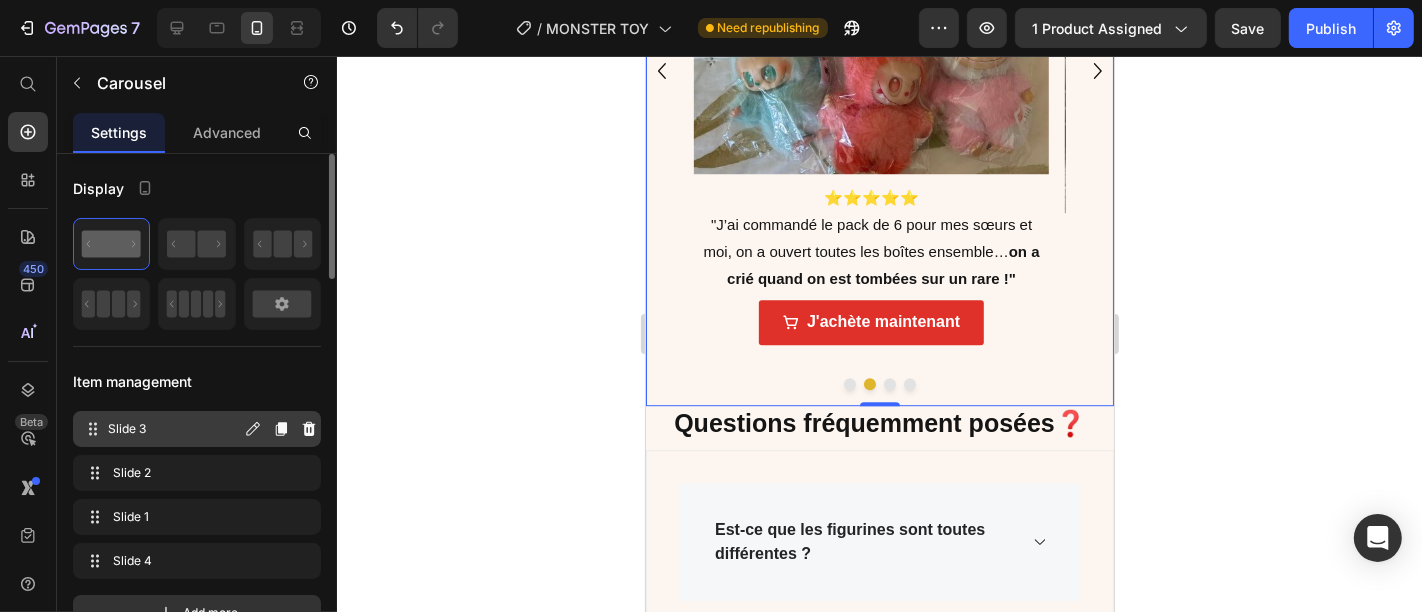 click on "Slide 3" at bounding box center (174, 429) 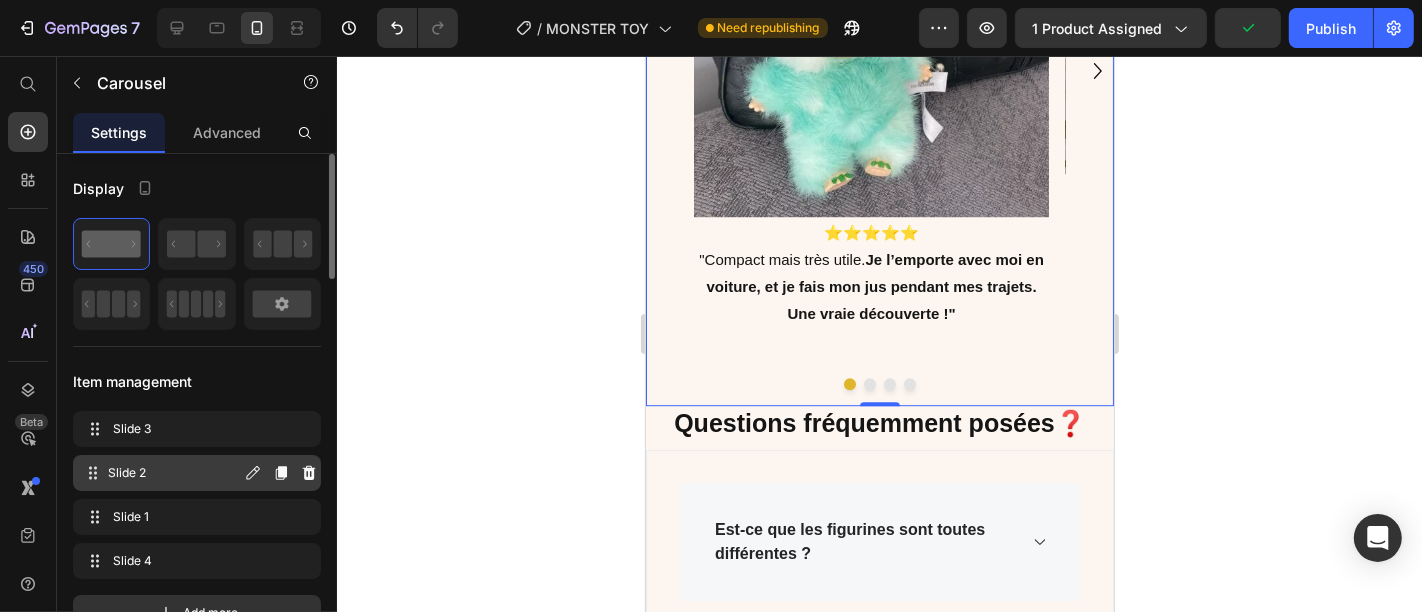 click on "Slide 2" at bounding box center (174, 473) 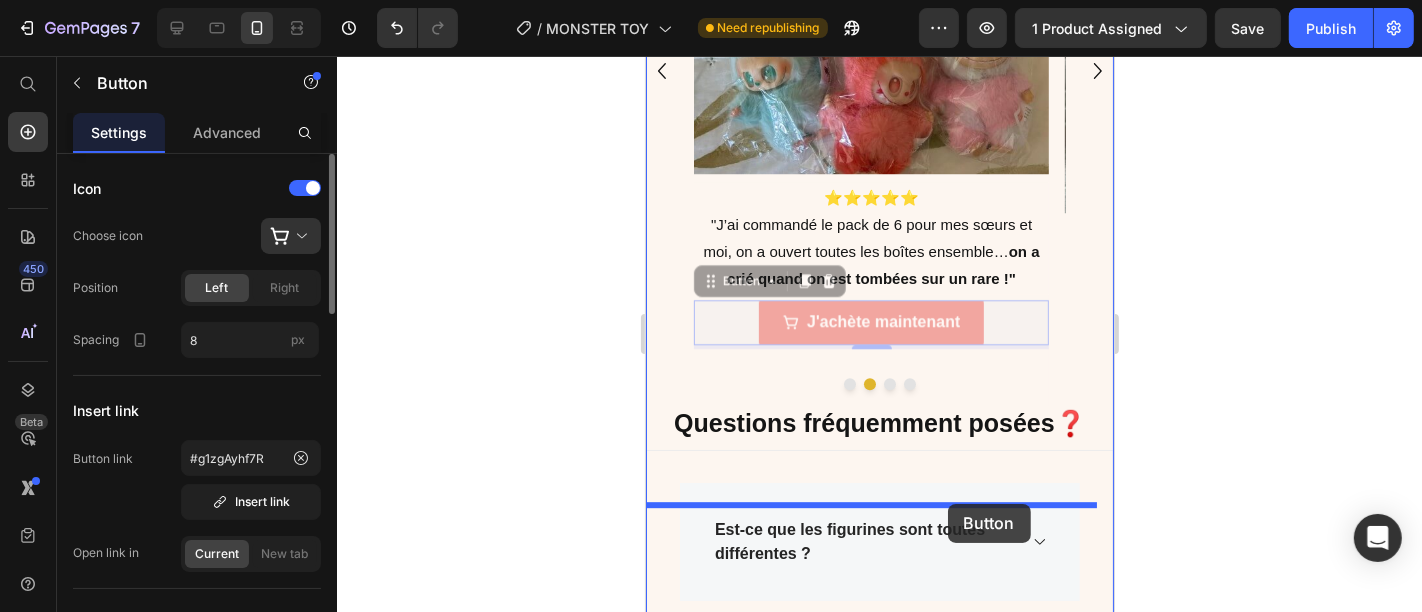 drag, startPoint x: 1001, startPoint y: 373, endPoint x: 949, endPoint y: 499, distance: 136.30847 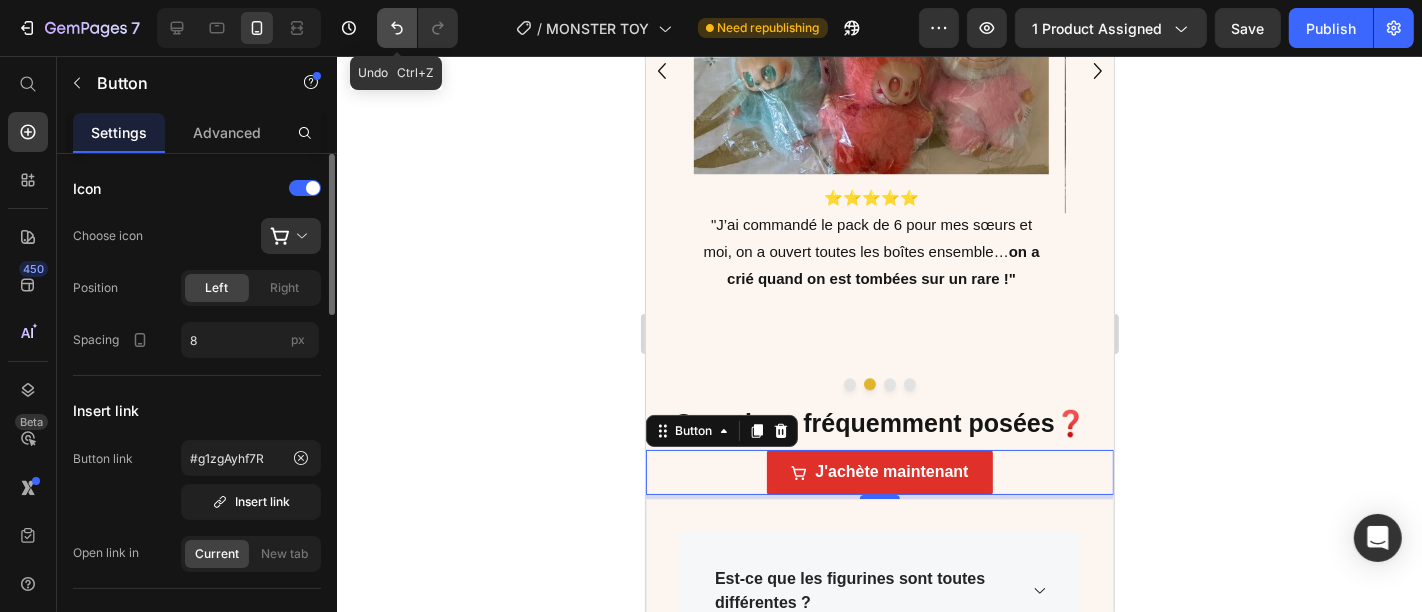 click 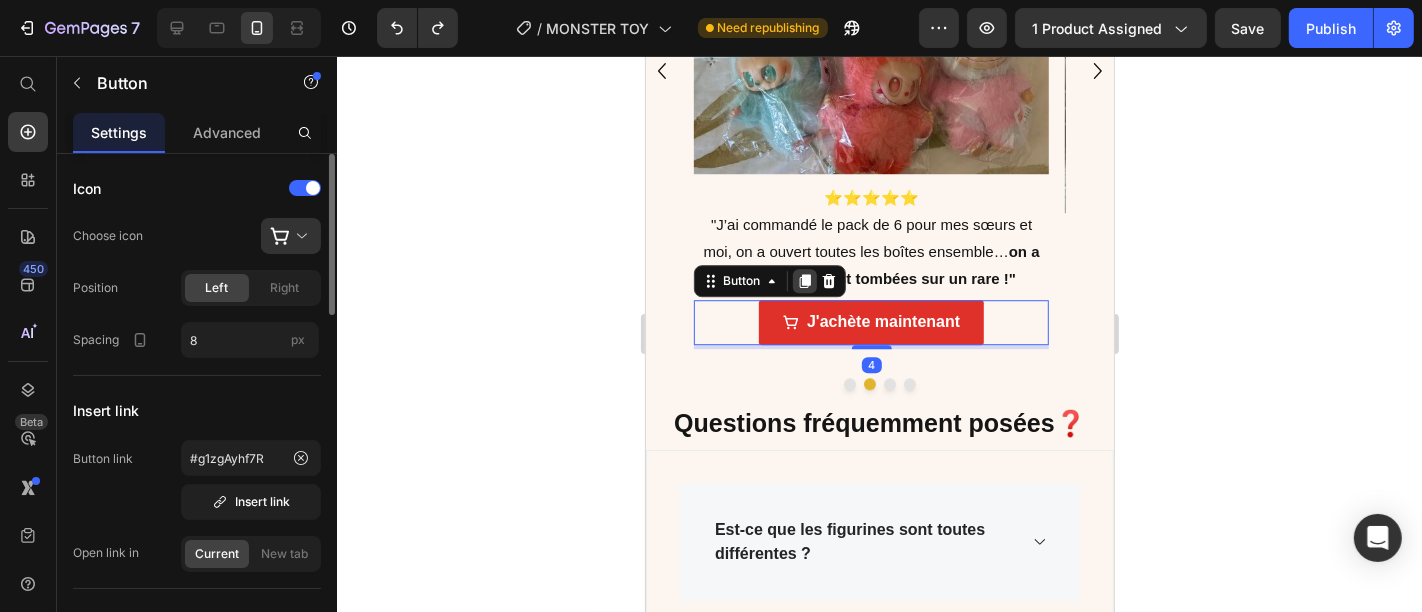 click 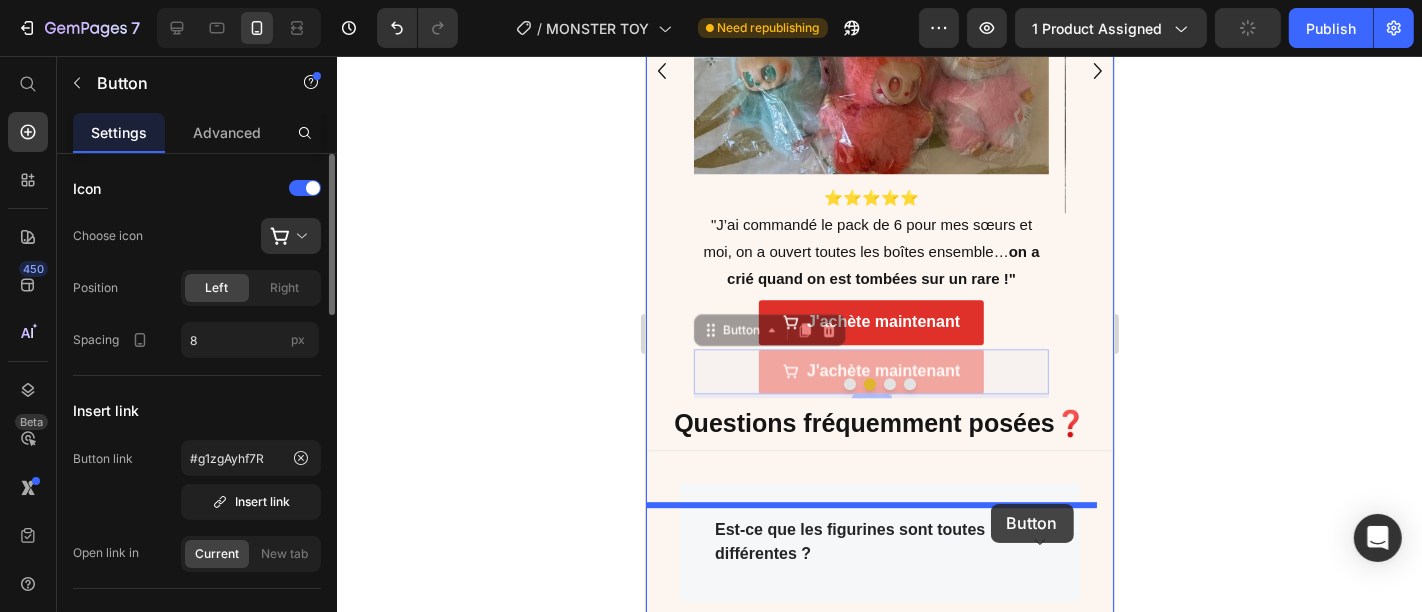 drag, startPoint x: 1019, startPoint y: 414, endPoint x: 991, endPoint y: 503, distance: 93.30059 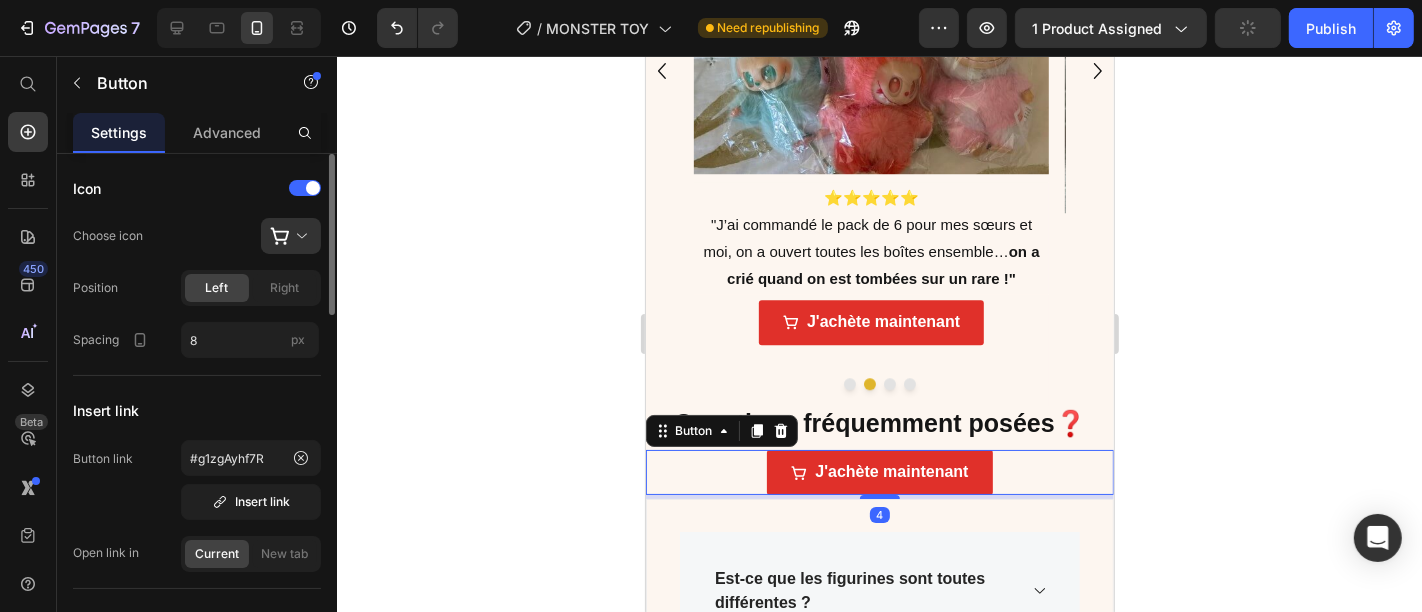 click 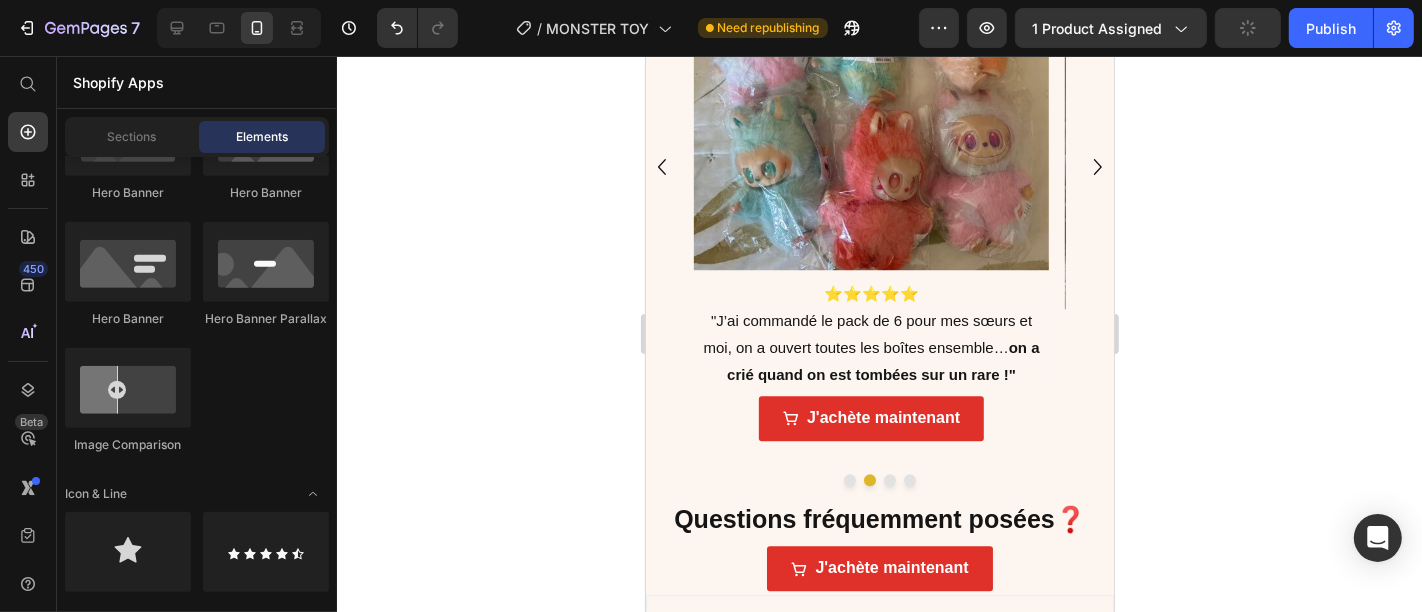 scroll, scrollTop: 4675, scrollLeft: 0, axis: vertical 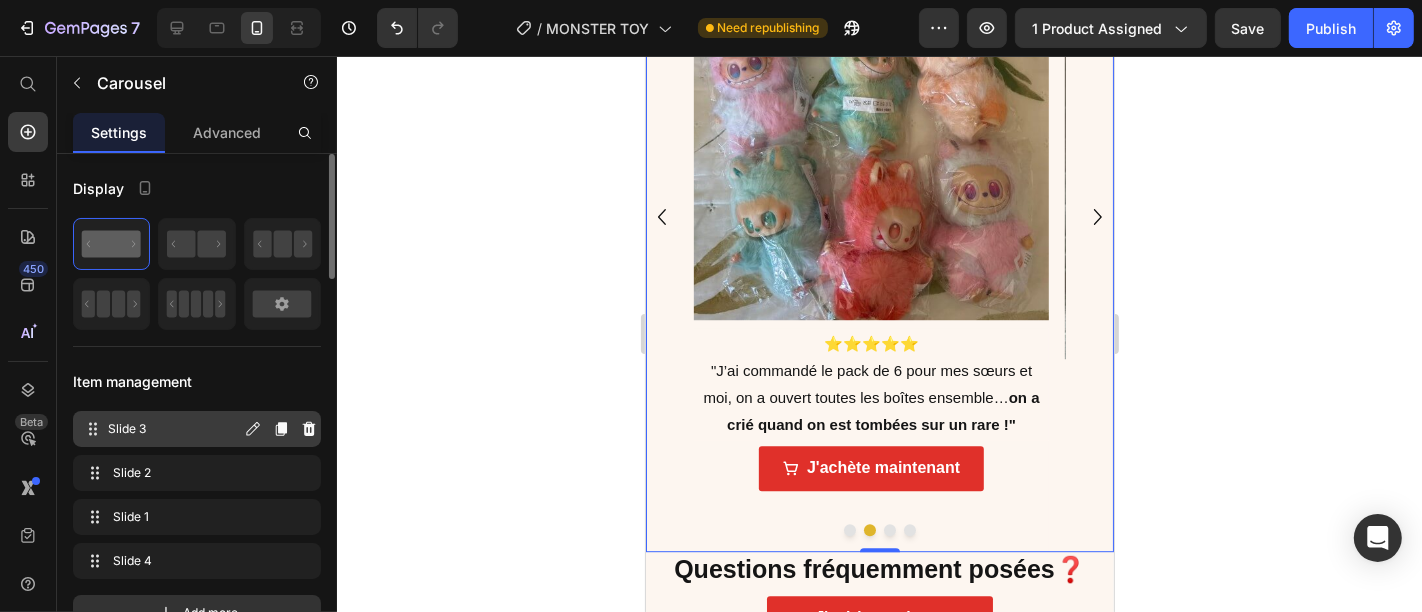 click on "Slide 3" at bounding box center (174, 429) 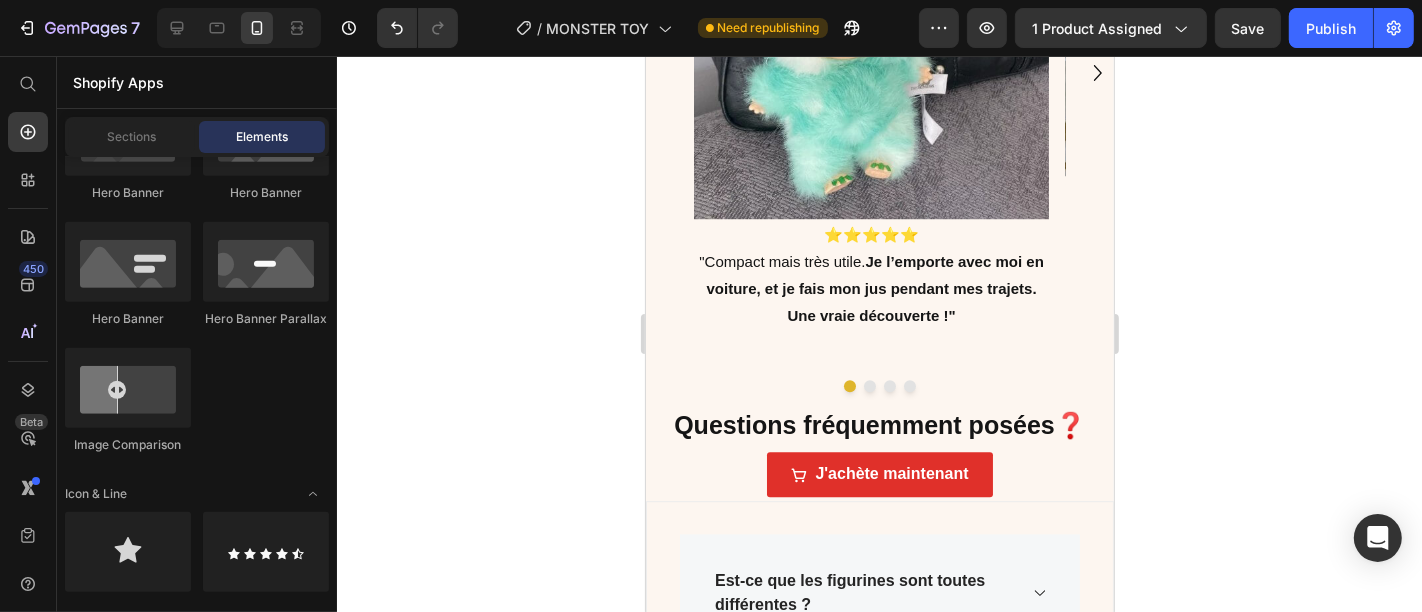 scroll, scrollTop: 4809, scrollLeft: 0, axis: vertical 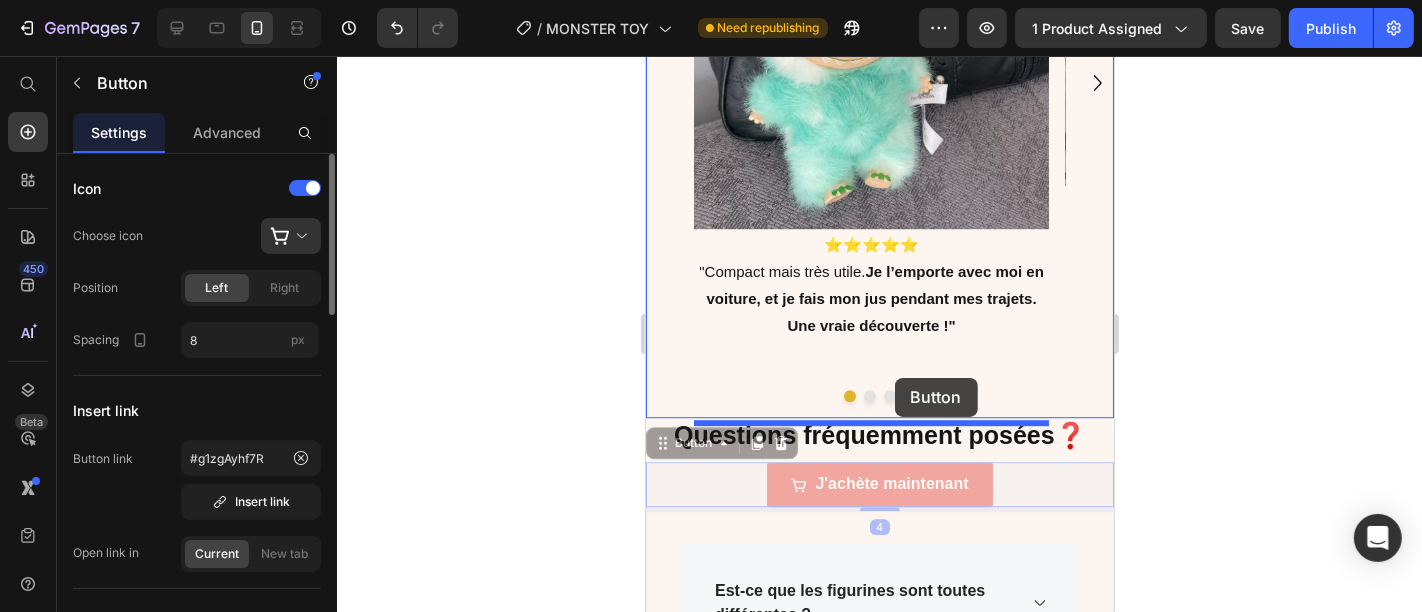 drag, startPoint x: 1001, startPoint y: 533, endPoint x: 893, endPoint y: 384, distance: 184.02446 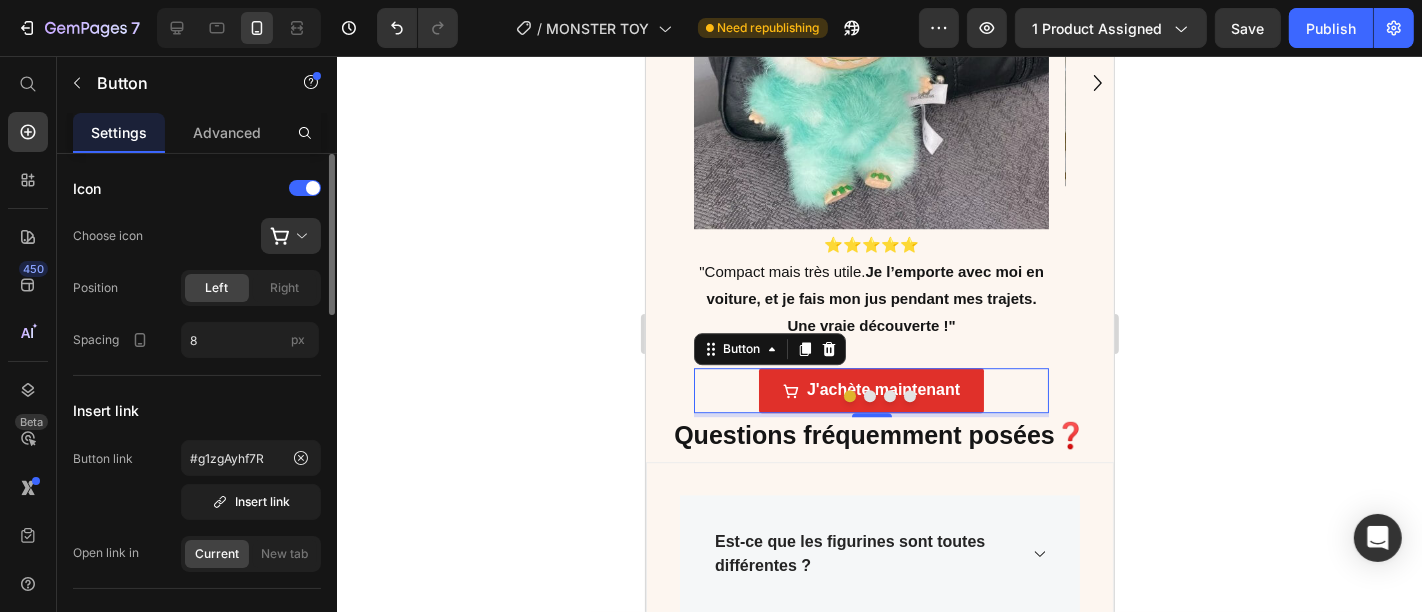click 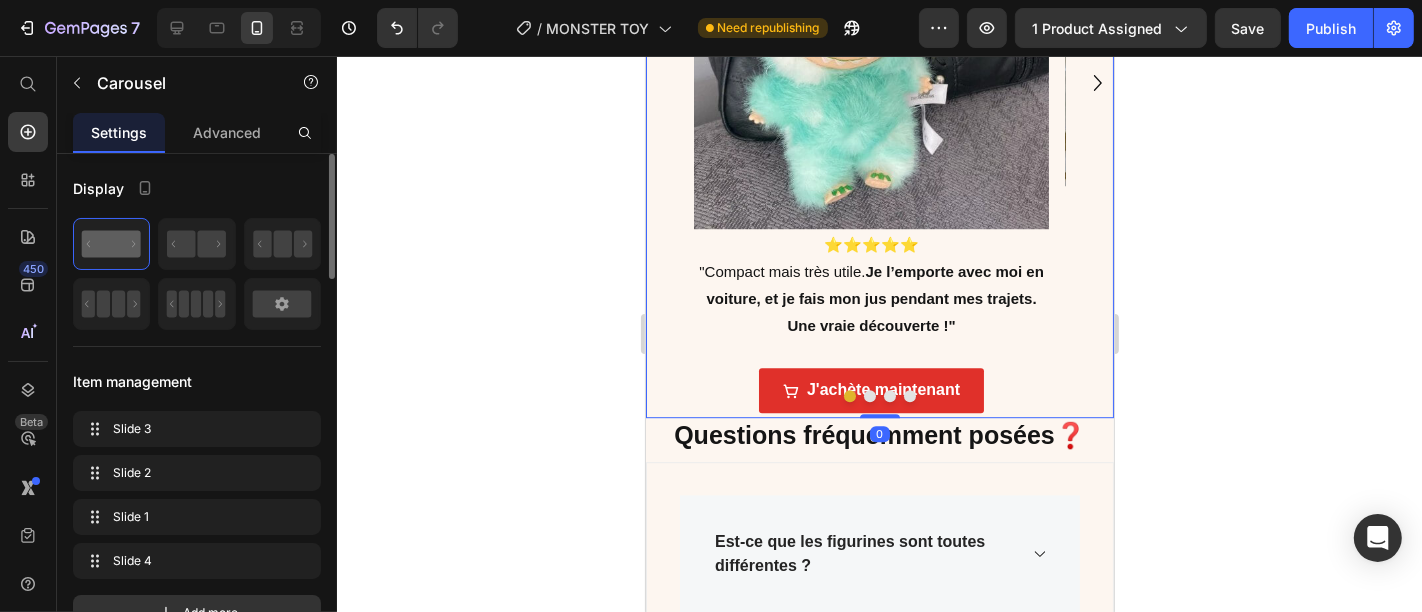 click at bounding box center [879, 395] 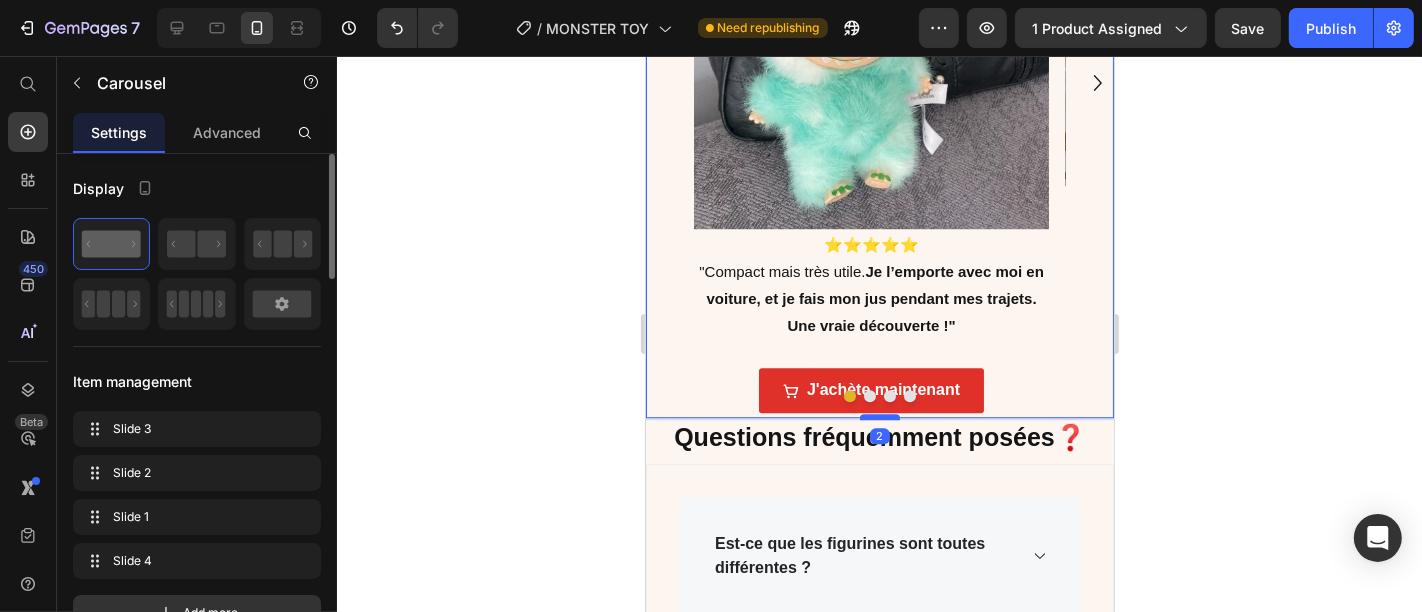 click at bounding box center (879, 416) 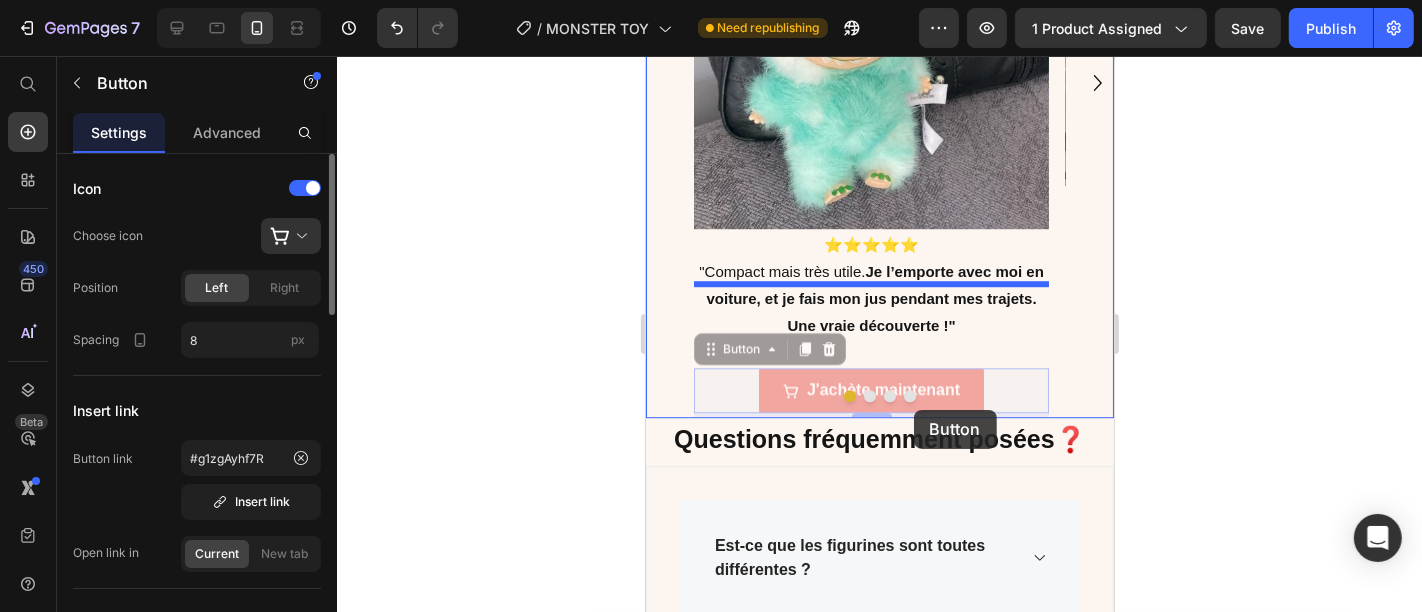 drag, startPoint x: 850, startPoint y: 423, endPoint x: 912, endPoint y: 409, distance: 63.560993 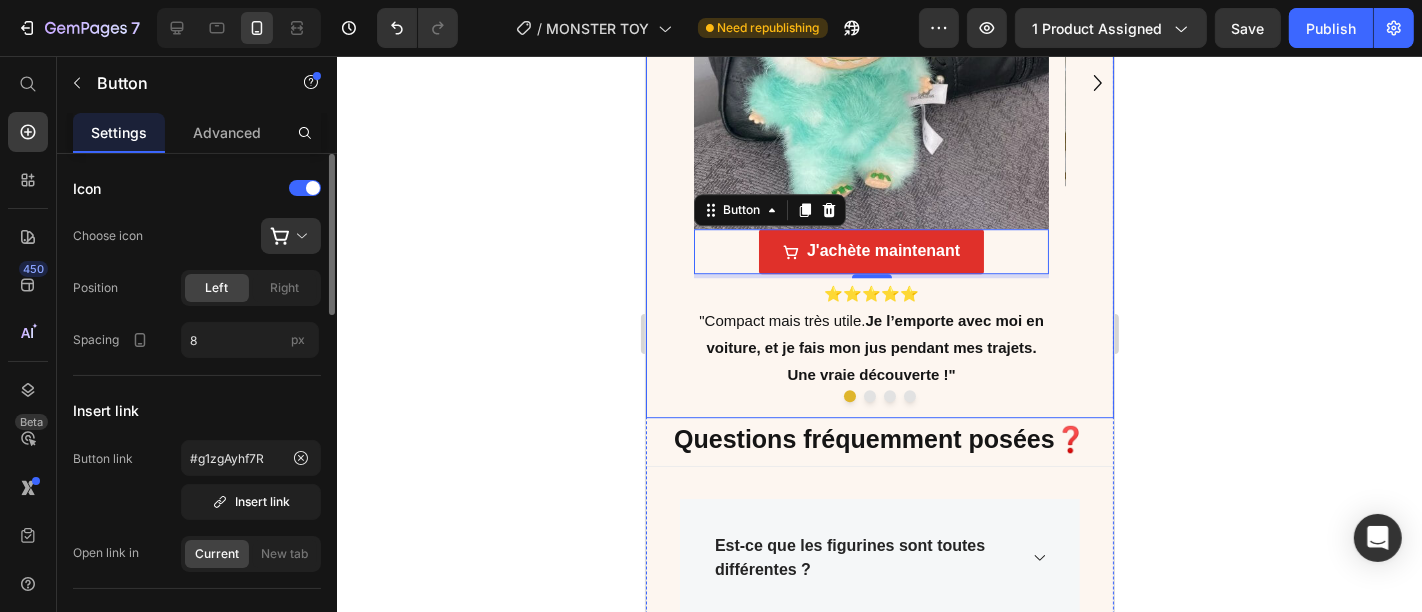 click 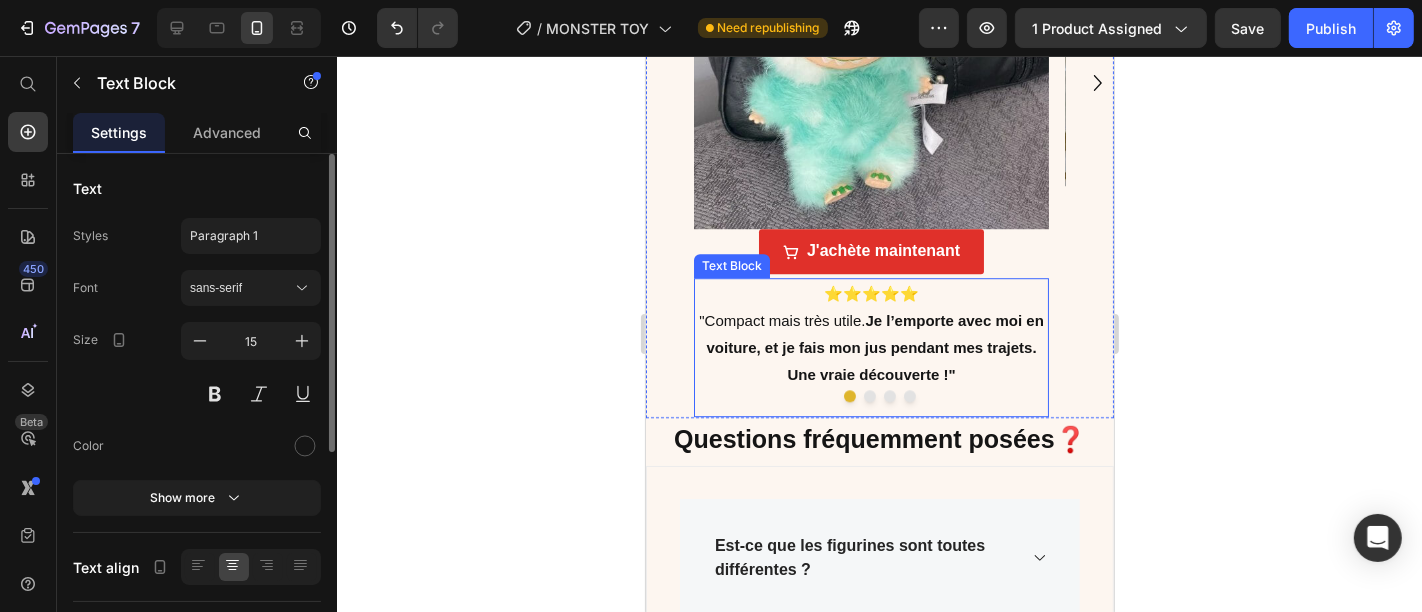 click on "Je l’emporte avec moi en voiture, et je fais mon jus pendant mes trajets. Une vraie découverte !"" at bounding box center [874, 346] 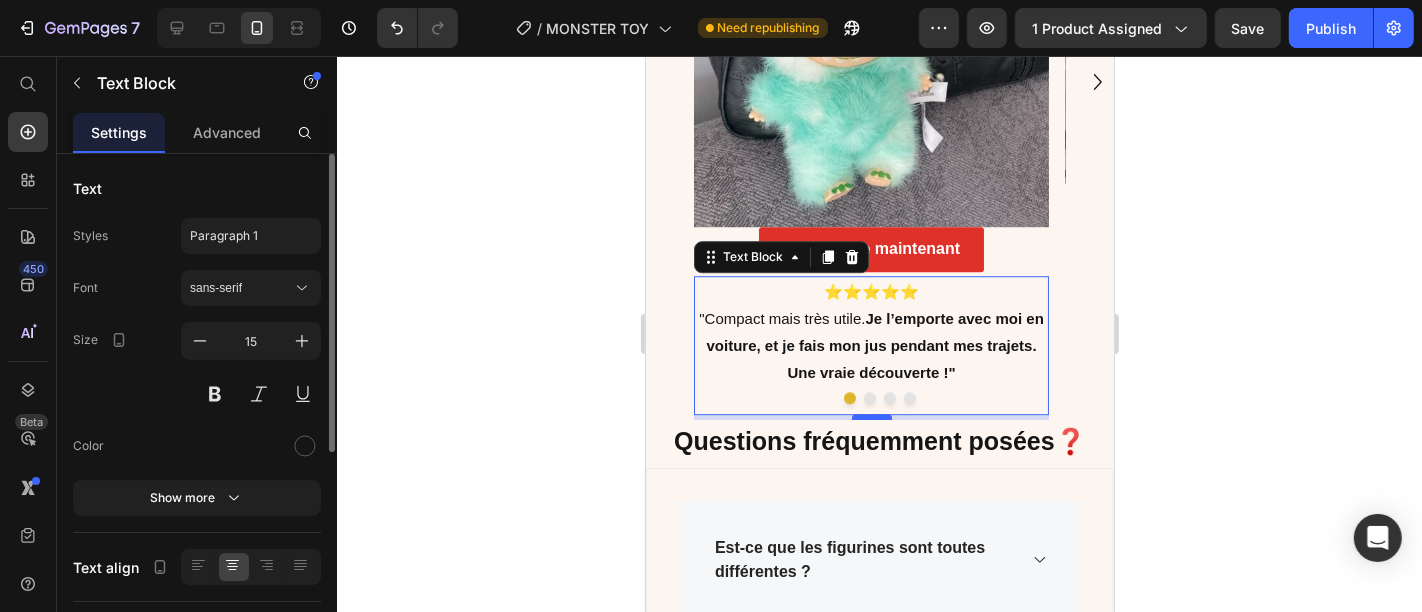 scroll, scrollTop: 4811, scrollLeft: 0, axis: vertical 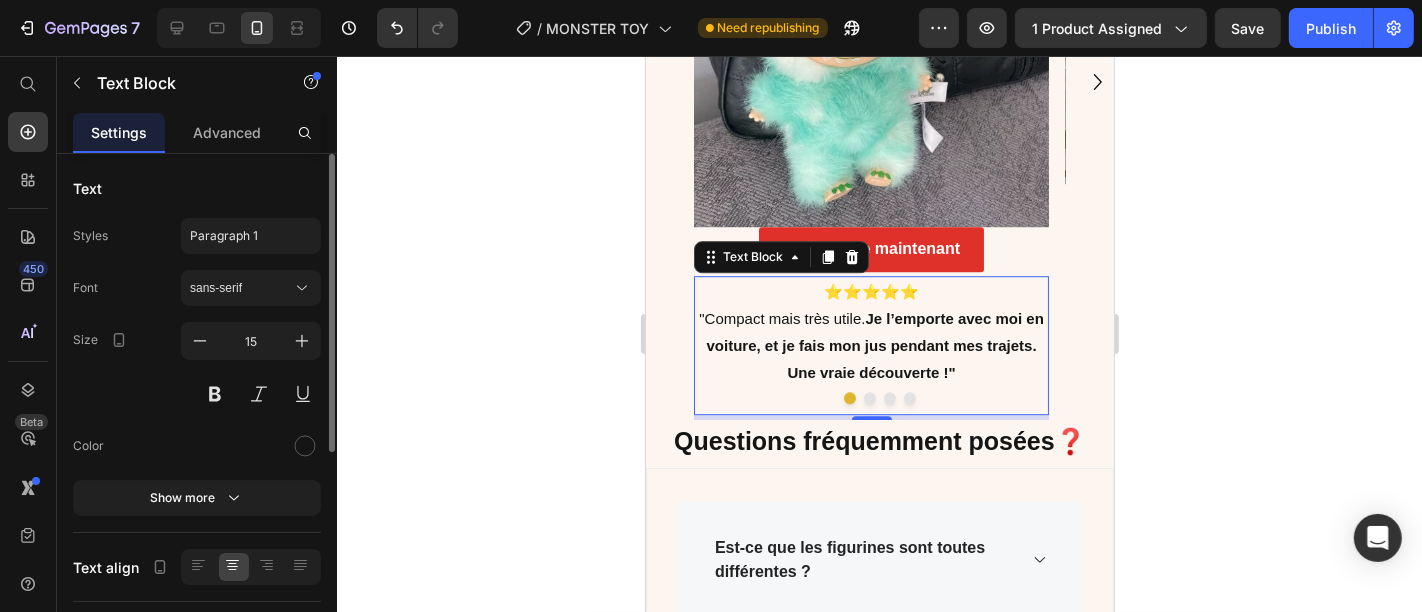click 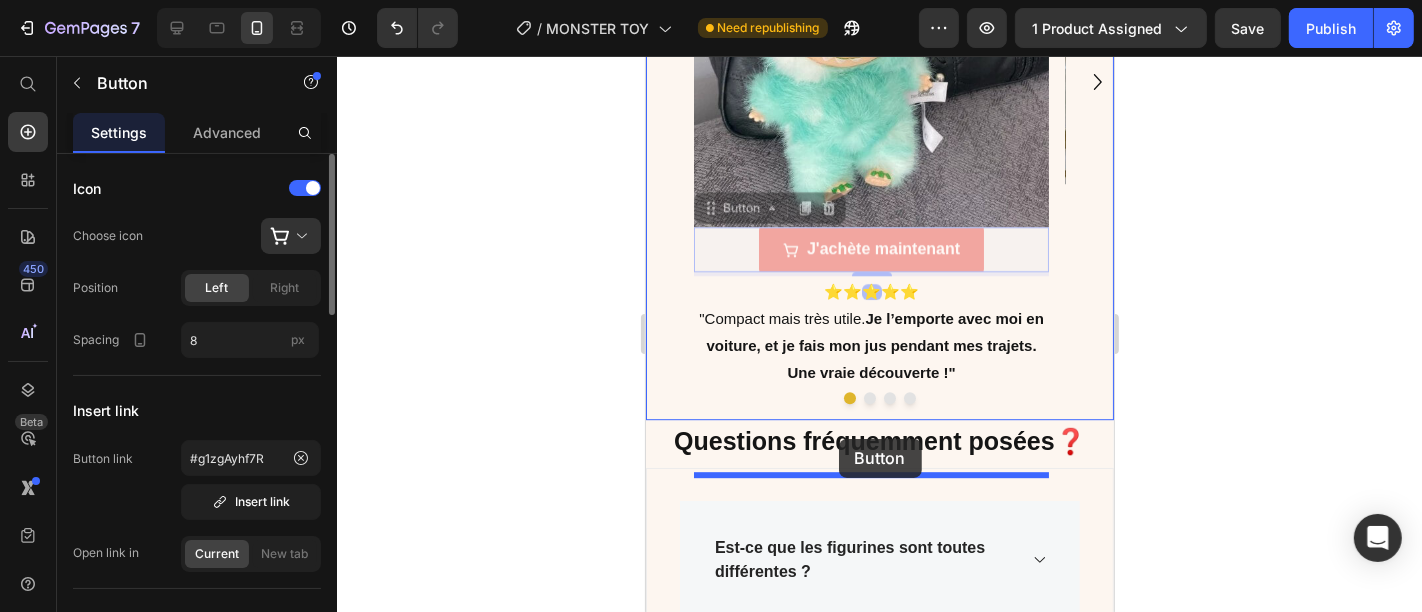 drag, startPoint x: 996, startPoint y: 299, endPoint x: 838, endPoint y: 438, distance: 210.44002 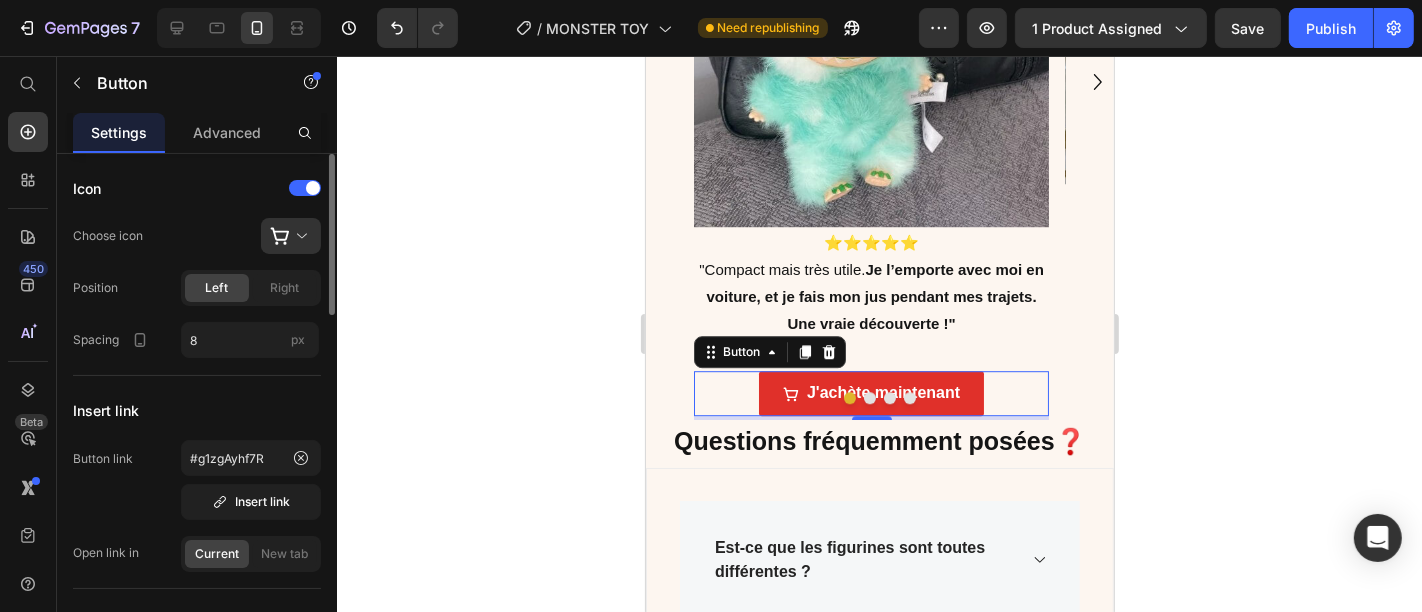click 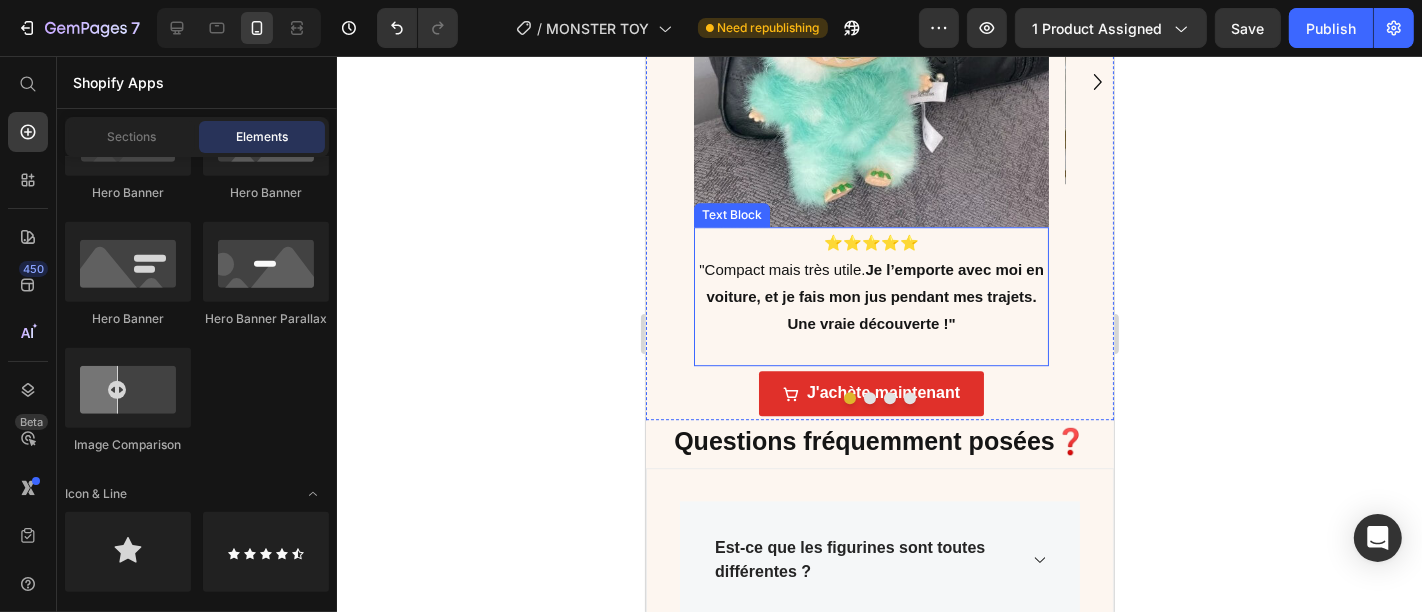 click at bounding box center [870, 349] 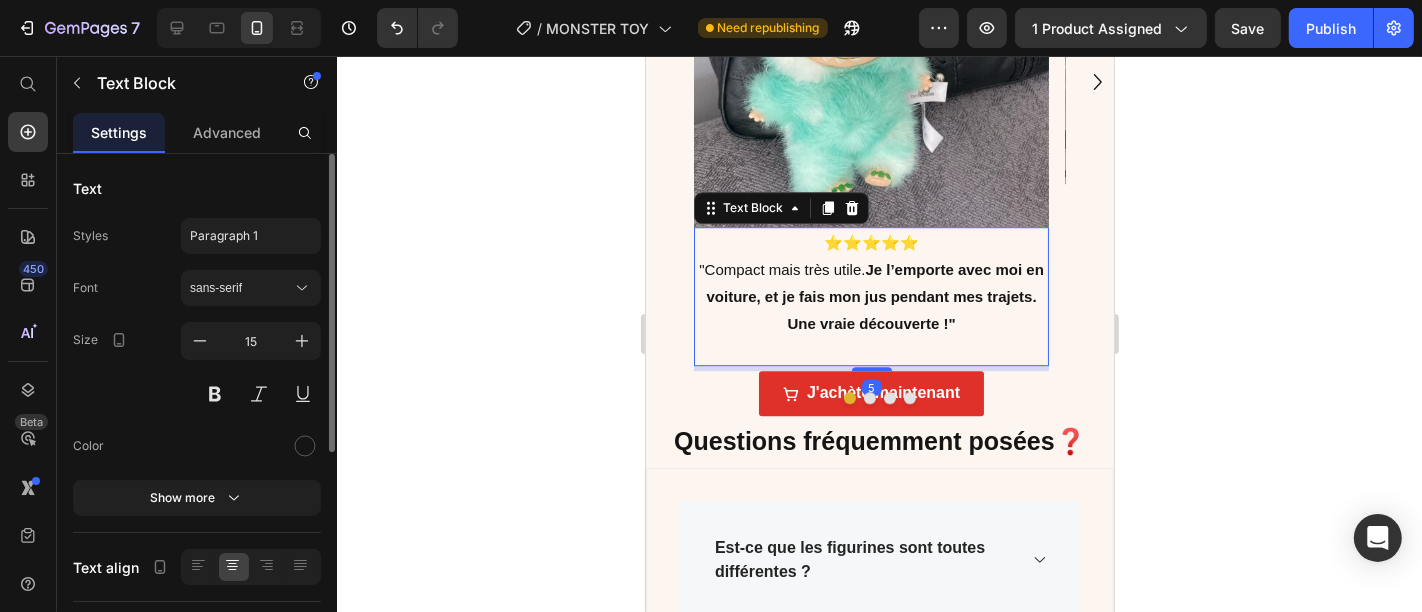 click at bounding box center [870, 349] 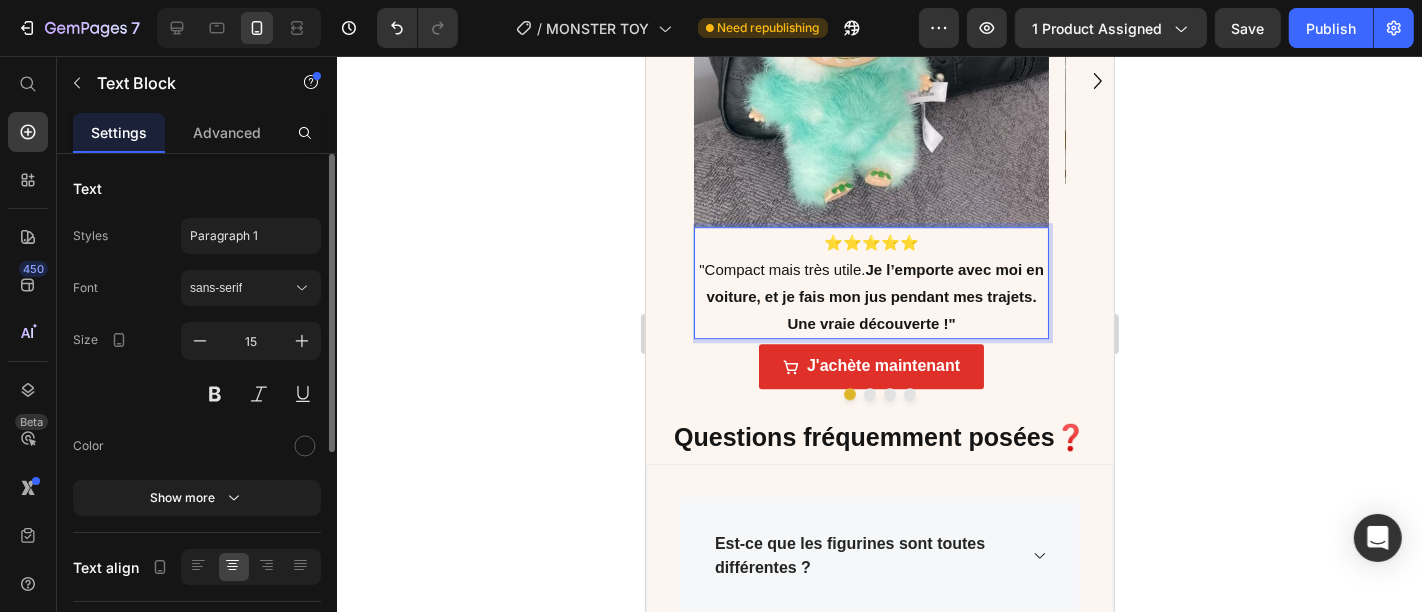 click 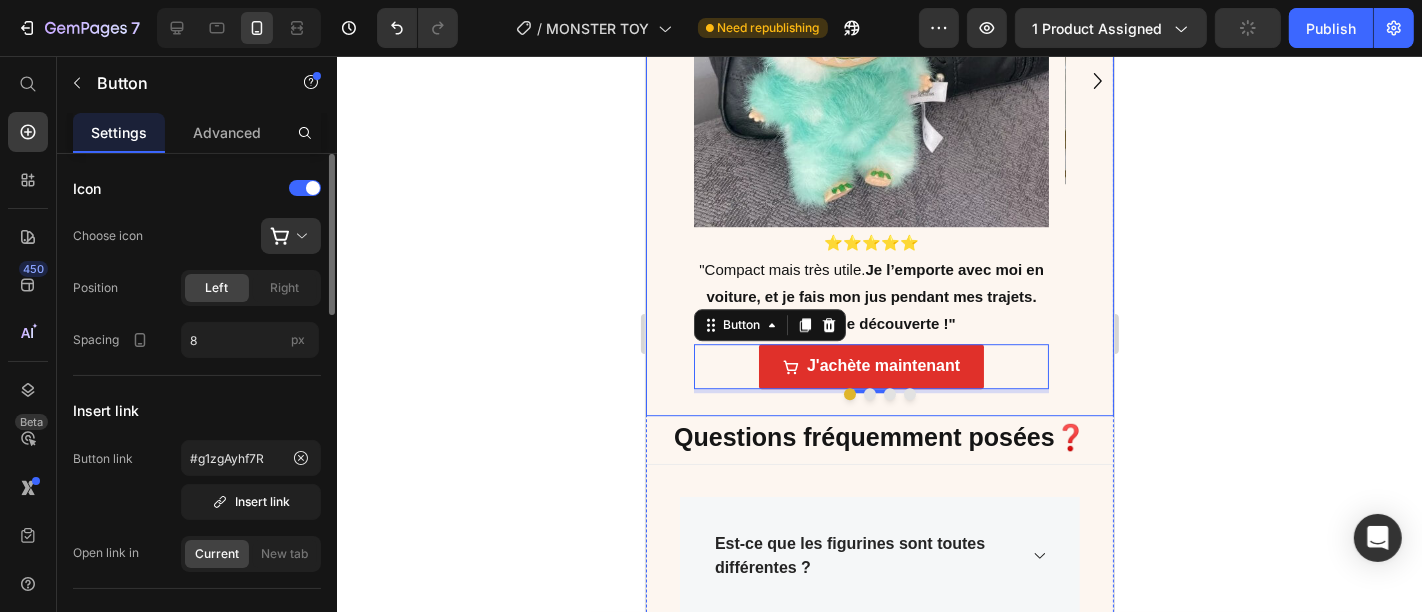 click at bounding box center (909, 393) 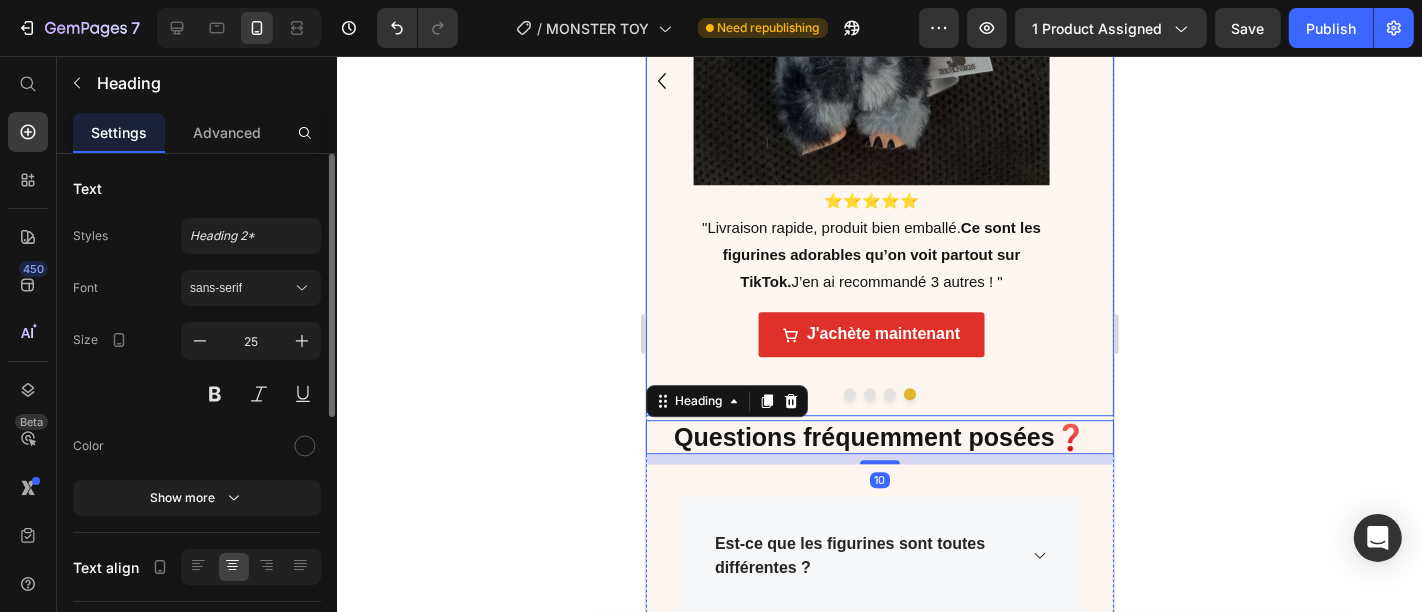 click on "Image ⭐⭐⭐⭐⭐ "Livraison rapide, produit bien emballé.  Ce sont les figurines adorables qu’on voit partout sur TikTok.  J’en ai recommandé 3 autres ! " Text Block
J'achète maintenant Button" at bounding box center [870, 80] 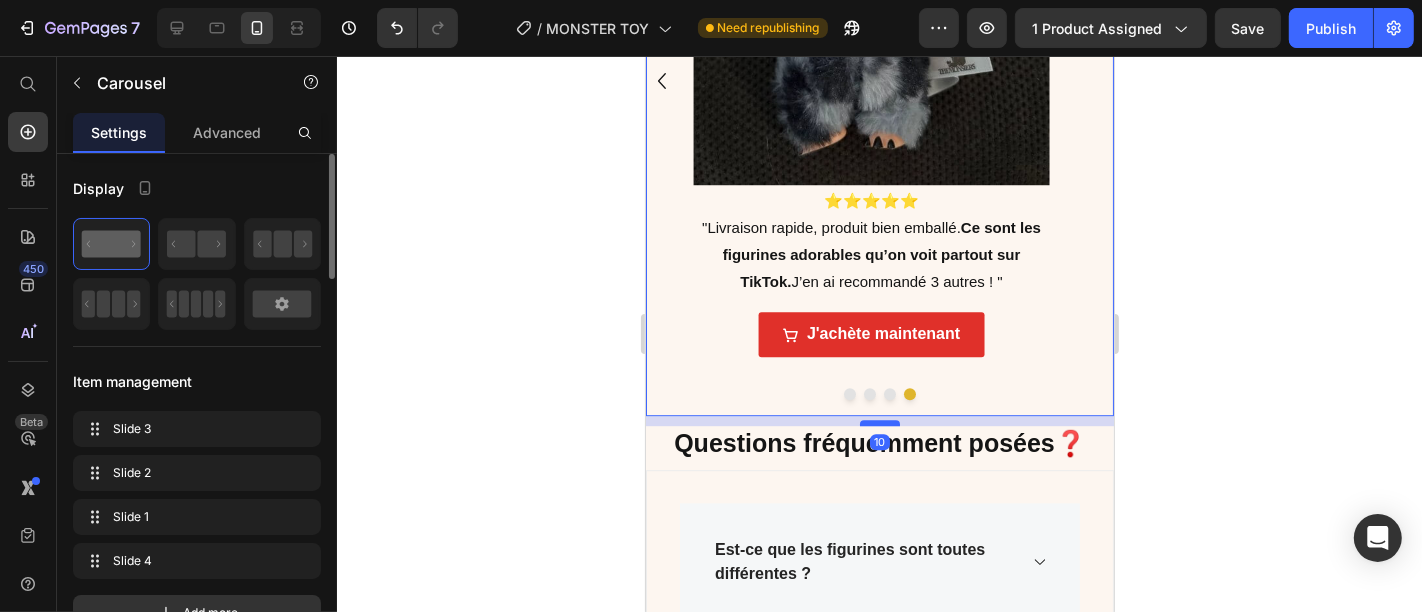 click at bounding box center (879, 422) 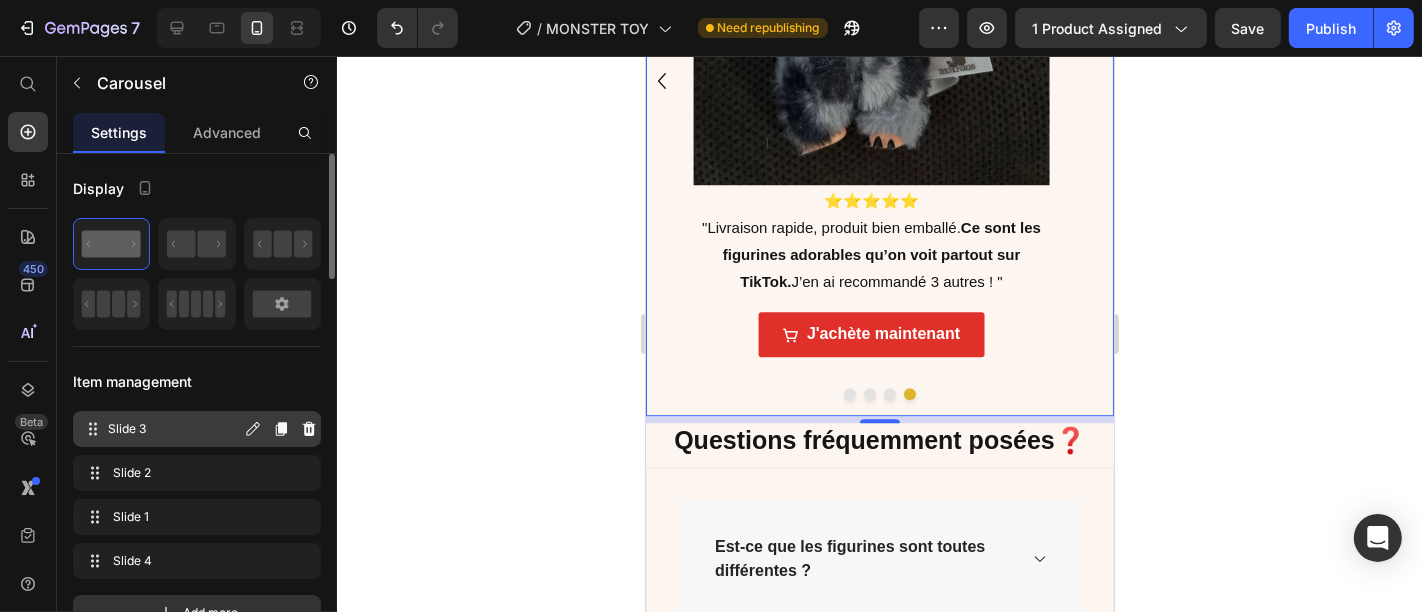 click on "Slide 3" at bounding box center [174, 429] 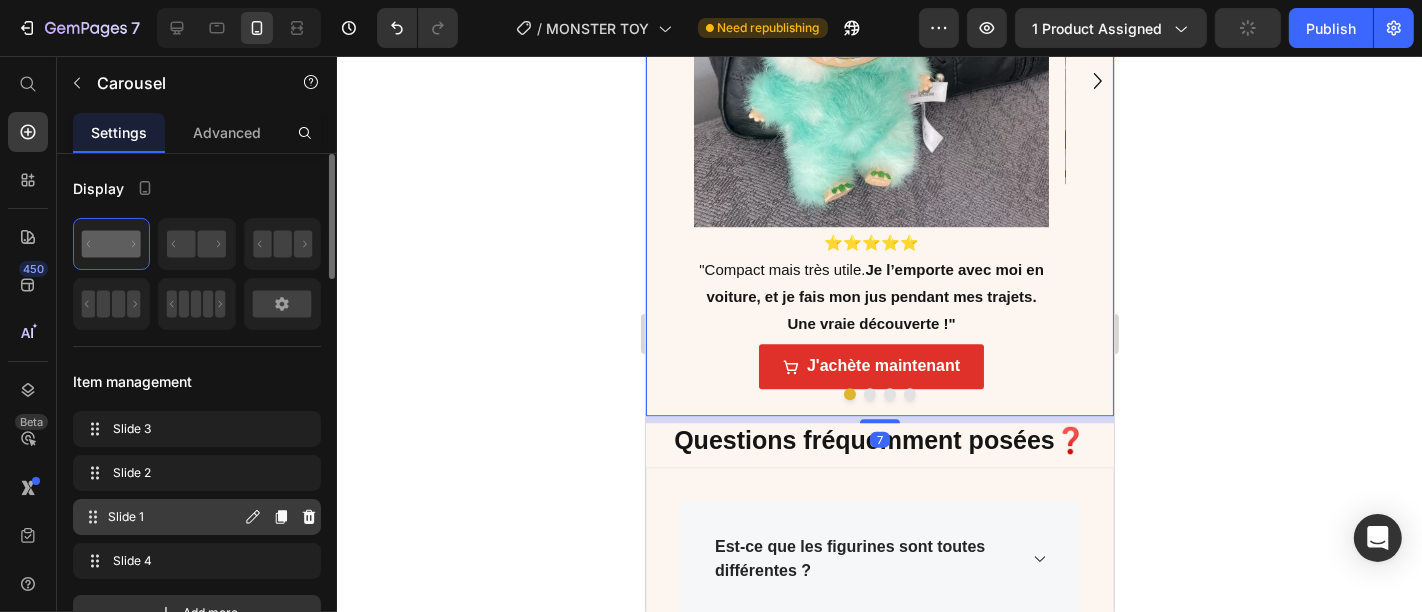 click on "Slide 1" at bounding box center [174, 517] 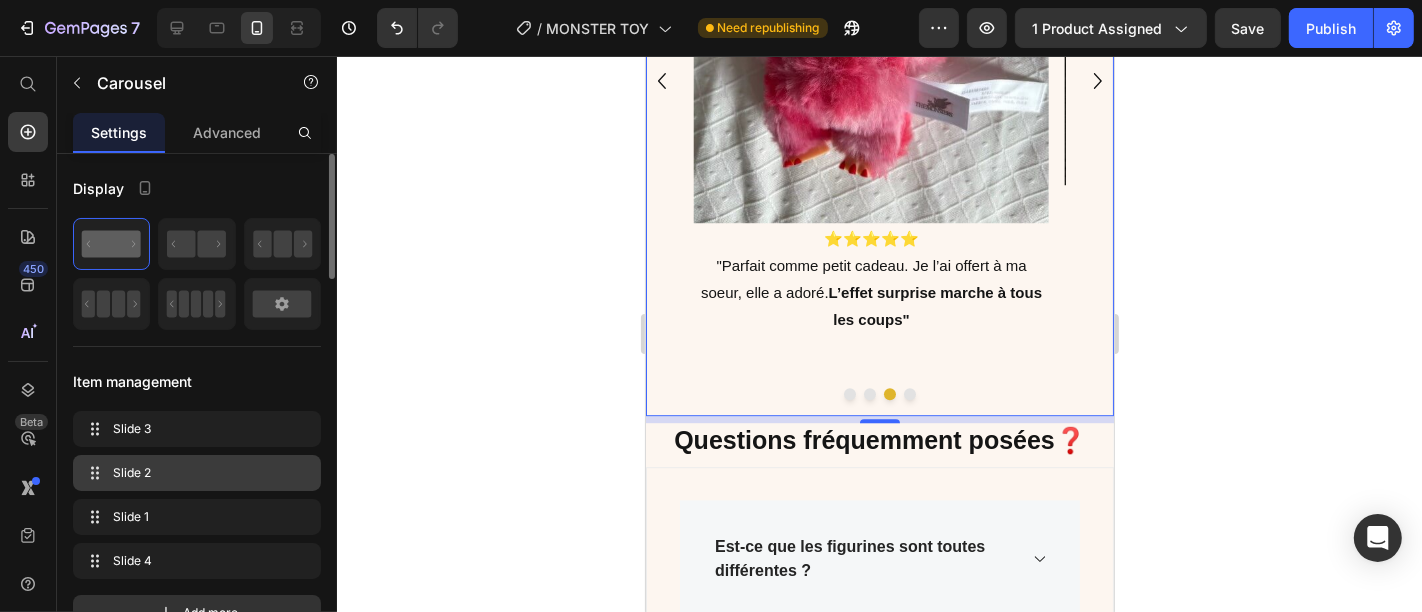 click on "Slide 2 Slide 2" at bounding box center (197, 473) 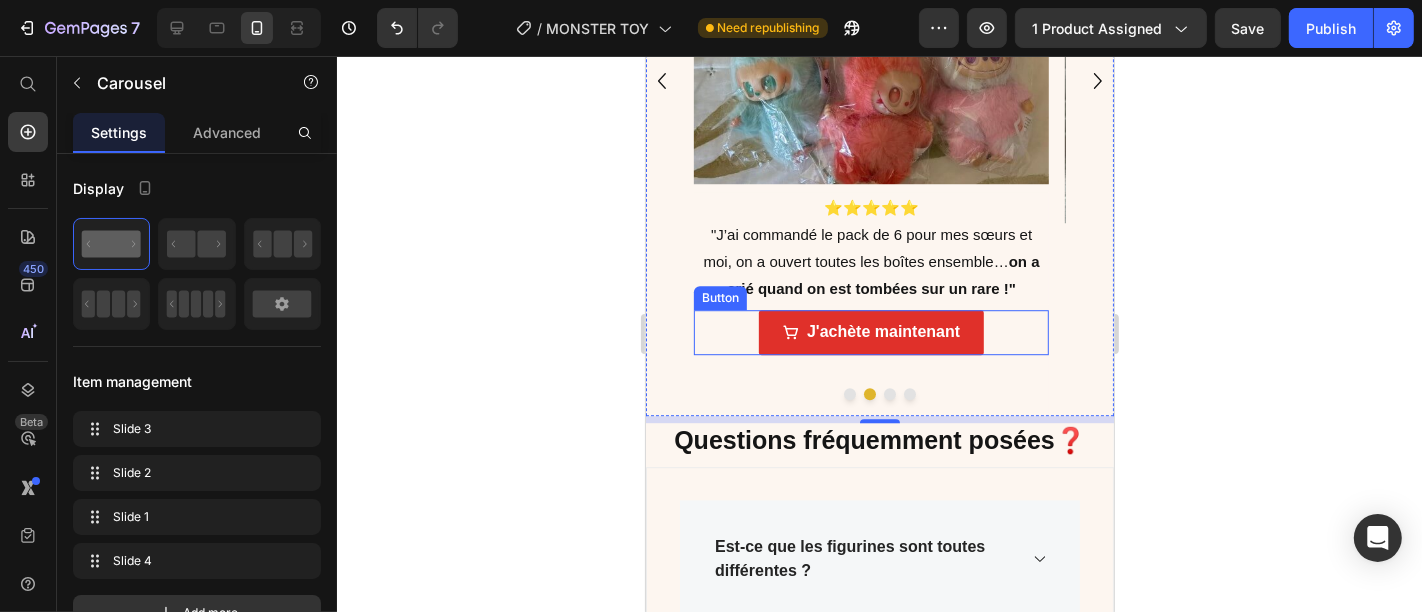 click on "J'achète maintenant Button" at bounding box center (870, 331) 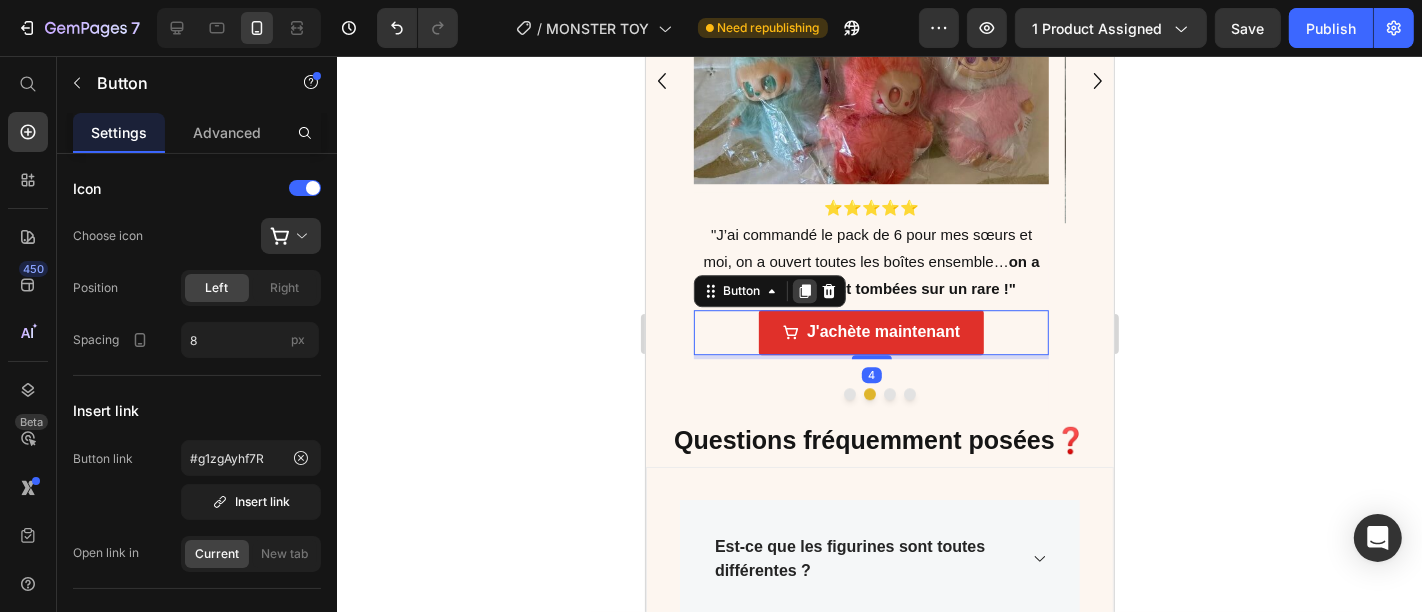 click 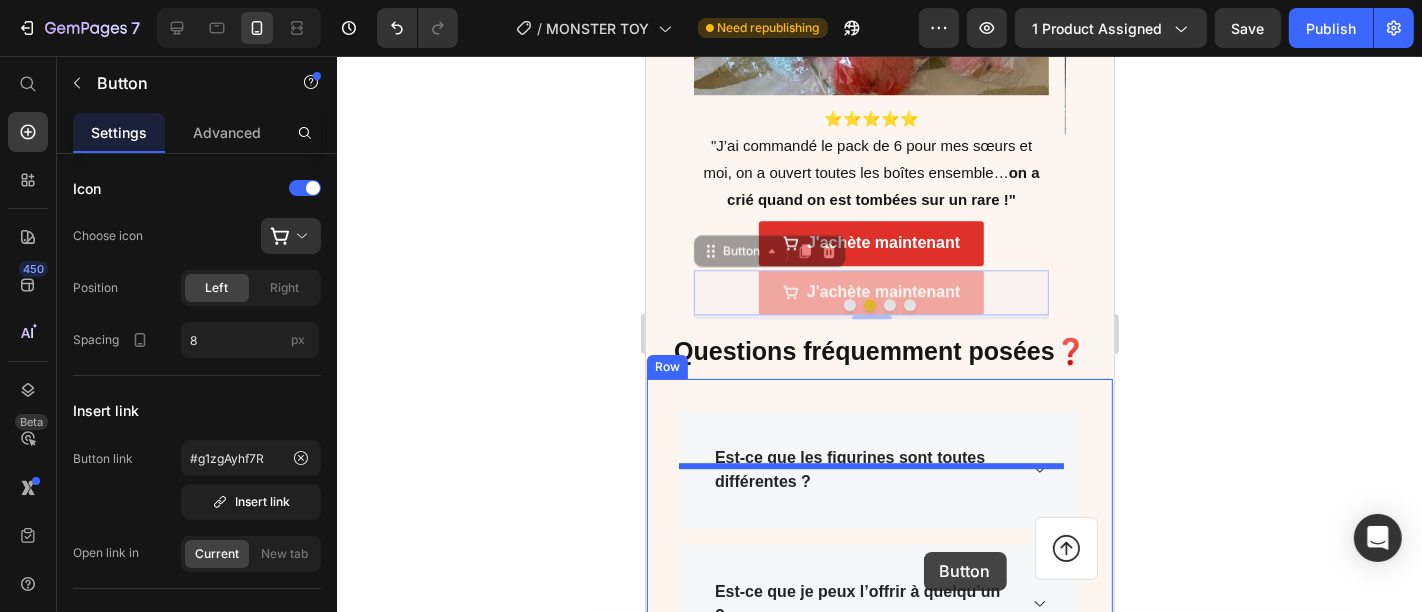 scroll, scrollTop: 4936, scrollLeft: 0, axis: vertical 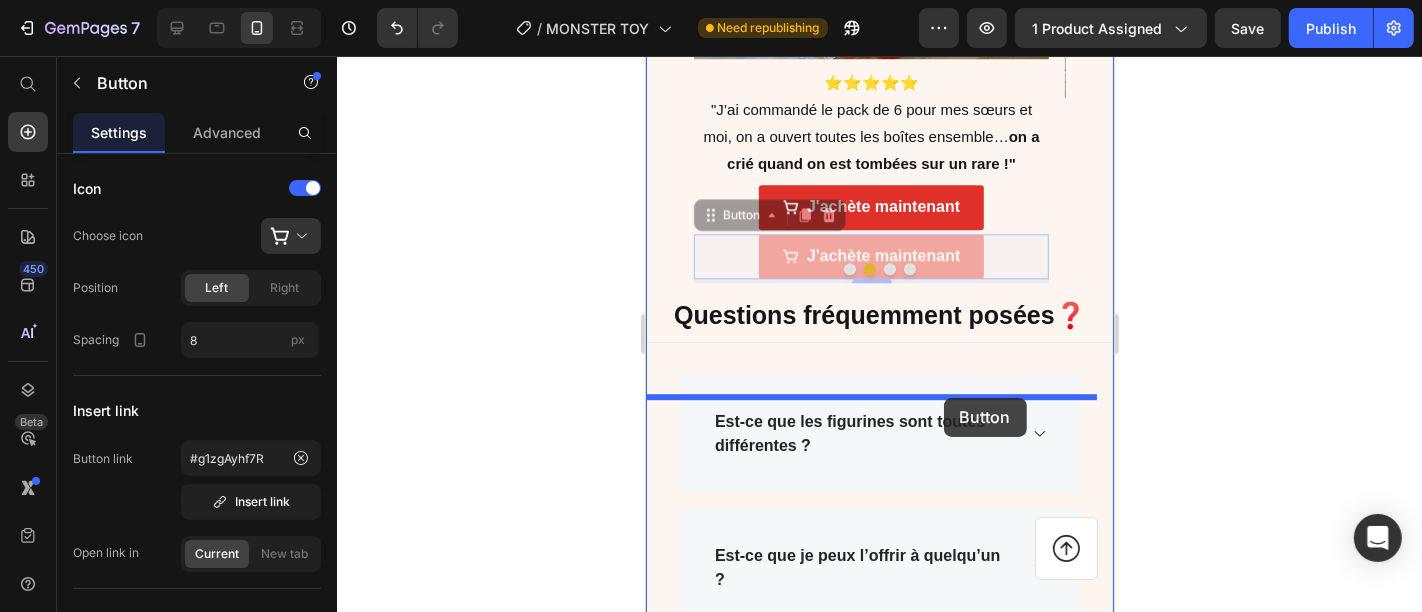 drag, startPoint x: 1026, startPoint y: 424, endPoint x: 943, endPoint y: 398, distance: 86.977005 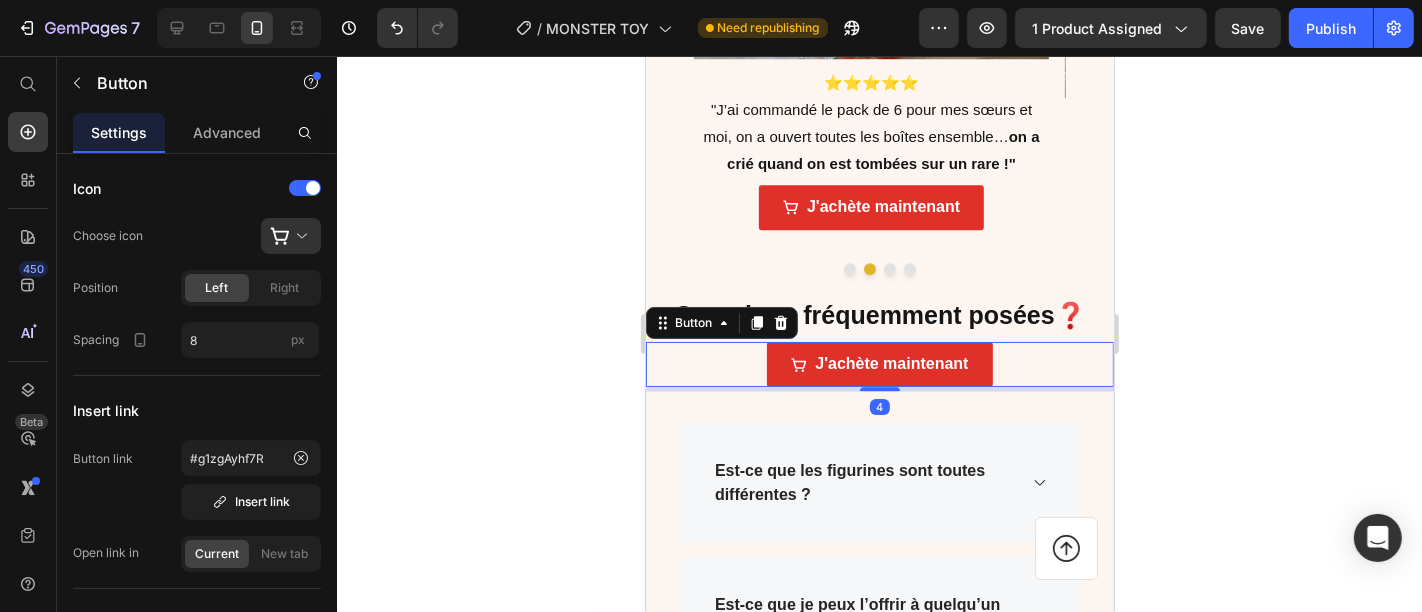 click 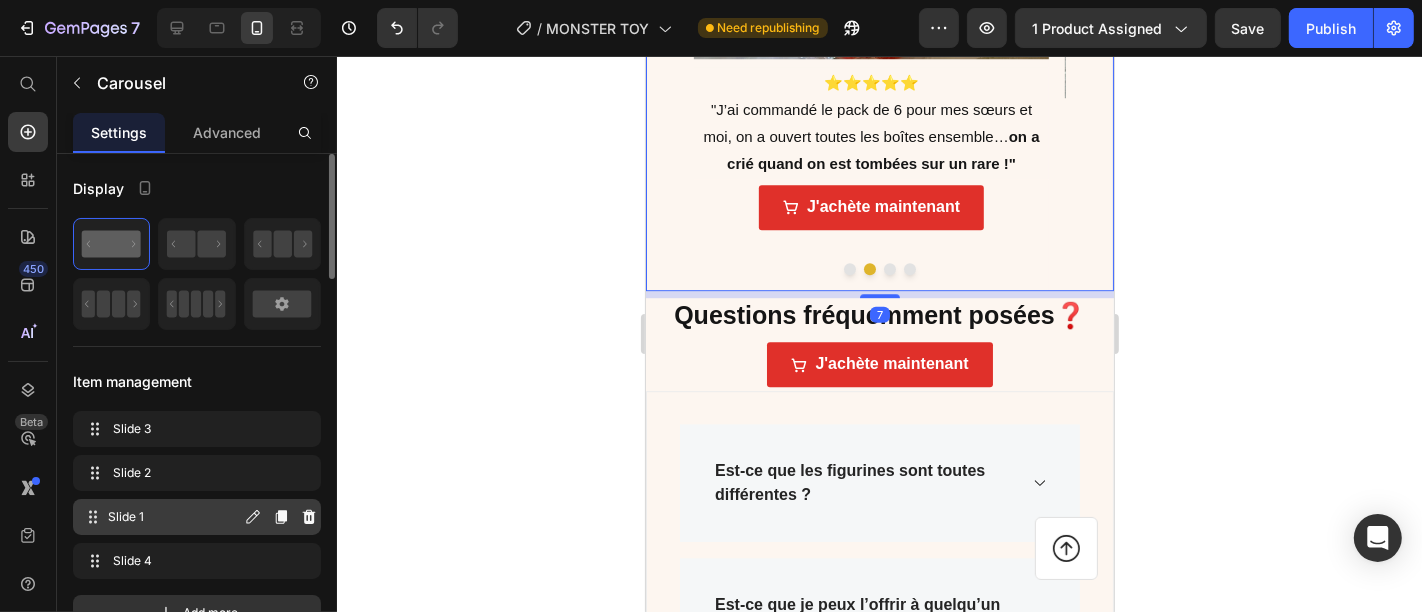 click on "Slide 1" at bounding box center [174, 517] 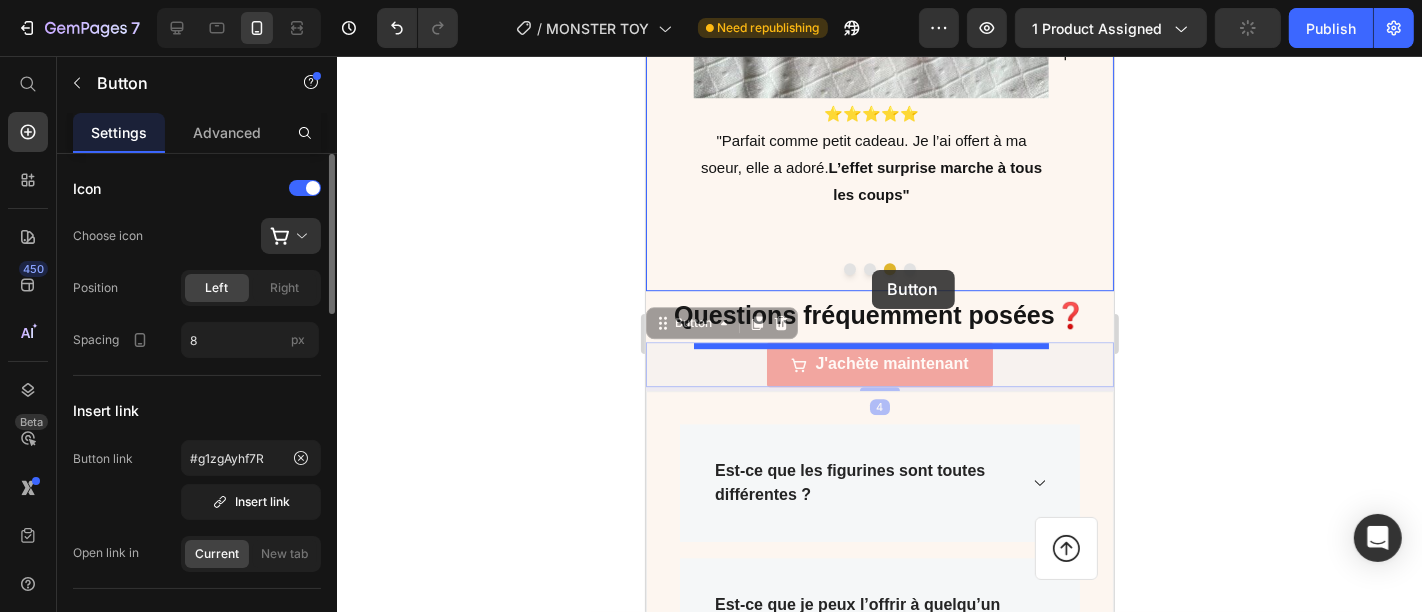 drag, startPoint x: 997, startPoint y: 411, endPoint x: 871, endPoint y: 269, distance: 189.84204 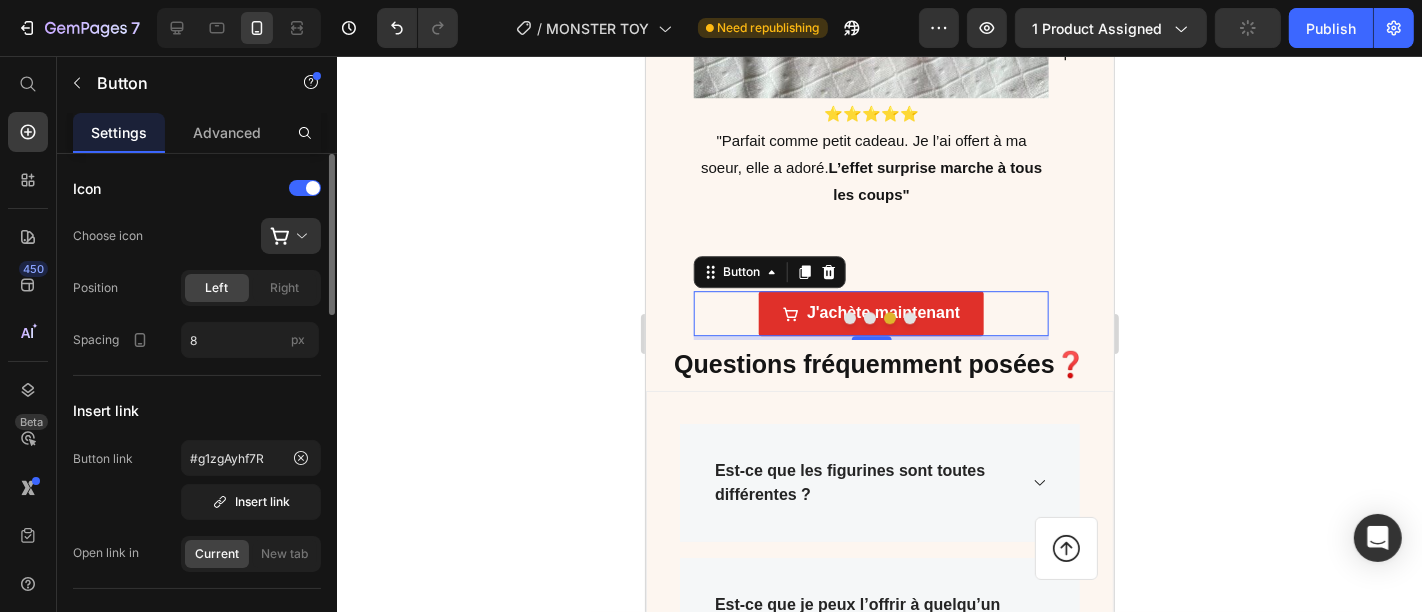 click 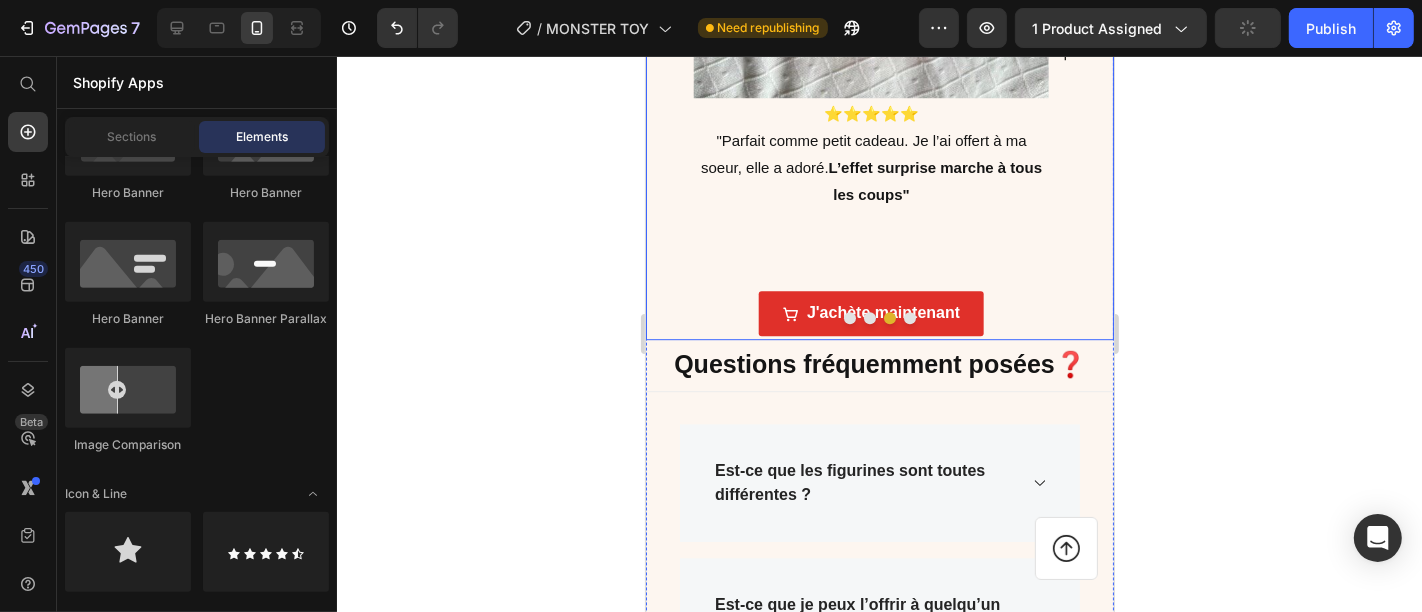 click on "Image ⭐⭐⭐⭐⭐ "Parfait comme petit cadeau. Je l’ai offert à ma soeur, elle a adoré.  L’effet surprise marche à tous les coups" Text Block
J'achète maintenant Button" at bounding box center (870, -21) 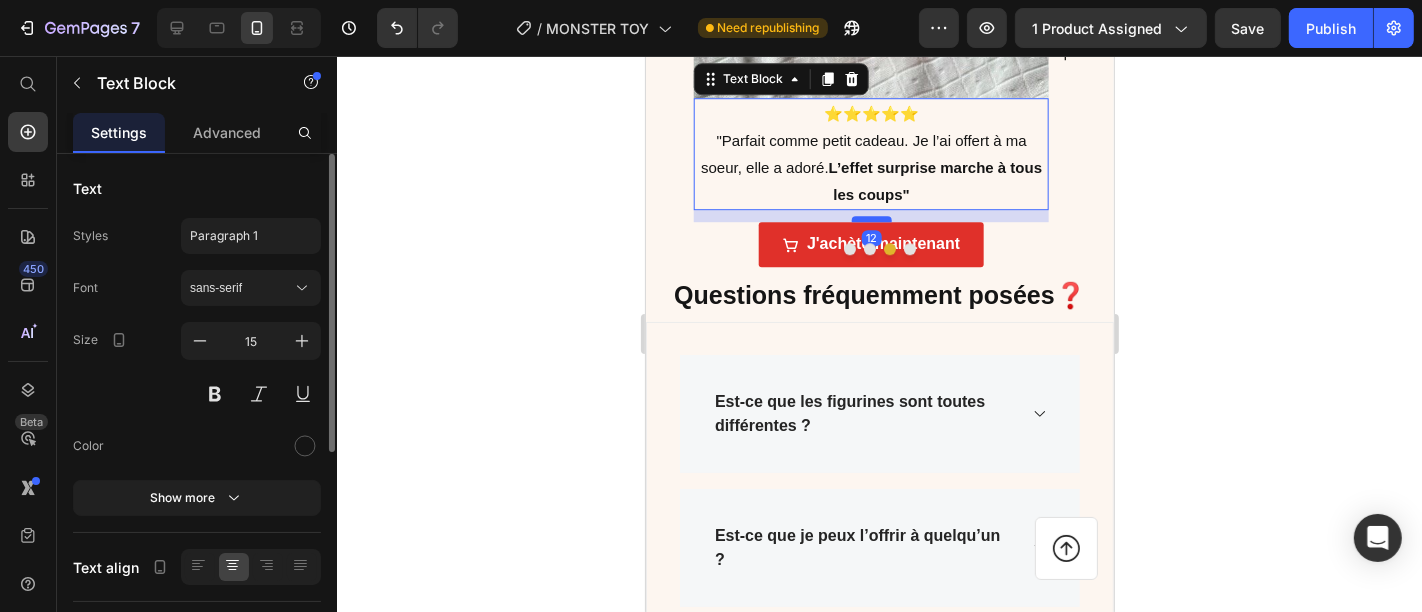 drag, startPoint x: 871, startPoint y: 343, endPoint x: 880, endPoint y: 274, distance: 69.58448 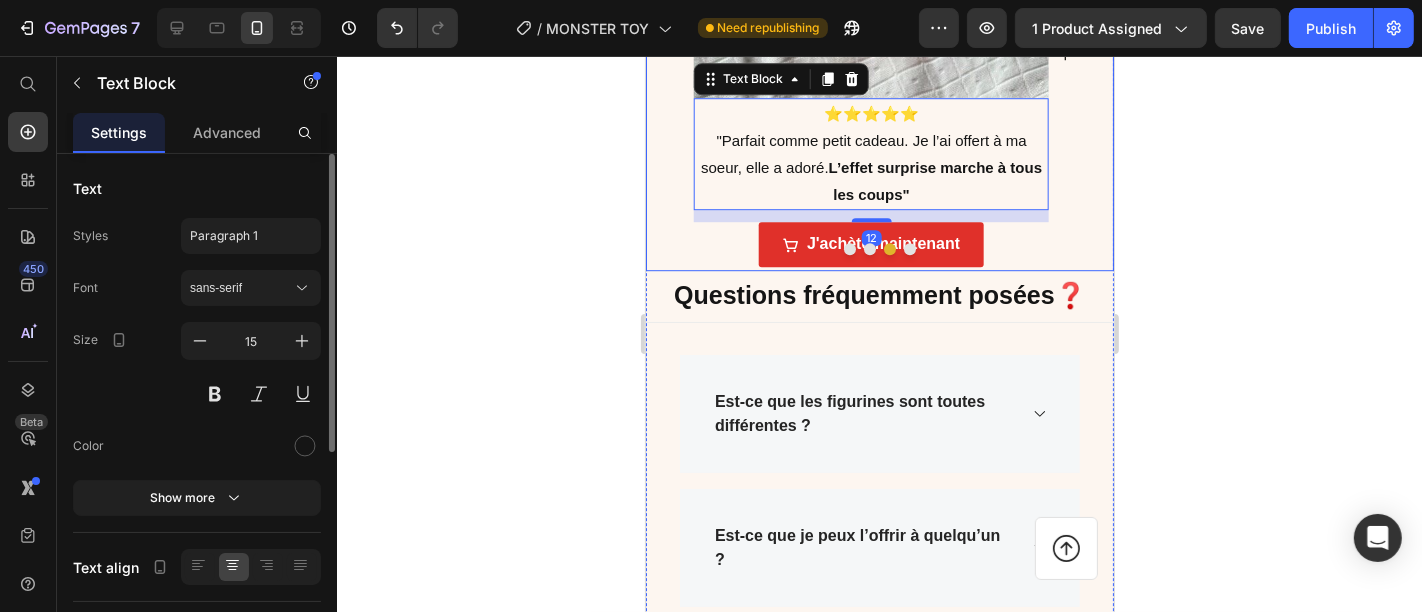 click at bounding box center (879, 248) 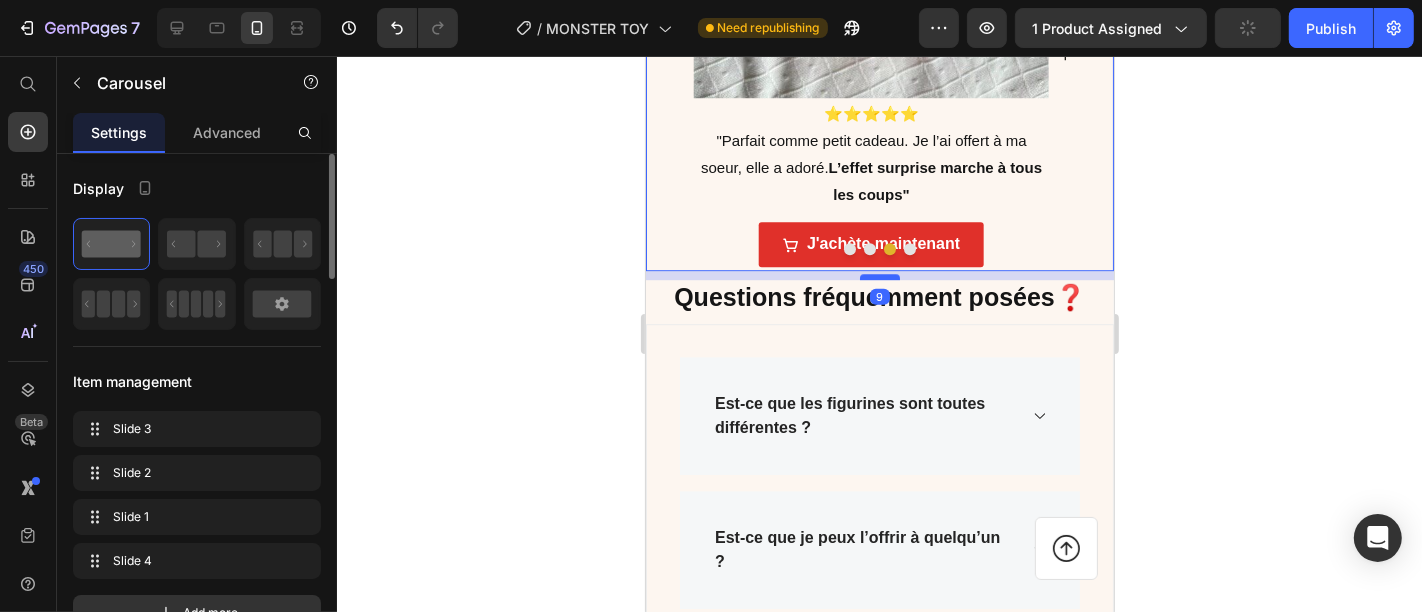 click at bounding box center (879, 276) 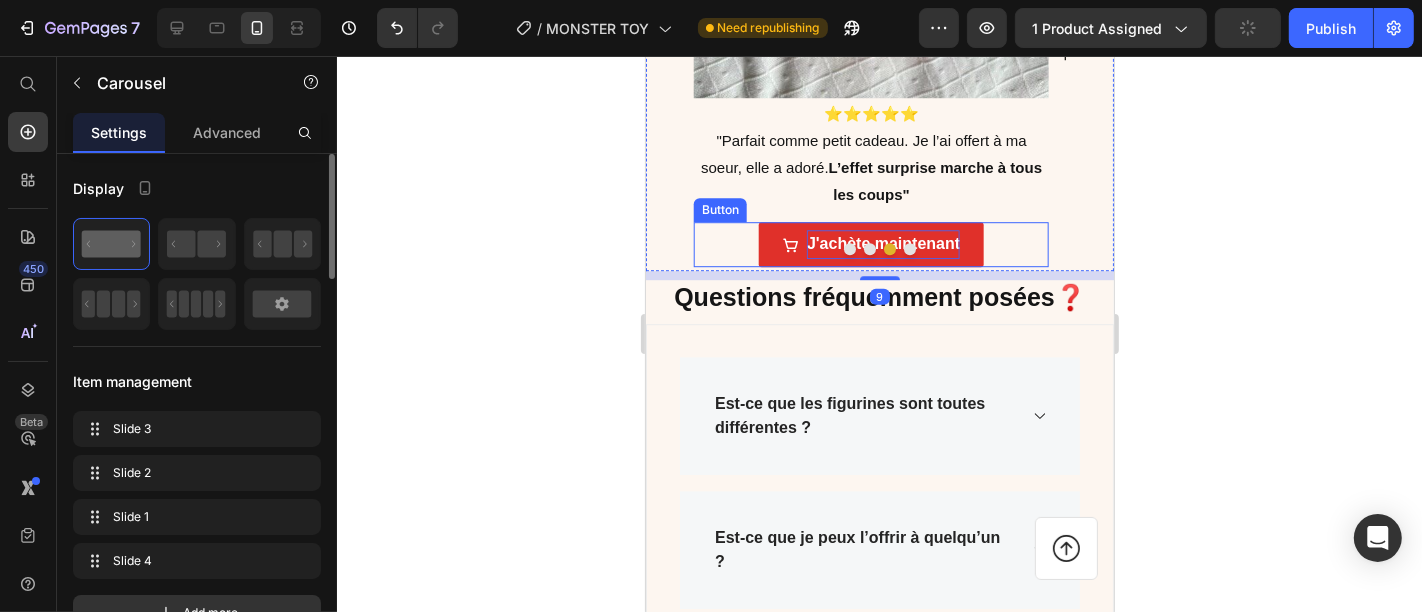 click on "J'achète maintenant" at bounding box center [882, 243] 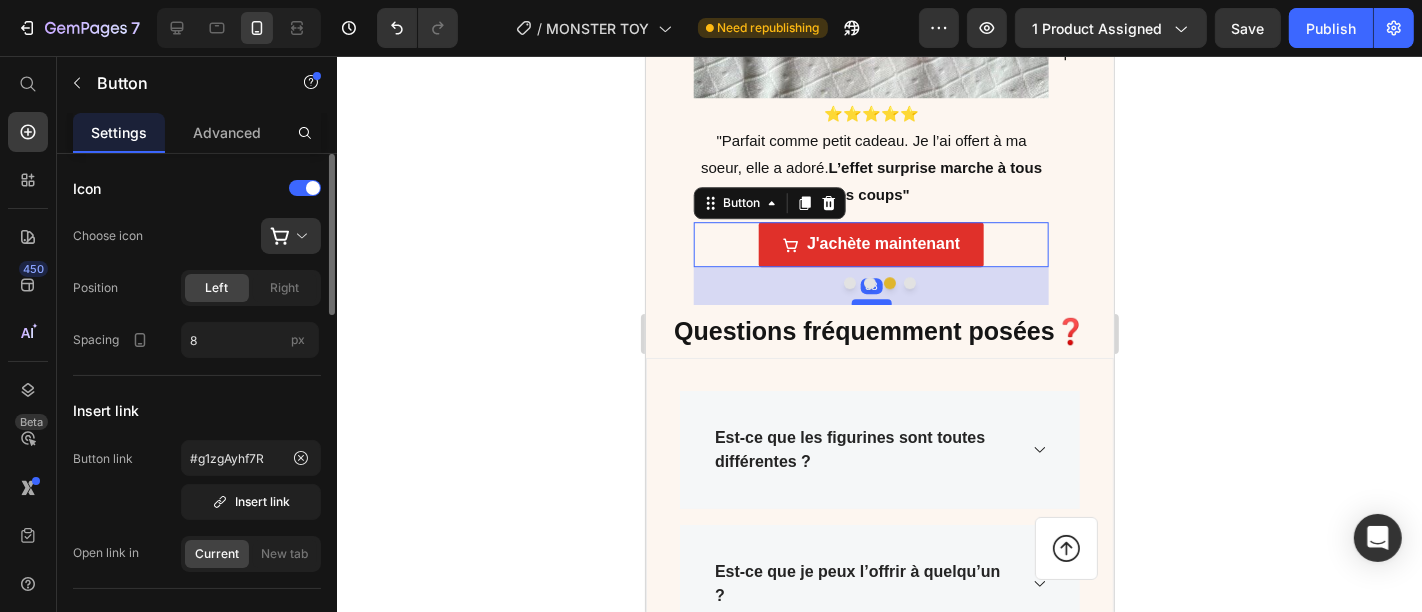 drag, startPoint x: 867, startPoint y: 323, endPoint x: 855, endPoint y: 355, distance: 34.176014 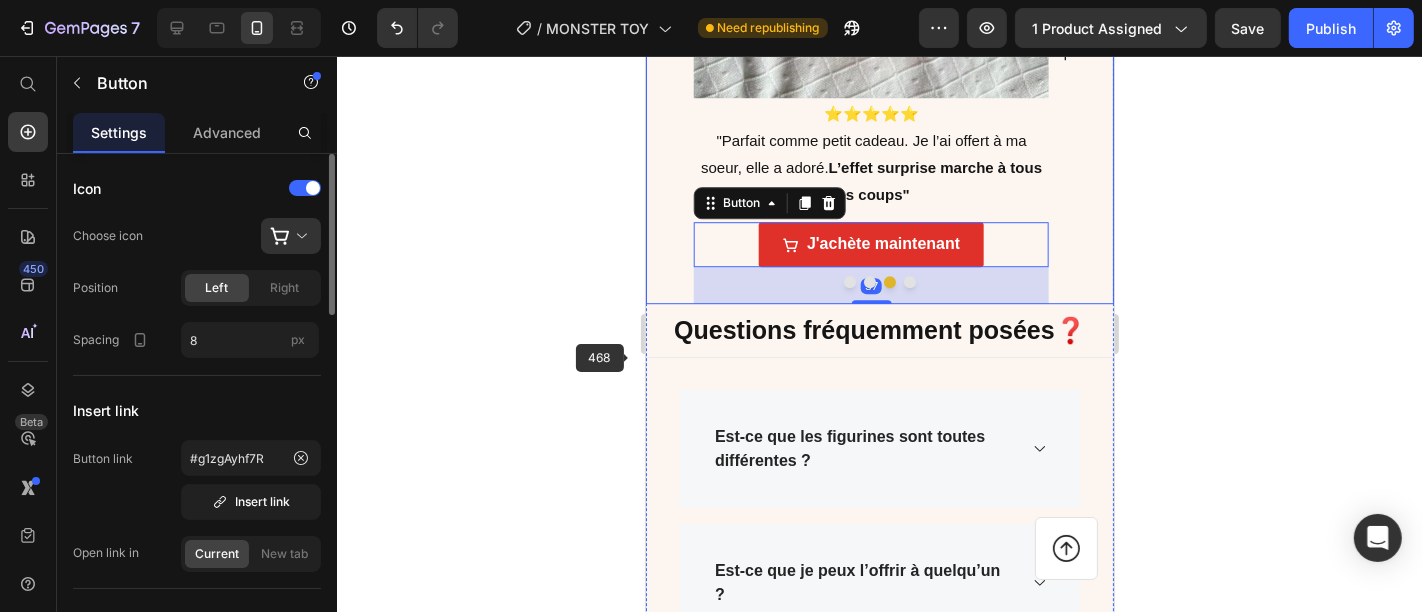 click 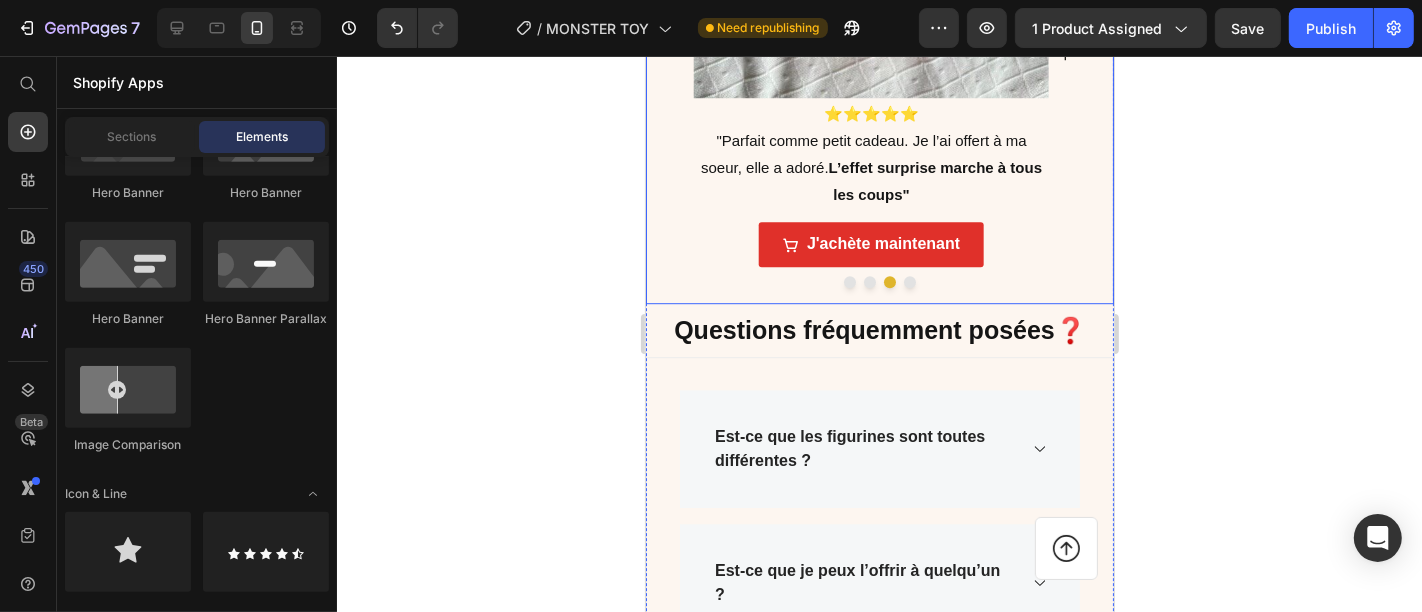 click on "Image ⭐⭐⭐⭐⭐ "Compact mais très utile.  Je l’emporte avec moi en voiture, et je fais mon jus pendant mes trajets. Une vraie découverte !" Text Block
J'achète maintenant Button Image ⭐⭐⭐⭐⭐ "J’ai commandé le pack de 6 pour mes sœurs et moi, on a ouvert toutes les boîtes ensemble…  on a crié quand on est tombées sur un rare !" Text Block
J'achète maintenant Button Image ⭐⭐⭐⭐⭐ "Parfait comme petit cadeau. Je l’ai offert à ma soeur, elle a adoré.  L’effet surprise marche à tous les coups" Text Block
J'achète maintenant Button Image ⭐⭐⭐⭐⭐ "Livraison rapide, produit bien emballé.  Ce sont les figurines adorables qu’on voit partout sur TikTok.  J’en ai recommandé 3 autres ! " Text Block
J'achète maintenant Button" at bounding box center (879, -39) 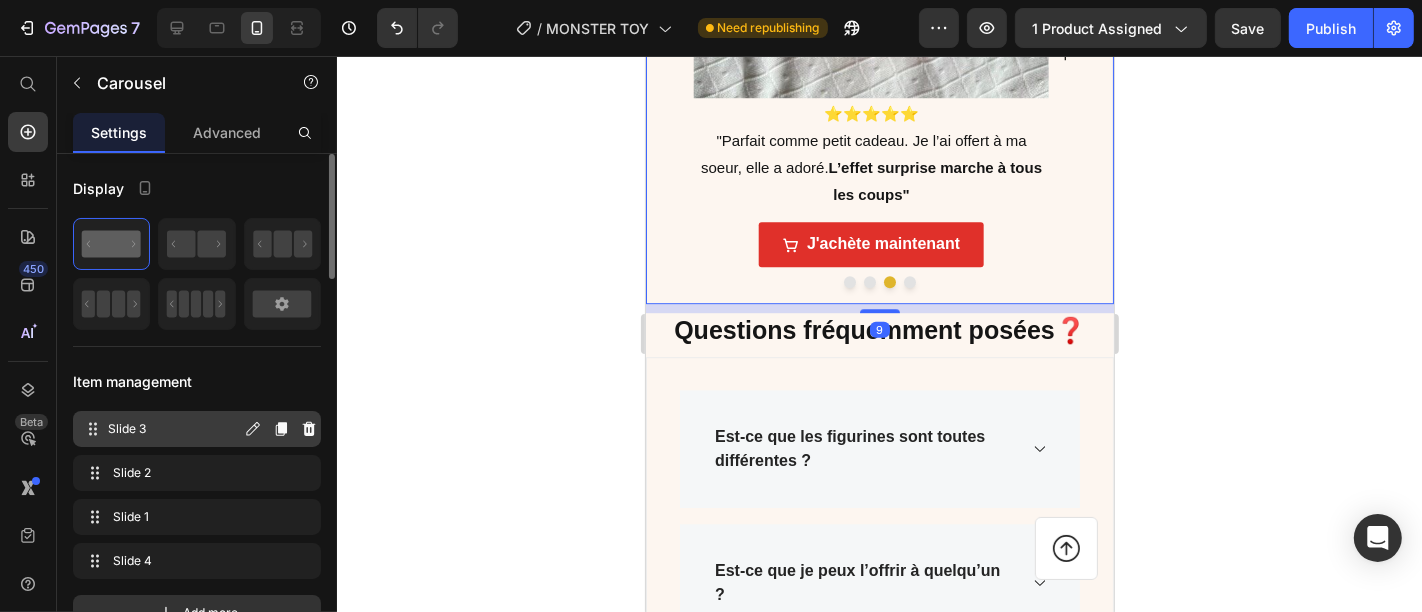 click on "Slide 3 Slide 3" at bounding box center [197, 429] 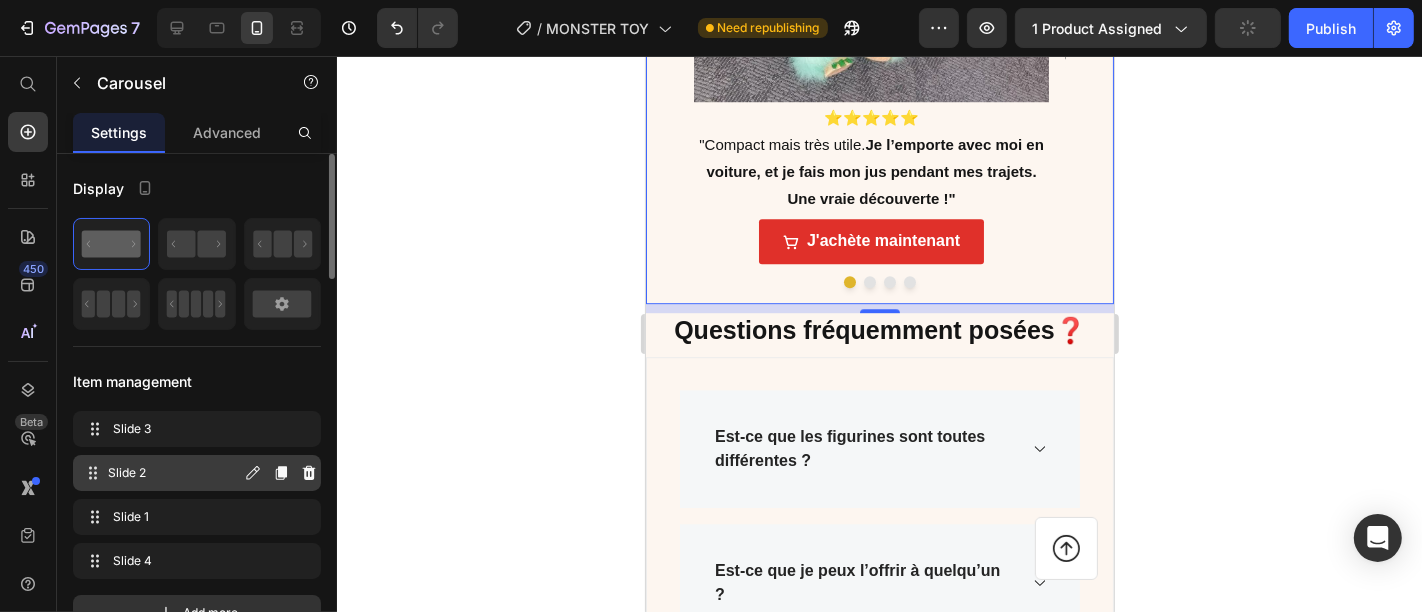 click on "Slide 2 Slide 2" at bounding box center (197, 473) 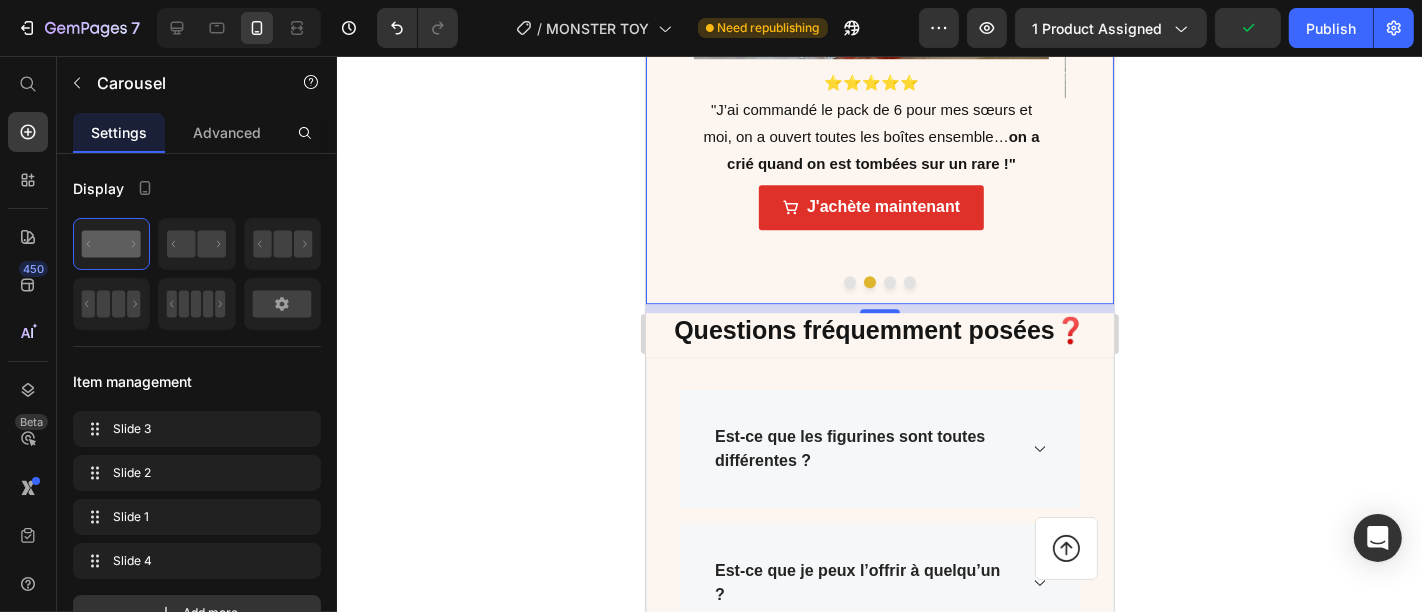 click on "Image ⭐⭐⭐⭐⭐ "J’ai commandé le pack de 6 pour mes sœurs et moi, on a ouvert toutes les boîtes ensemble…  on a crié quand on est tombées sur un rare !" Text Block
J'achète maintenant Button" at bounding box center (870, -39) 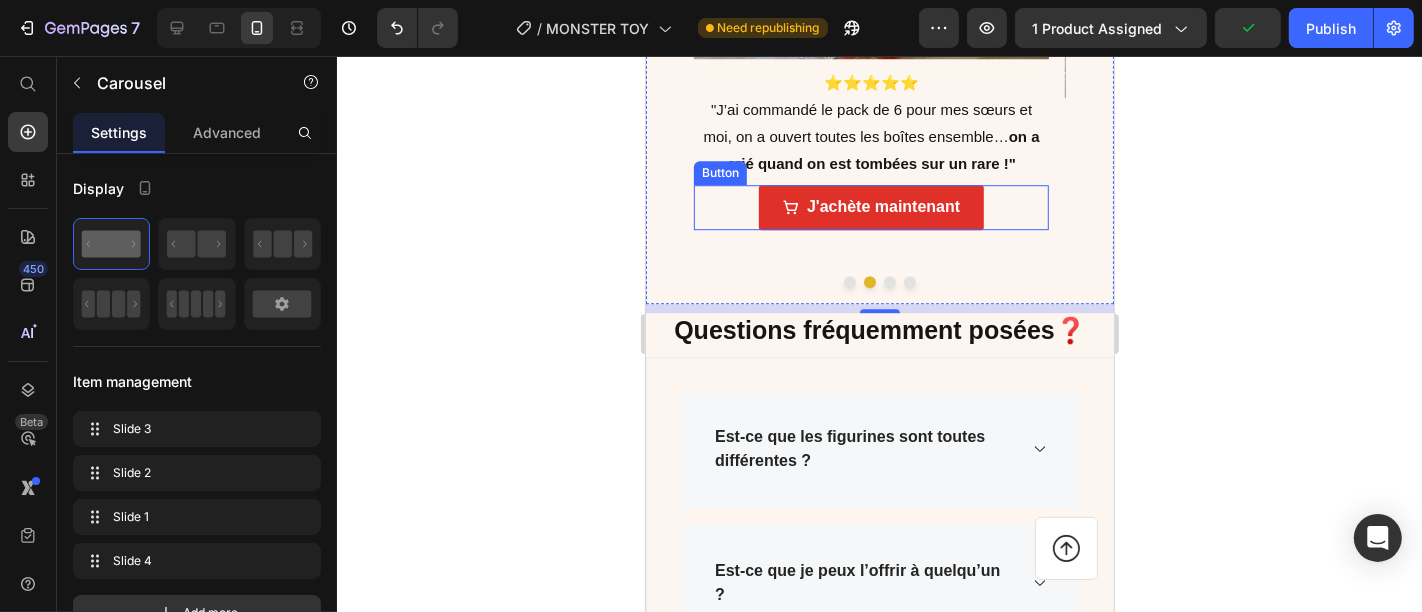 click on "J'achète maintenant Button" at bounding box center [870, 206] 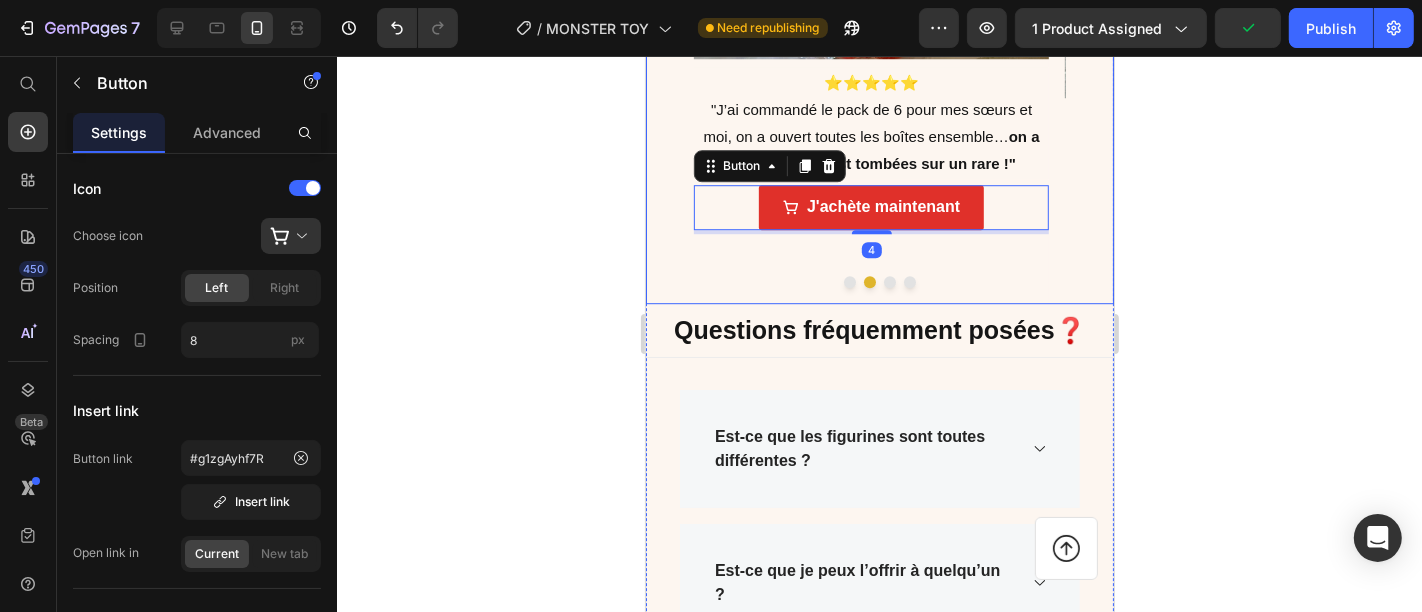 click on "Image ⭐⭐⭐⭐⭐ "J’ai commandé le pack de 6 pour mes sœurs et moi, on a ouvert toutes les boîtes ensemble…  on a crié quand on est tombées sur un rare !" Text Block
J'achète maintenant Button   4" at bounding box center (870, -39) 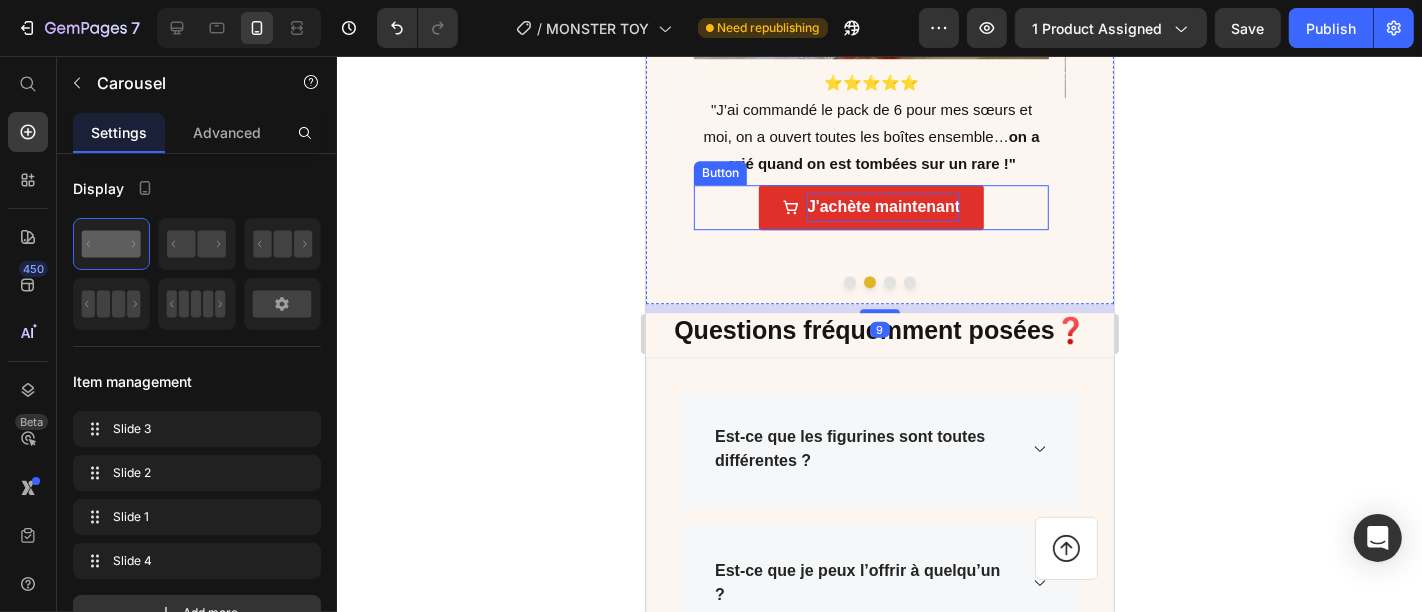 click on "J'achète maintenant" at bounding box center (882, 206) 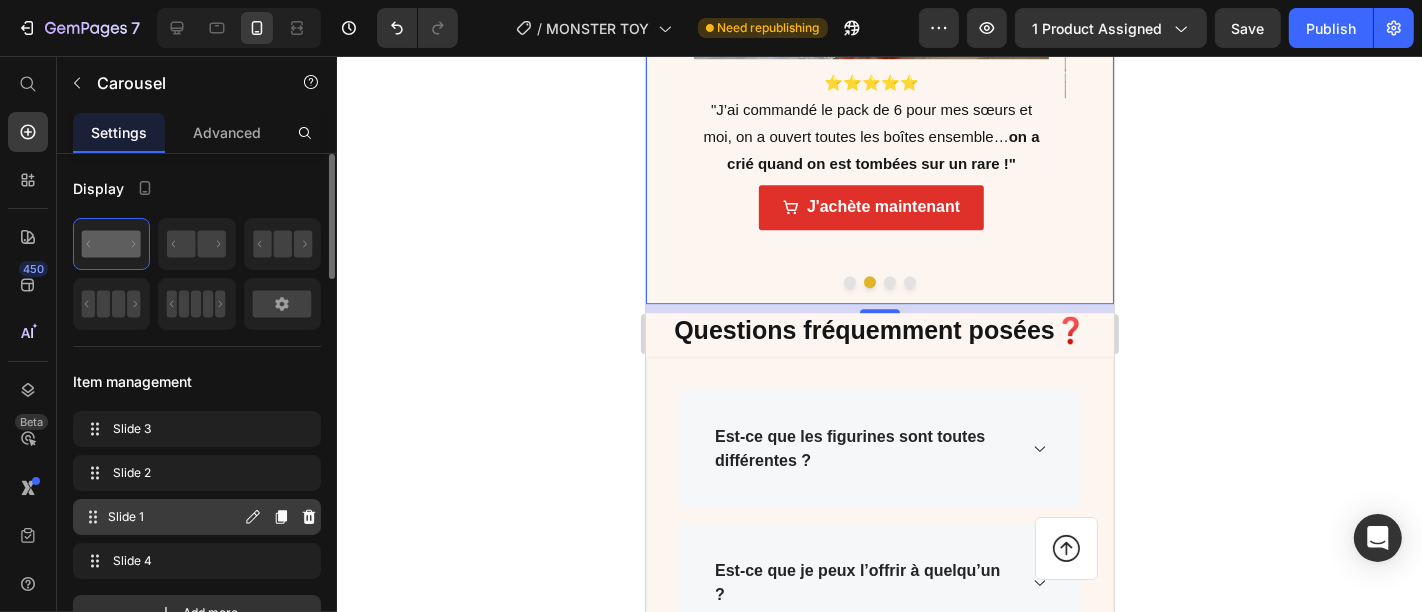 click on "Slide 1" at bounding box center (174, 517) 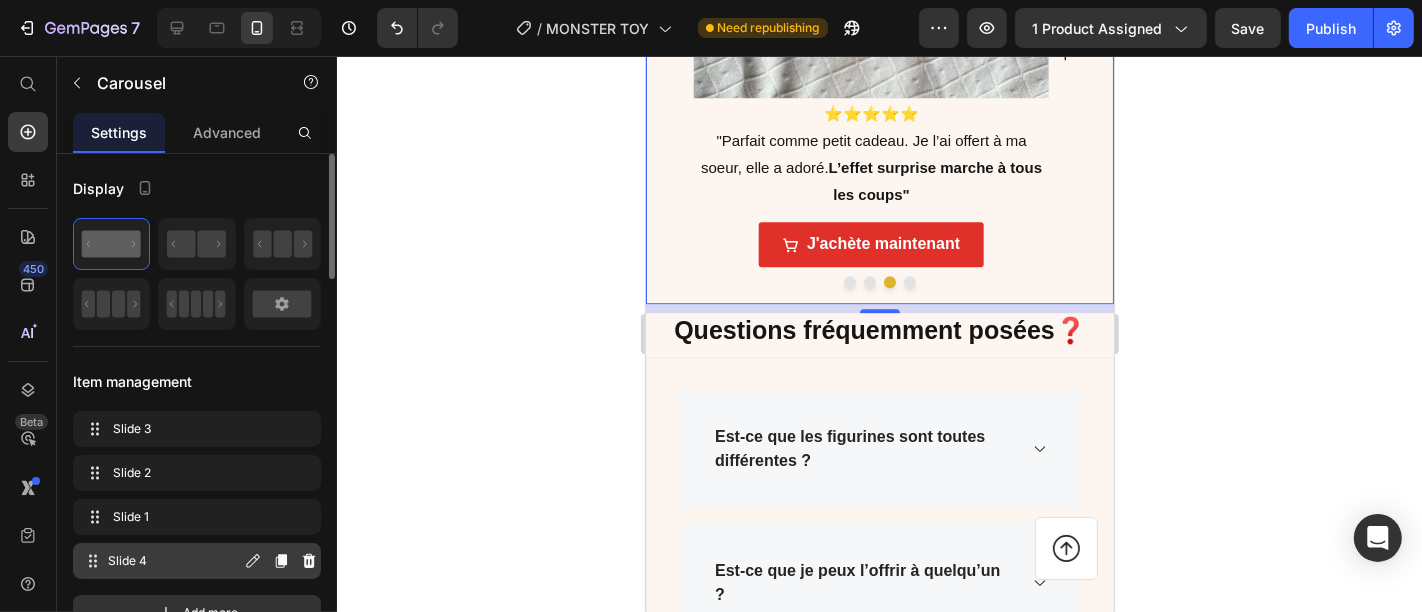 click on "Slide 4" at bounding box center (174, 561) 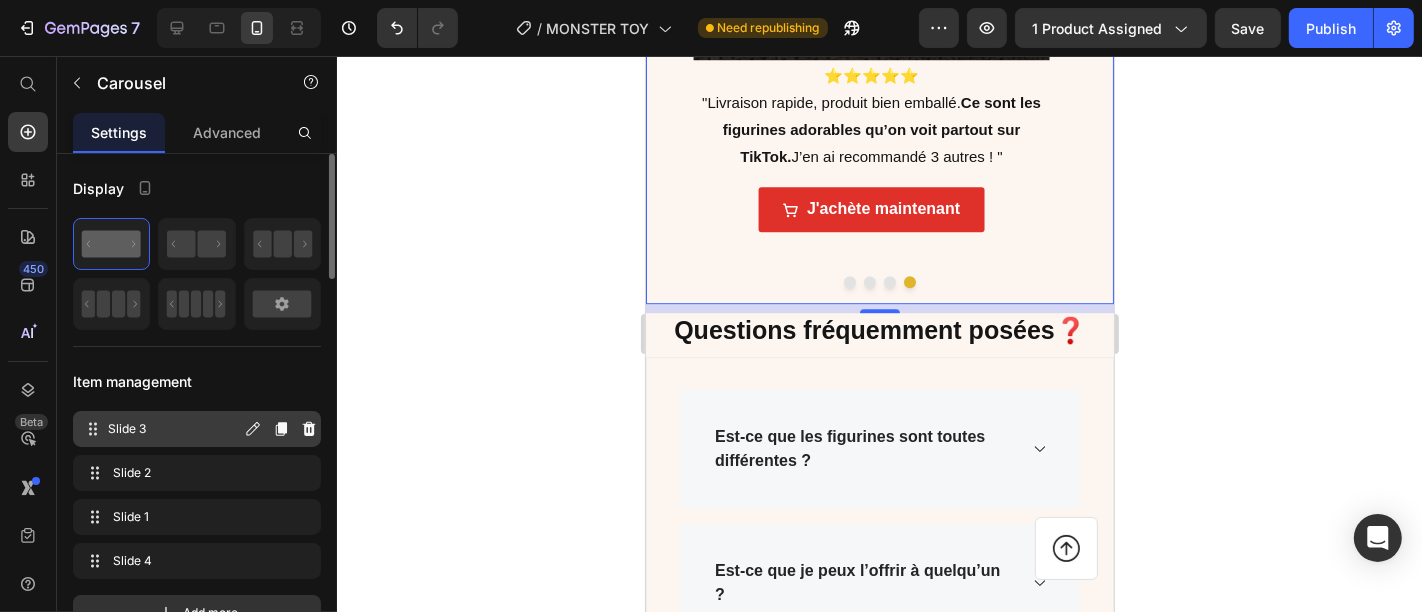 click on "Slide 3" at bounding box center [174, 429] 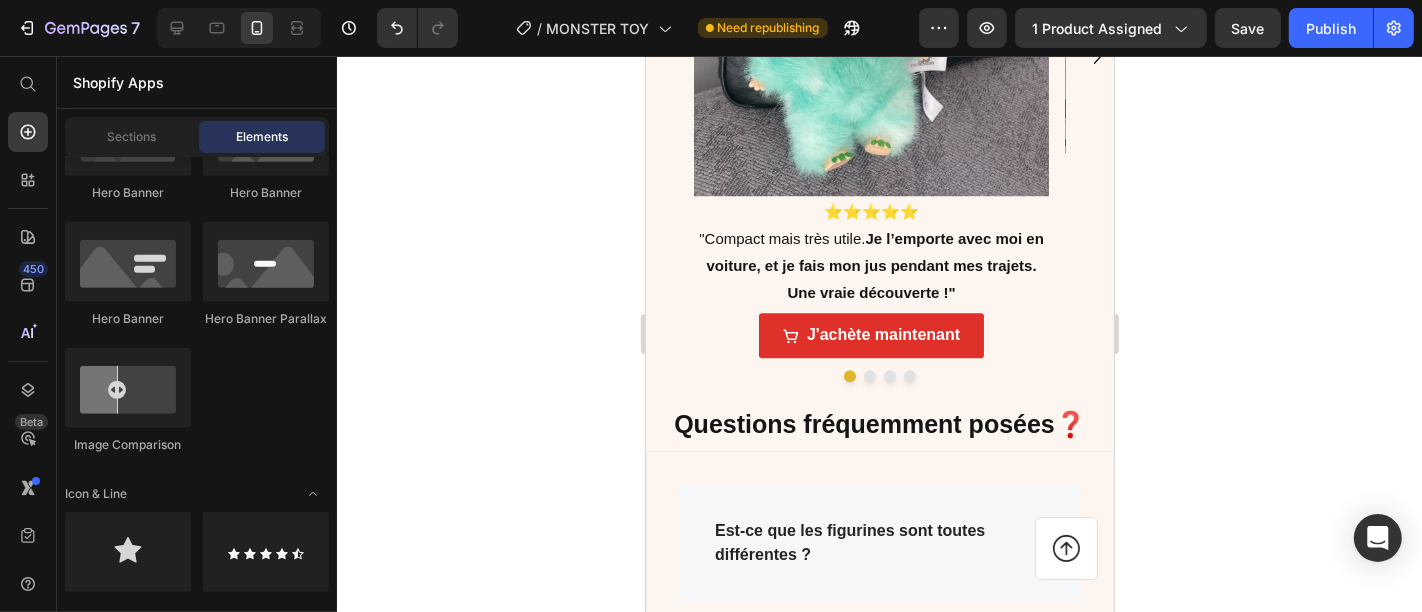 scroll, scrollTop: 4871, scrollLeft: 0, axis: vertical 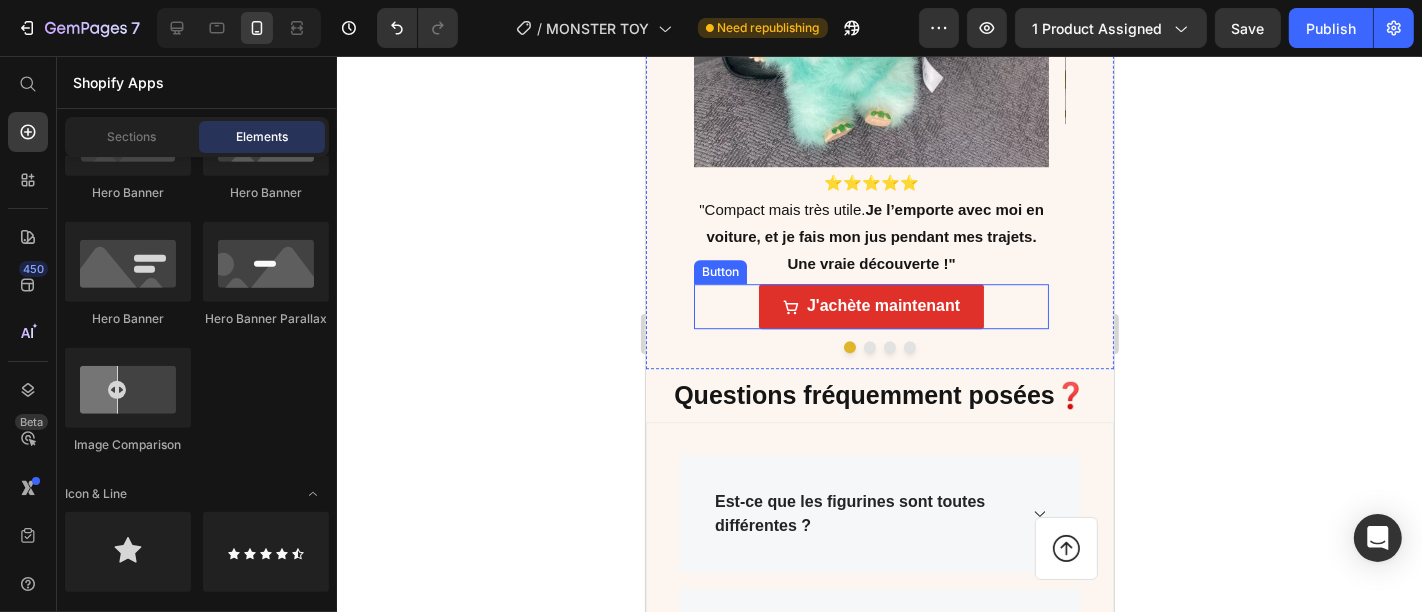 click on "J'achète maintenant Button" at bounding box center [870, 305] 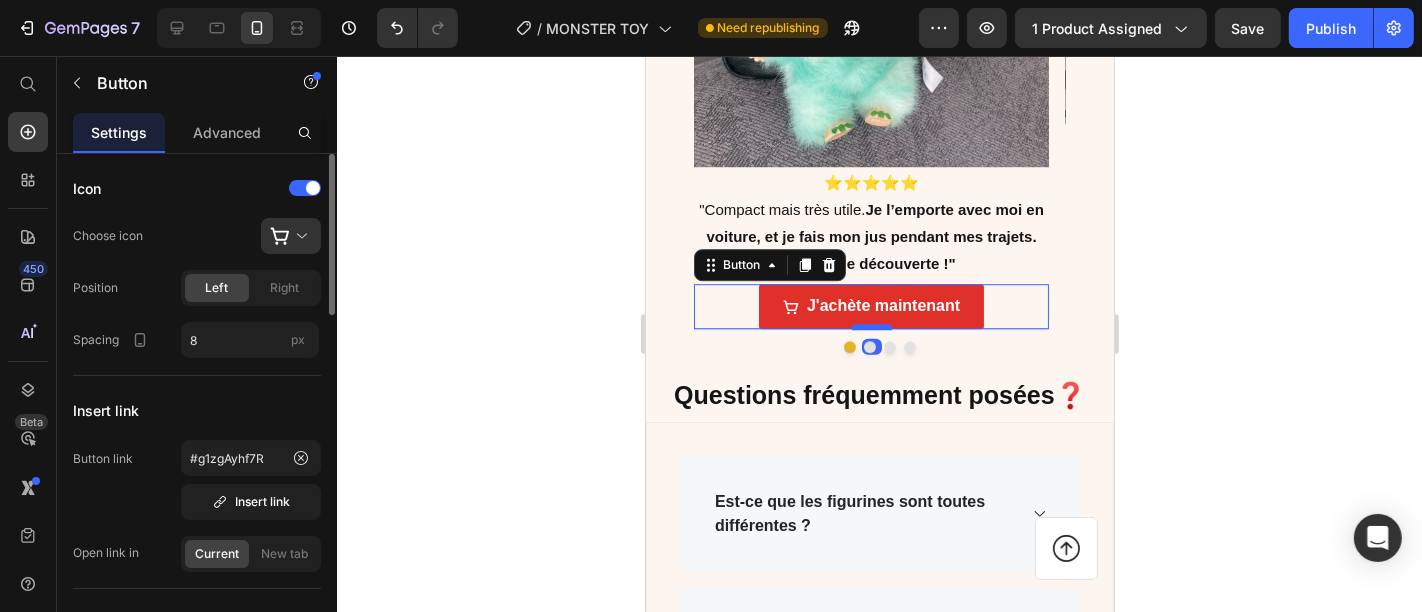 click at bounding box center (871, 326) 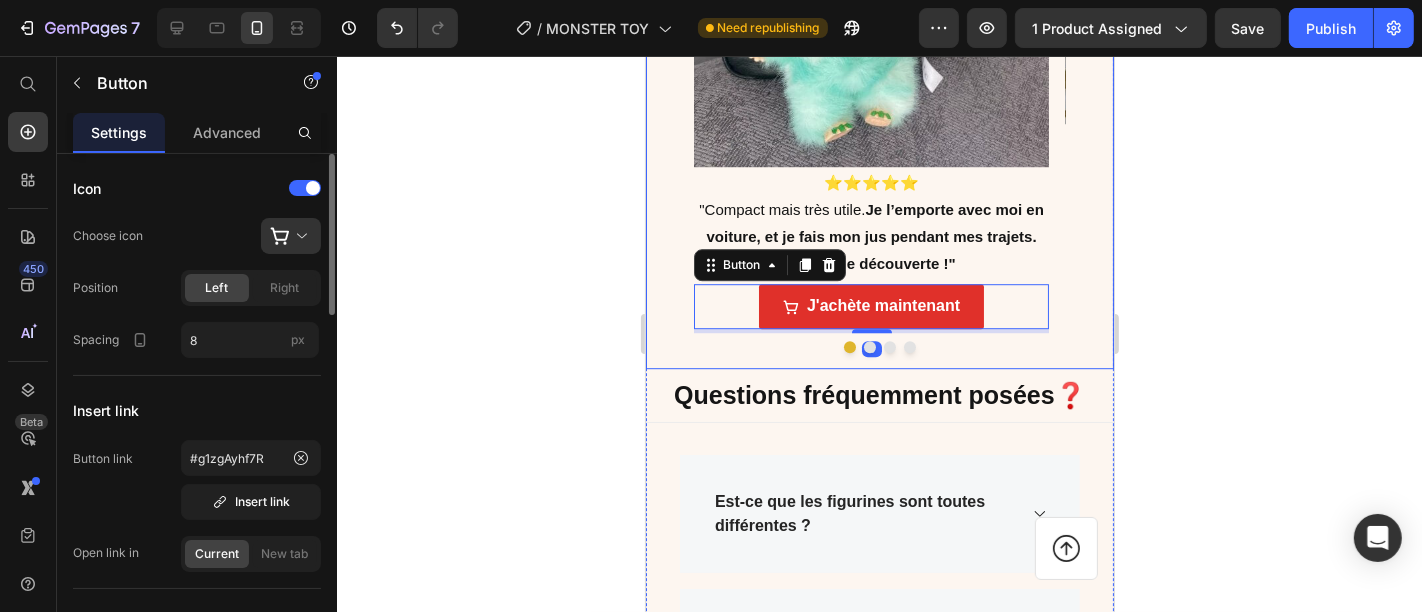 click at bounding box center (879, 346) 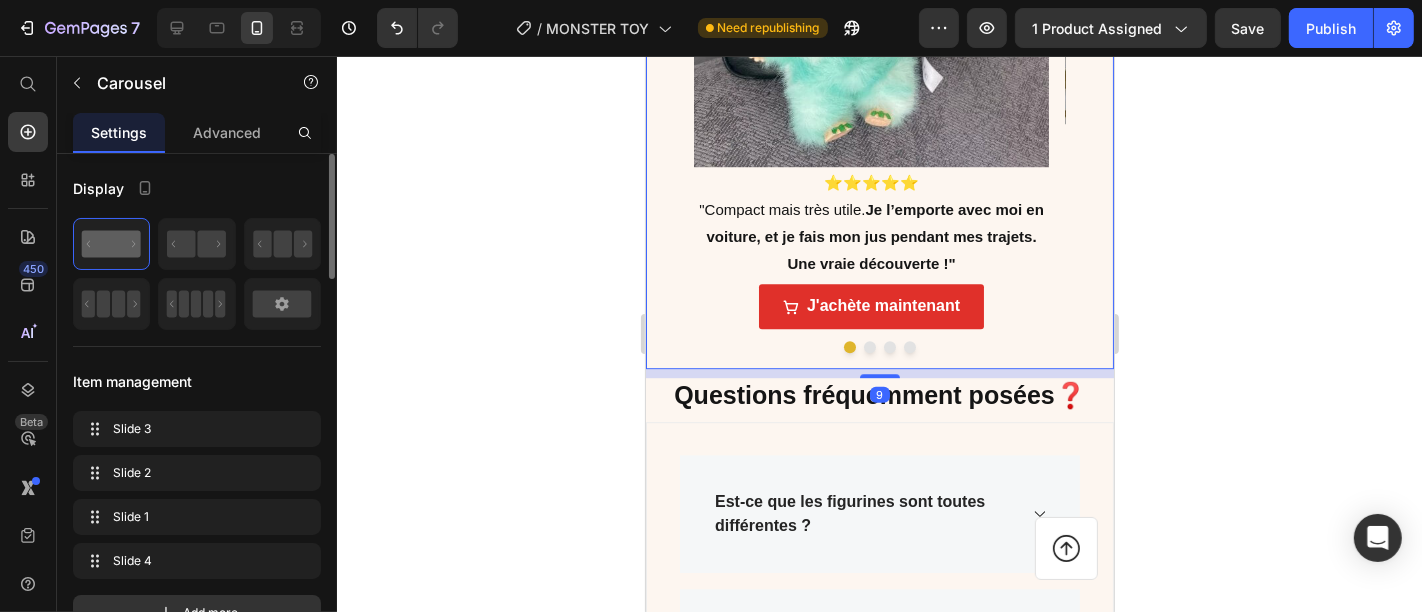click at bounding box center (879, 346) 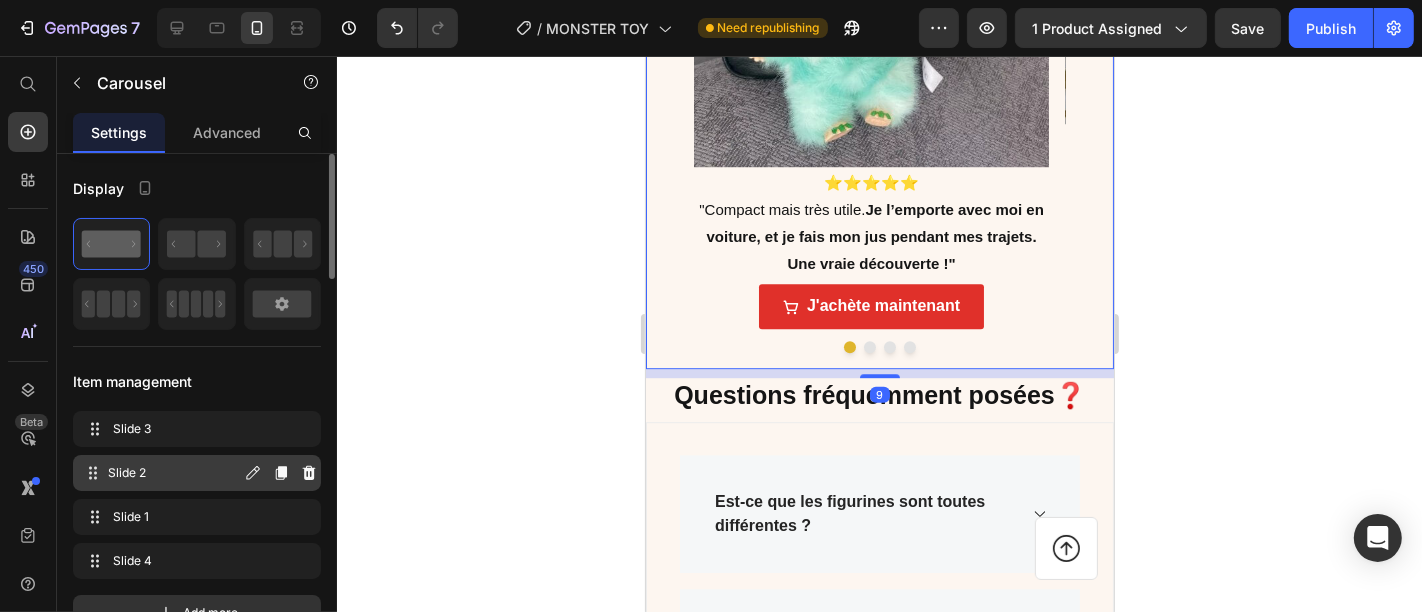 click 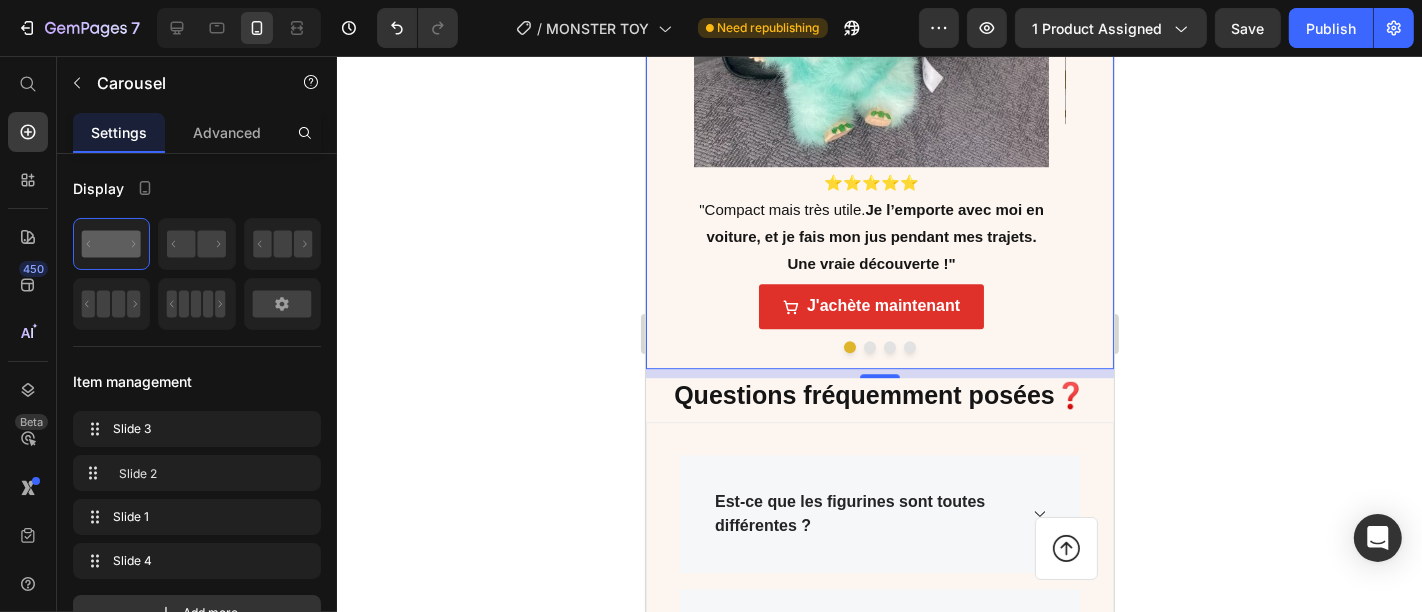 click 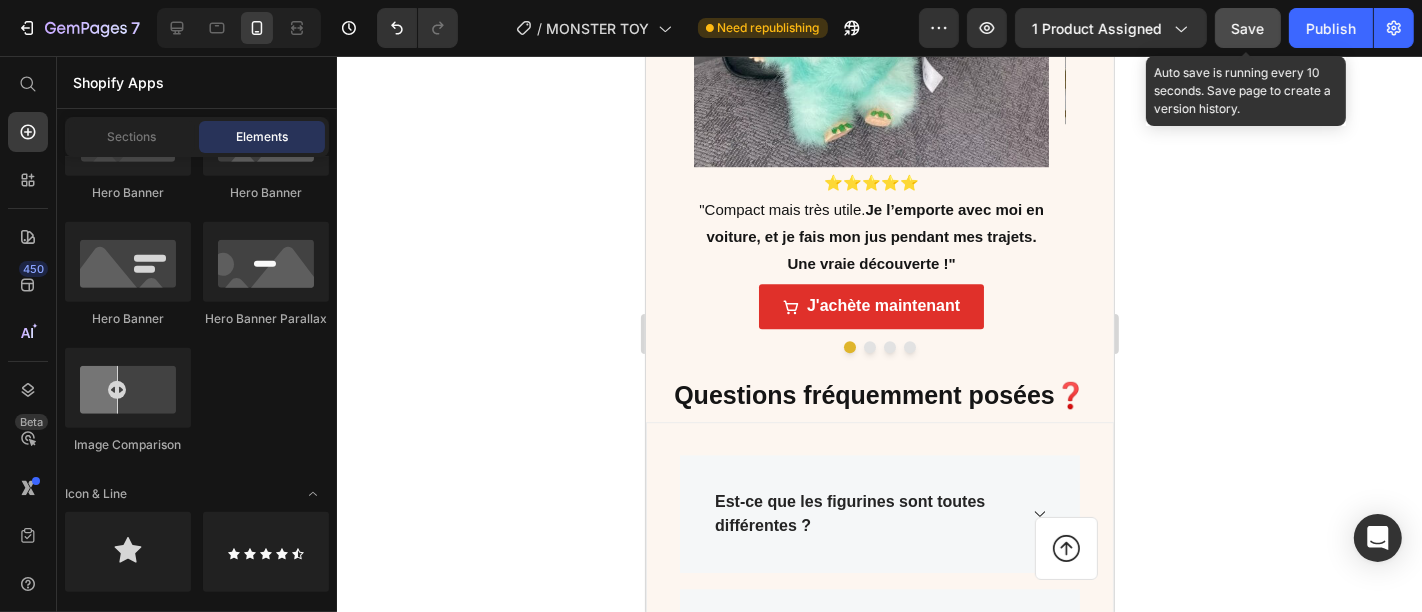 click on "Save" at bounding box center [1248, 28] 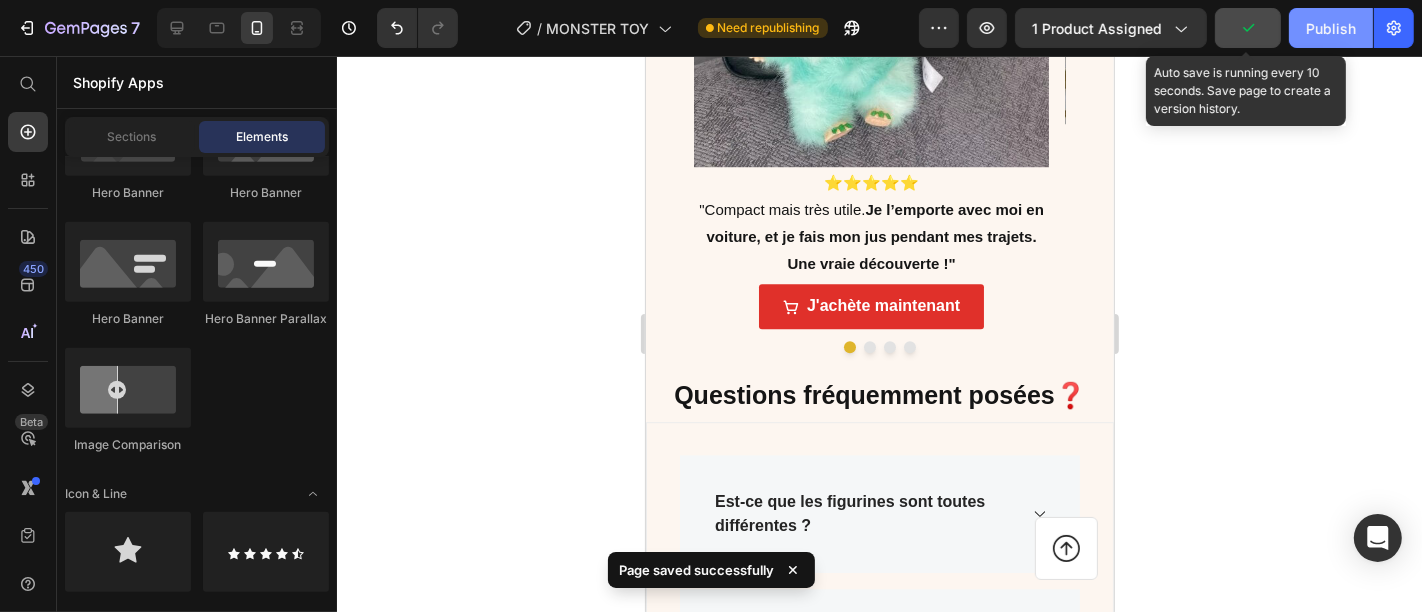 click on "Publish" at bounding box center [1331, 28] 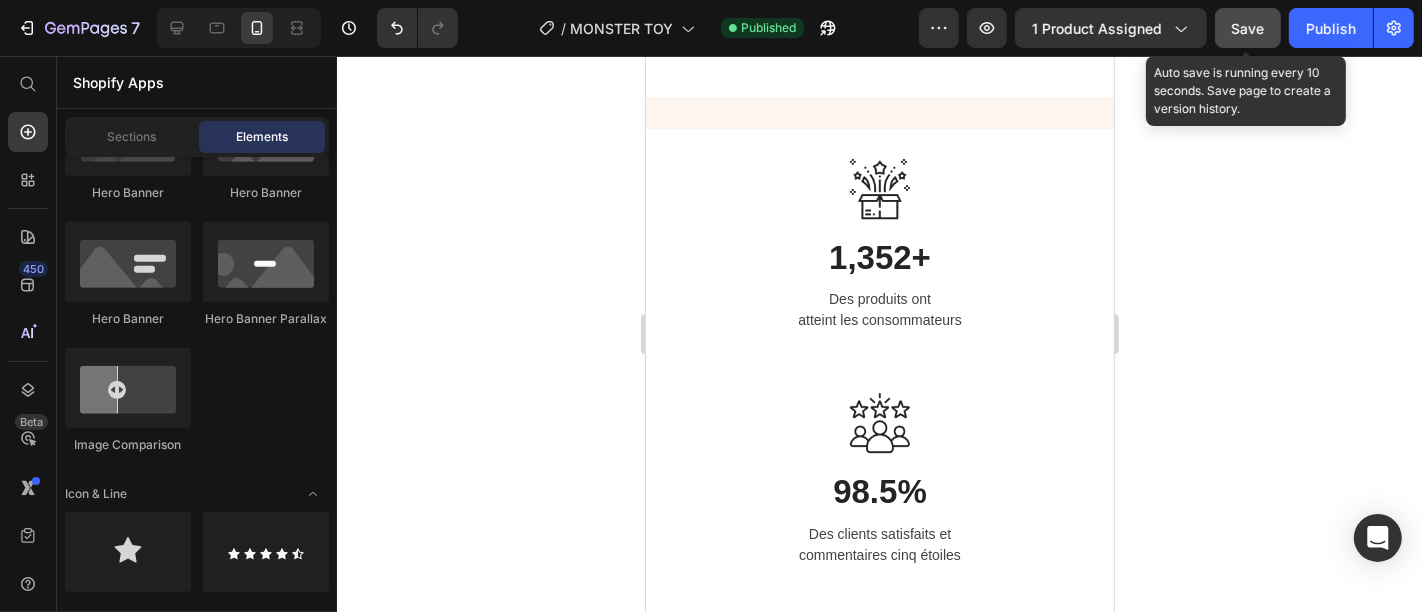 scroll, scrollTop: 2232, scrollLeft: 0, axis: vertical 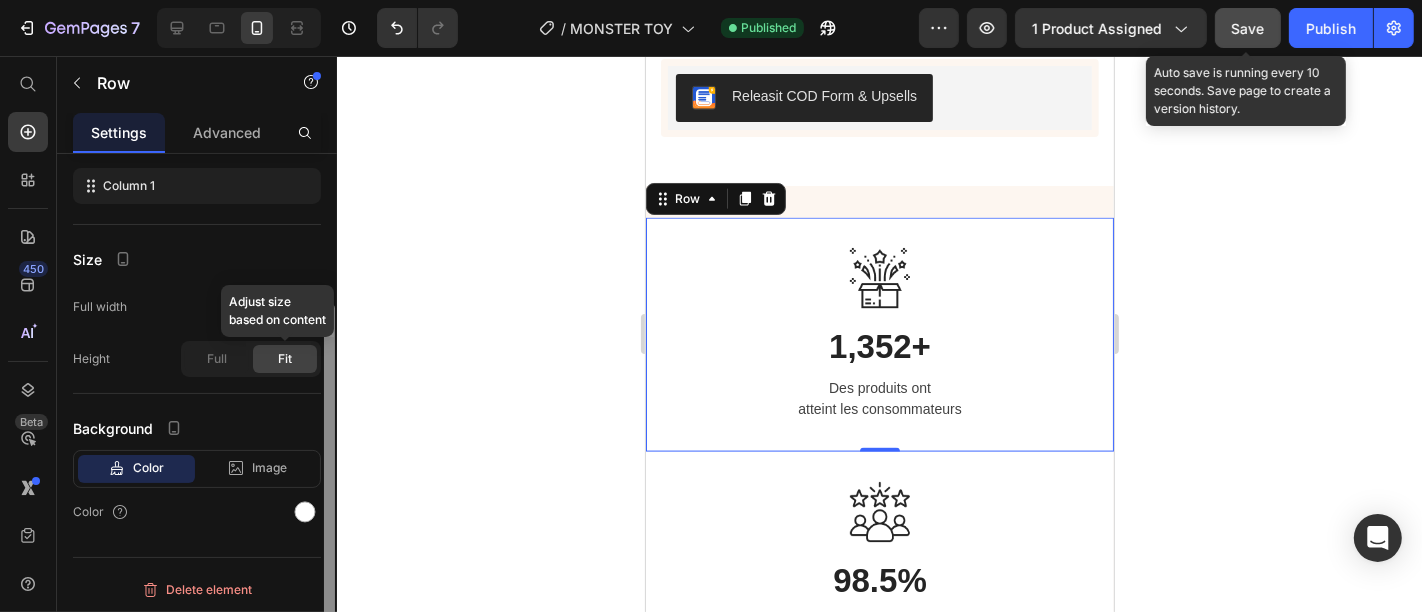 drag, startPoint x: 325, startPoint y: 212, endPoint x: 320, endPoint y: 421, distance: 209.0598 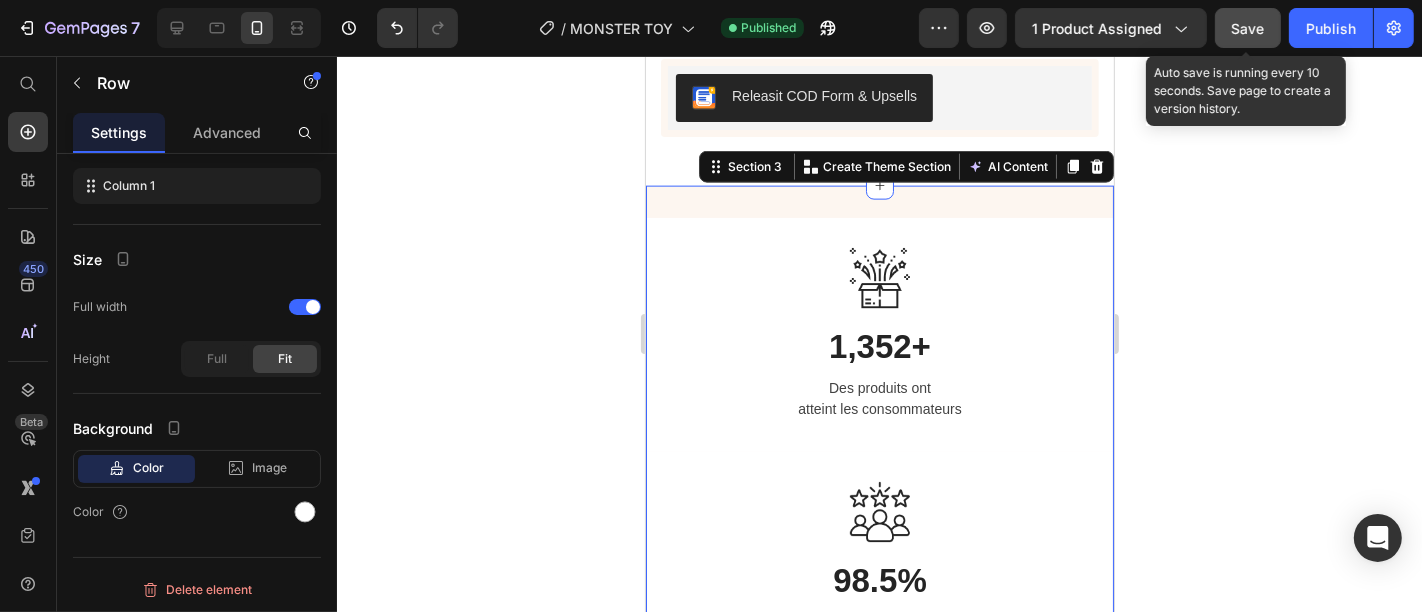 scroll, scrollTop: 0, scrollLeft: 0, axis: both 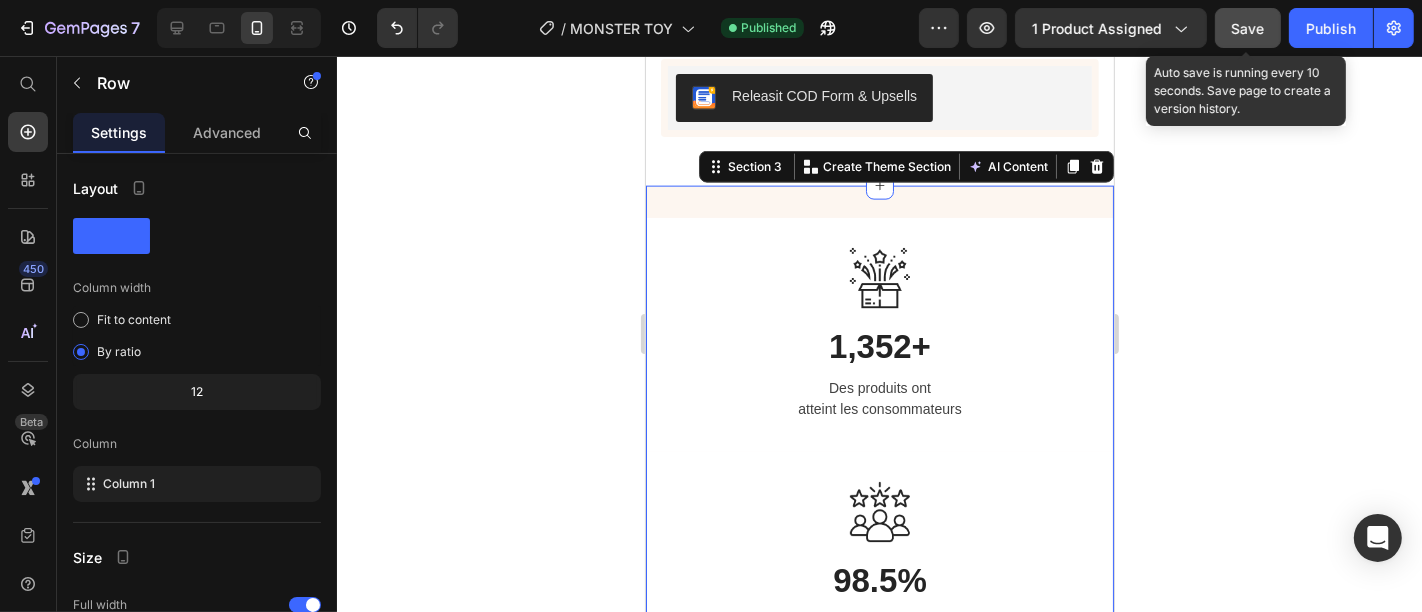 click on "Image 1,352+ Heading Des produits ont atteint les consommateurs Text block Row Image 98.5% Heading Des clients satisfaits et commentaires cinq étoiles Text block Row Image 549+ Heading Recommandations de plus de 549 clients Text block Row Image Livraison gratuite Text block Livraison et retours gratuits Text block Row Image Essai sans souci Text block Retour facile dans les 60 jours Text block Row Image Garantie Text block Politique de garantie de 1 an Text block Row Image Service après-vente Text block Assistance 24/7 Text block Row Image   Notre politique de remboursement sous 30 jours vous permet de retourner votre achat pour un remboursement intégral dans les 30 jours suivant la date  d'achat initiale si vous n'êtes pas satisfait. Text Block Row 🎉  Offre Spéciale Été !  🎉 Heading 00 Jours 18 Heures 09 Minutes 11 Secondes CountDown Timer 👨‍👩‍👧‍👦 Pack Famille – 6 figurines surprises Text block                Icon                Icon                Icon                Icon" at bounding box center [879, 1954] 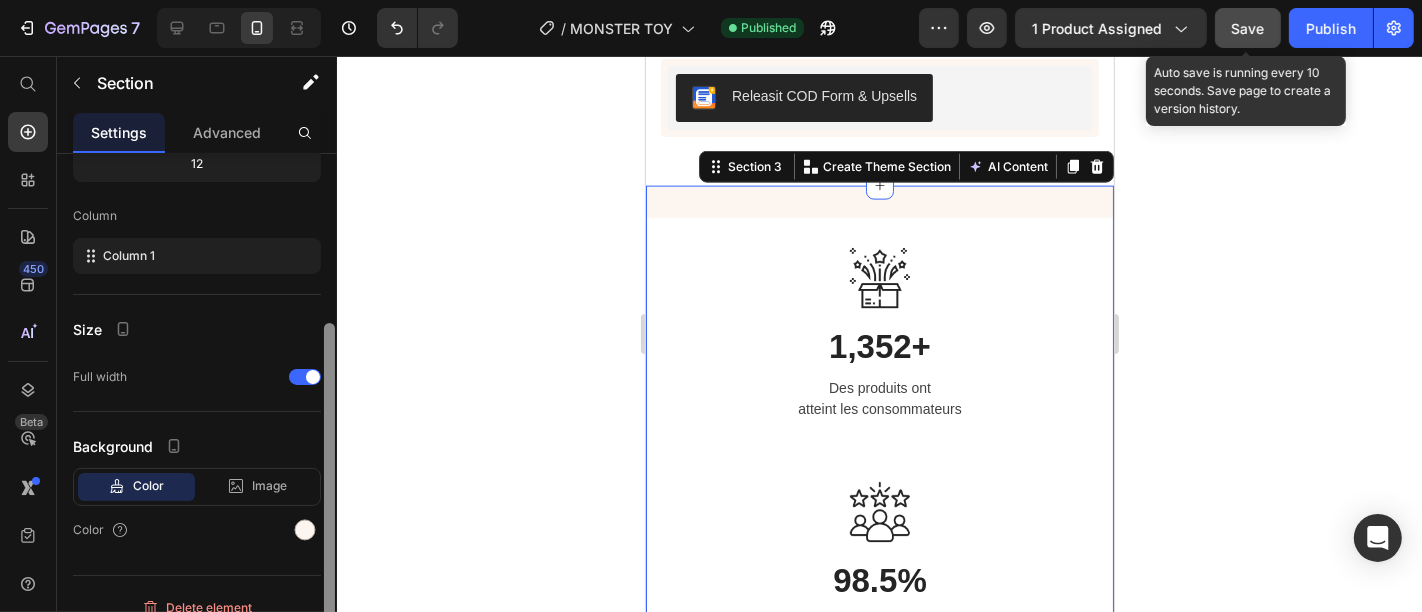 scroll, scrollTop: 241, scrollLeft: 0, axis: vertical 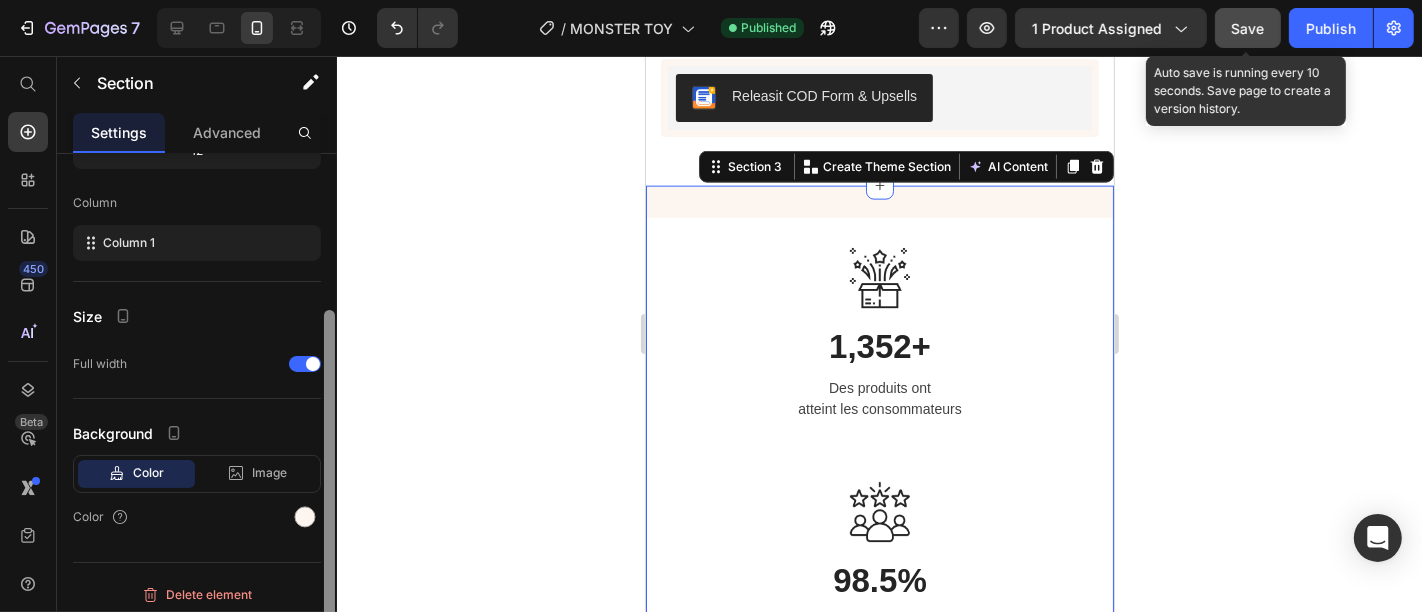 drag, startPoint x: 333, startPoint y: 340, endPoint x: 324, endPoint y: 504, distance: 164.24677 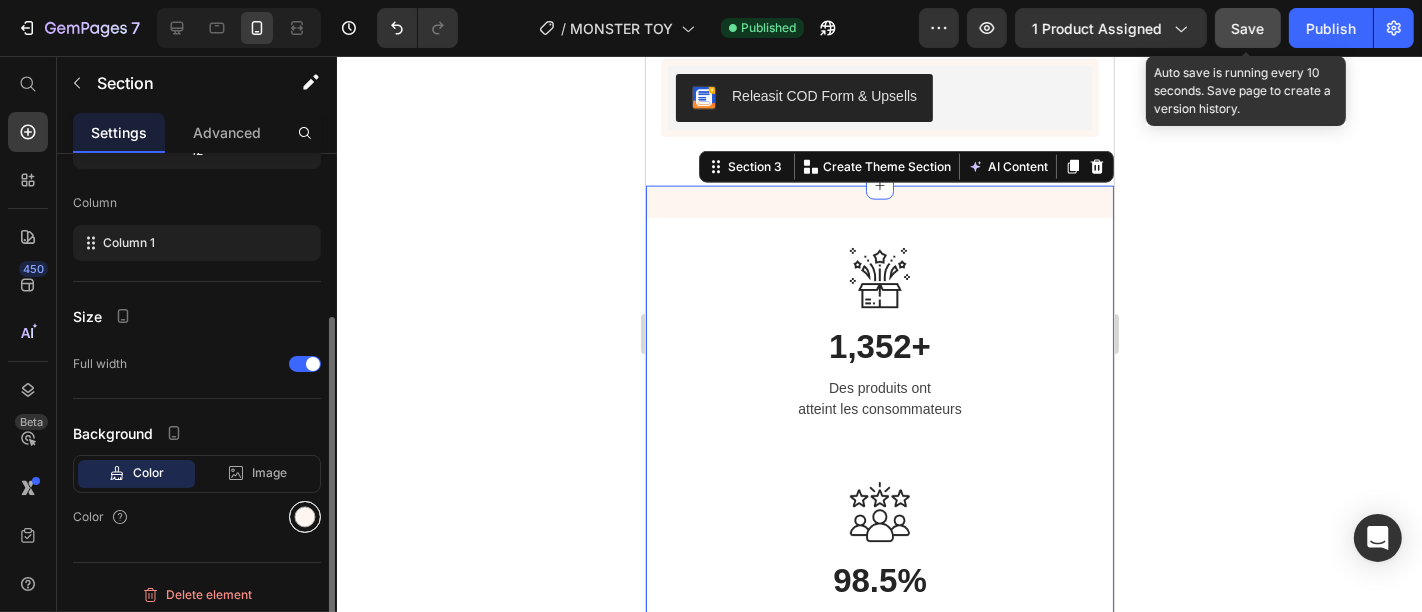 click at bounding box center [305, 517] 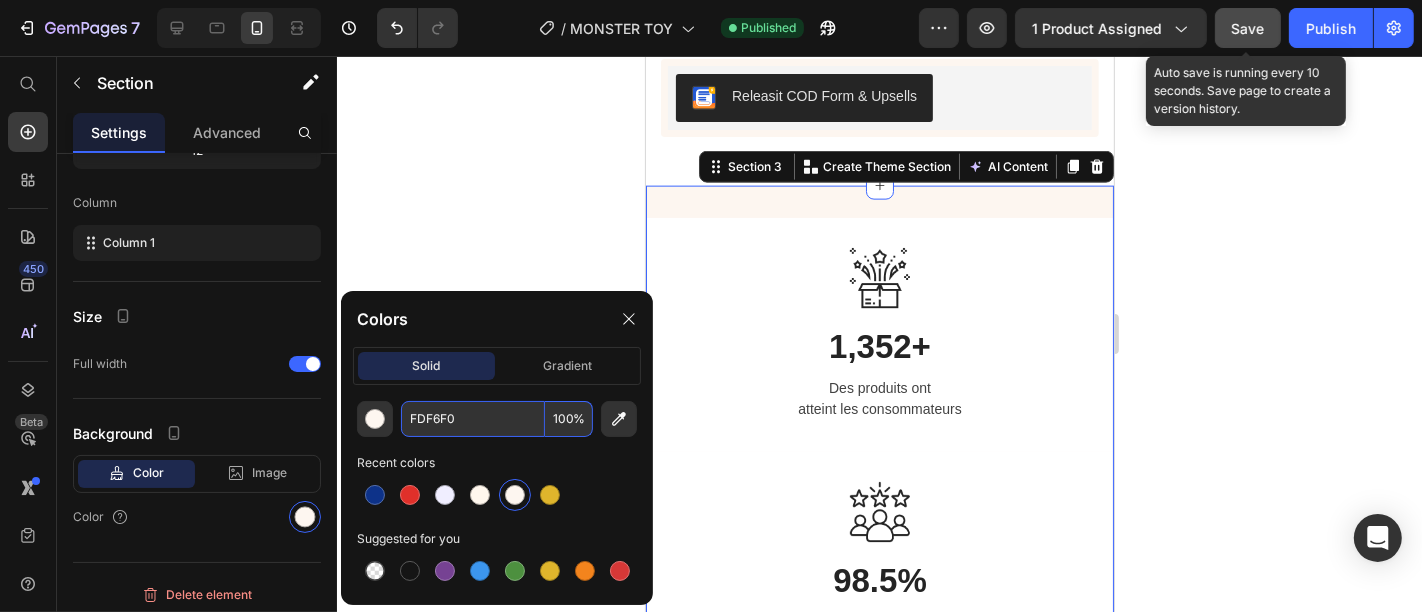 click on "FDF6F0" at bounding box center (473, 419) 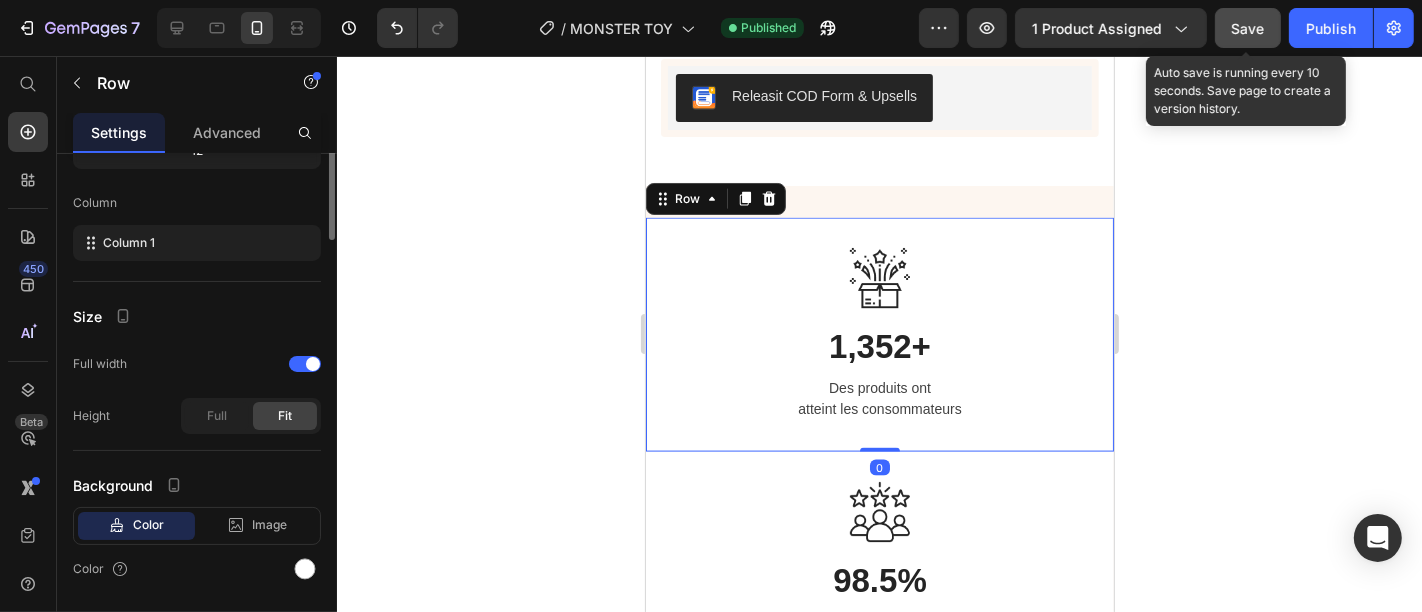 scroll, scrollTop: 0, scrollLeft: 0, axis: both 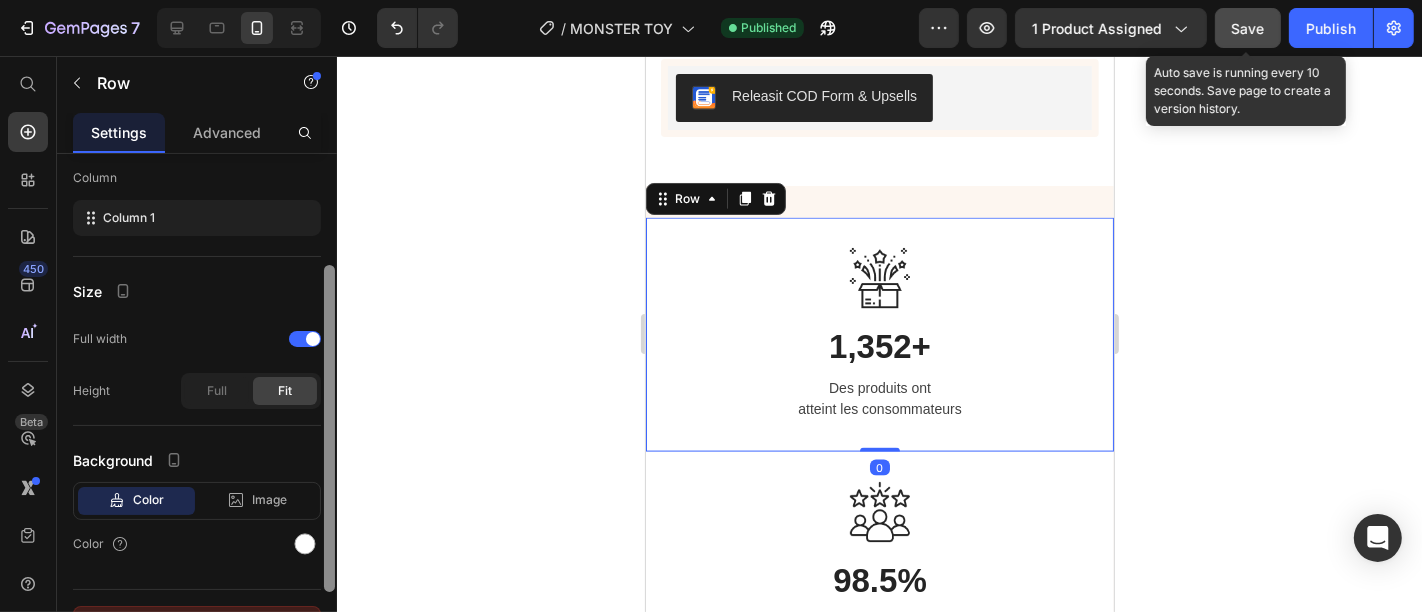 drag, startPoint x: 331, startPoint y: 377, endPoint x: 312, endPoint y: 572, distance: 195.92346 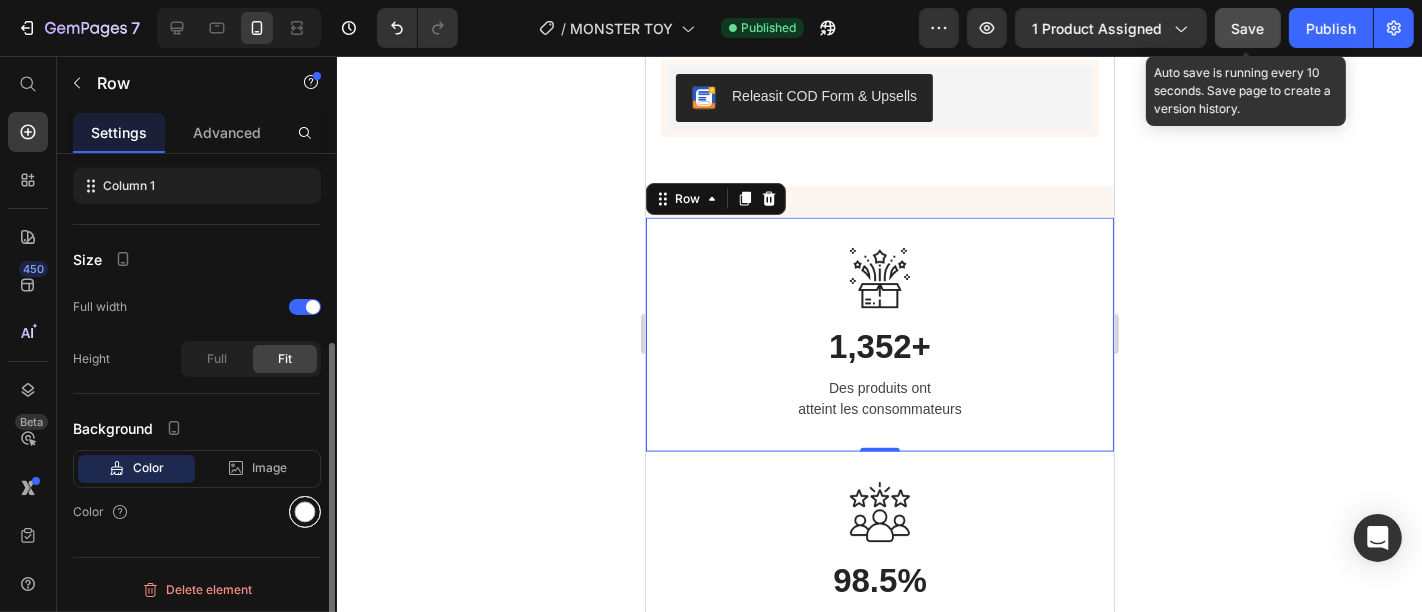 click at bounding box center (305, 512) 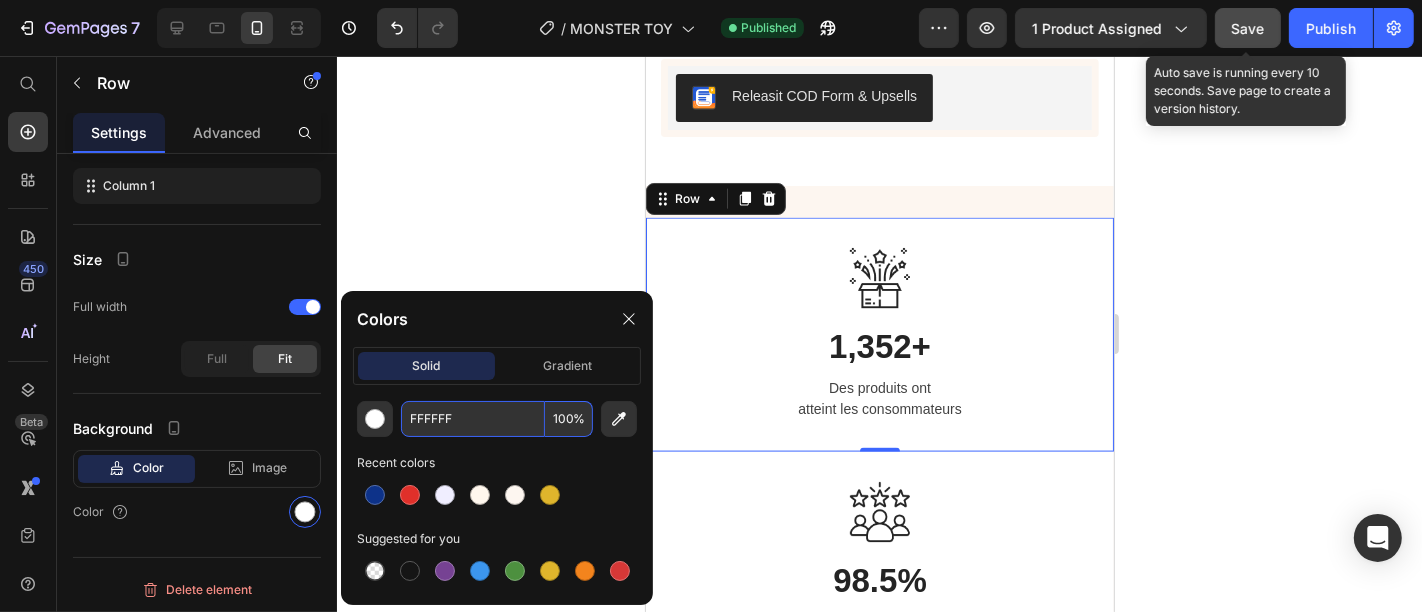 click on "FFFFFF" at bounding box center (473, 419) 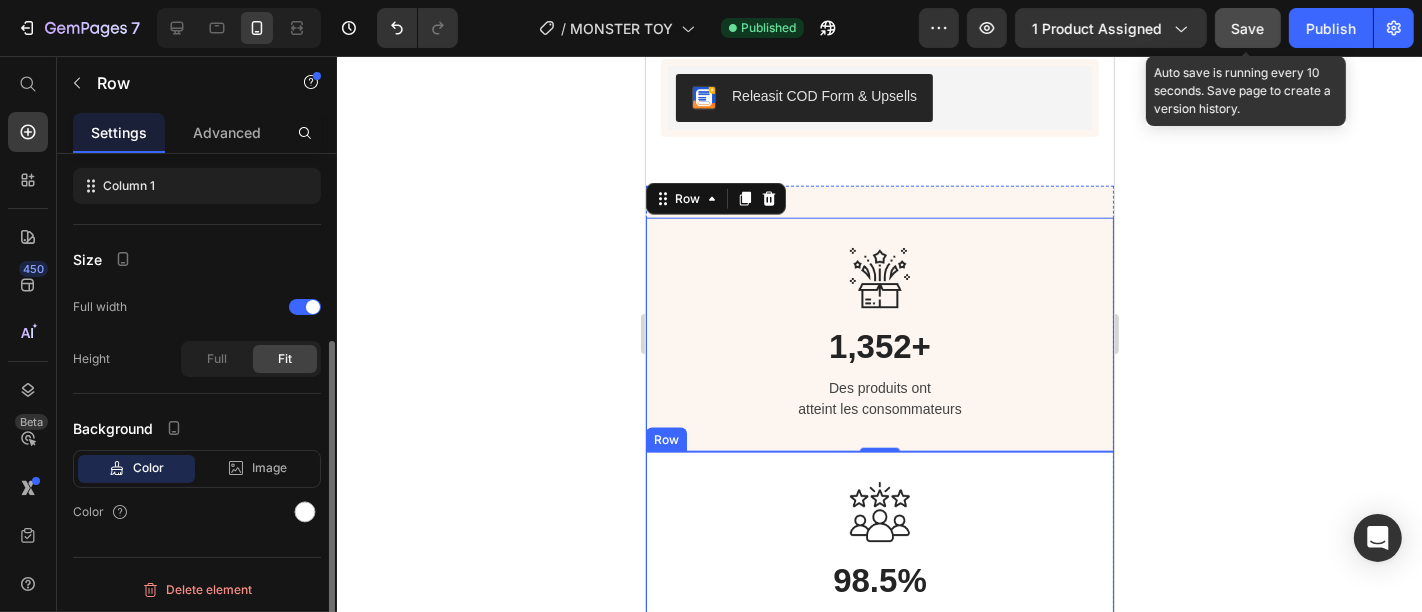 scroll, scrollTop: 297, scrollLeft: 0, axis: vertical 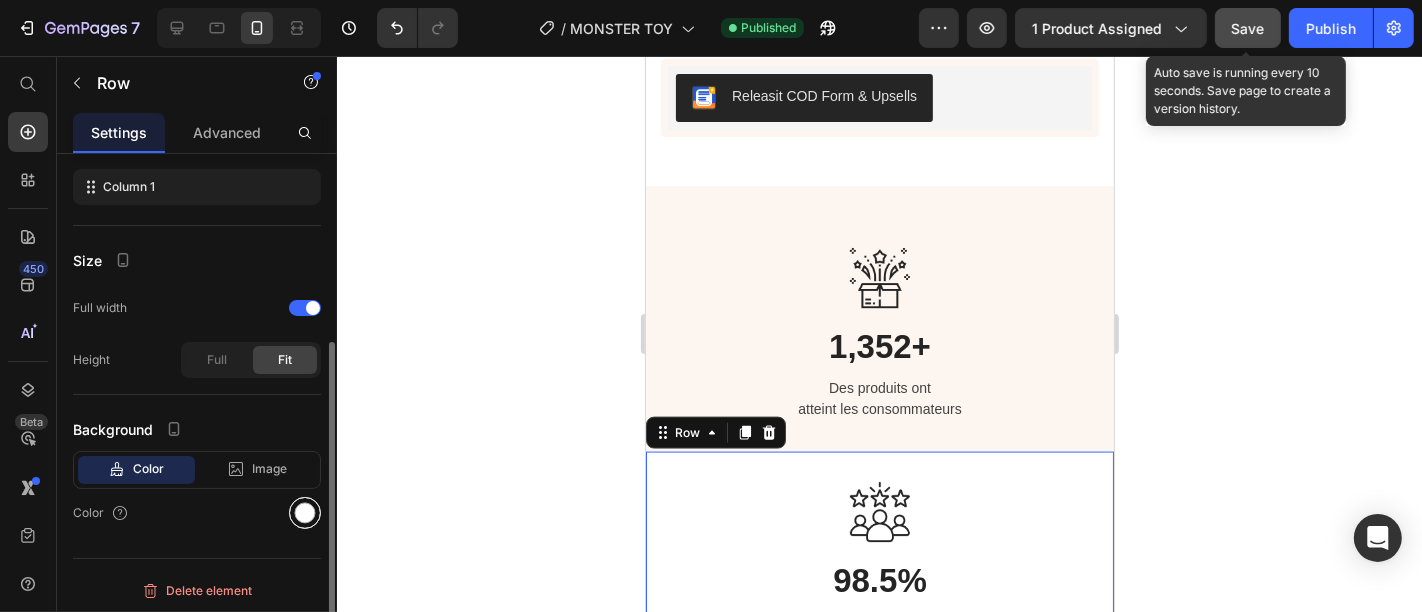 click at bounding box center [305, 513] 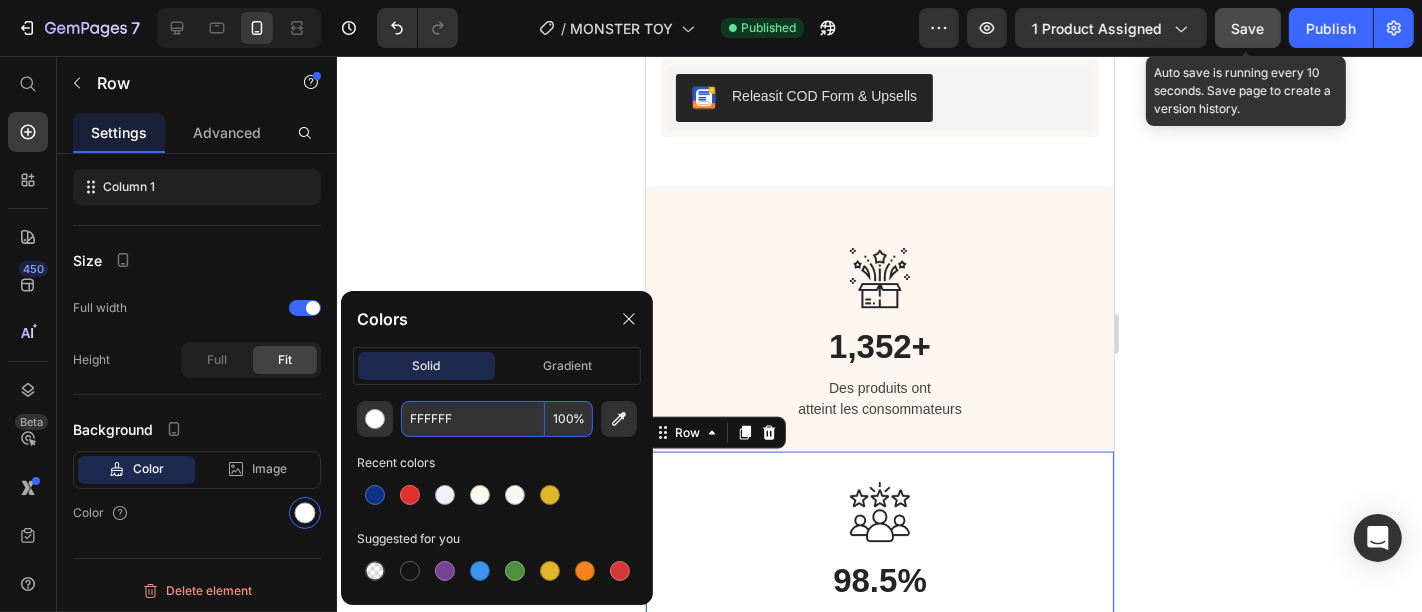click on "FFFFFF" at bounding box center (473, 419) 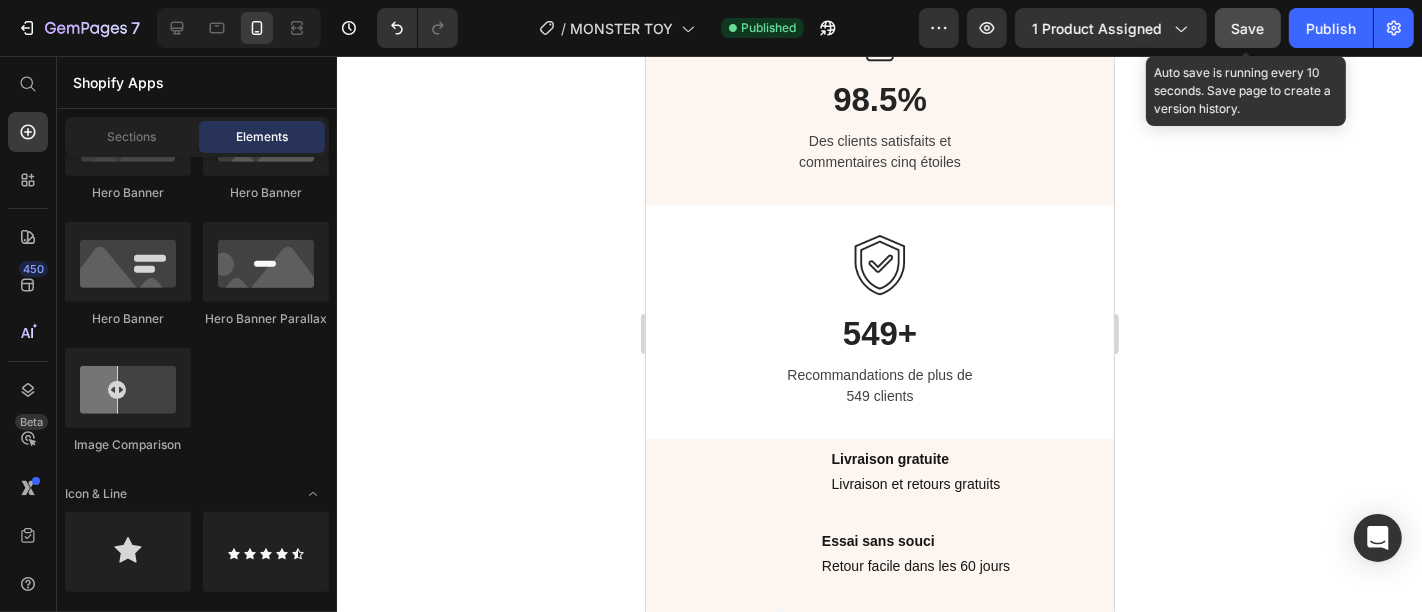 scroll, scrollTop: 2701, scrollLeft: 0, axis: vertical 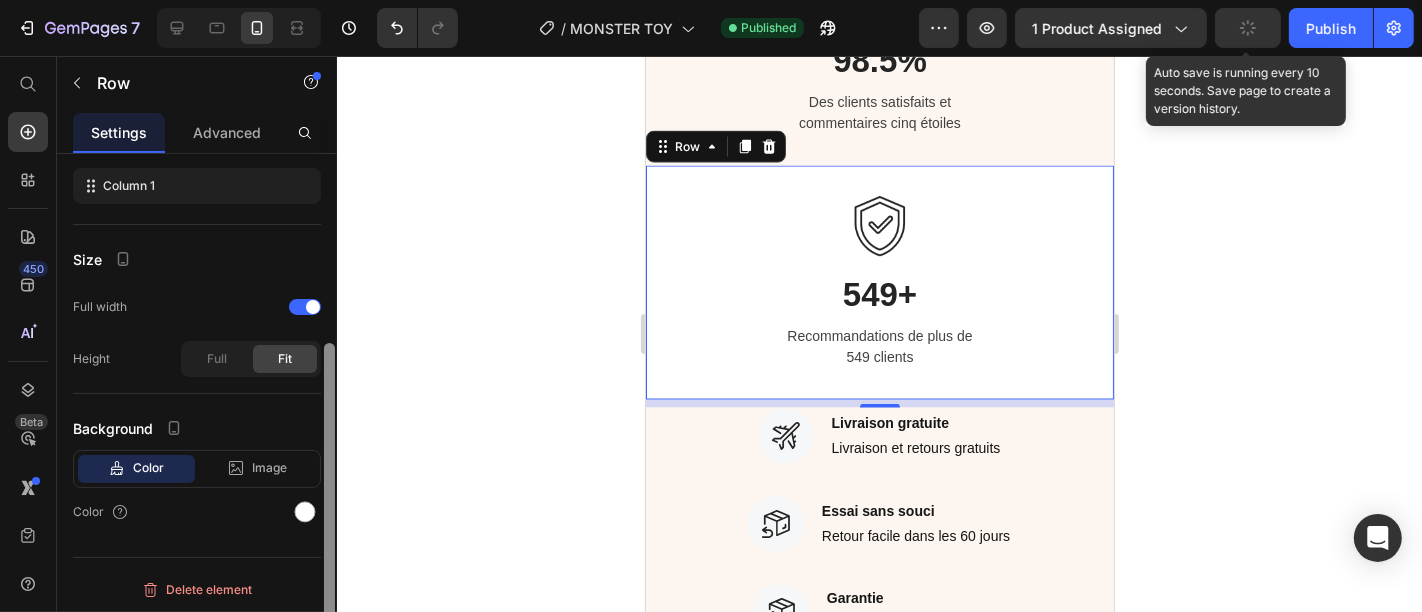 click at bounding box center (329, 412) 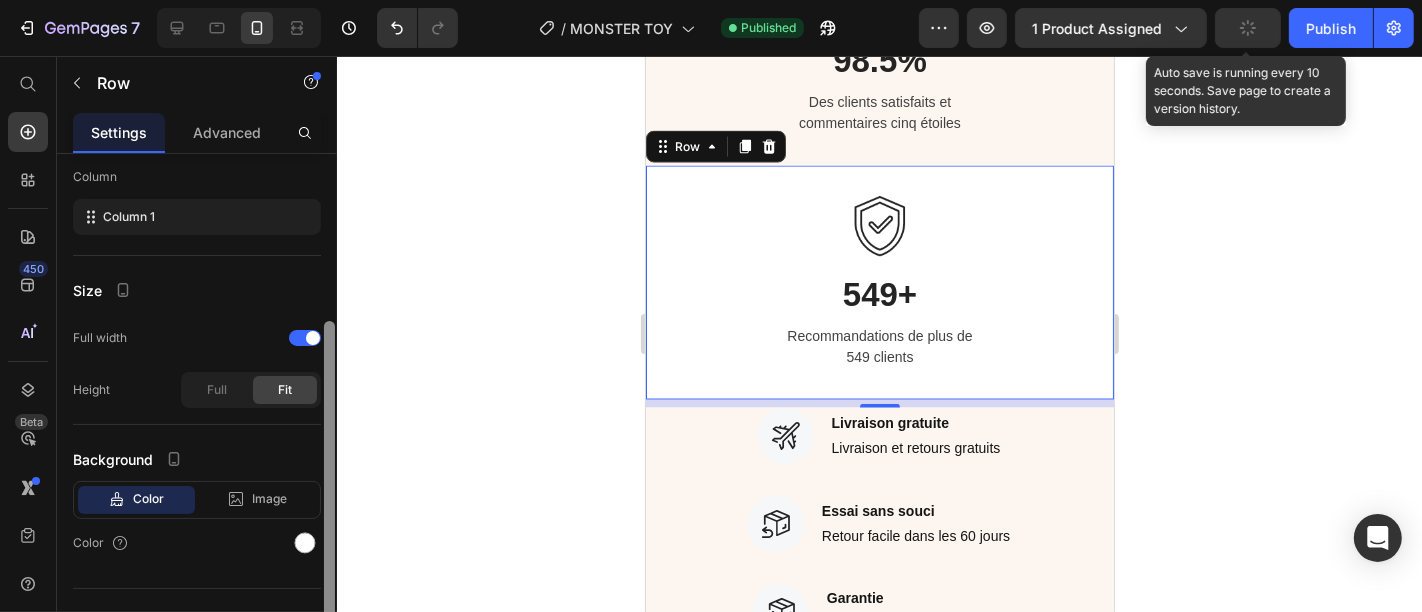 scroll, scrollTop: 266, scrollLeft: 0, axis: vertical 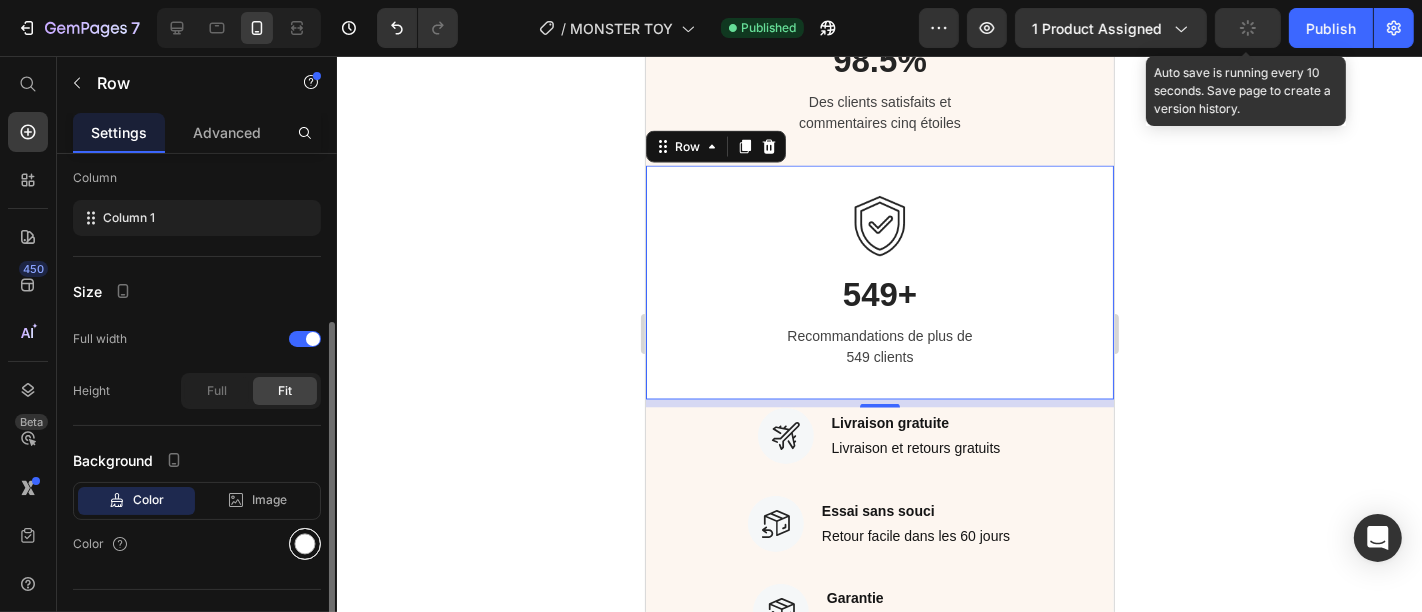 click at bounding box center [305, 544] 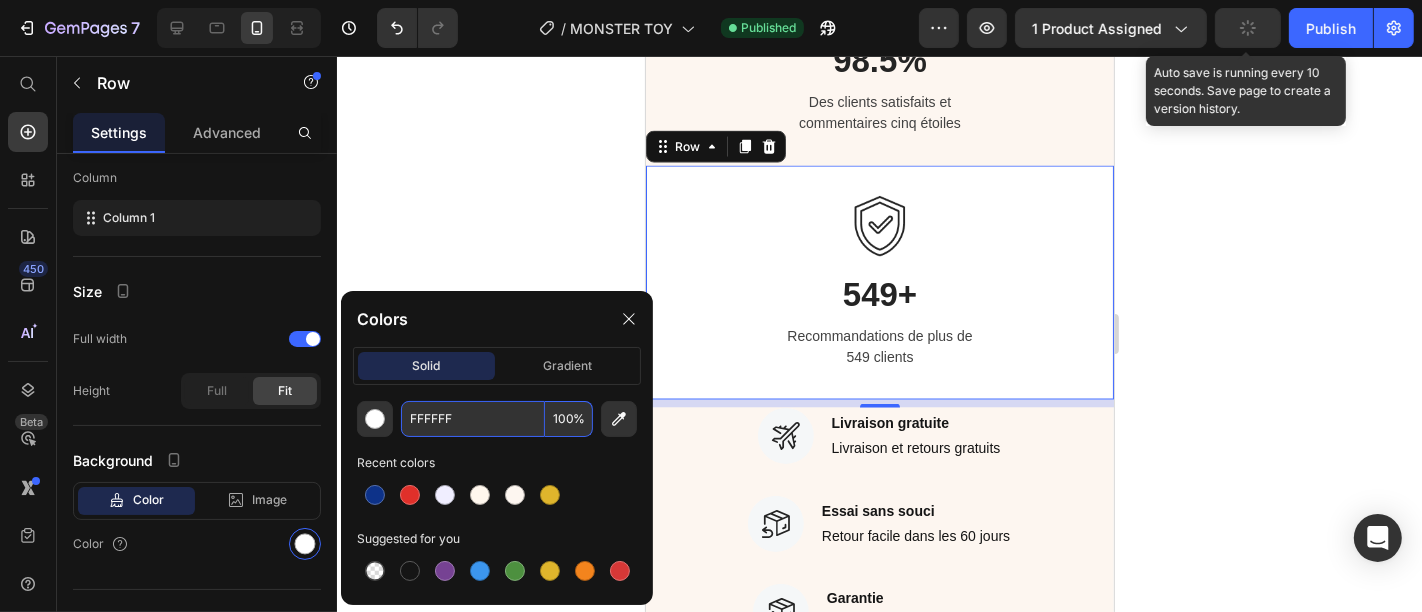 click on "FFFFFF" at bounding box center [473, 419] 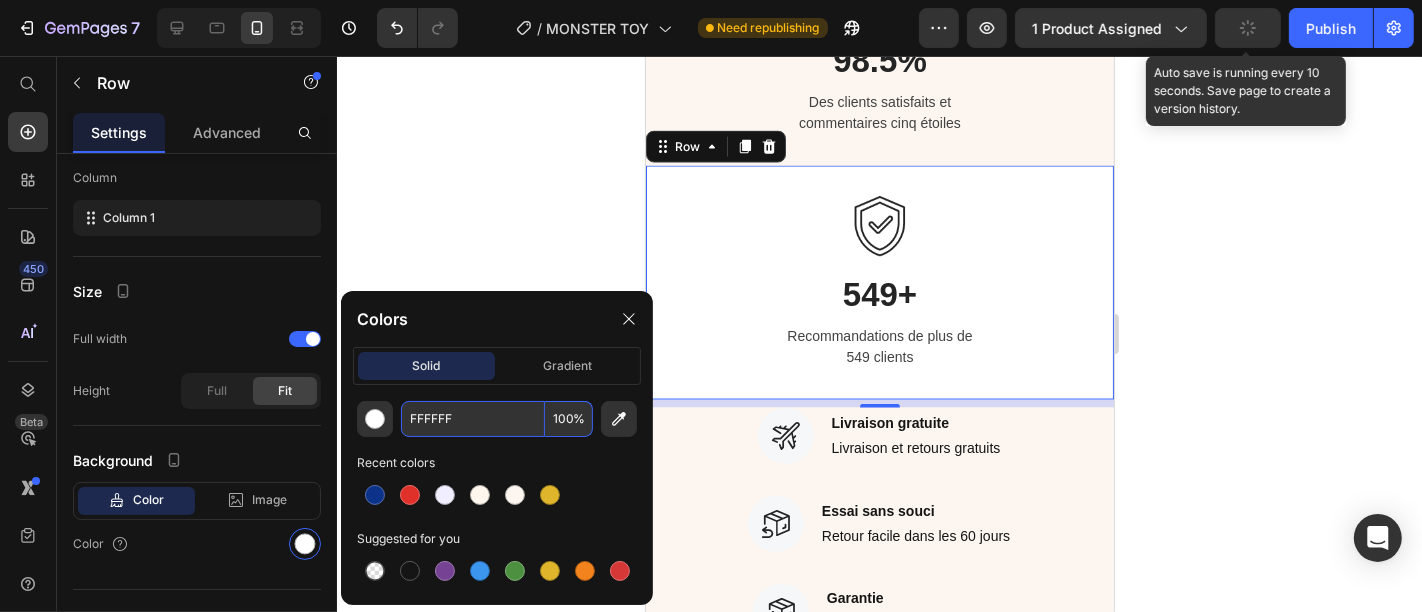 click on "FFFFFF" at bounding box center (473, 419) 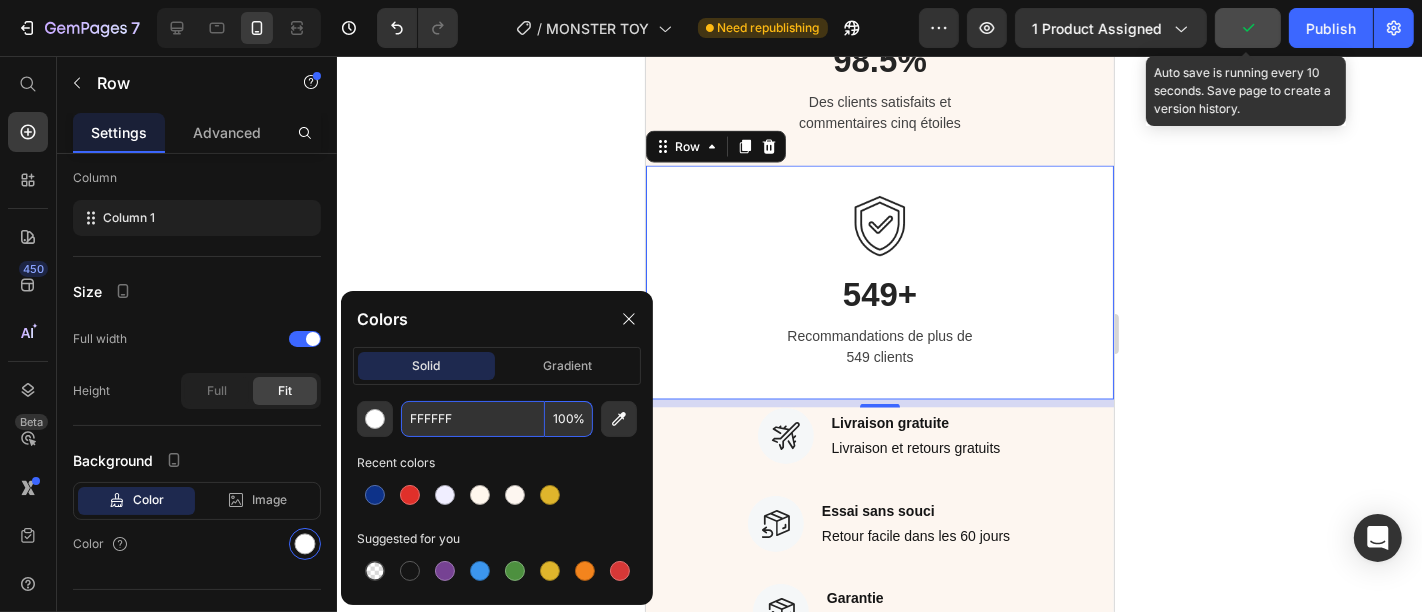 paste on "DF6F0" 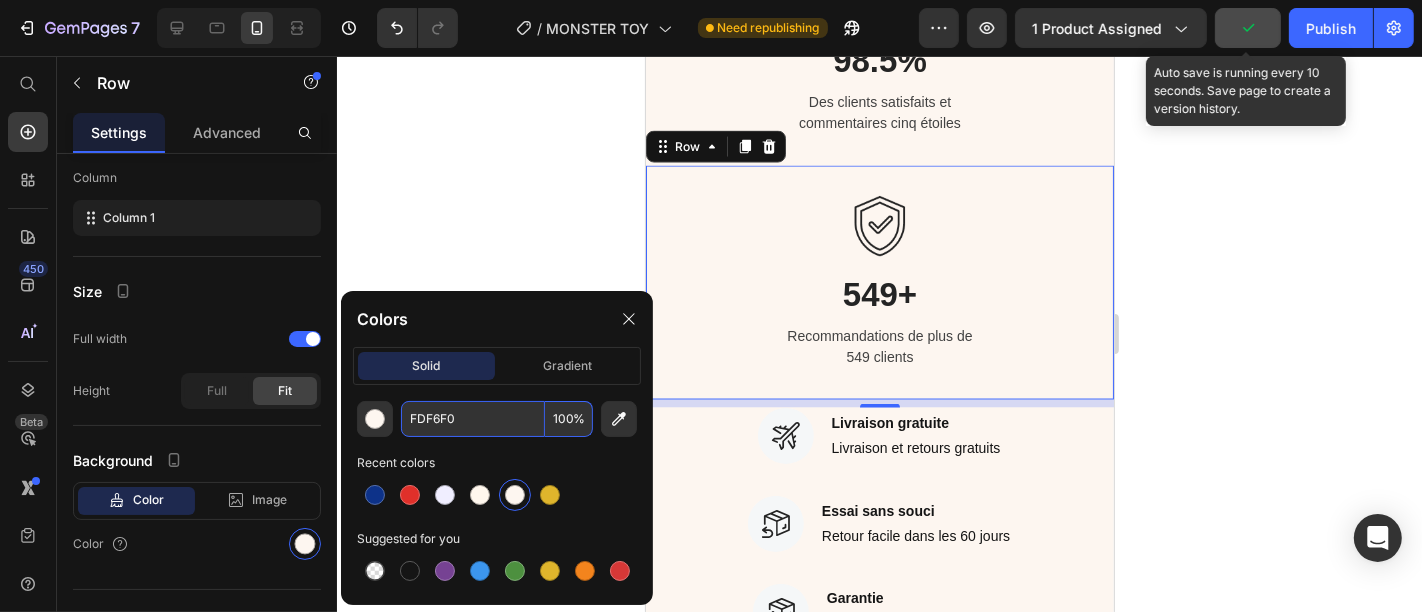 type on "FDF6F0" 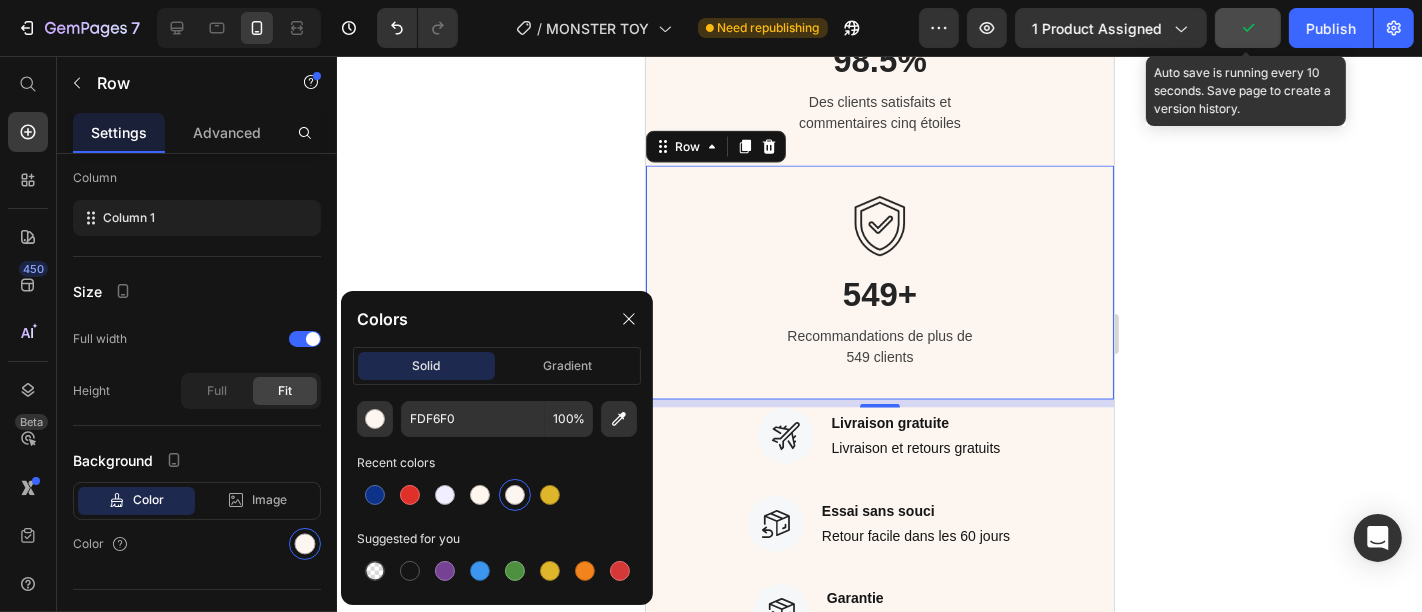 click 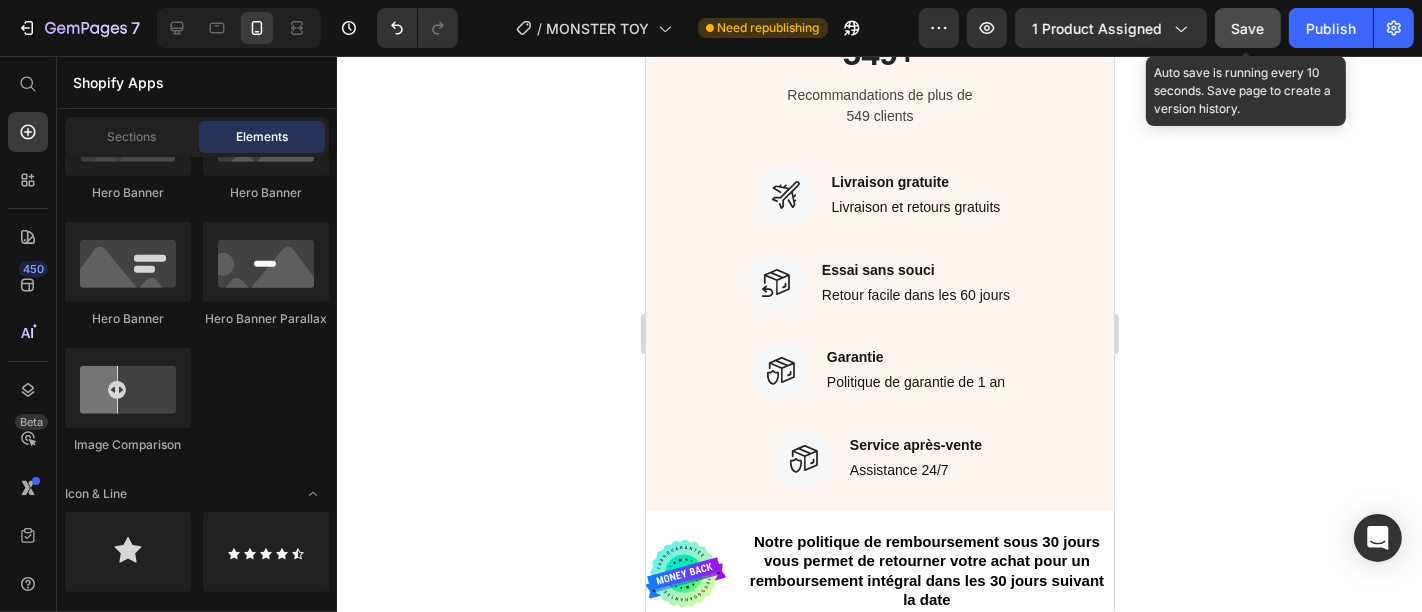 scroll, scrollTop: 3051, scrollLeft: 0, axis: vertical 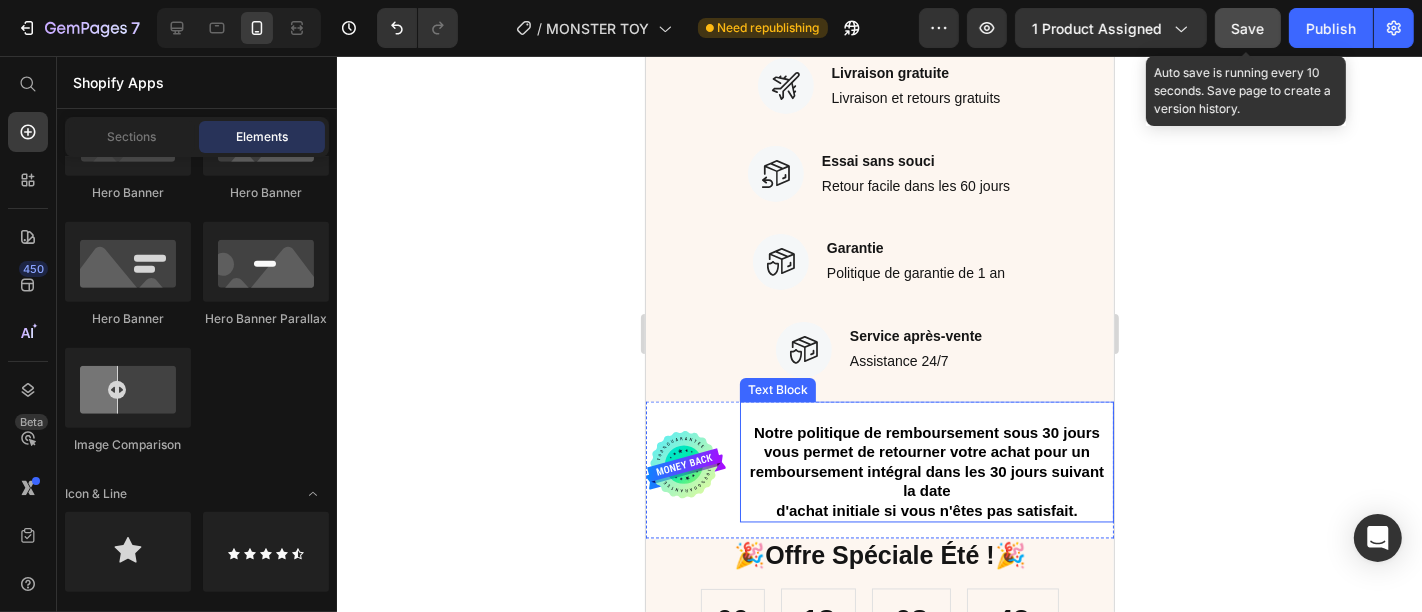click at bounding box center (926, 413) 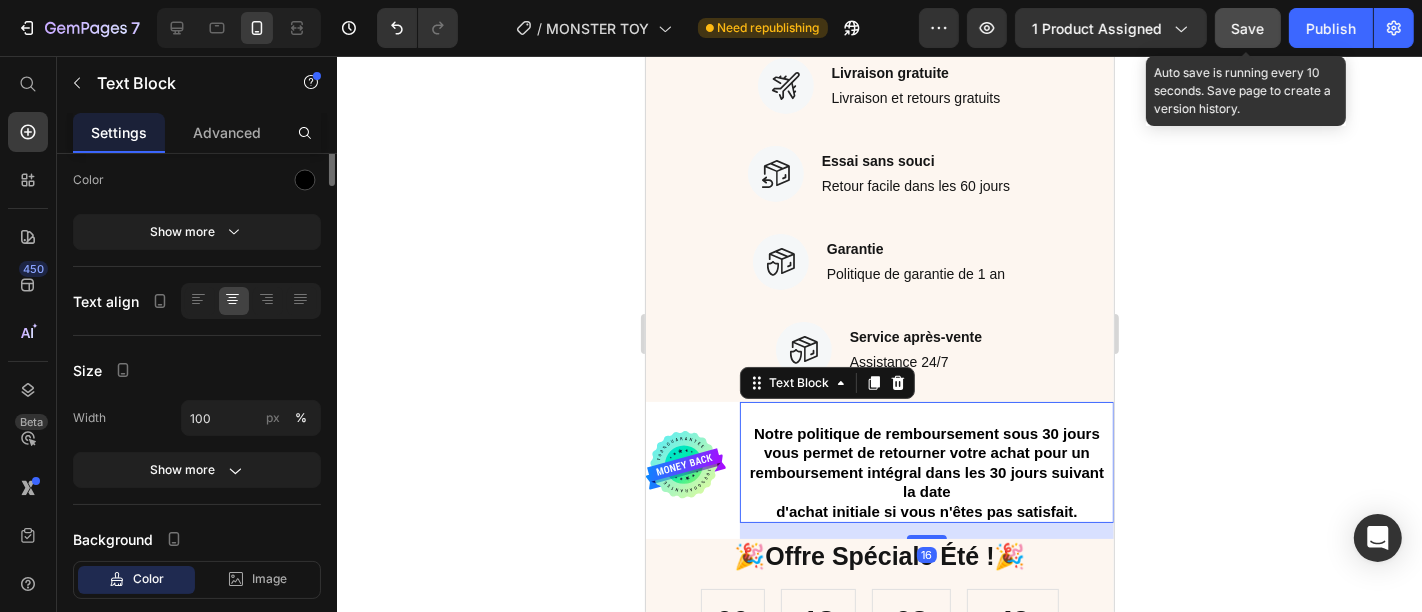scroll, scrollTop: 0, scrollLeft: 0, axis: both 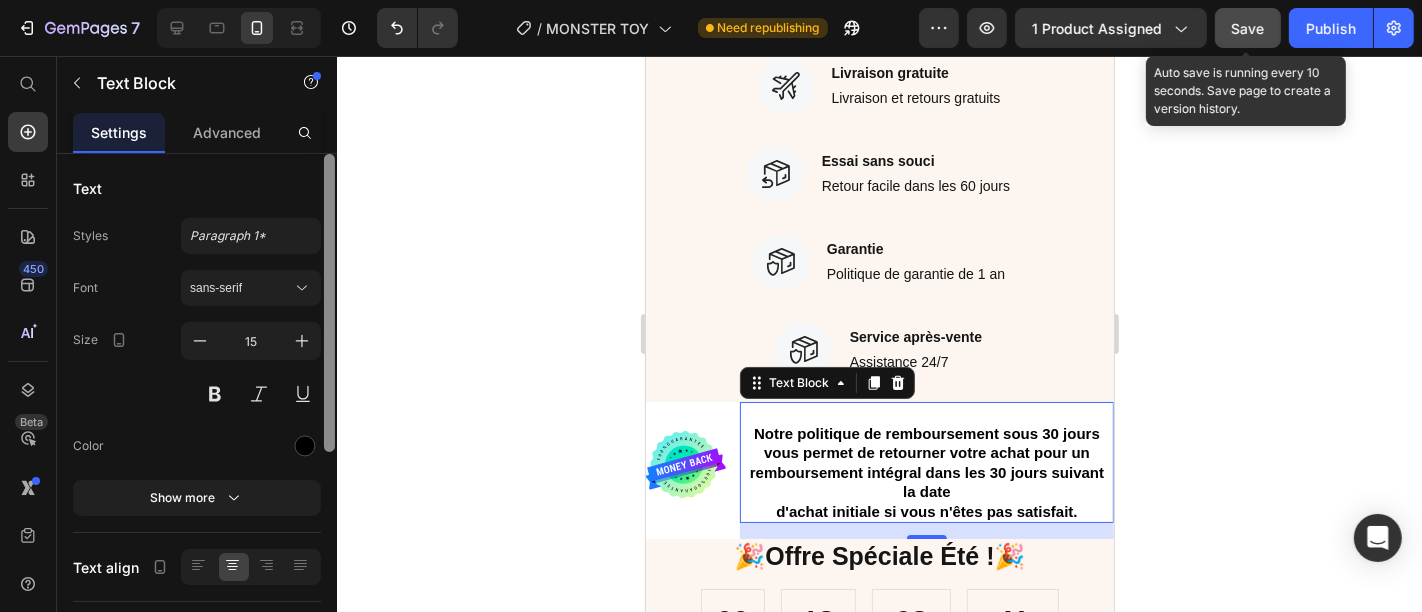 click at bounding box center [329, 303] 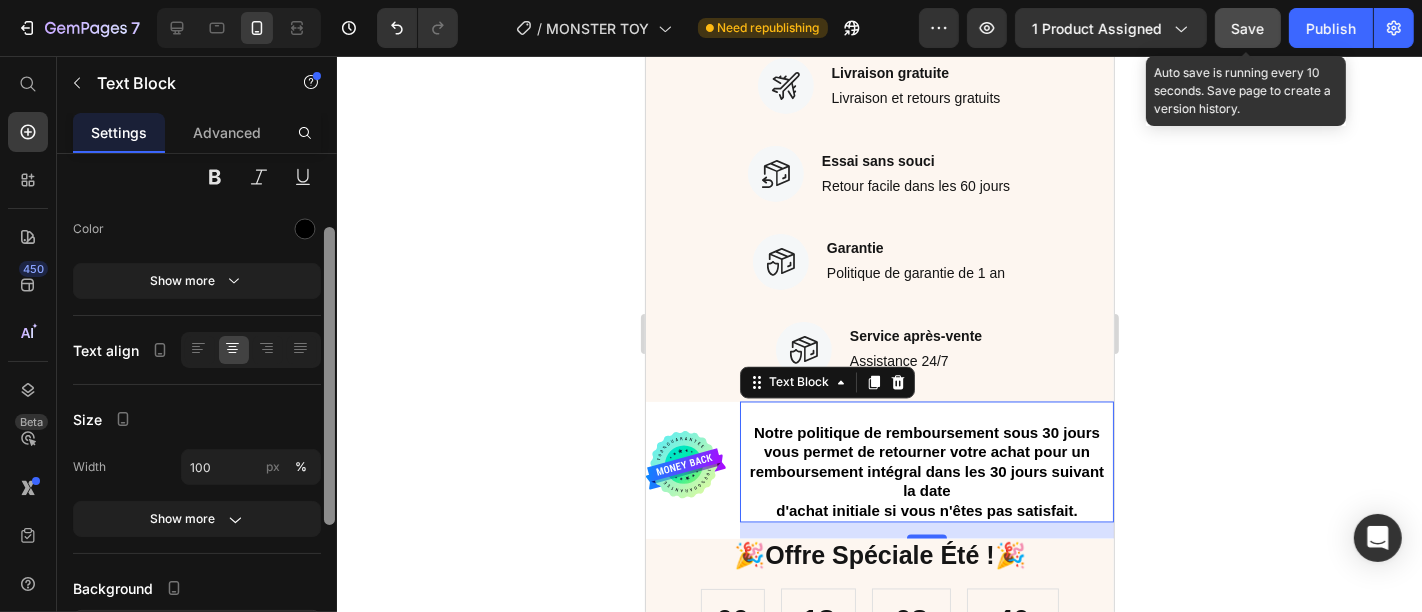 scroll, scrollTop: 305, scrollLeft: 0, axis: vertical 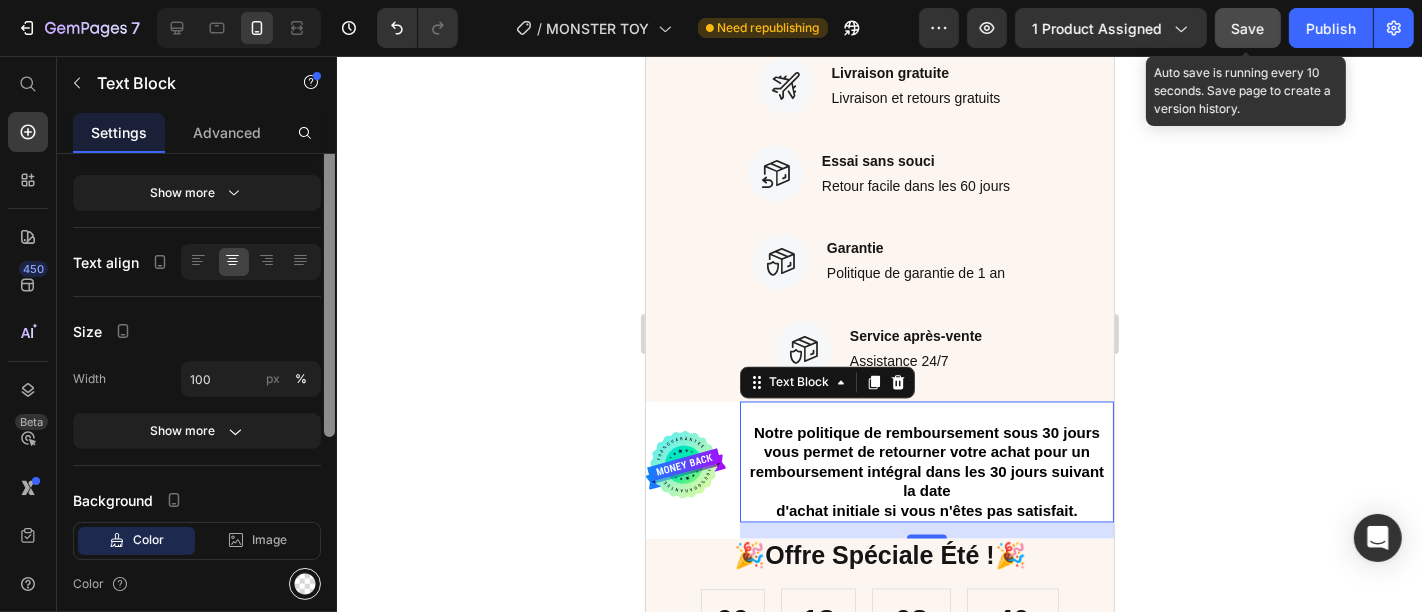 drag, startPoint x: 331, startPoint y: 404, endPoint x: 305, endPoint y: 581, distance: 178.89941 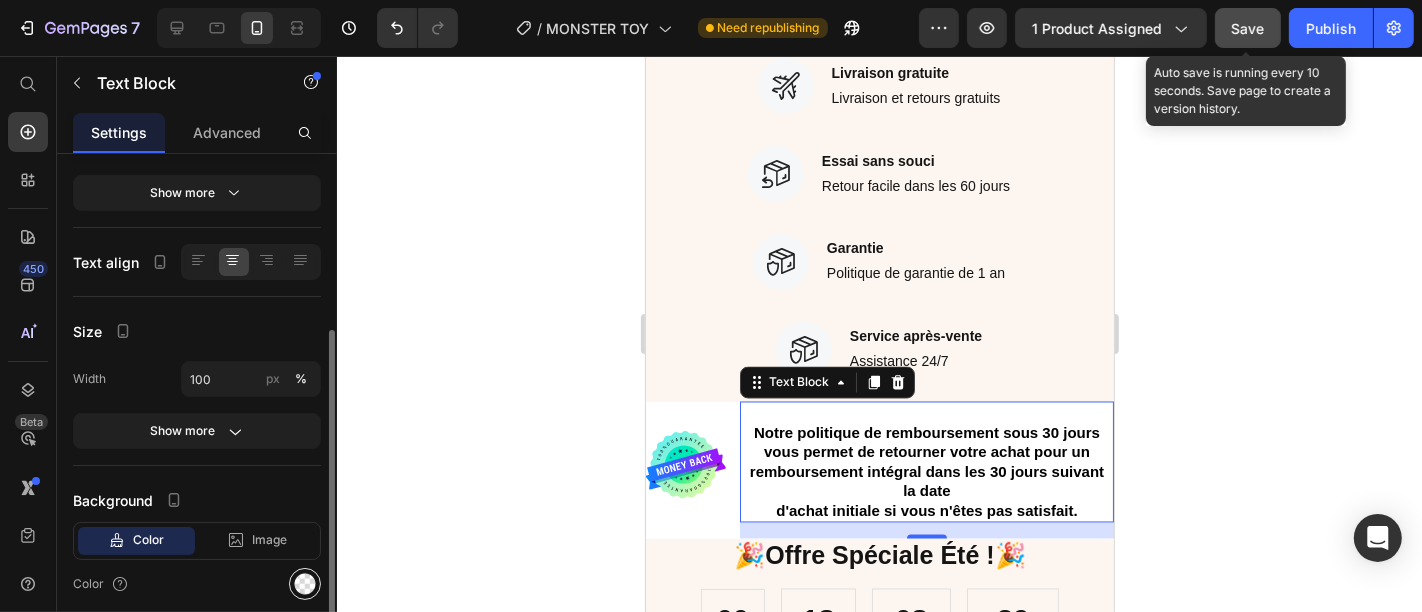 click 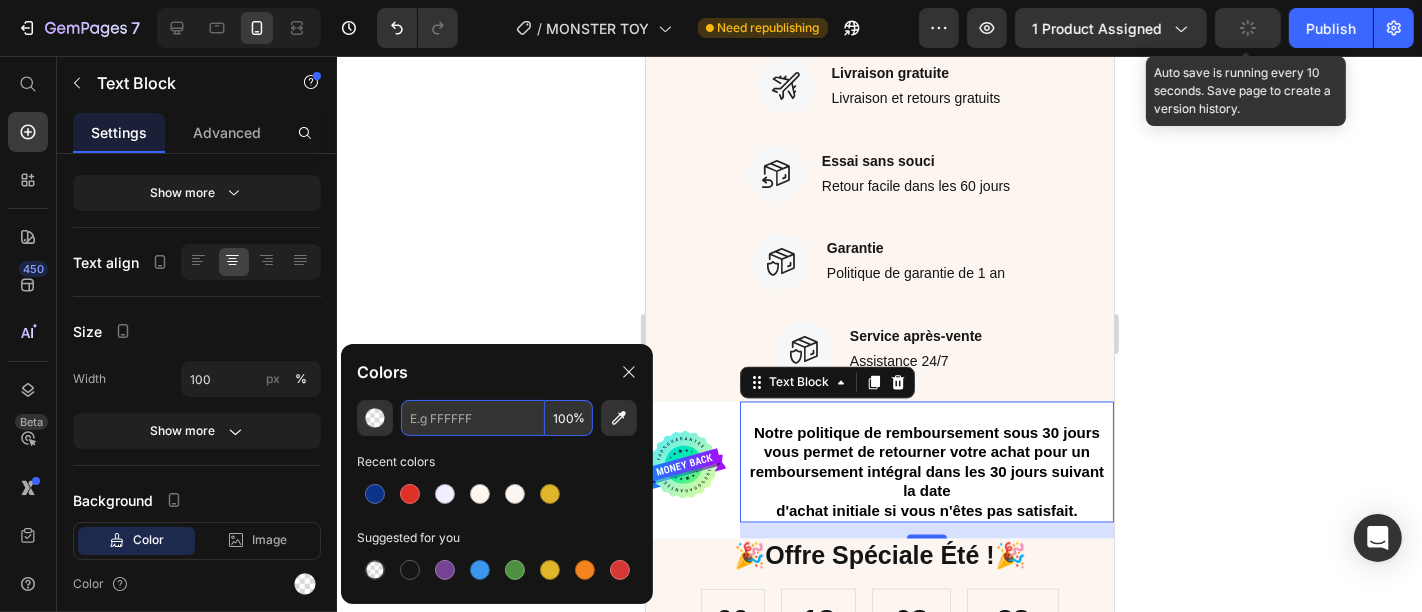 click at bounding box center (473, 418) 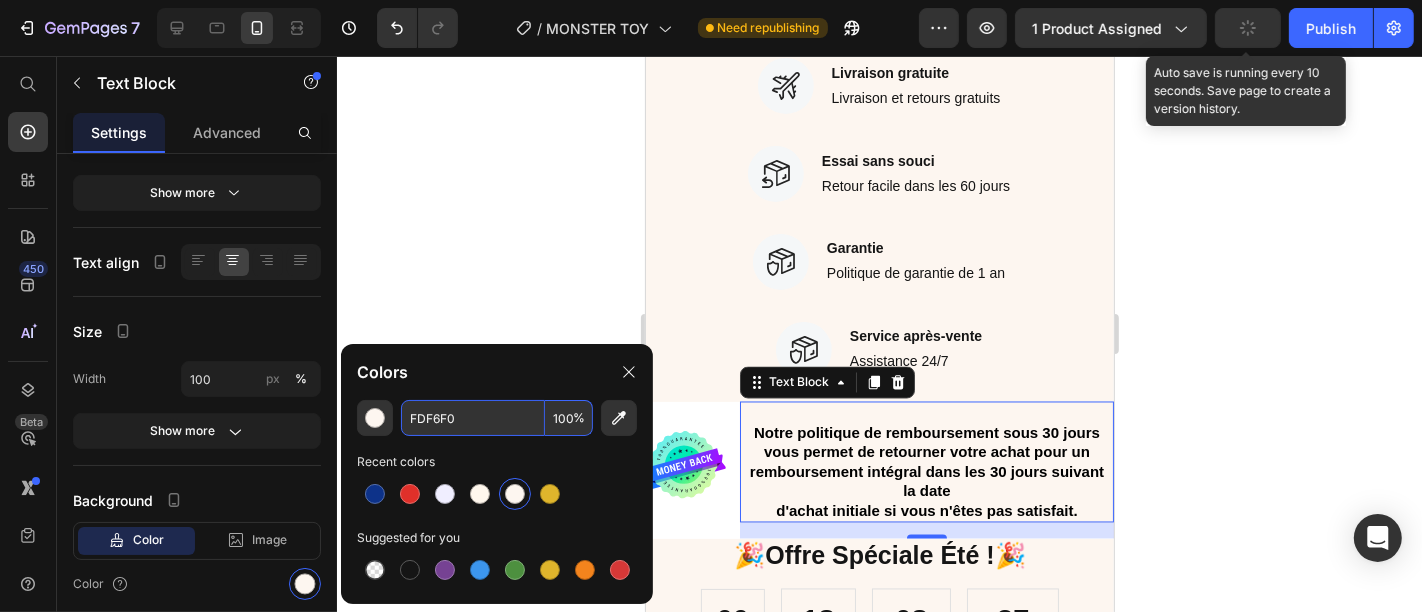 type on "FDF6F0" 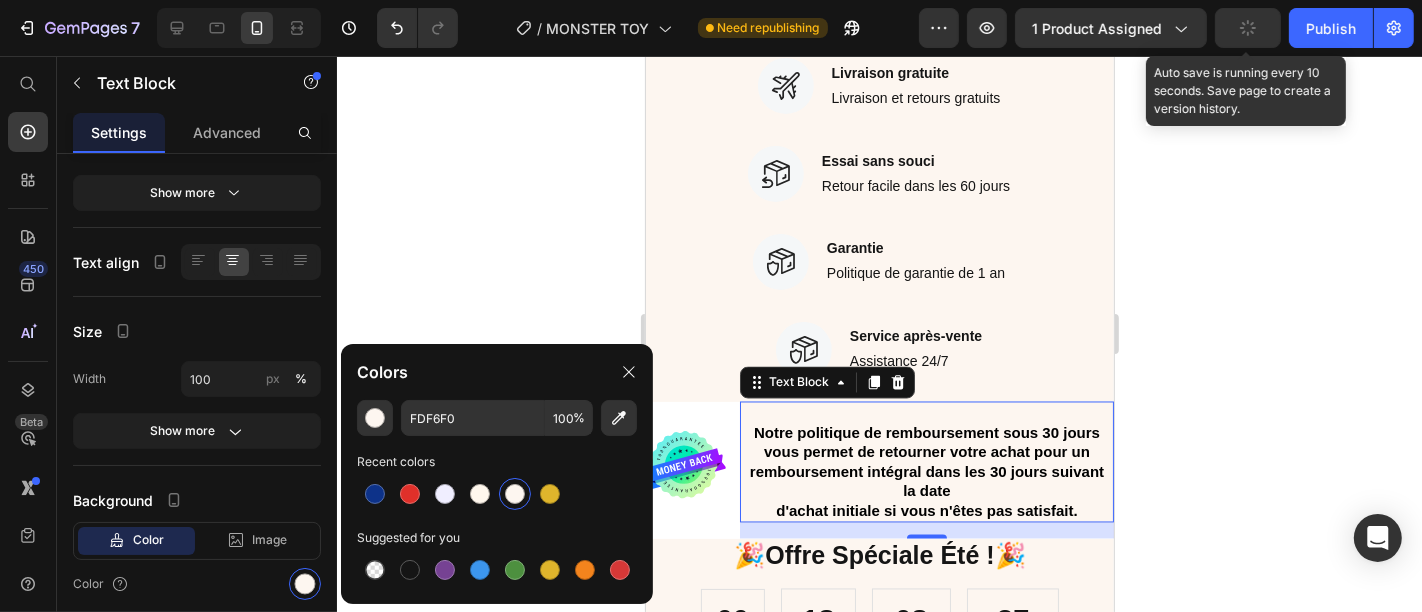 click 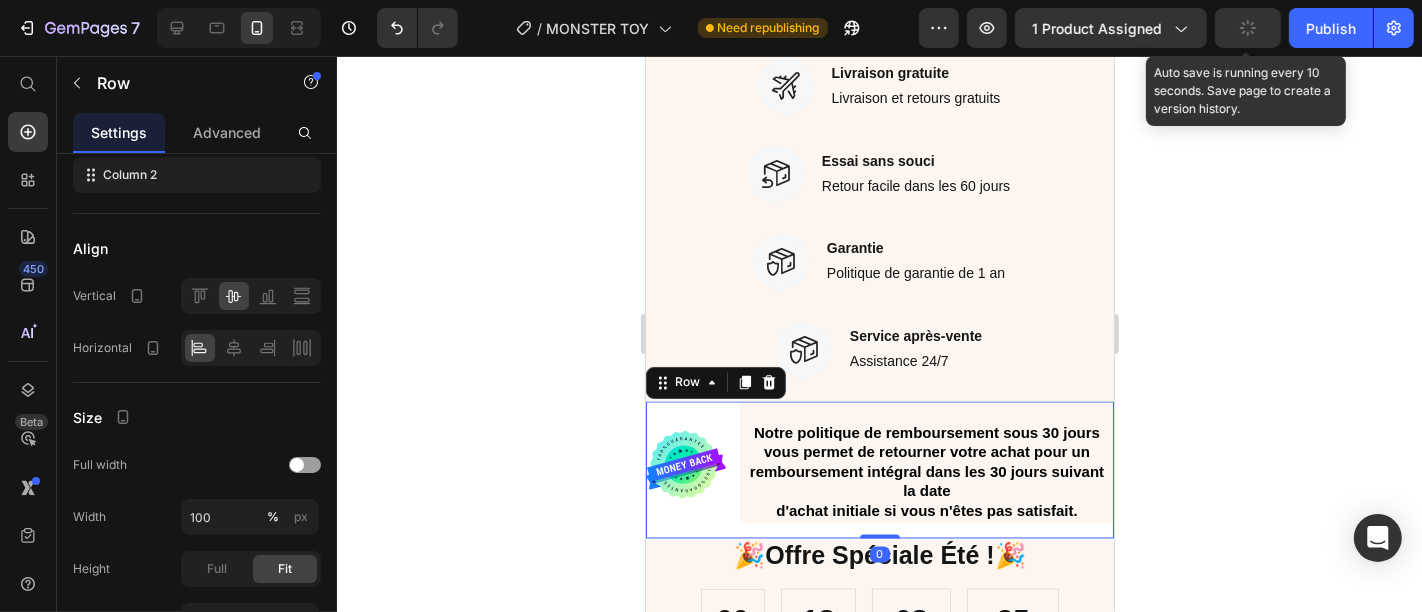 scroll, scrollTop: 0, scrollLeft: 0, axis: both 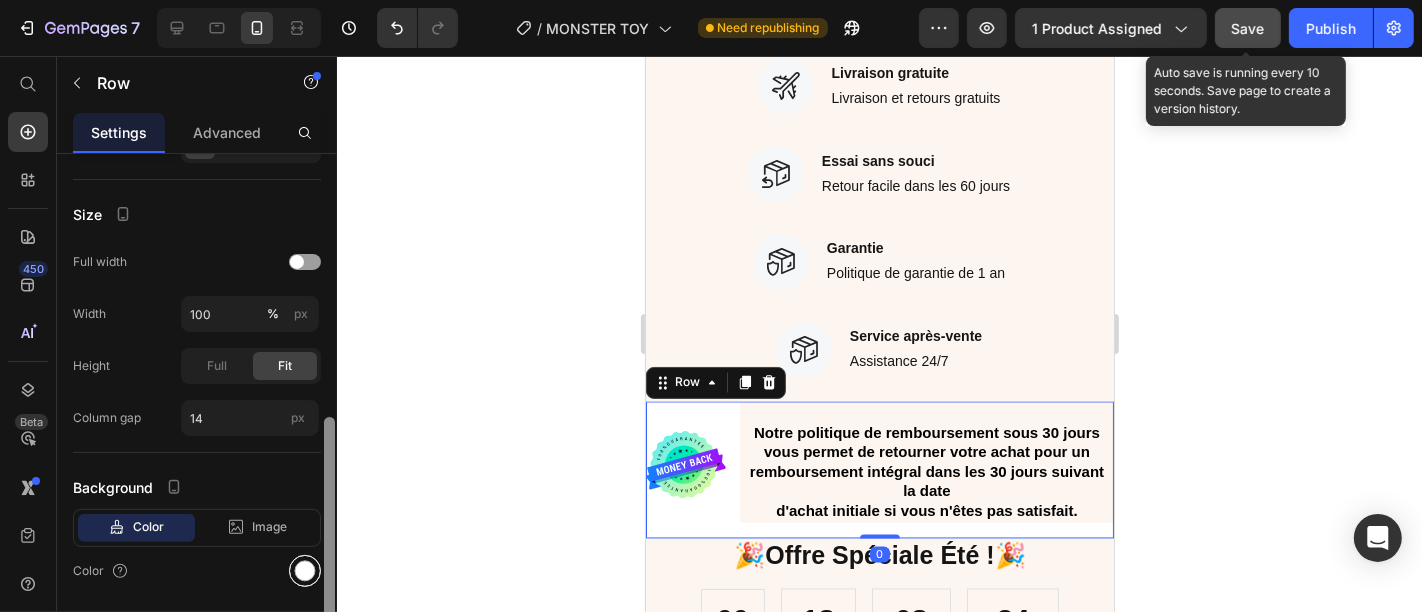 drag, startPoint x: 325, startPoint y: 315, endPoint x: 314, endPoint y: 565, distance: 250.24188 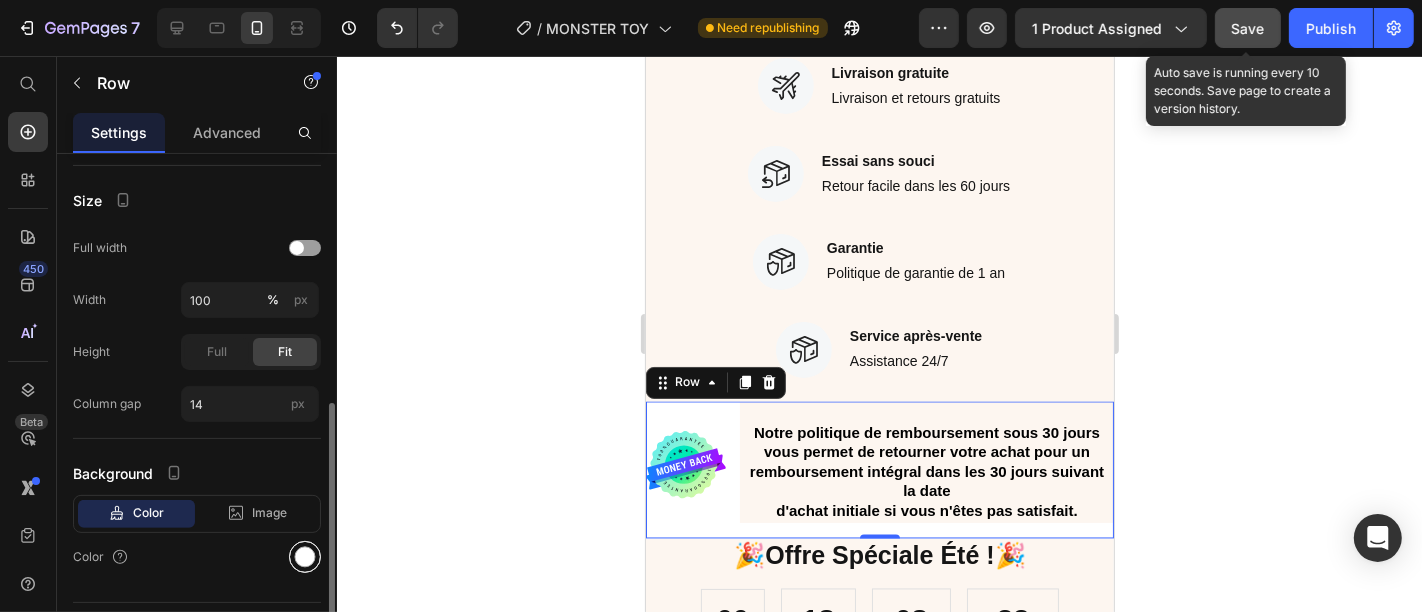 click at bounding box center (305, 557) 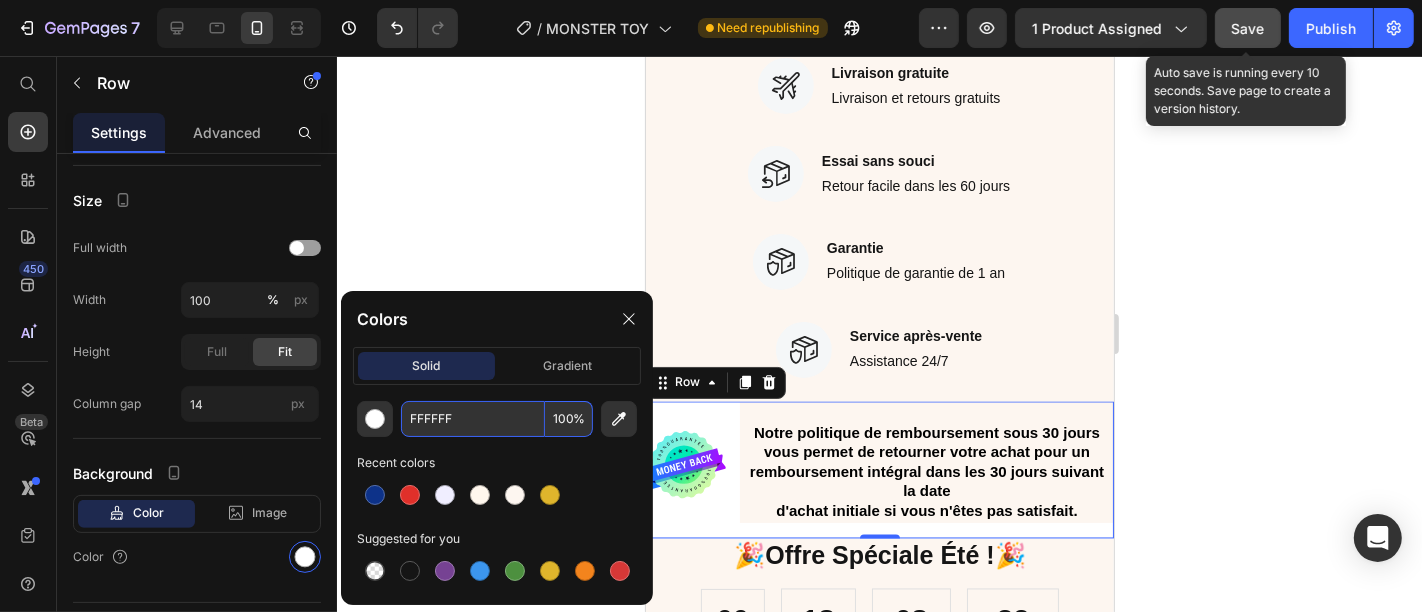 click on "FFFFFF" at bounding box center [473, 419] 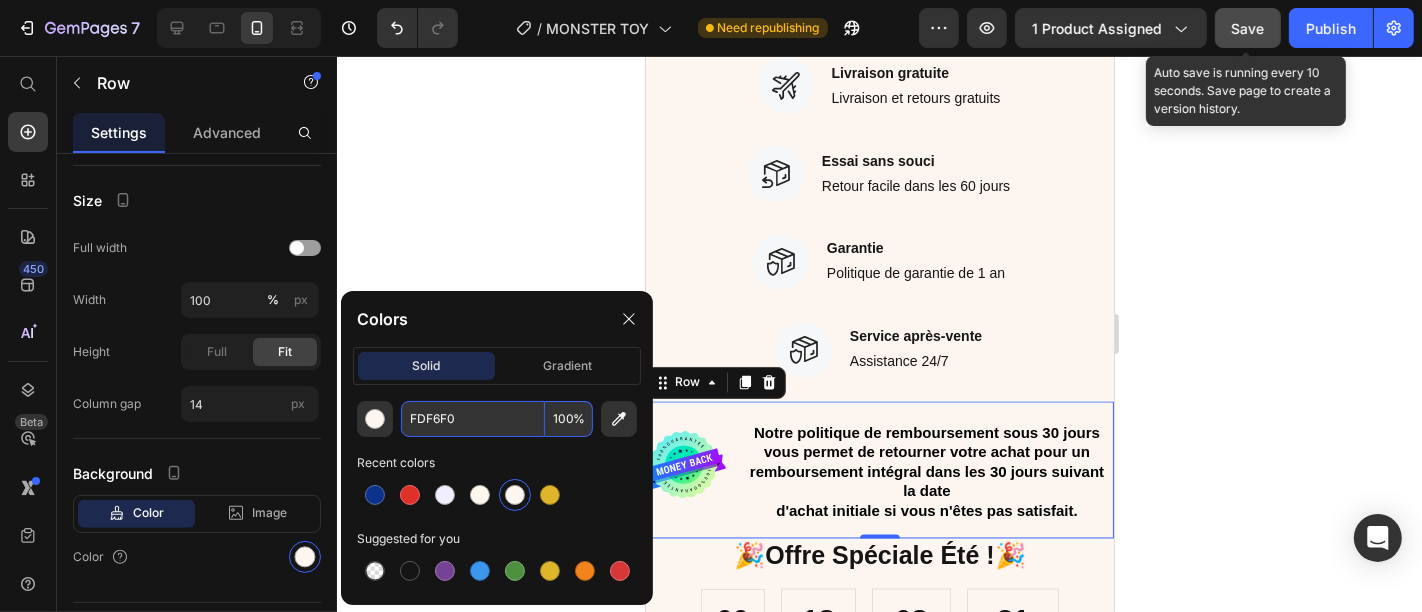 type on "FDF6F0" 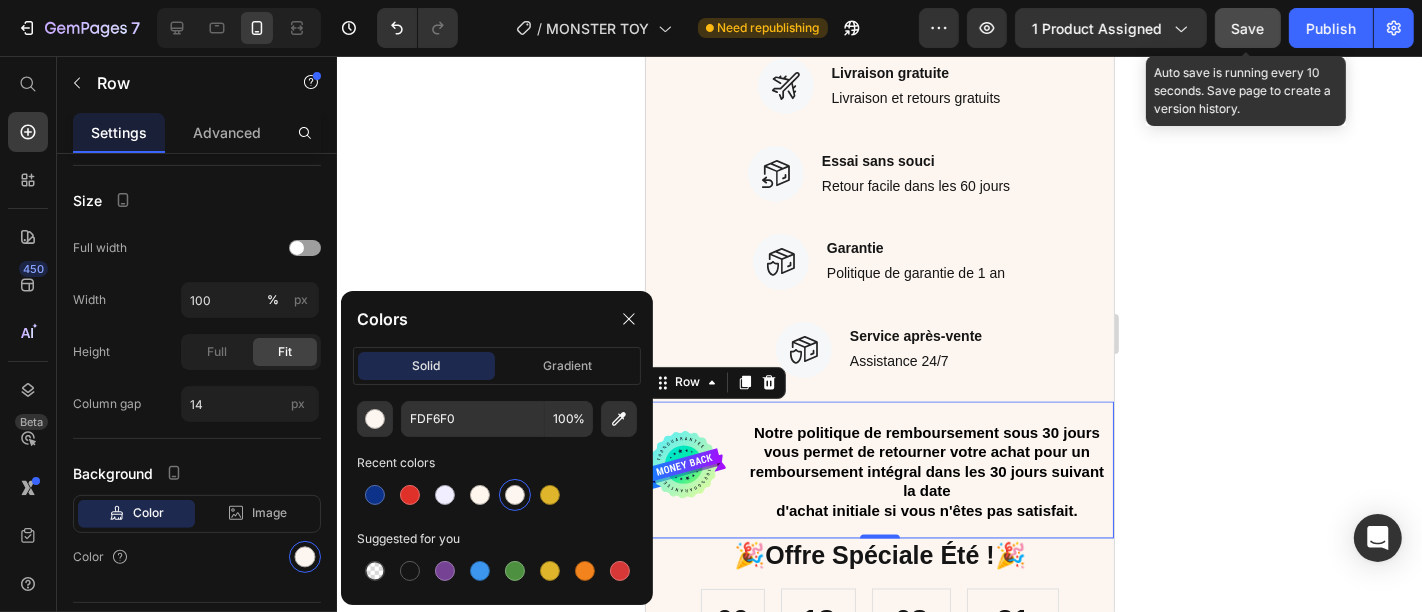 click 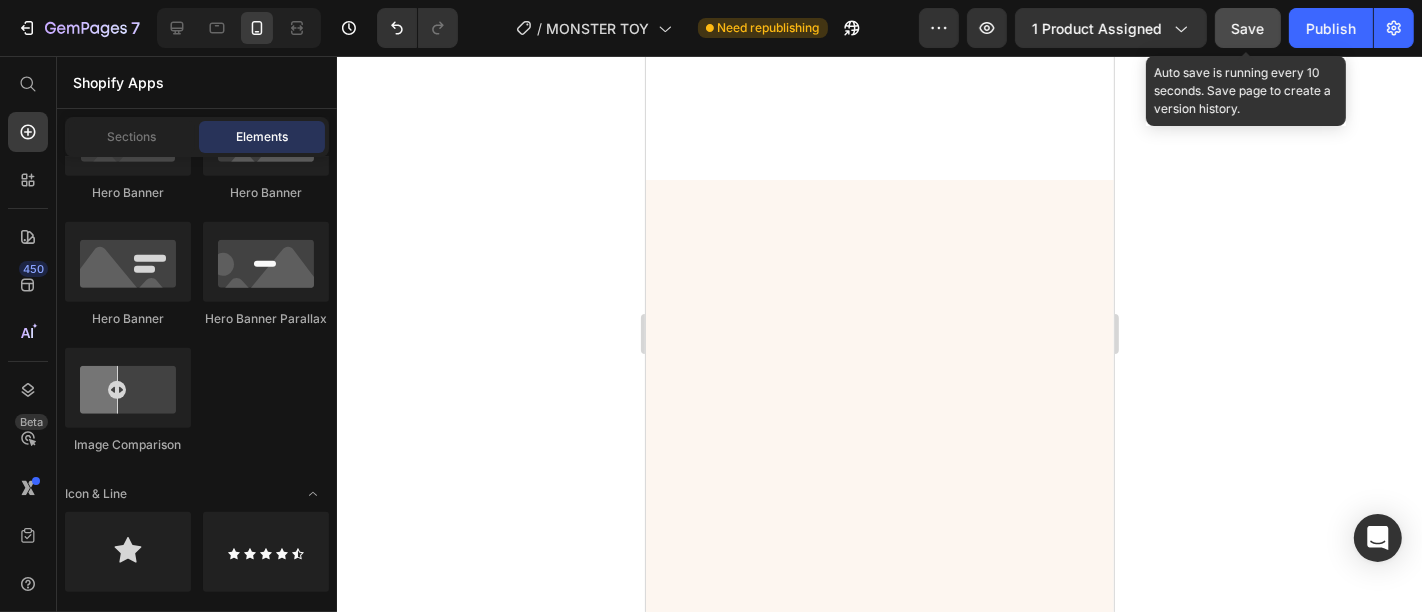 scroll, scrollTop: 0, scrollLeft: 0, axis: both 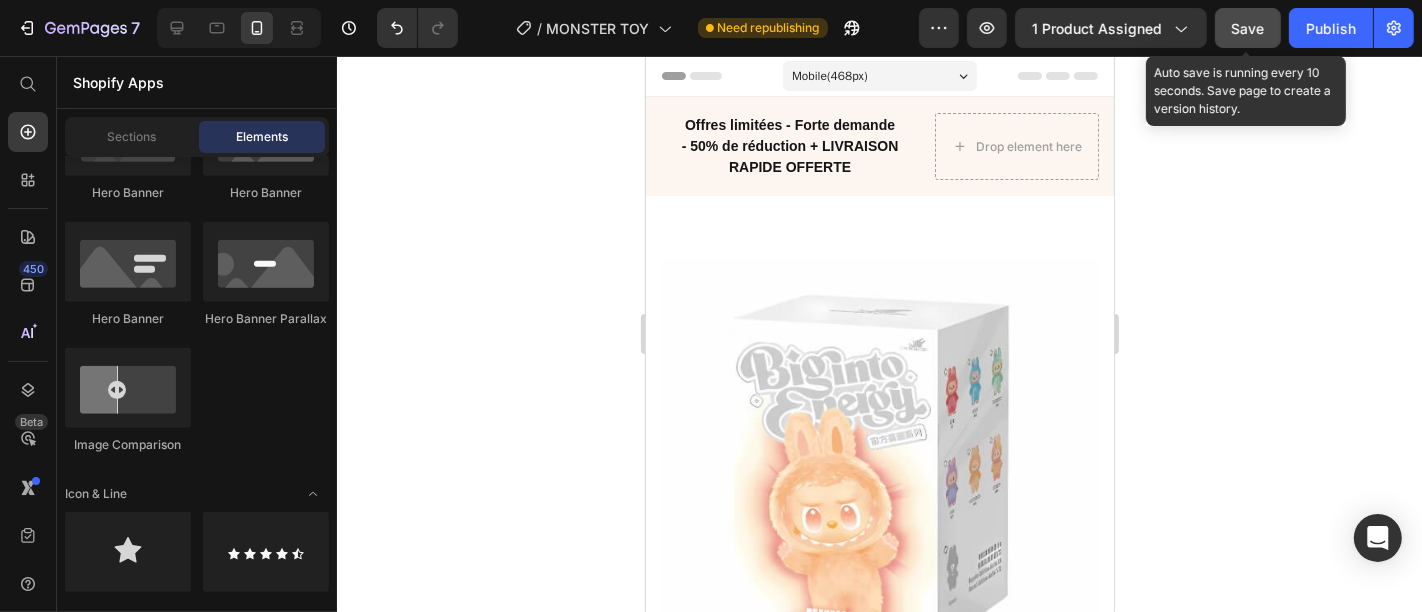 drag, startPoint x: 1101, startPoint y: 327, endPoint x: 1757, endPoint y: 90, distance: 697.4991 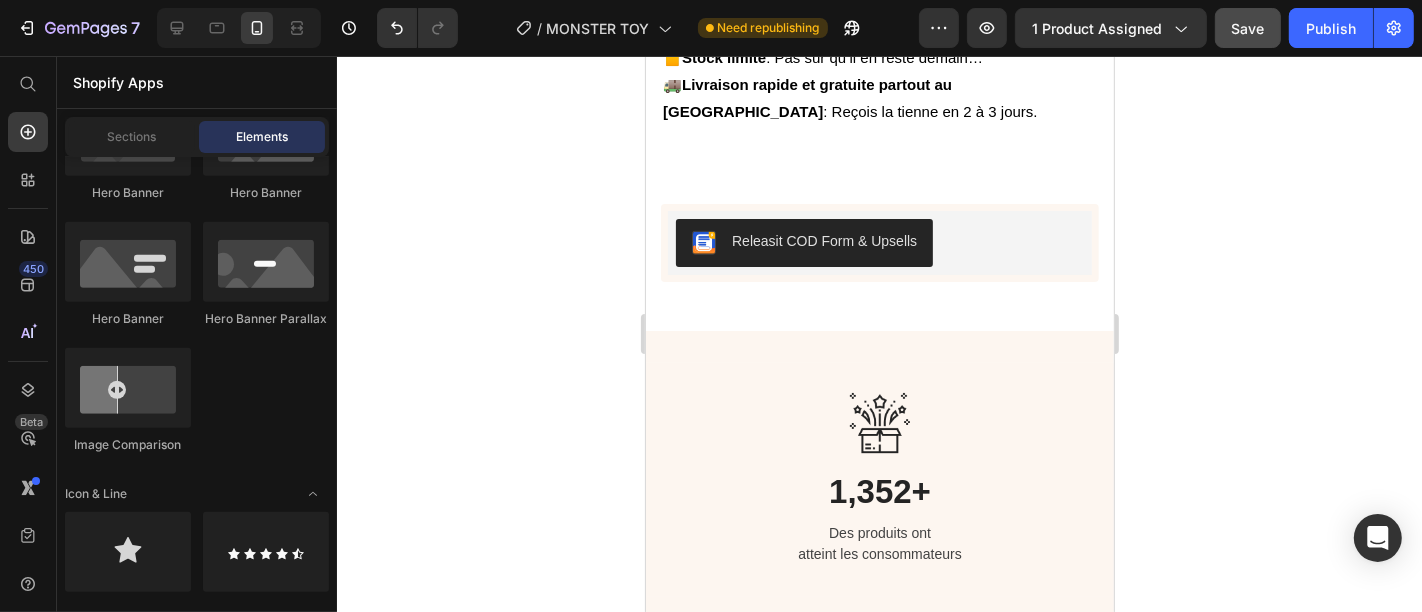 scroll, scrollTop: 2107, scrollLeft: 0, axis: vertical 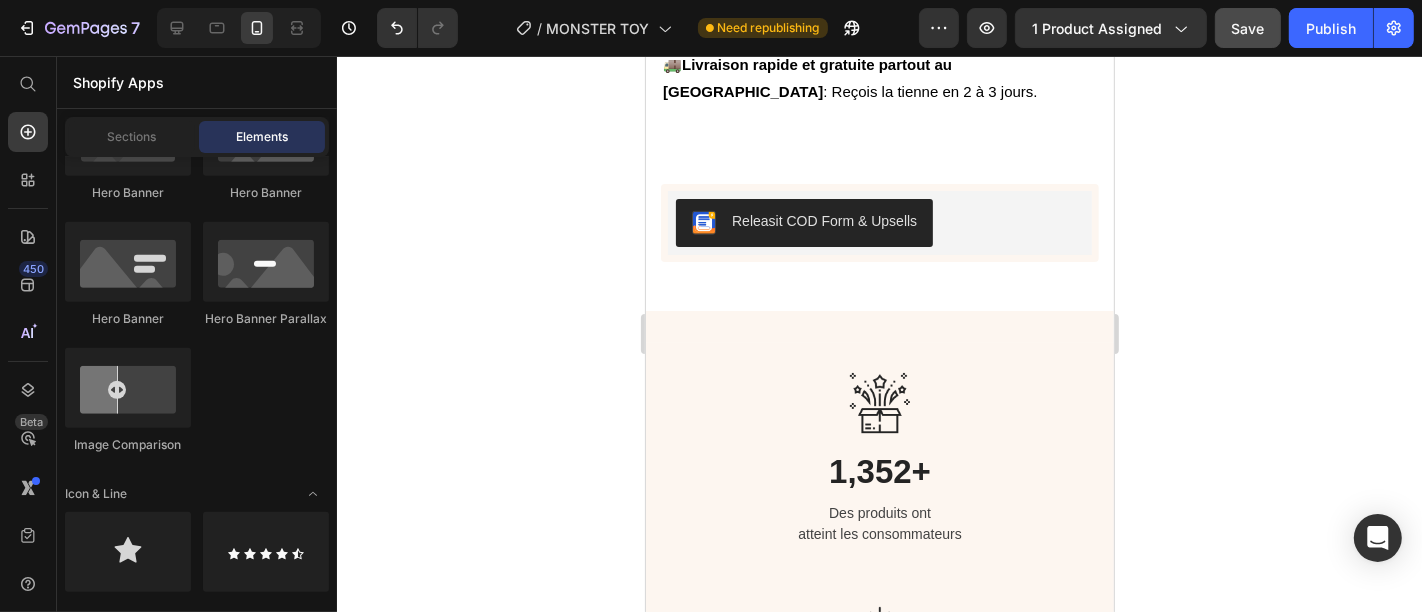 click on "Image
Image
Video
Video Banner
Hero Banner
Hero Banner
Hero Banner
Hero Banner Parallax
Image Comparison" 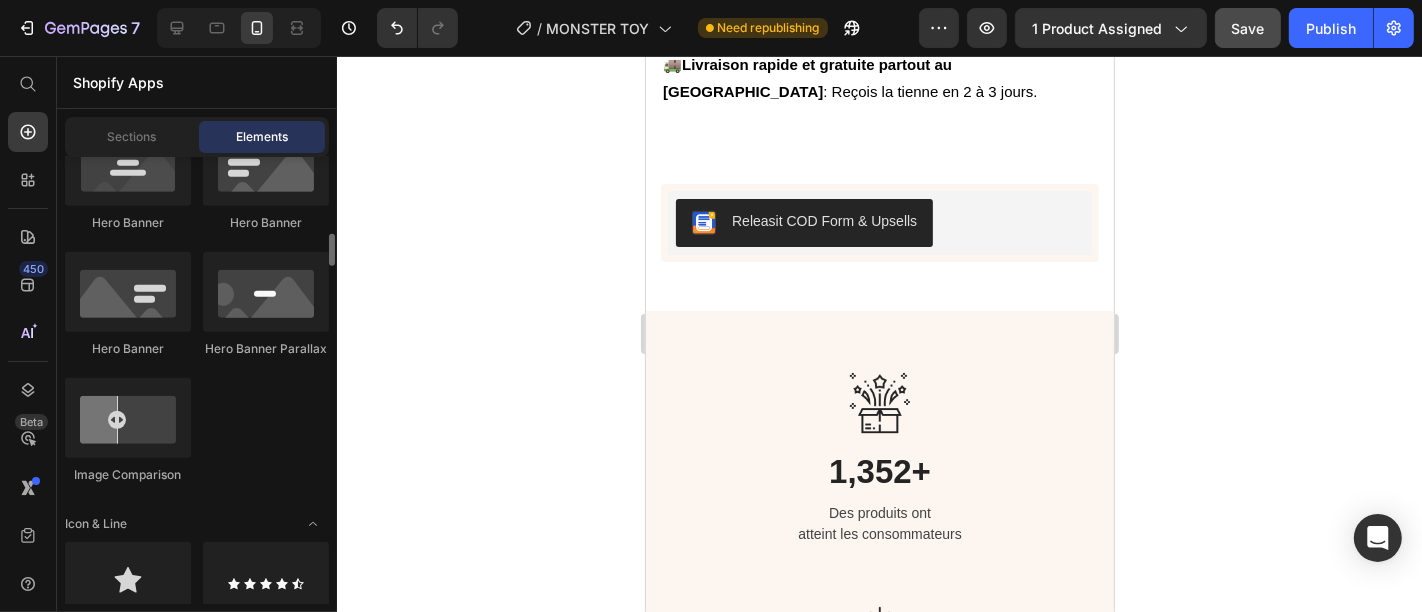 scroll, scrollTop: 1042, scrollLeft: 0, axis: vertical 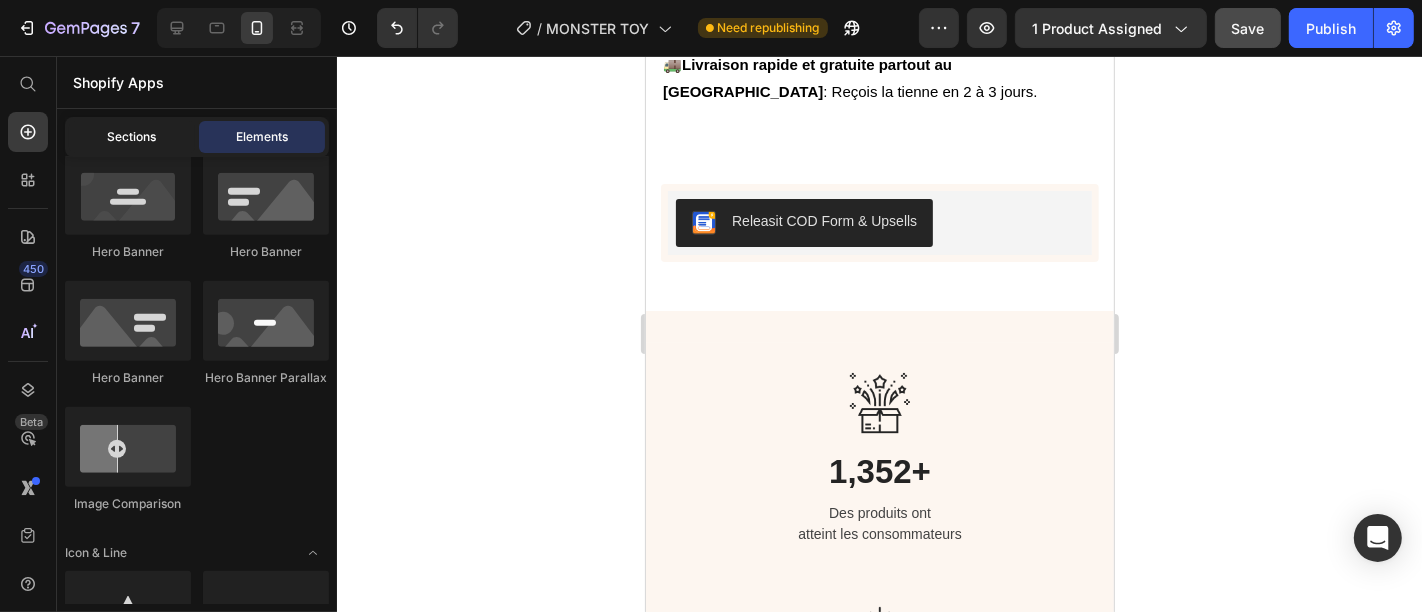 click on "Sections" 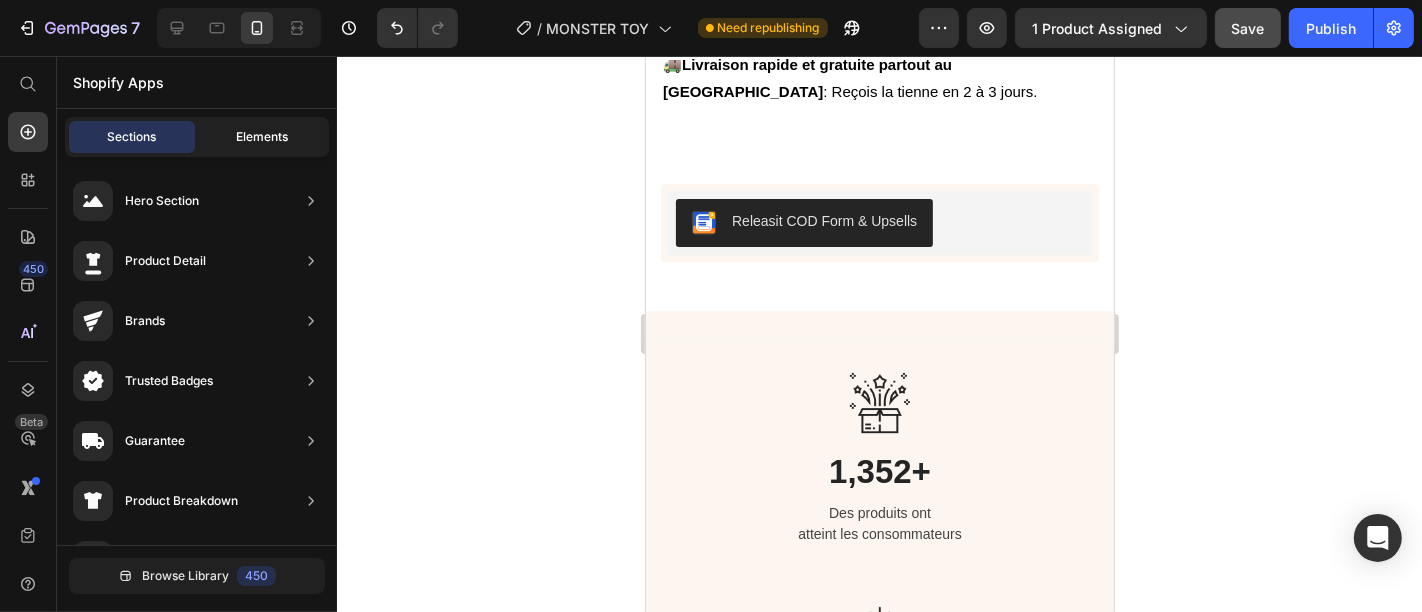 click on "Elements" at bounding box center [262, 137] 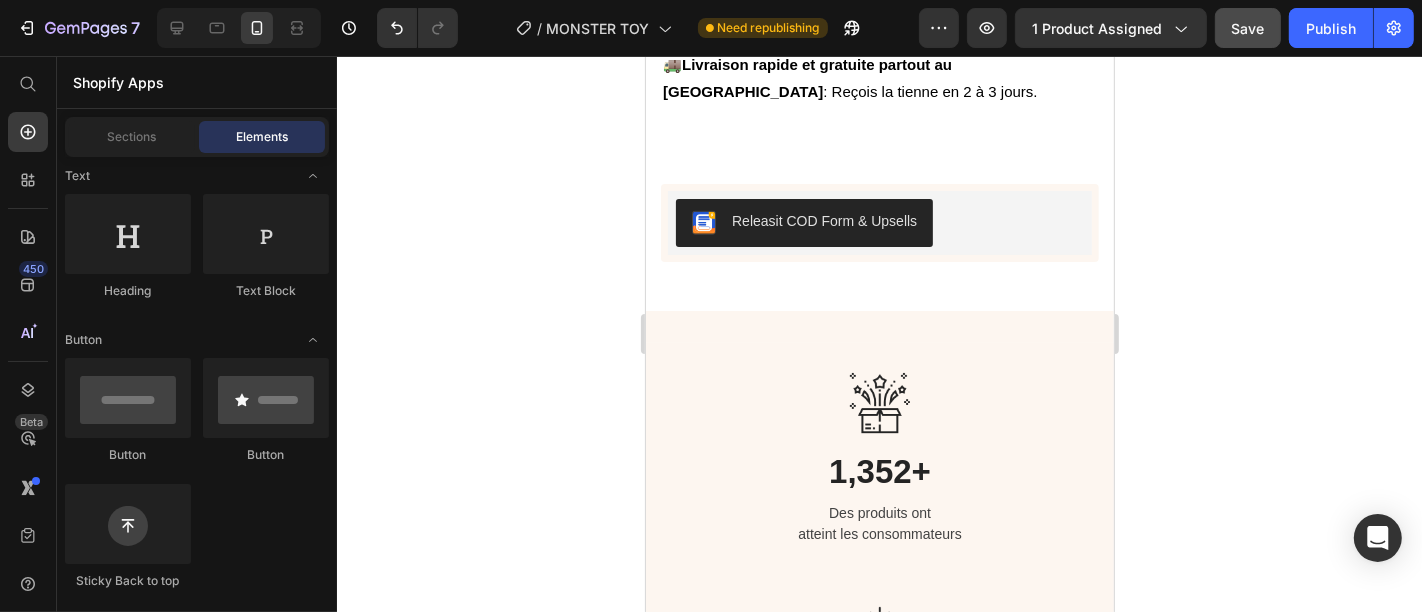 scroll, scrollTop: 573, scrollLeft: 0, axis: vertical 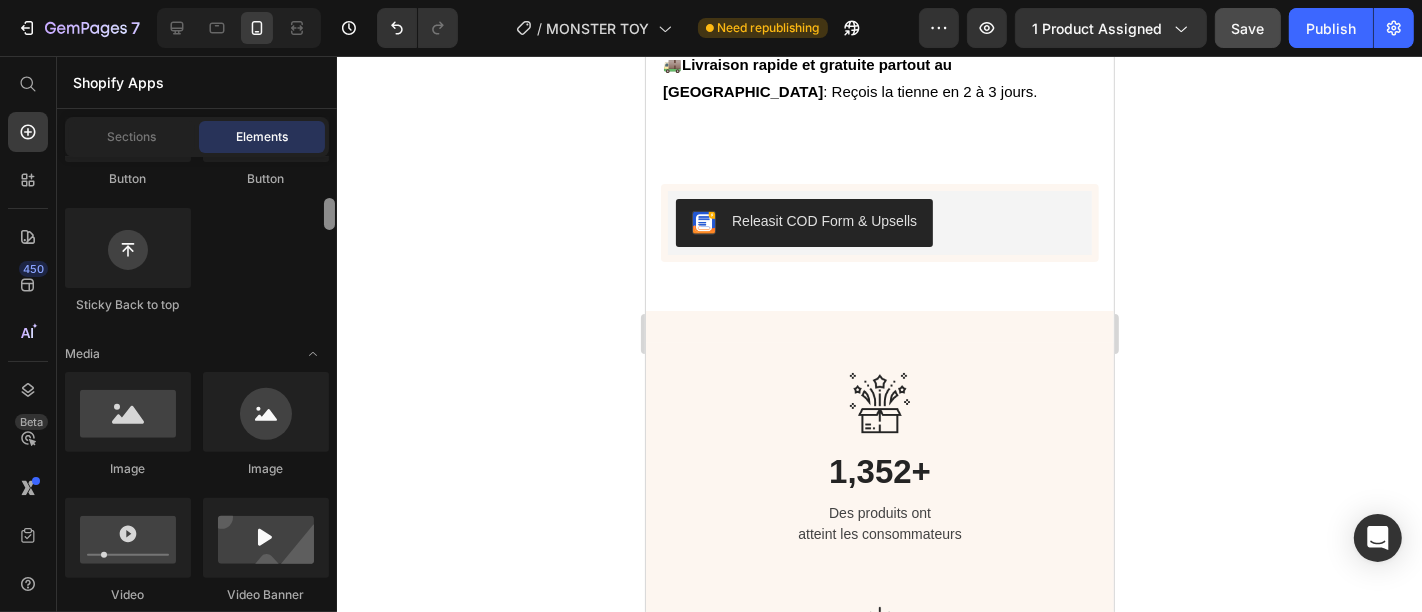 drag, startPoint x: 325, startPoint y: 235, endPoint x: 338, endPoint y: 201, distance: 36.40055 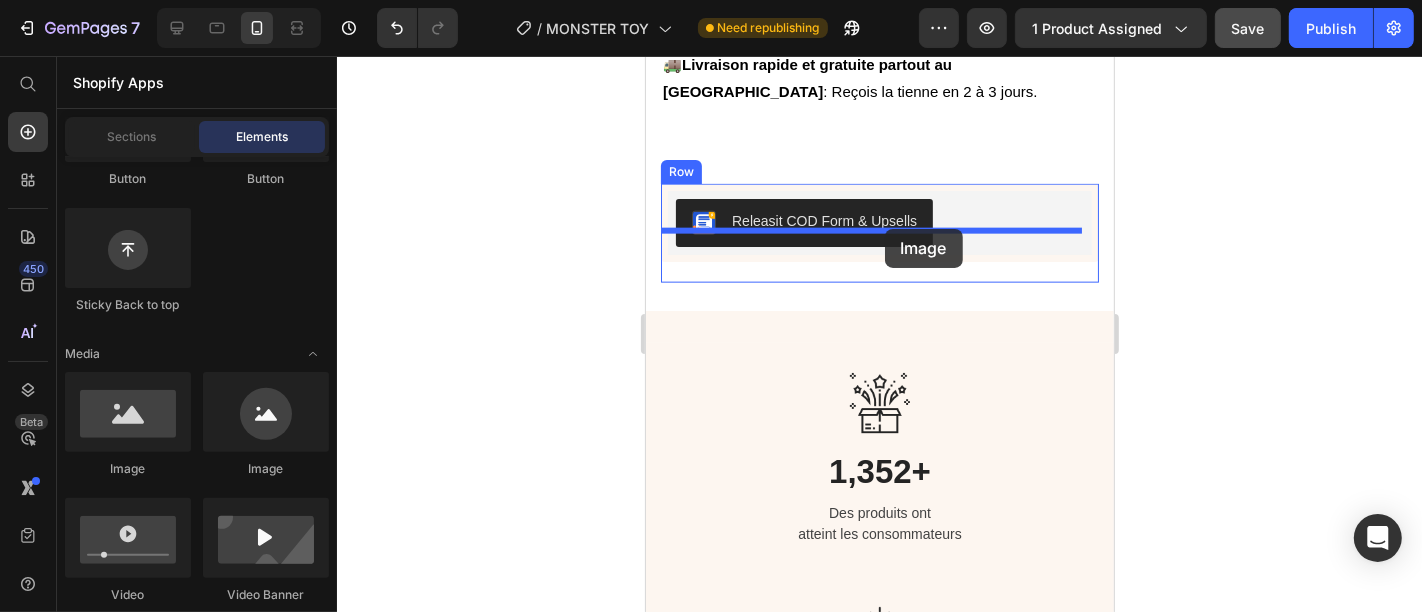 drag, startPoint x: 755, startPoint y: 462, endPoint x: 884, endPoint y: 228, distance: 267.20218 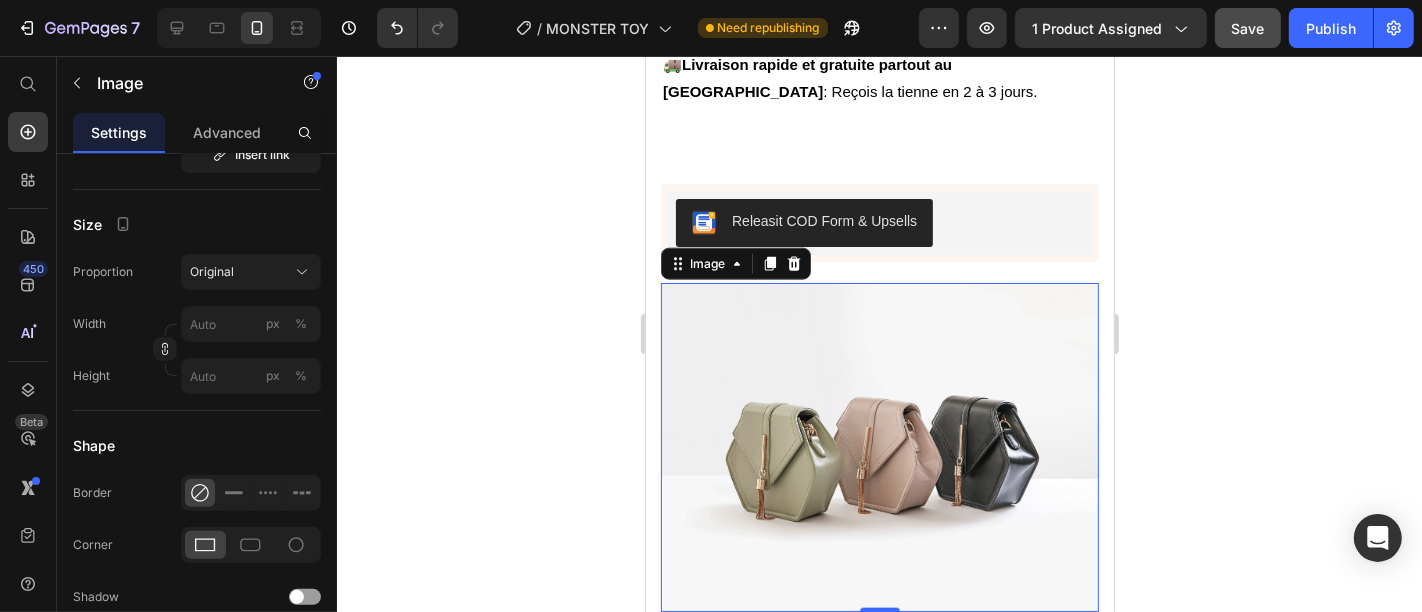 scroll, scrollTop: 0, scrollLeft: 0, axis: both 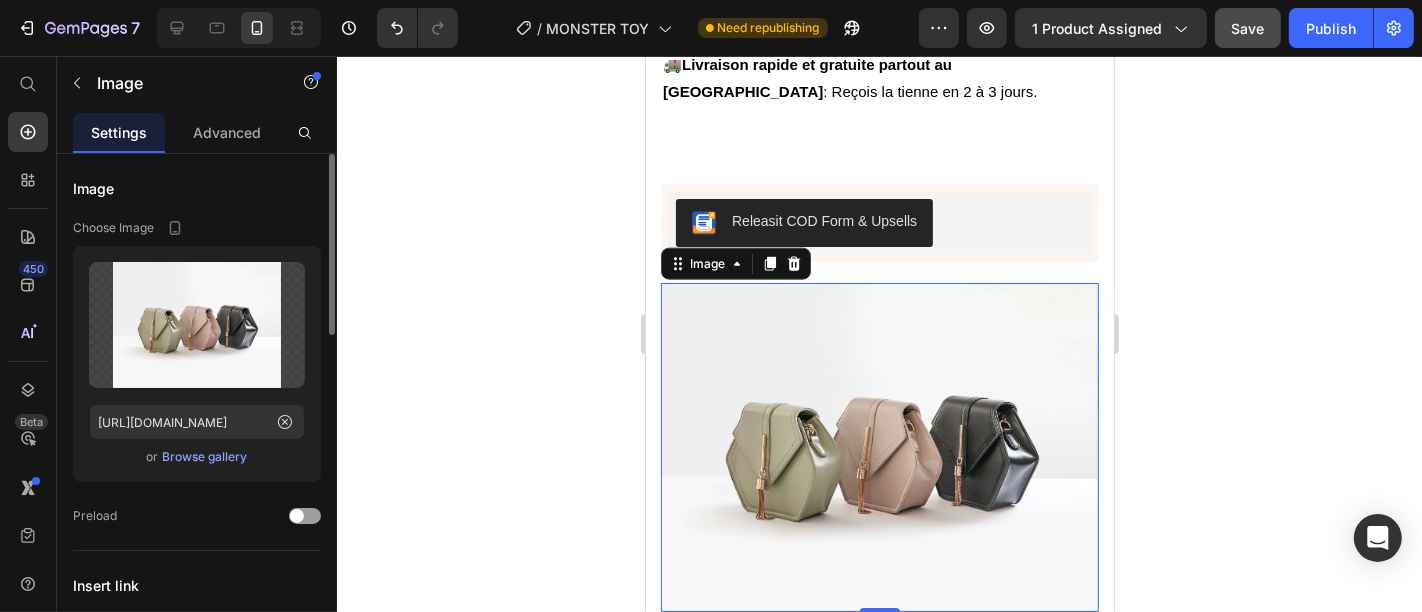 click 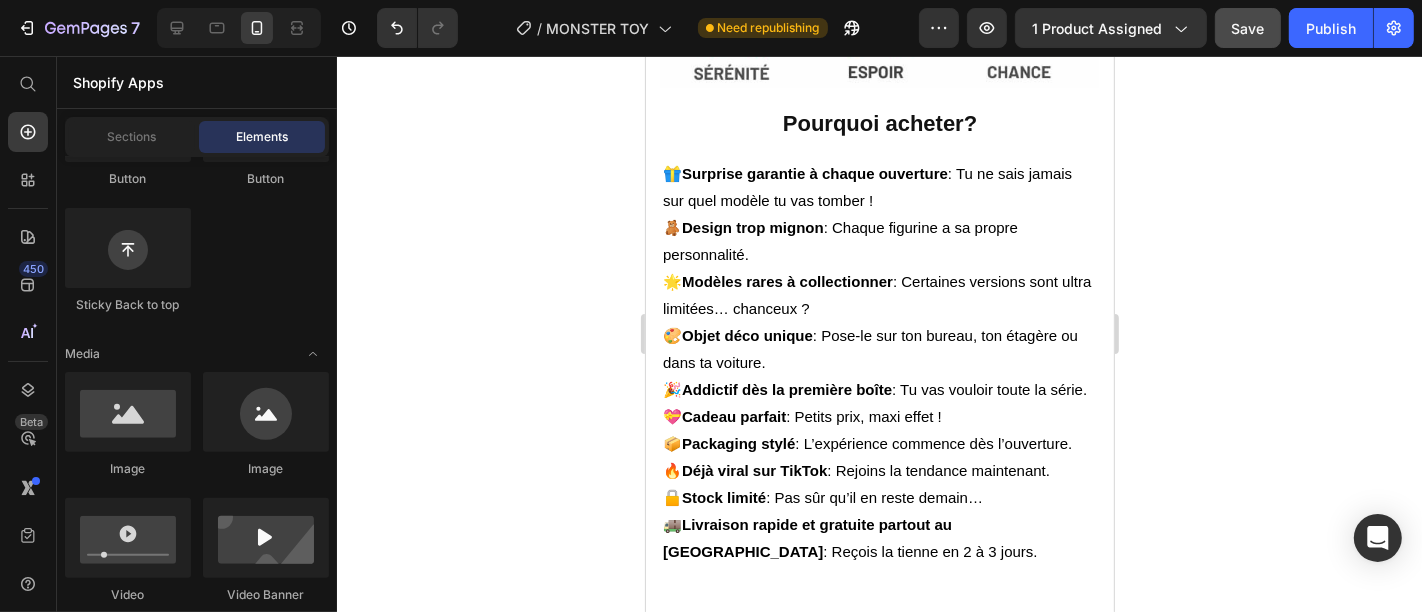 scroll, scrollTop: 1657, scrollLeft: 0, axis: vertical 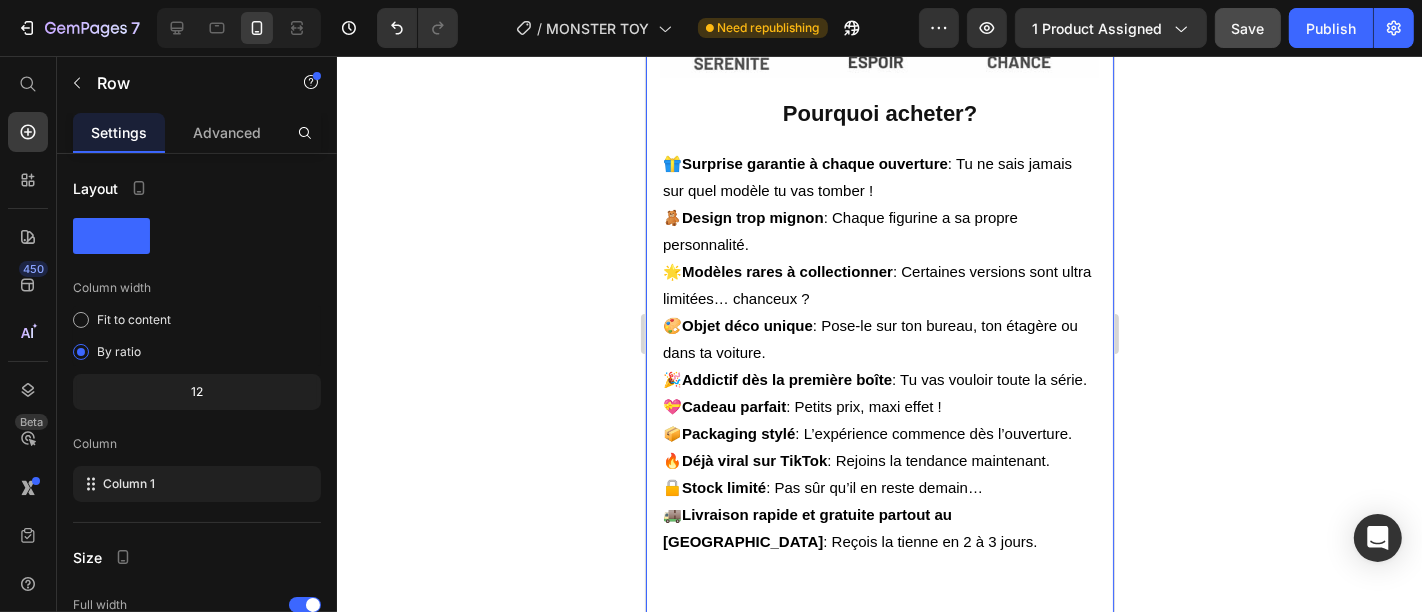 click on "Product Images ✨Labubu Surprise Box maintenant aussi au Maroc ! Heading Découvrez le mystérieux jouet Labubu ! Chaque boîte contient un jouet Labubu de la série "The Monsters" choisi au hasard. Vous ne découvrirez lequel qu'en l'ouvrant. Labubu est déjà populaire dans le monde entier, et le voici enfin ! Text Block Image Pourquoi acheter? Heading 🎁  Surprise garantie à chaque ouverture  : Tu ne sais jamais sur quel modèle tu vas tomber ! 🧸  Design trop mignon  : Chaque figurine a sa propre personnalité. 🌟  Modèles rares à collectionner  : Certaines versions sont ultra limitées… chanceux ? 🎨  Objet déco unique  : Pose-le sur ton bureau, ton étagère ou dans ta voiture. 🎉  Addictif dès la première boîte  : Tu vas vouloir toute la série. 💝  Cadeau parfait  : Petits prix, maxi effet ! 📦  Packaging stylé  : L’expérience commence dès l’ouverture. 🔥  Déjà viral sur TikTok  : Rejoins la tendance maintenant. 🔒  Stock limité 🚚  Text Block Product Row   0" at bounding box center [879, -422] 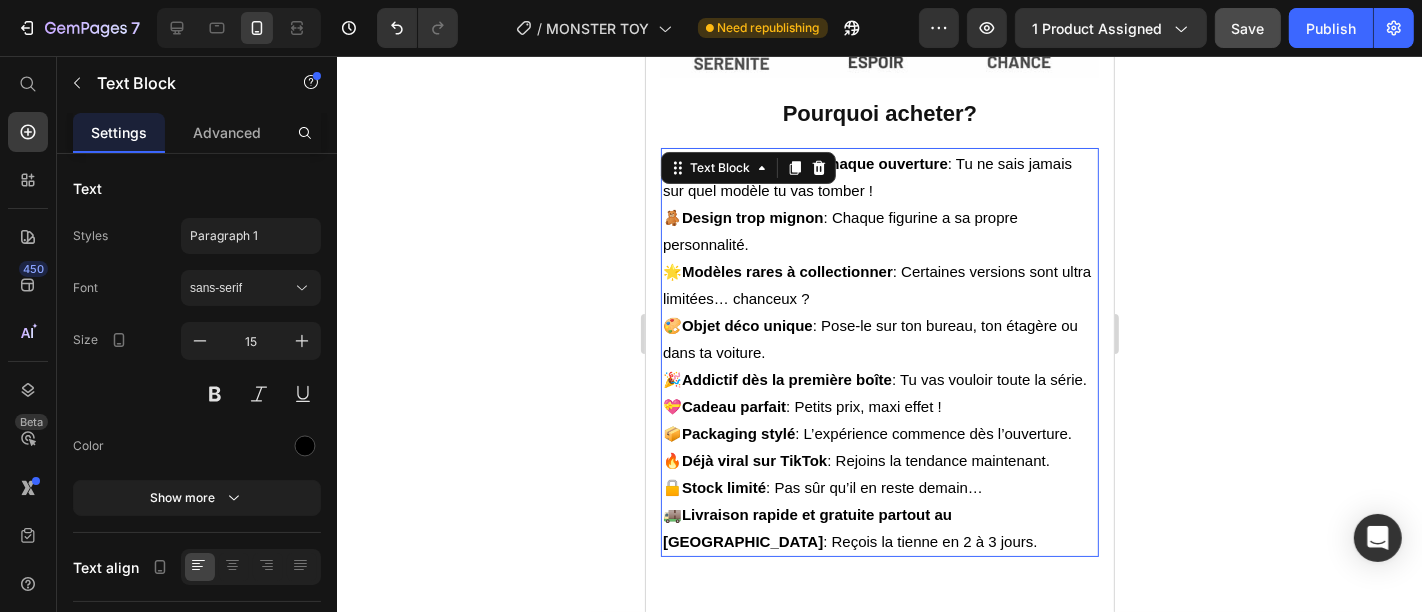 click on "🎁  Surprise garantie à chaque ouverture  : Tu ne sais jamais sur quel modèle tu vas tomber ! 🧸  Design trop mignon  : Chaque figurine a sa propre personnalité. 🌟  Modèles rares à collectionner  : Certaines versions sont ultra limitées… chanceux ? 🎨  Objet déco unique  : Pose-le sur ton bureau, ton étagère ou dans ta voiture. 🎉  Addictif dès la première boîte  : Tu vas vouloir toute la série. 💝  Cadeau parfait  : Petits prix, maxi effet ! 📦  Packaging stylé  : L’expérience commence dès l’ouverture. 🔥  Déjà viral sur TikTok  : Rejoins la tendance maintenant. 🔒  Stock limité  : Pas sûr qu’il en reste demain… 🚚  Livraison rapide et gratuite partout au Maroc  : Reçois la tienne en 2 à 3 jours." at bounding box center (879, 351) 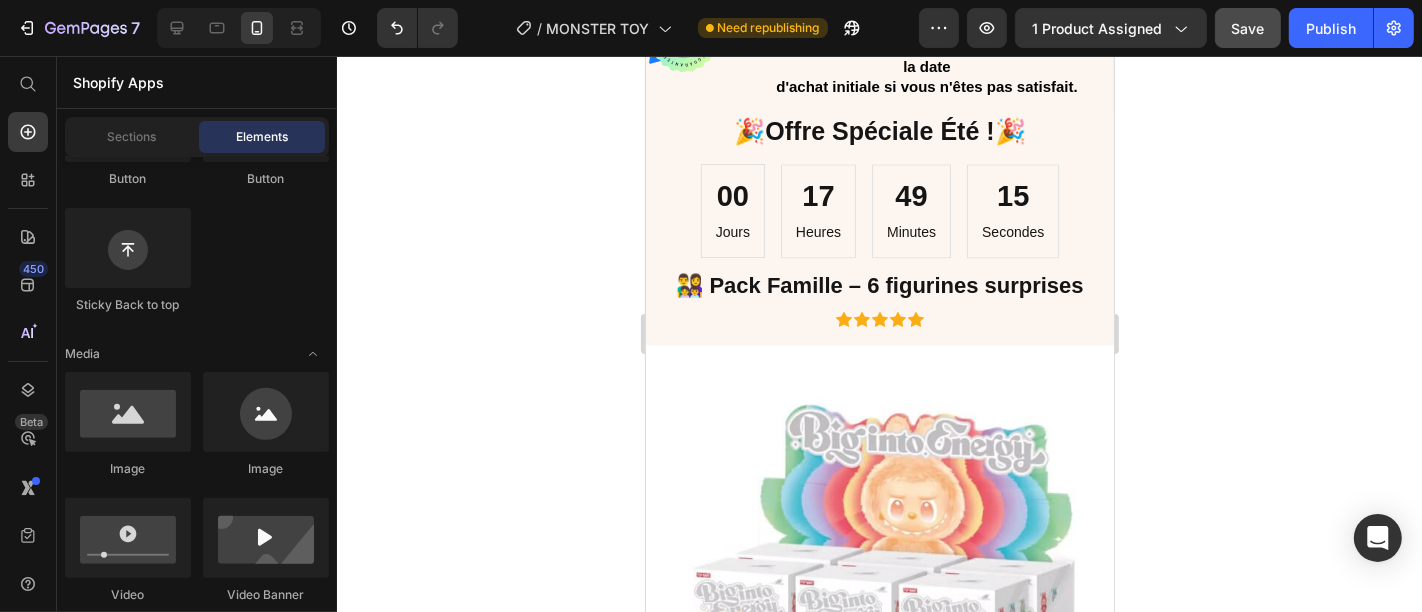 scroll, scrollTop: 4225, scrollLeft: 0, axis: vertical 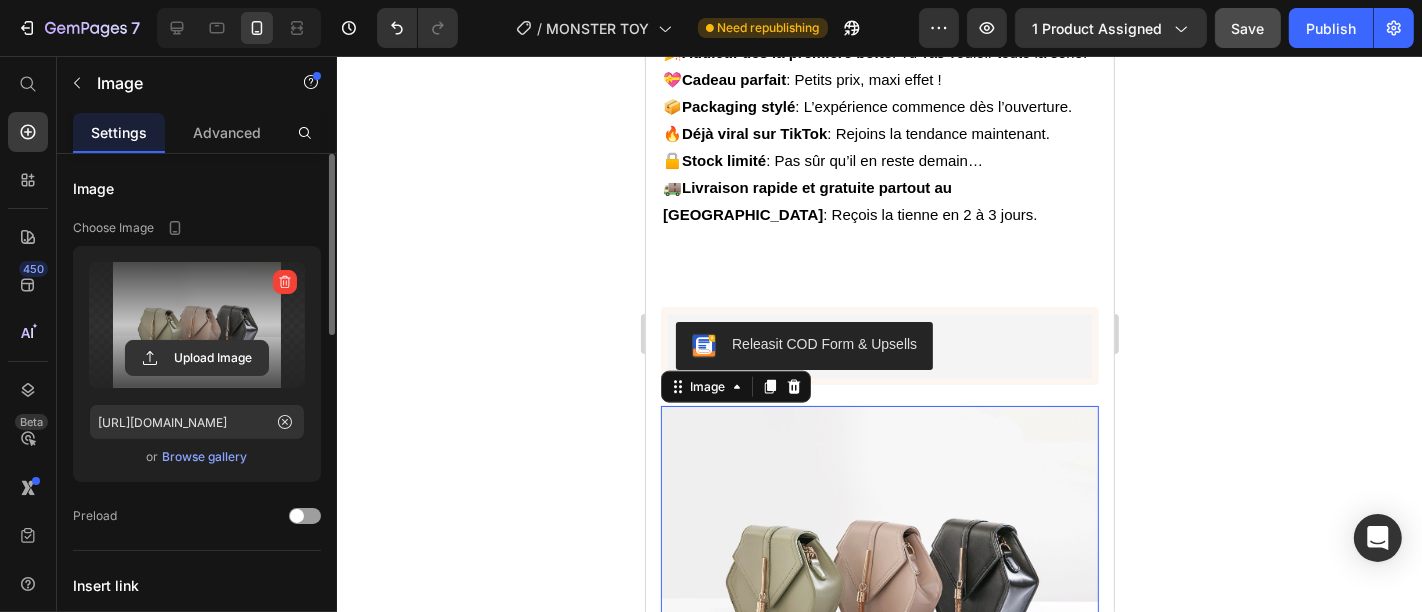click at bounding box center [197, 325] 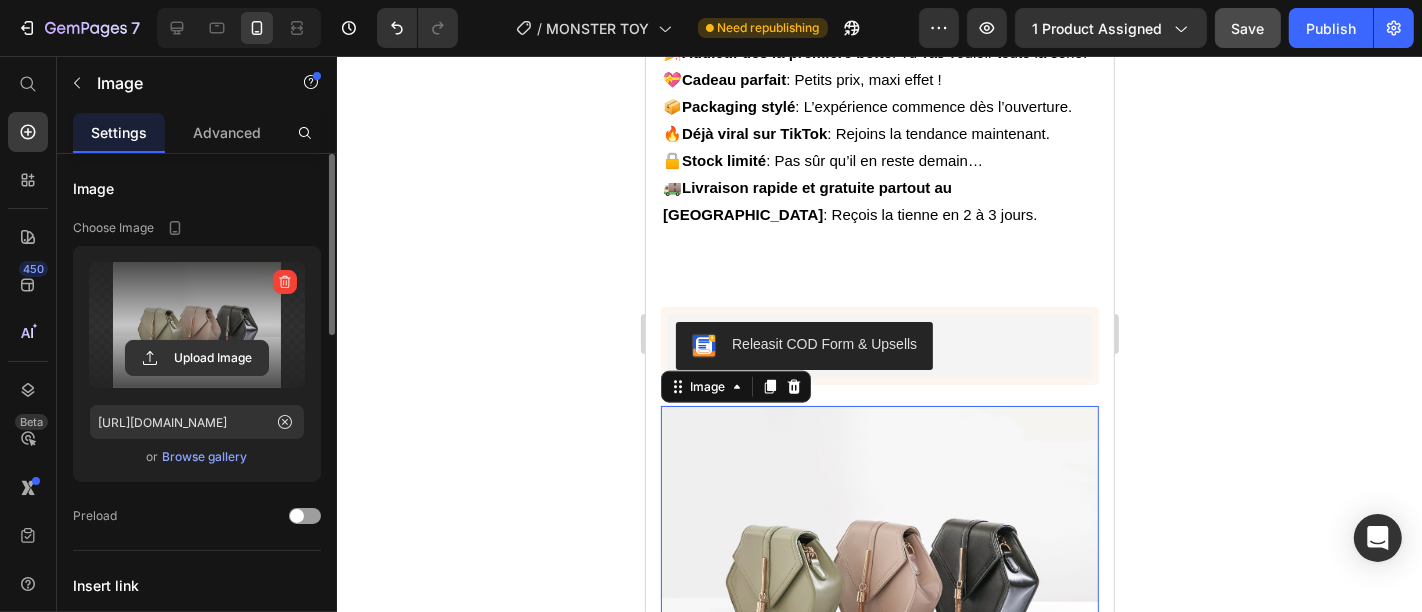click 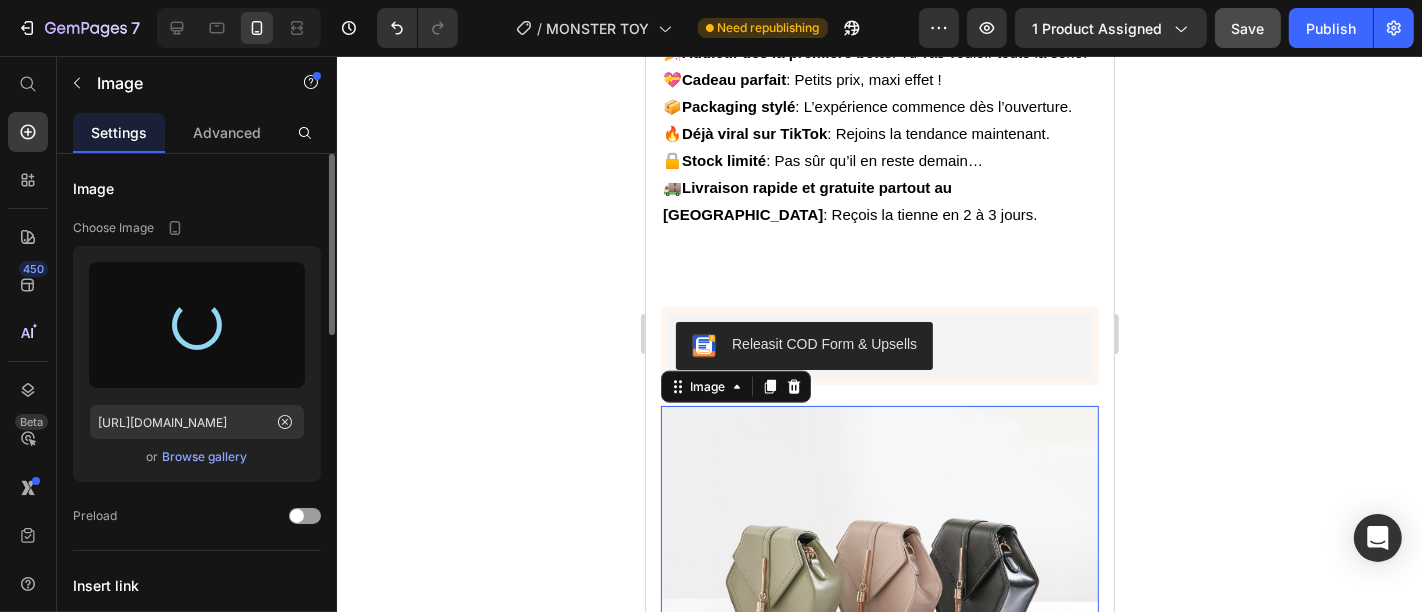 type on "https://cdn.shopify.com/s/files/1/0577/4658/7717/files/gempages_550580495323235558-02b049e0-6b82-47a2-b48a-13183d9afd94.jpg" 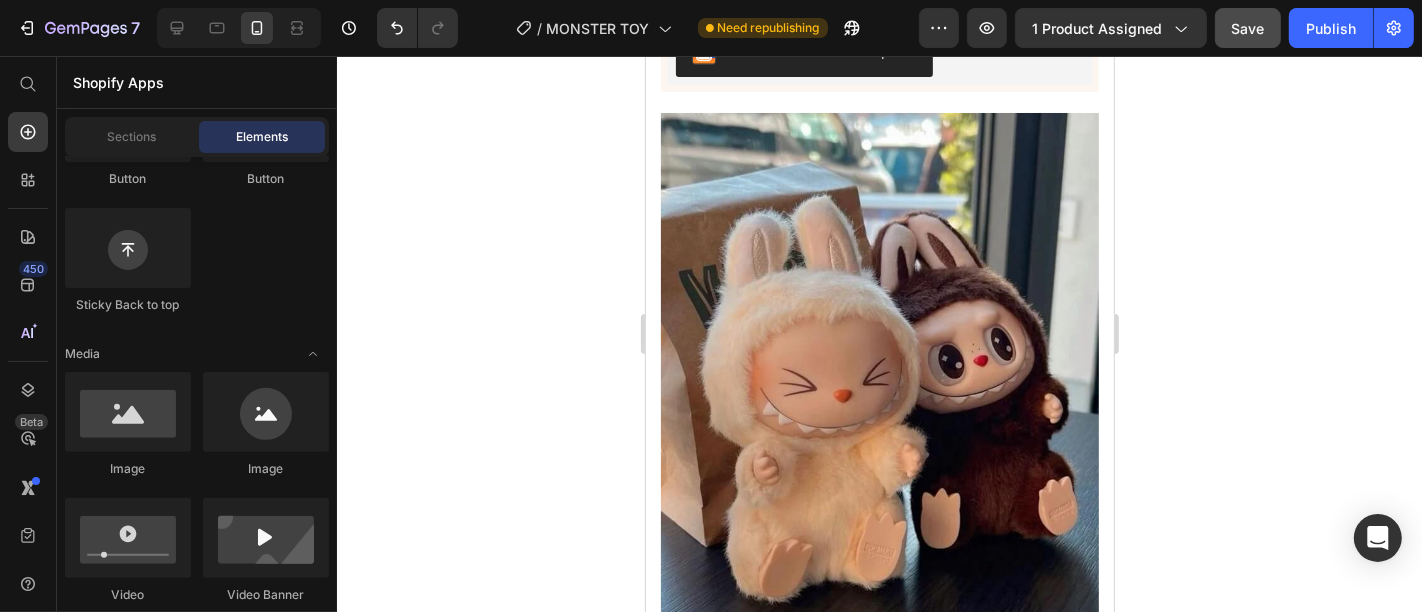 scroll, scrollTop: 2298, scrollLeft: 0, axis: vertical 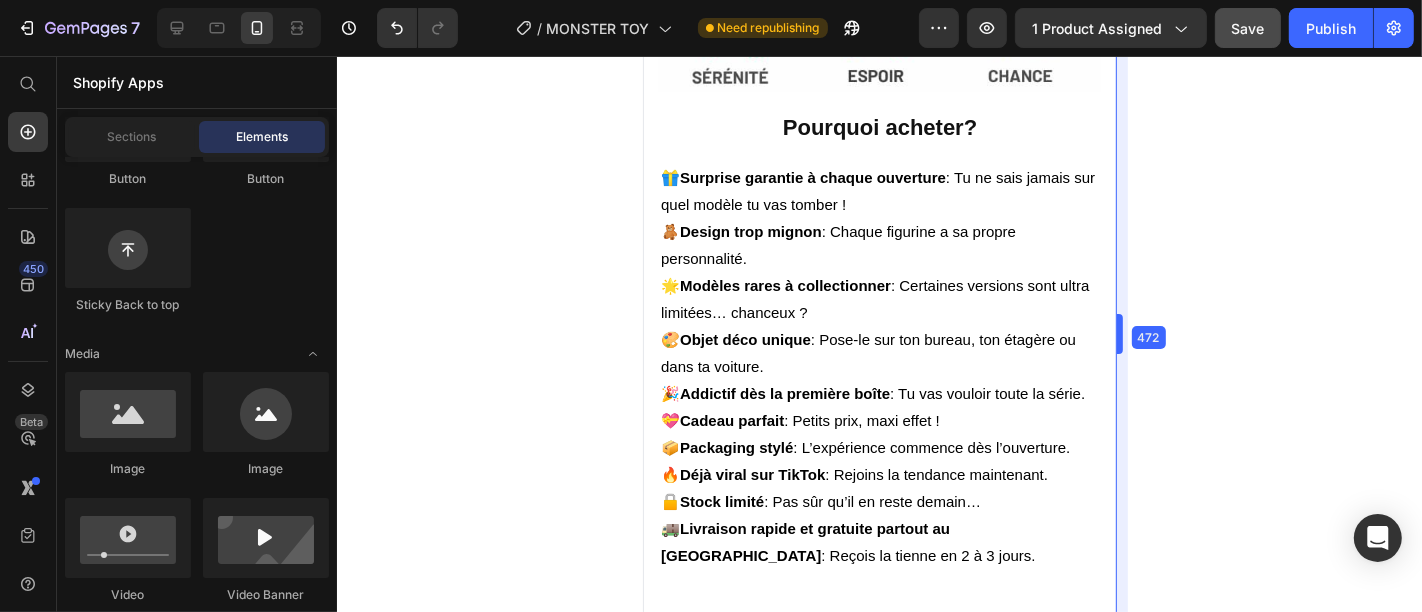 drag, startPoint x: 1118, startPoint y: 201, endPoint x: 1121, endPoint y: 267, distance: 66.068146 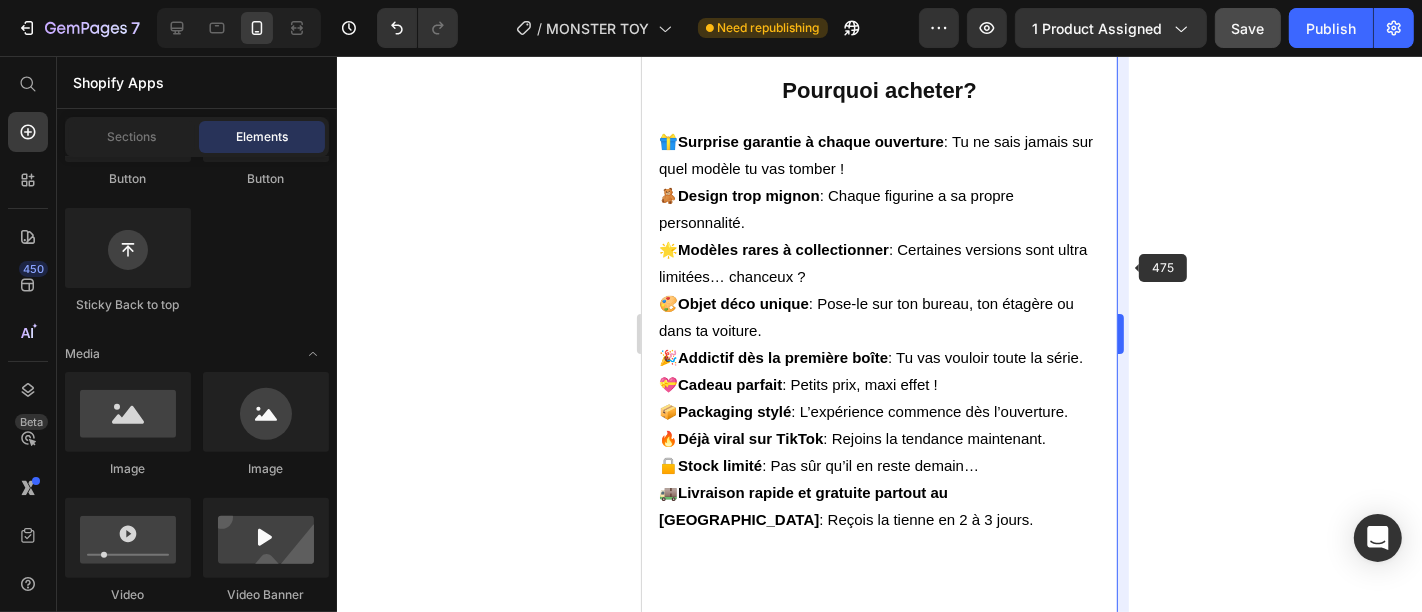 scroll, scrollTop: 1673, scrollLeft: 0, axis: vertical 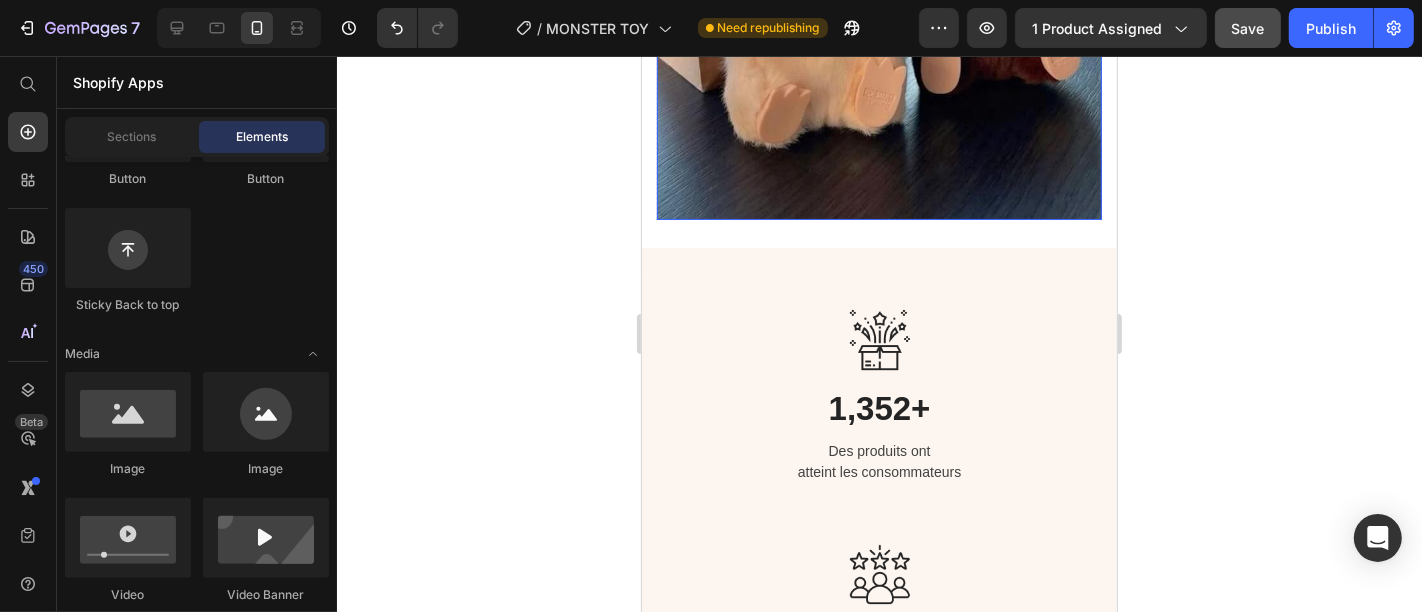 click at bounding box center [878, -65] 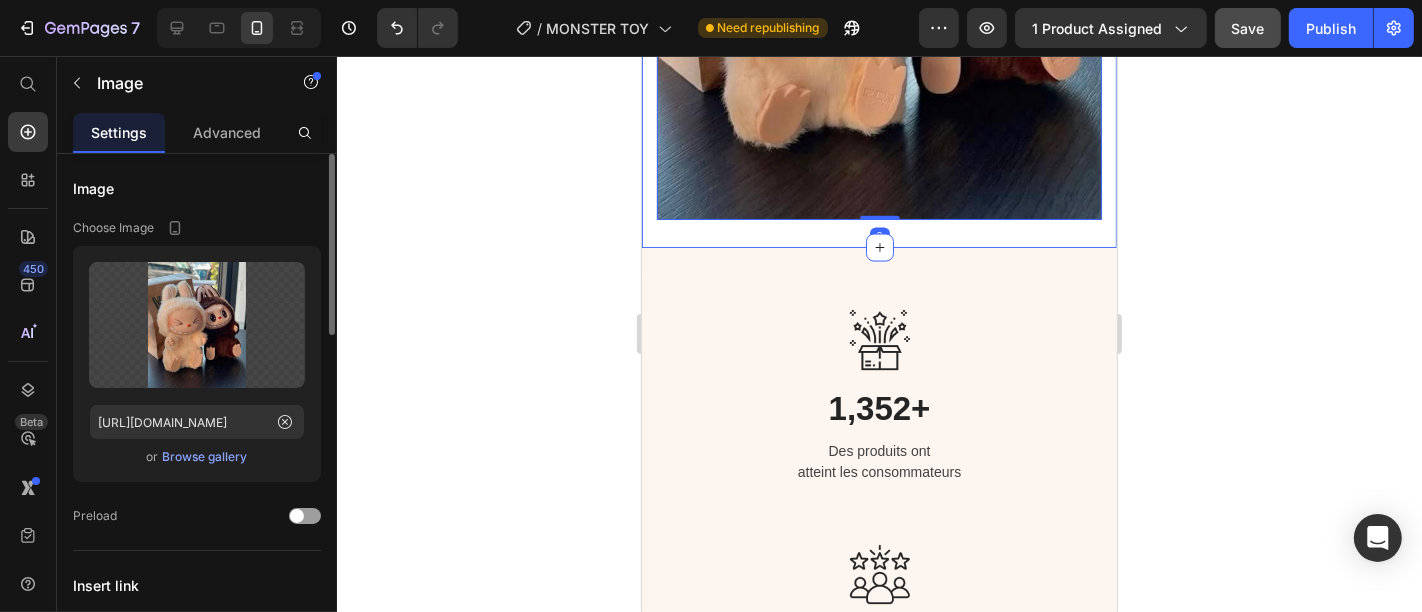 click on "Material
Shipping
Care instruction Accordion 37% OFF Discount Tag Icon Icon Icon Icon Icon Icon List 2,500+ Verified Reviews! Text Block Row This product has only default variant Product Variants & Swatches Releasit COD Form & Upsells Releasit COD Form & Upsells Row Image   0 Row Product Section 2" at bounding box center (878, -108) 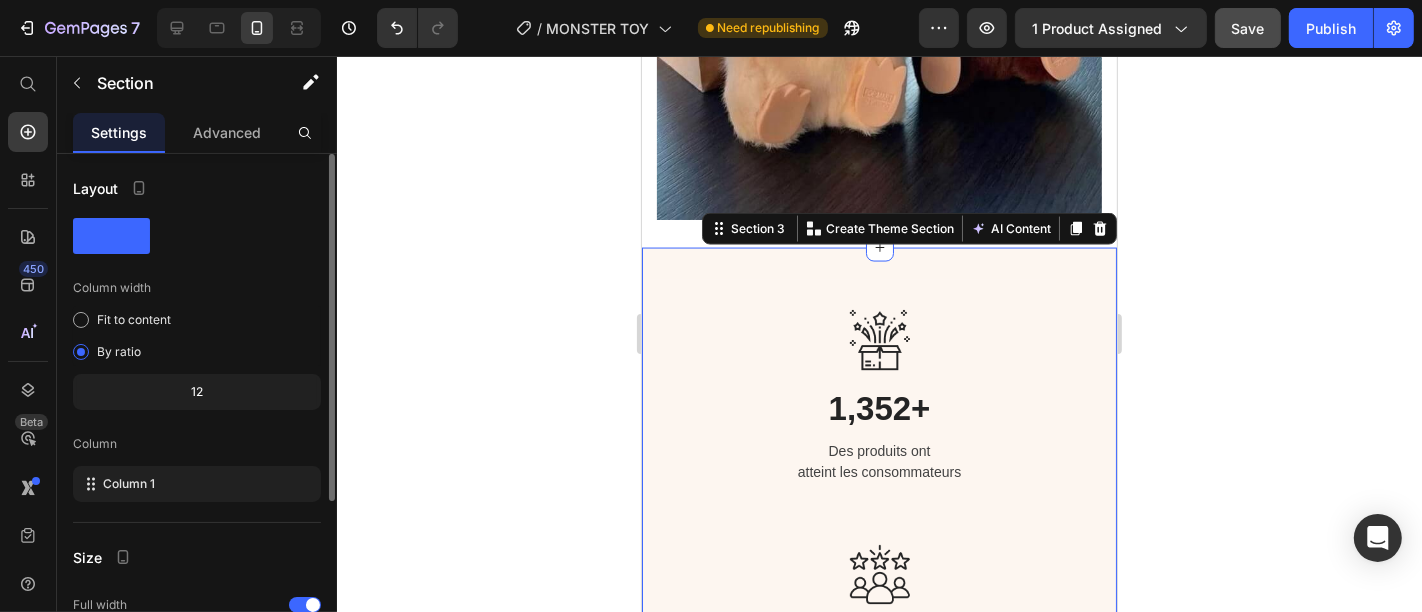 click on "Image 1,352+ Heading Des produits ont atteint les consommateurs Text block Row Image 98.5% Heading Des clients satisfaits et commentaires cinq étoiles Text block Row Image 549+ Heading Recommandations de plus de 549 clients Text block Row Image Livraison gratuite Text block Livraison et retours gratuits Text block Row Image Essai sans souci Text block Retour facile dans les 60 jours Text block Row Image Garantie Text block Politique de garantie de 1 an Text block Row Image Service après-vente Text block Assistance 24/7 Text block Row Image   Notre politique de remboursement sous 30 jours vous permet de retourner votre achat pour un remboursement intégral dans les 30 jours suivant la date  d'achat initiale si vous n'êtes pas satisfait. Text Block Row 🎉  Offre Spéciale Été !  🎉 Heading 00 Jours 17 Heures 27 Minutes 41 Secondes CountDown Timer 👨‍👩‍👧‍👦 Pack Famille – 6 figurines surprises Text block                Icon                Icon                Icon                Icon" at bounding box center [878, 2048] 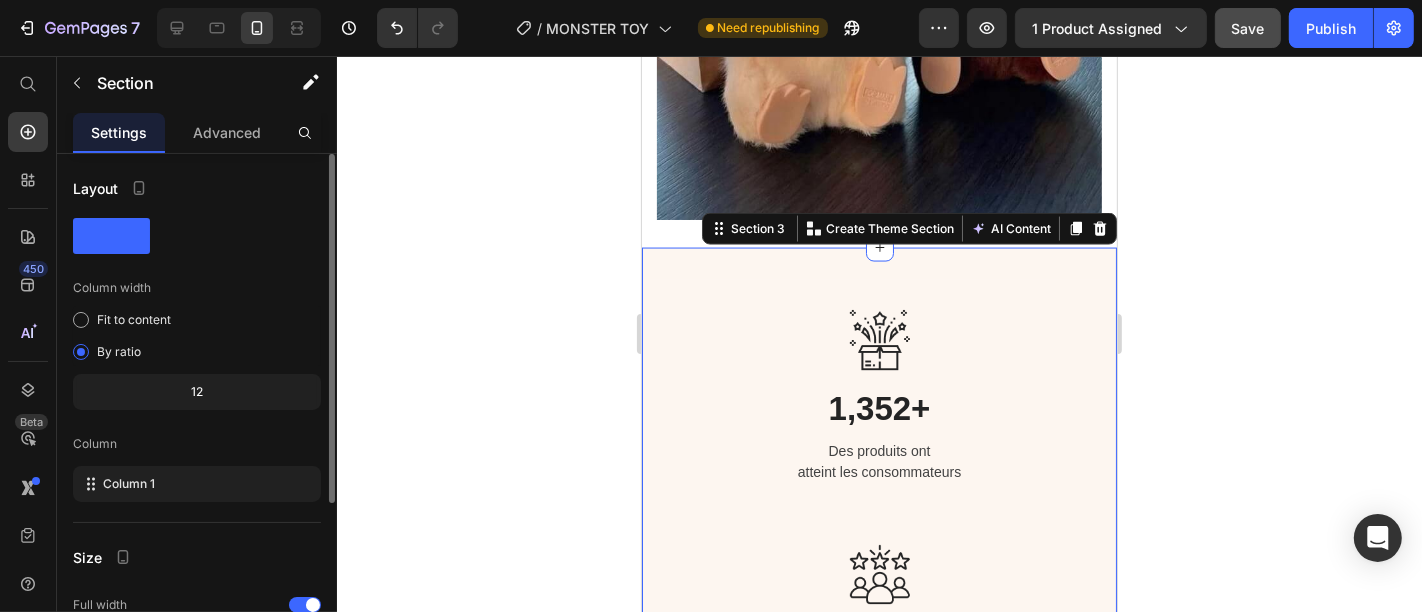 click 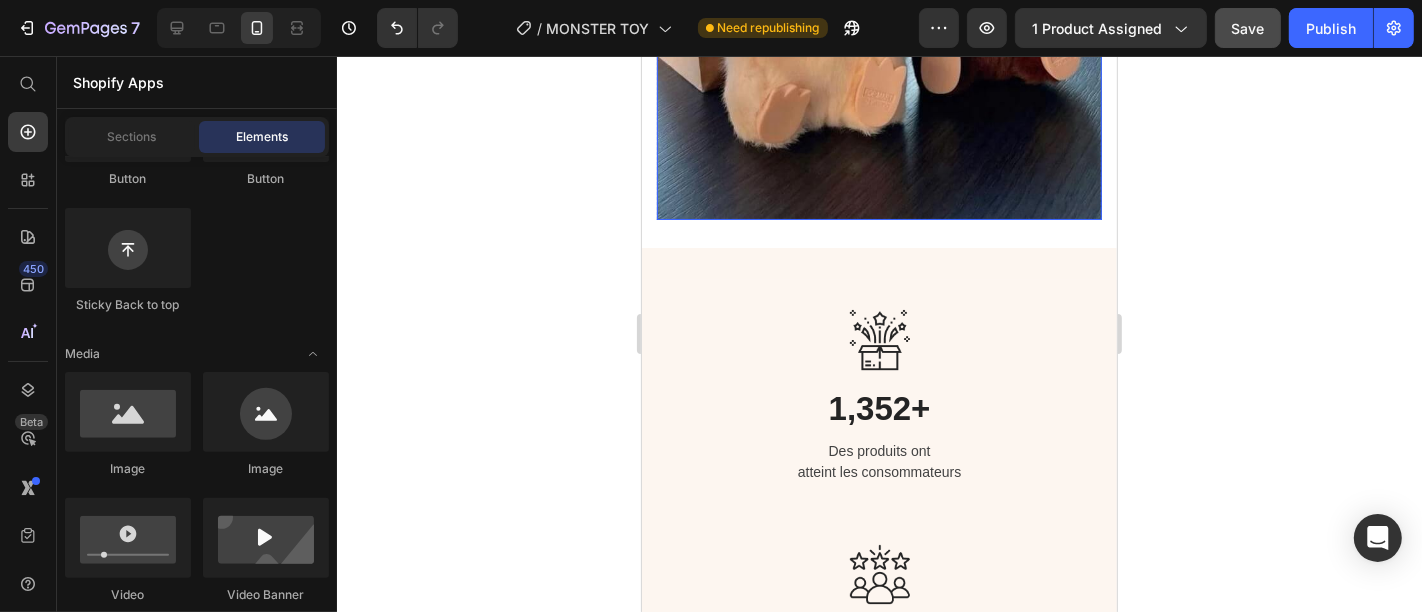 click at bounding box center (878, -65) 